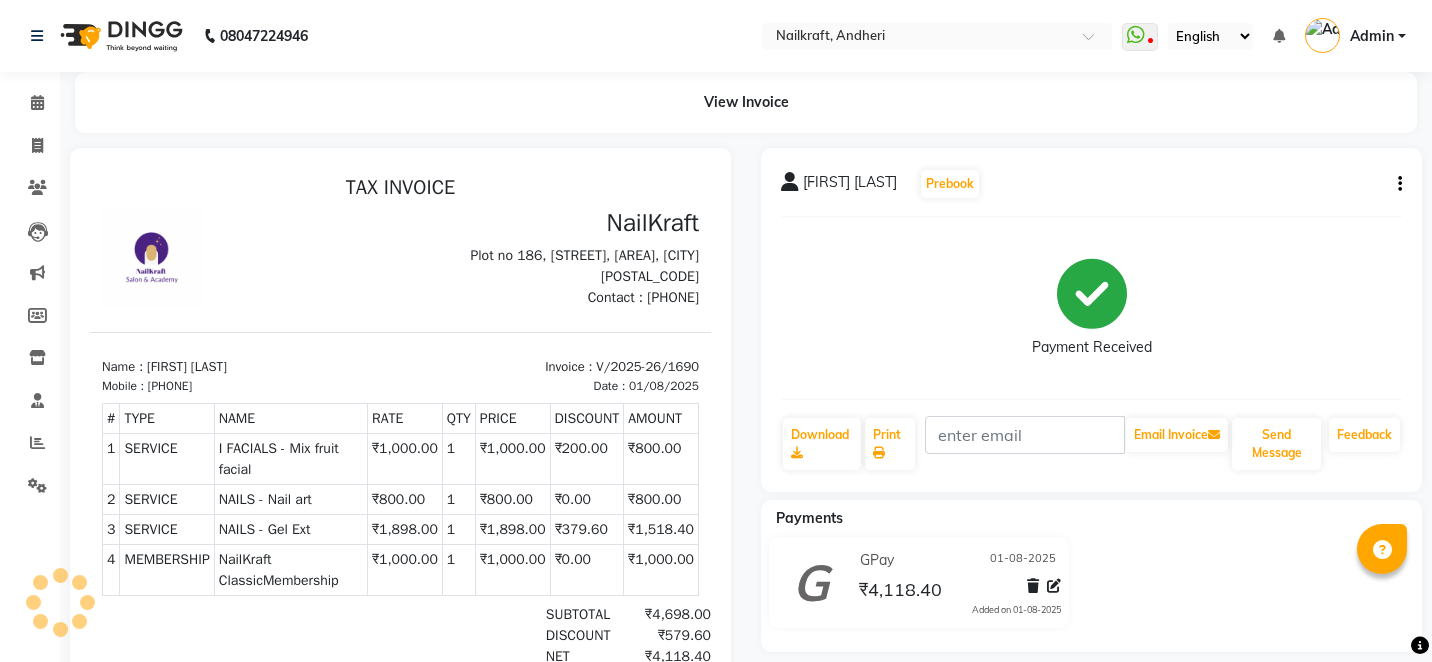 scroll, scrollTop: 0, scrollLeft: 0, axis: both 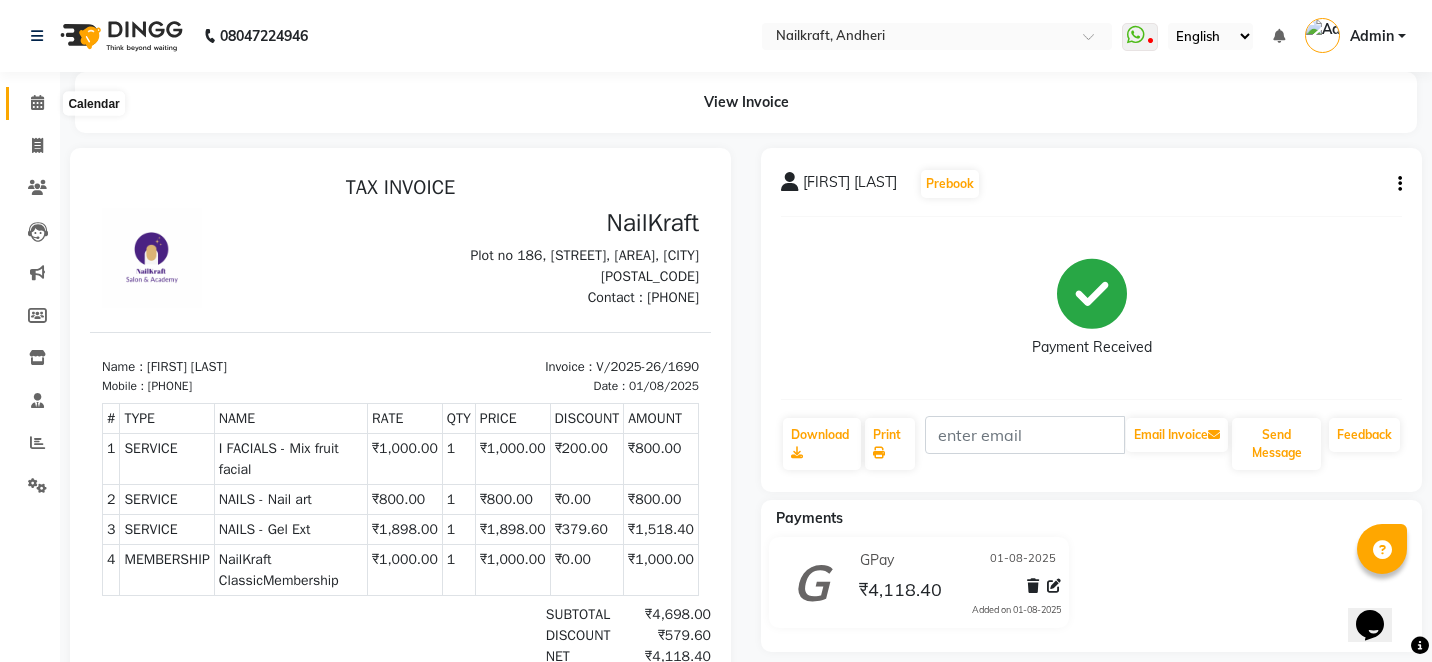 click 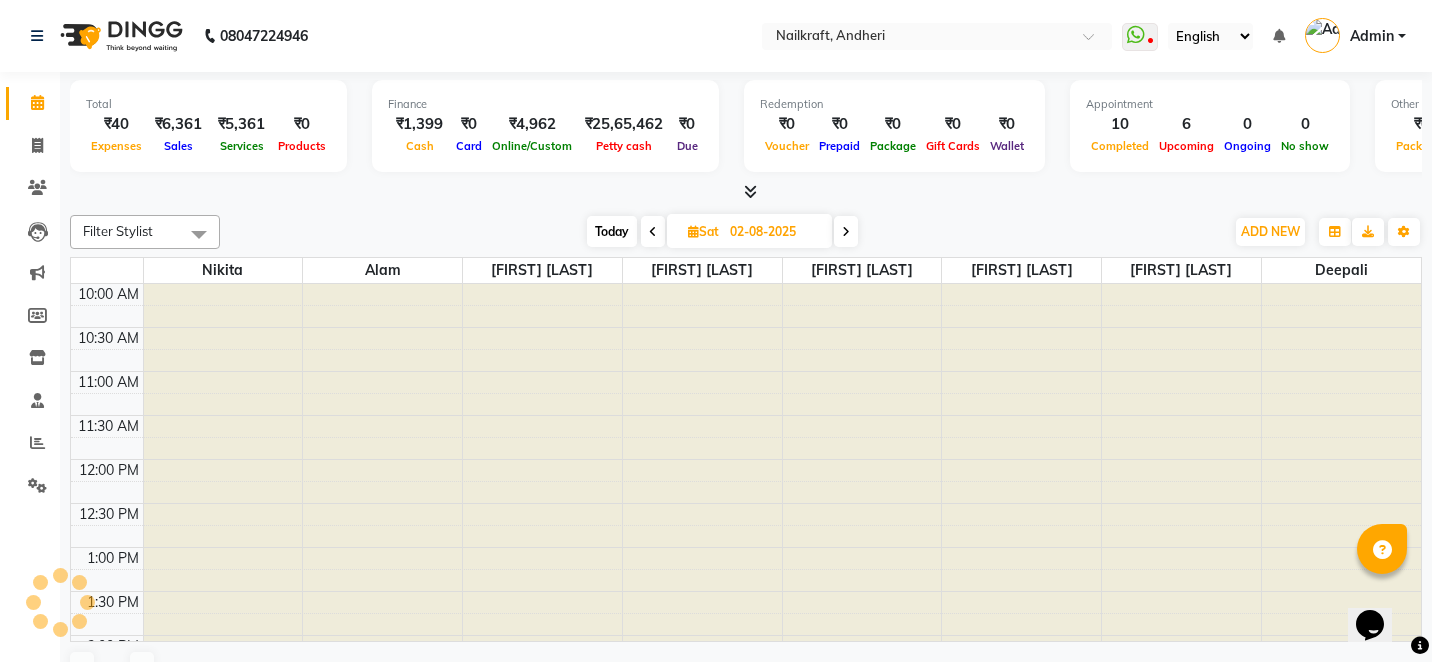 scroll, scrollTop: 0, scrollLeft: 0, axis: both 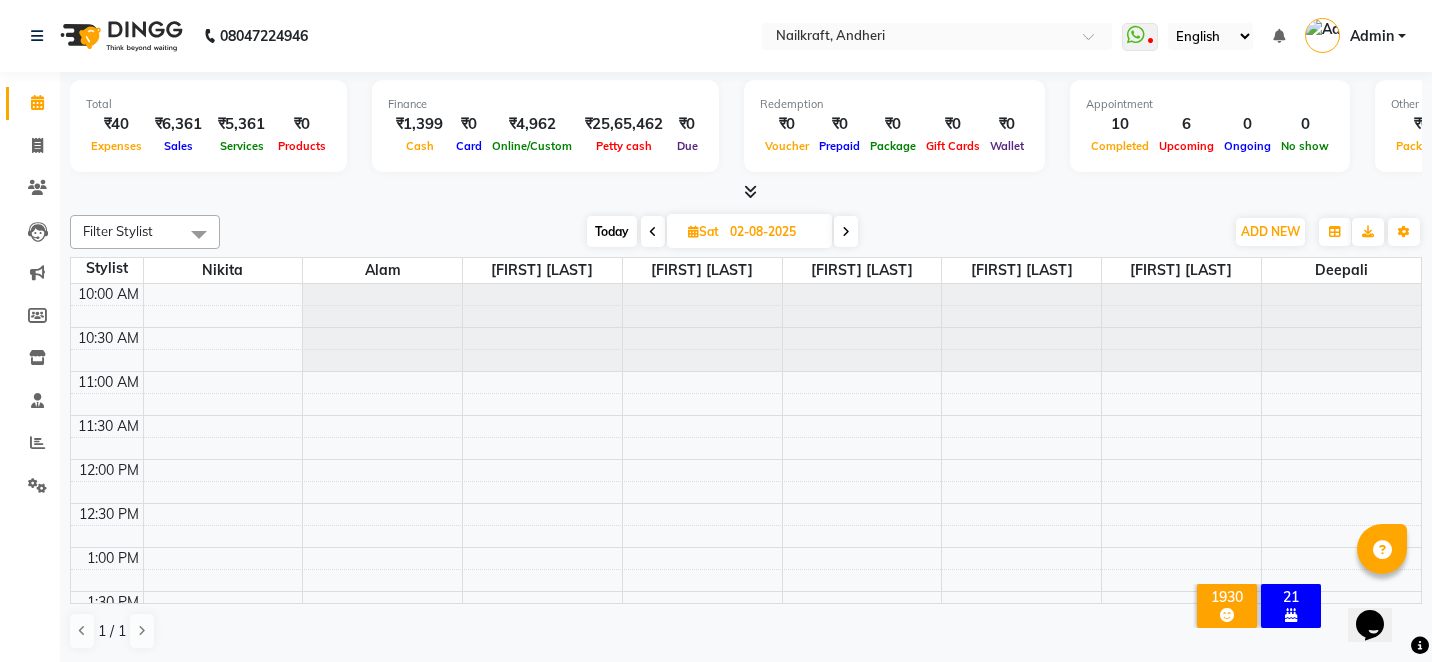 click on "Filter Stylist Select All Alam Arshad shaikh Deepali Deepu Chatry Nikita NITA  CHAHAL  Sneha Balu Ichake Vaishali Vinod Yadav Today  Sat 02-08-2025 Toggle Dropdown Add Appointment Add Invoice Add Expense Add Attendance Add Client Add Transaction Toggle Dropdown Add Appointment Add Invoice Add Expense Add Attendance Add Client ADD NEW Toggle Dropdown Add Appointment Add Invoice Add Expense Add Attendance Add Client Add Transaction Filter Stylist Select All Alam Arshad shaikh Deepali Deepu Chatry Nikita NITA  CHAHAL  Sneha Balu Ichake Vaishali Vinod Yadav Group By  Staff View   Room View  View as Vertical  Vertical - Week View  Horizontal  Horizontal - Week View  List  Toggle Dropdown Calendar Settings Manage Tags   Arrange Stylists   Reset Stylists  Full Screen  Show Available Stylist  Appointment Form Zoom 100% Staff/Room Display Count 8 Stylist Nikita Alam Sneha Balu Ichake Deepu Chatry NITA  CHAHAL  Arshad shaikh Vaishali Vinod Yadav Deepali 10:00 AM 10:30 AM 11:00 AM 11:30 AM 12:00 PM 12:30 PM 1:00 PM" 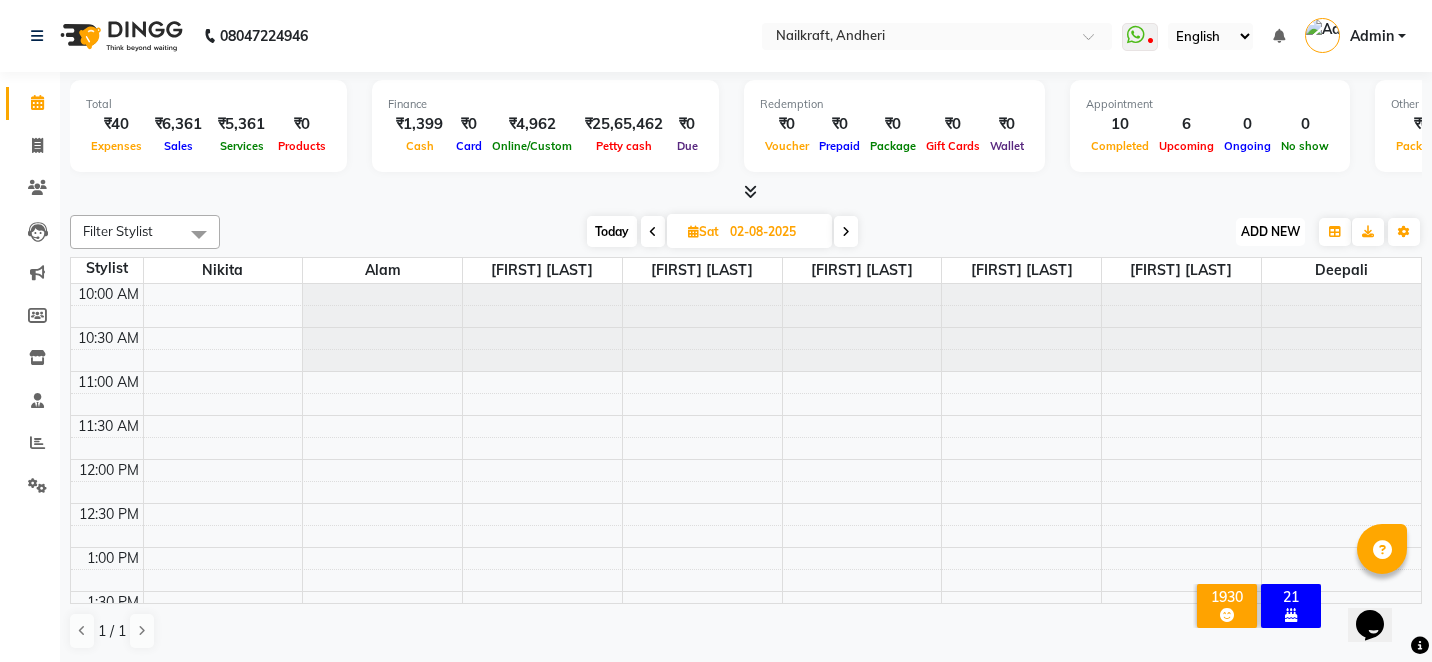 click on "ADD NEW" at bounding box center [1270, 231] 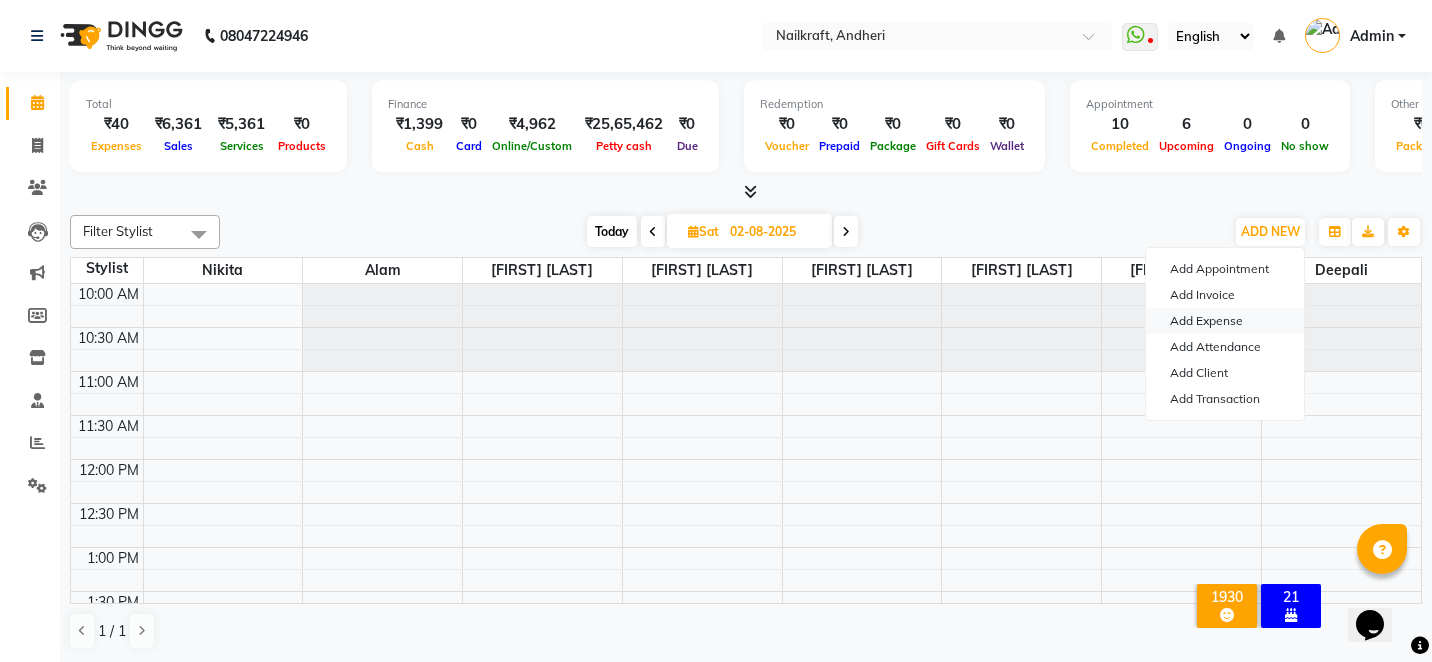 click on "Add Expense" at bounding box center (1225, 321) 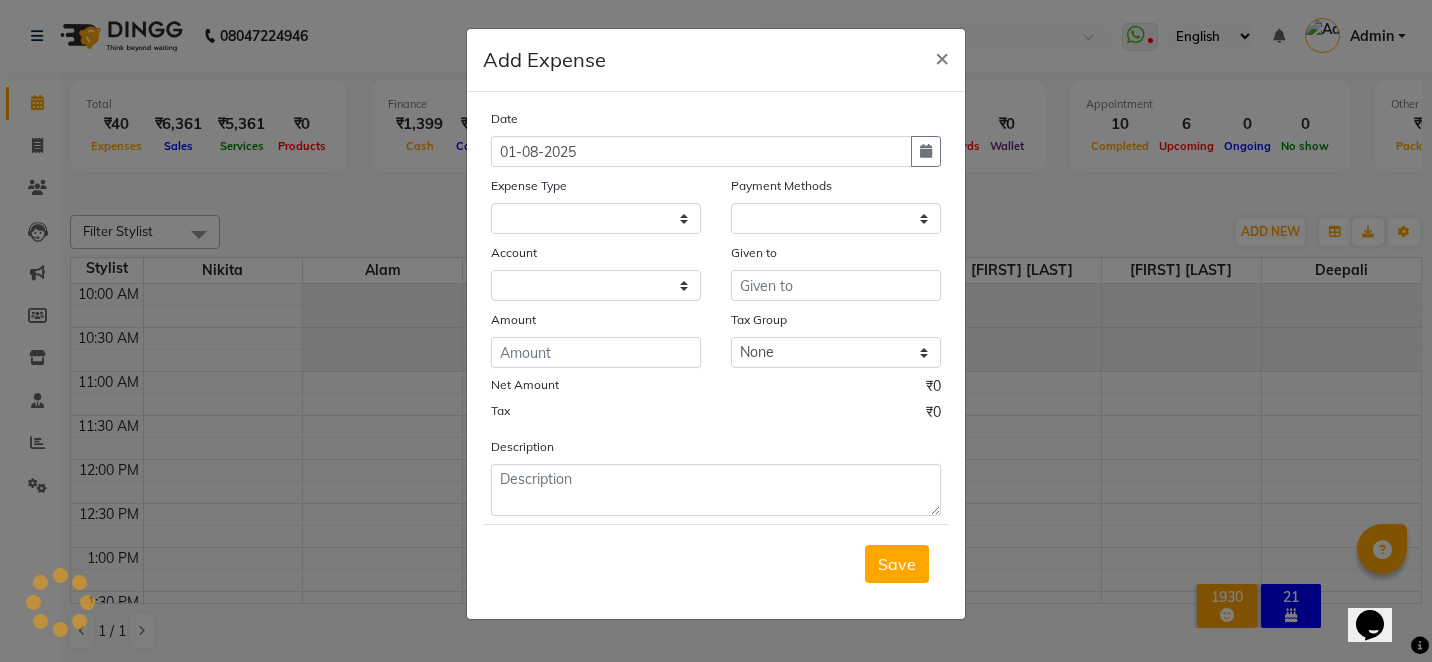 select on "1" 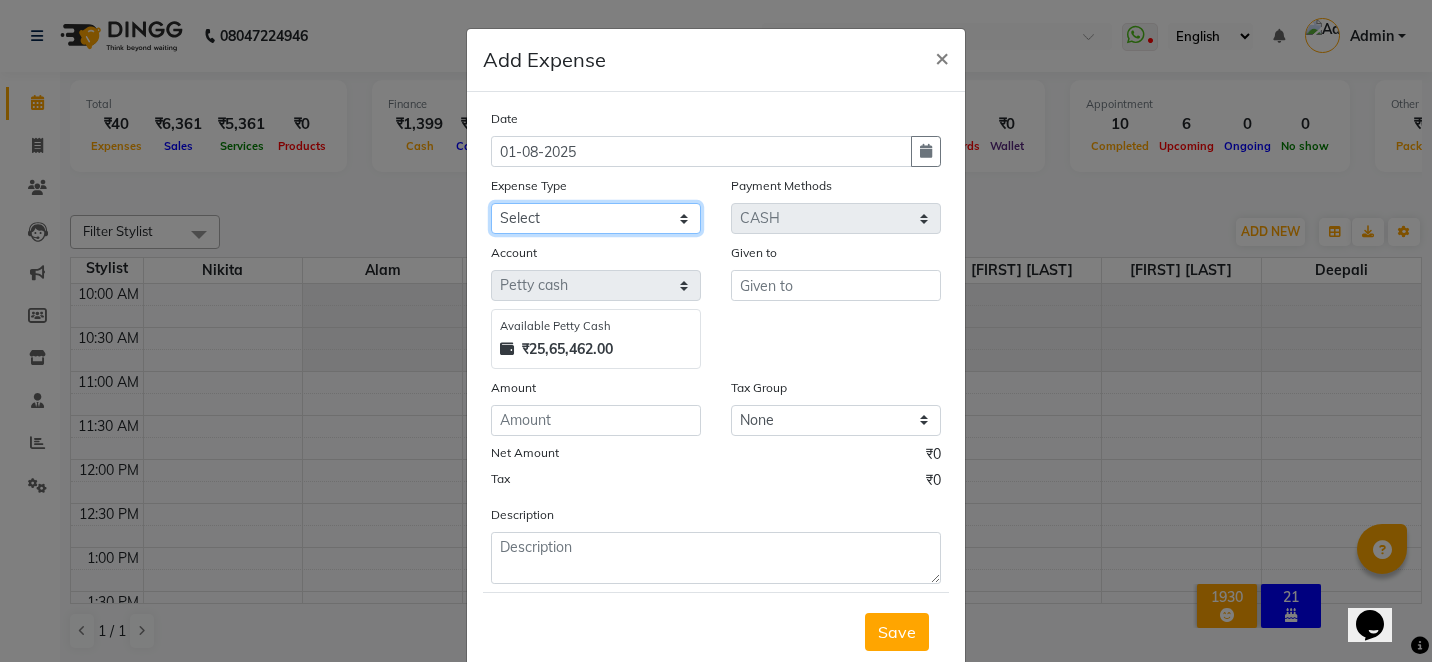 click on "Select Advance Salary Bank charges Car maintenance  Cash transfer to bank Cash transfer to hub Client Snacks Clinical charges Equipment Fuel Govt fee Incentive Insurance International purchase Loan Repayment Maintenance Marketing Miscellaneous MRA Other Pantry Product Rent Salary Staff Snacks Stationary Tax Tea & Refreshment Utilities" 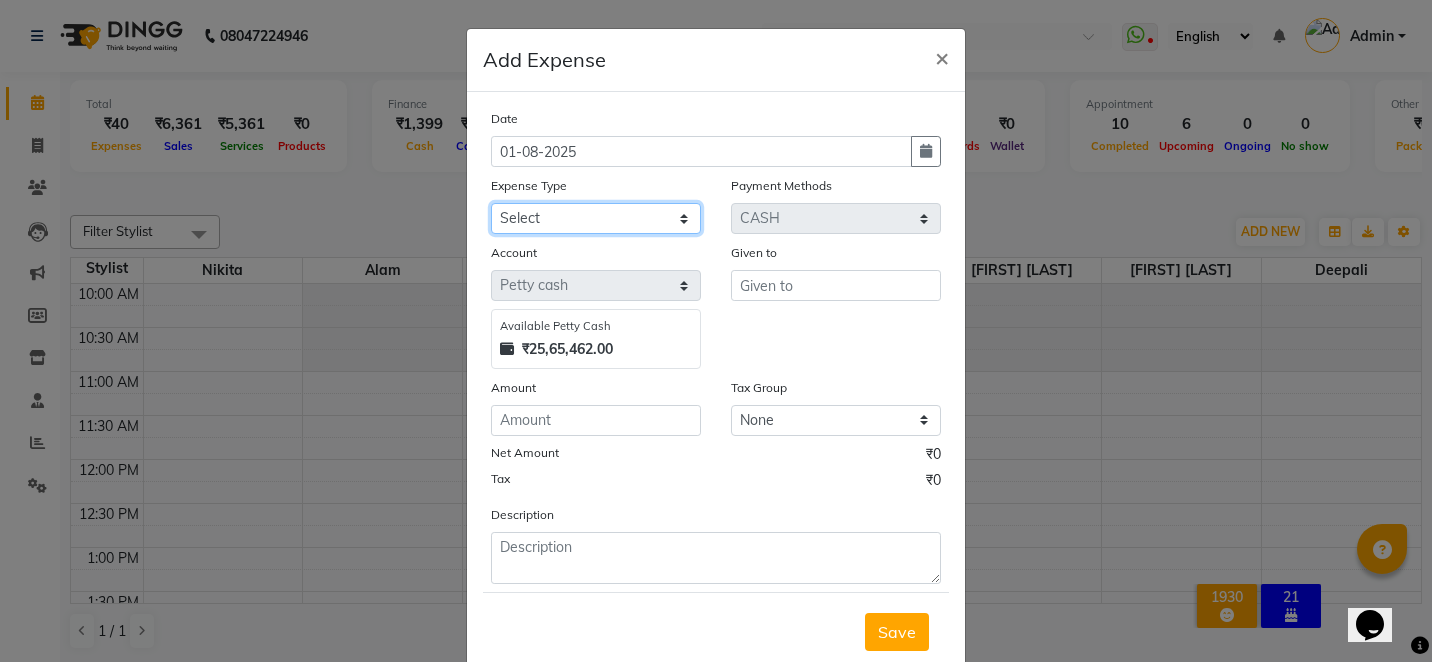 select on "15706" 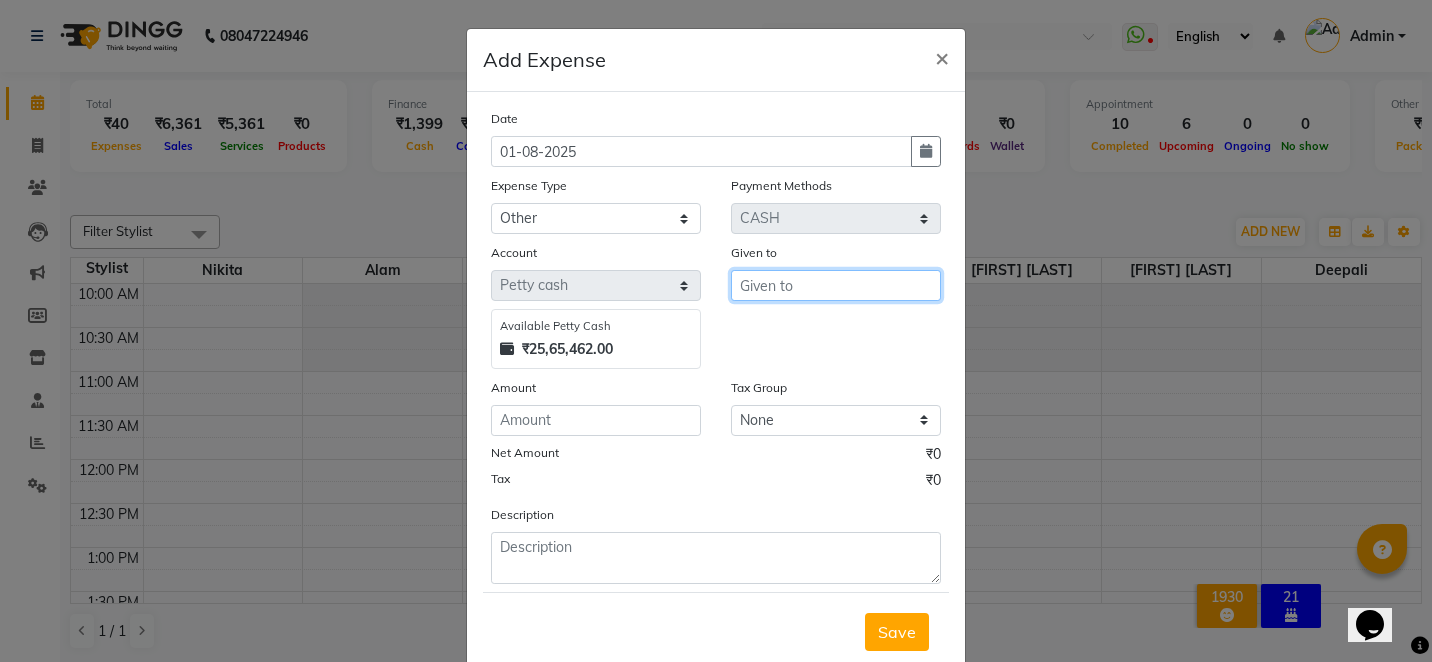 click at bounding box center (836, 285) 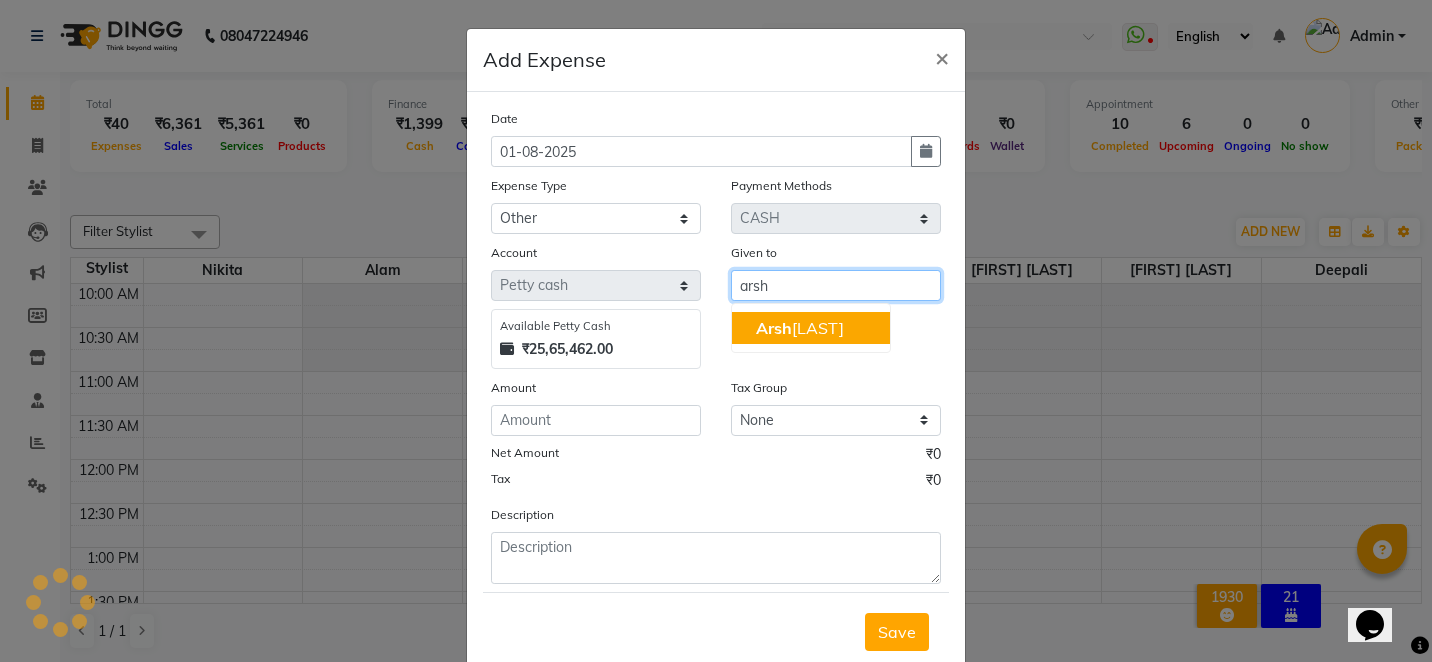 click on "Arsh ad shaikh" at bounding box center [800, 328] 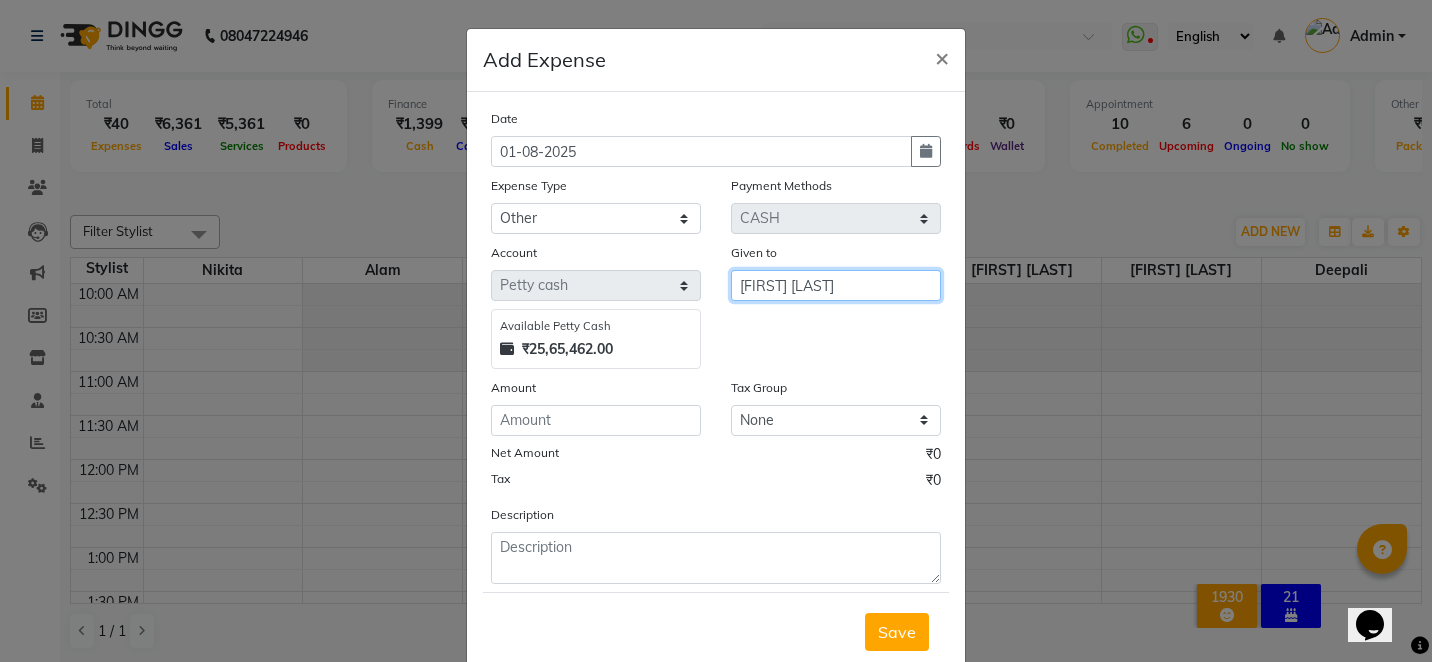 type on "[FIRST] [LAST]" 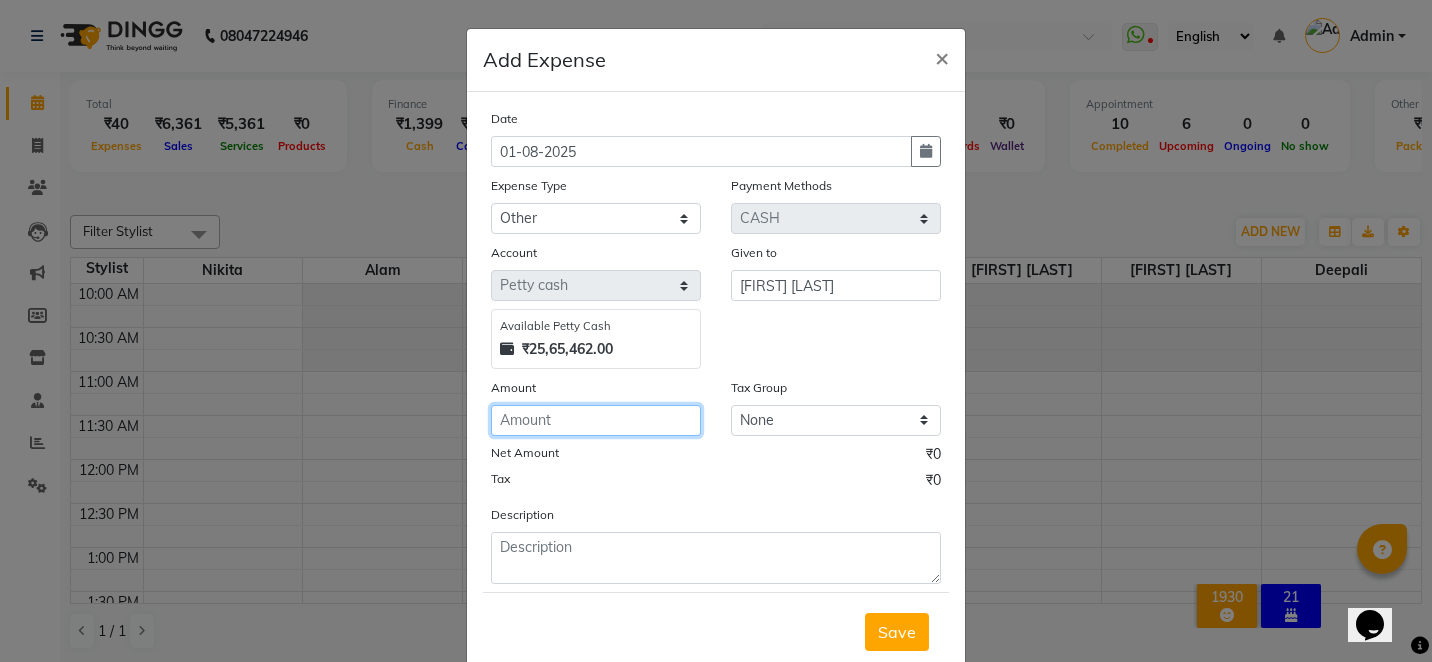 click 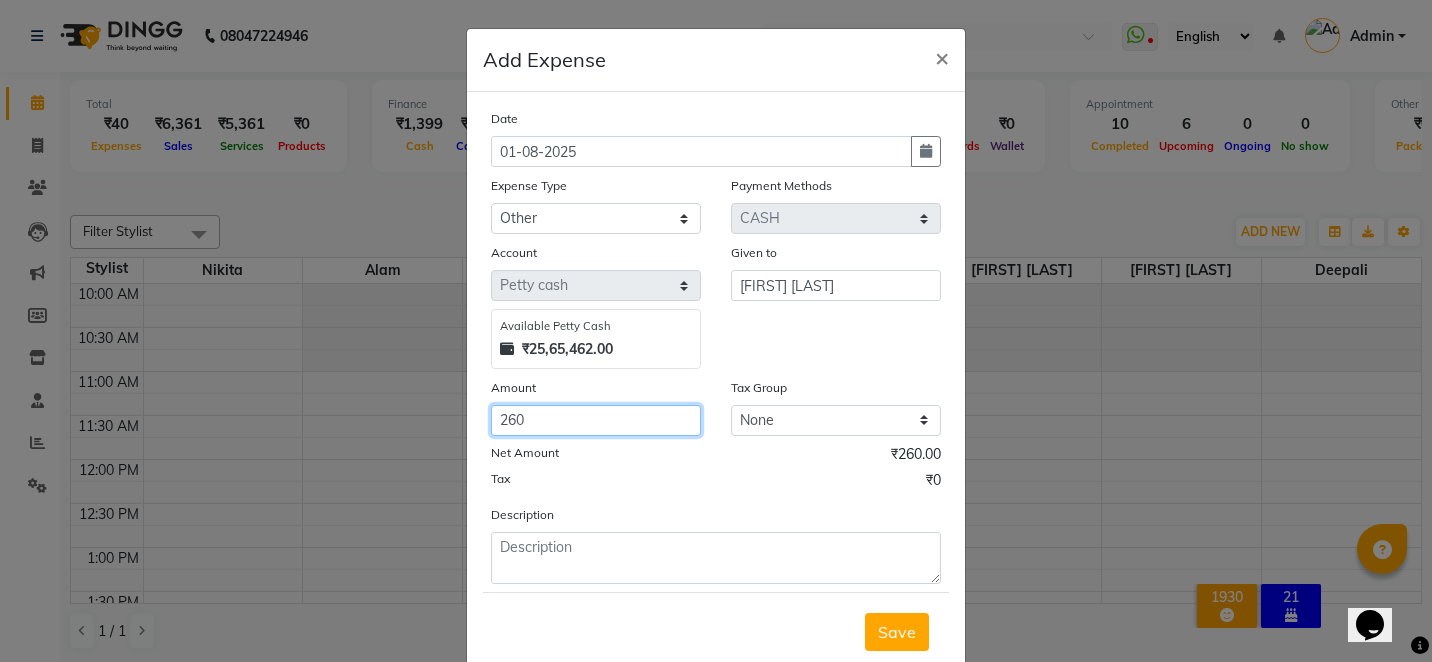 type on "260" 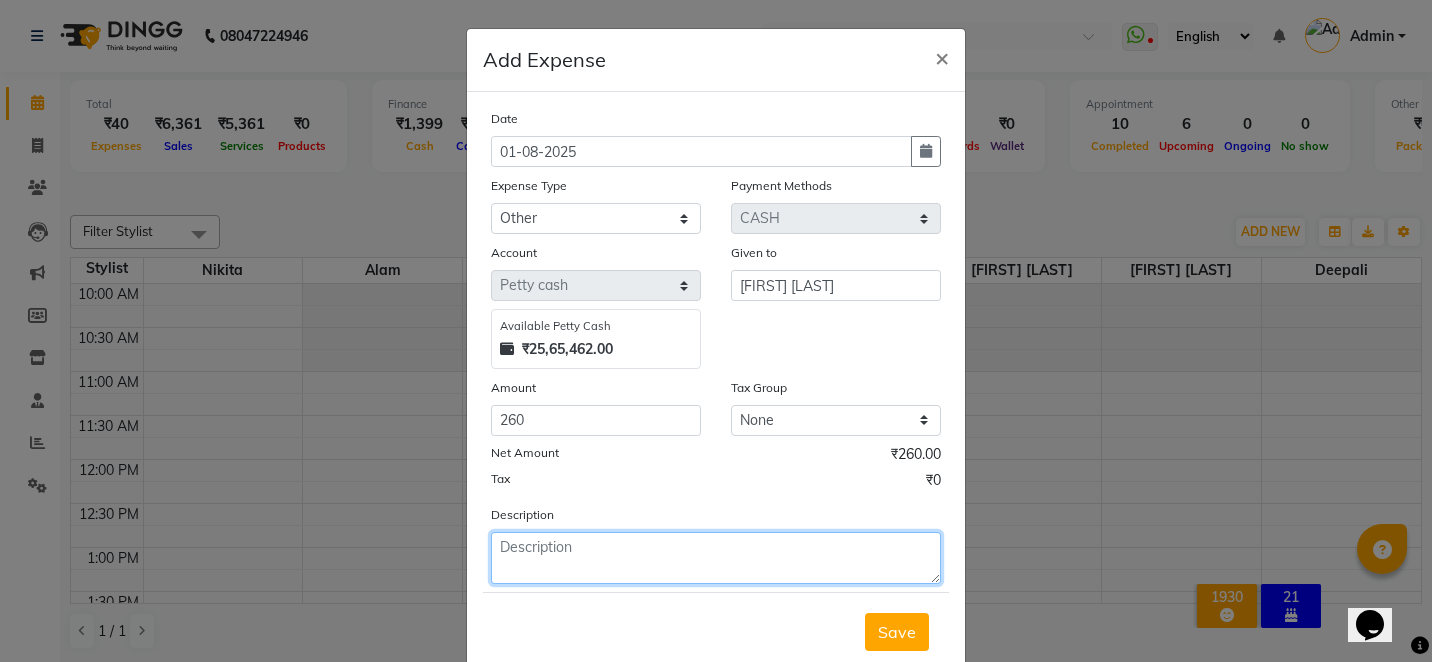 click 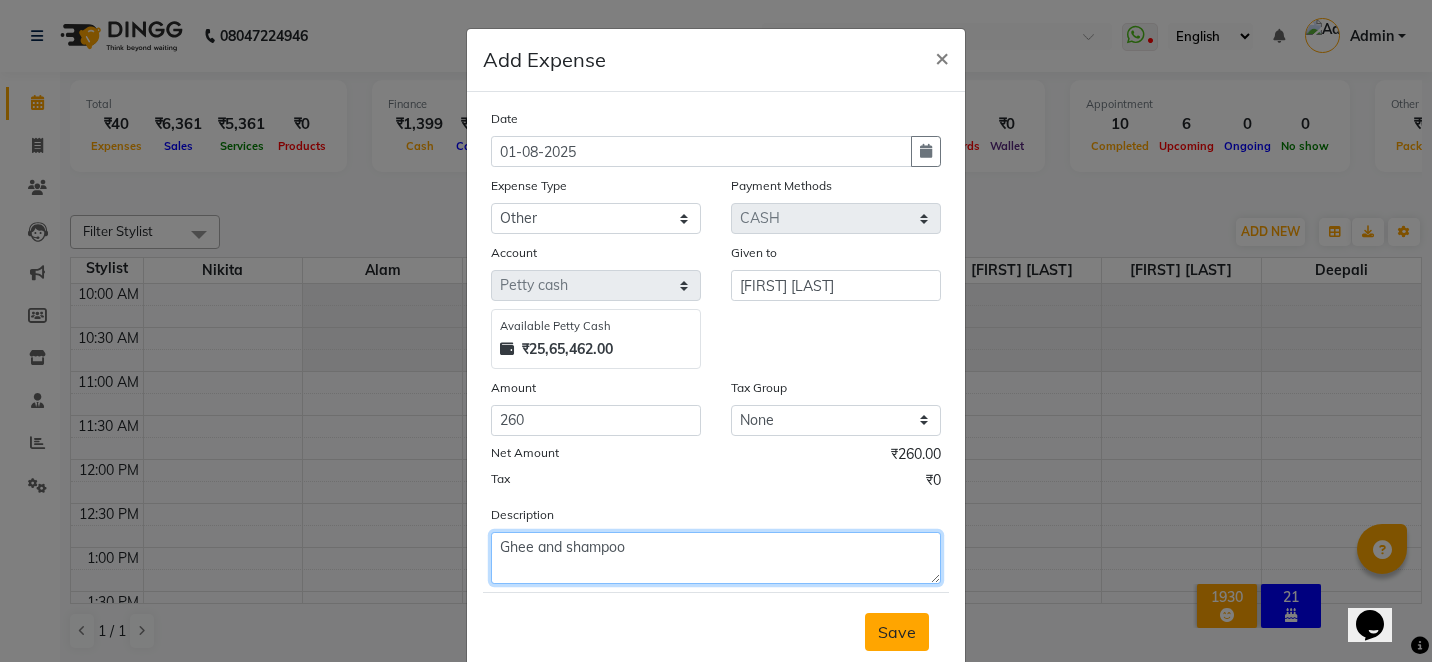 type on "Ghee and shampoo" 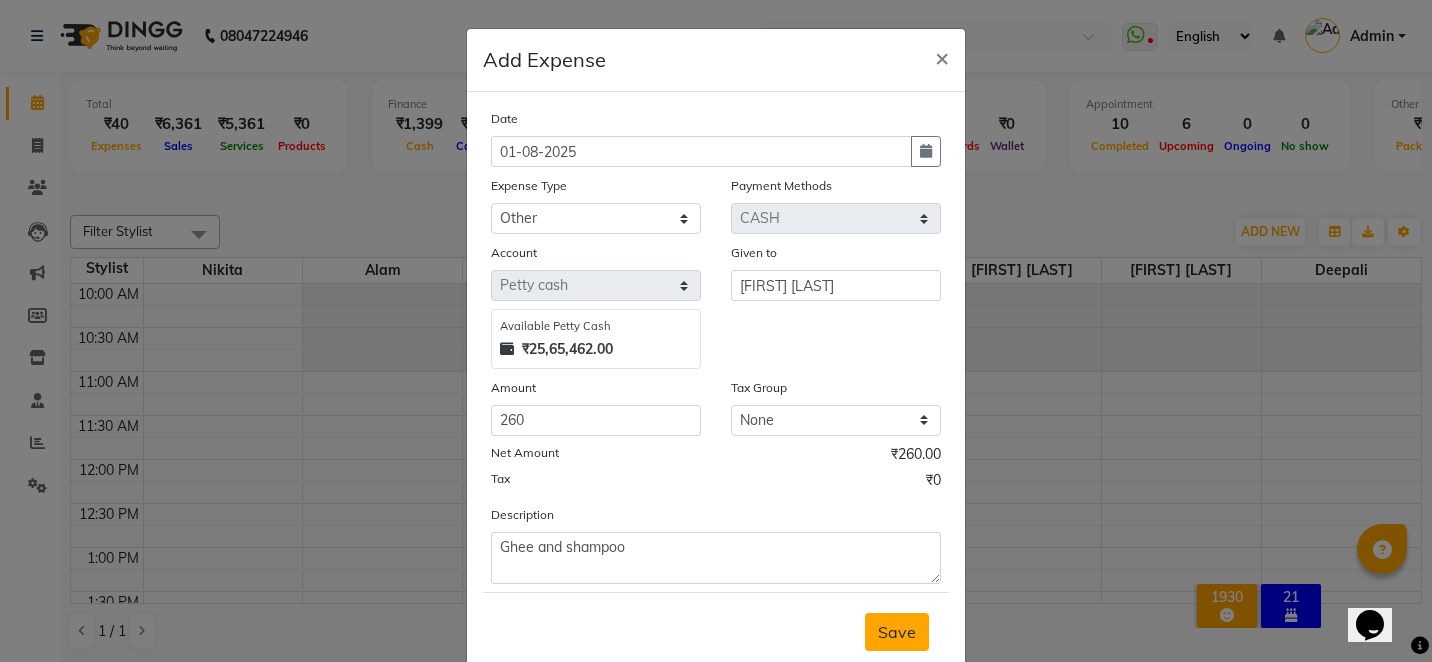 click on "Save" at bounding box center [897, 632] 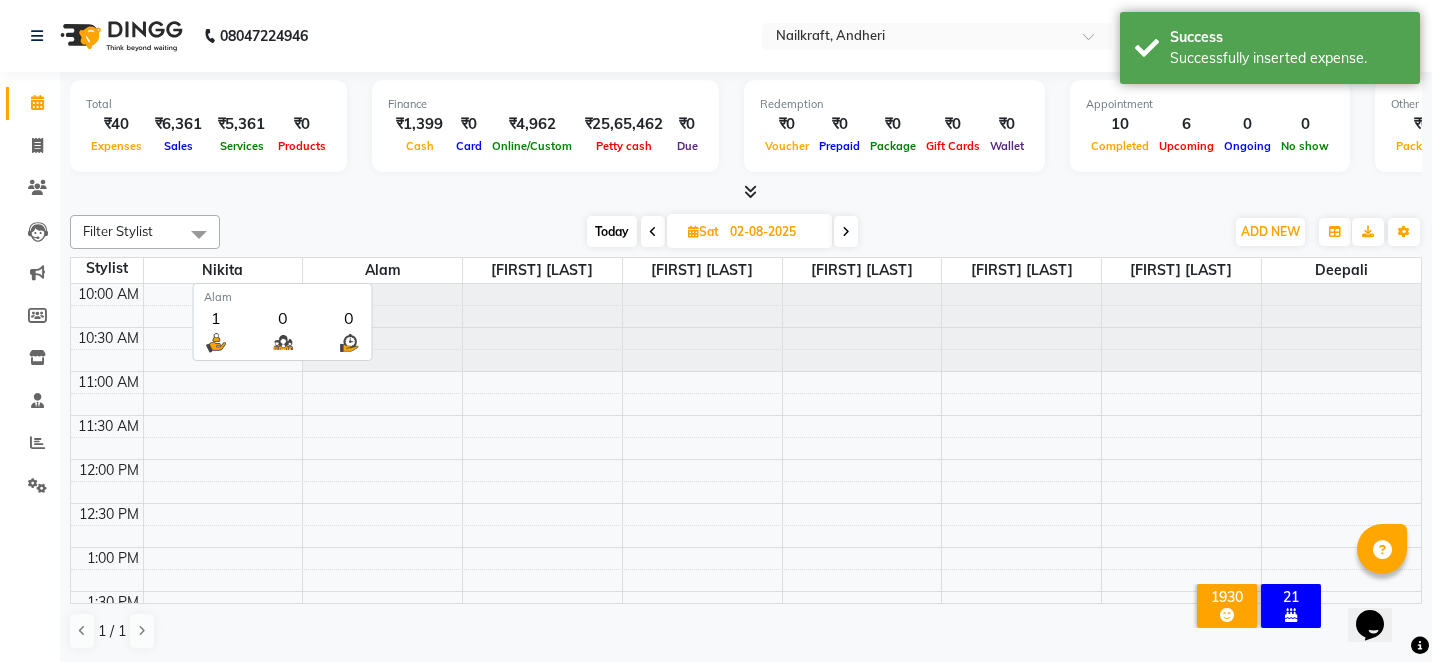 click on "Alam" at bounding box center (382, 270) 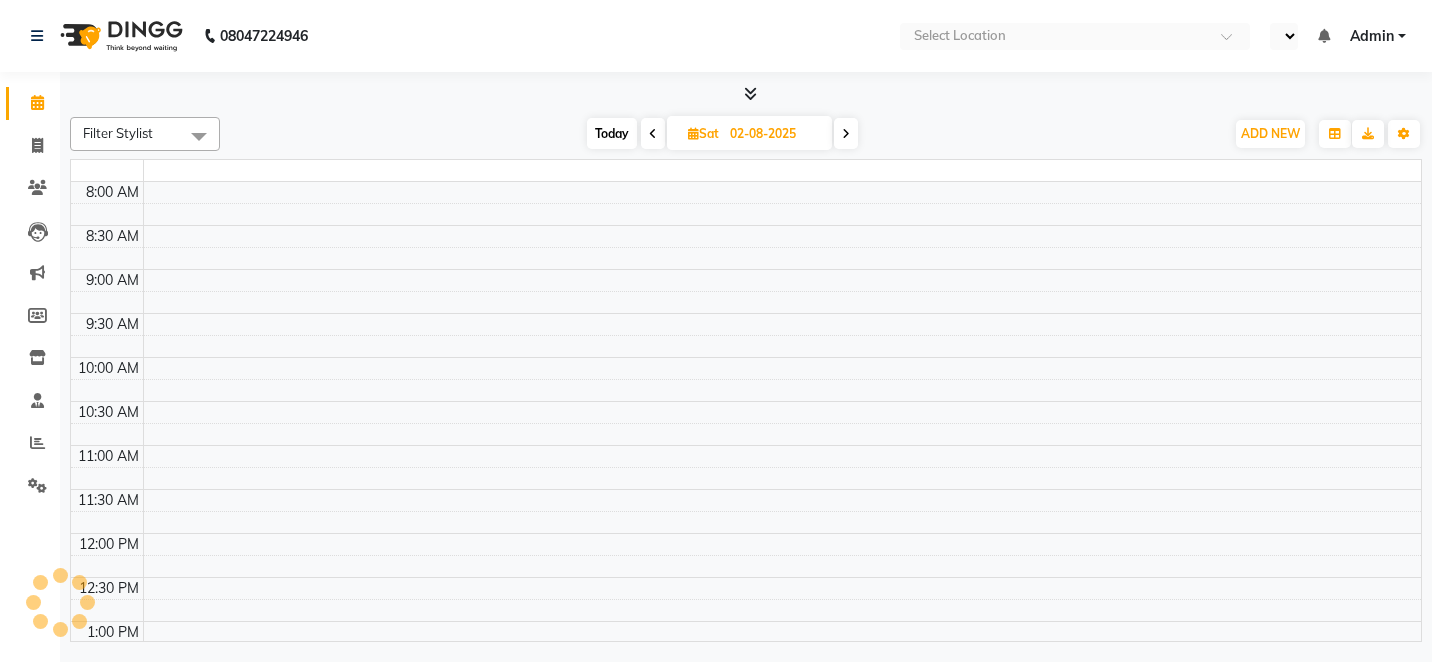 scroll, scrollTop: 0, scrollLeft: 0, axis: both 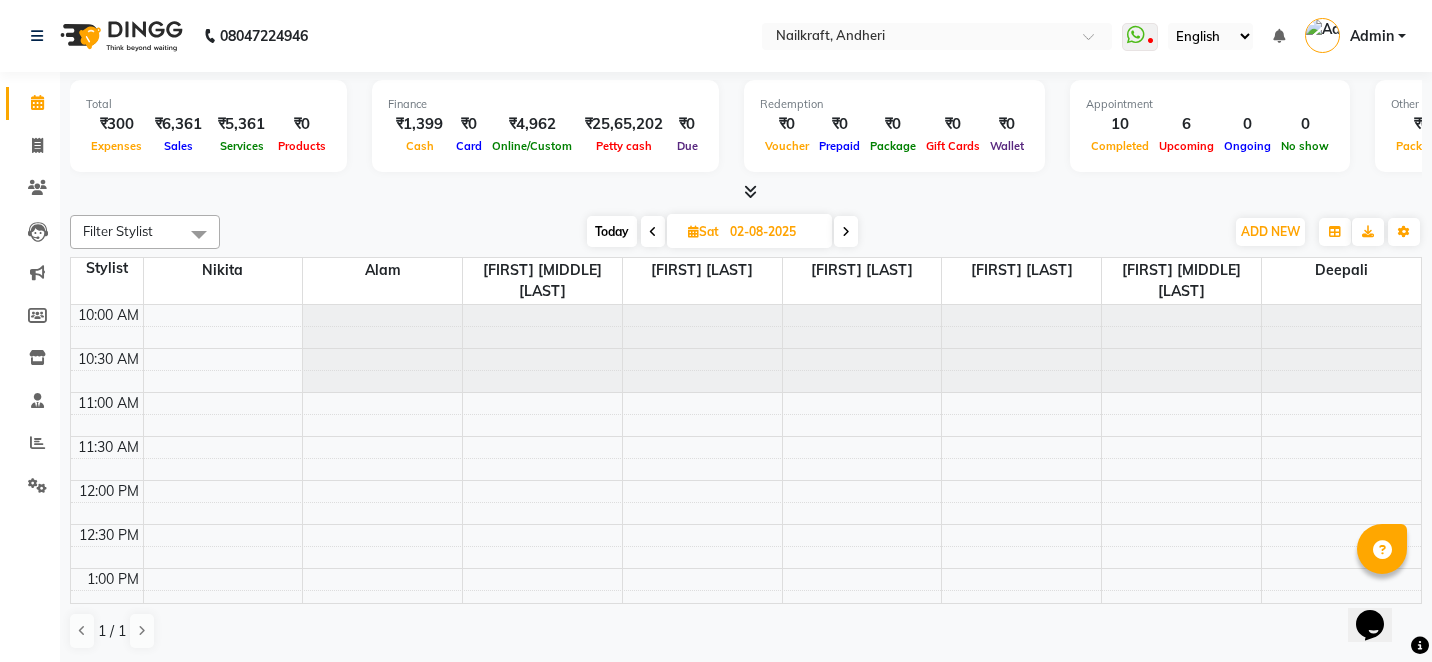 click on "Today  Sat 02-08-2025" at bounding box center [722, 232] 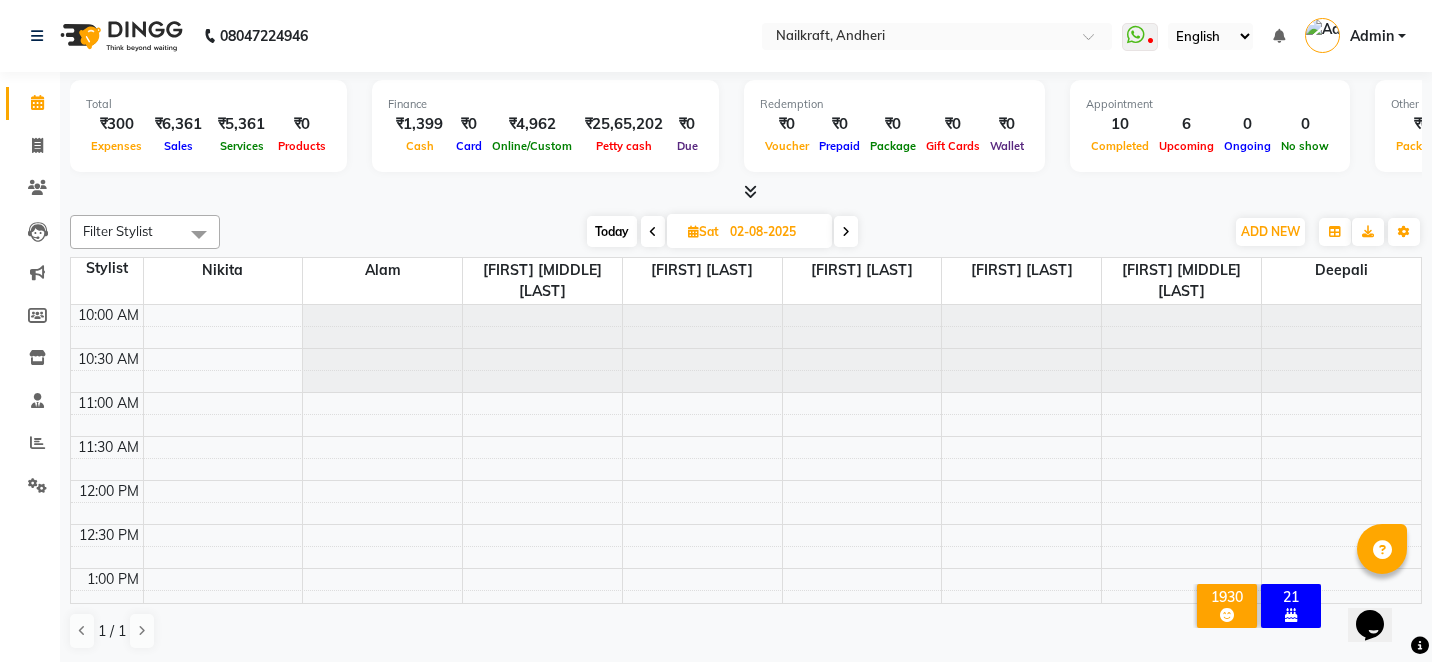 click on "Today  Sat 02-08-2025" at bounding box center [722, 232] 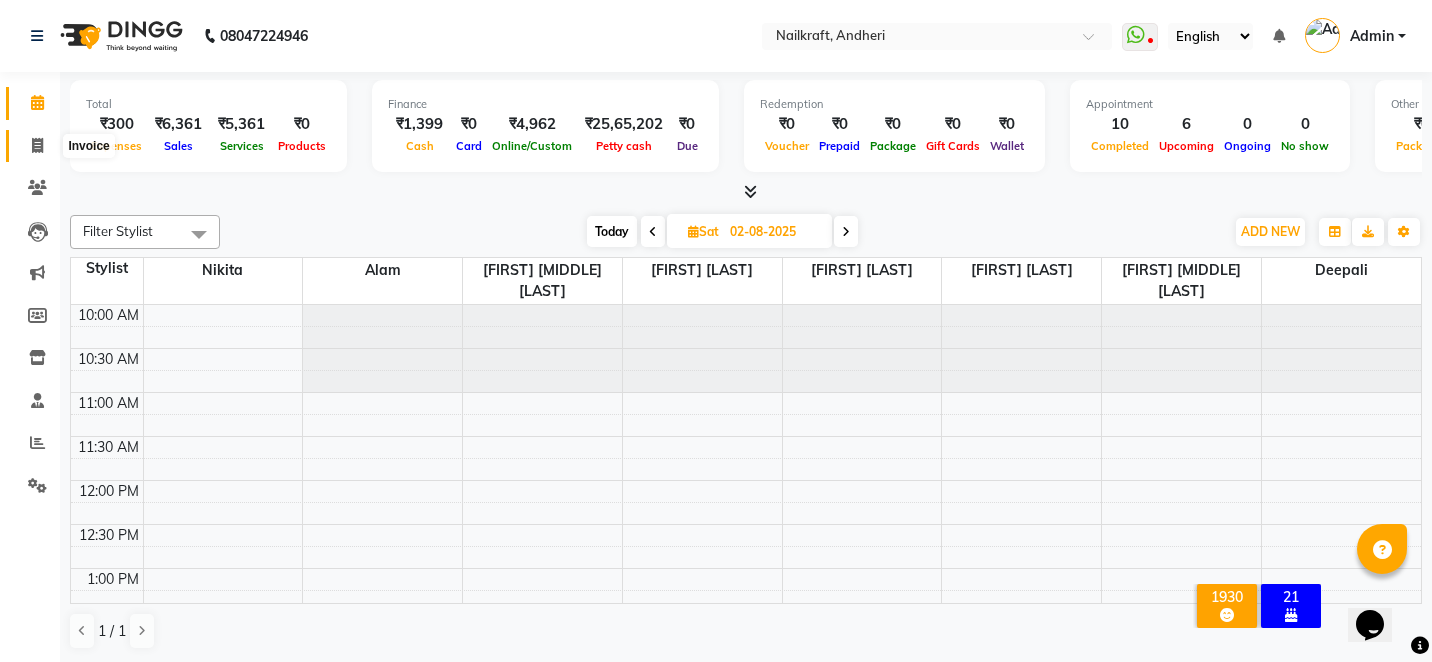 click 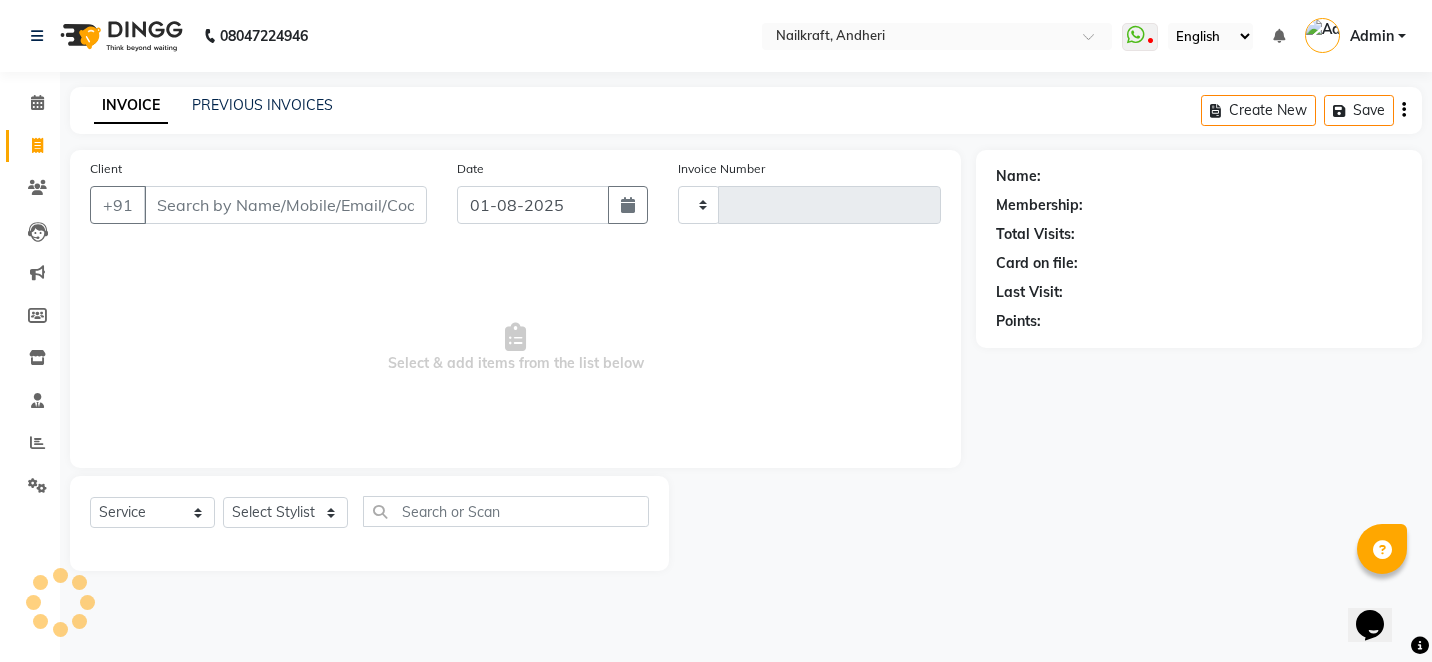 type on "1694" 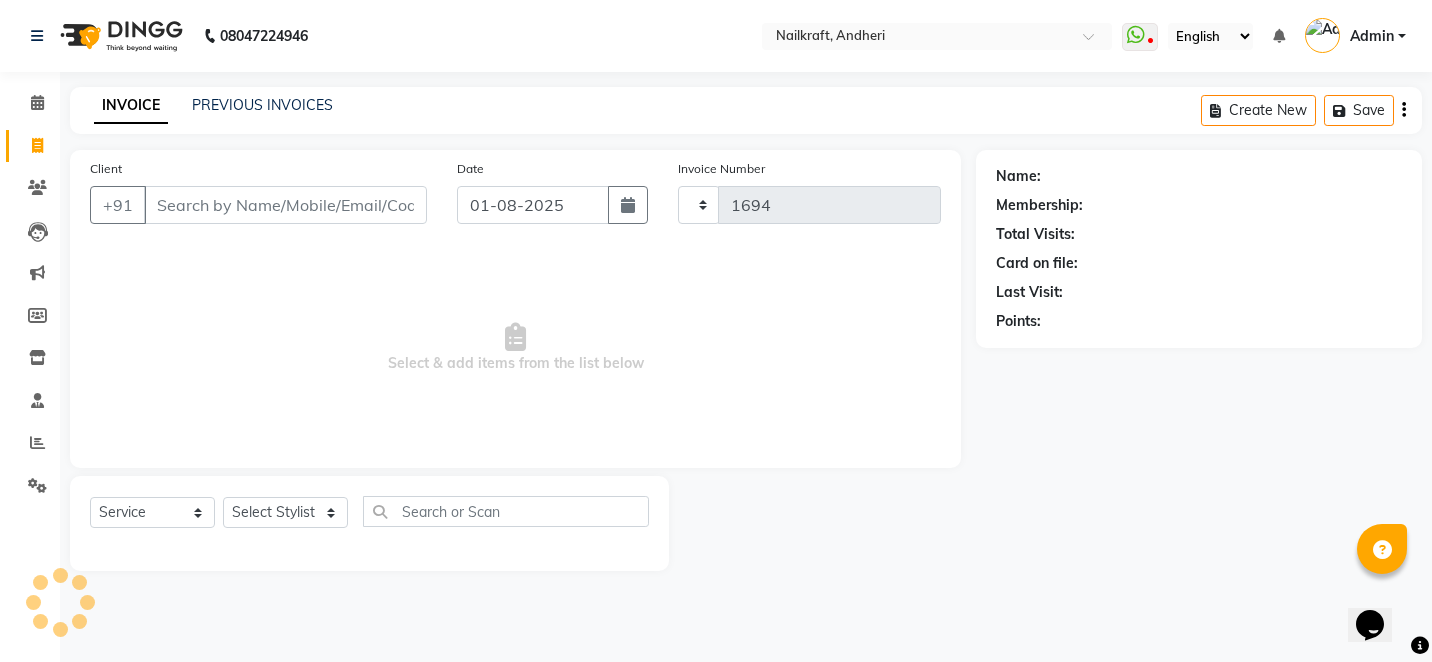 select on "6081" 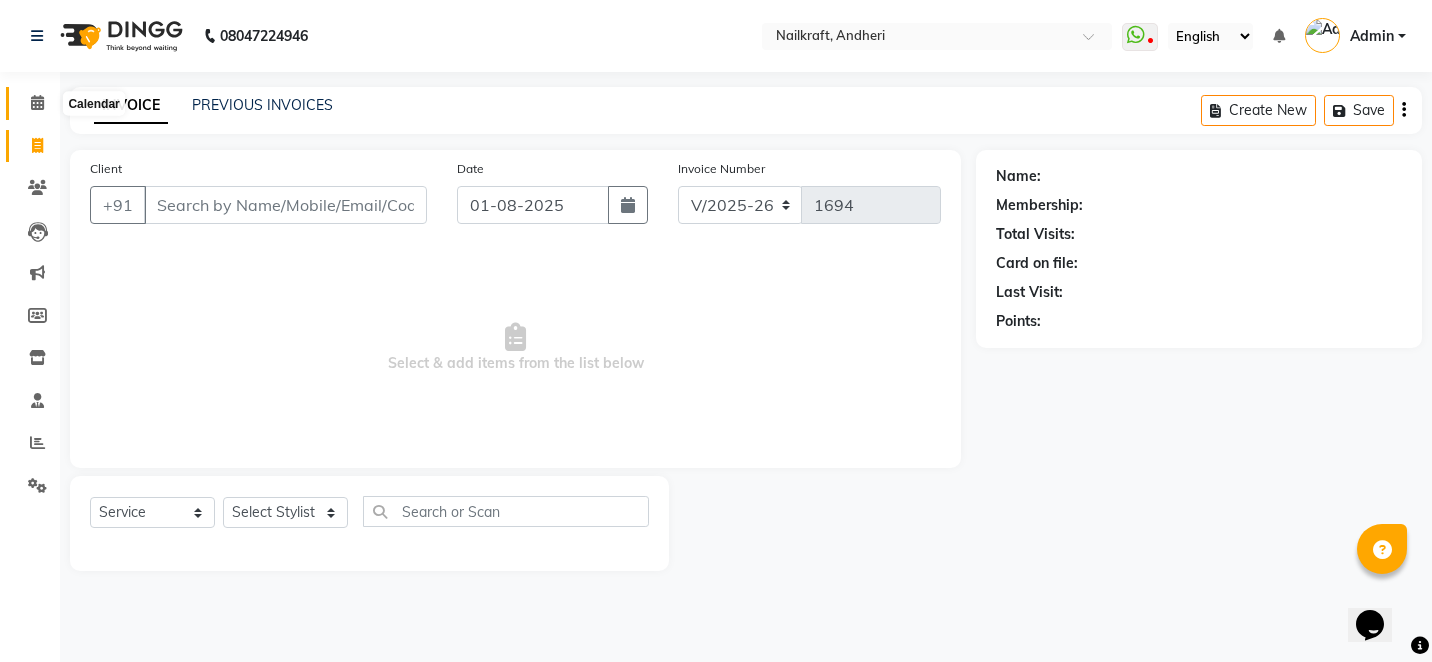 click 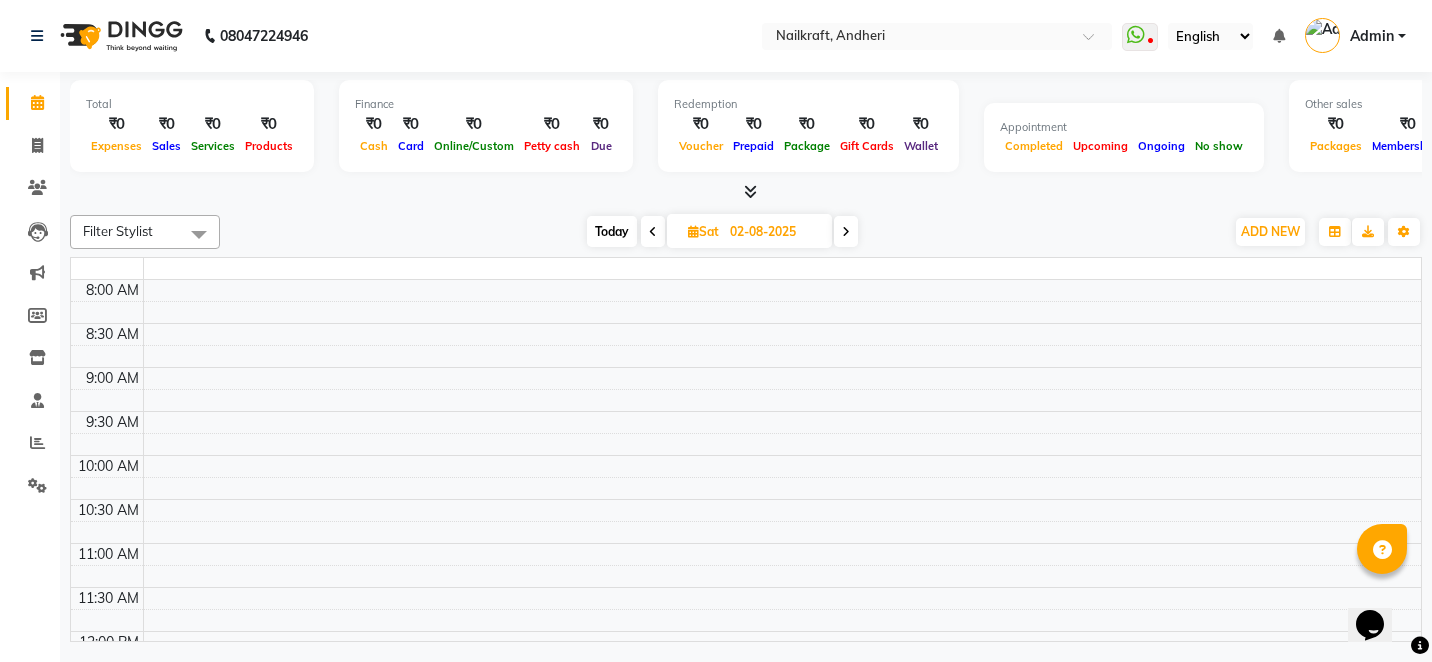 scroll, scrollTop: 0, scrollLeft: 0, axis: both 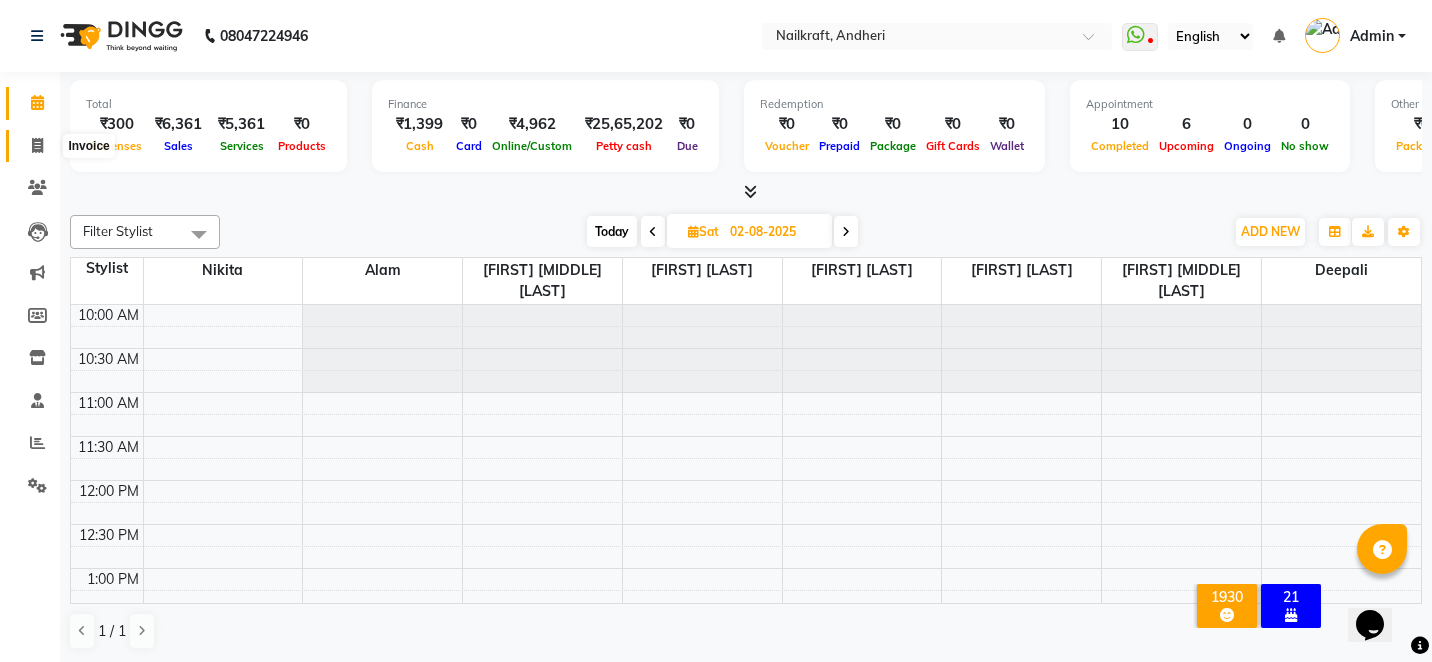click 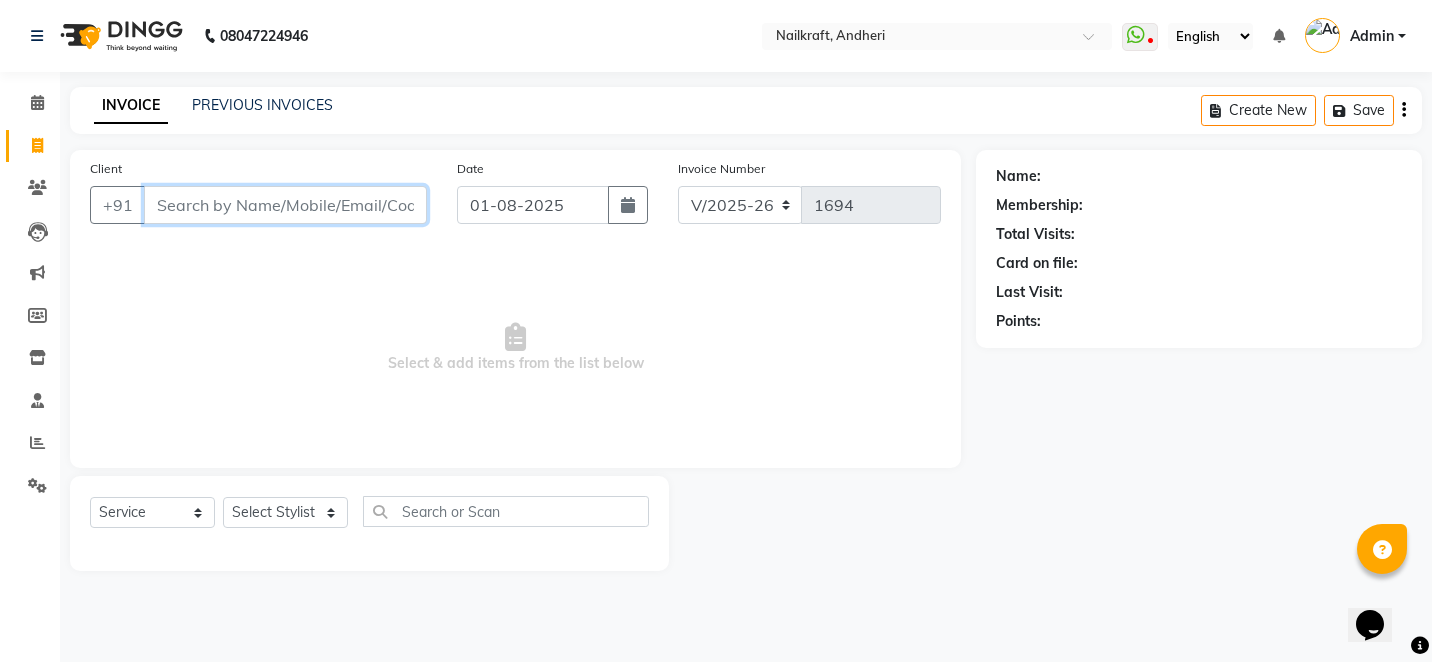 click on "Client" at bounding box center [285, 205] 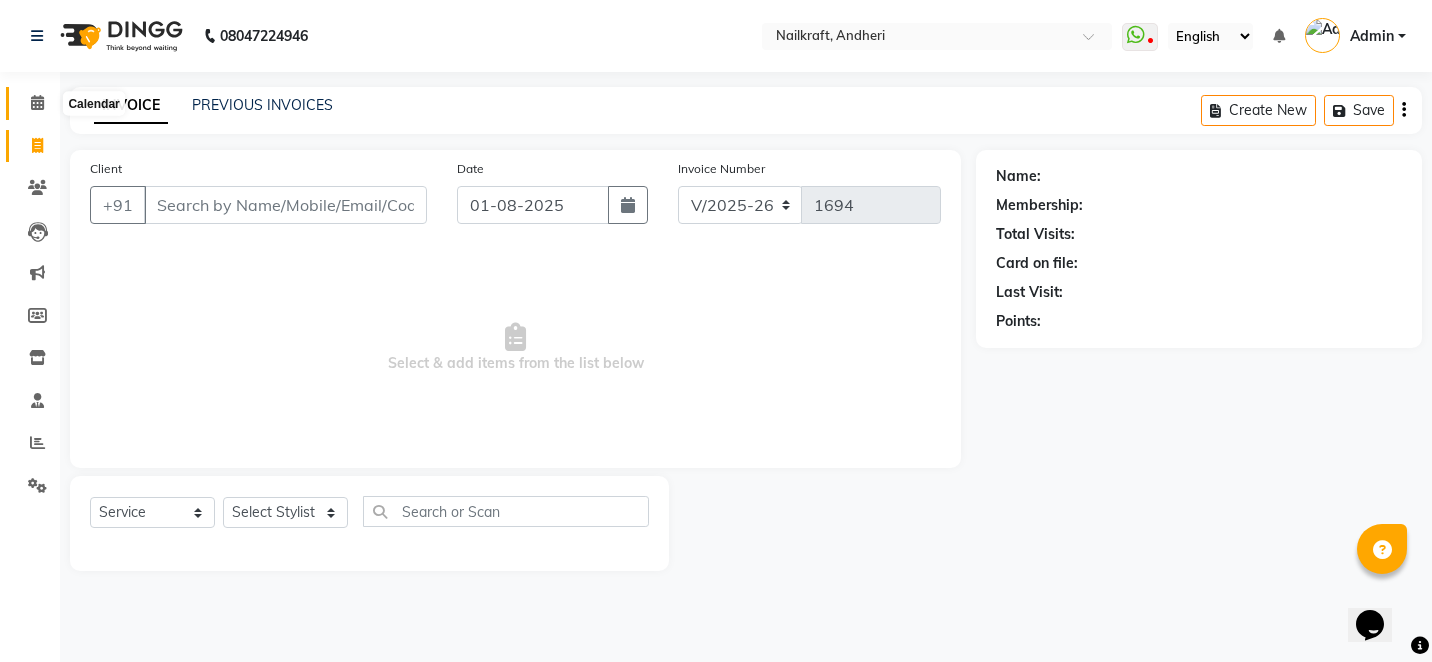 click 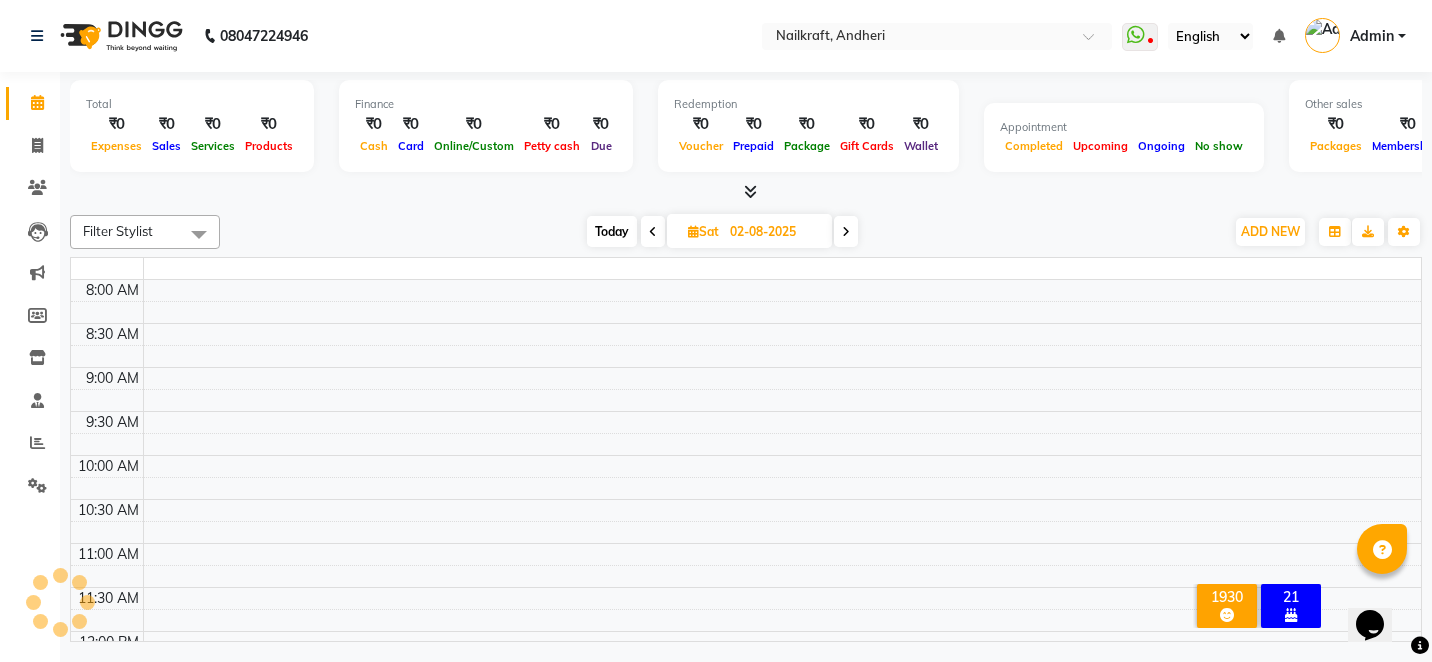 scroll, scrollTop: 697, scrollLeft: 0, axis: vertical 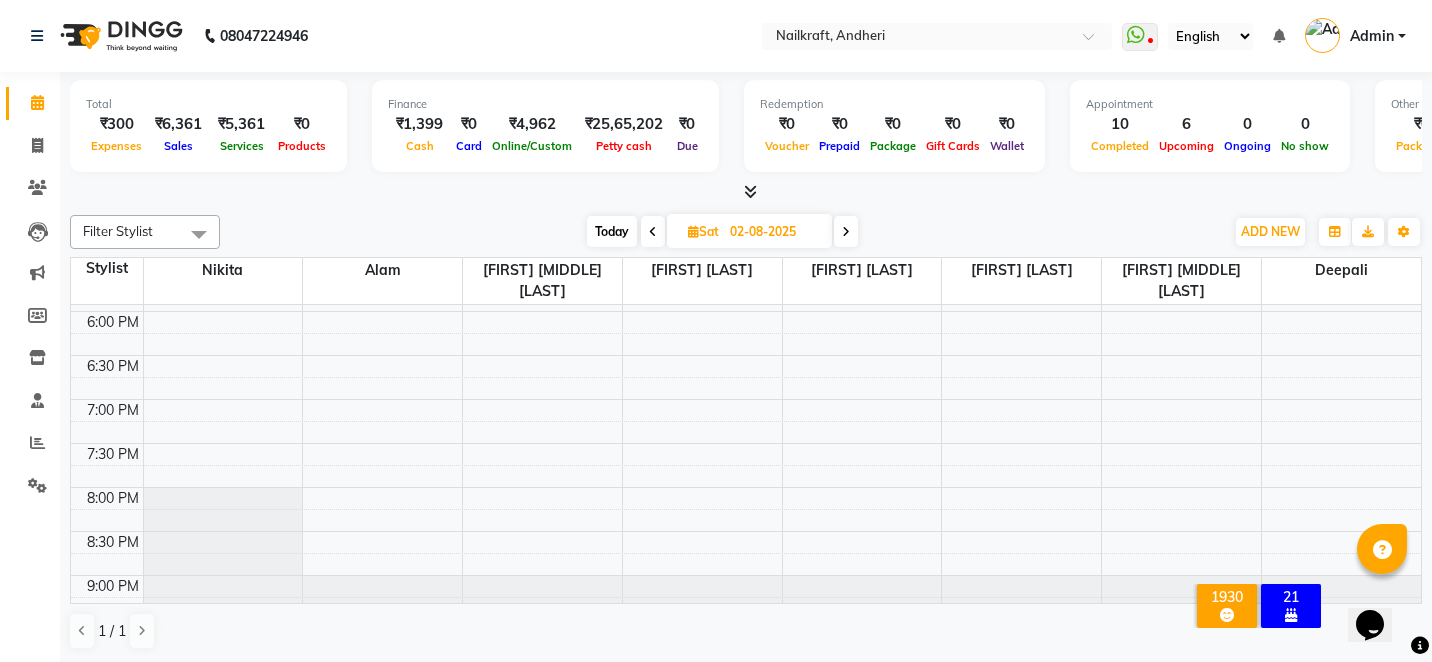 click on "Today  Sat 02-08-2025" at bounding box center [722, 232] 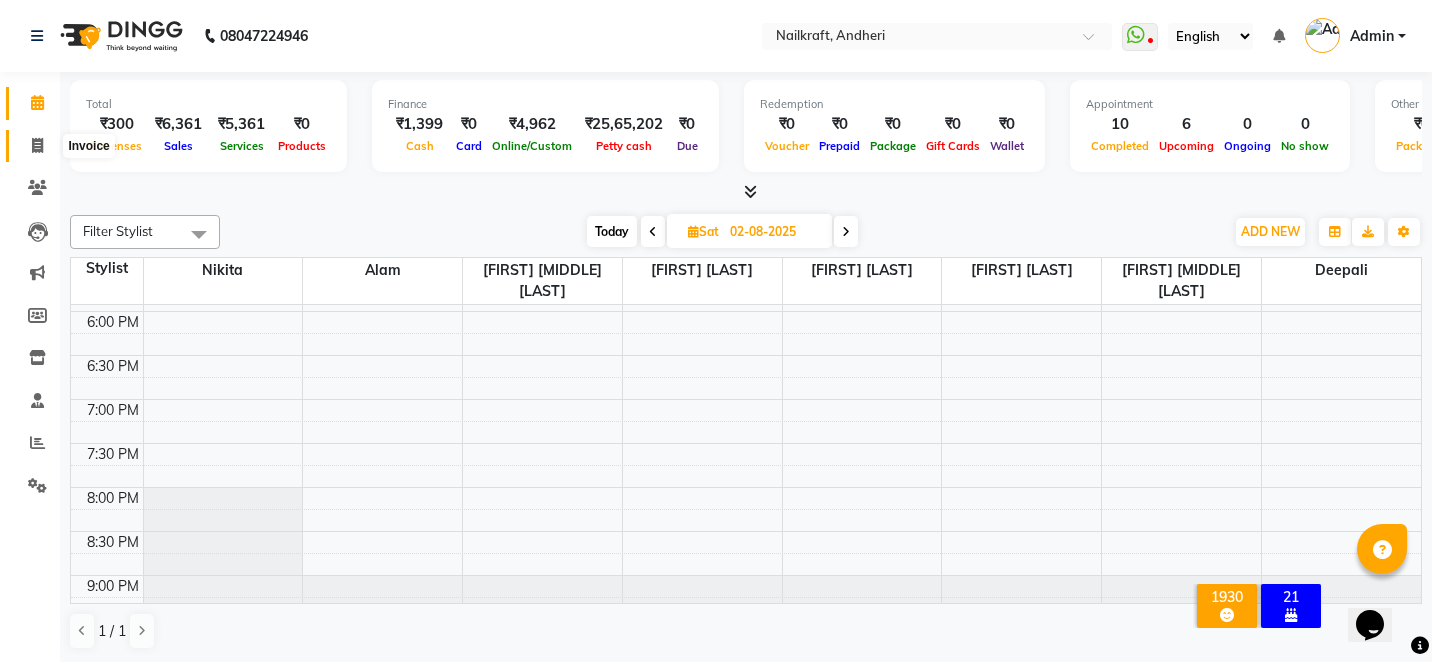 click 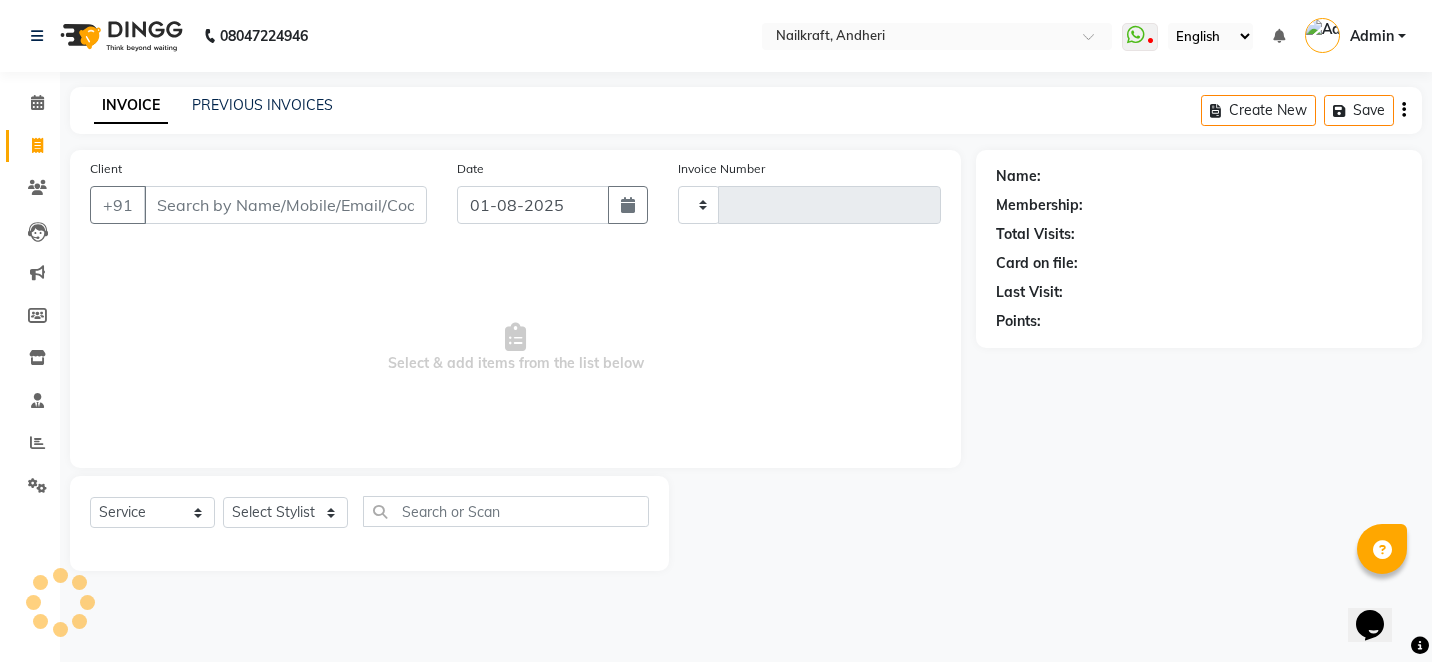 type on "1694" 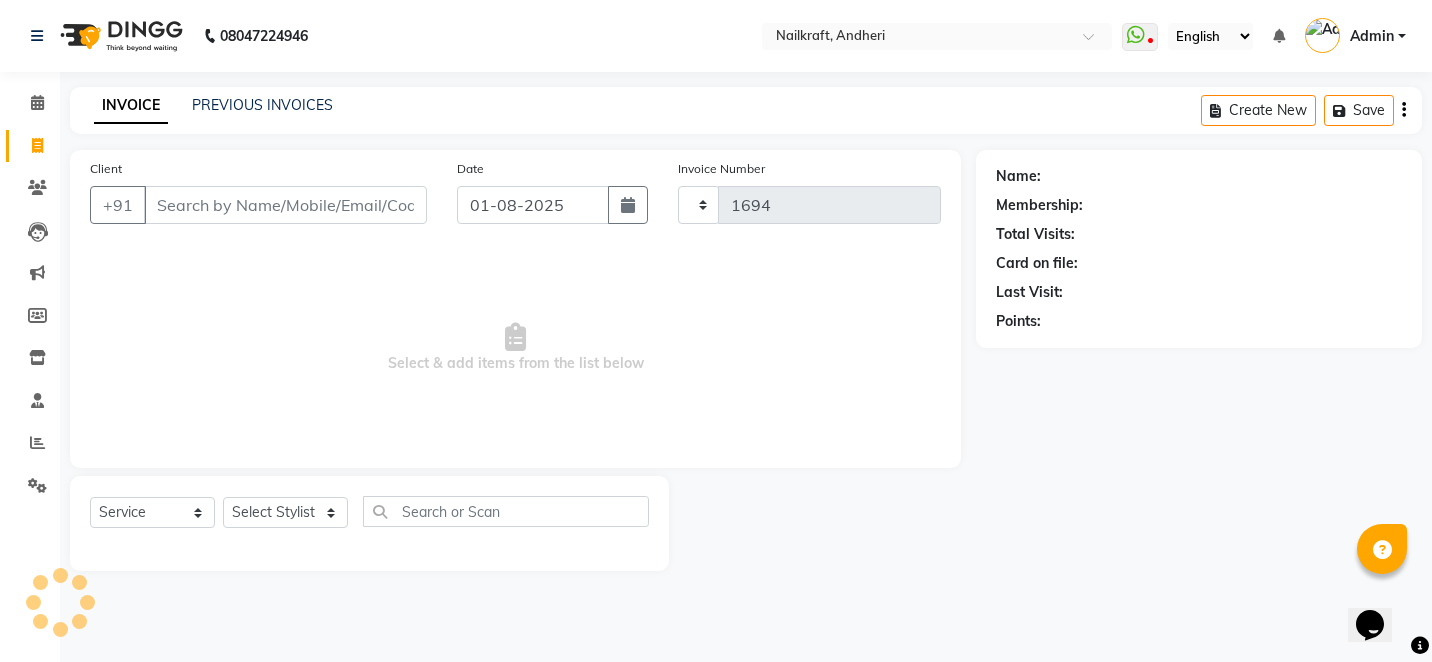 select on "6081" 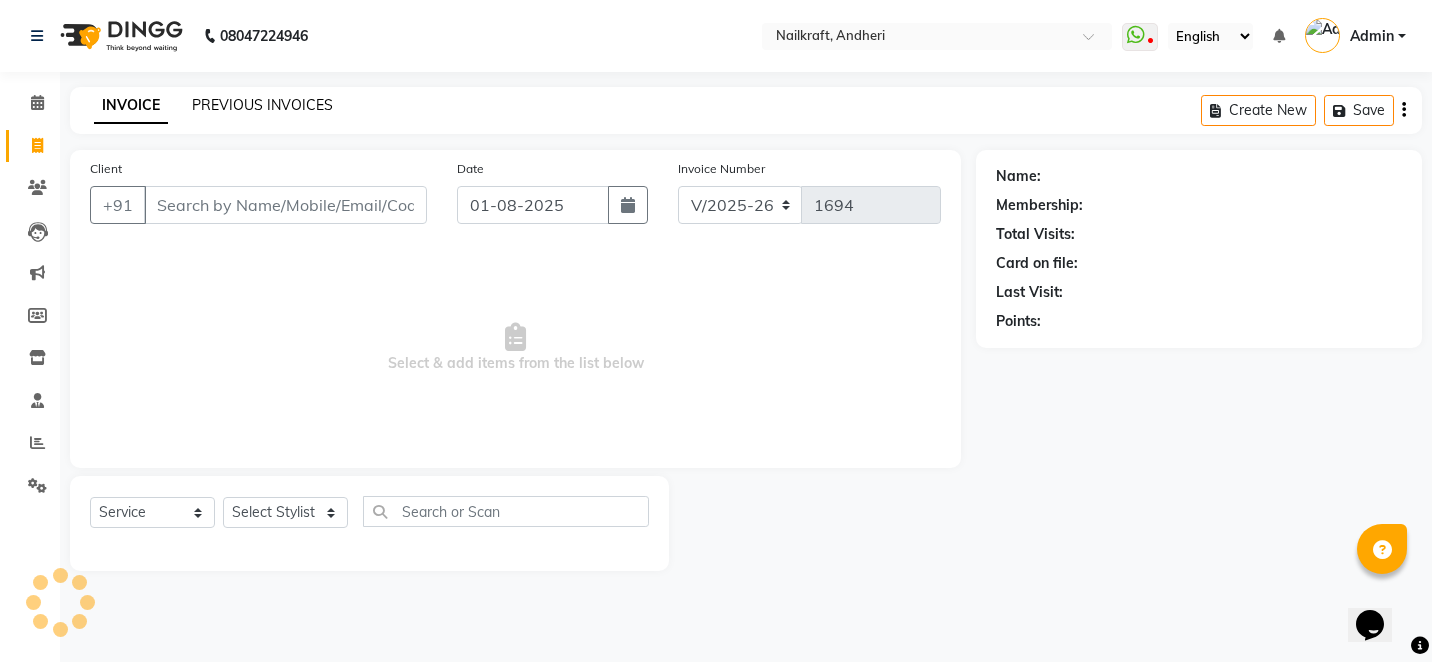 click on "PREVIOUS INVOICES" 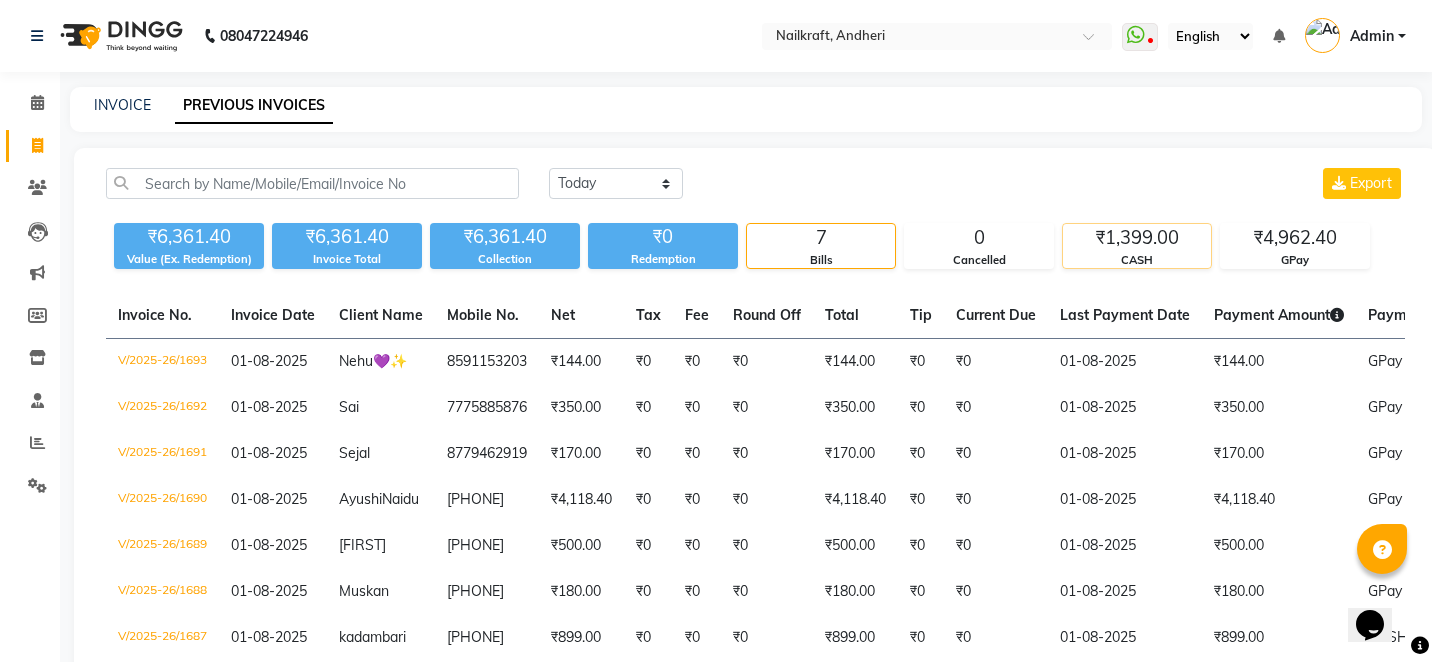 click on "CASH" 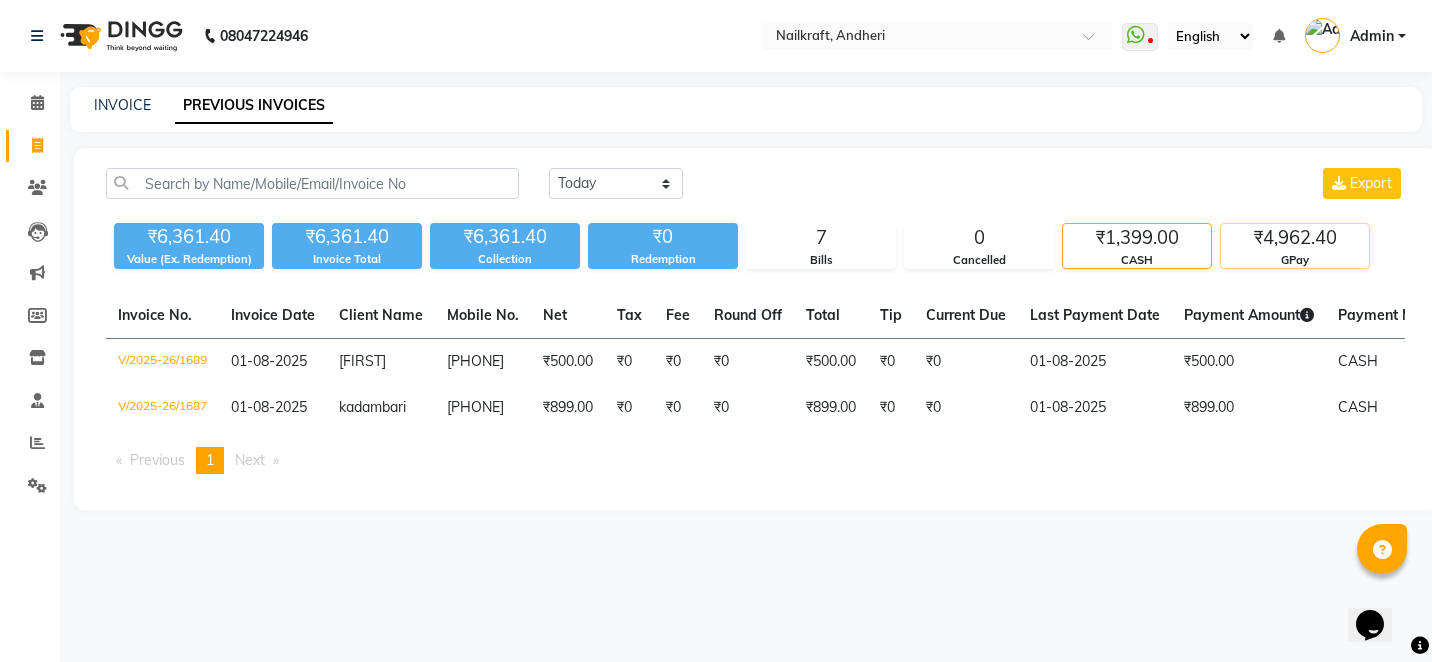 click on "₹4,962.40" 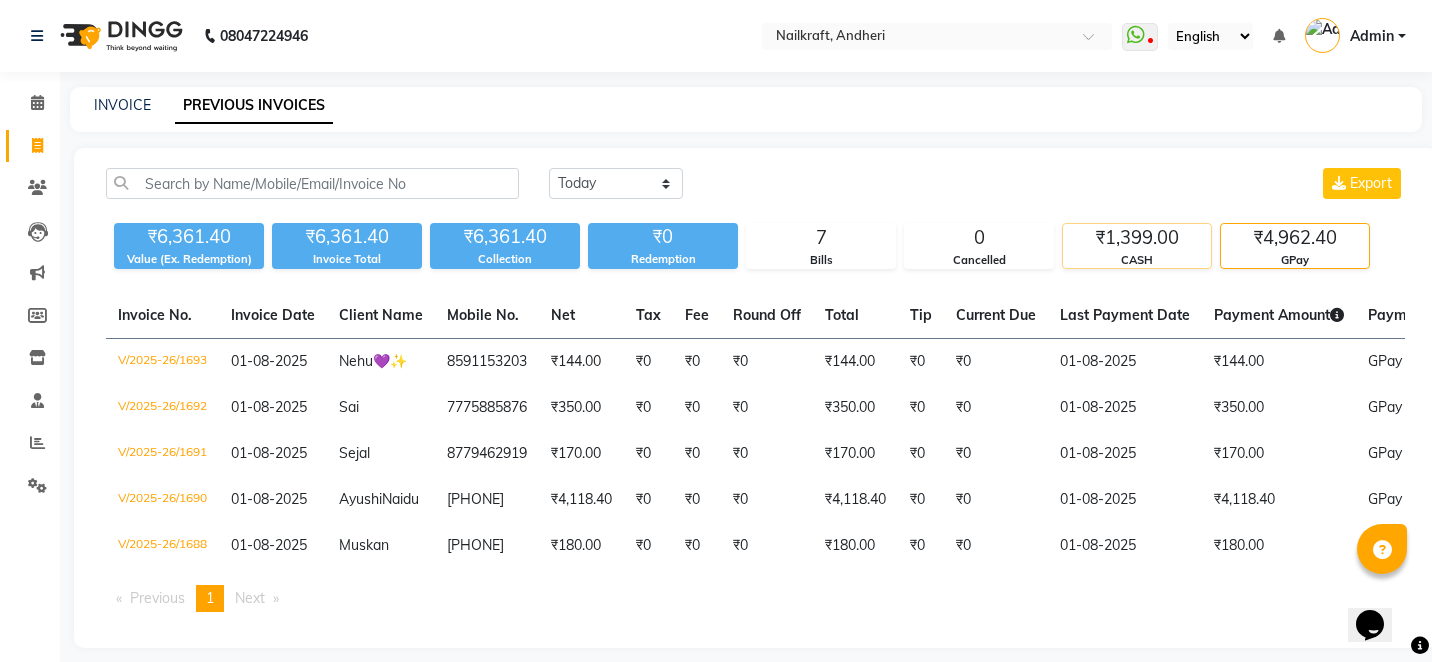 click on "CASH" 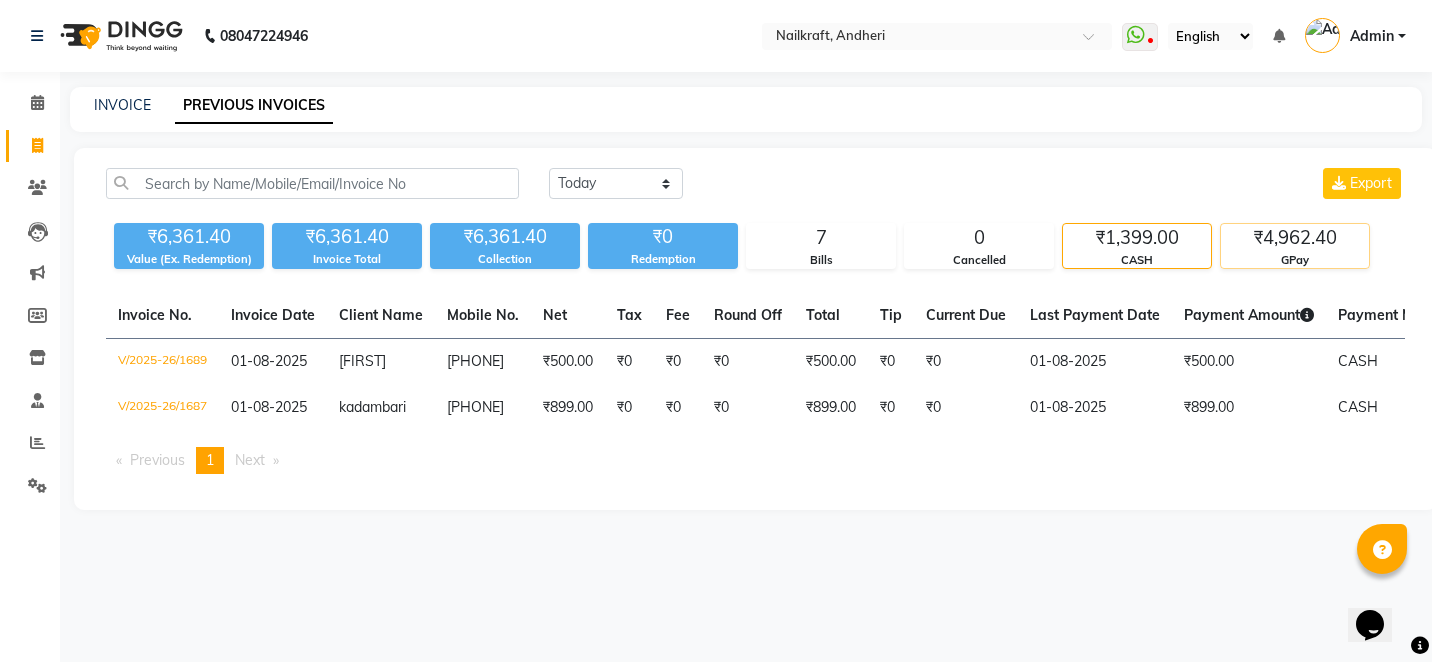 click on "₹4,962.40" 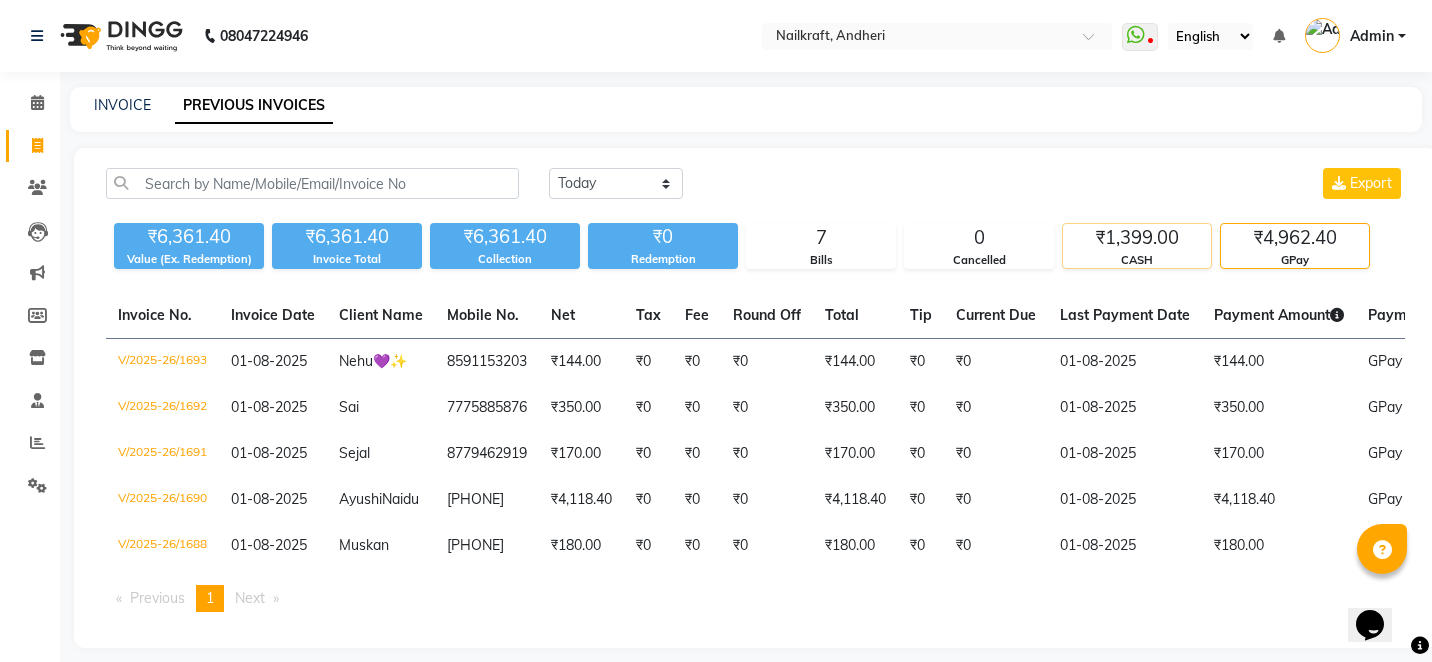 click on "₹1,399.00" 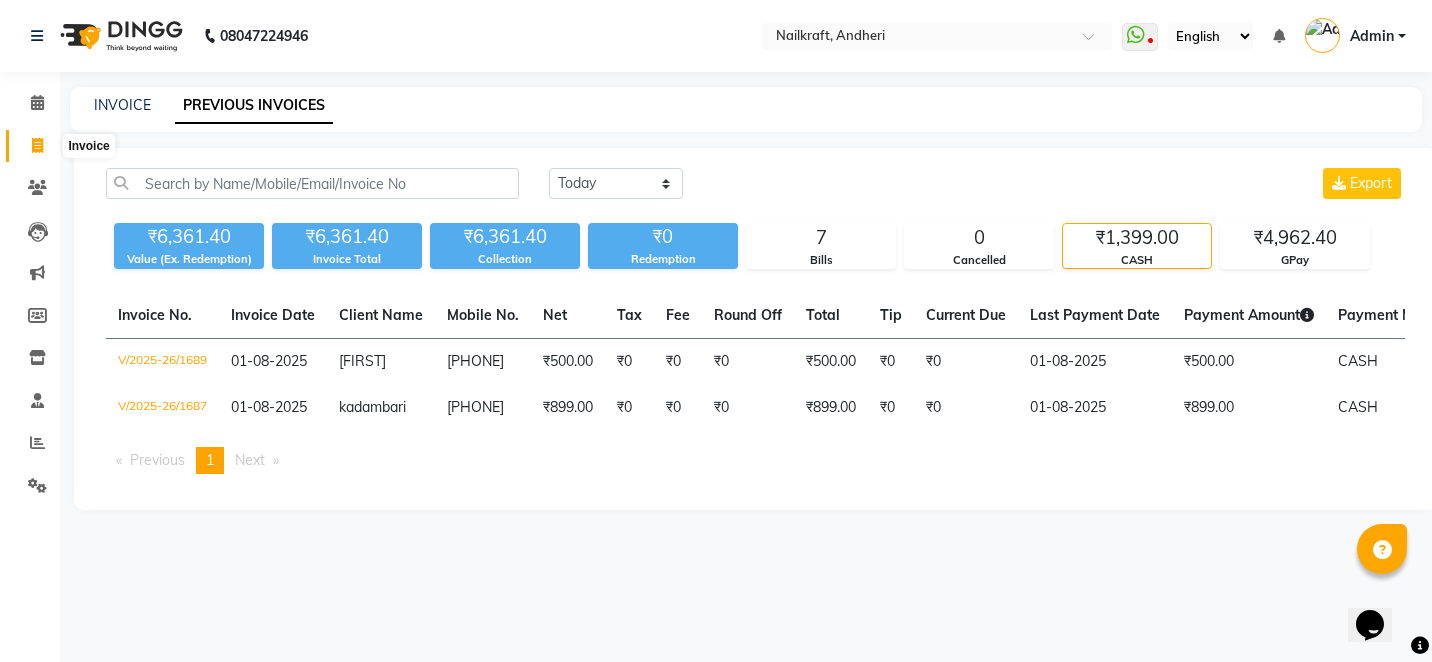 click 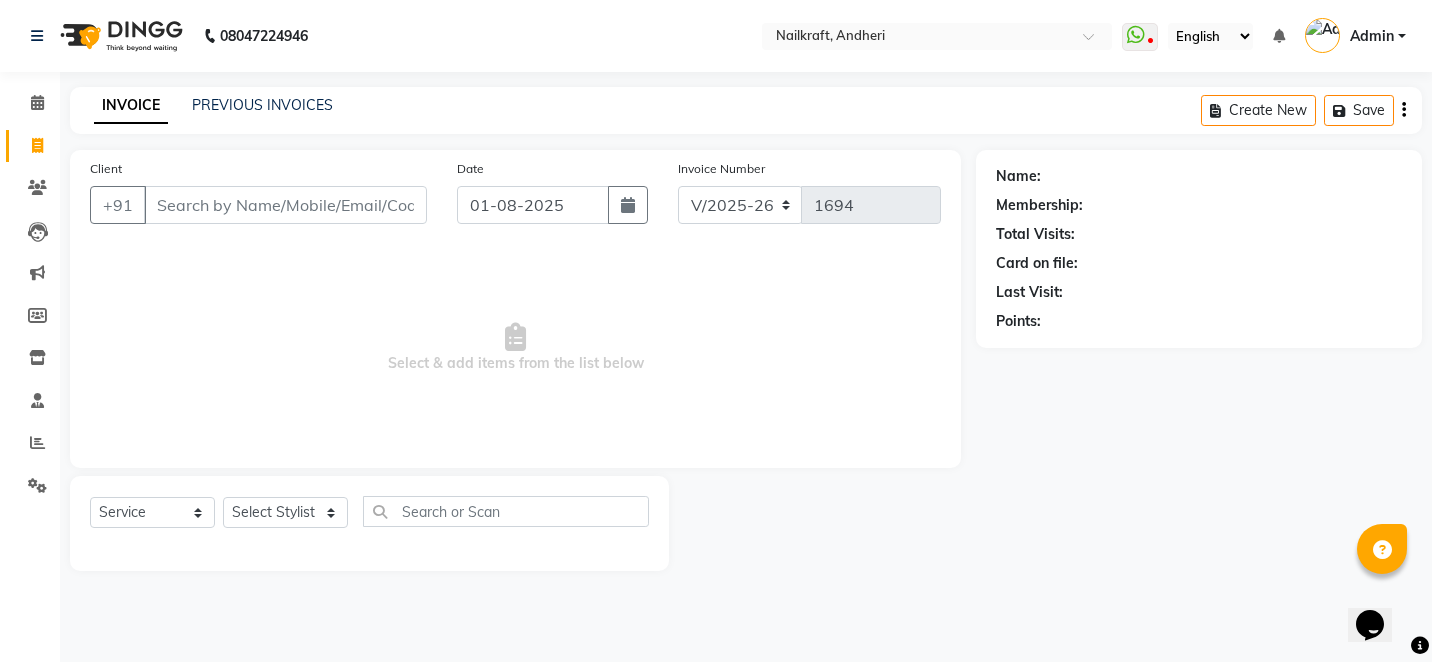 click on "Client" at bounding box center (285, 205) 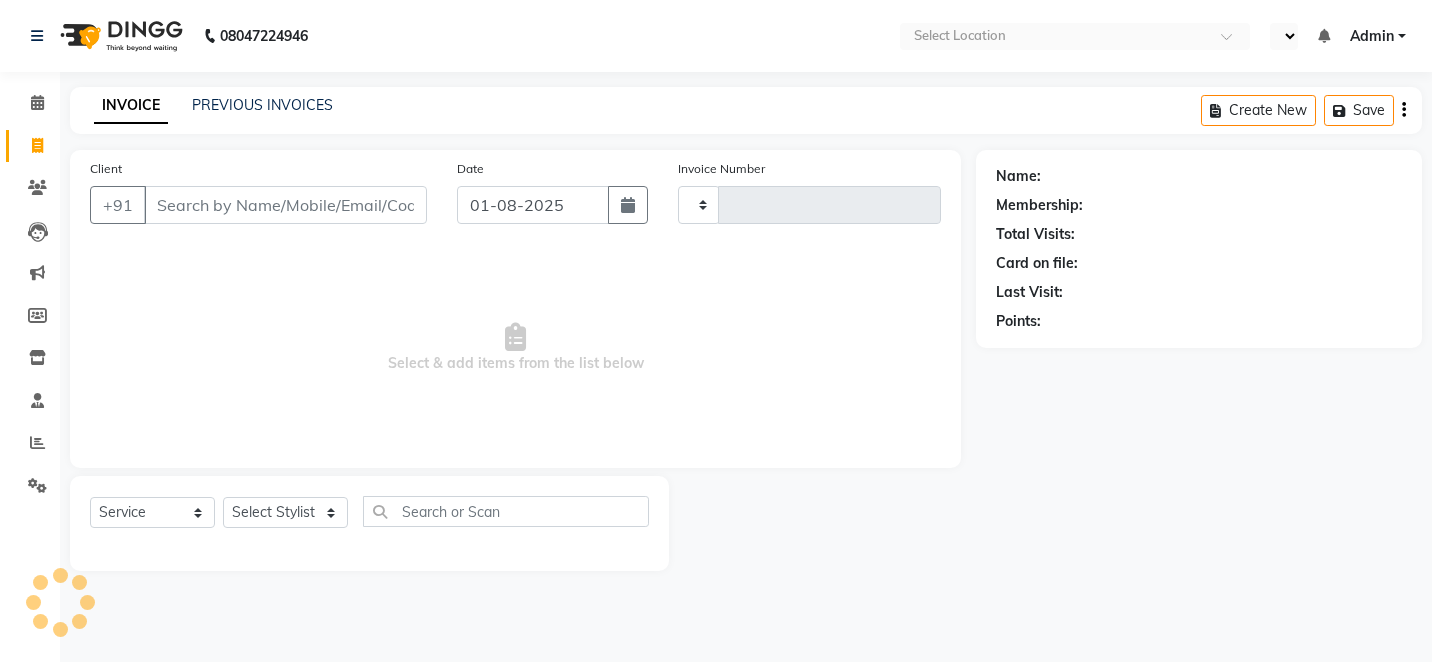 select on "service" 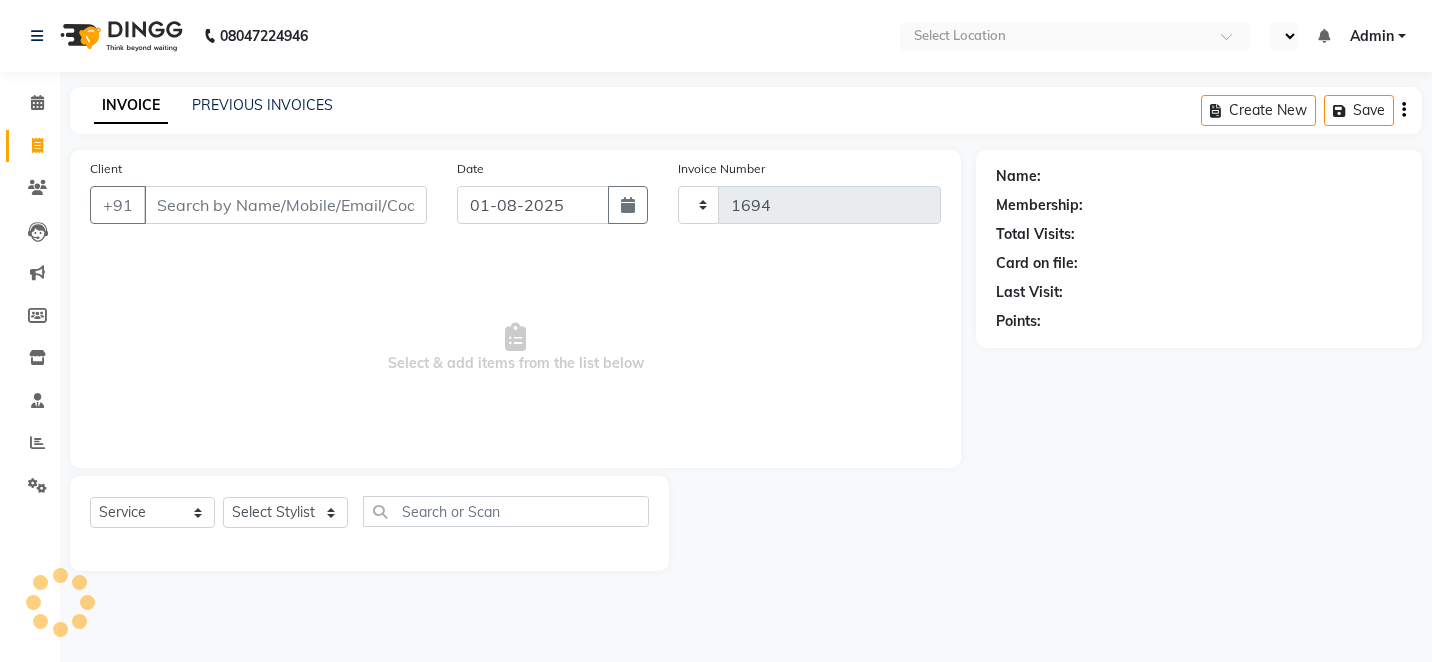 select on "en" 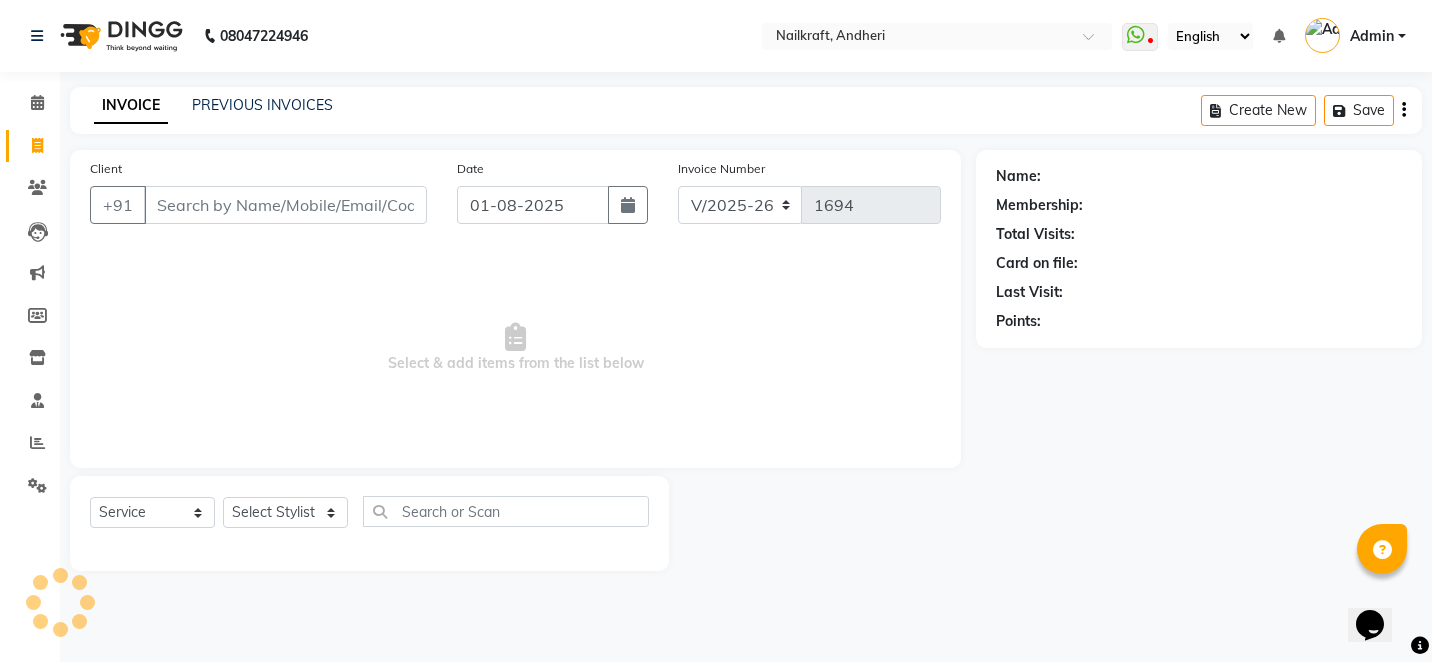 scroll, scrollTop: 0, scrollLeft: 0, axis: both 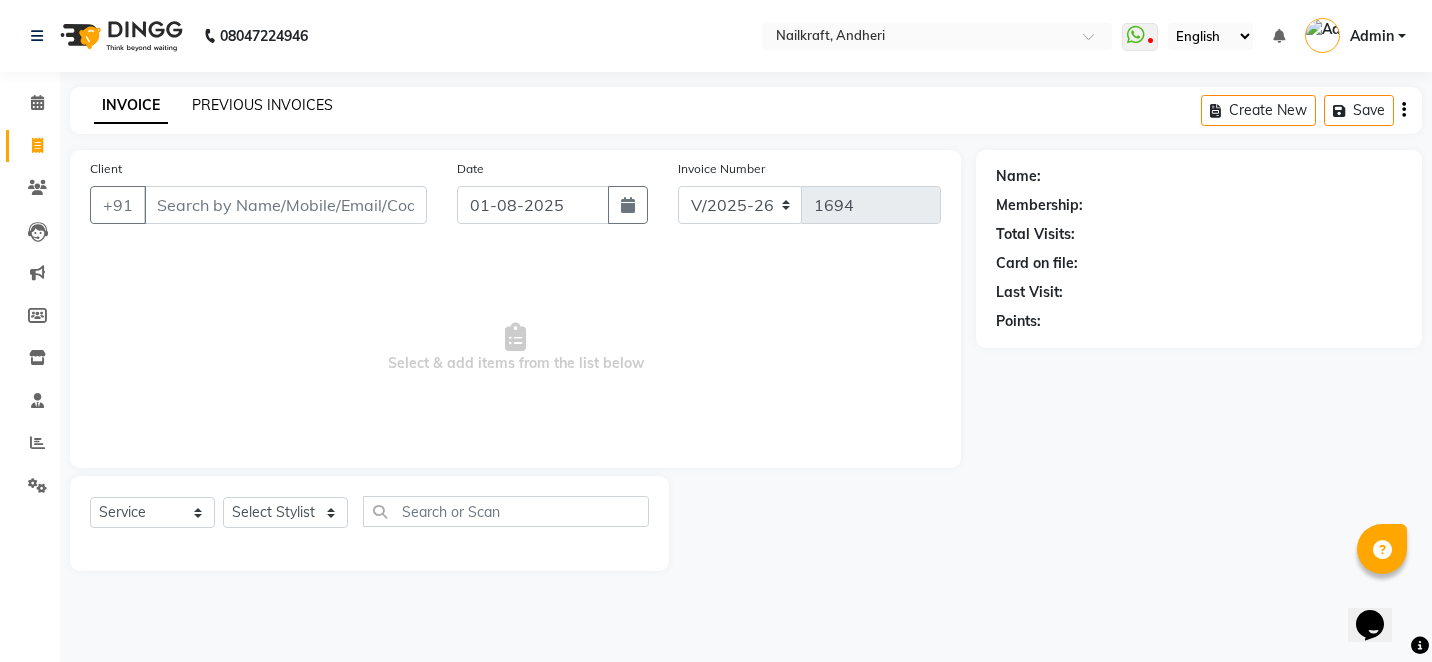 click on "PREVIOUS INVOICES" 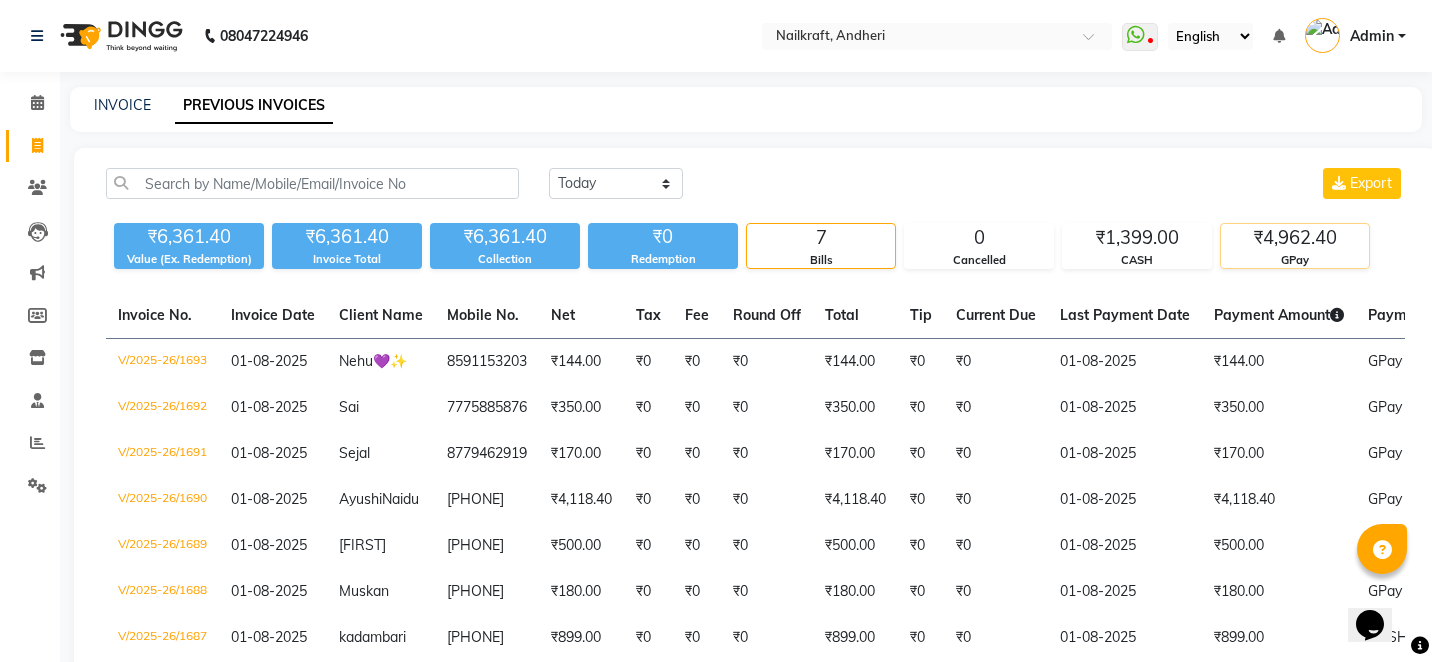 click on "GPay" 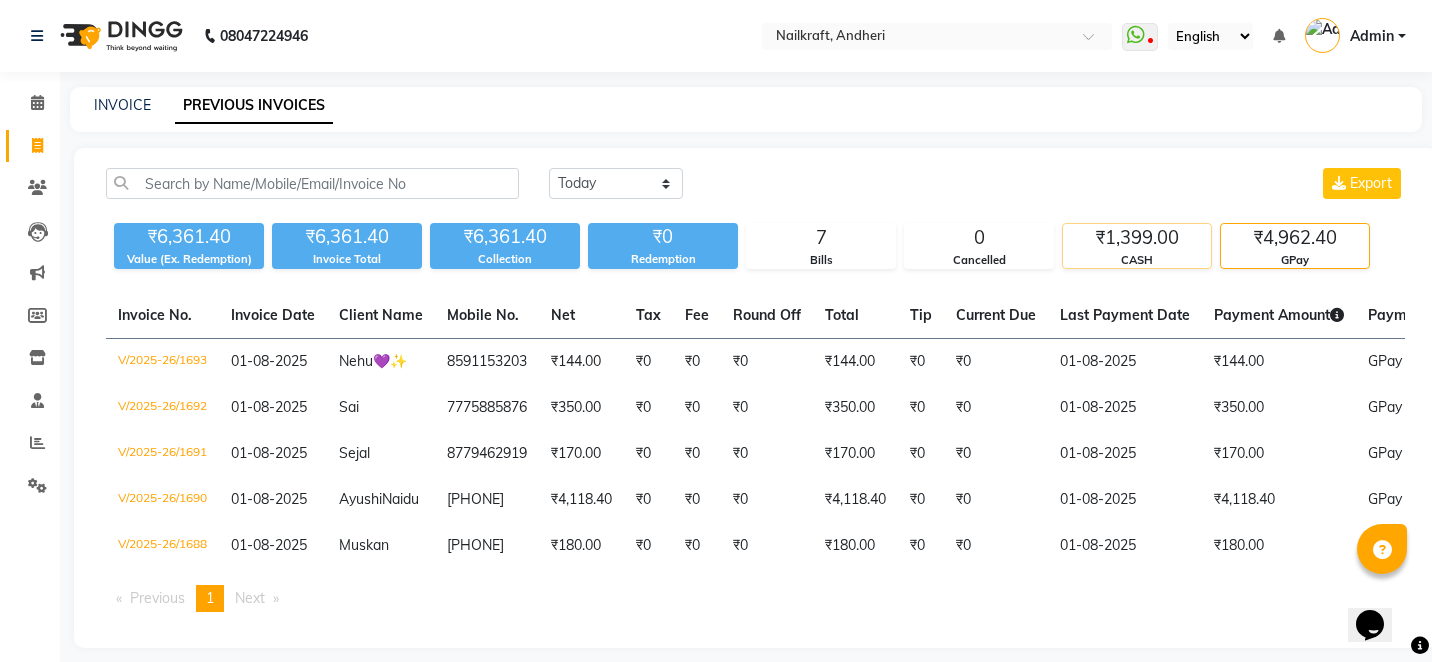 click on "₹1,399.00" 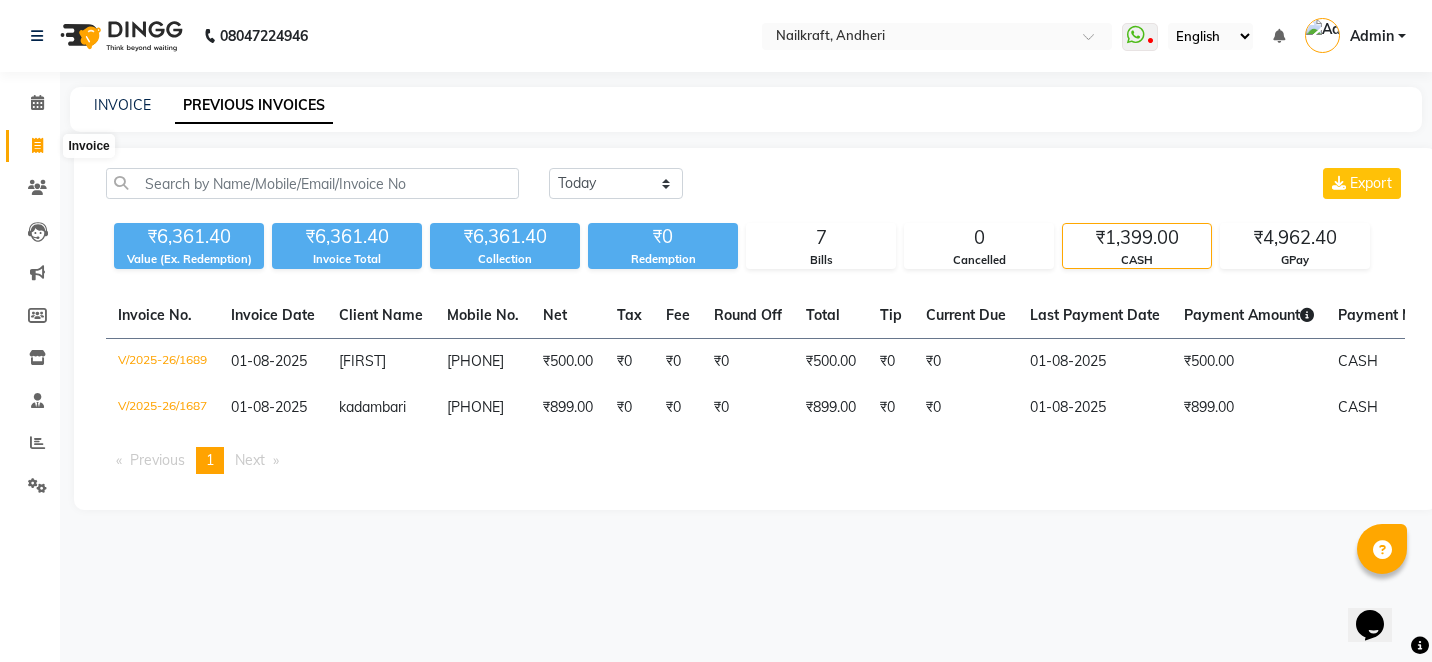 click 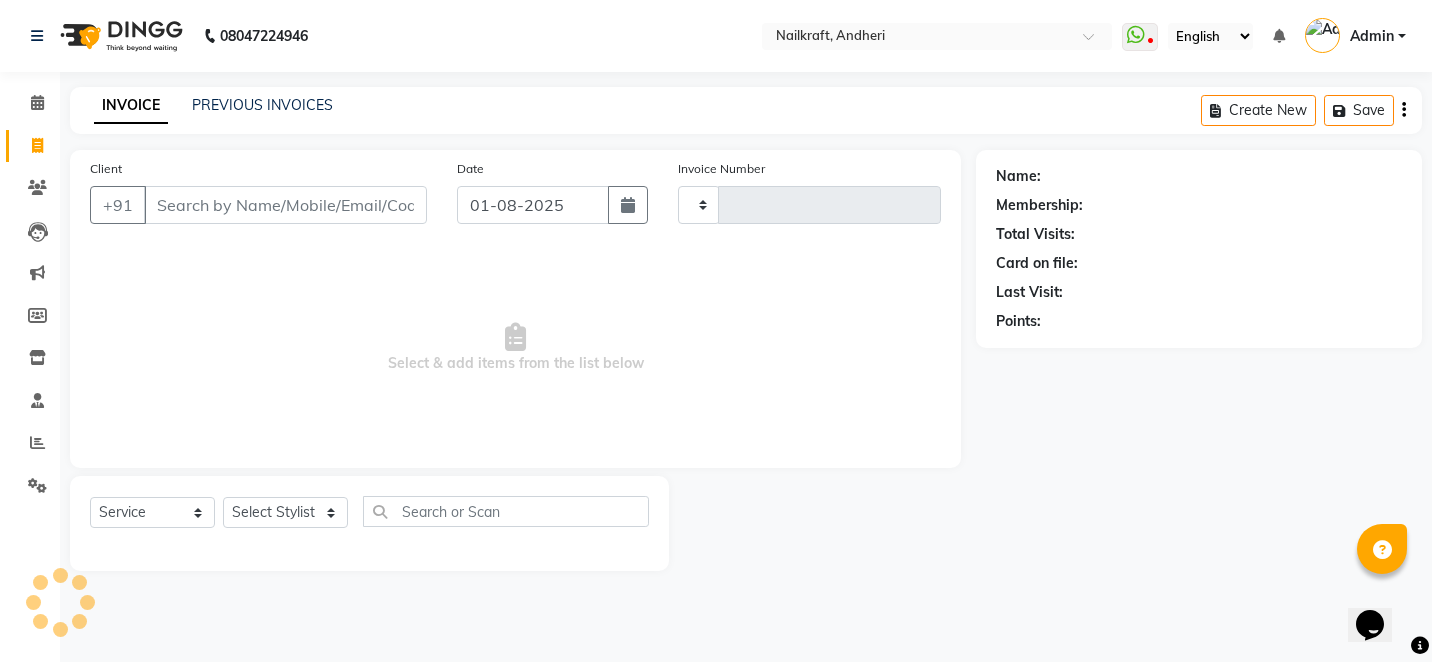 type on "1694" 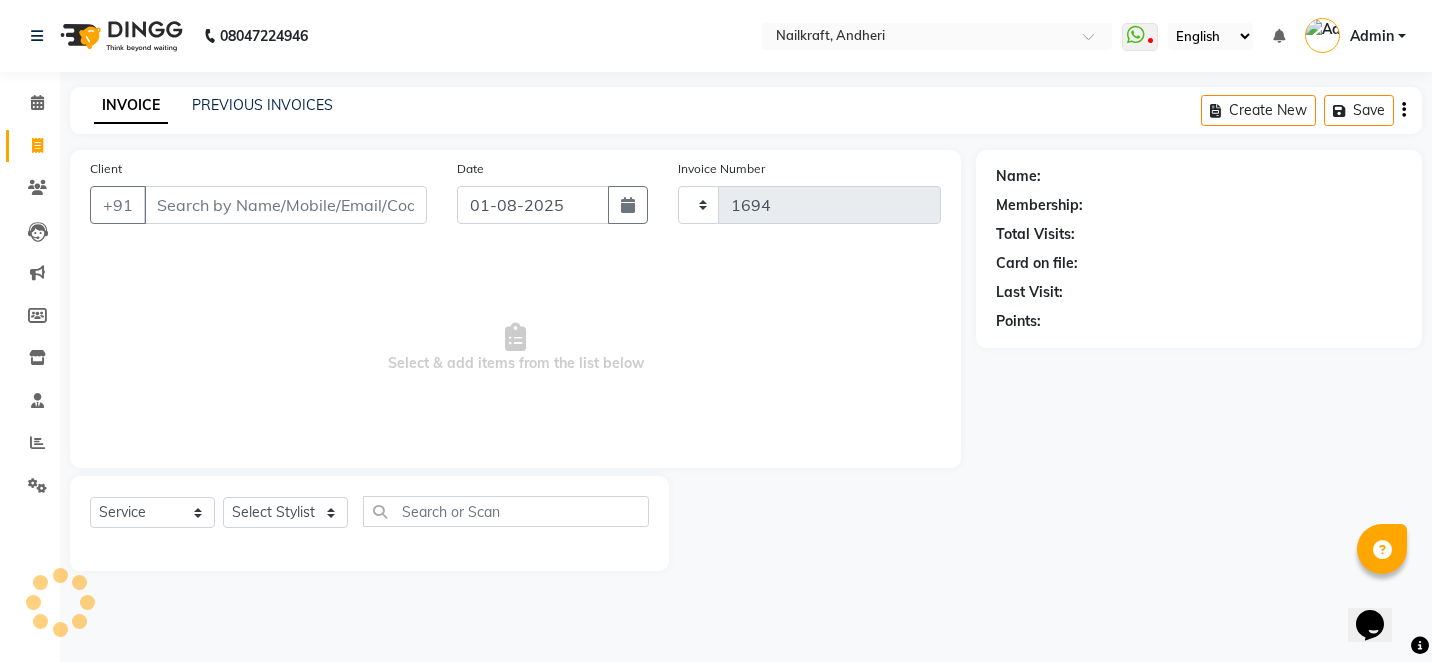 select on "6081" 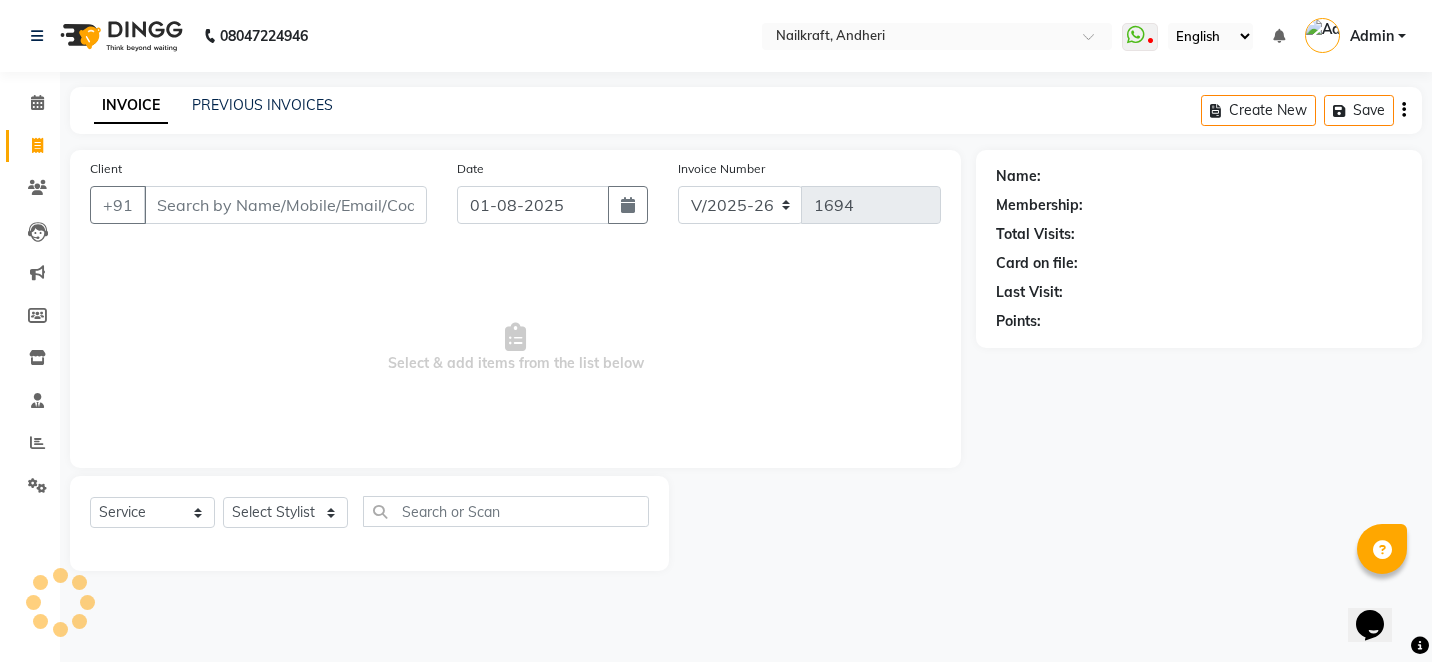 click on "Client" at bounding box center (285, 205) 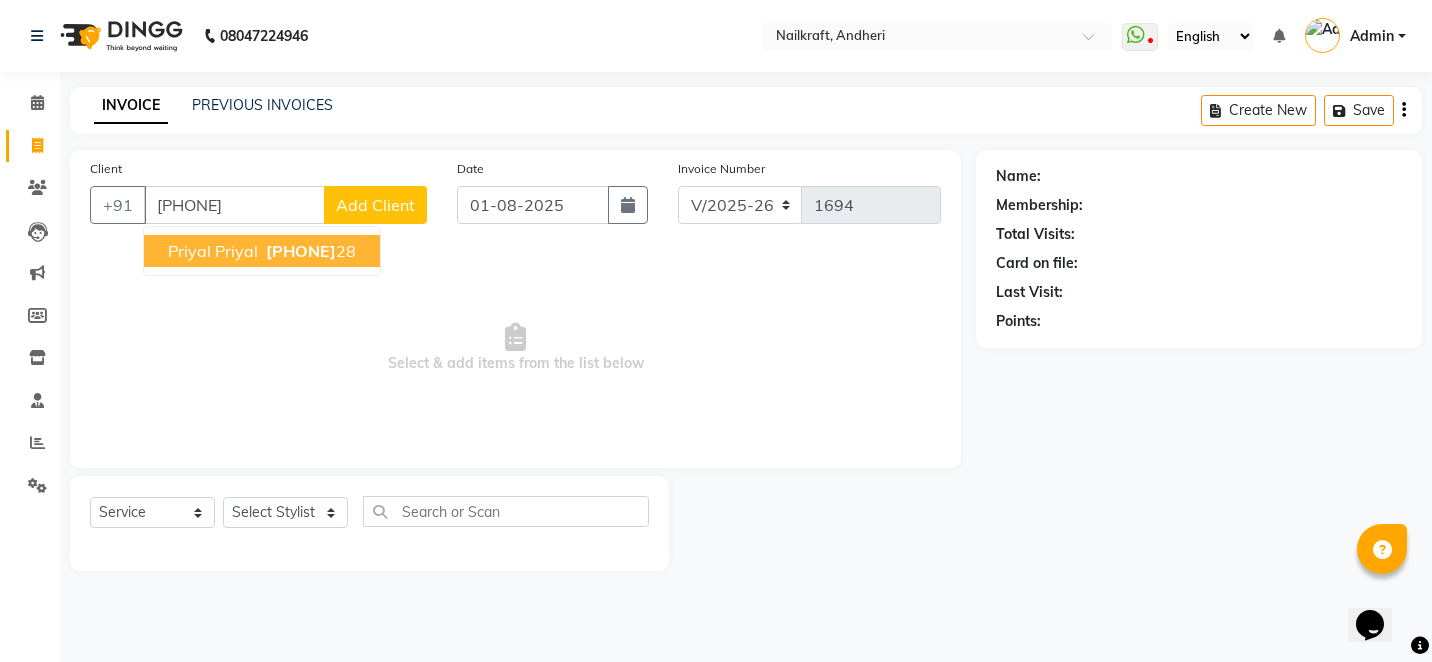 click on "Priyal Priyal   82403238 28" at bounding box center (262, 251) 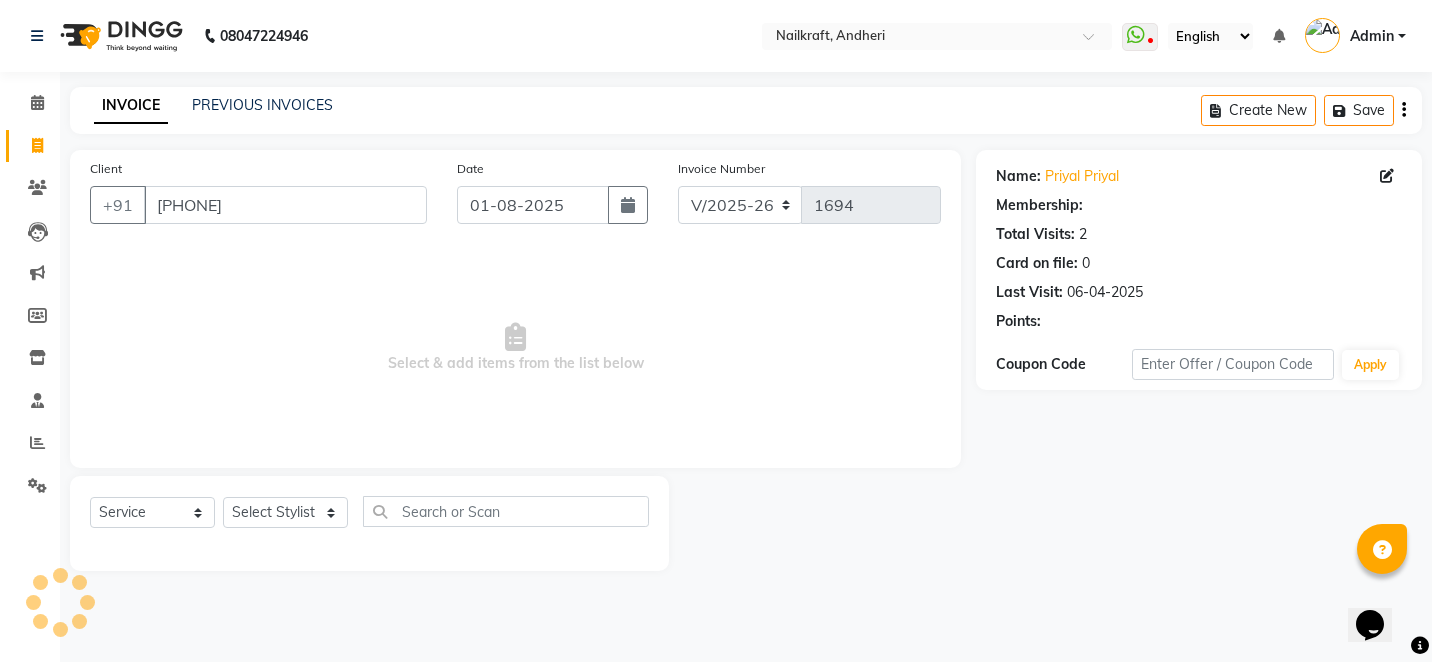 select on "1: Object" 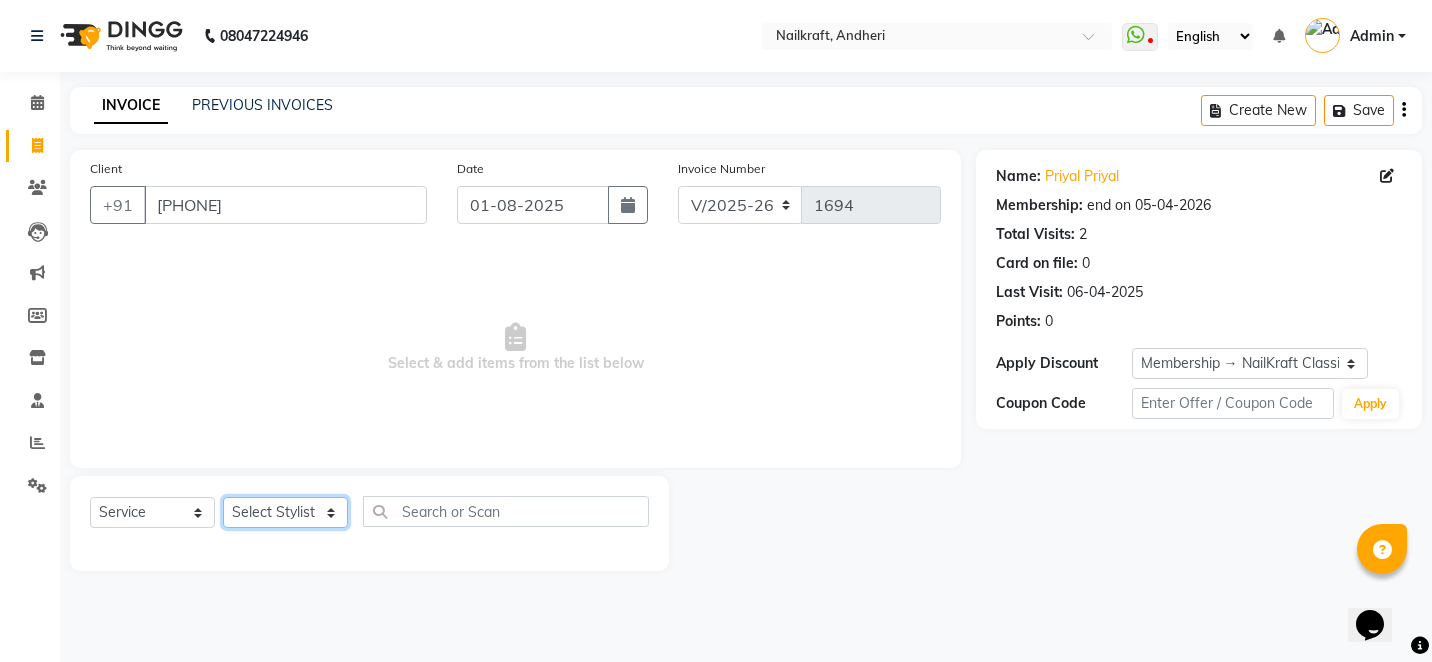 click on "Select Stylist Alam Arshad shaikh Deepali Deepu Chatry NailKraft Nikita NITA  CHAHAL  Sneha Balu Ichake Vaishali Vinod Yadav" 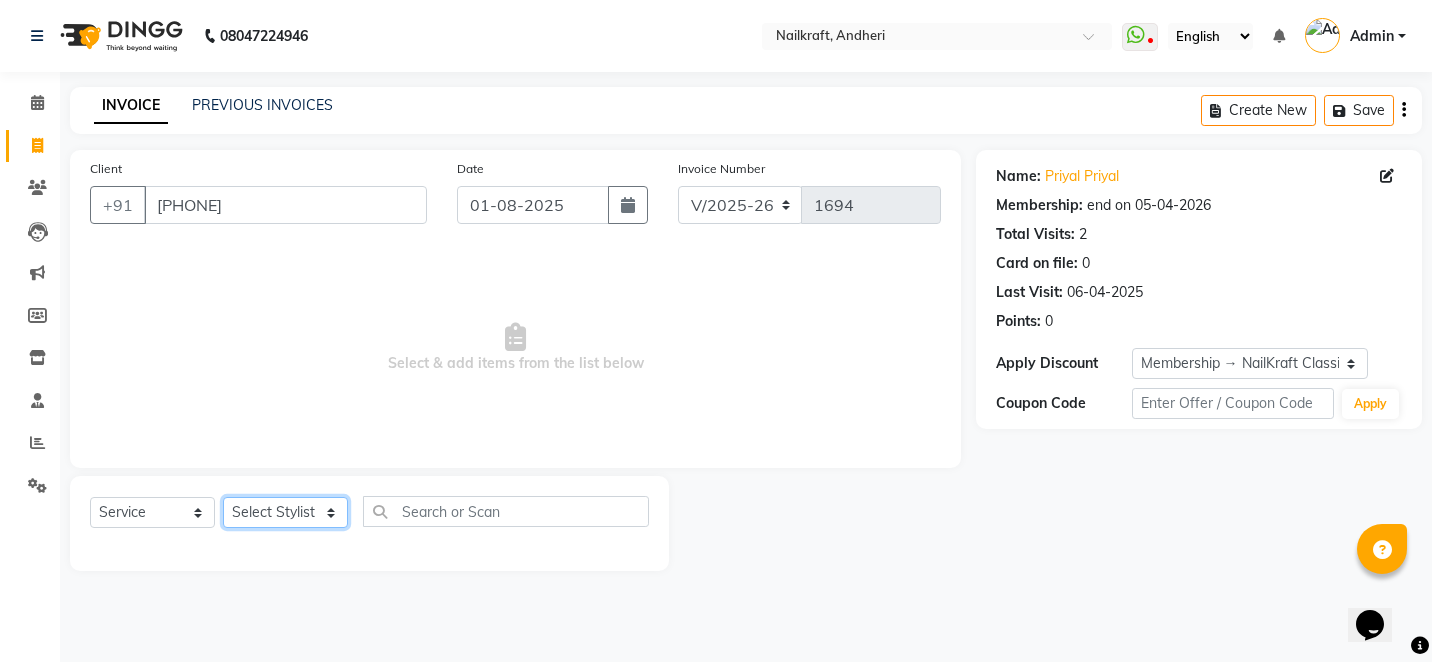 select on "77067" 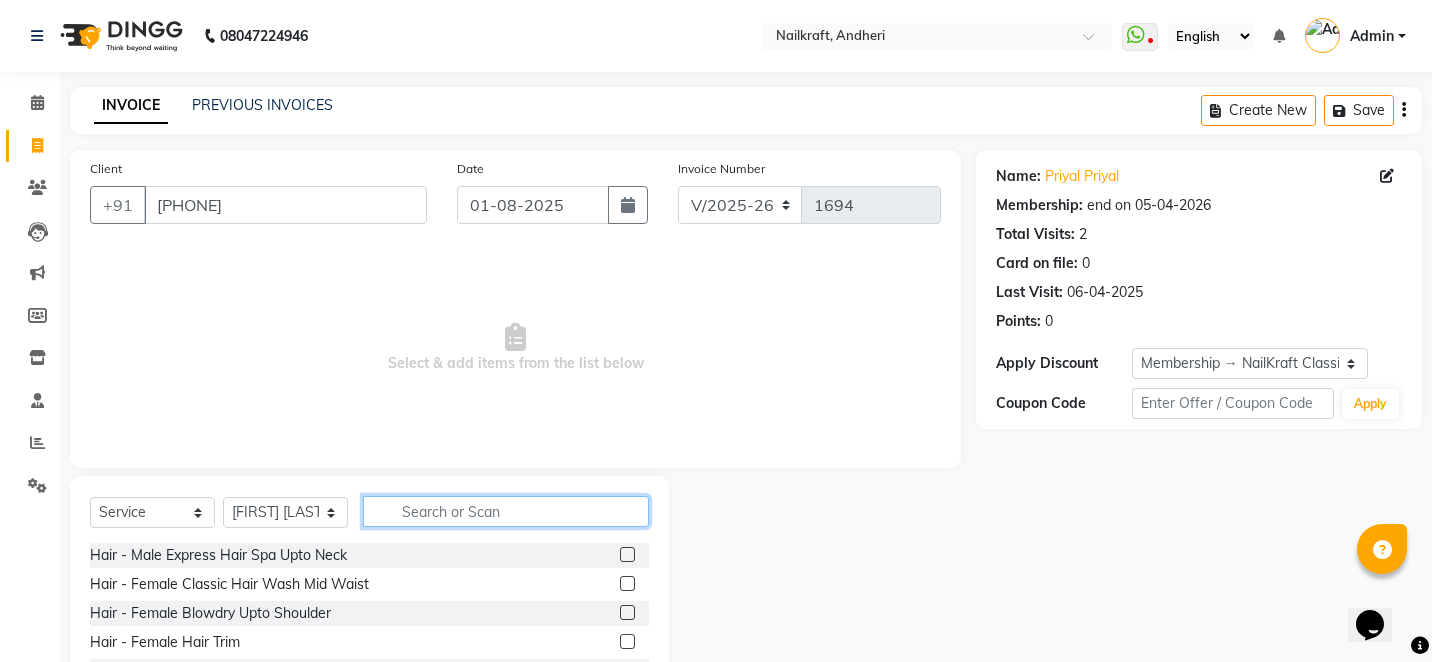 click 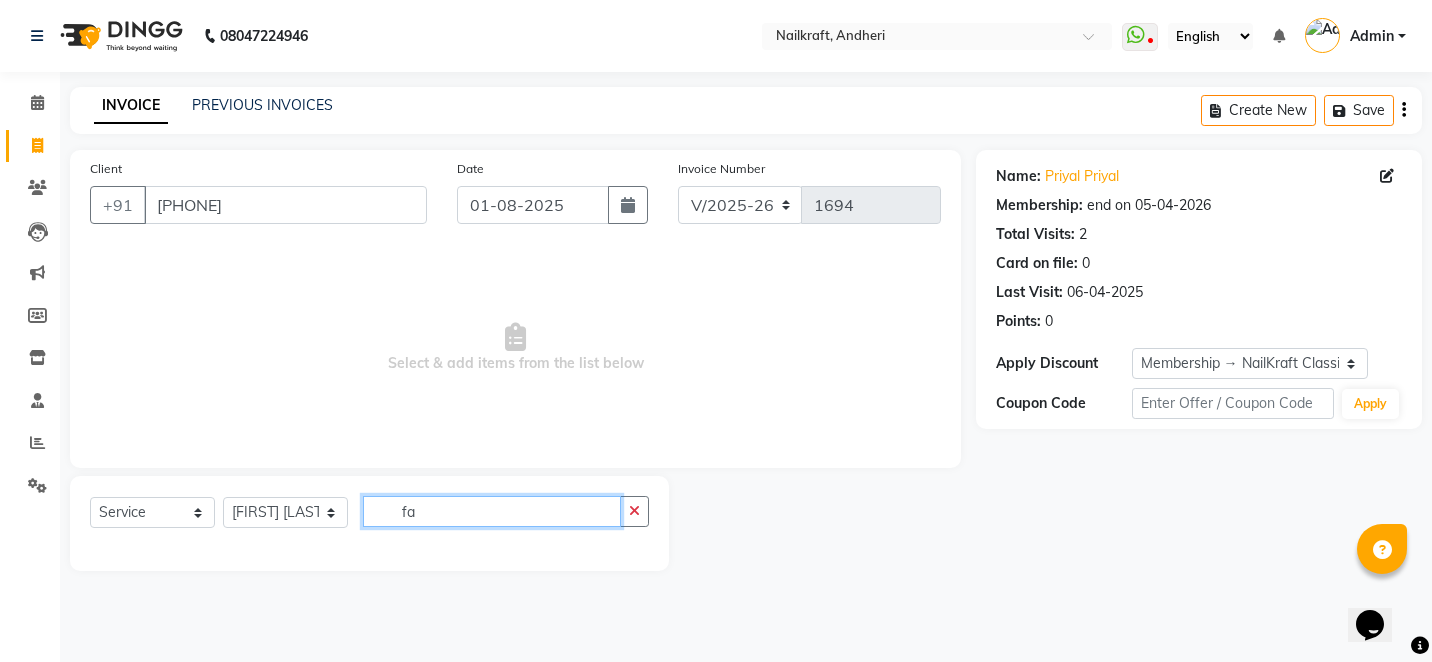 type on "f" 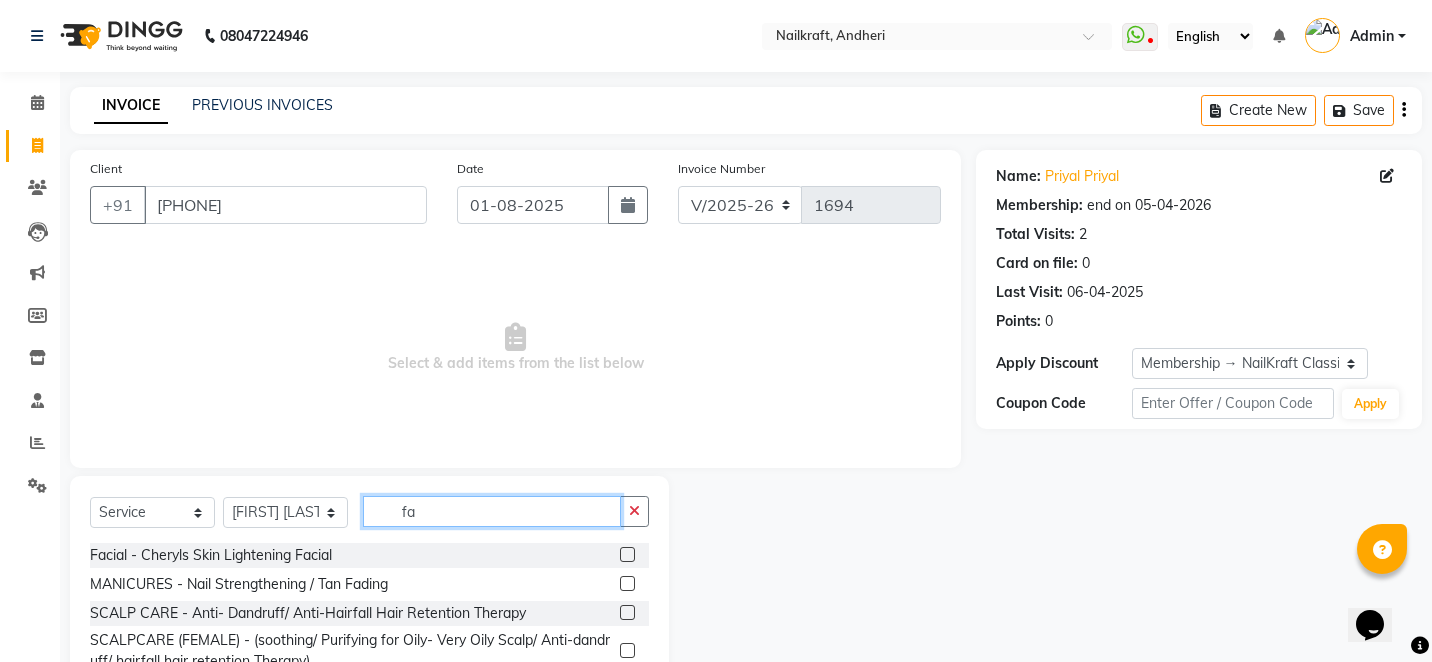 type on "fa" 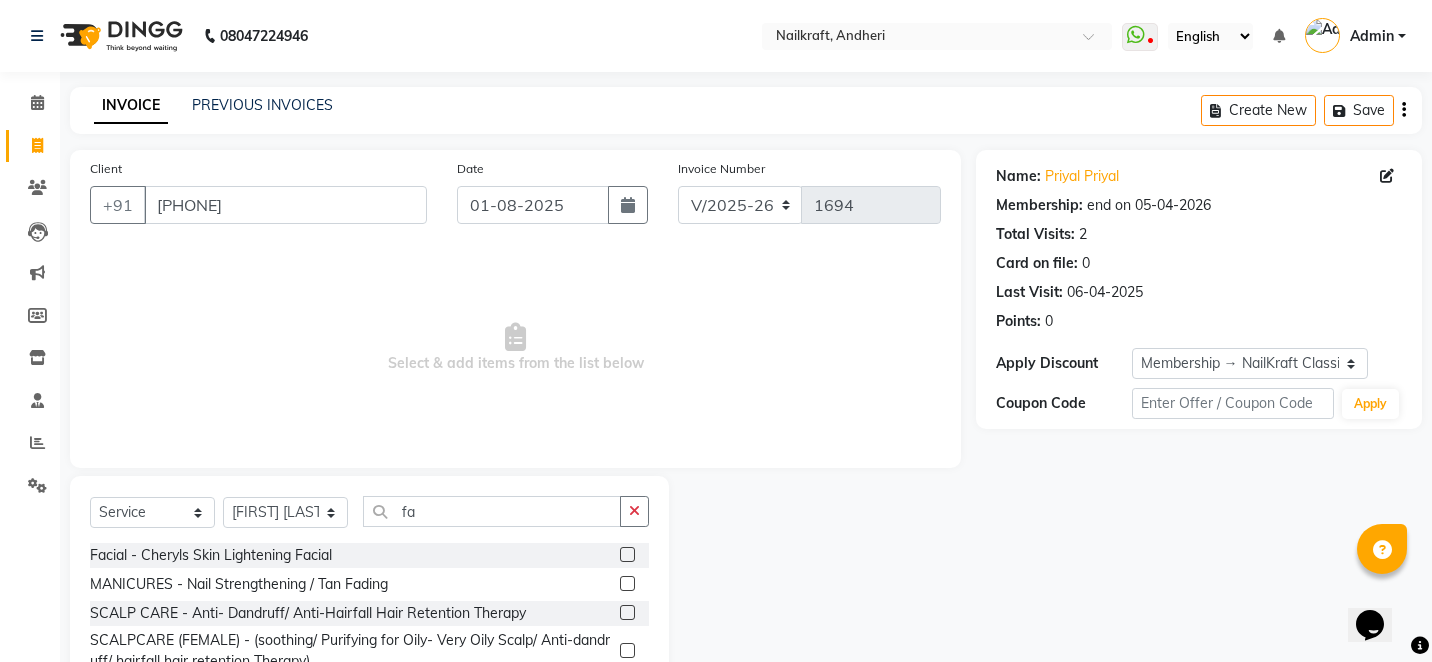 click 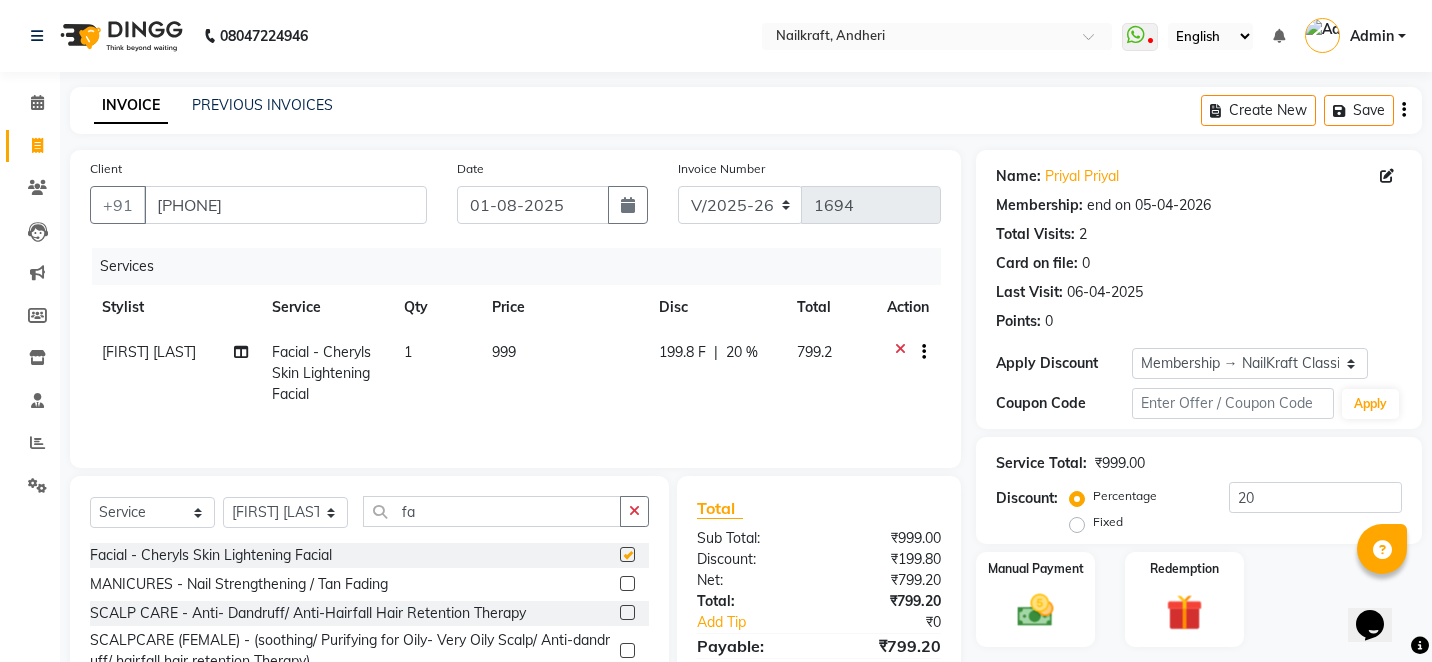 checkbox on "false" 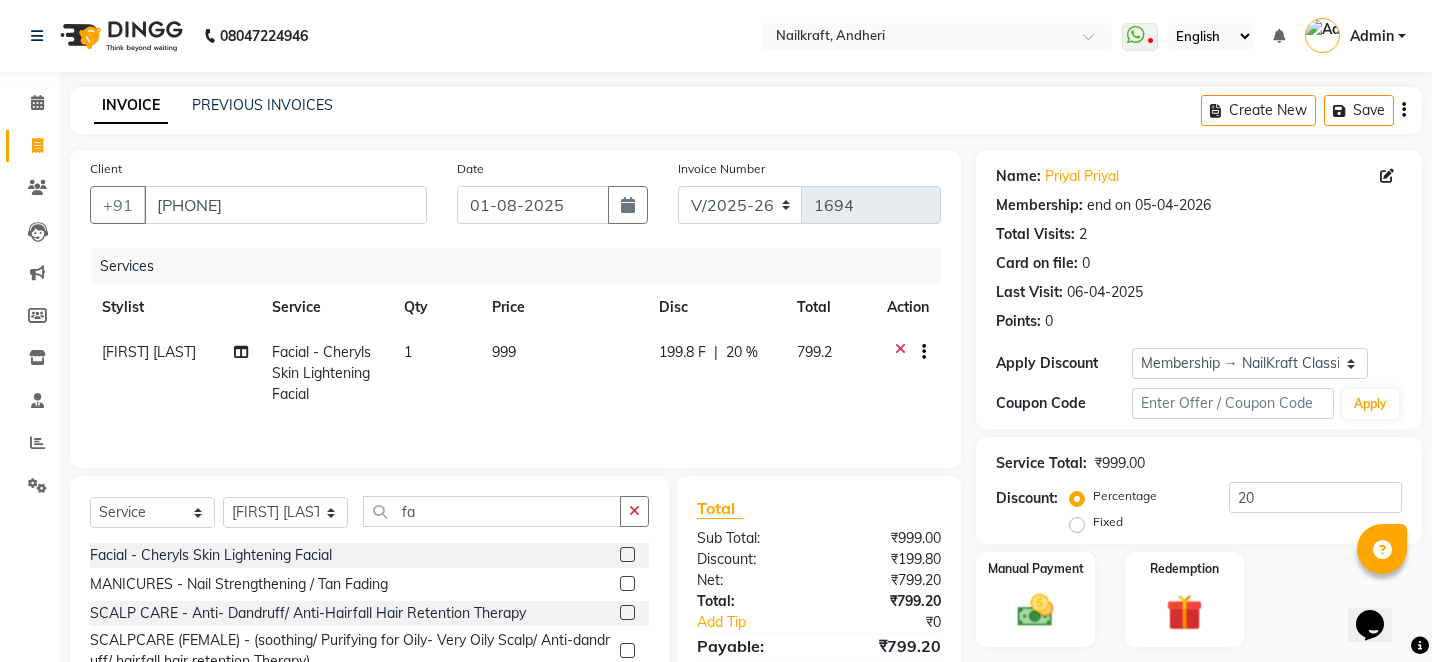 click on "999" 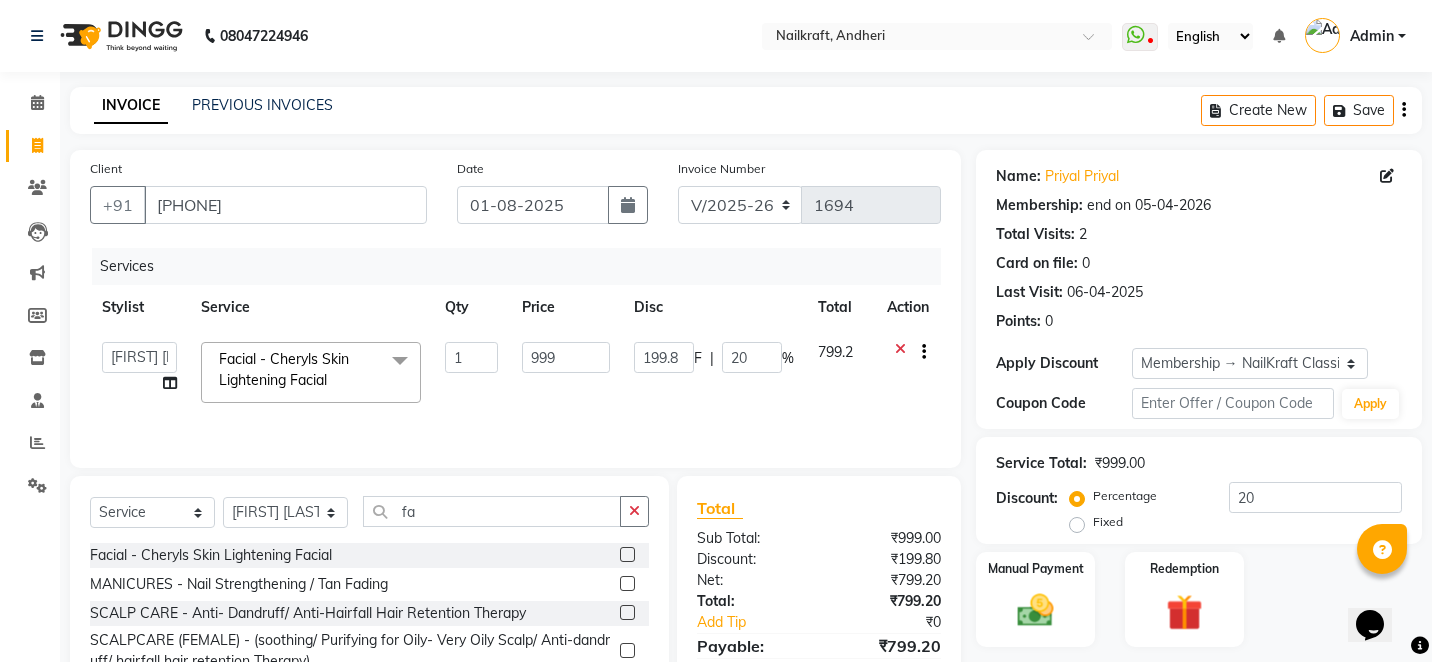 click on "Services Stylist Service Qty Price Disc Total Action  Alam   Arshad shaikh   Deepali   Deepu Chatry   NailKraft   Nikita   NITA  CHAHAL    Sneha Balu Ichake   Vaishali Vinod Yadav  Facial - Cheryls Skin Lightening Facial  x  Hair - Male Express Hair Spa Upto Neck Hair - Female Classic Hair Wash Mid Waist Hair - Female Blowdry Upto Shoulder Hair - Female Hair Trim Hair - Female Blowdry Upto Shoulder Hair - Female Advance Haircut Hair - Smoothening Upto Shoulder Rica Waxing - Full Arms + Half Legs + Underarms Rica Waxing - Full Arms + Underarms Rica Waxing - Full Legs Rica Waxing - Full Arms Rica Waxing - Half Arms Rica Waxing - Full Back Rica Waxing - Bikini Rica Waxing - Underarms Rica Waxing - Bikini+Butt Wax Rica Waxing - Butt Wax Rica Waxing - Bikini Line+Butt Line Rica Waxing - Male Half Arms  Rica - Full Hands + Under Arms + Full Legs  Honey Waxing - Full Arms + Underarms Honey Waxing - Full Legs Facial - Cheryls Skin Lightening Facial Manicure - Russian Dry Manicure Manicure - Sweet Manicure 1 999 F |" 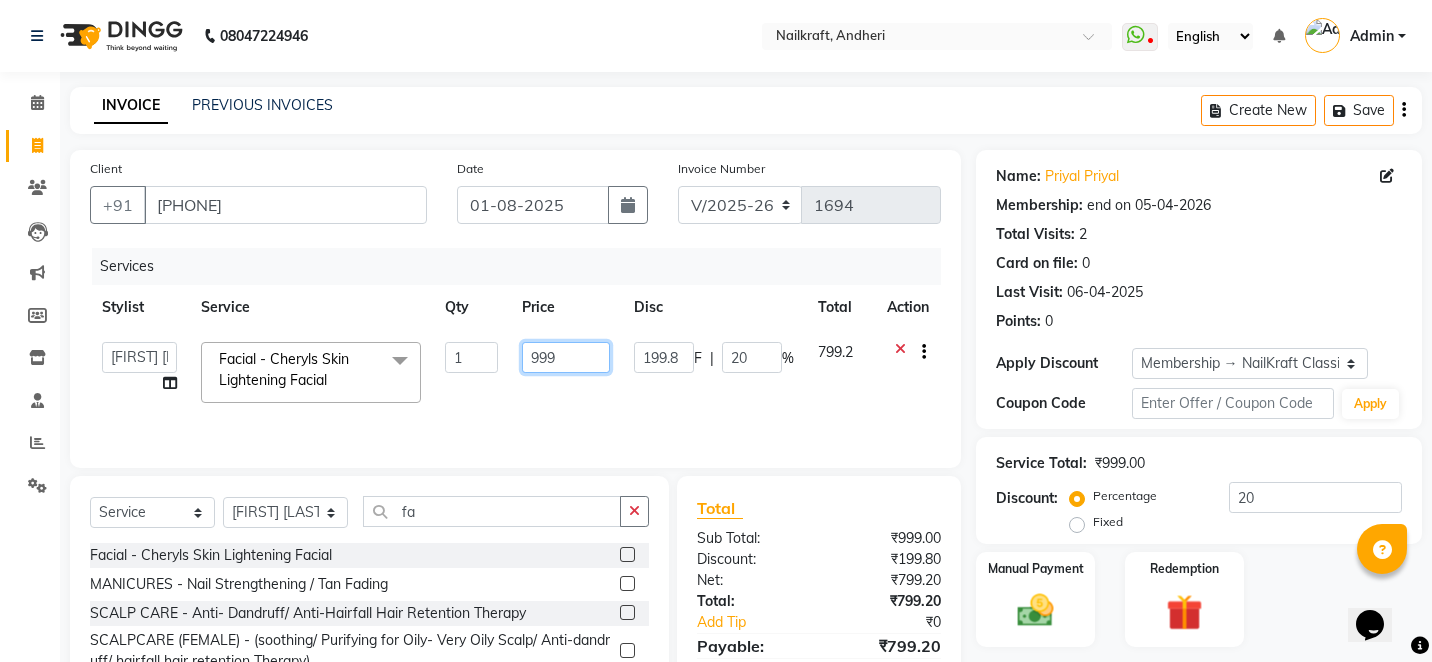 click on "999" 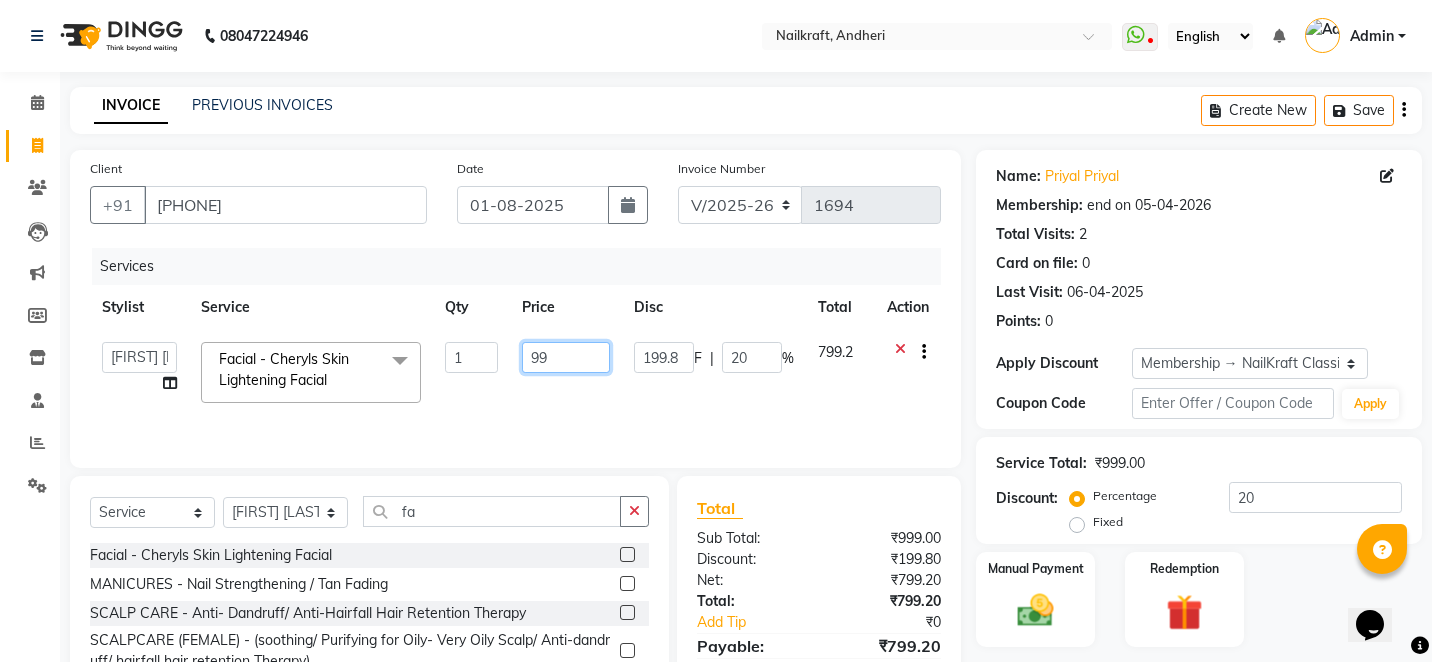 type on "9" 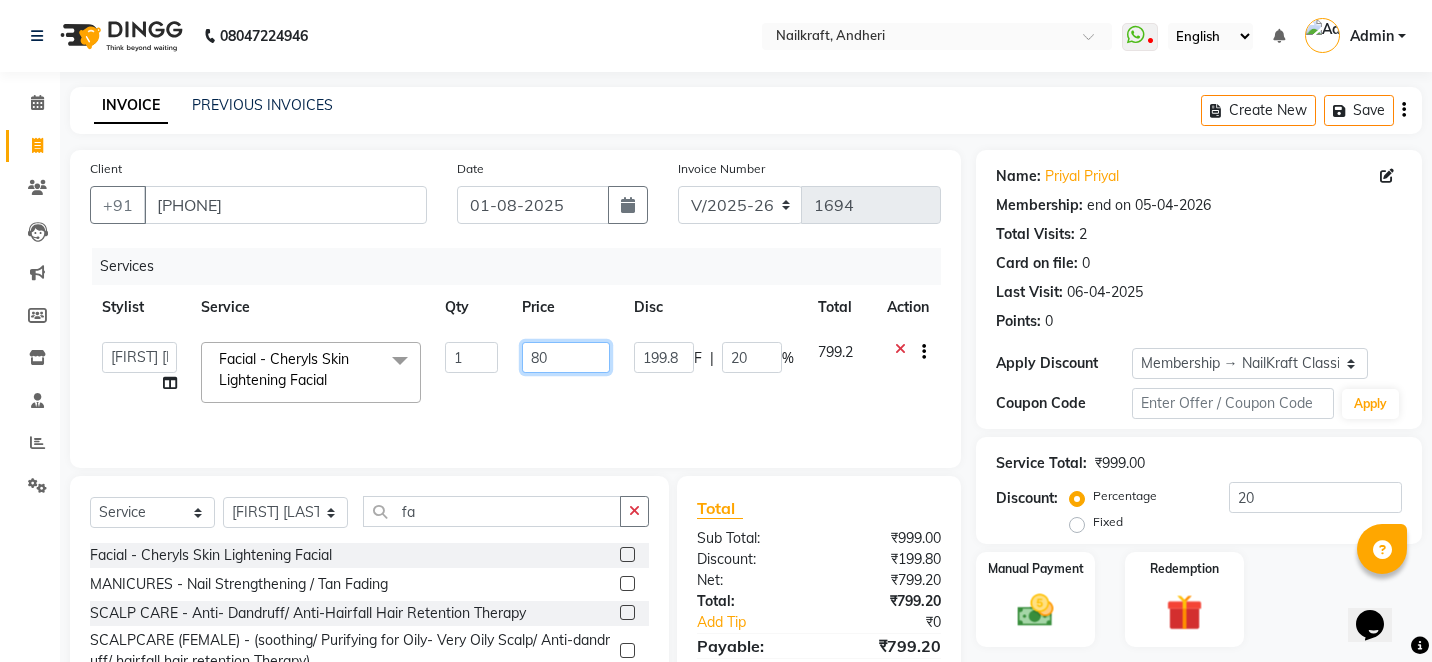 type on "800" 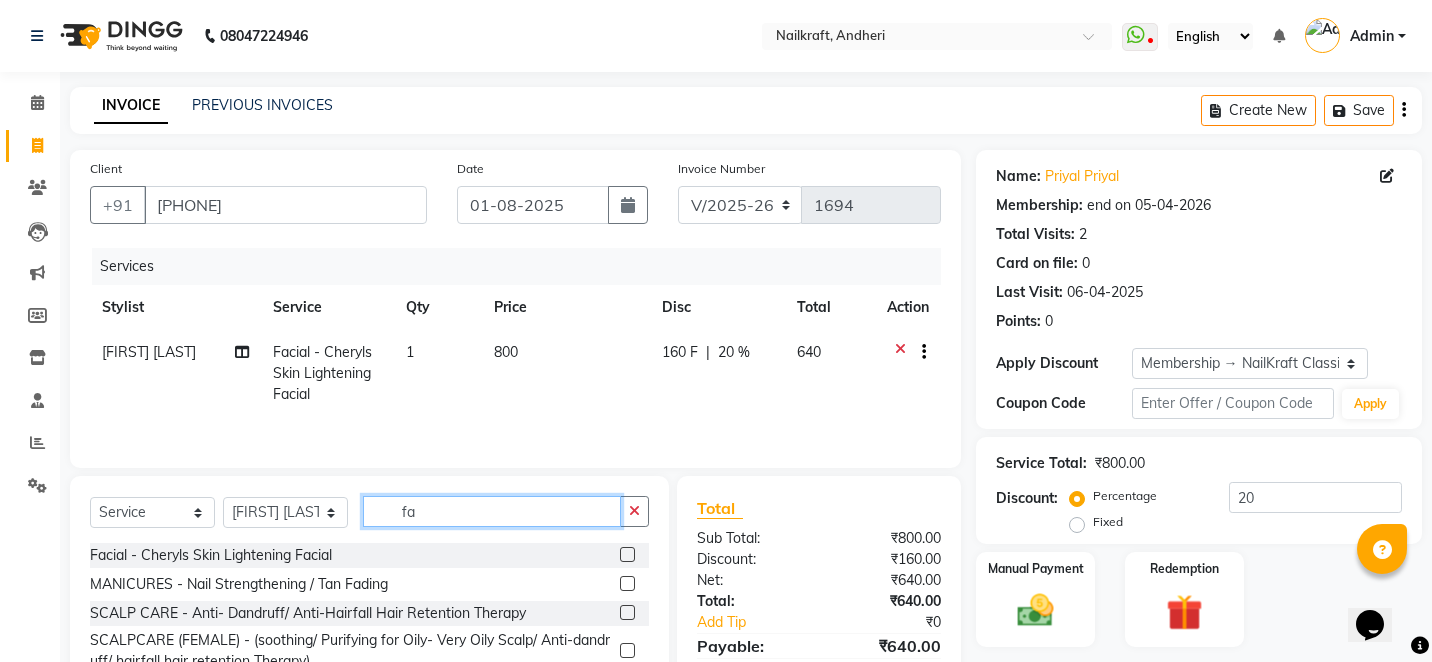 click on "fa" 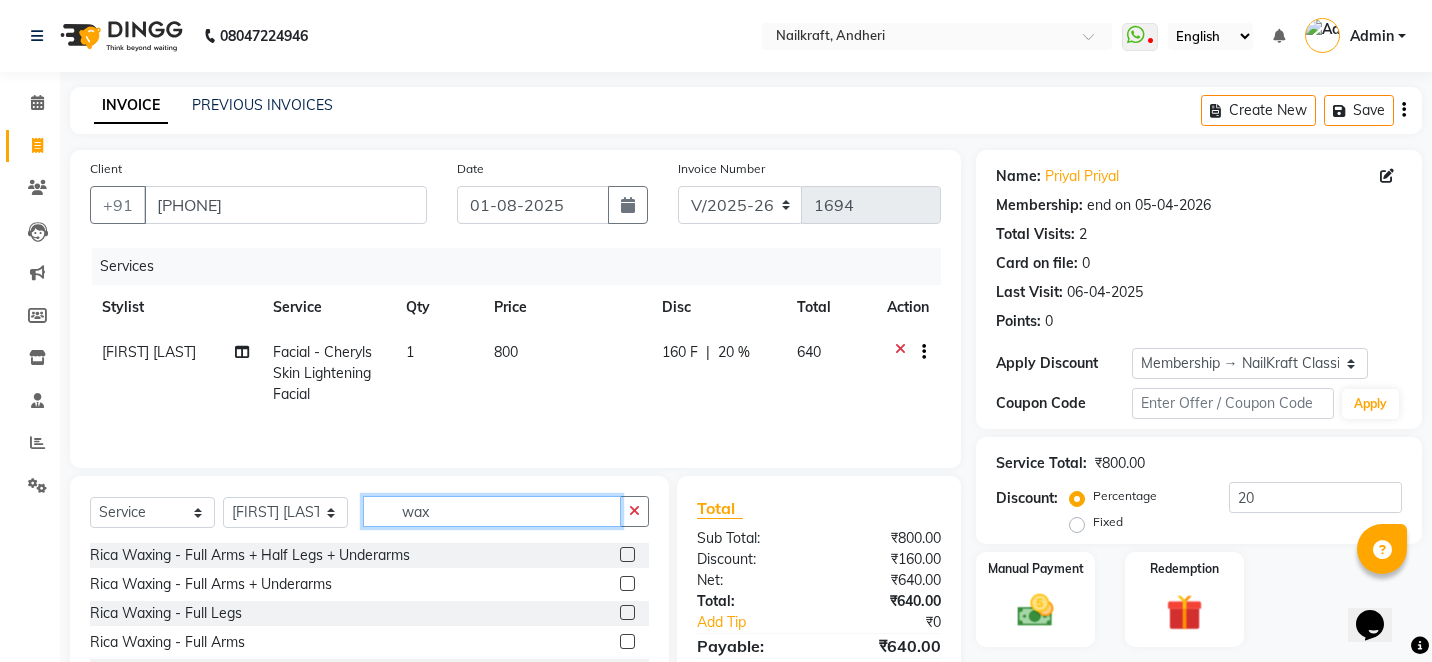 type on "wax" 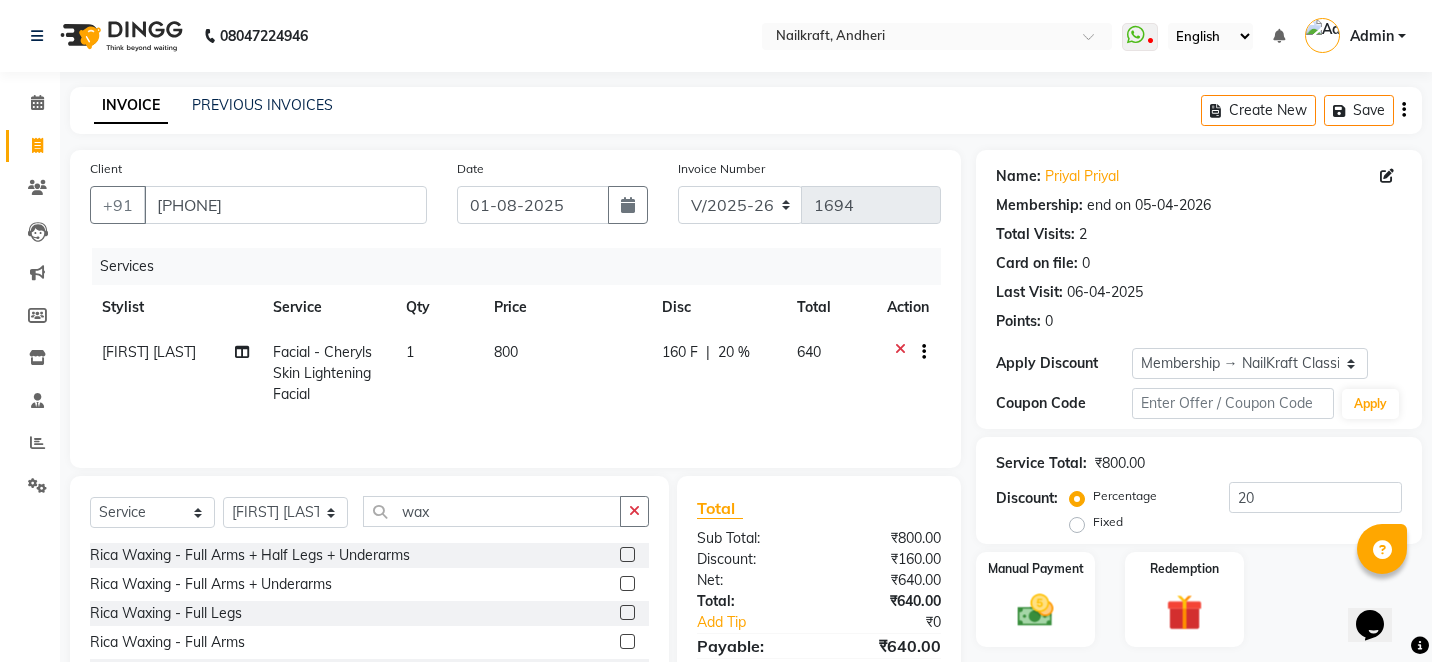 click 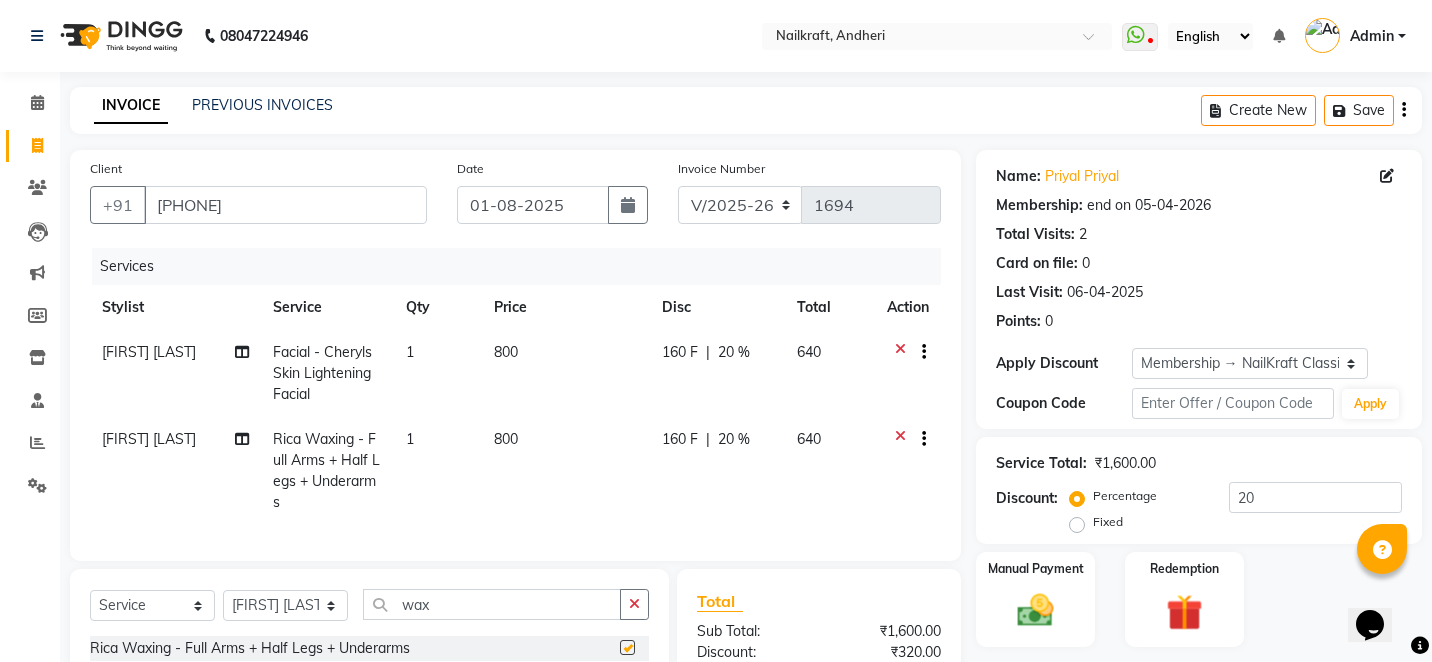 checkbox on "false" 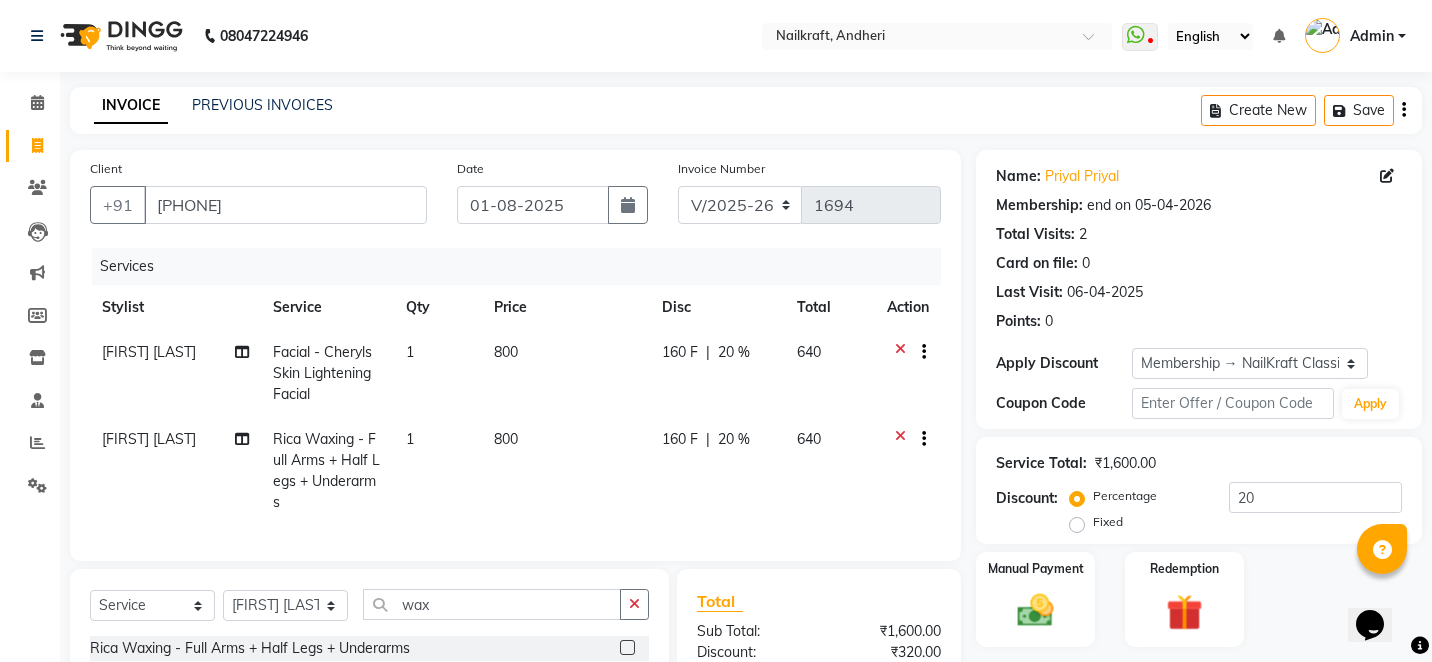 click on "800" 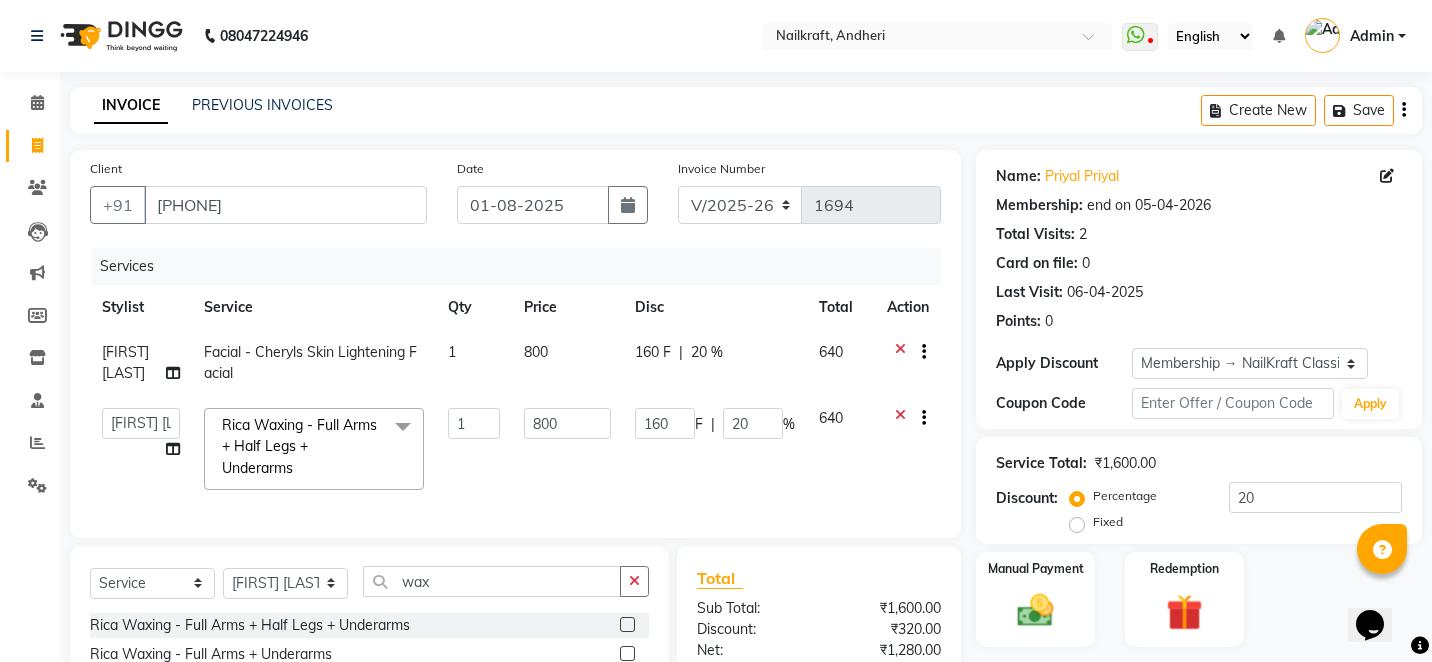 click on "800" 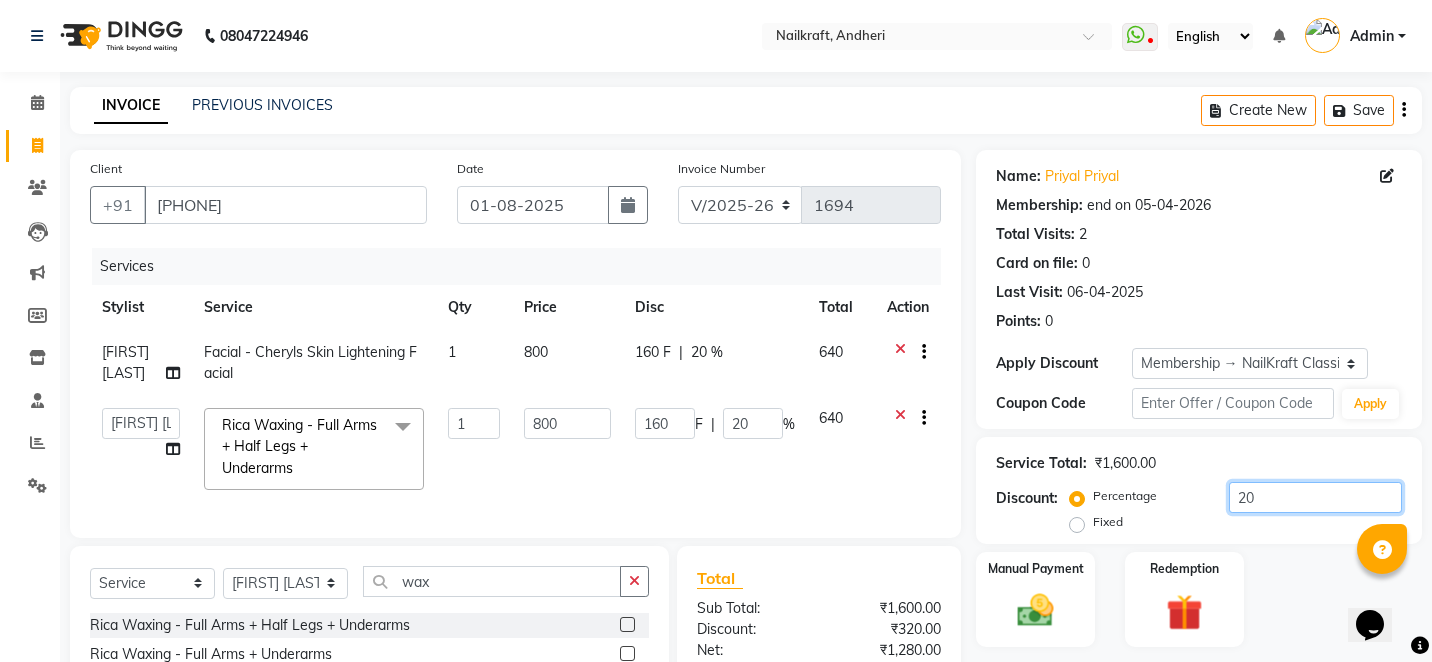 click on "20" 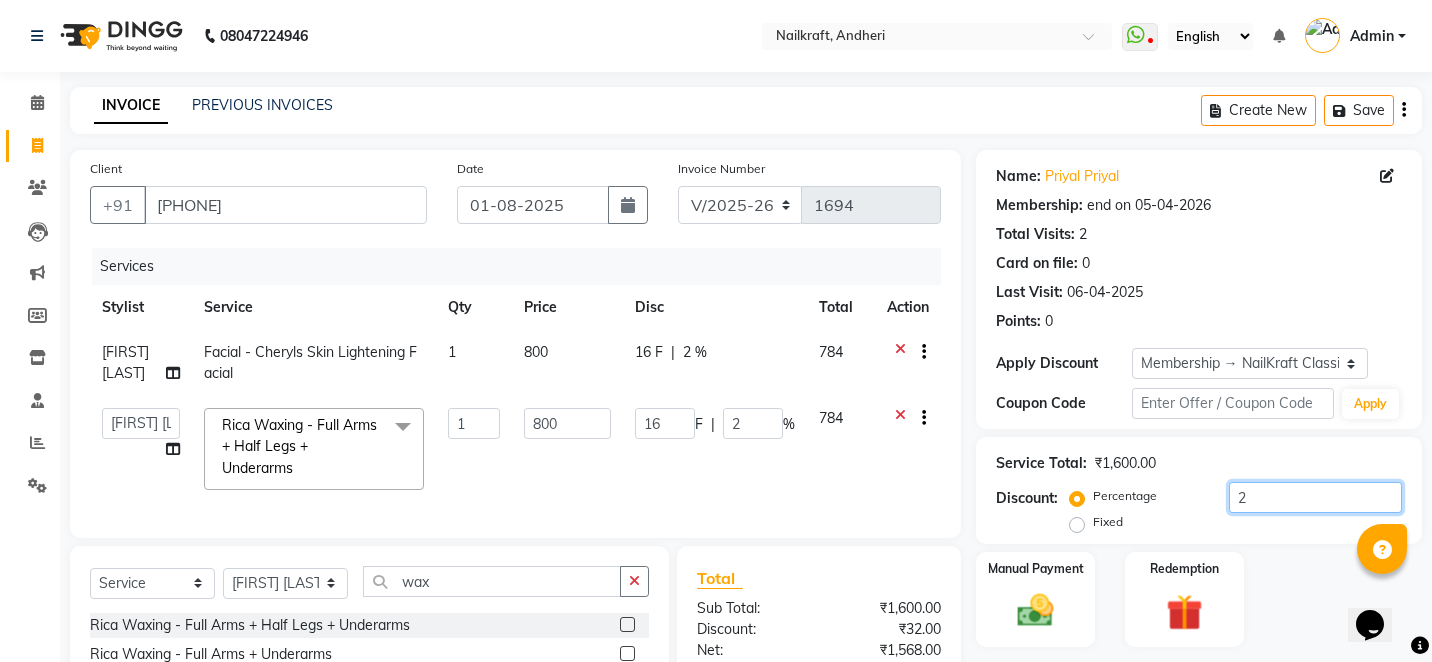 type 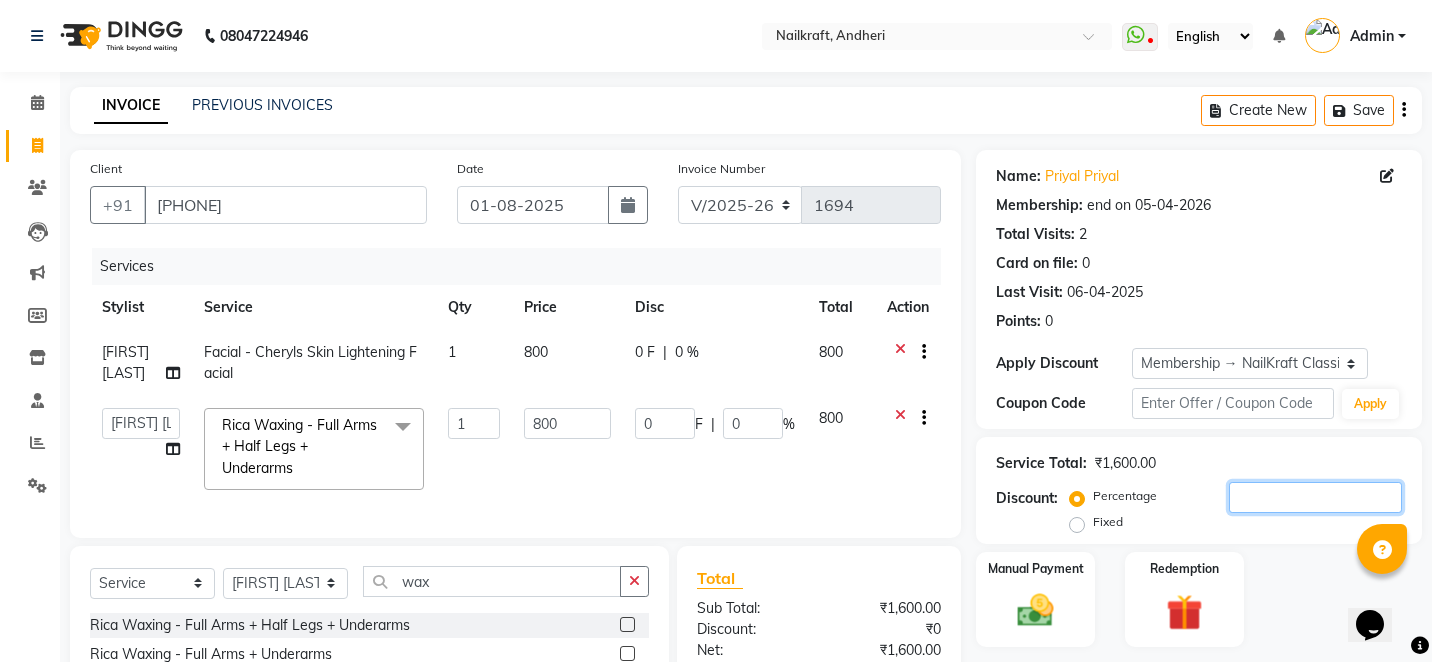 type 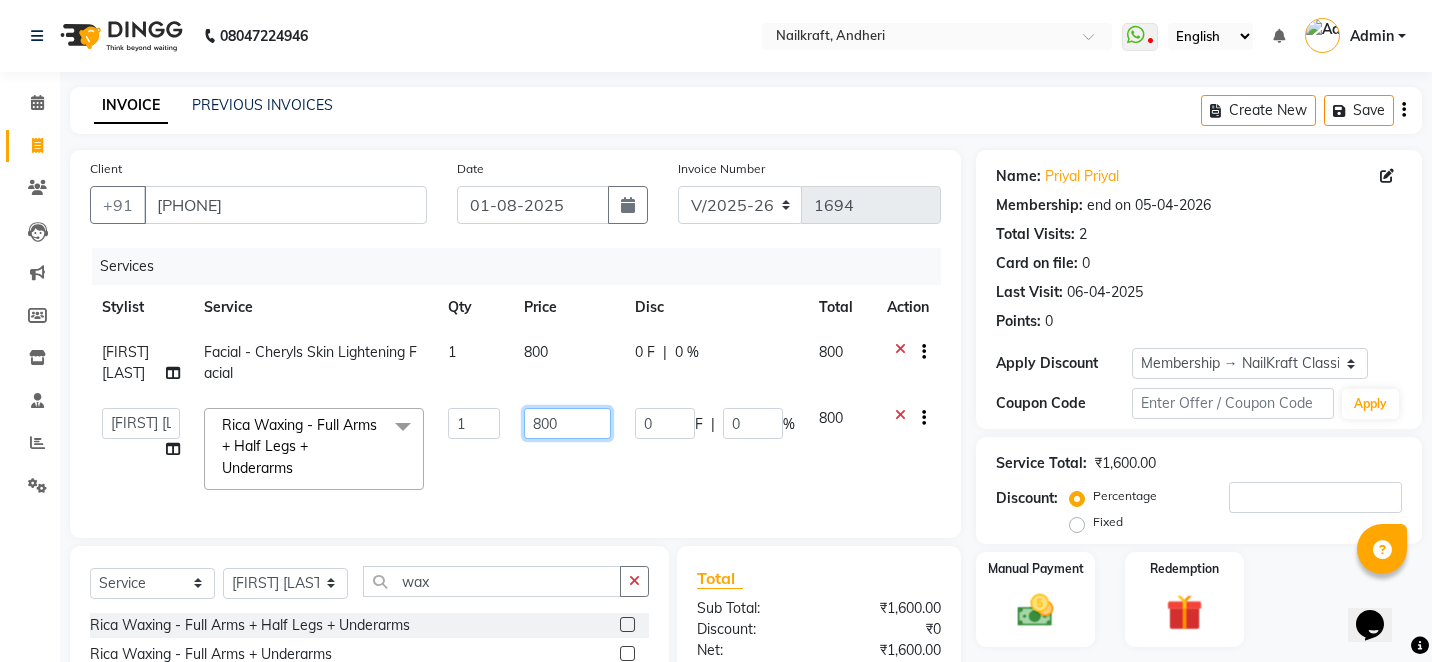 click on "800" 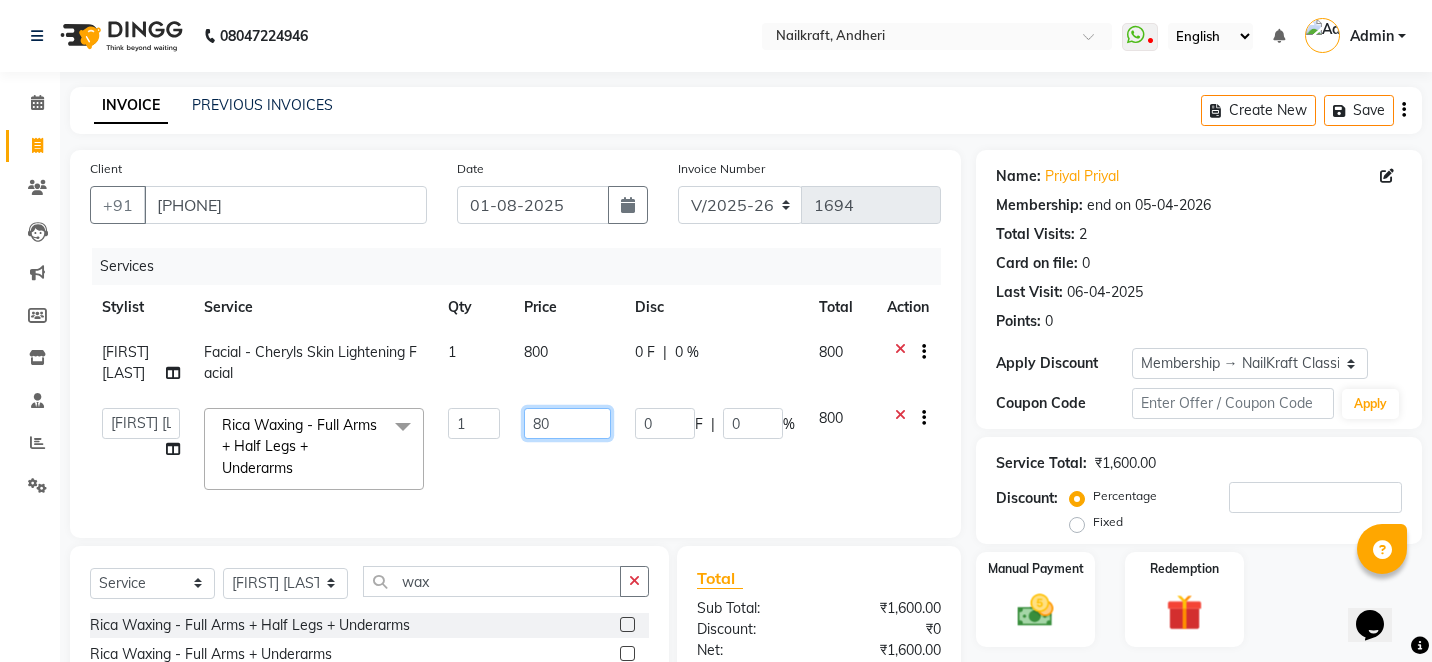 type on "8" 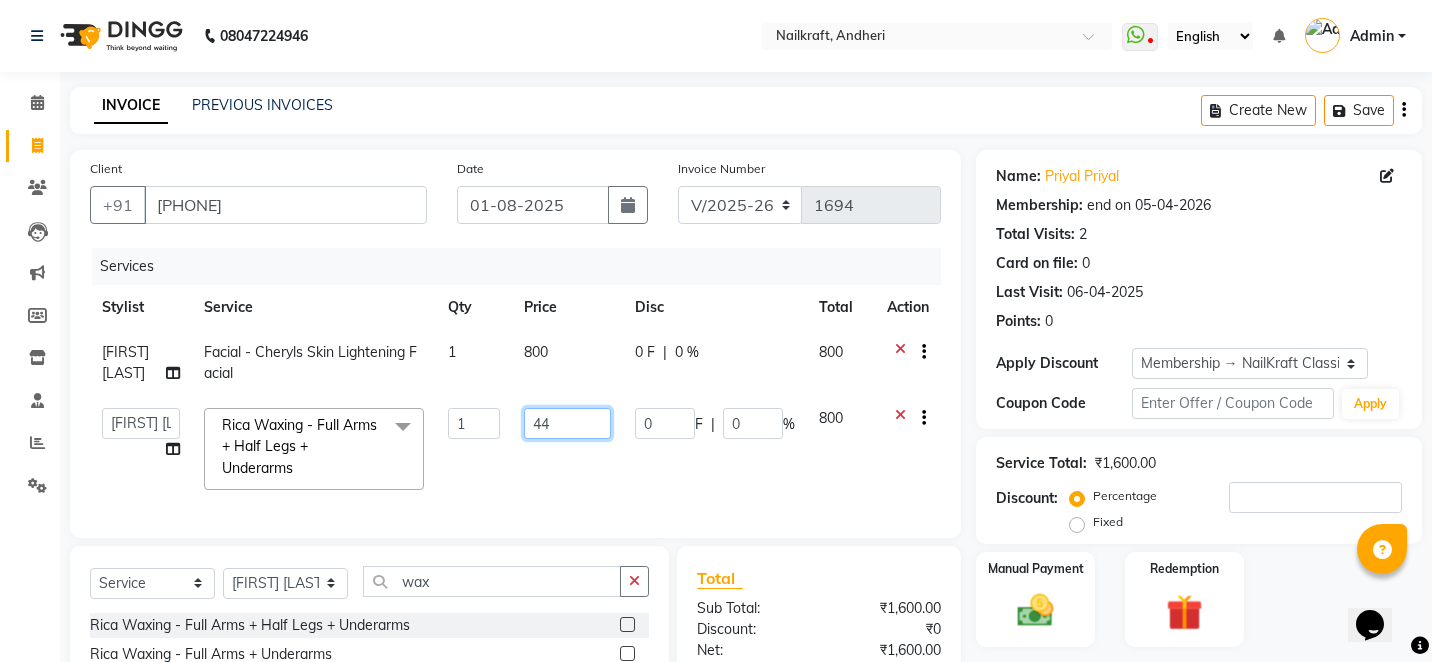 type on "440" 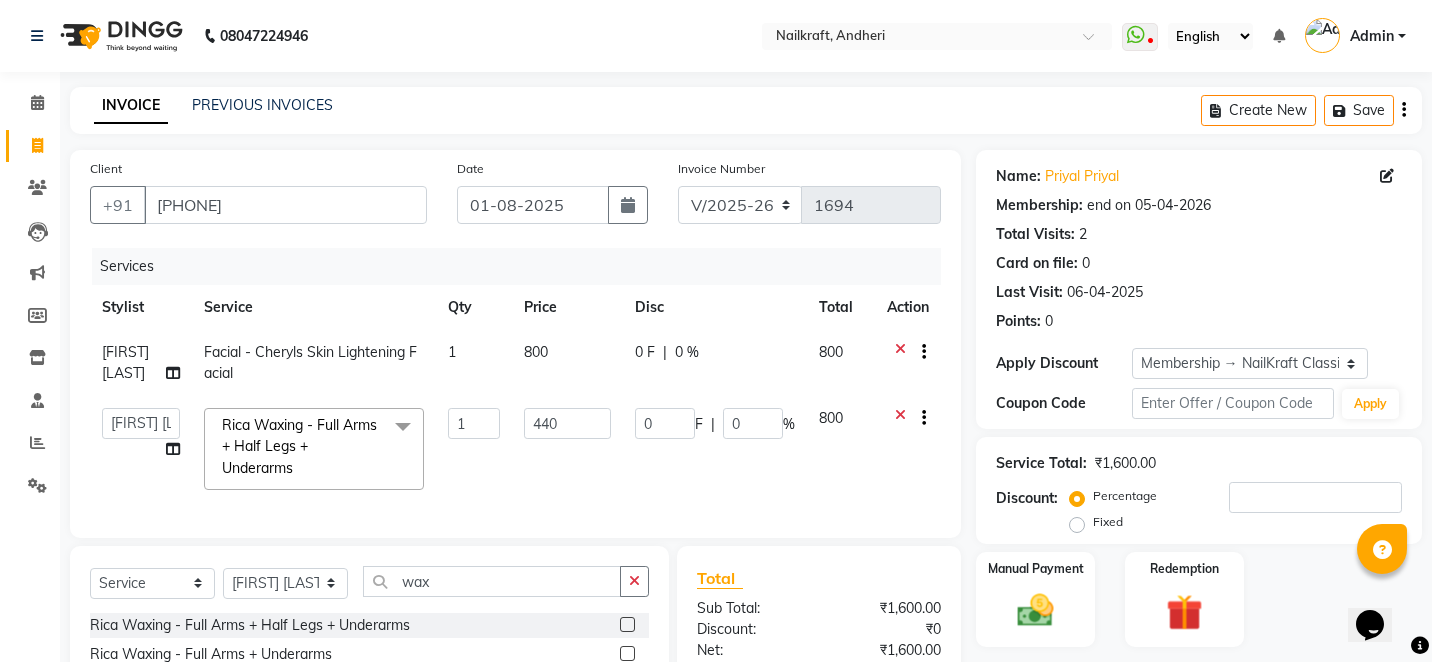 click on "0 F | 0 %" 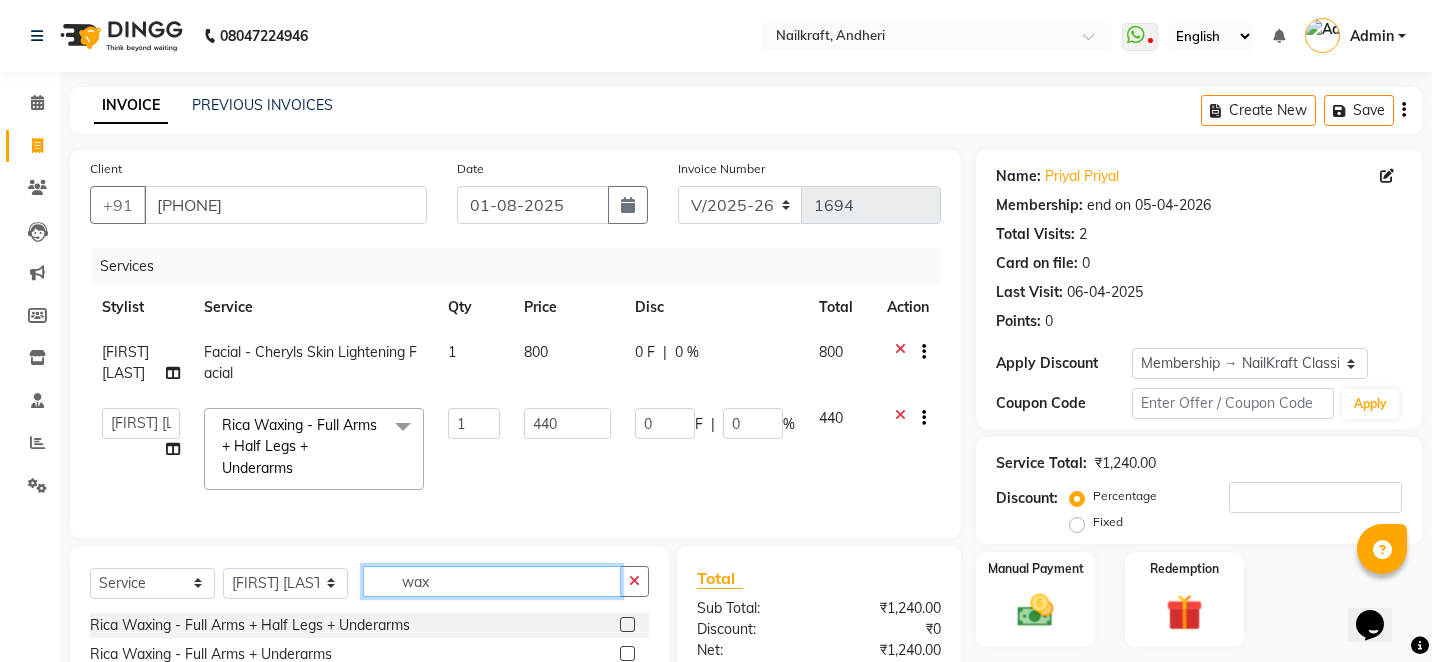 click on "wax" 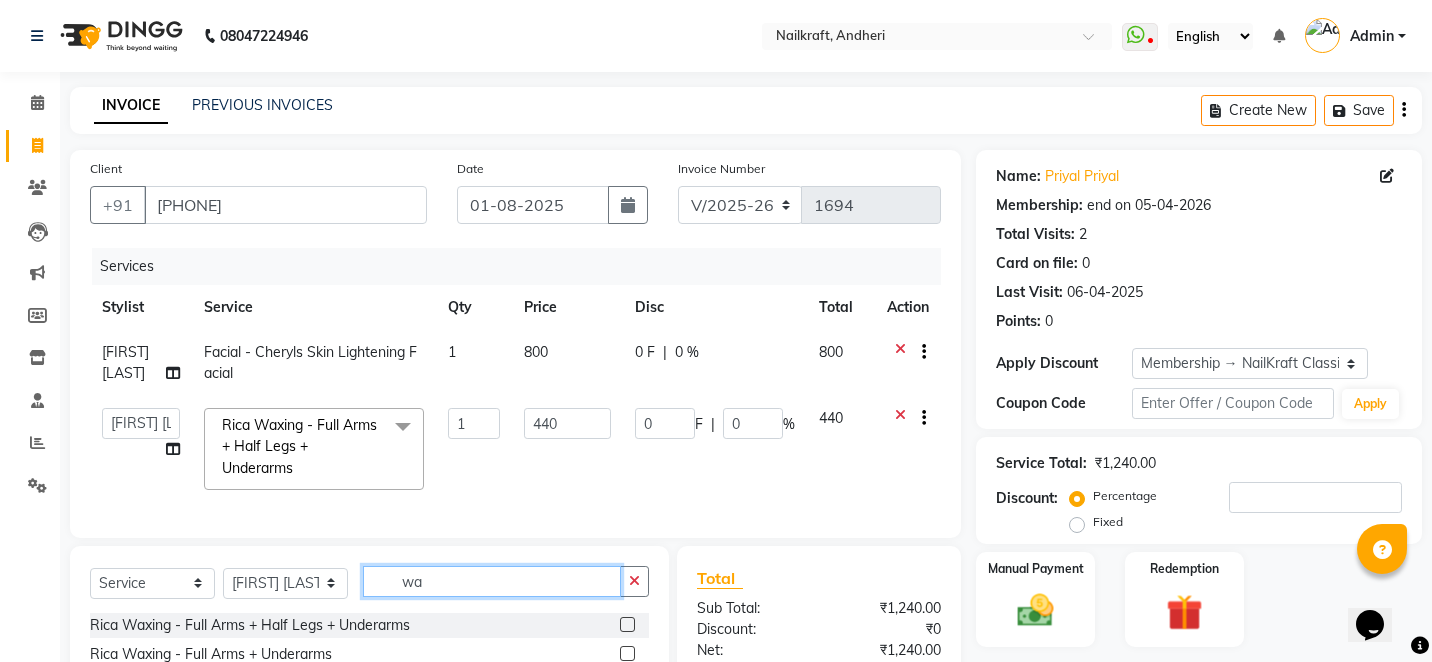 type on "w" 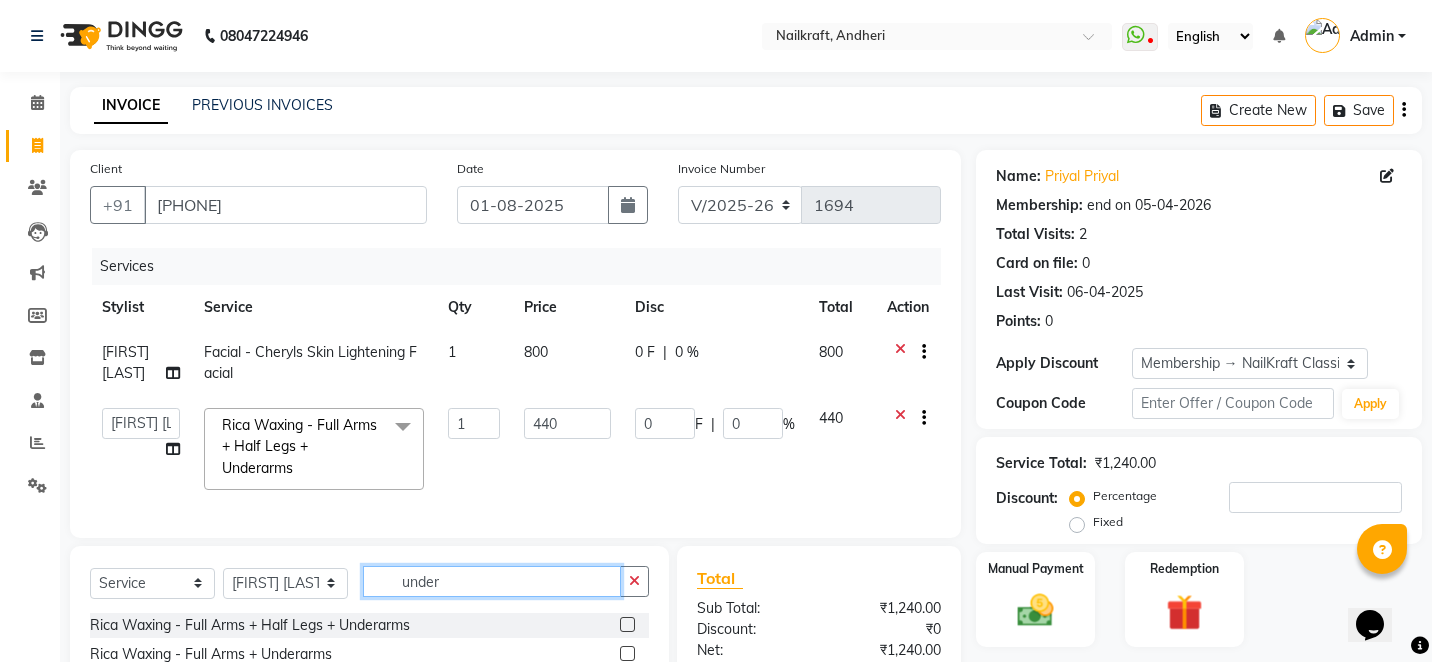type on "under" 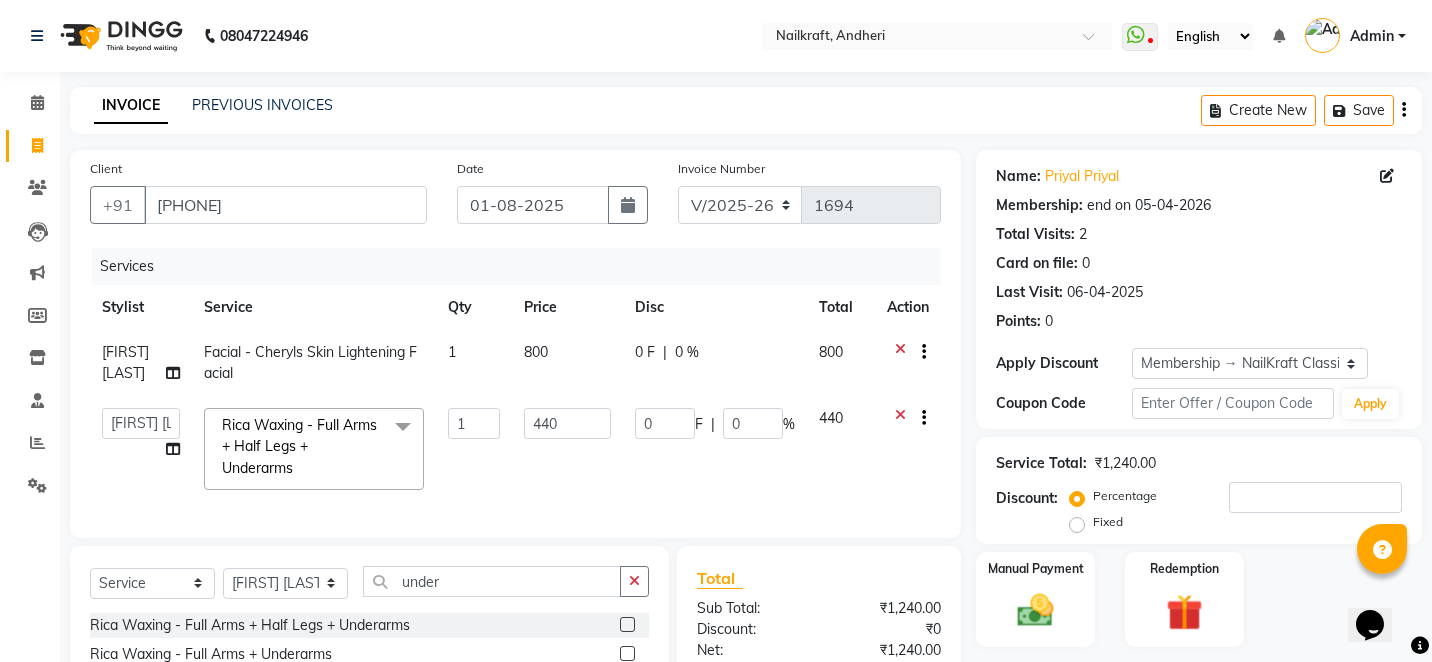 click on "₹1,240.00" 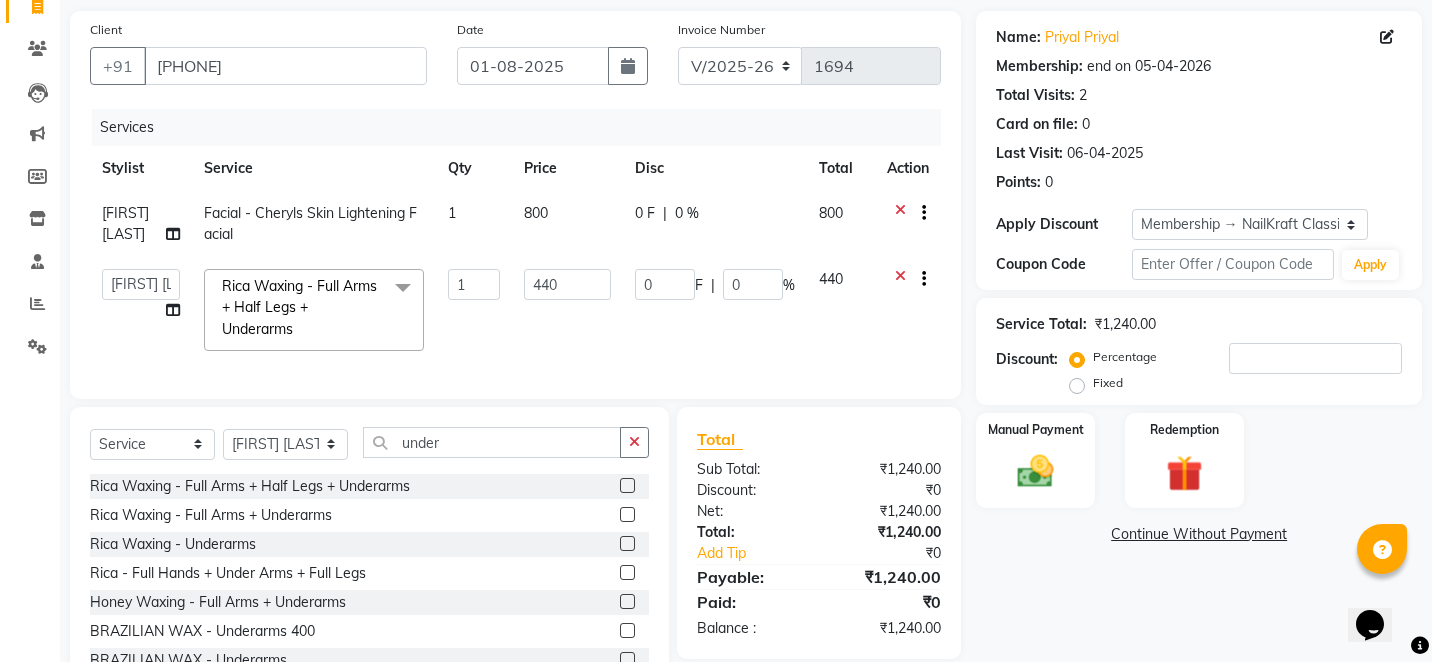 scroll, scrollTop: 160, scrollLeft: 0, axis: vertical 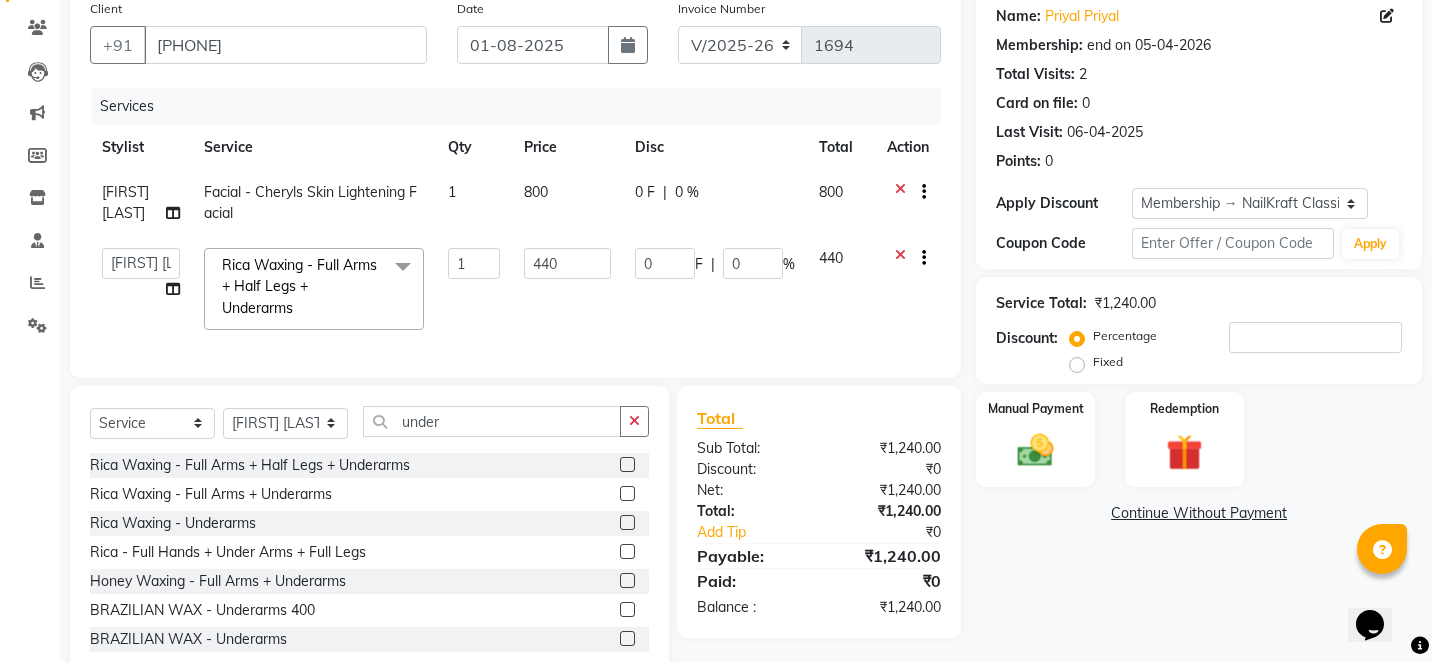 click 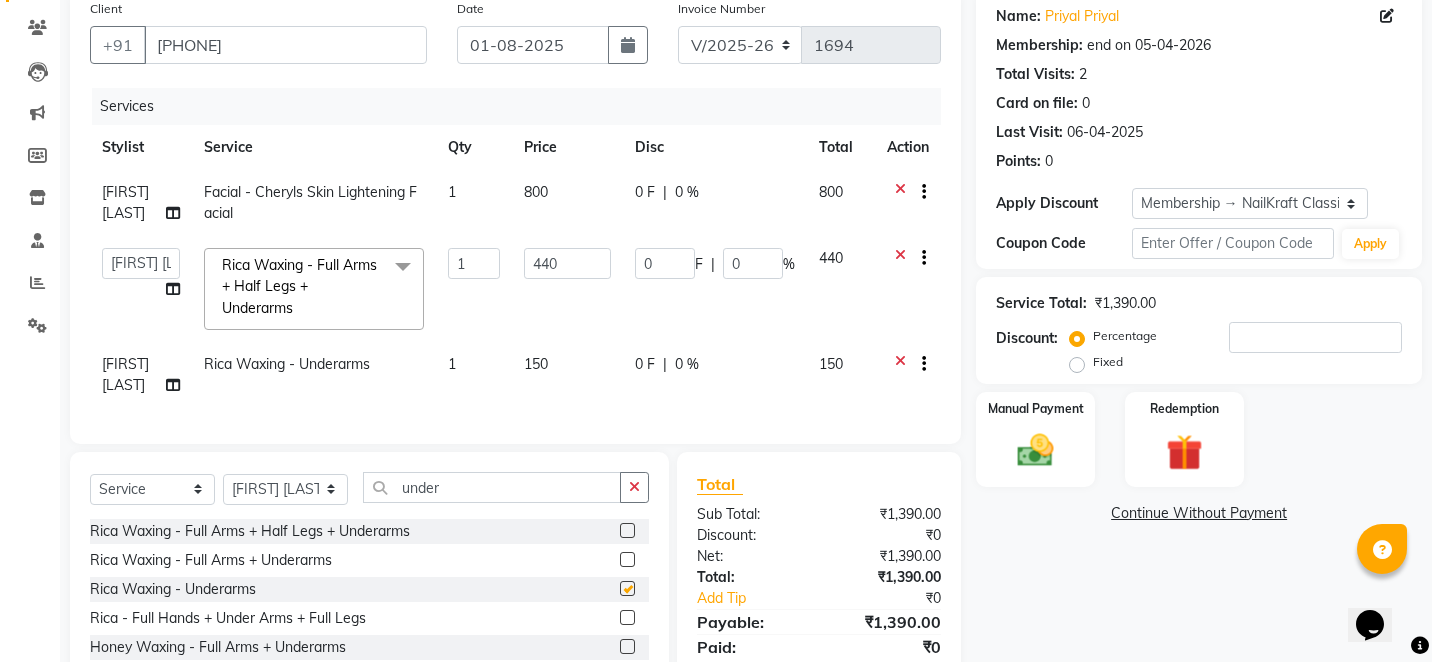 checkbox on "false" 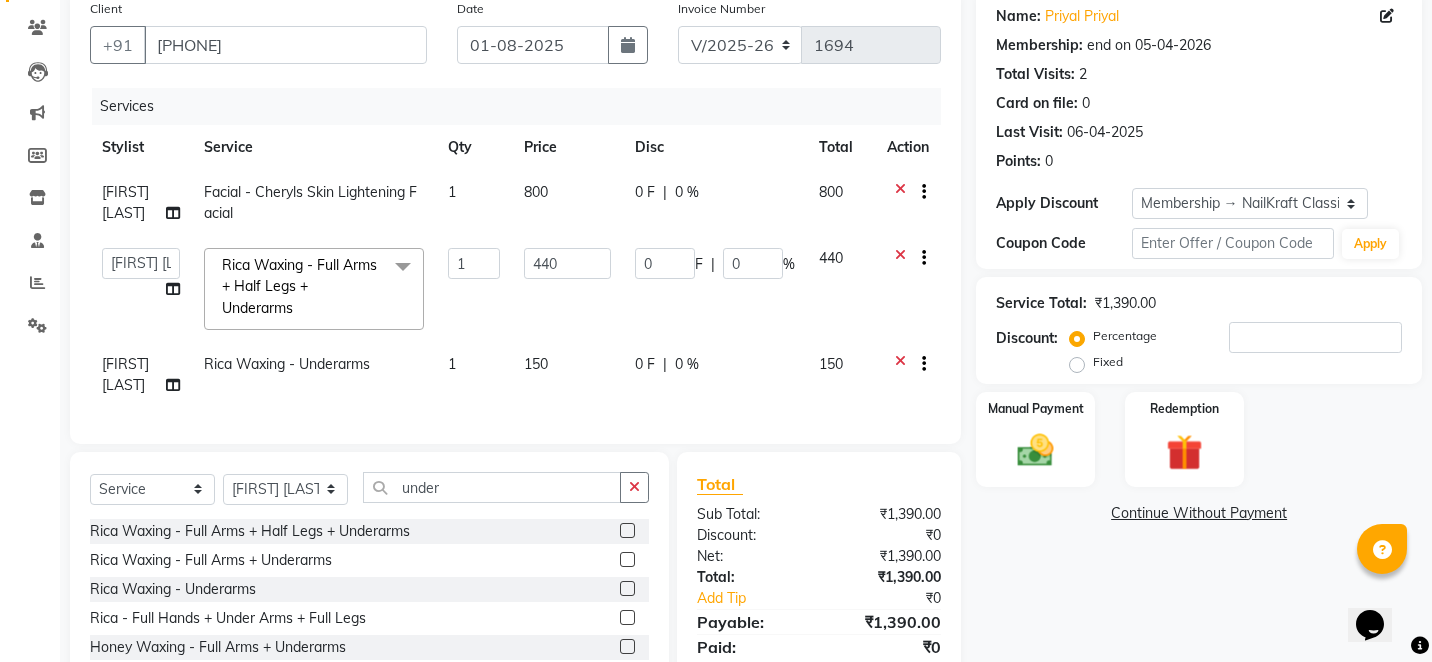 click on "150" 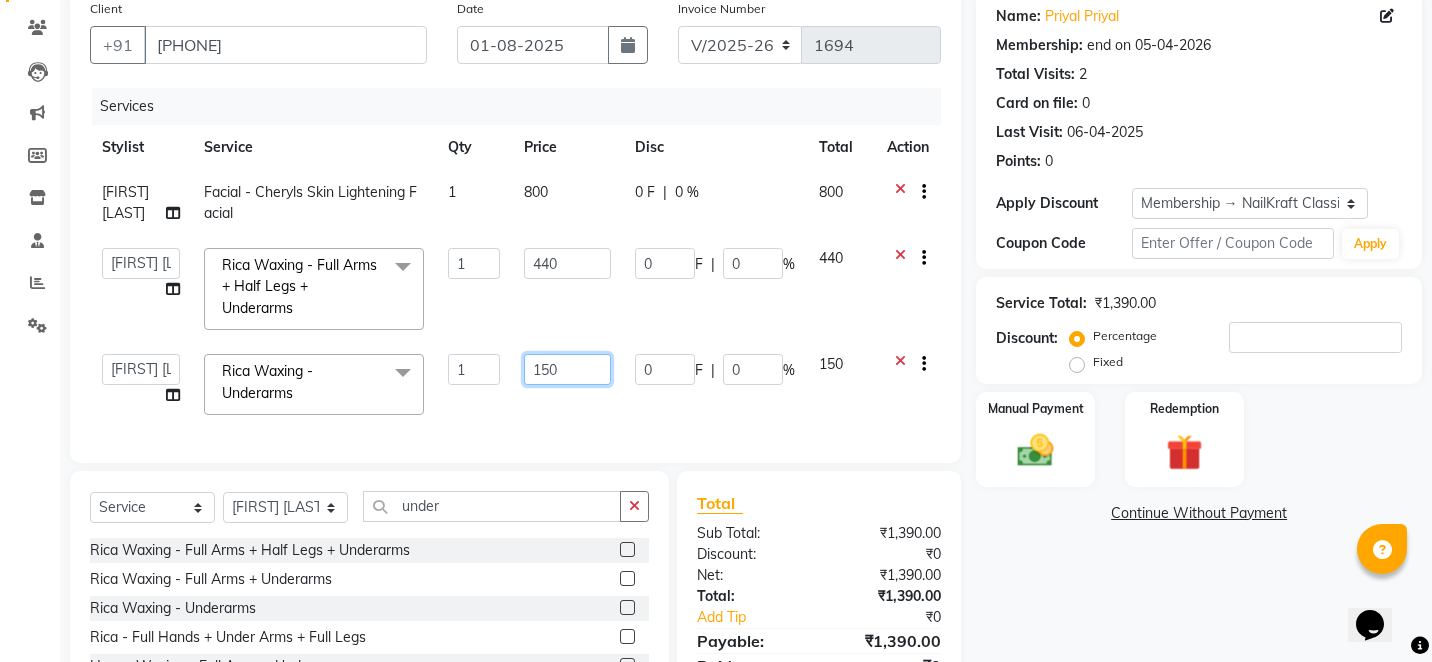 click on "150" 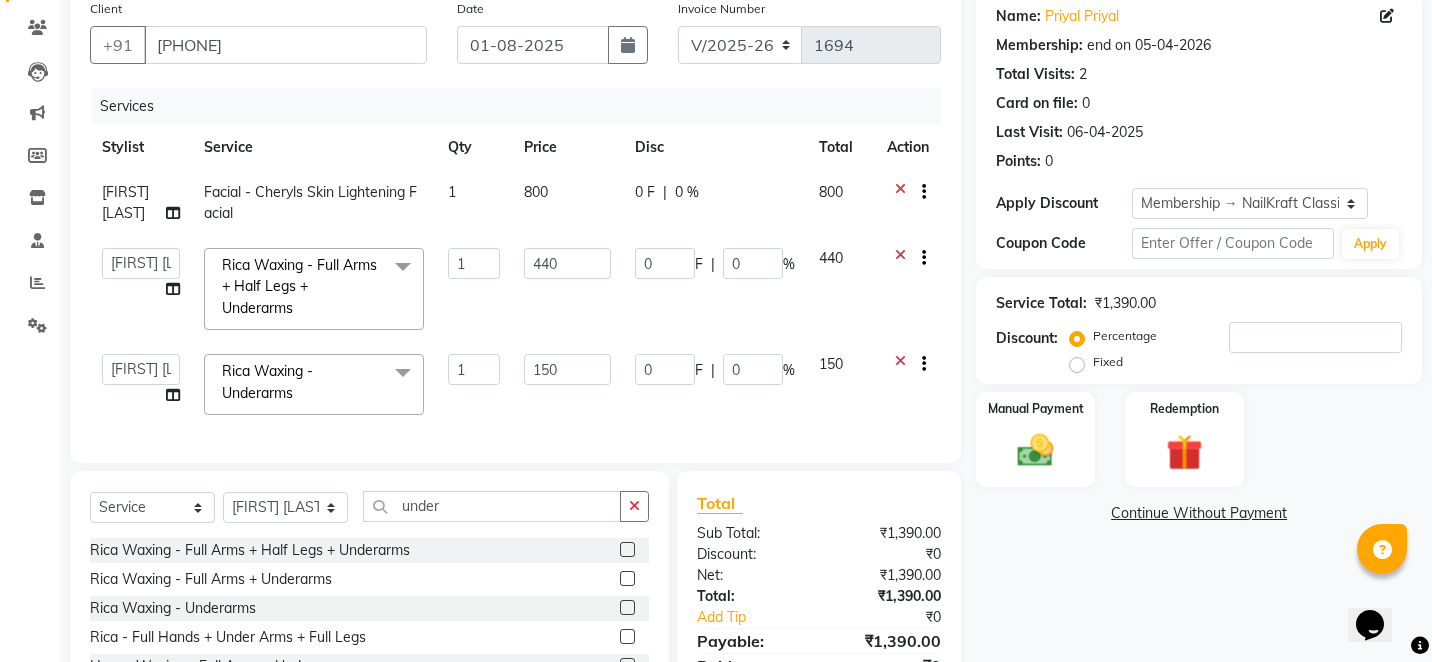 click 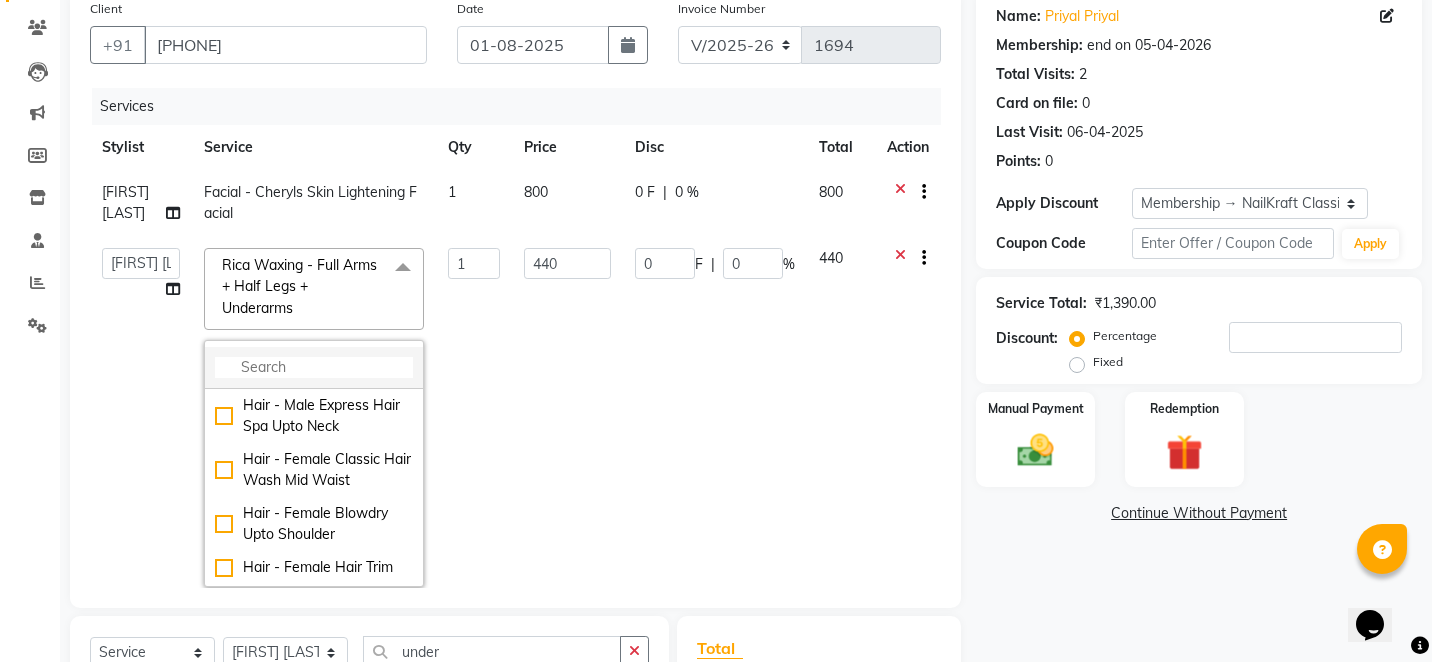 click 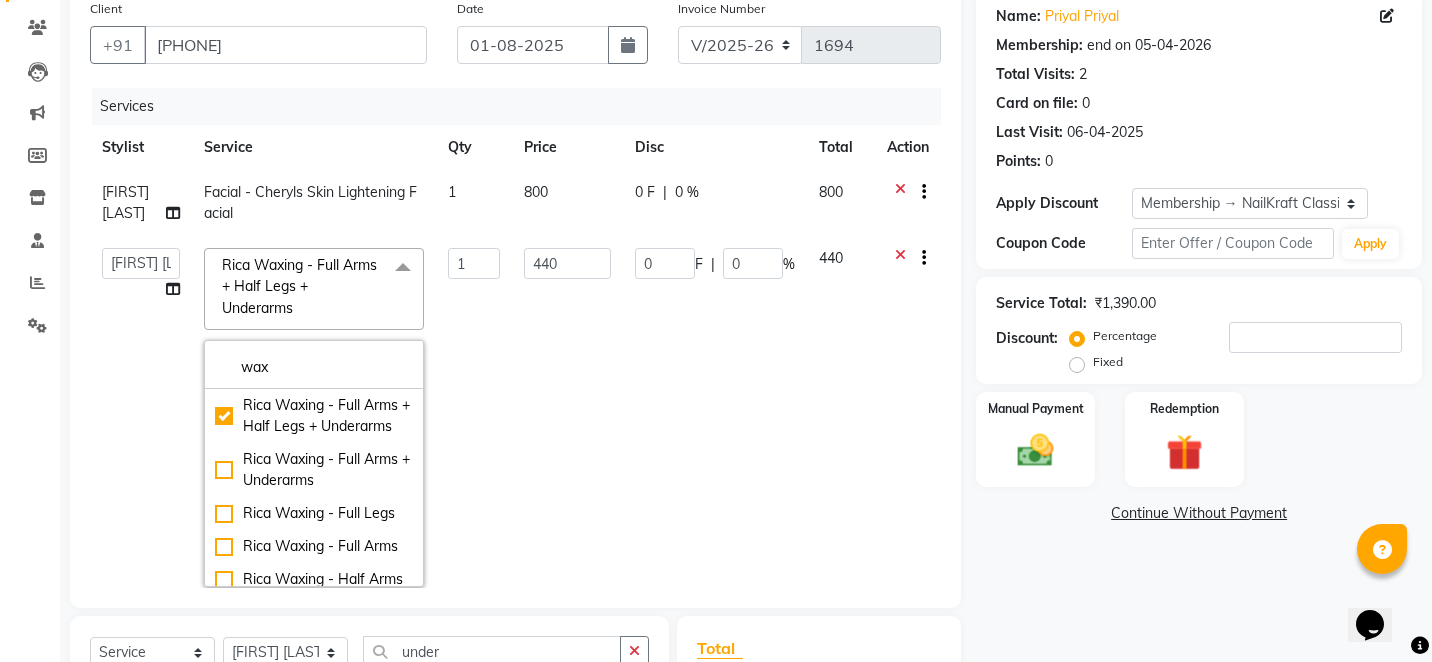 type on "wax" 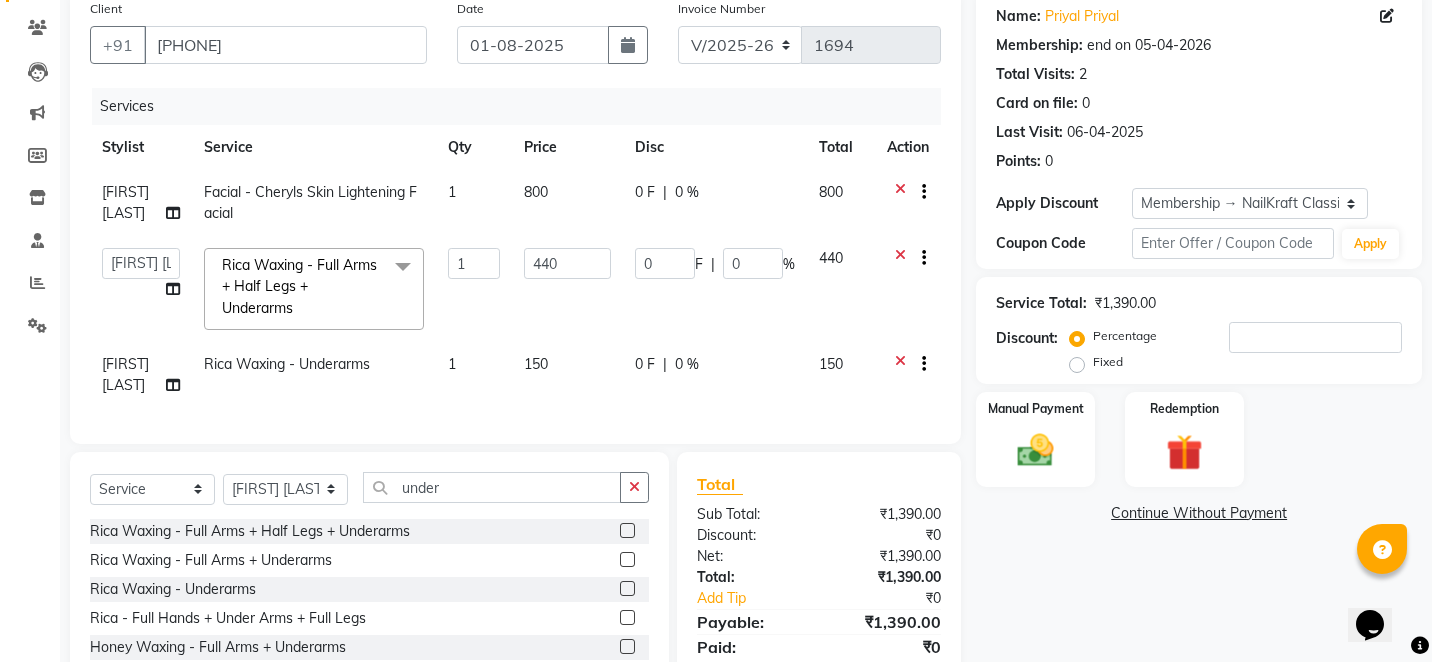 click 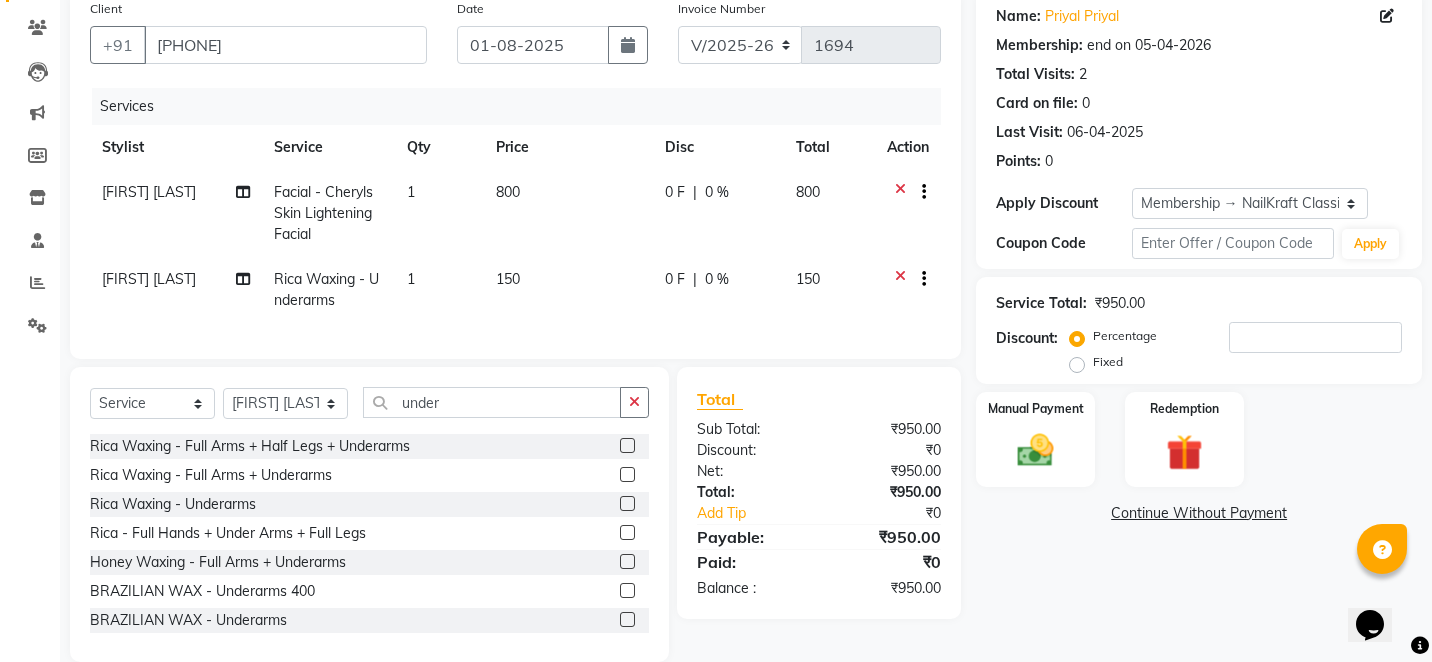 click on "150" 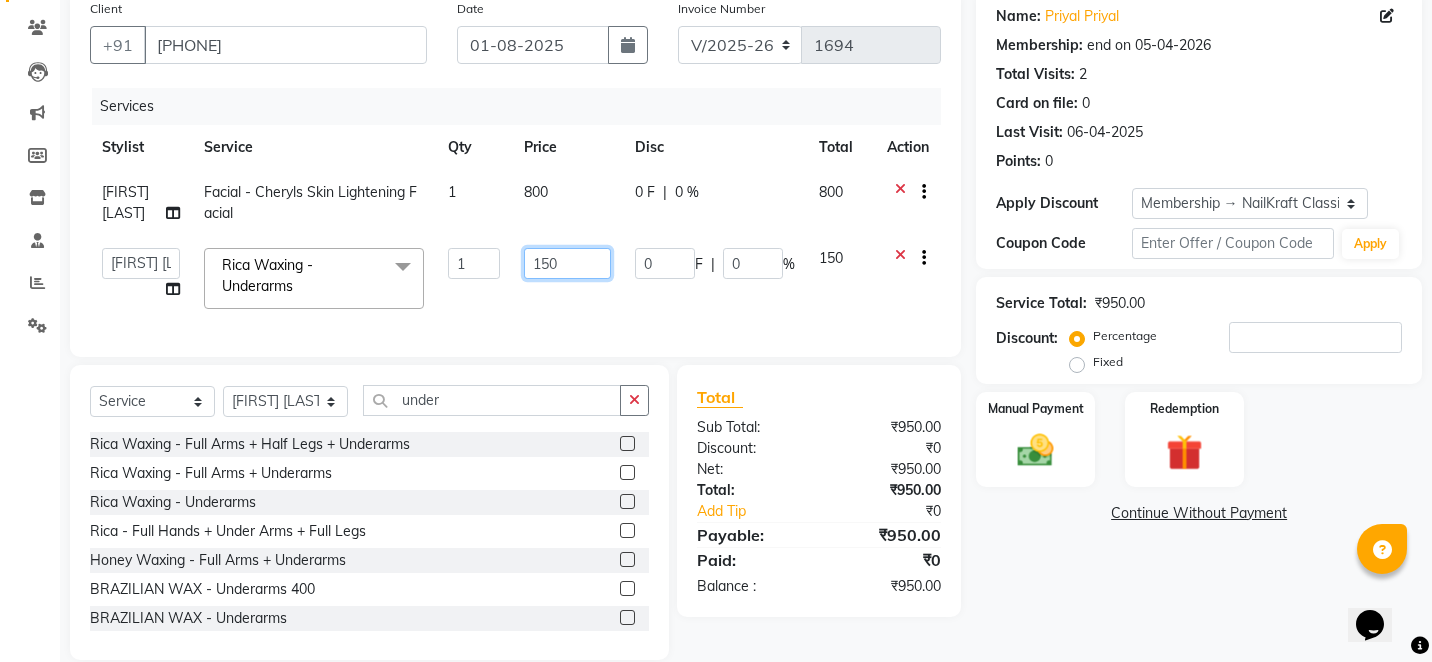 click on "150" 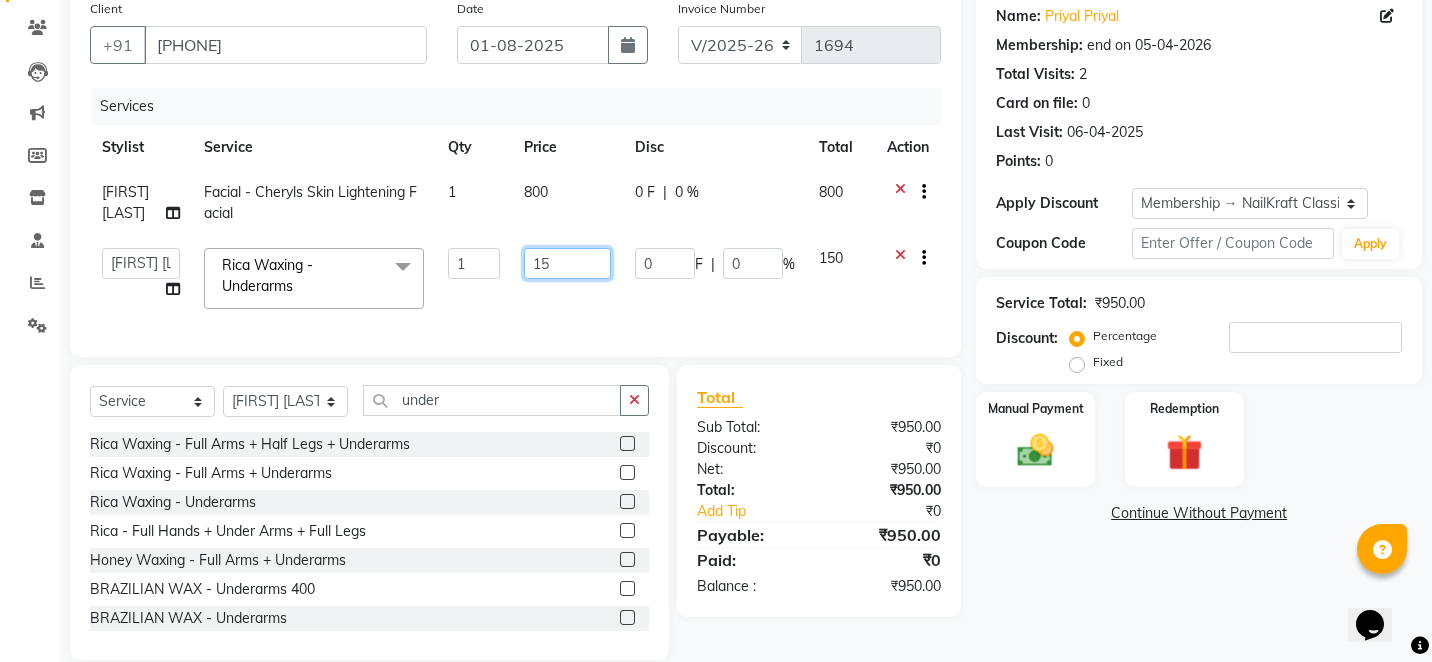 type on "1" 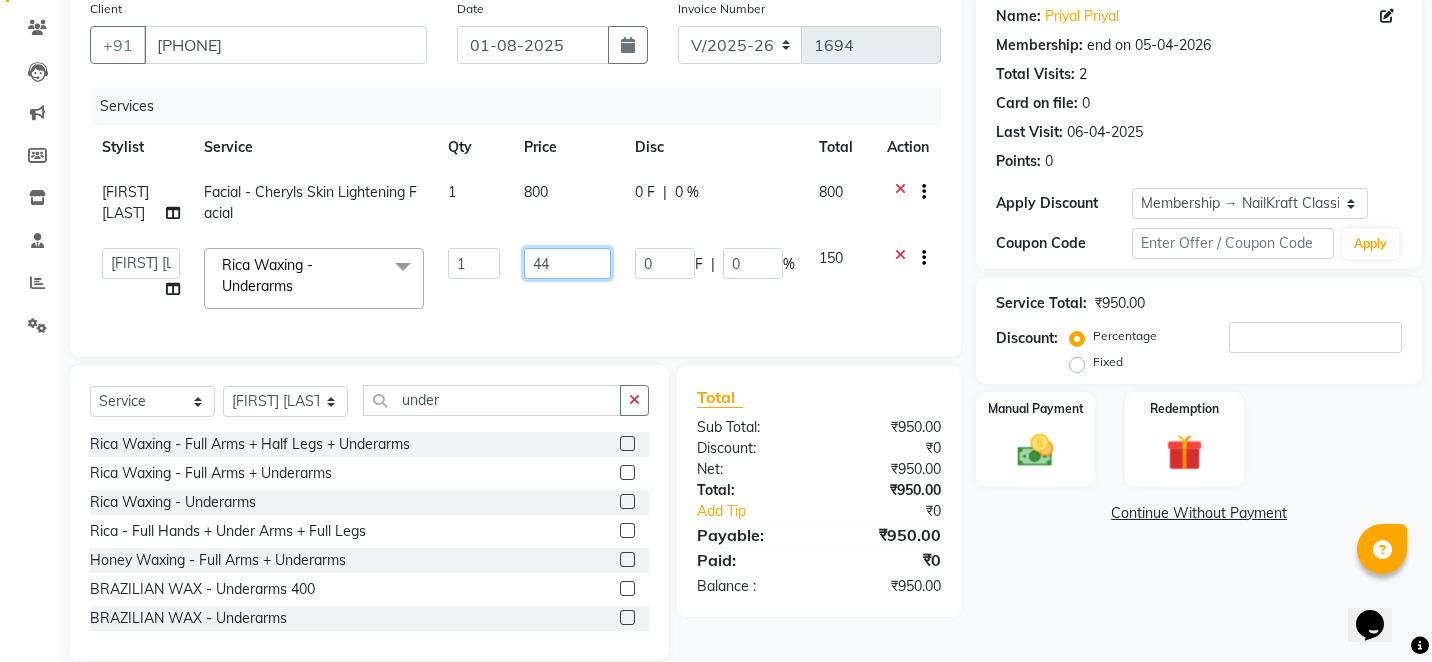 type on "440" 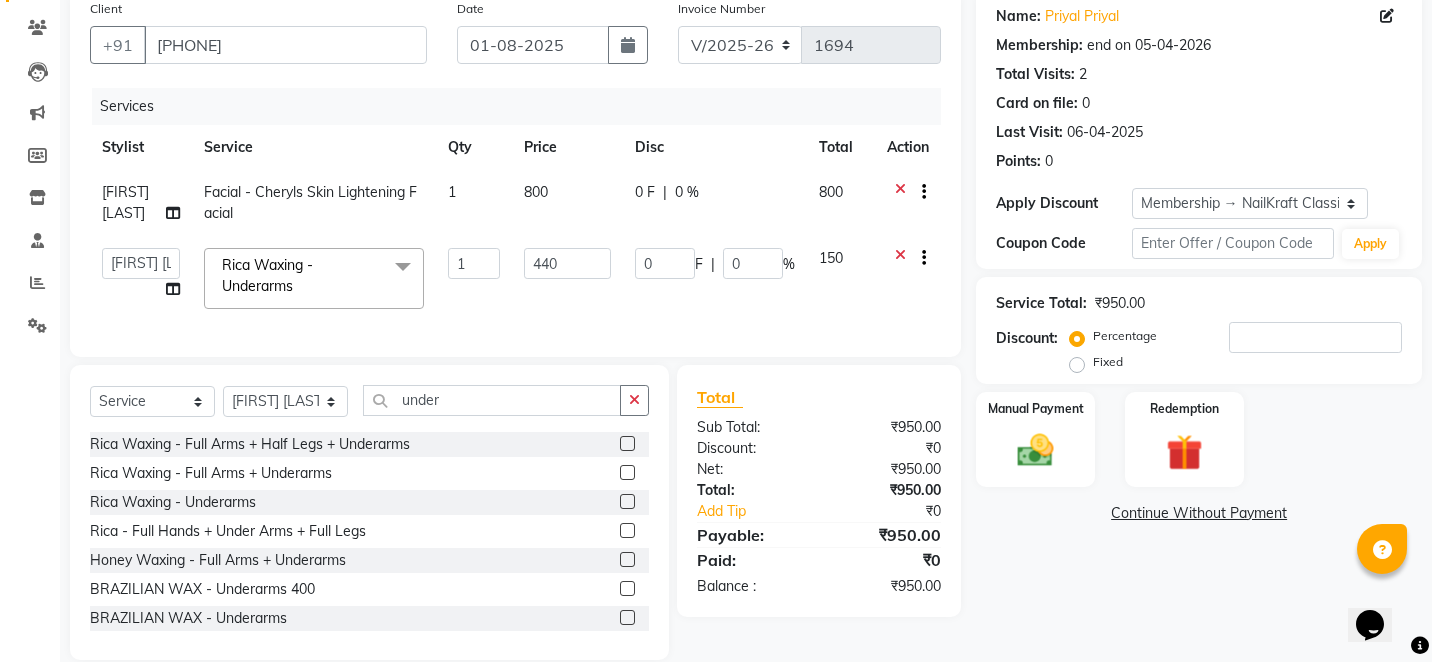 click 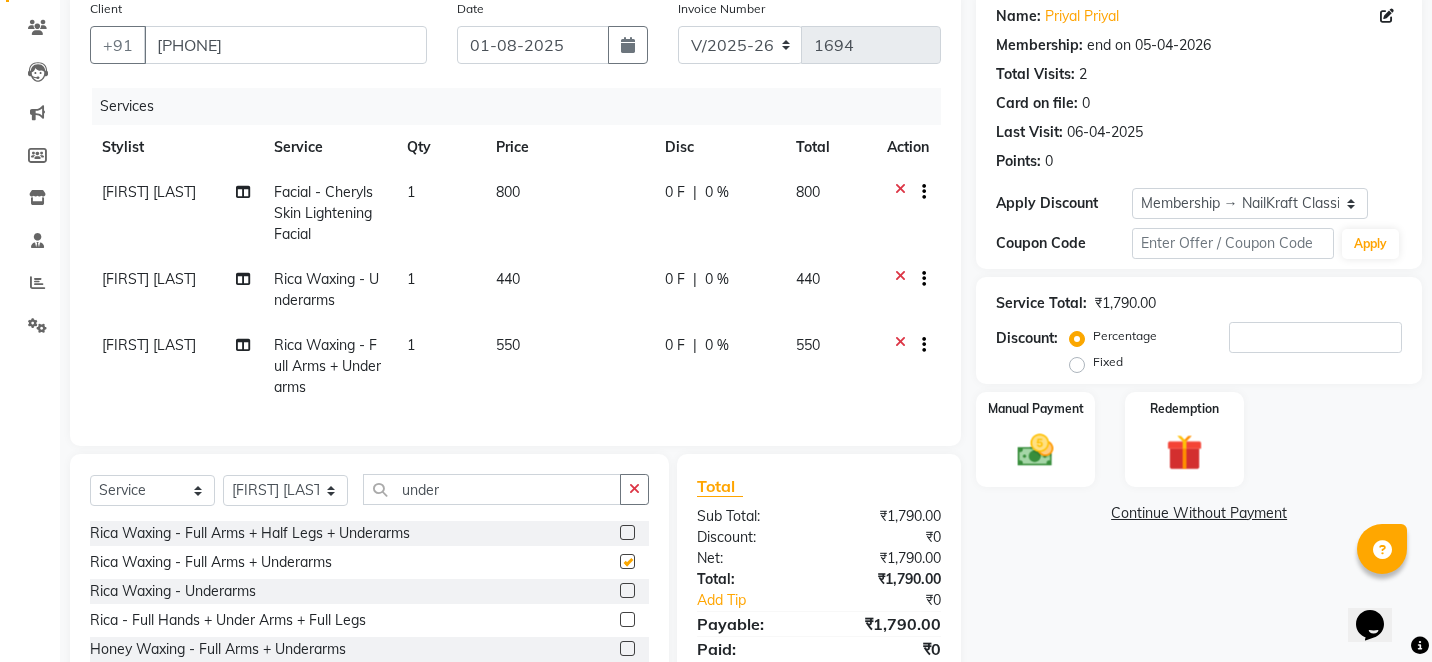 checkbox on "false" 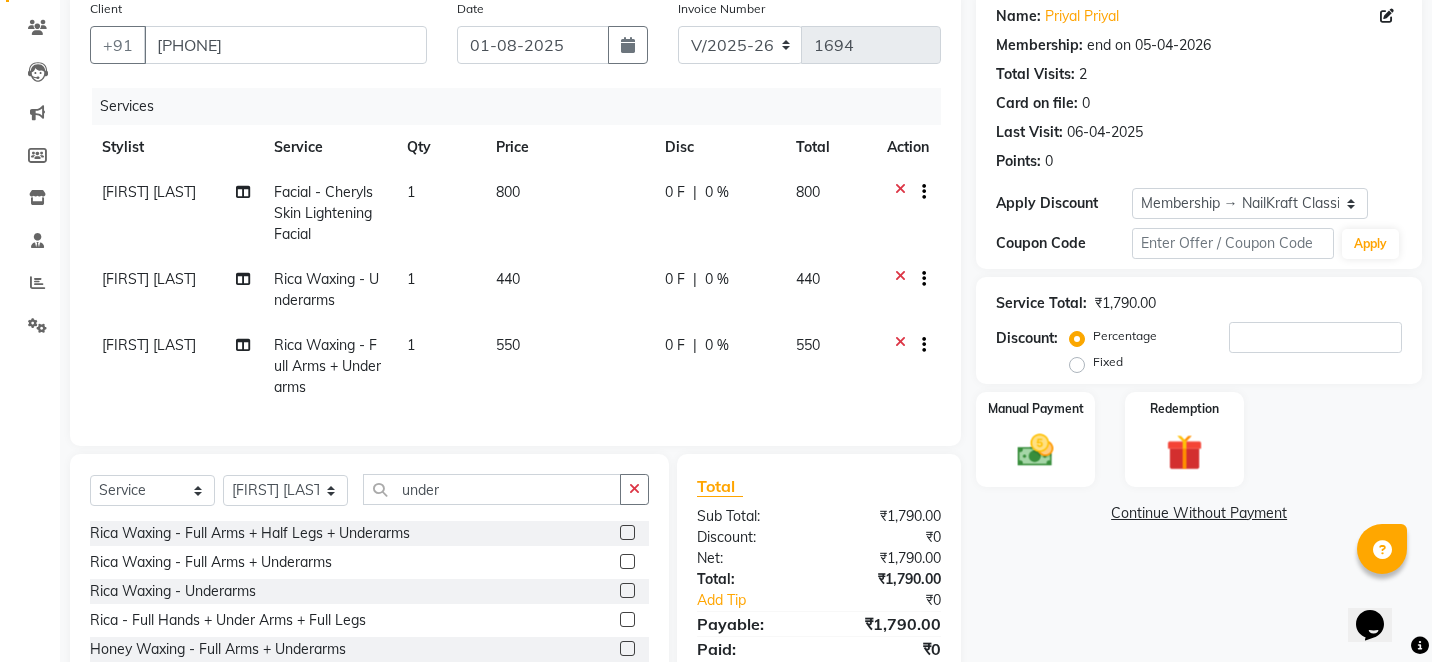 click on "550" 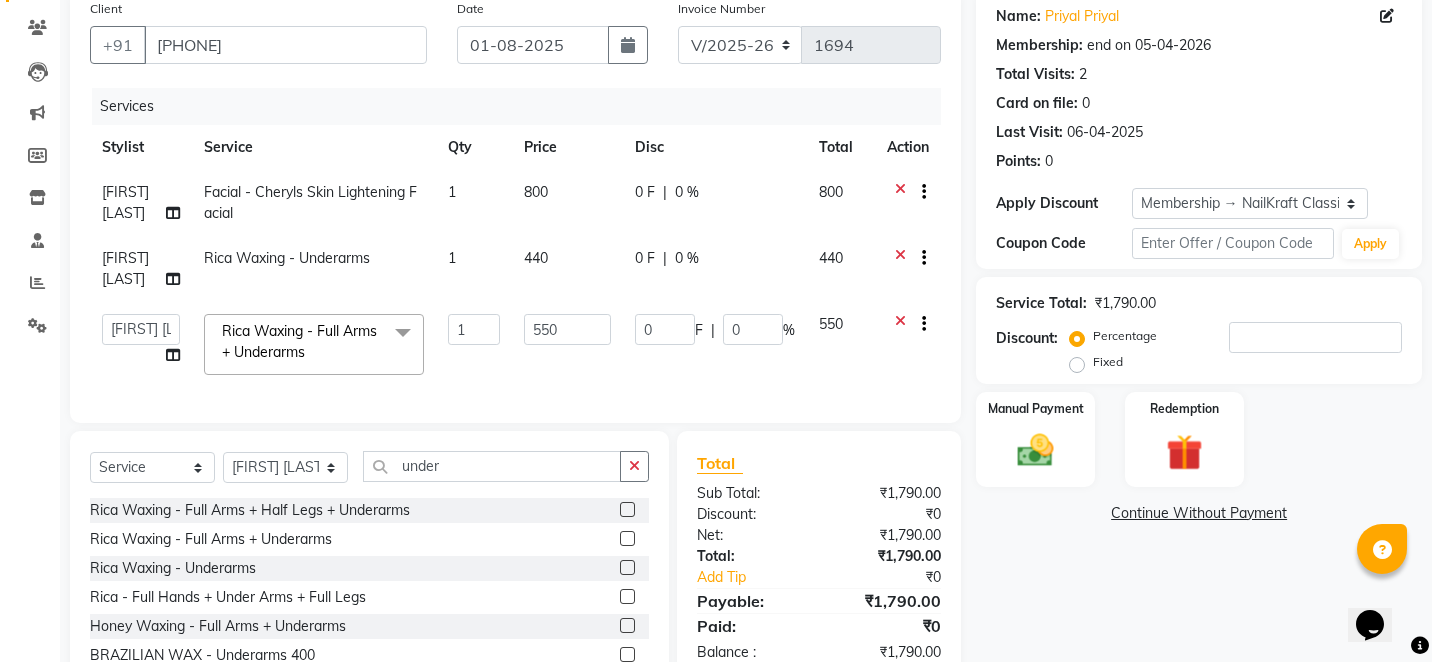 click on "550" 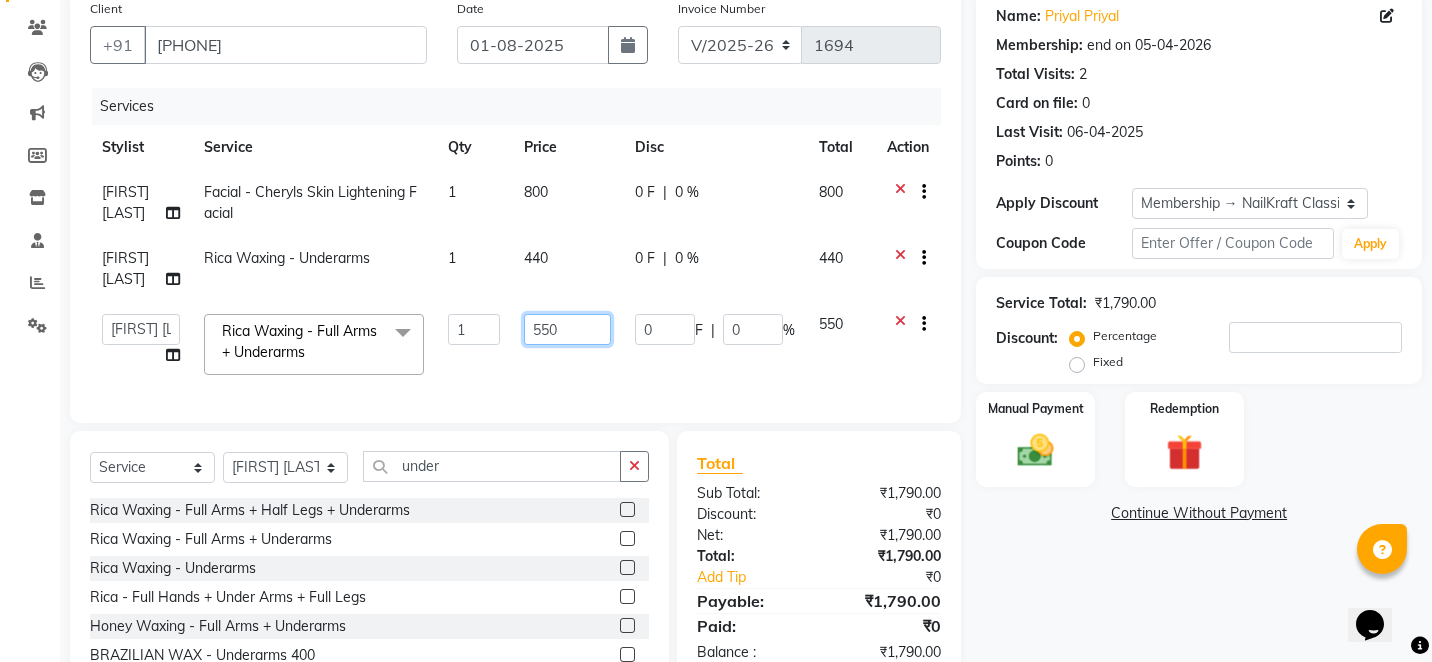 click on "550" 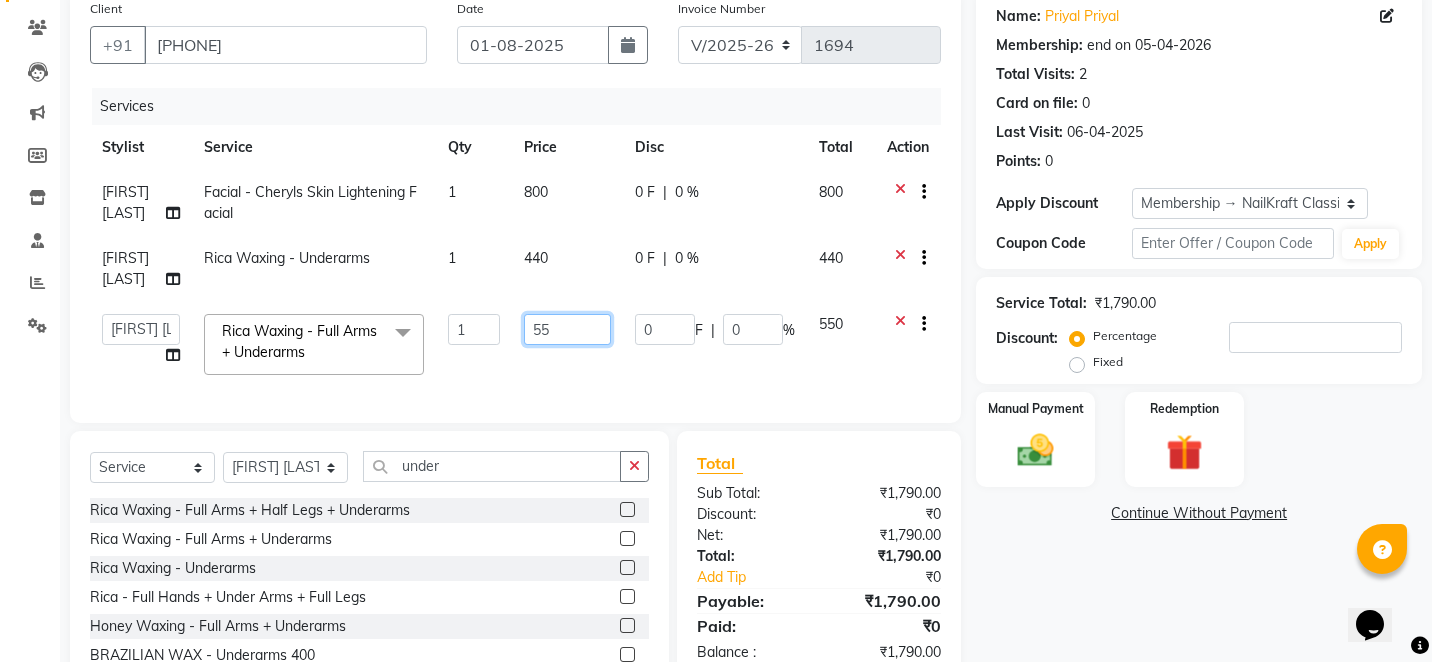 type on "5" 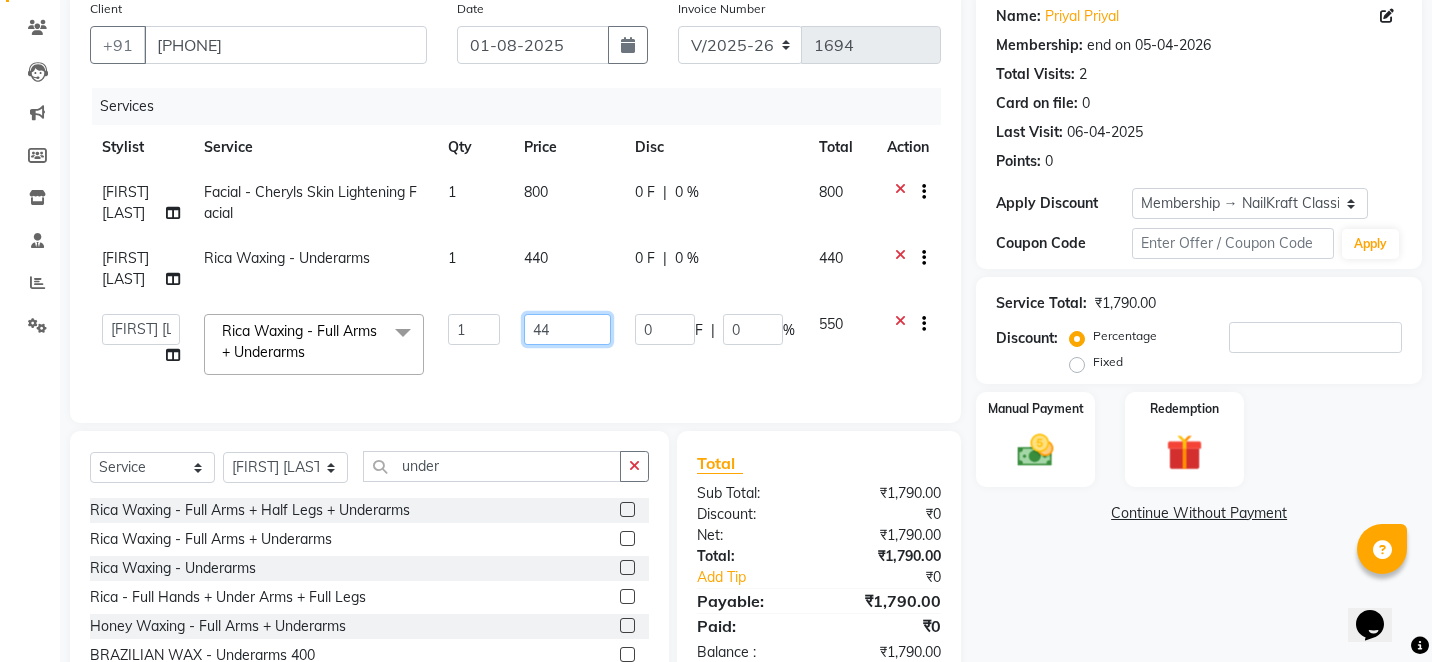 type on "440" 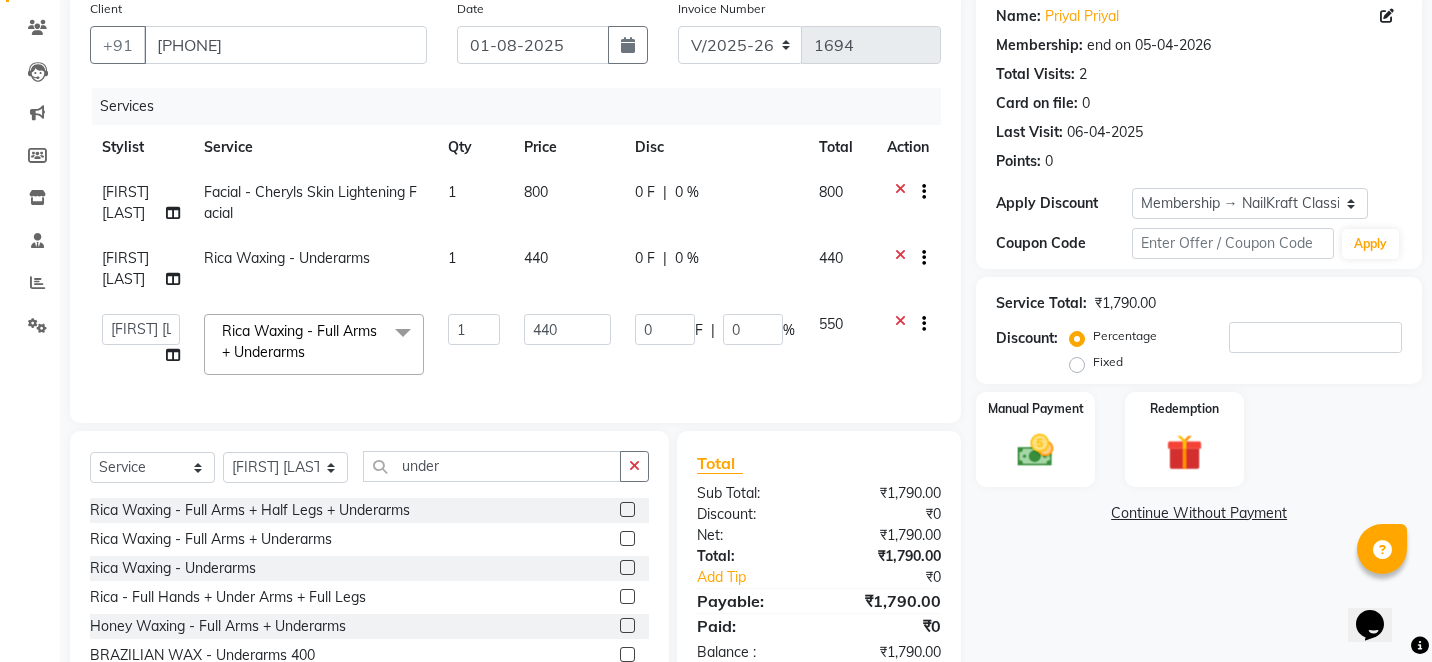 click on "Name: Priyal Priyal Membership: end on 05-04-2026 Total Visits:  2 Card on file:  0 Last Visit:   06-04-2025 Points:   0  Apply Discount Select Membership → NailKraft ClassicMembership Coupon Code Apply Service Total:  ₹1,790.00  Discount:  Percentage   Fixed  Manual Payment Redemption  Continue Without Payment" 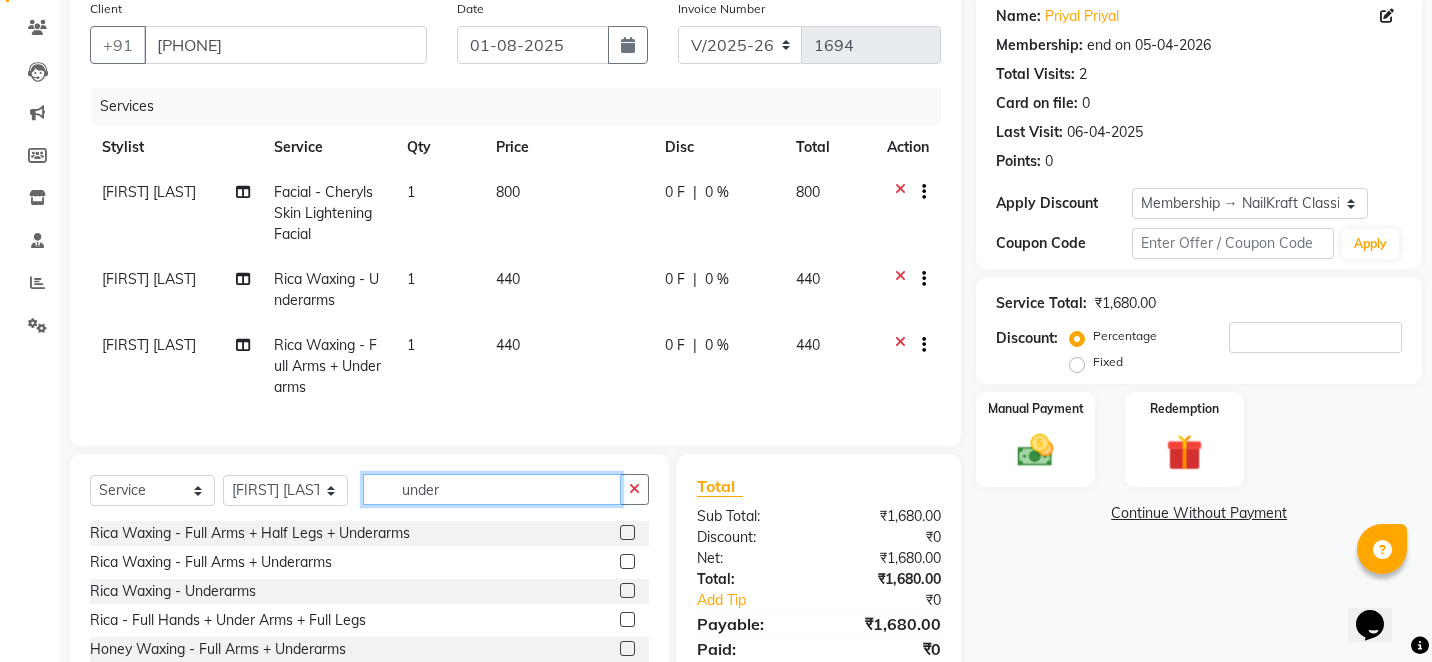 click on "under" 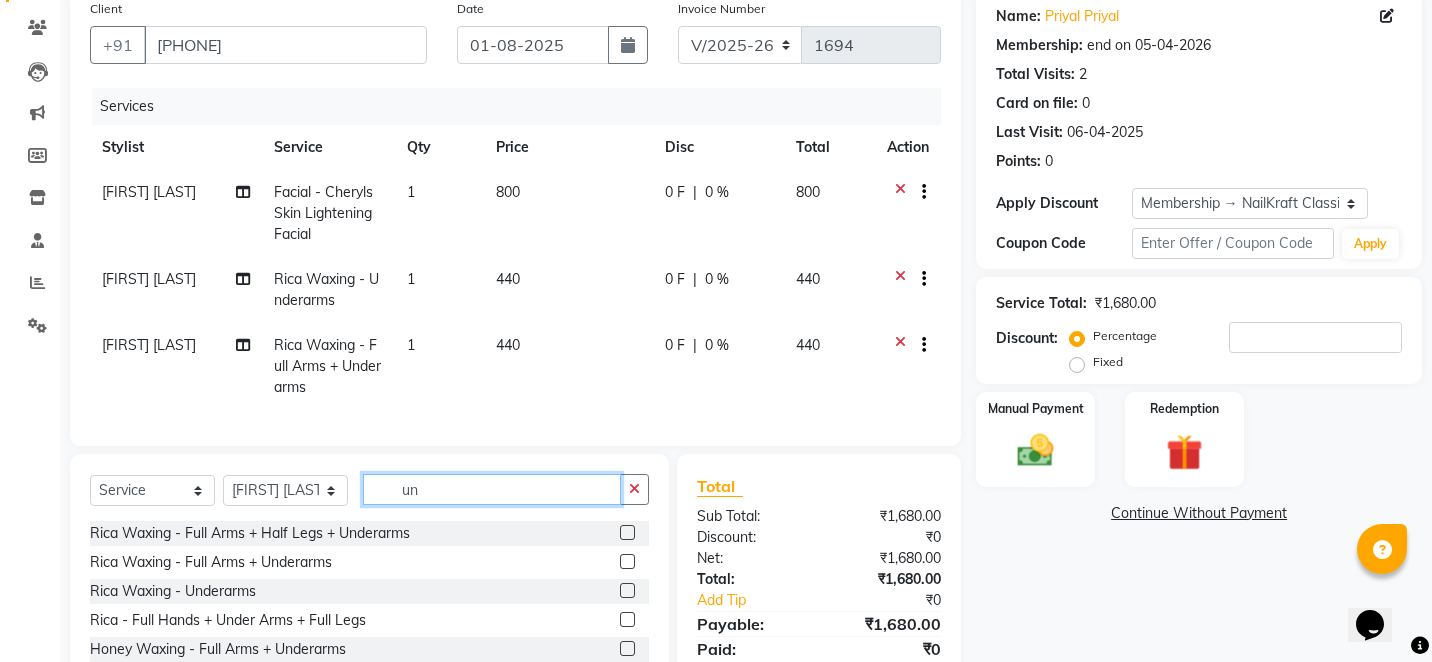 type on "u" 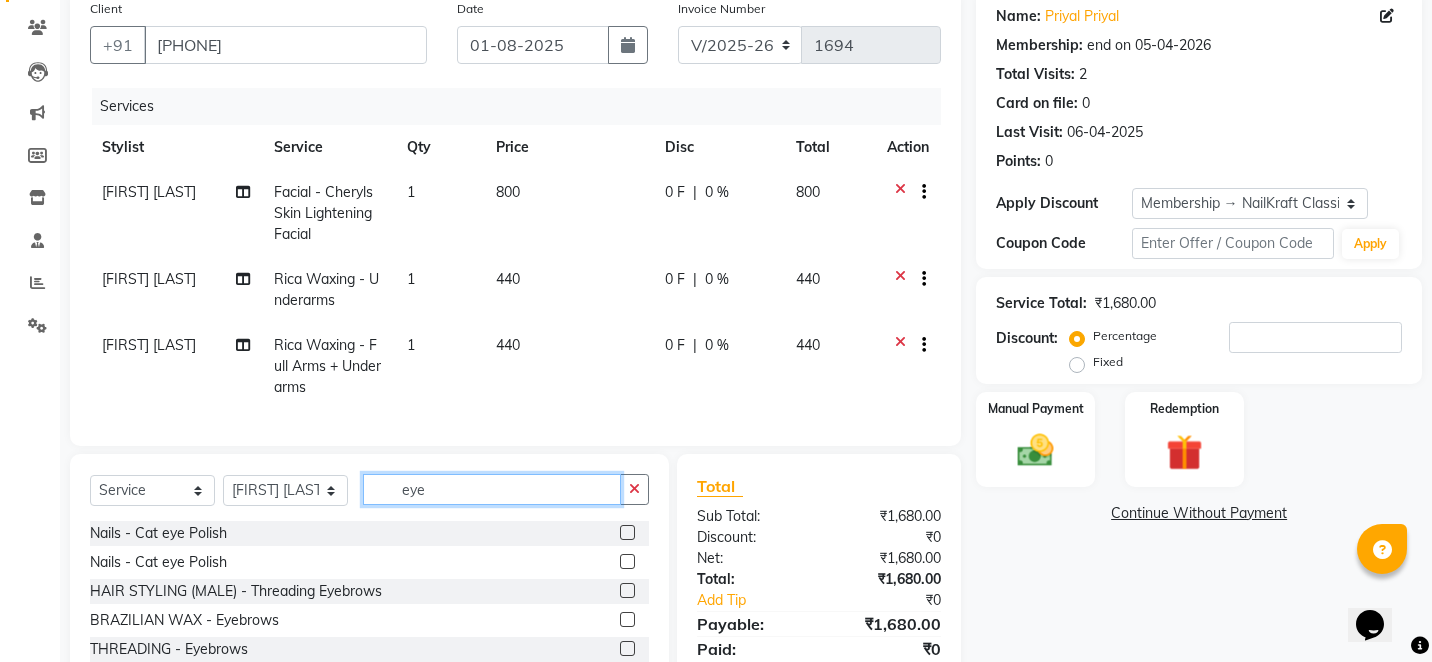 type on "eye" 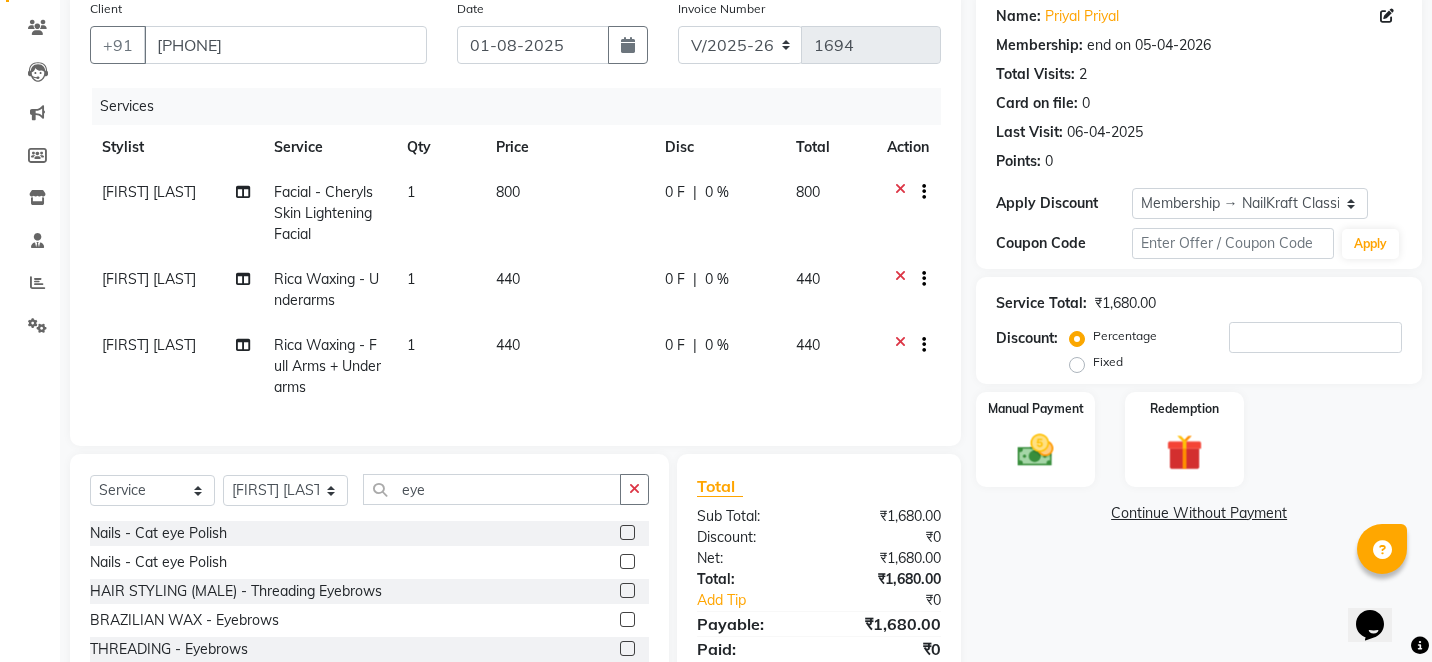 click 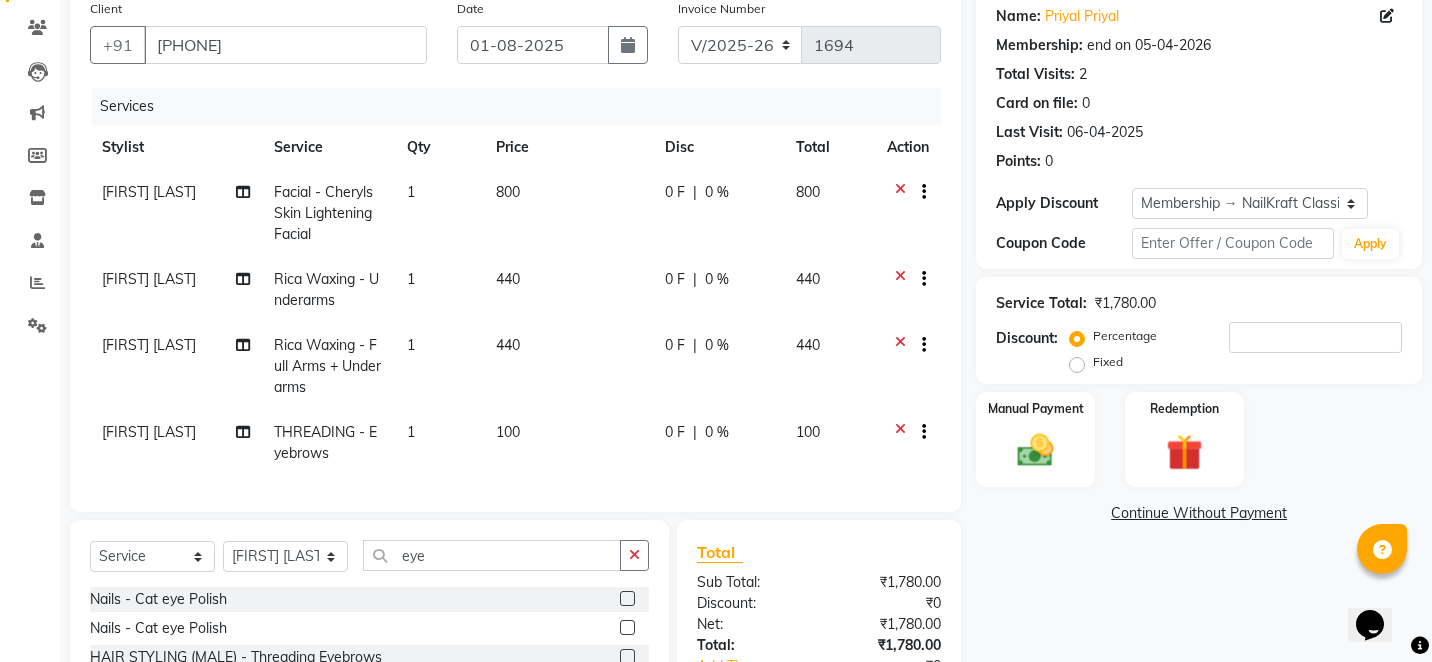 checkbox on "false" 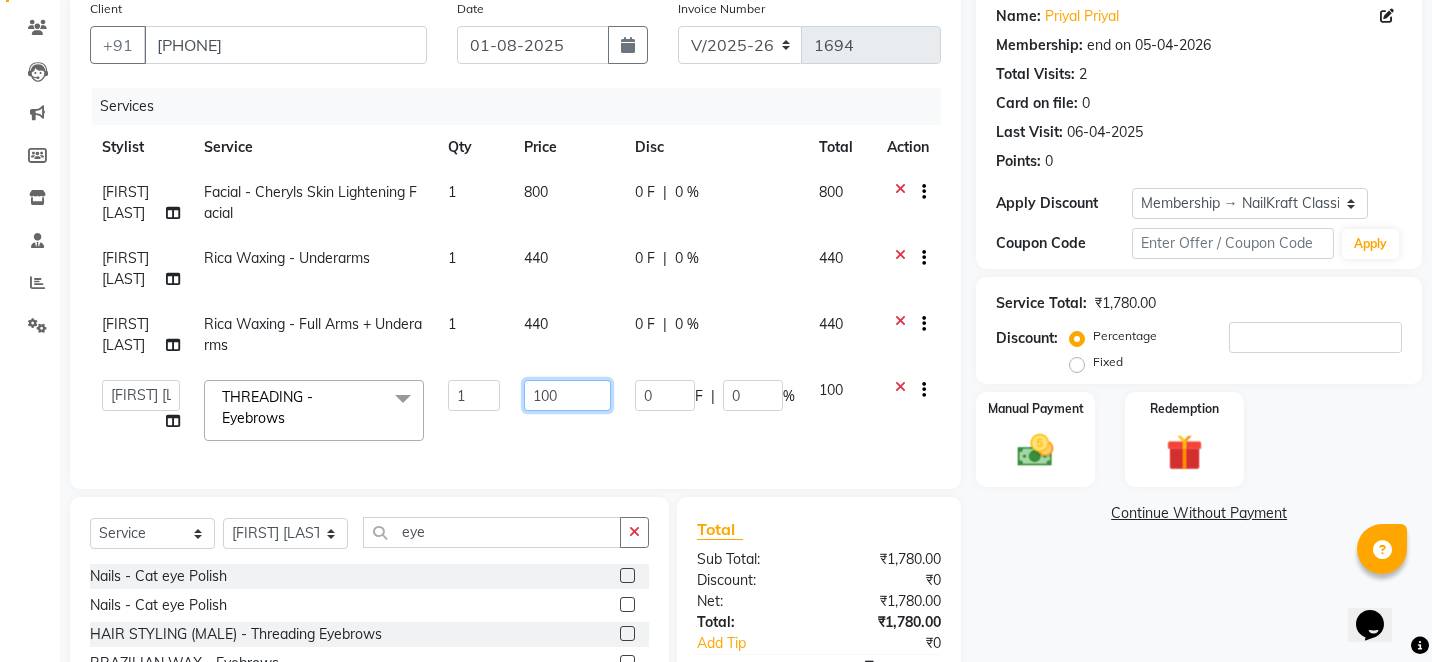 click on "100" 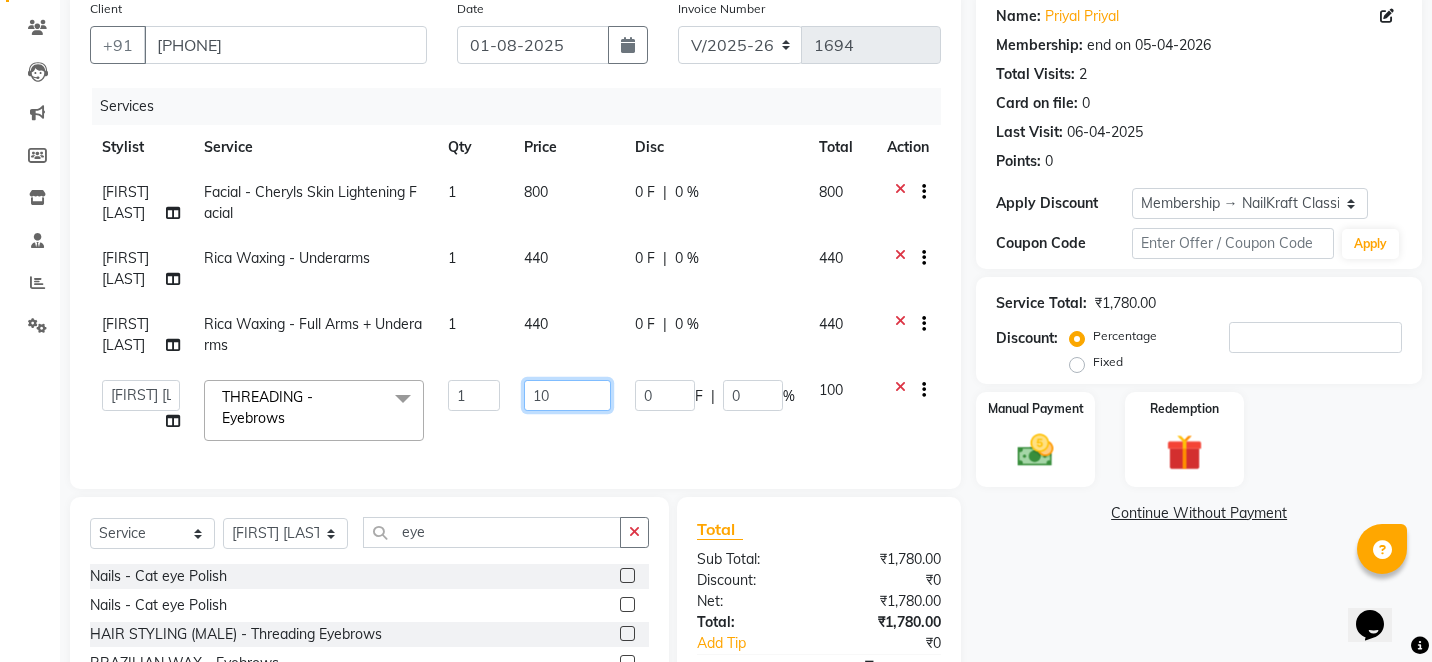 type on "1" 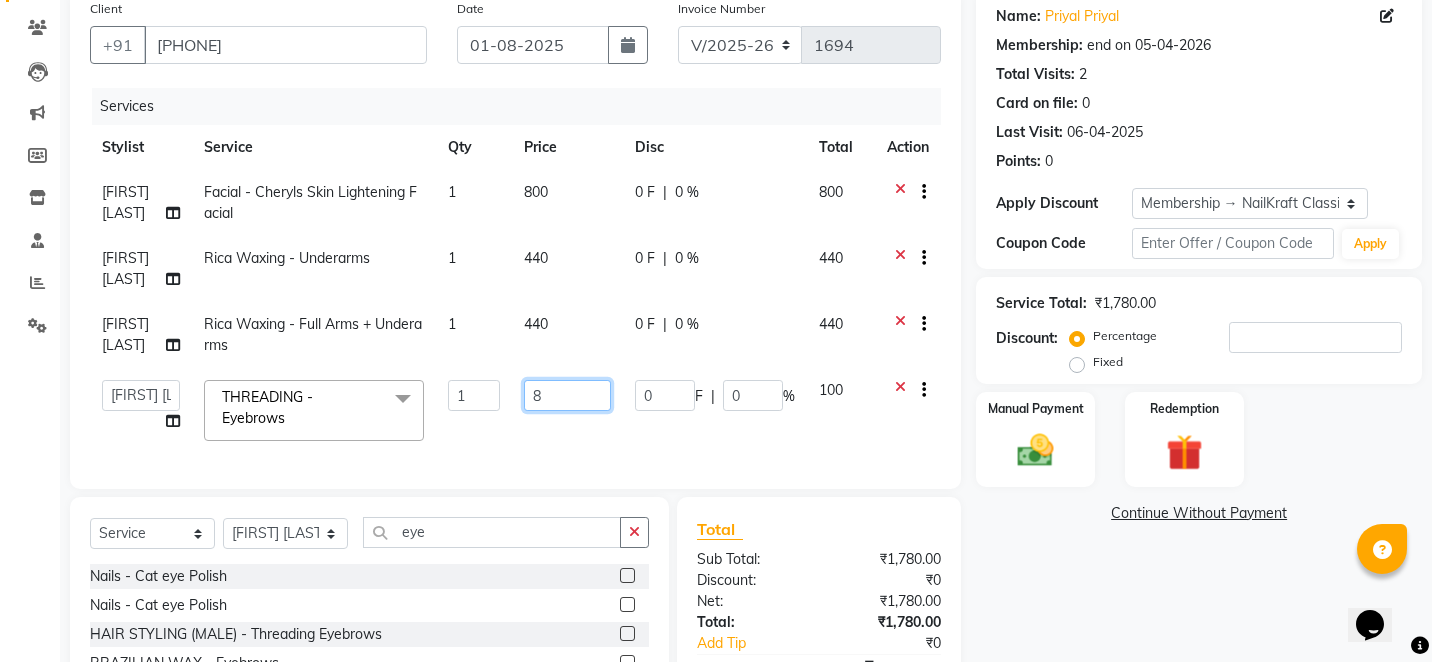 type on "80" 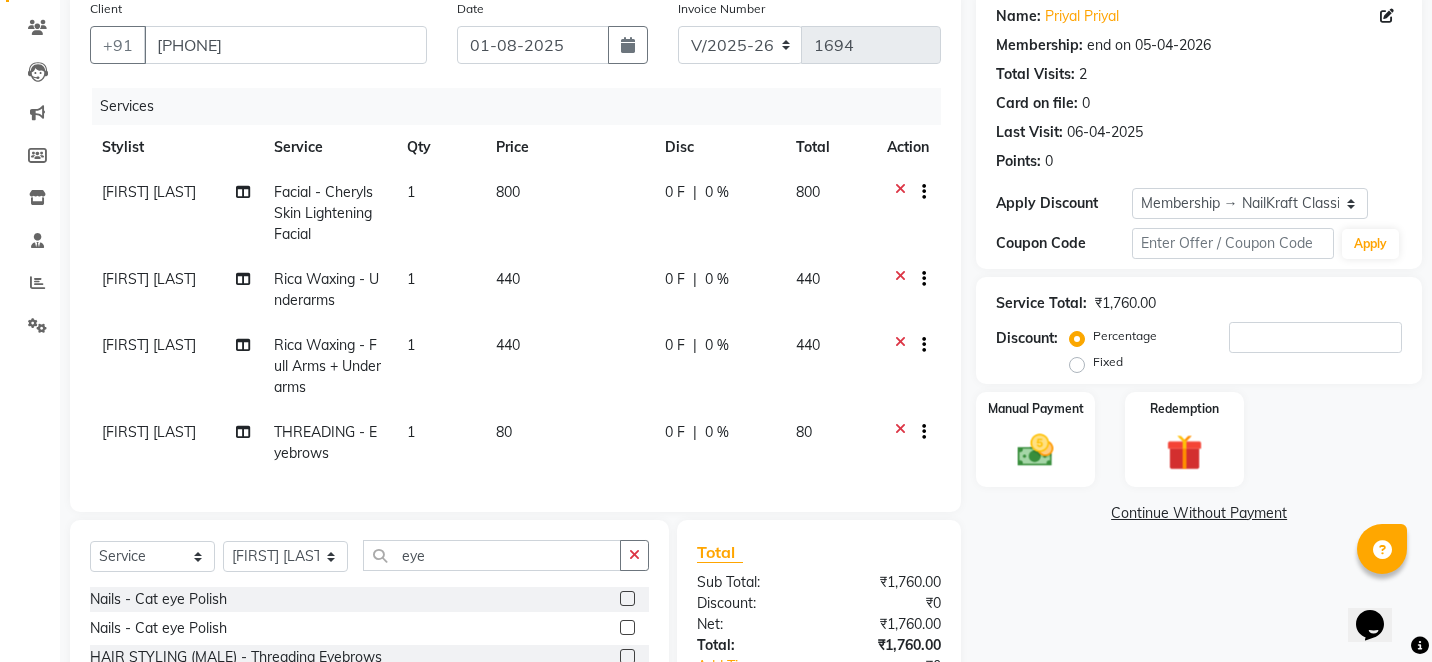 click on "Name: Priyal Priyal Membership: end on 05-04-2026 Total Visits:  2 Card on file:  0 Last Visit:   06-04-2025 Points:   0  Apply Discount Select Membership → NailKraft ClassicMembership Coupon Code Apply Service Total:  ₹1,760.00  Discount:  Percentage   Fixed  Manual Payment Redemption  Continue Without Payment" 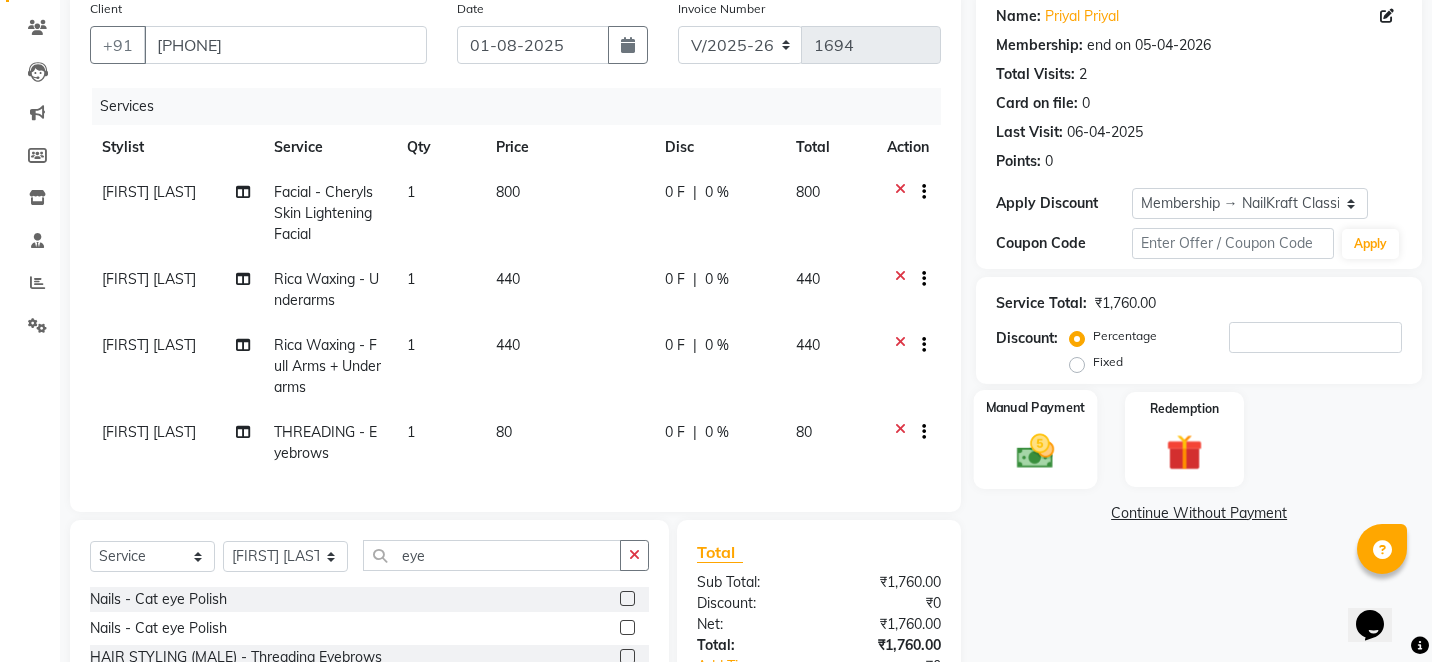 click 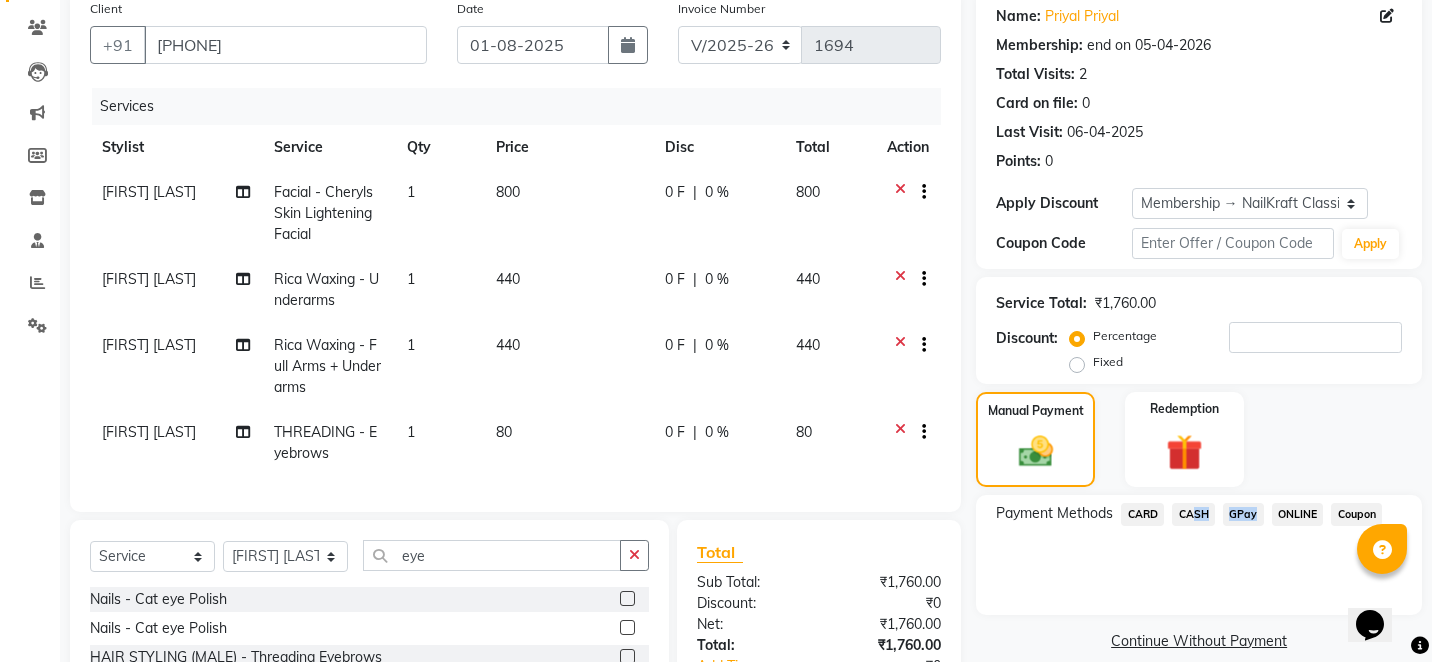 drag, startPoint x: 1252, startPoint y: 516, endPoint x: 1185, endPoint y: 515, distance: 67.00746 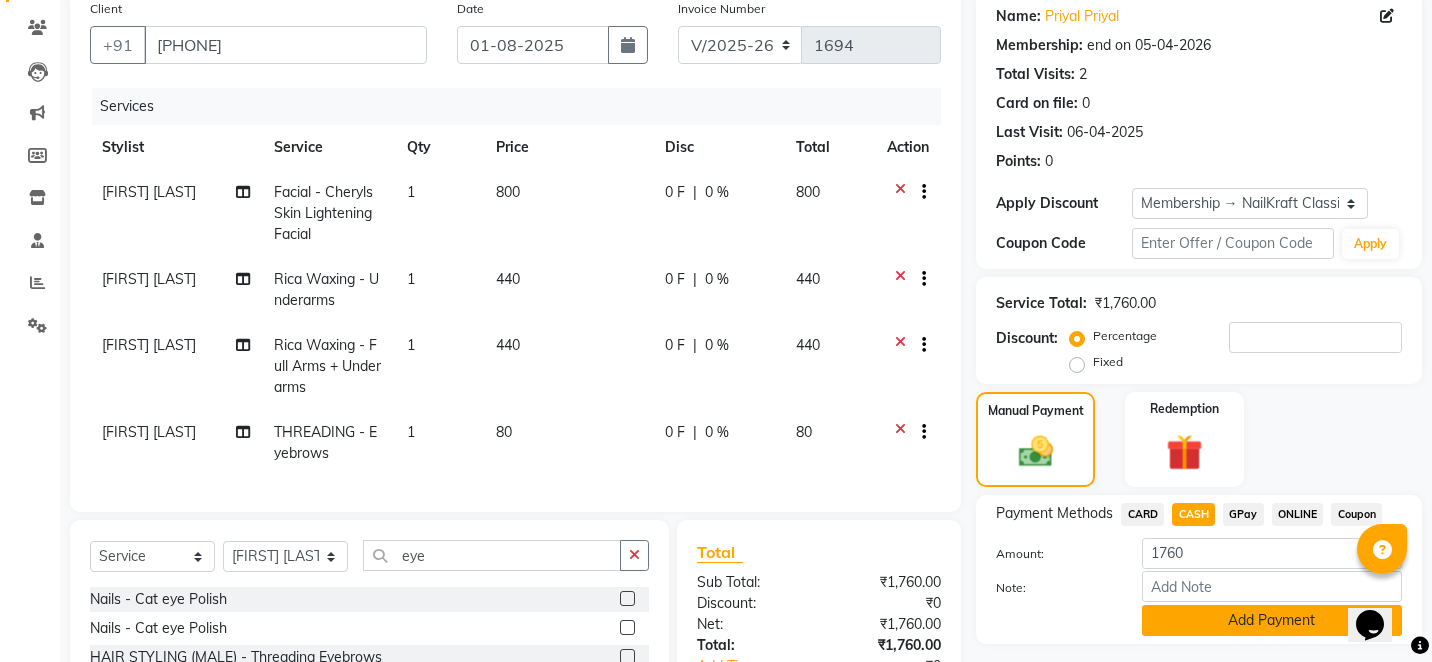 click on "Add Payment" 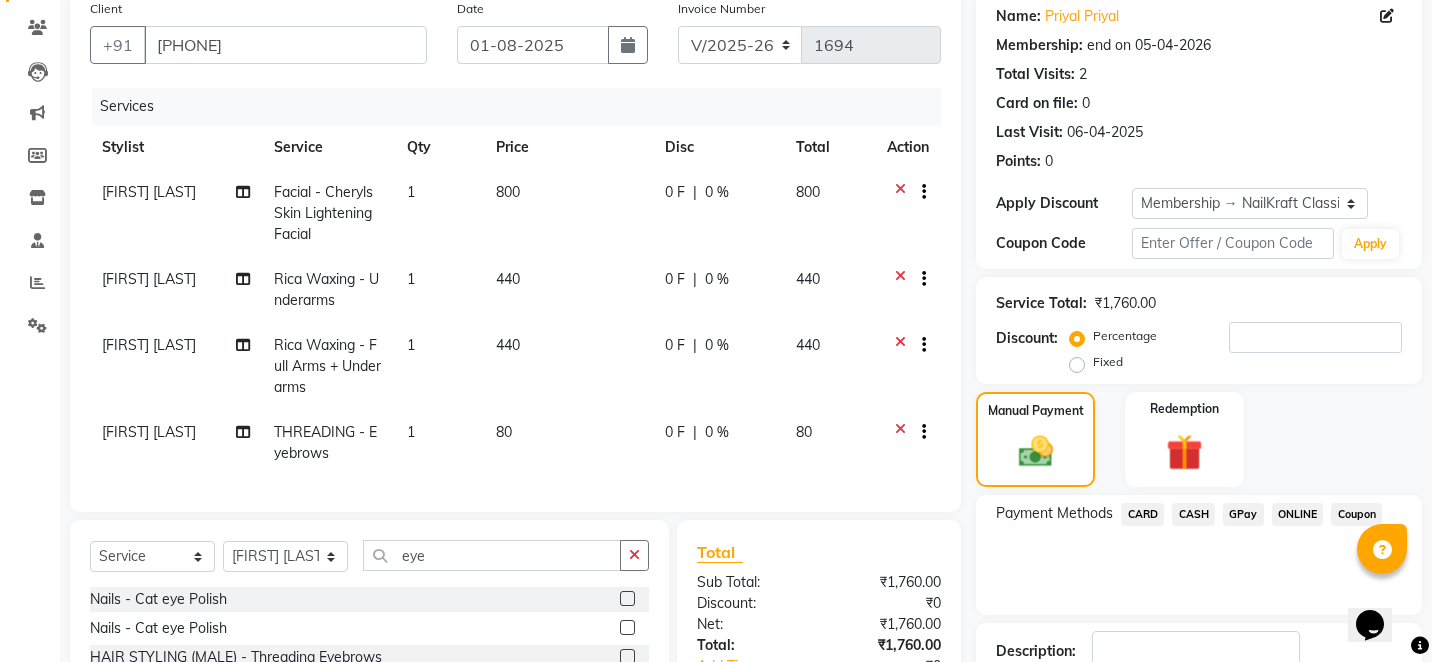 click on "Payment Methods  CARD   CASH   GPay   ONLINE   Coupon" 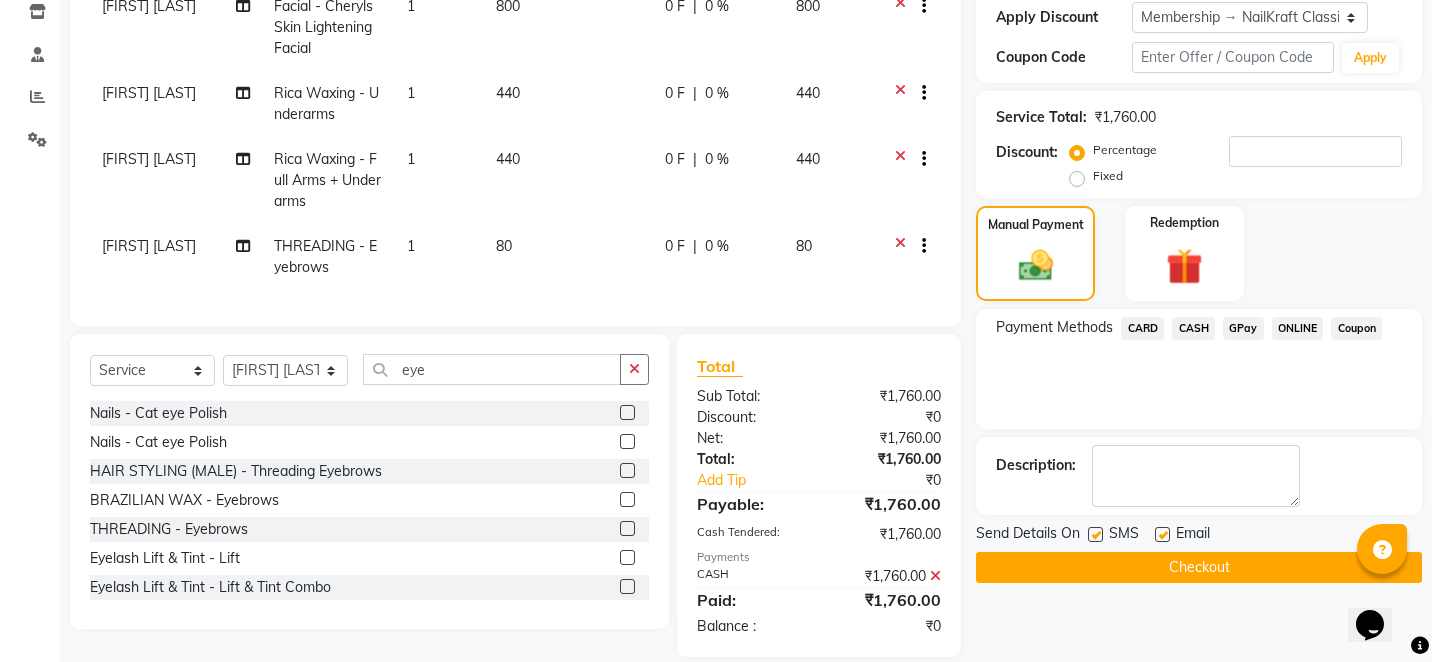 scroll, scrollTop: 371, scrollLeft: 0, axis: vertical 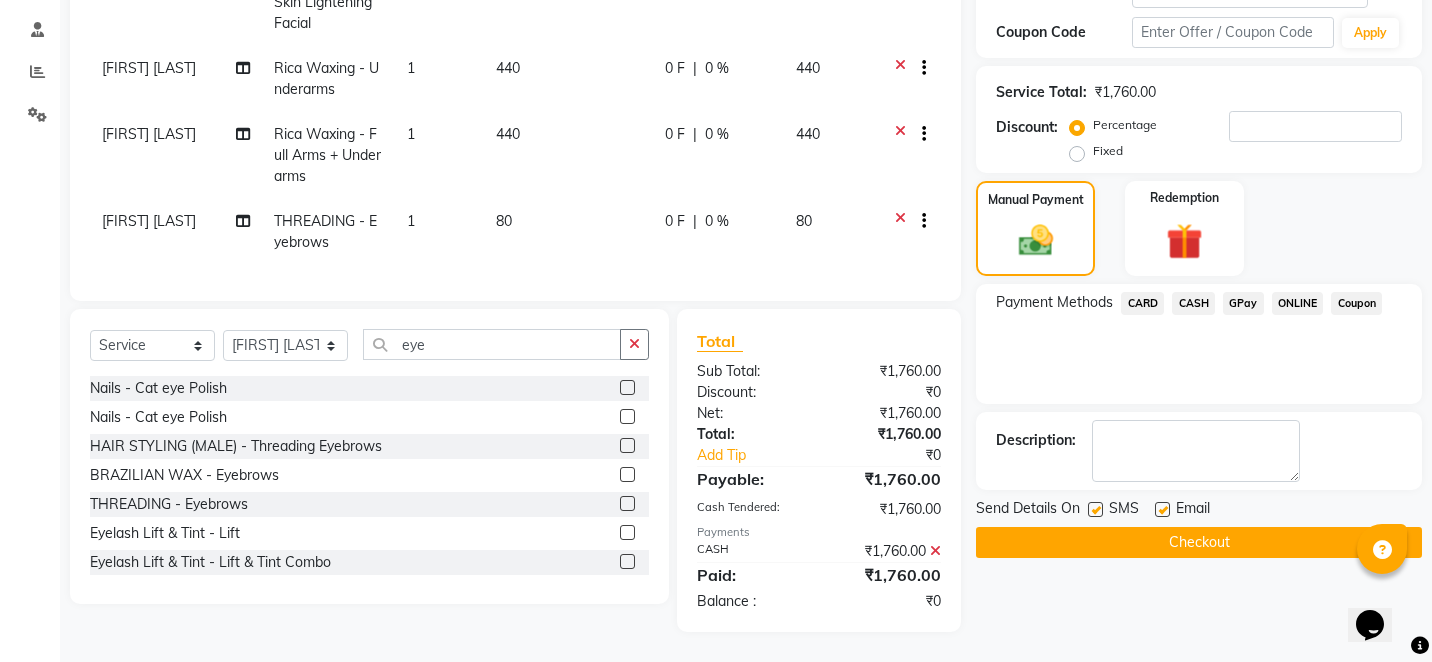 click on "Checkout" 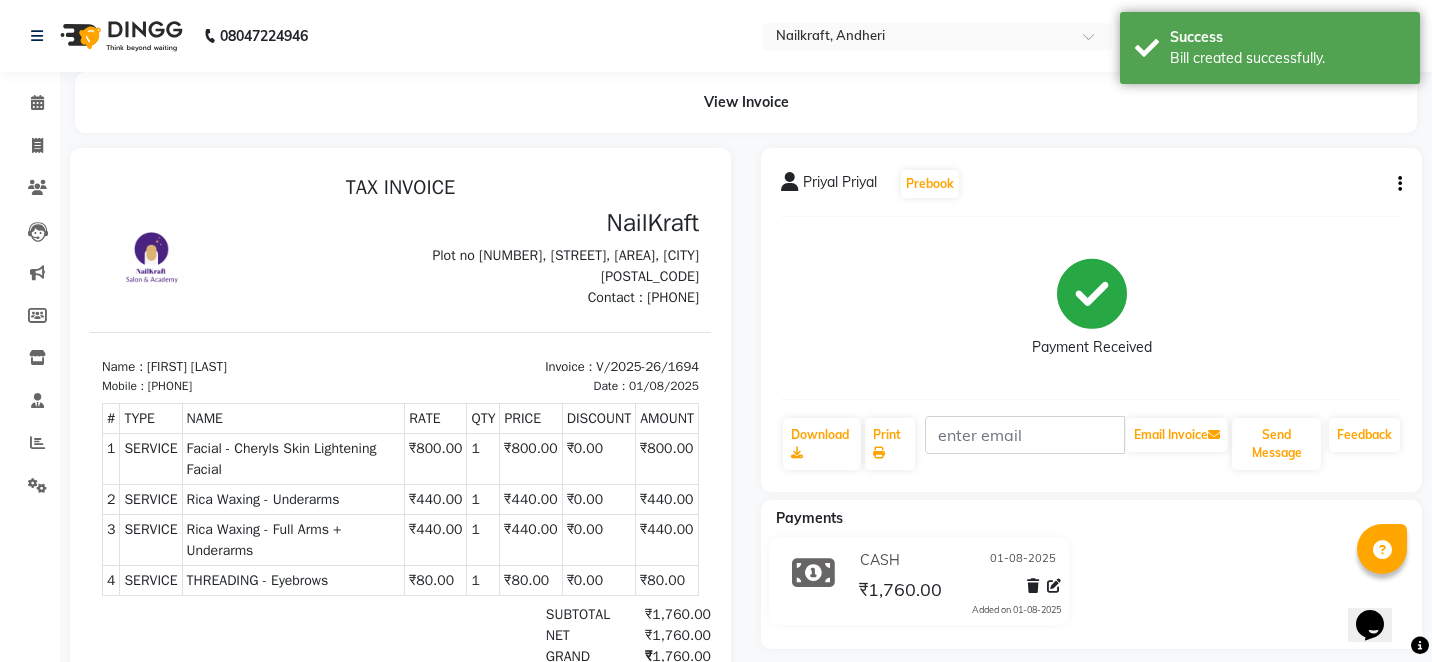 scroll, scrollTop: 0, scrollLeft: 0, axis: both 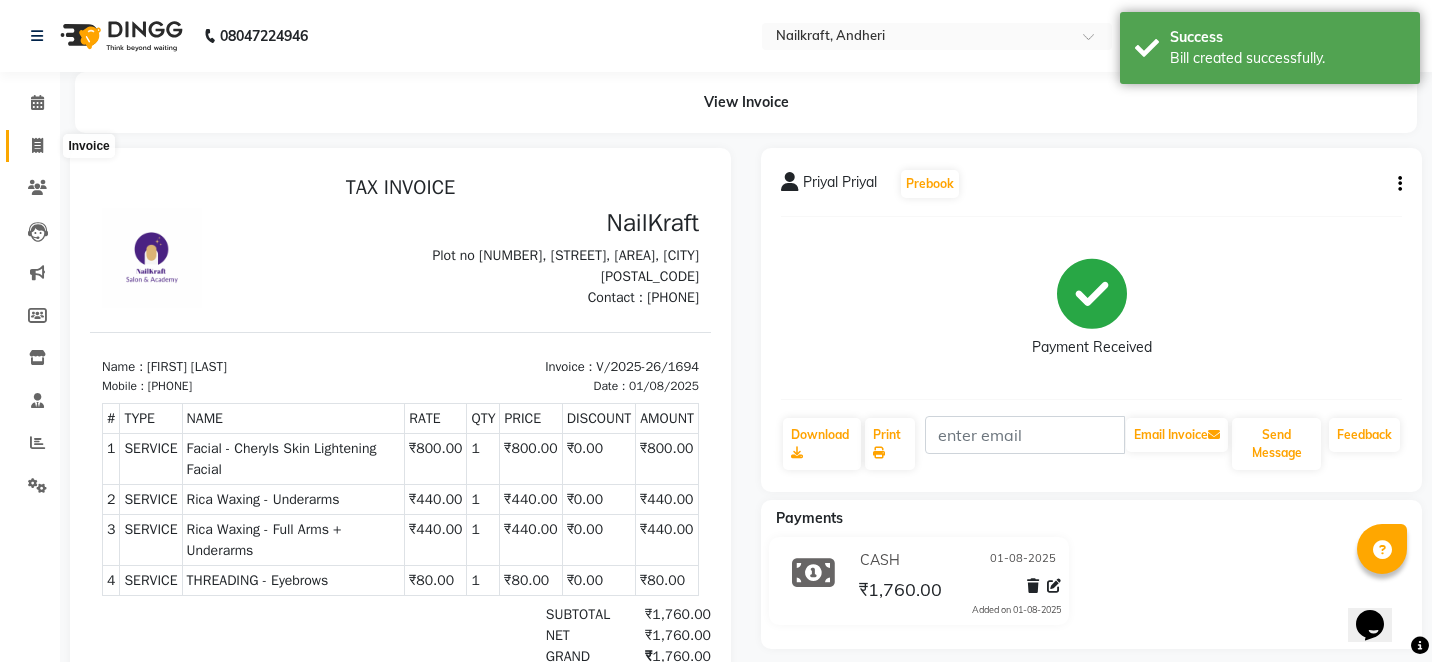click 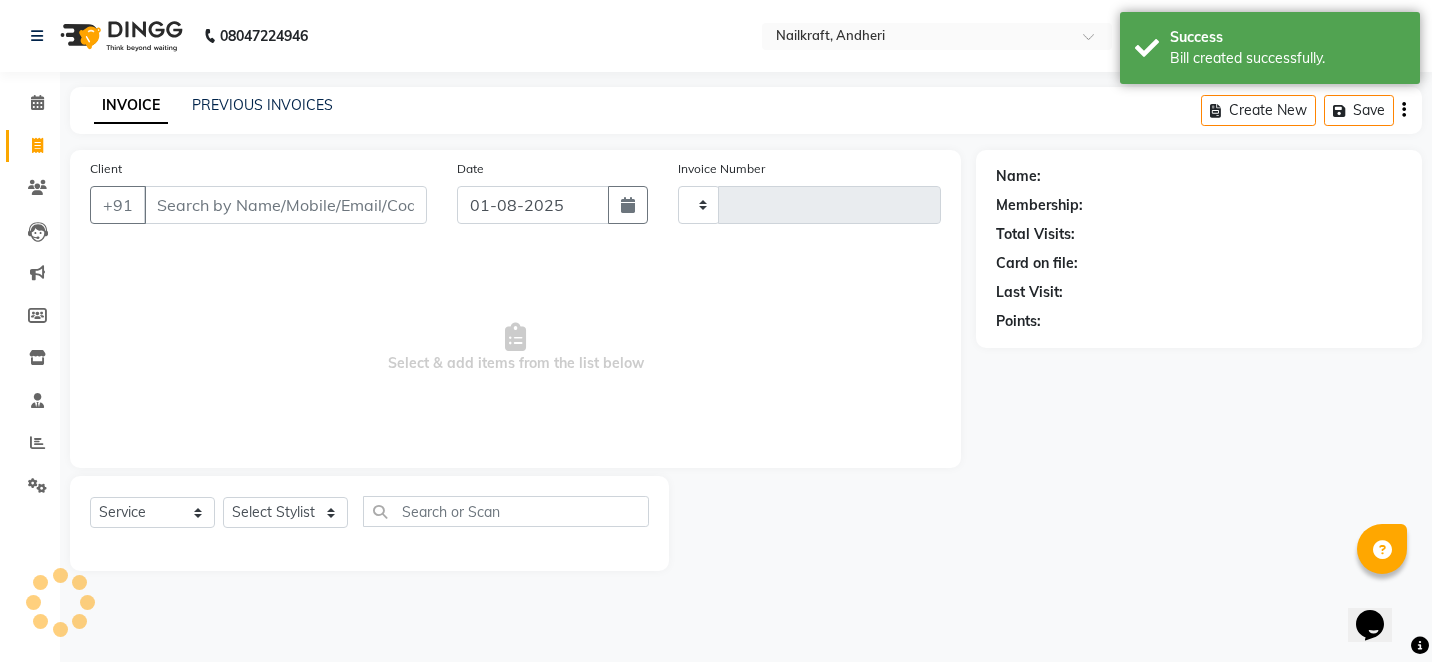 type on "1695" 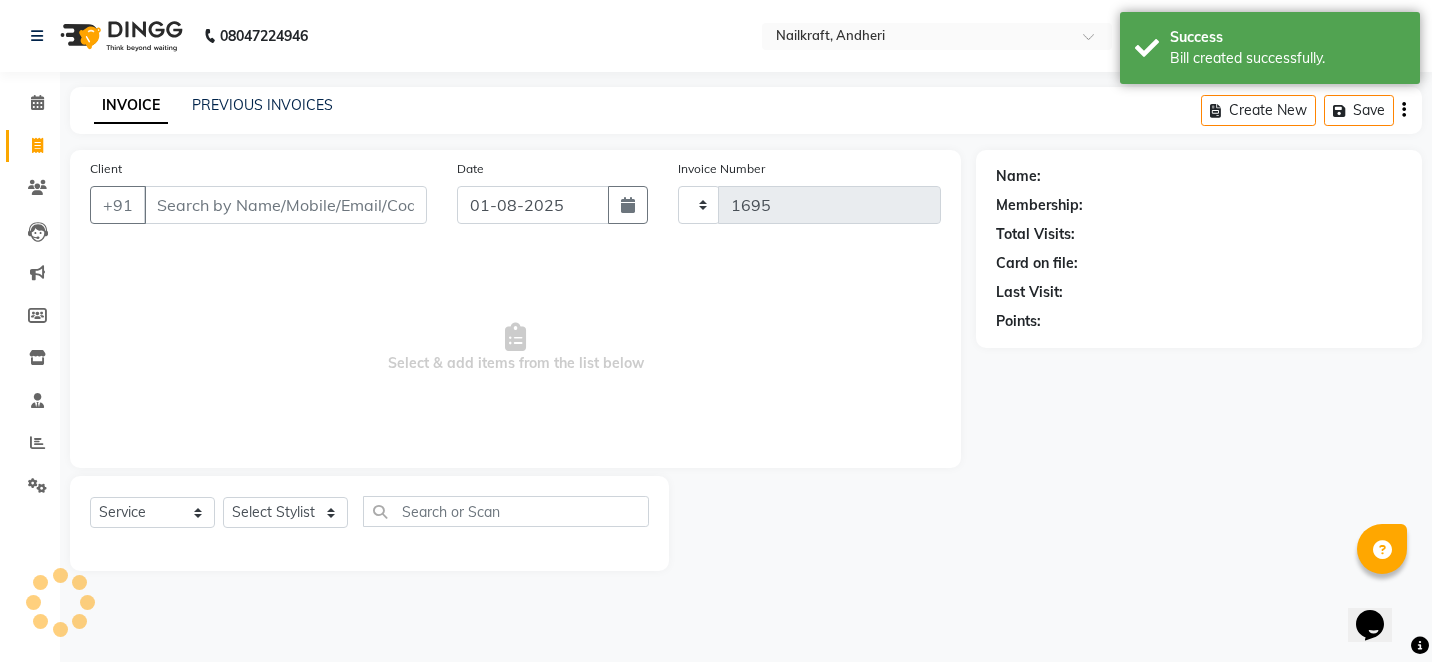 select on "6081" 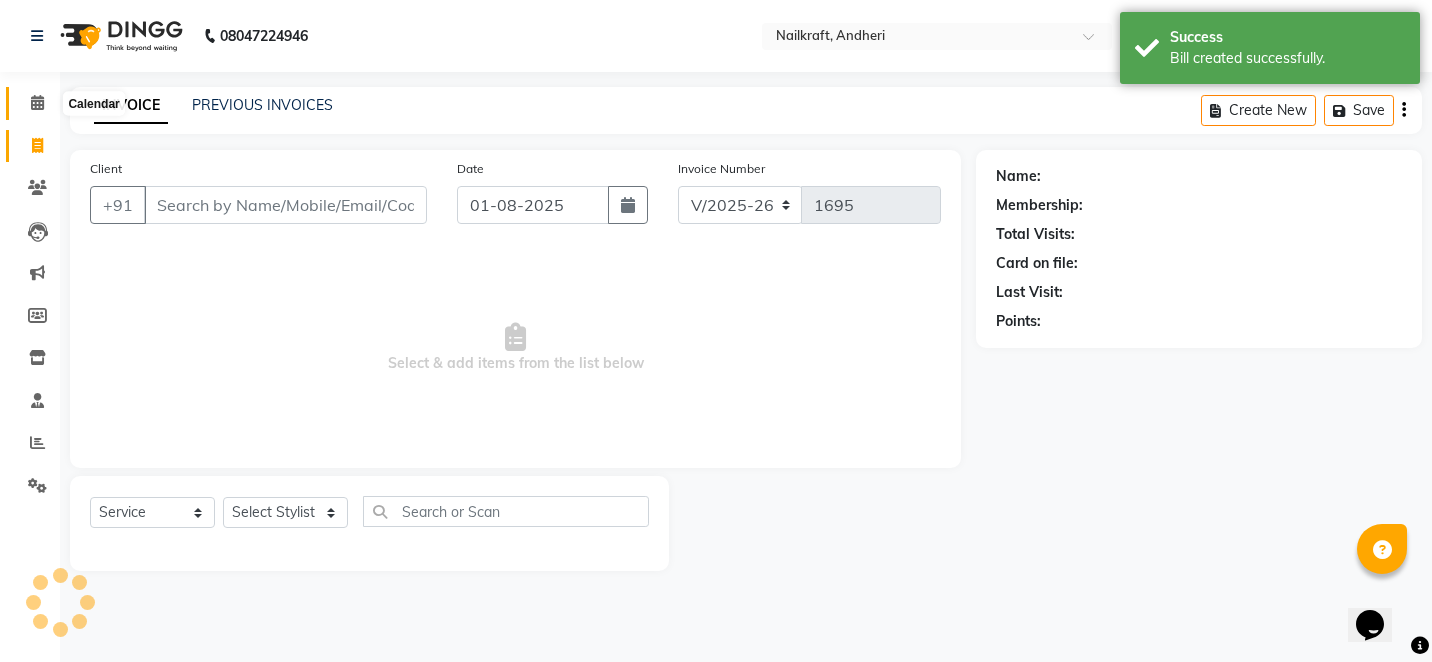 click 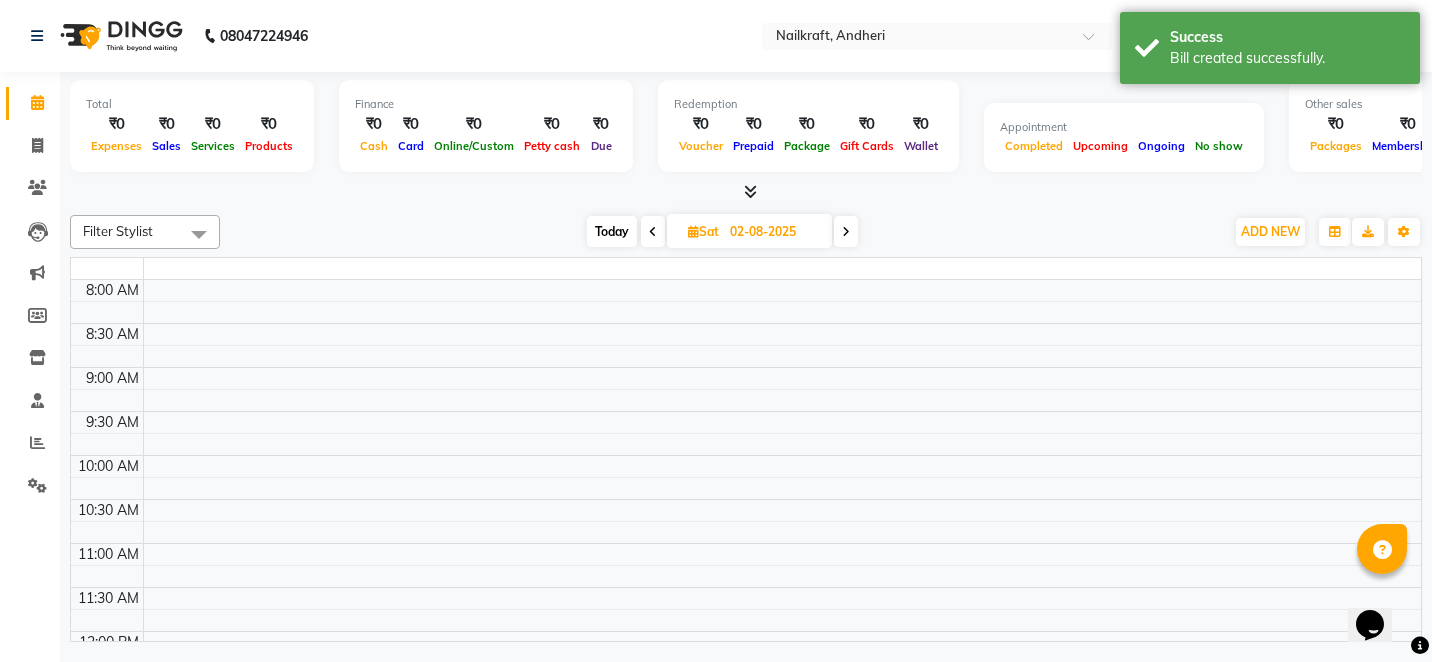 scroll, scrollTop: 0, scrollLeft: 0, axis: both 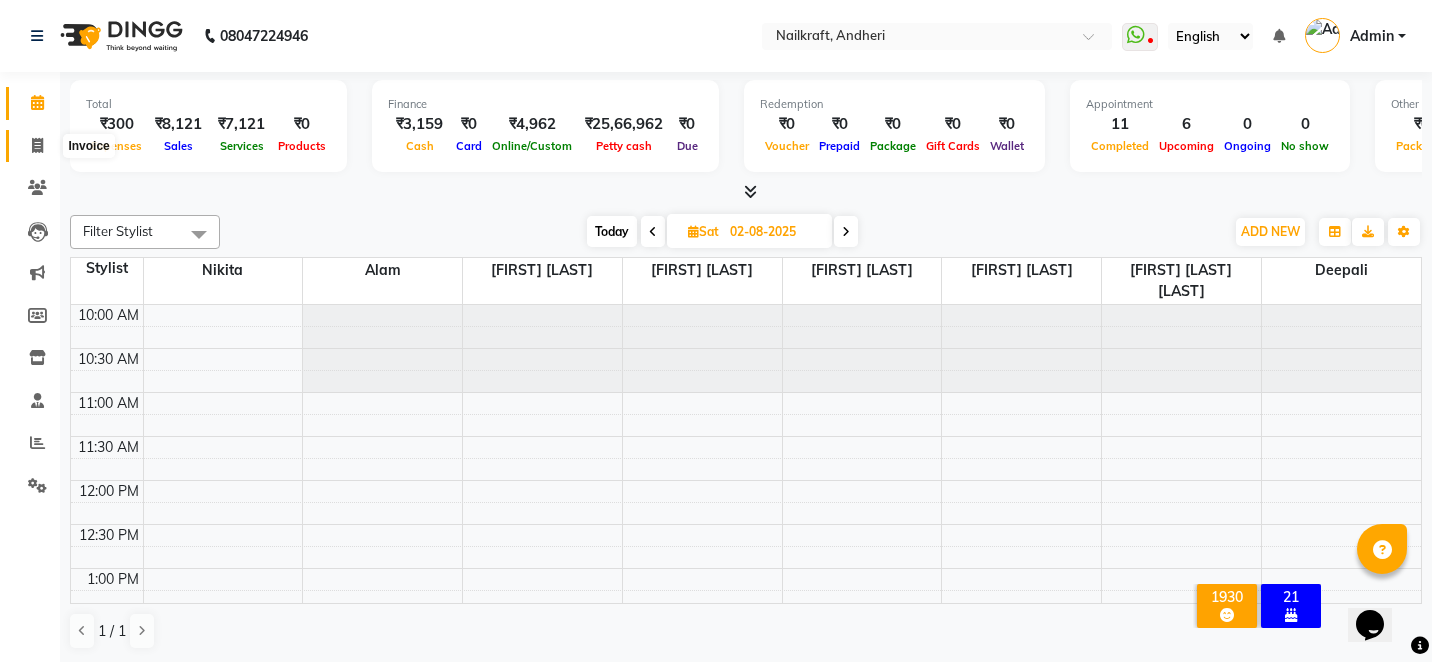 click 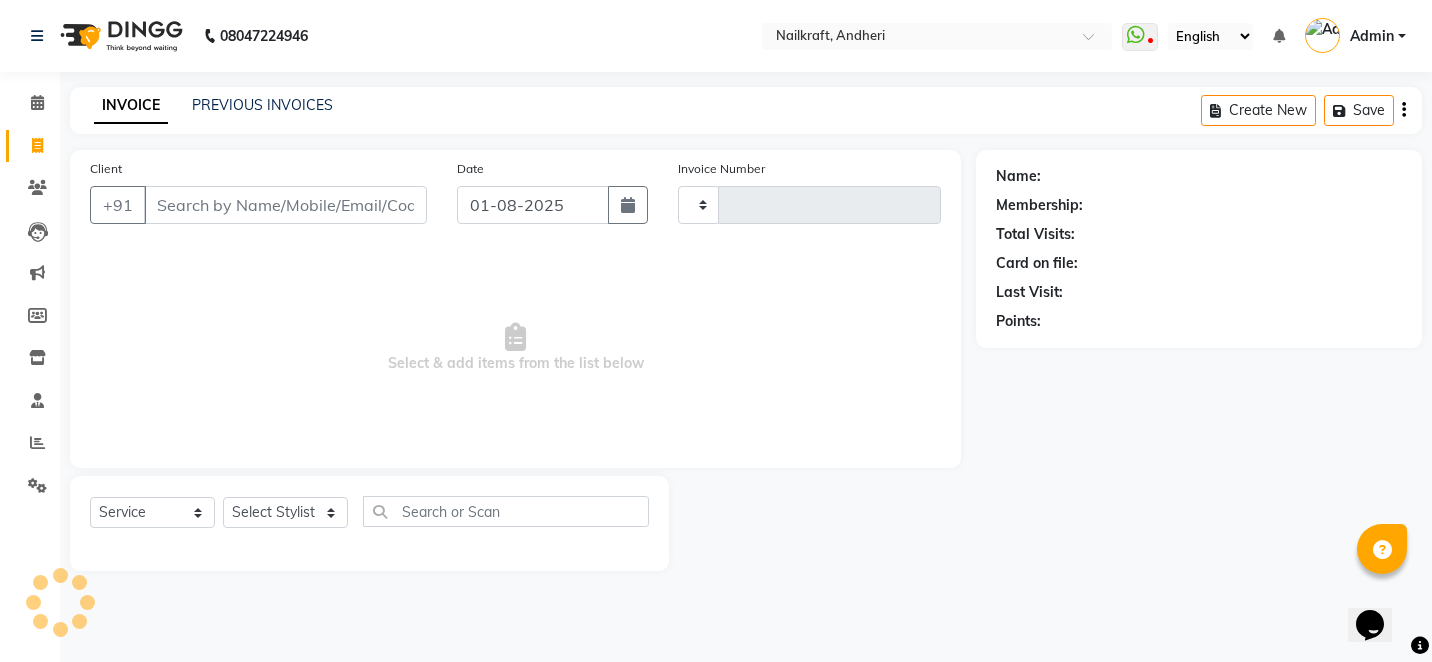 type on "1695" 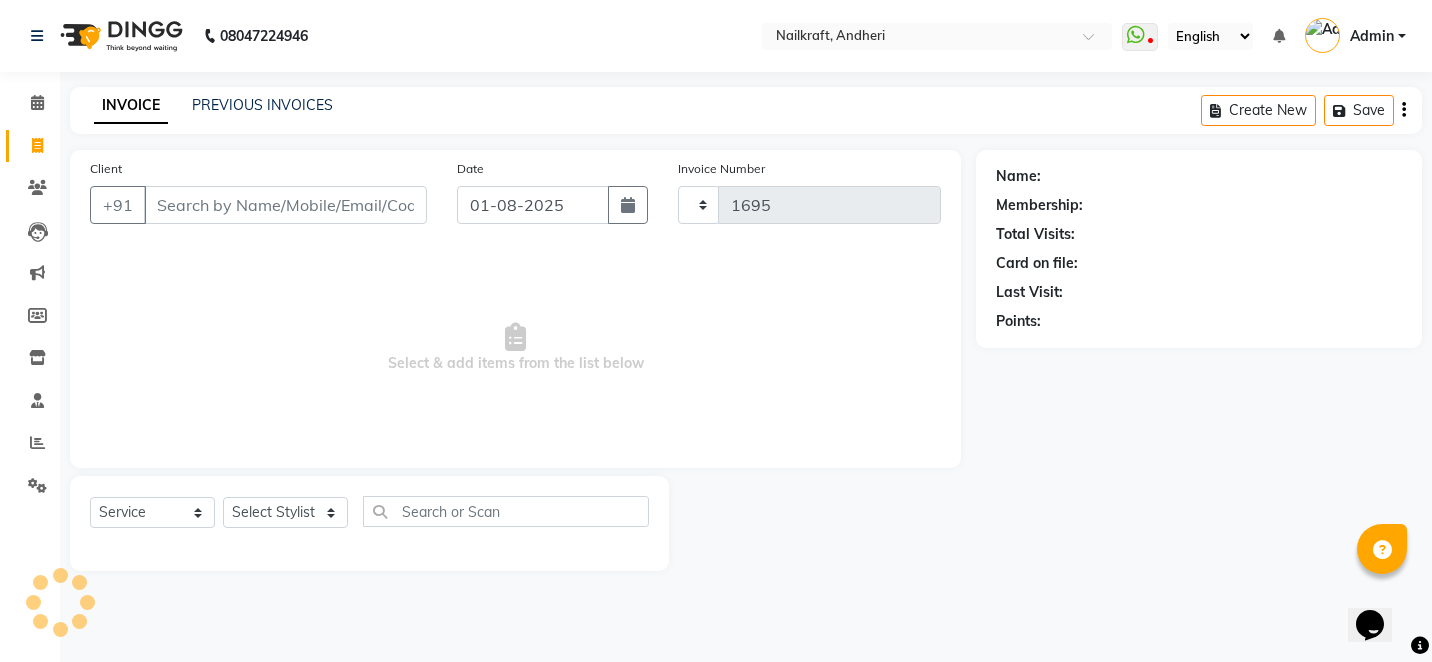 select on "6081" 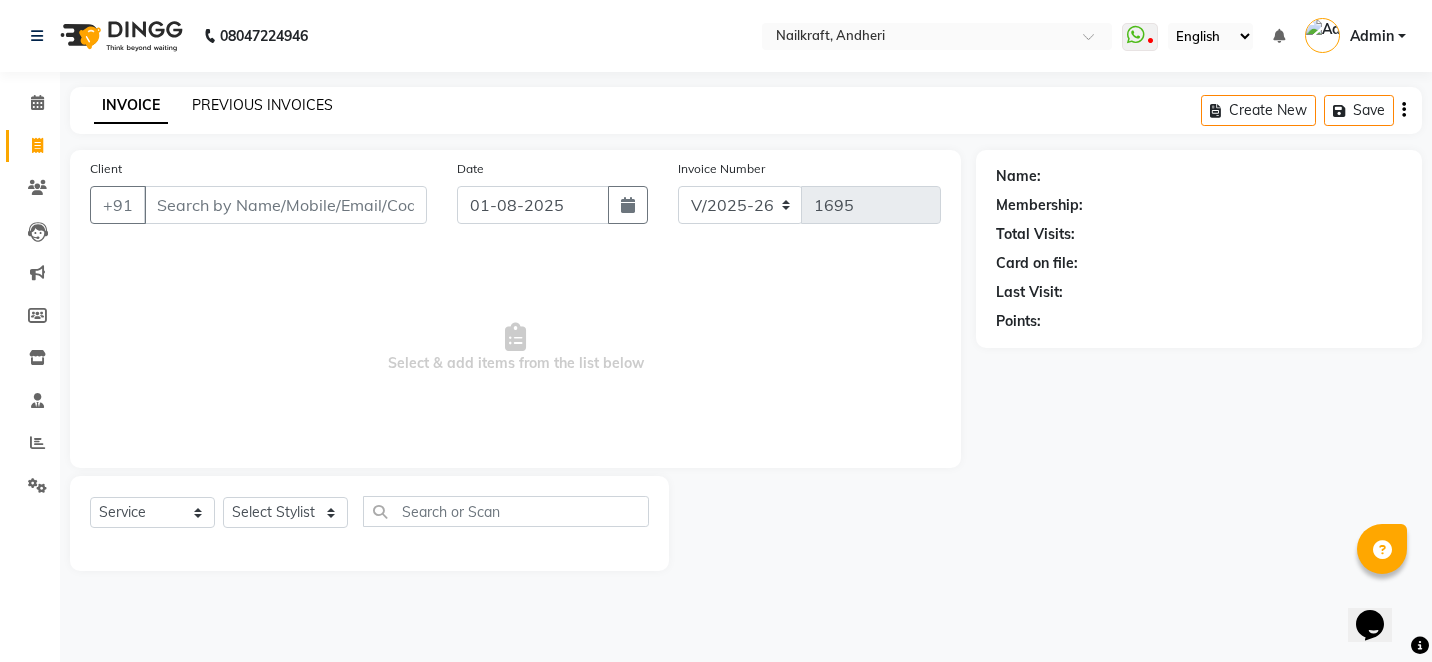click on "PREVIOUS INVOICES" 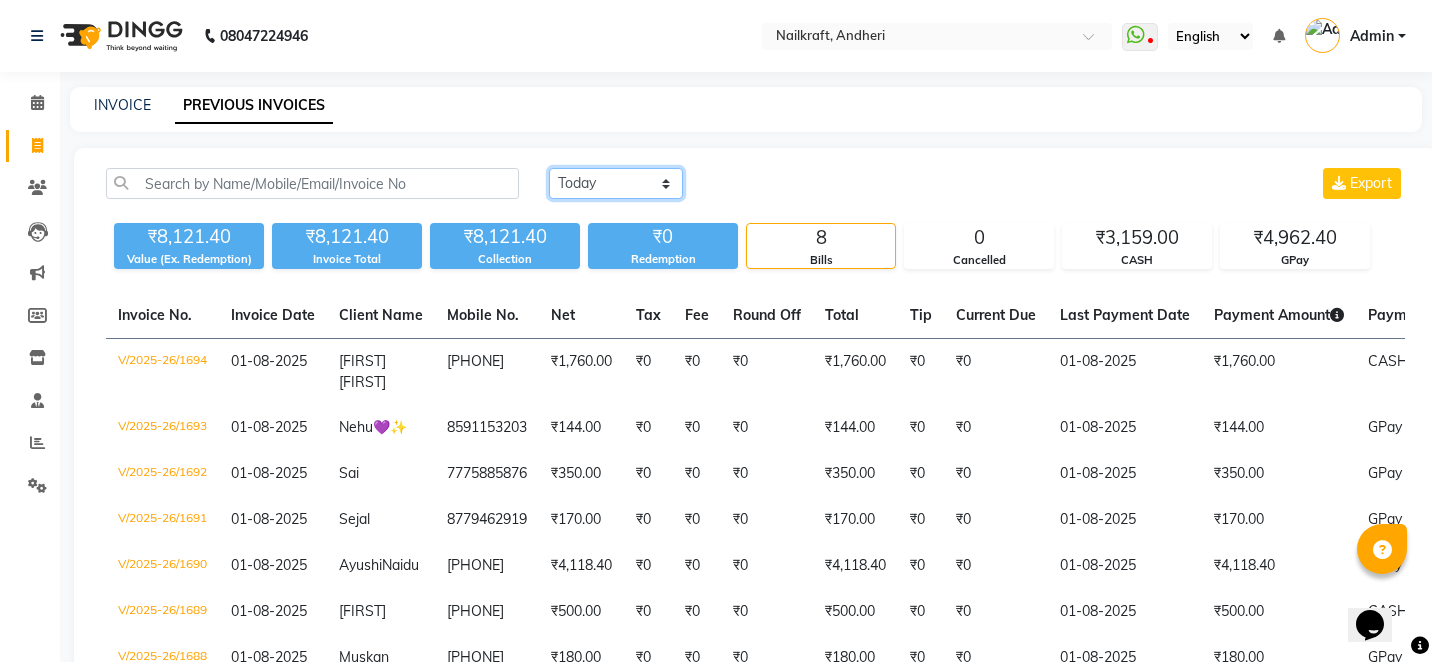 click on "Today Yesterday Custom Range" 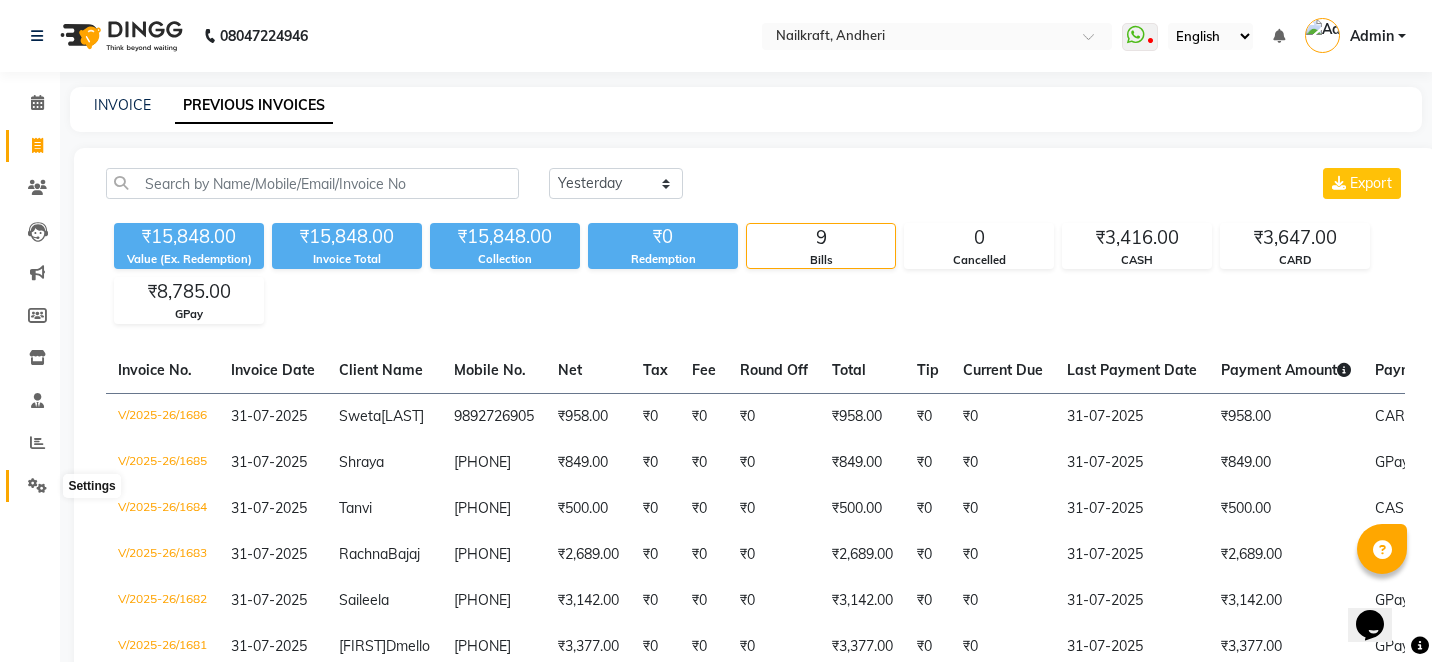 click 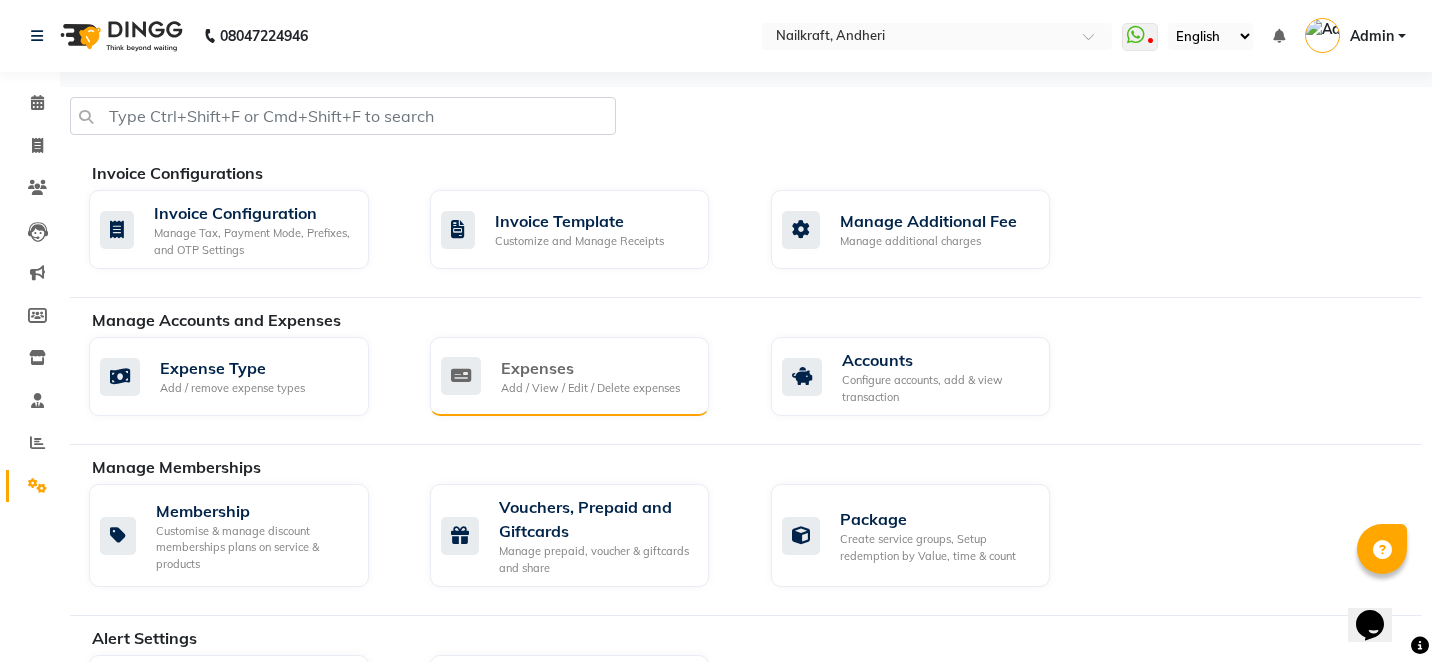 click on "Expenses" 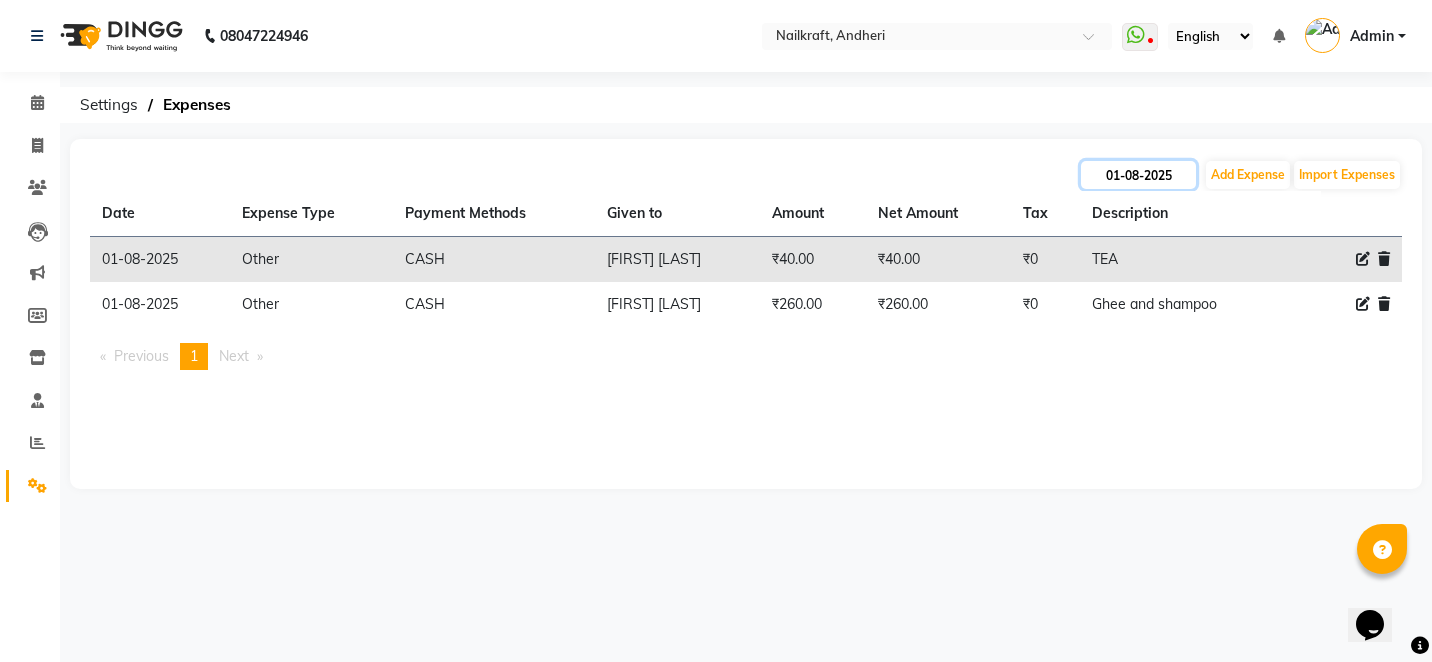 click on "01-08-2025" 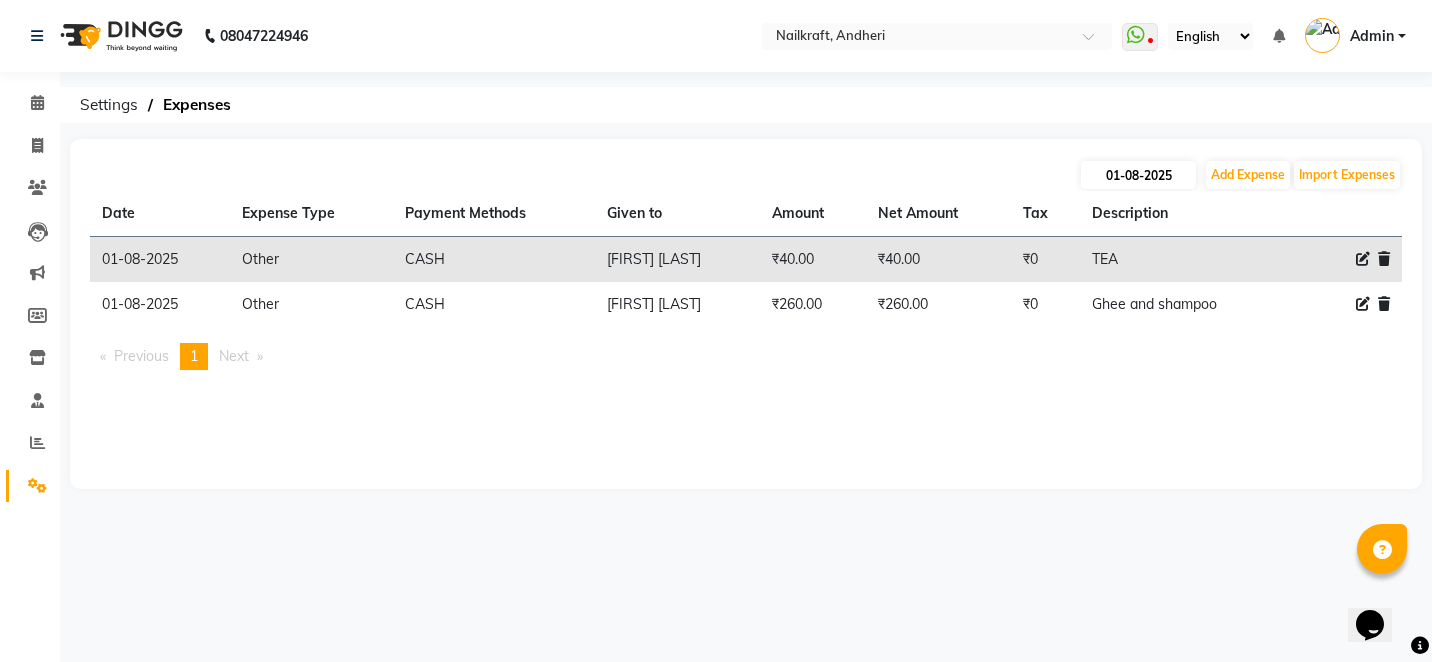 select on "8" 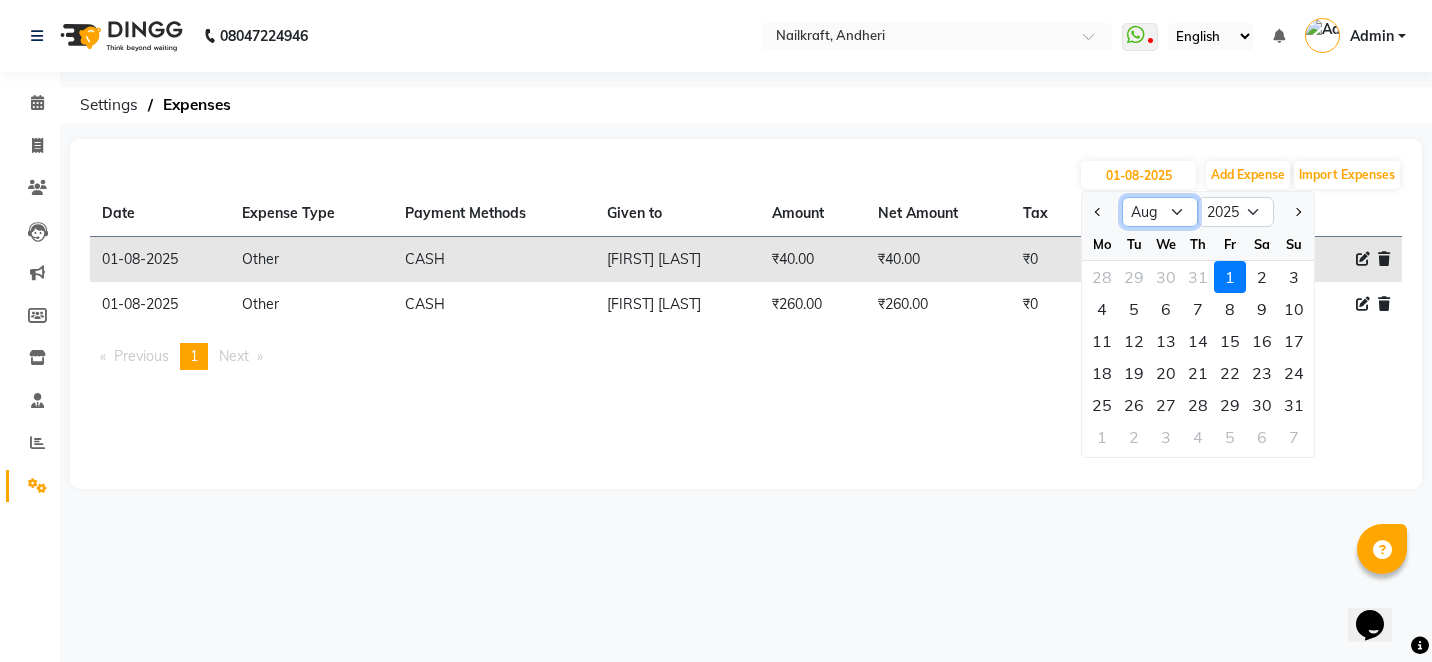 click on "Jan Feb Mar Apr May Jun Jul Aug Sep Oct Nov Dec" 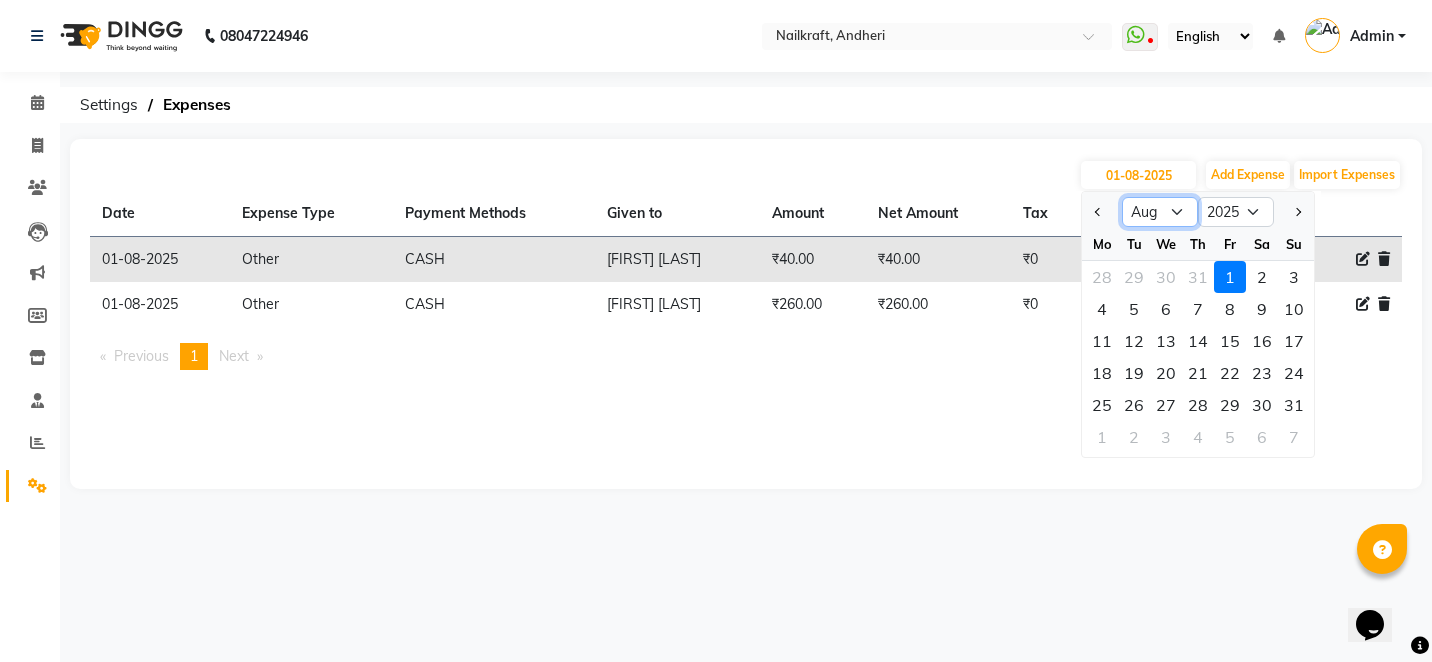 select on "7" 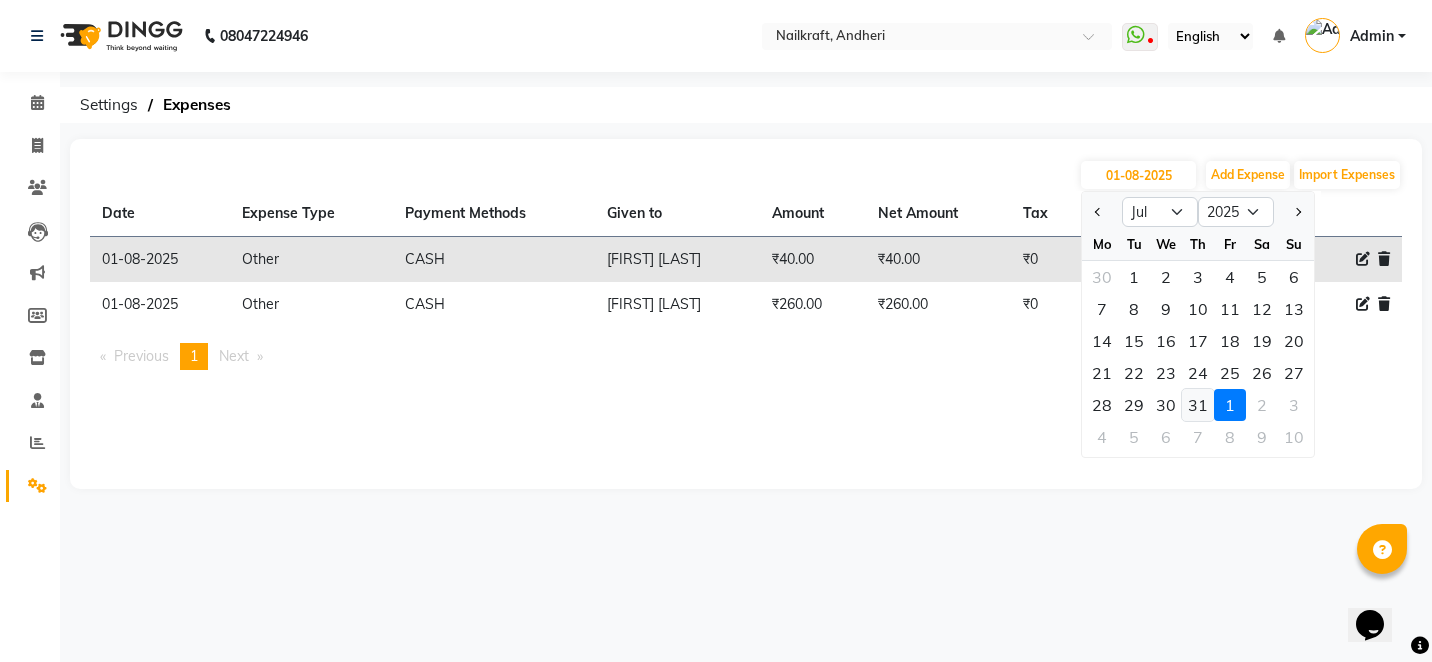 click on "31" 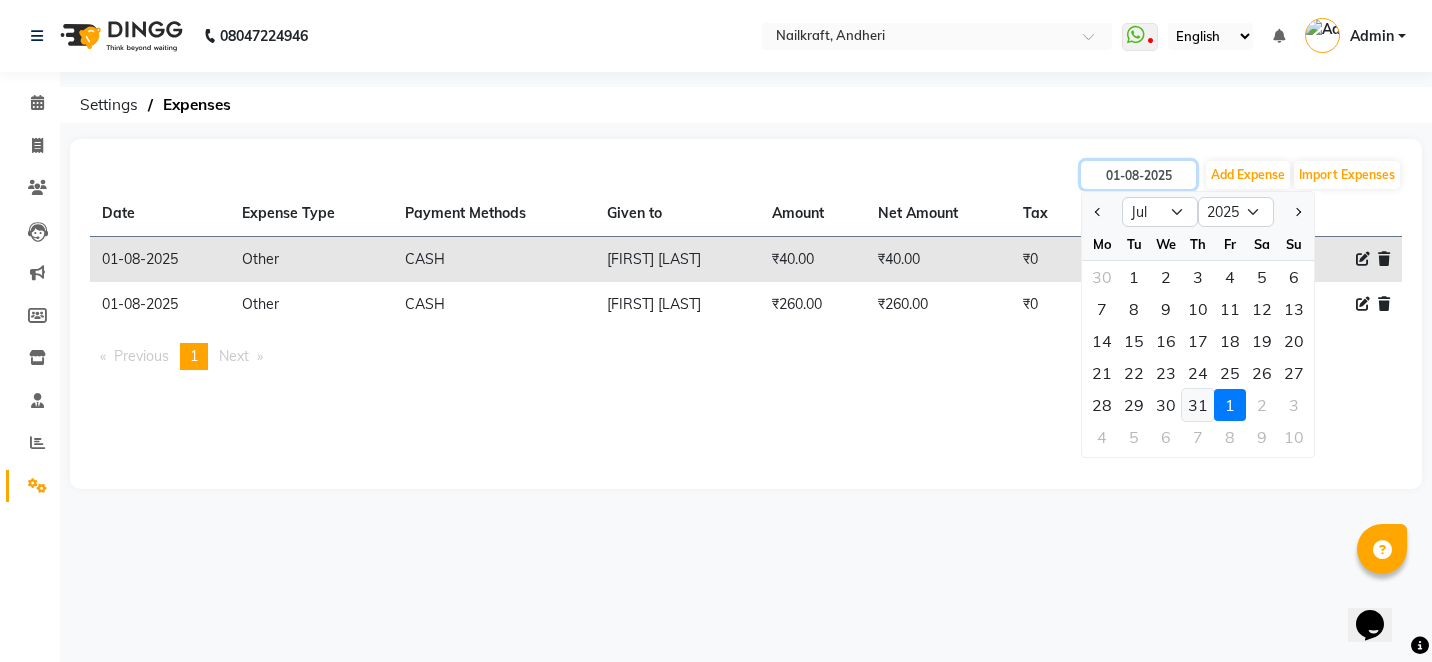 type on "31-07-2025" 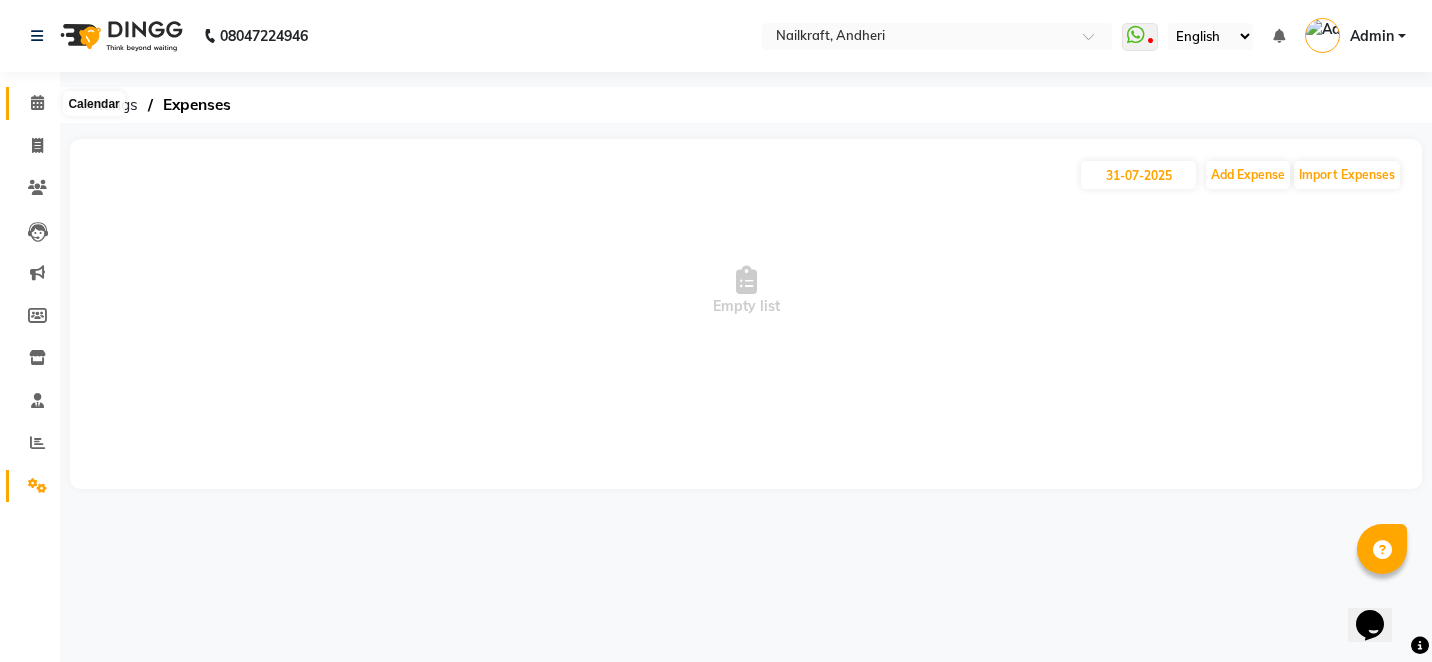 click 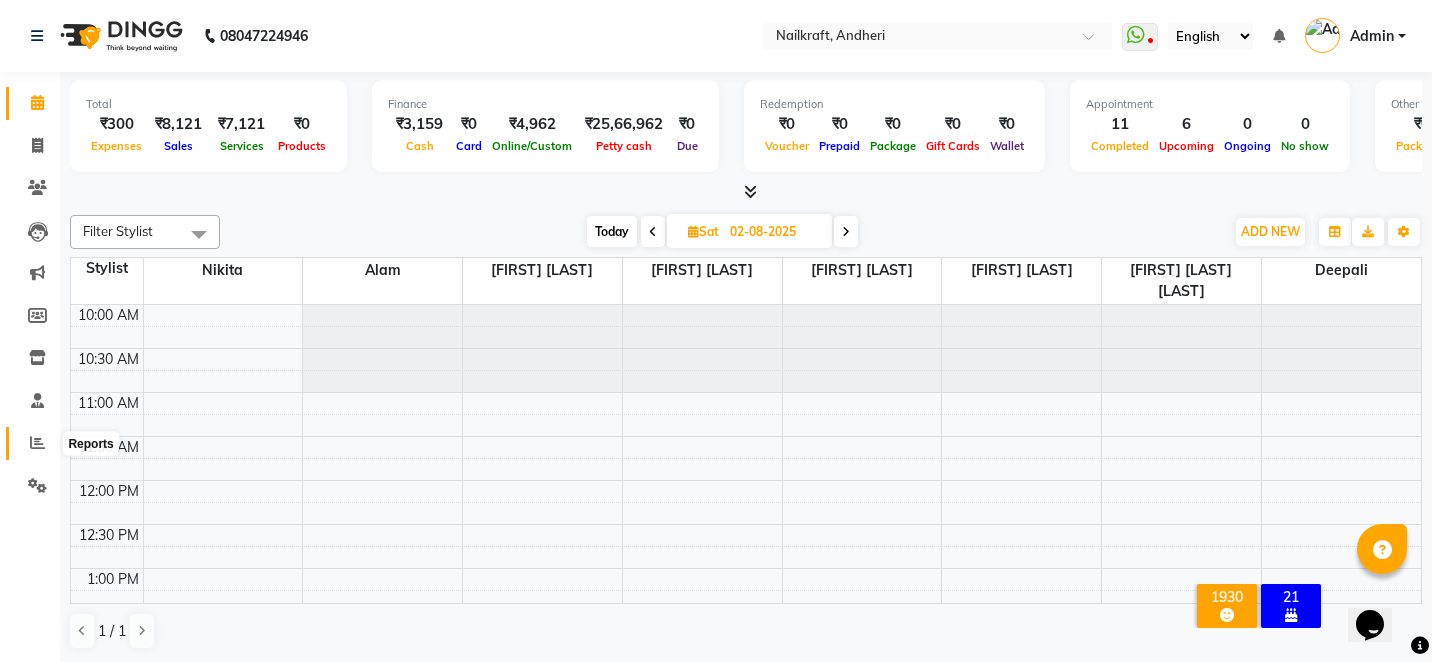 click 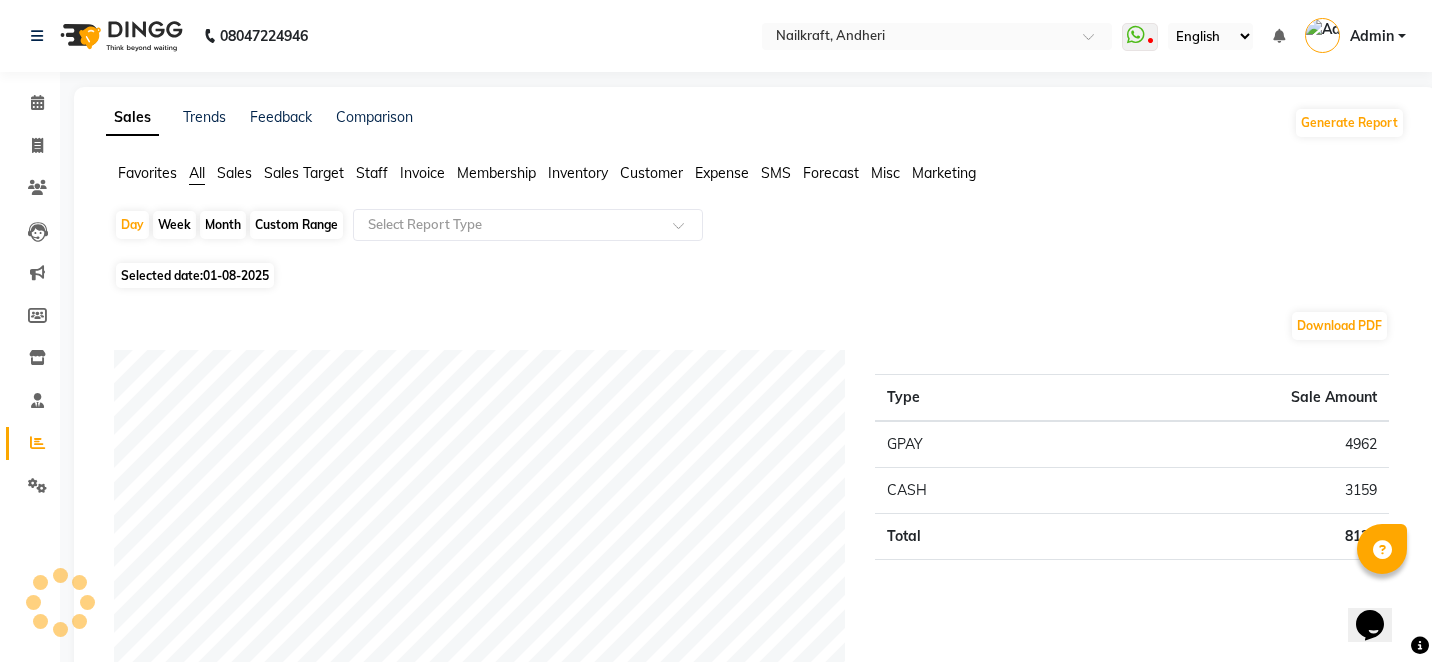 click on "01-08-2025" 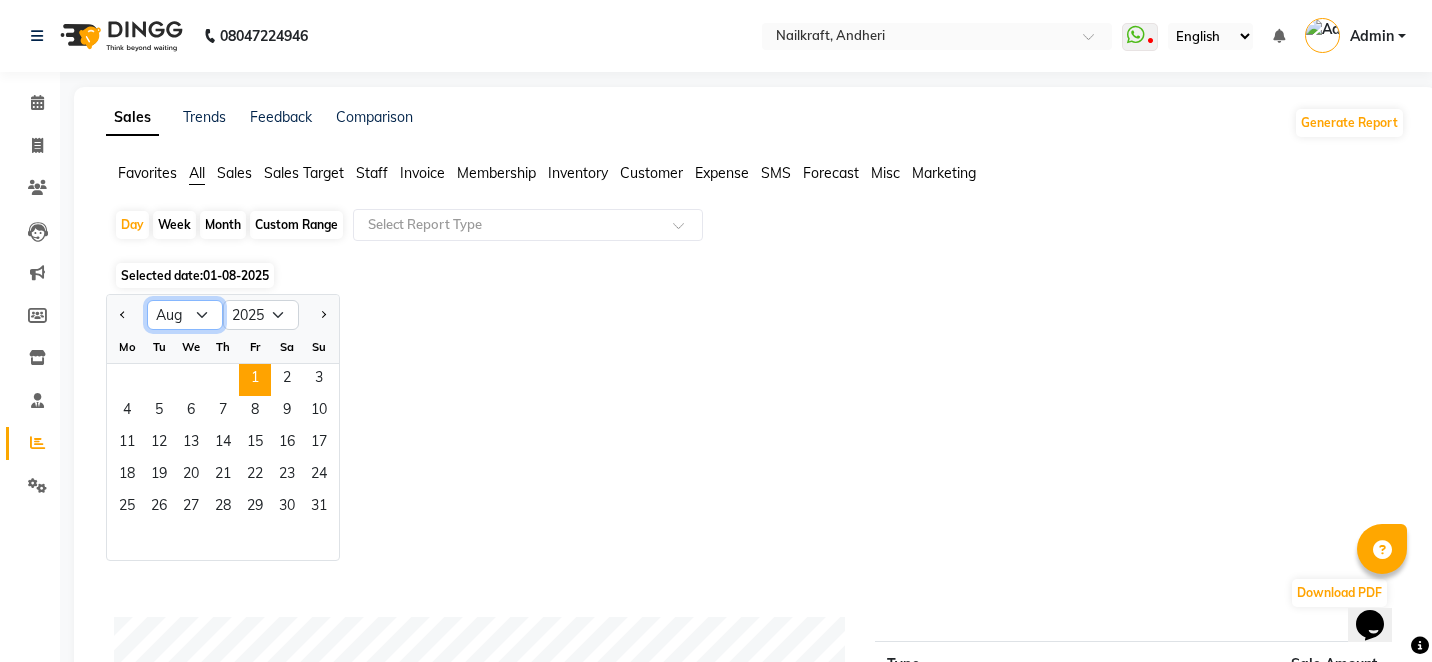 click on "Jan Feb Mar Apr May Jun Jul Aug Sep Oct Nov Dec" 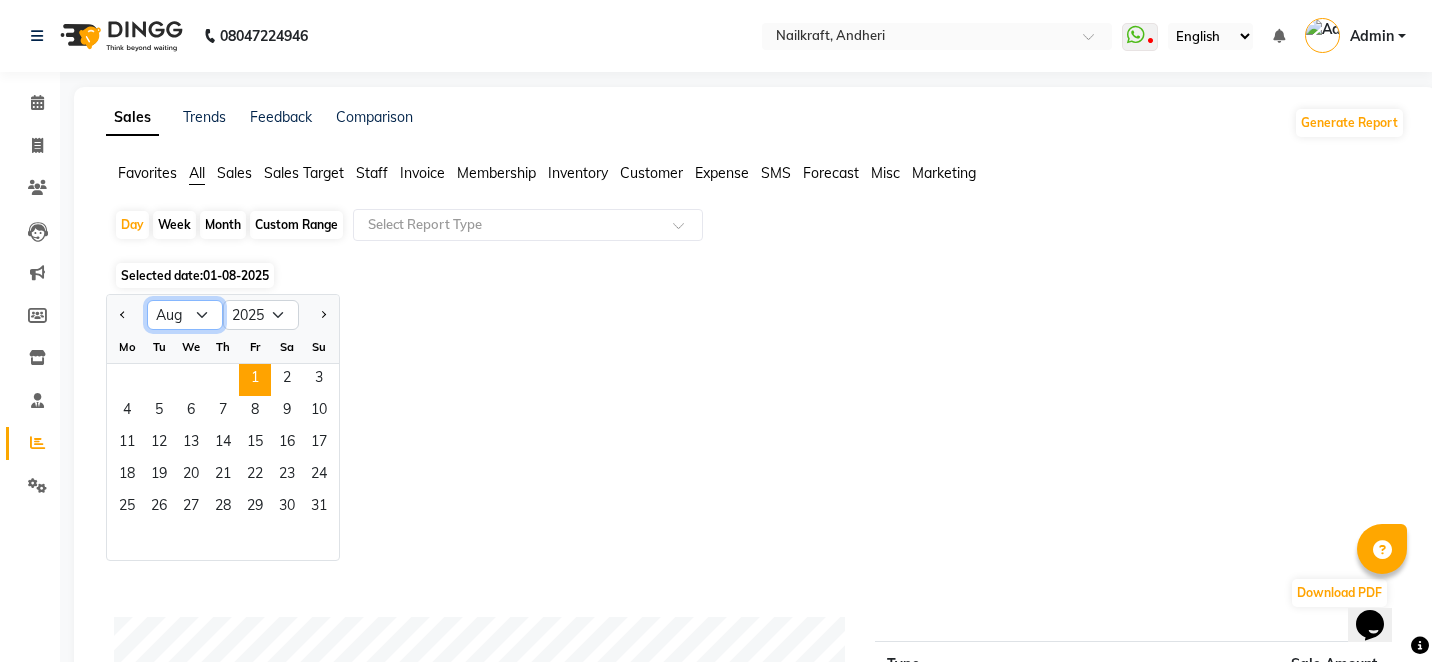 select on "7" 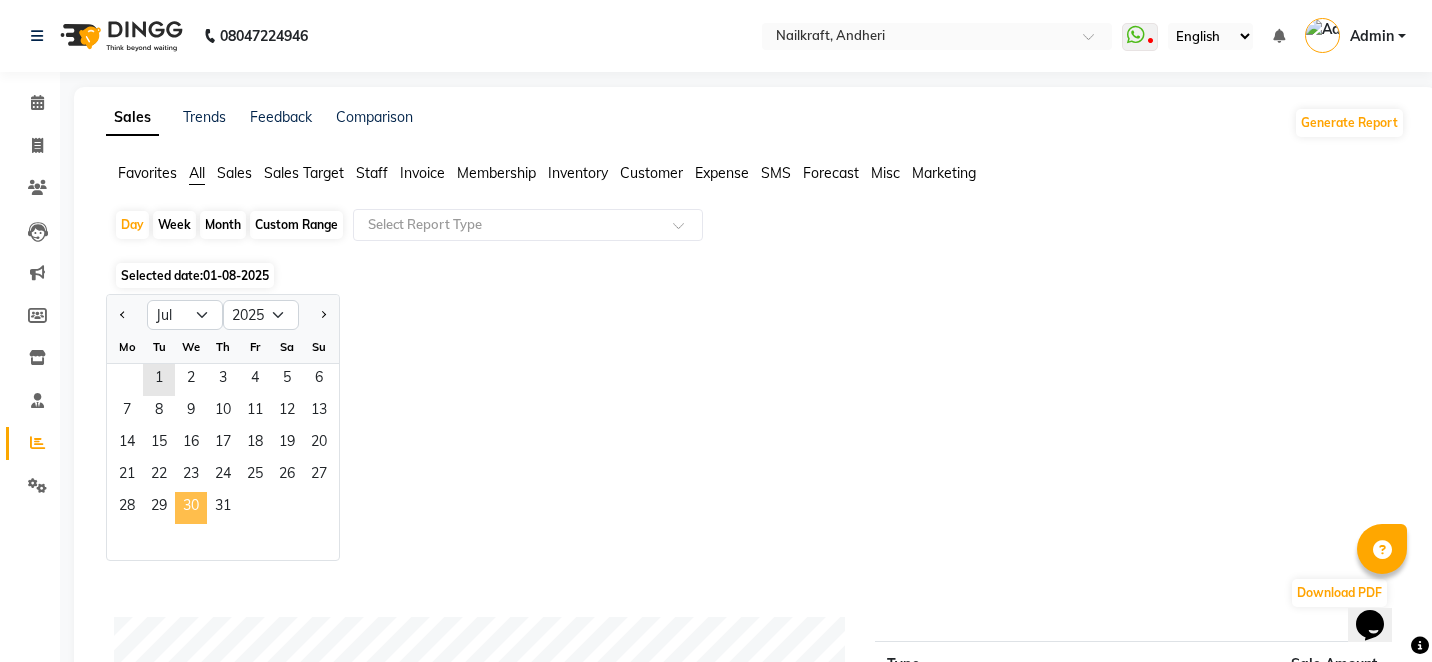 click on "30" 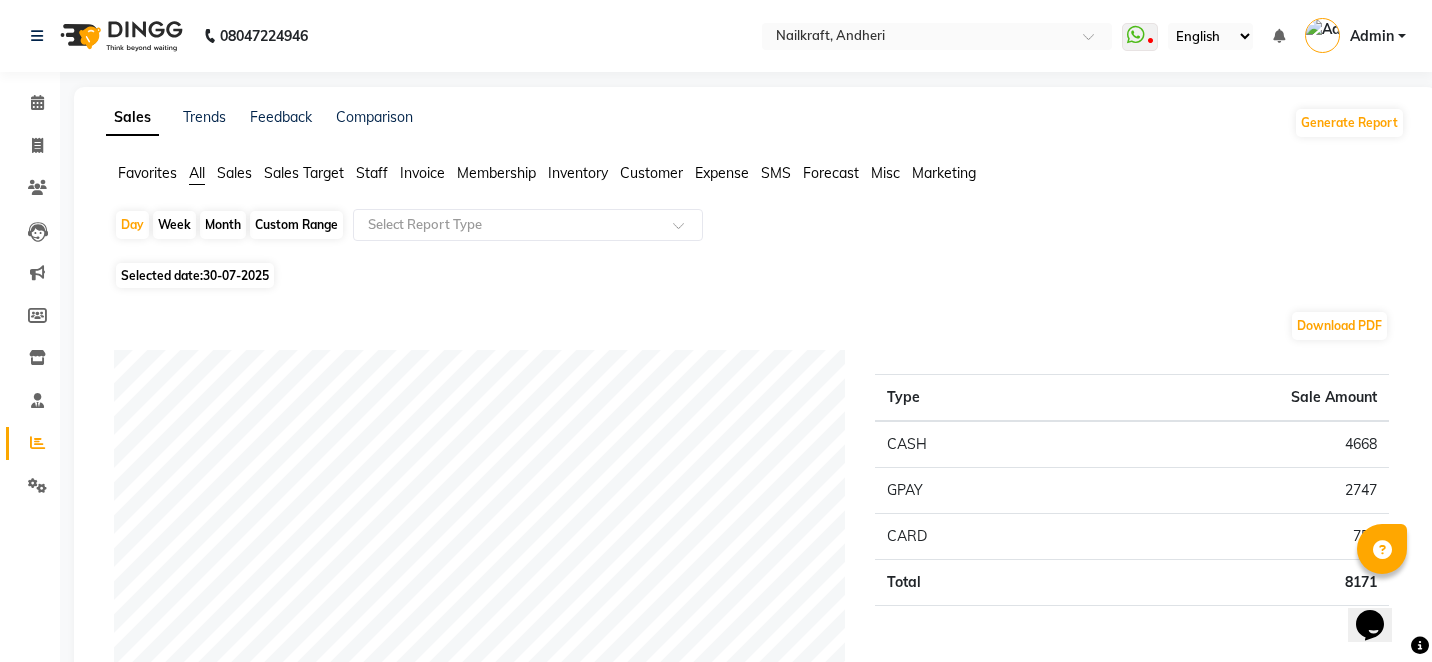 click on "Expense" 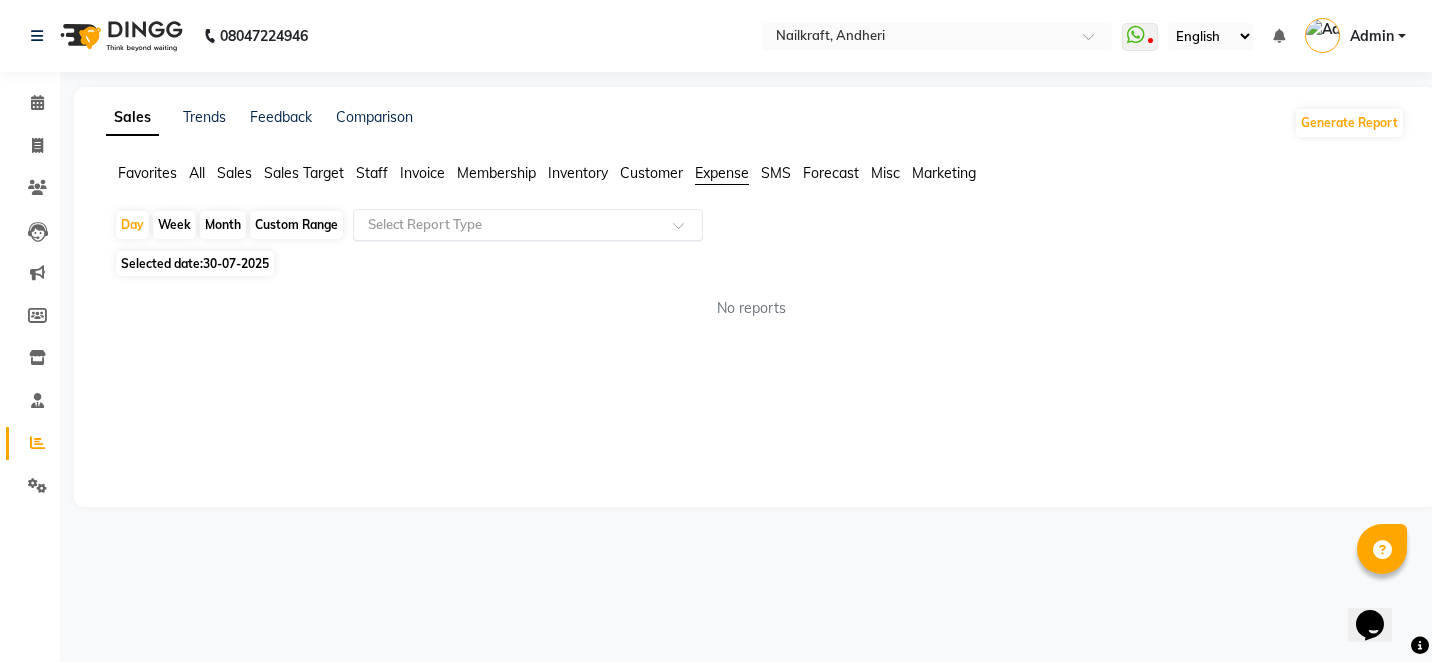 click 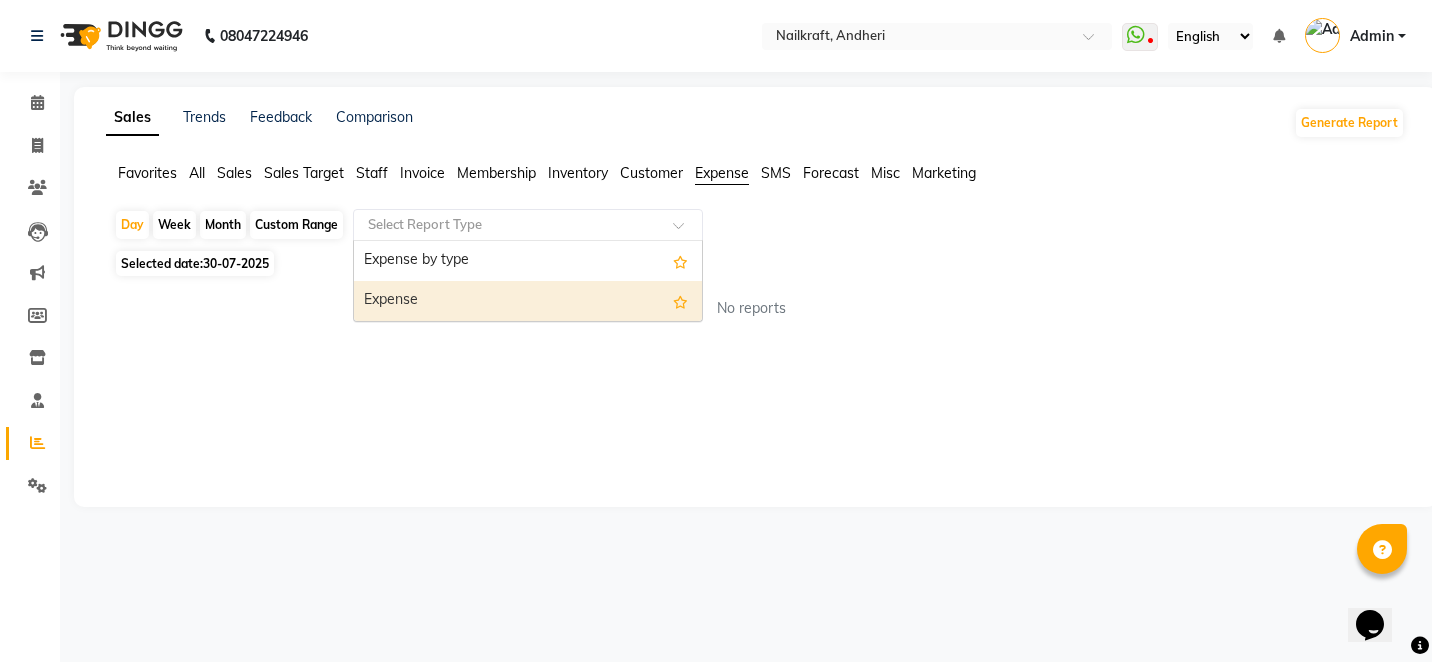 click on "Expense" at bounding box center (528, 301) 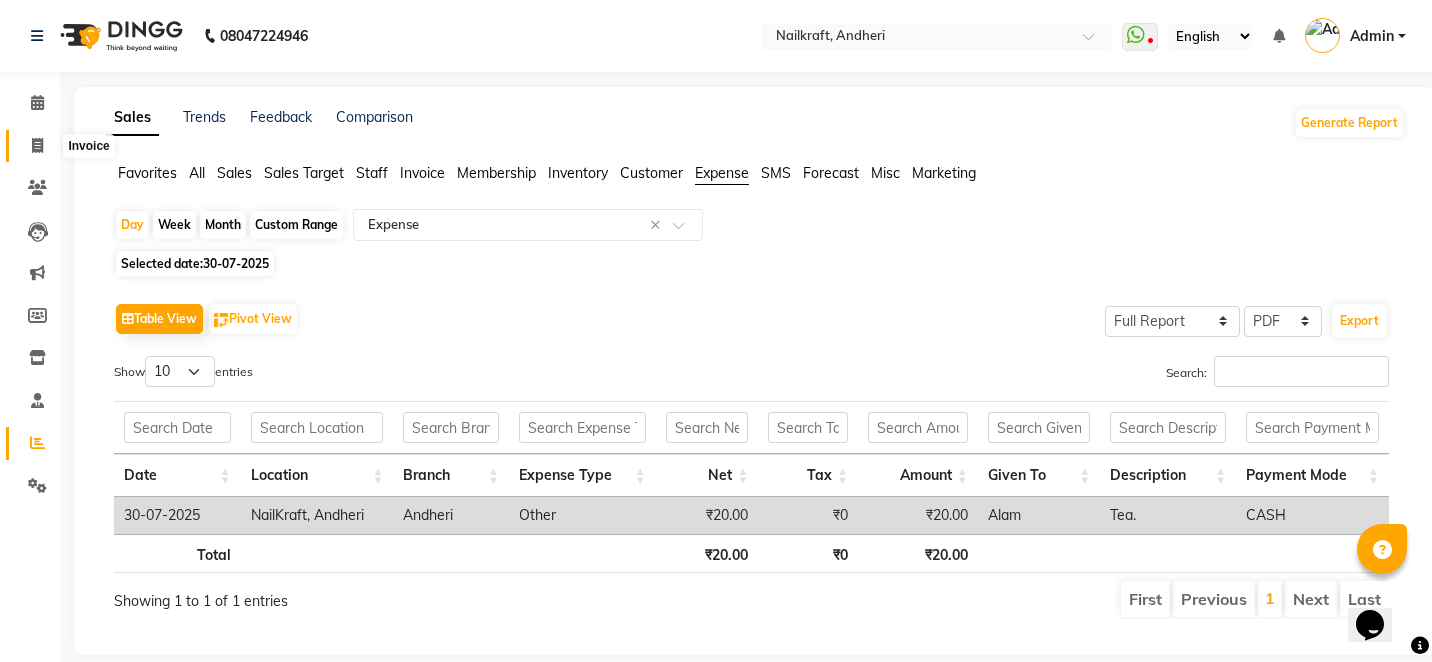 click 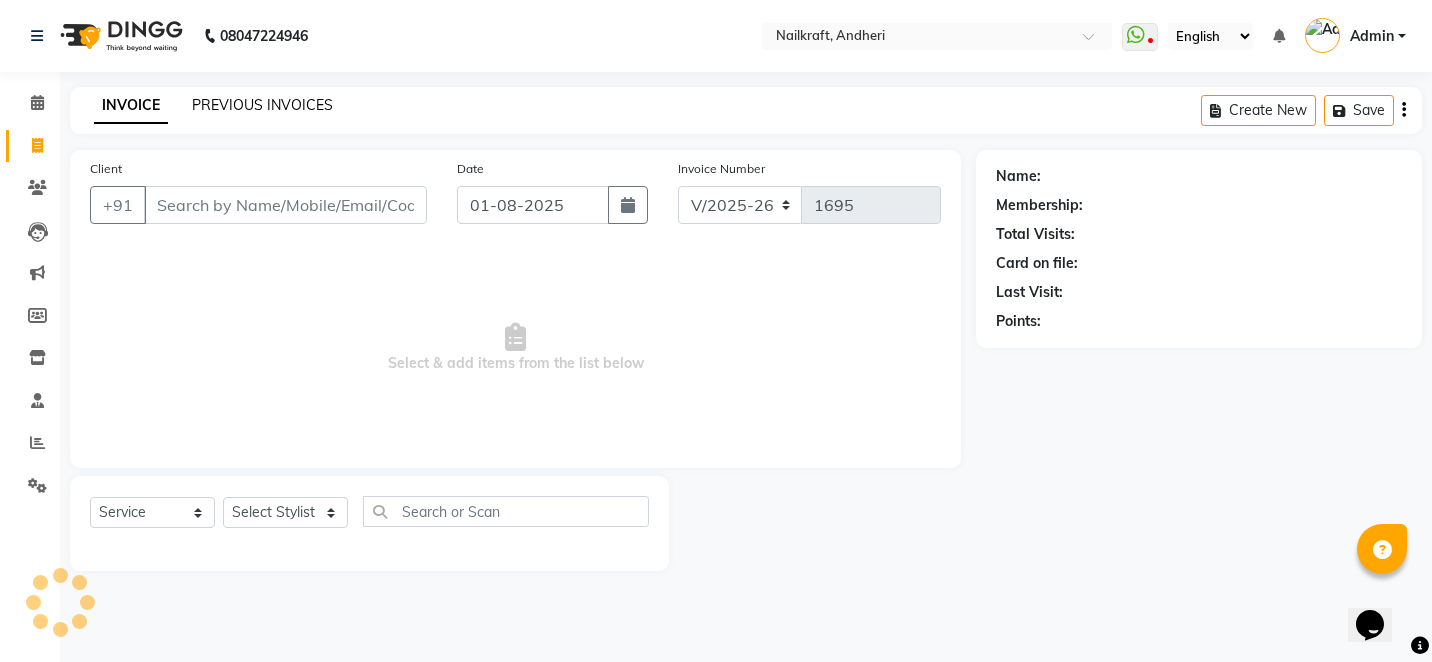 click on "PREVIOUS INVOICES" 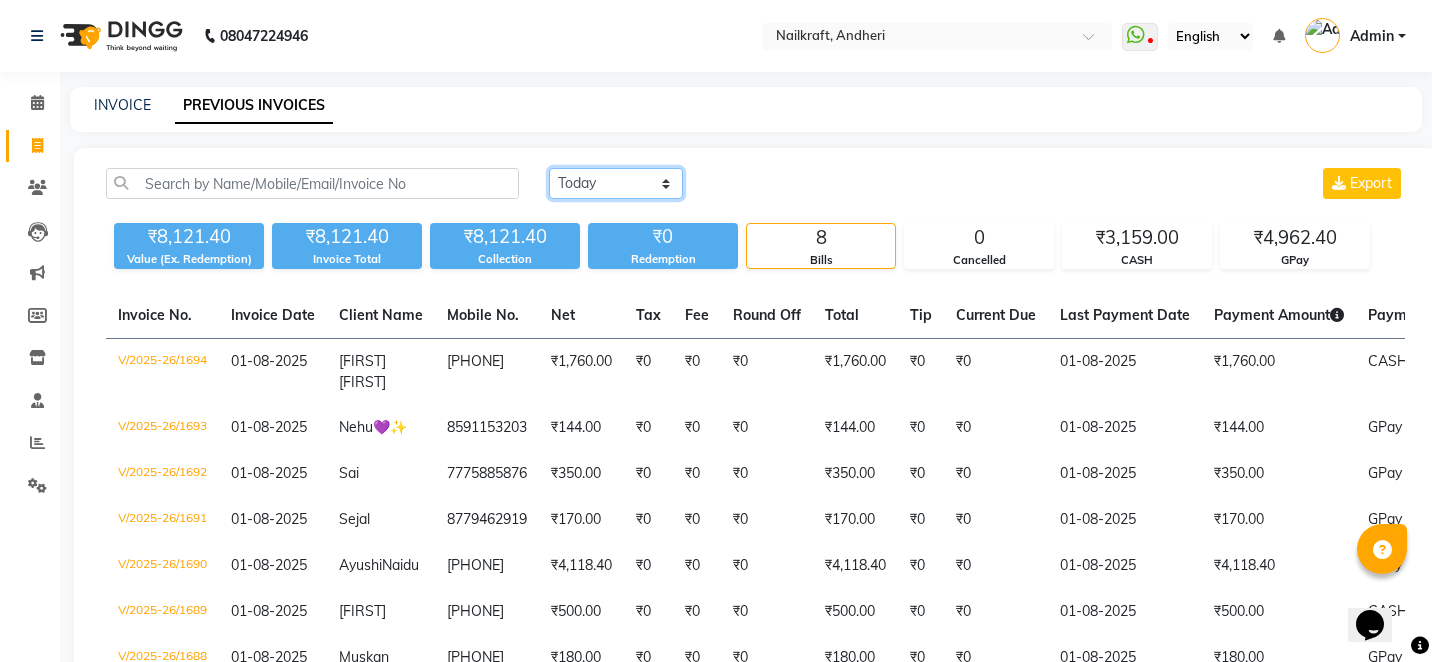 click on "Today Yesterday Custom Range" 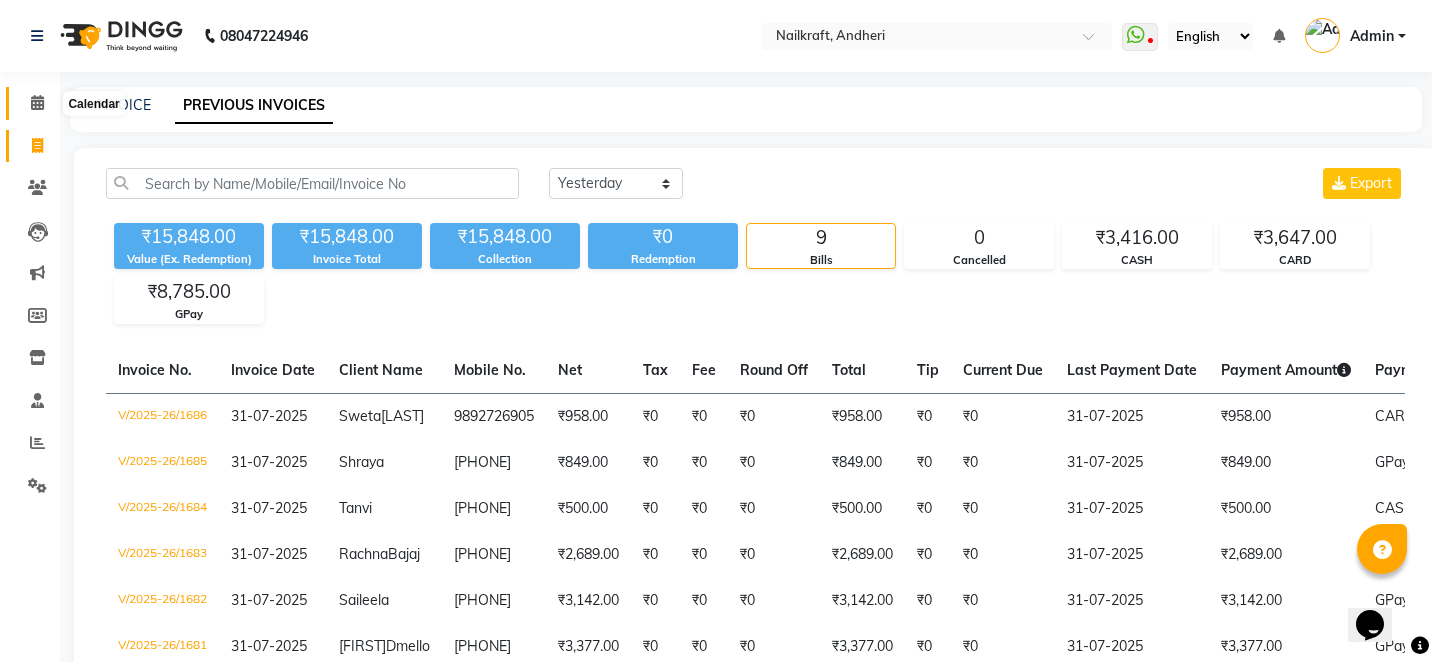 click 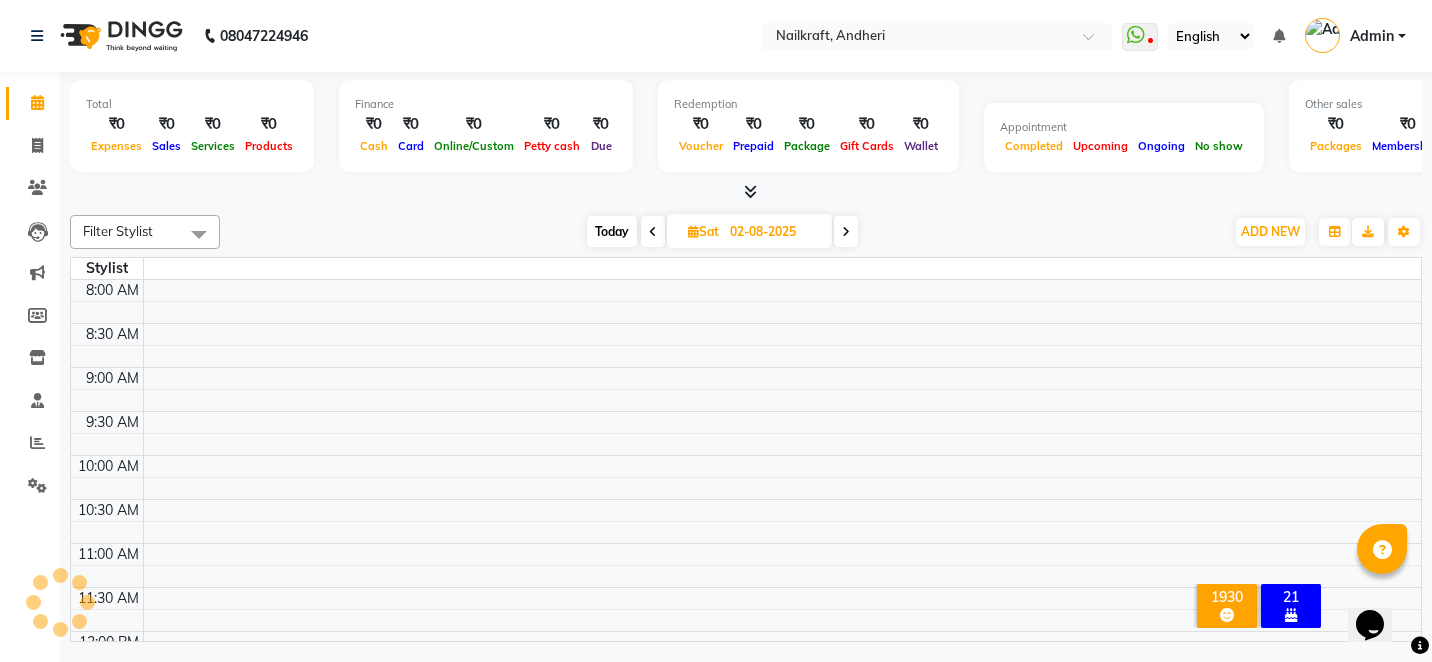 scroll, scrollTop: 697, scrollLeft: 0, axis: vertical 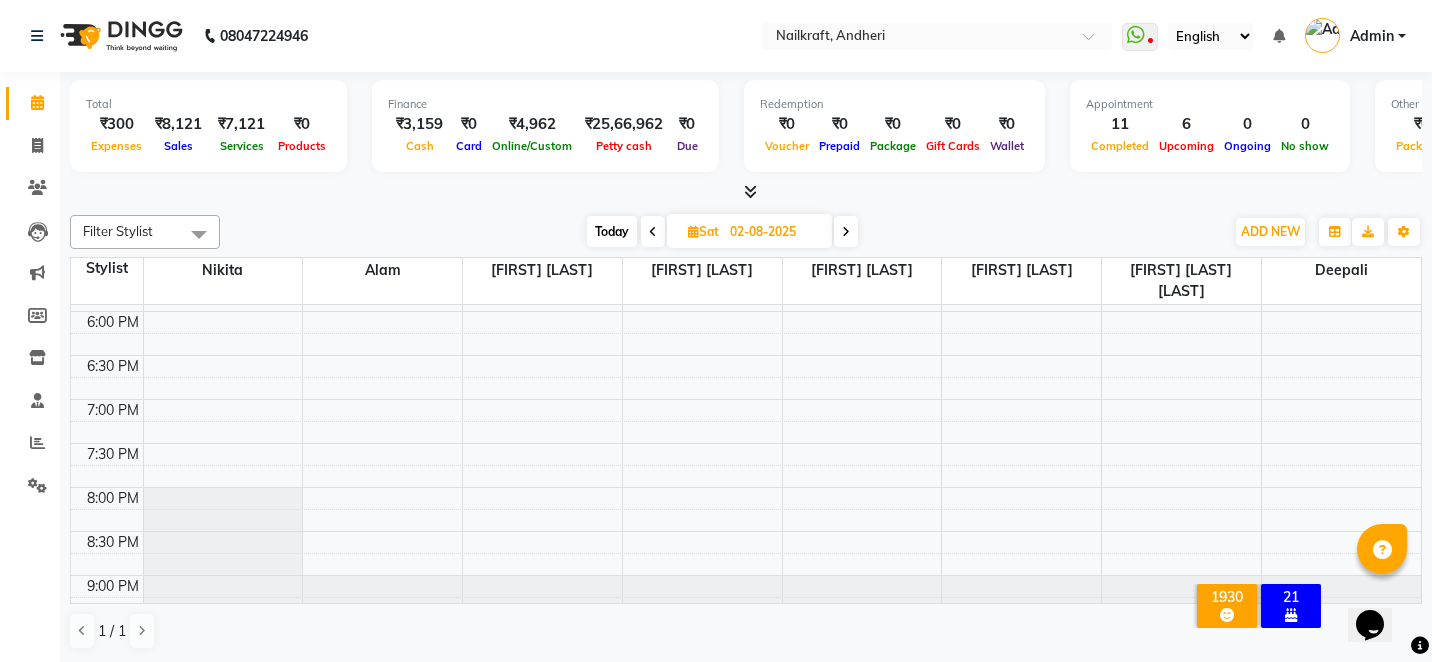 click on "Today" at bounding box center [612, 231] 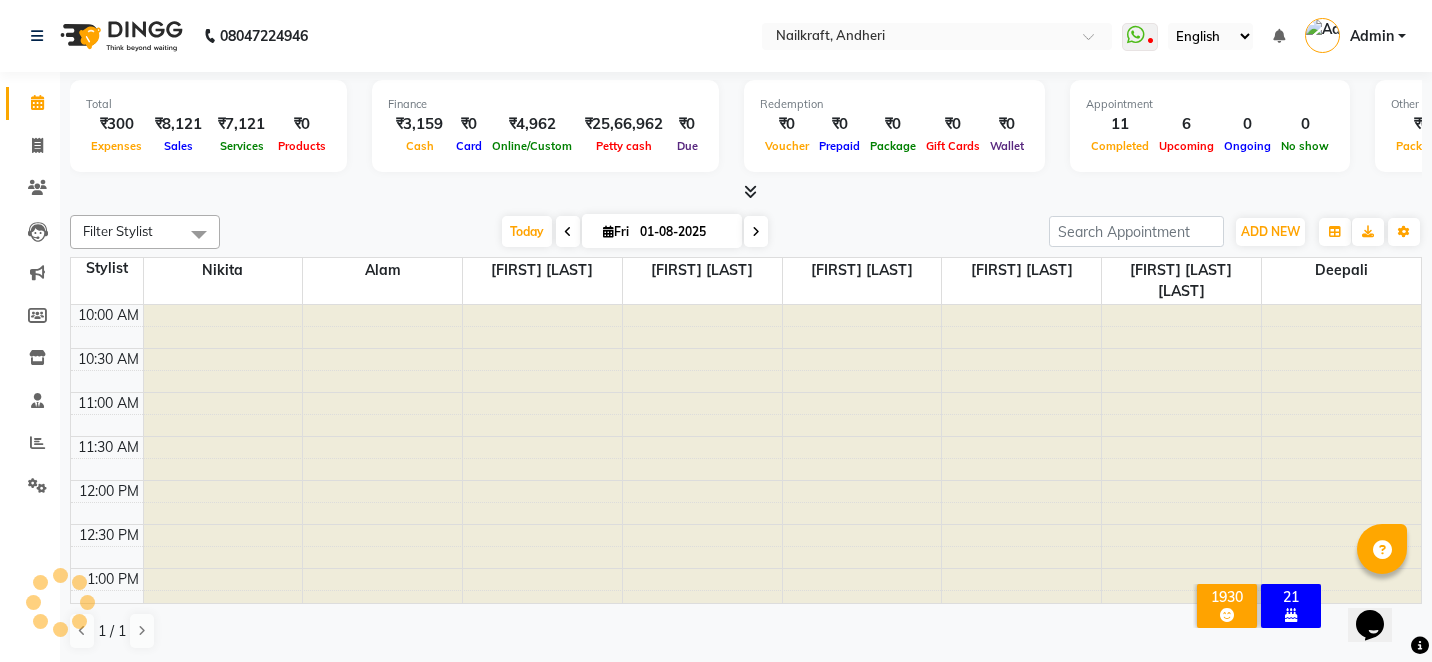 scroll, scrollTop: 735, scrollLeft: 0, axis: vertical 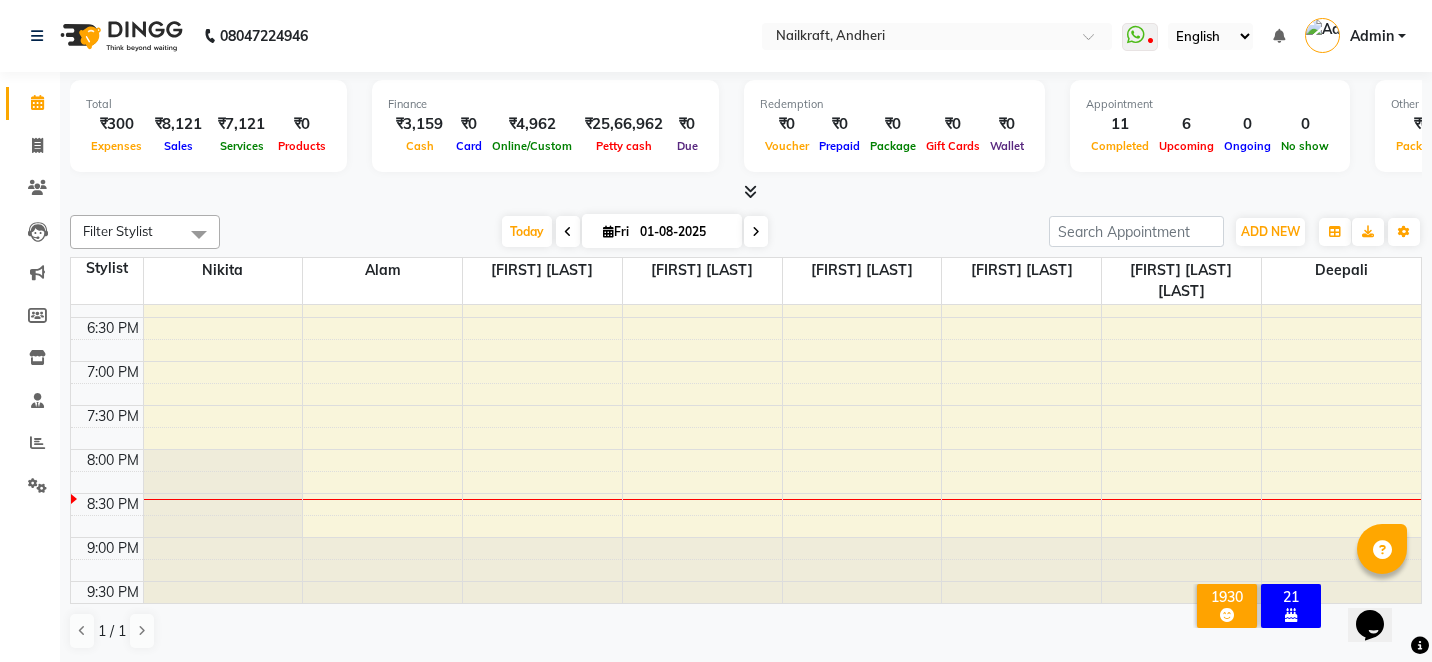 click at bounding box center (756, 231) 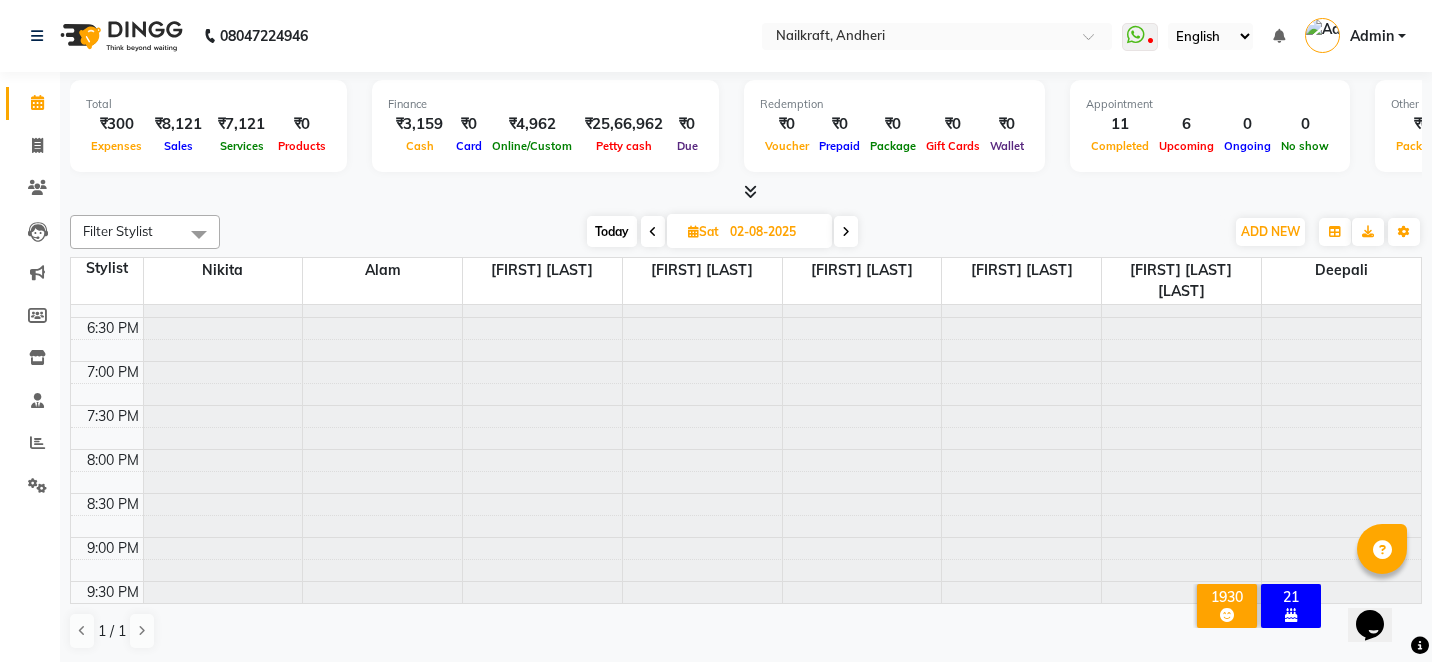 scroll, scrollTop: 735, scrollLeft: 0, axis: vertical 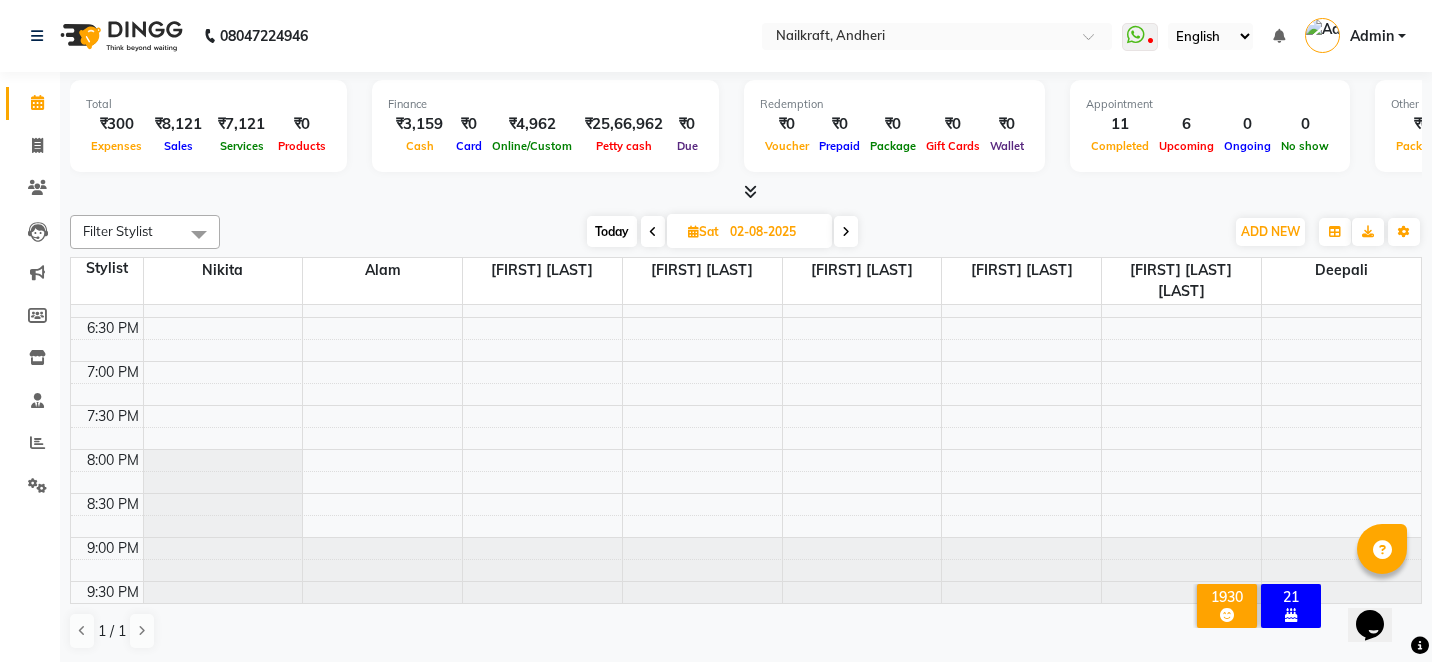 click at bounding box center (702, 581) 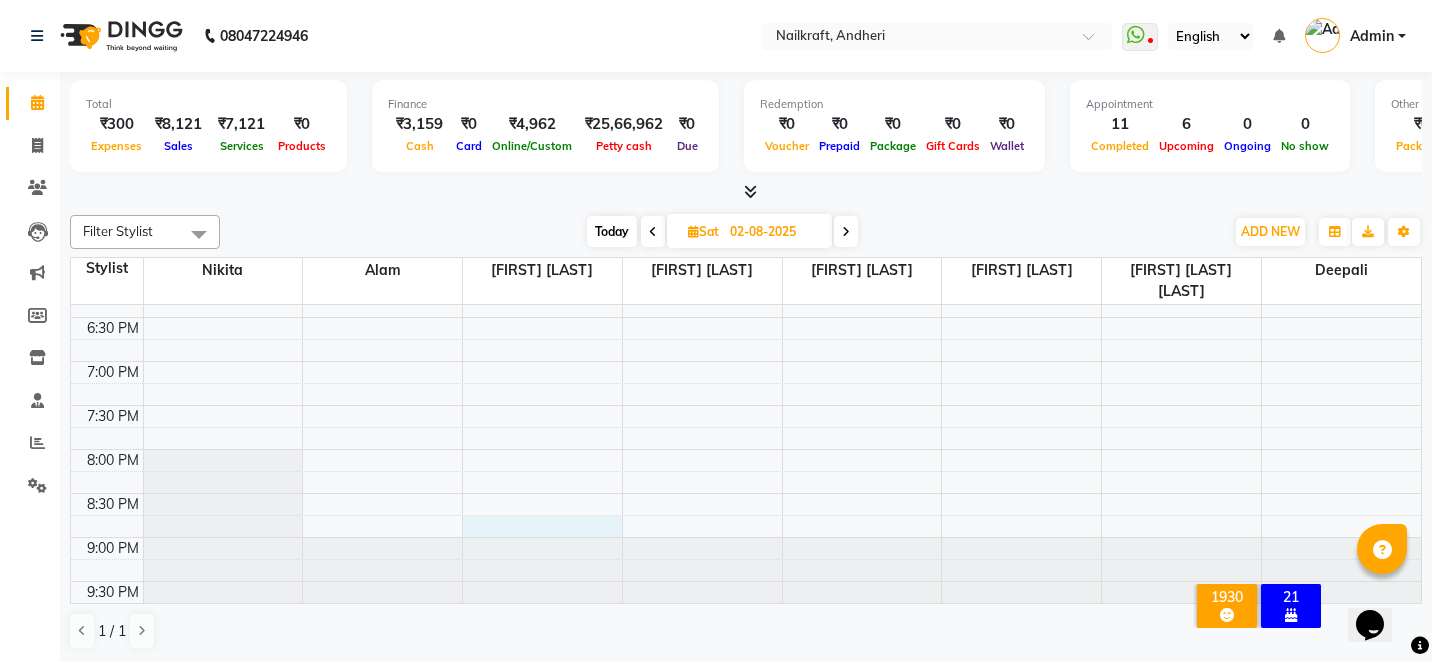 click on "10:00 AM 10:30 AM 11:00 AM 11:30 AM 12:00 PM 12:30 PM 1:00 PM 1:30 PM 2:00 PM 2:30 PM 3:00 PM 3:30 PM 4:00 PM 4:30 PM 5:00 PM 5:30 PM 6:00 PM 6:30 PM 7:00 PM 7:30 PM 8:00 PM 8:30 PM 9:00 PM 9:30 PM" at bounding box center (746, 97) 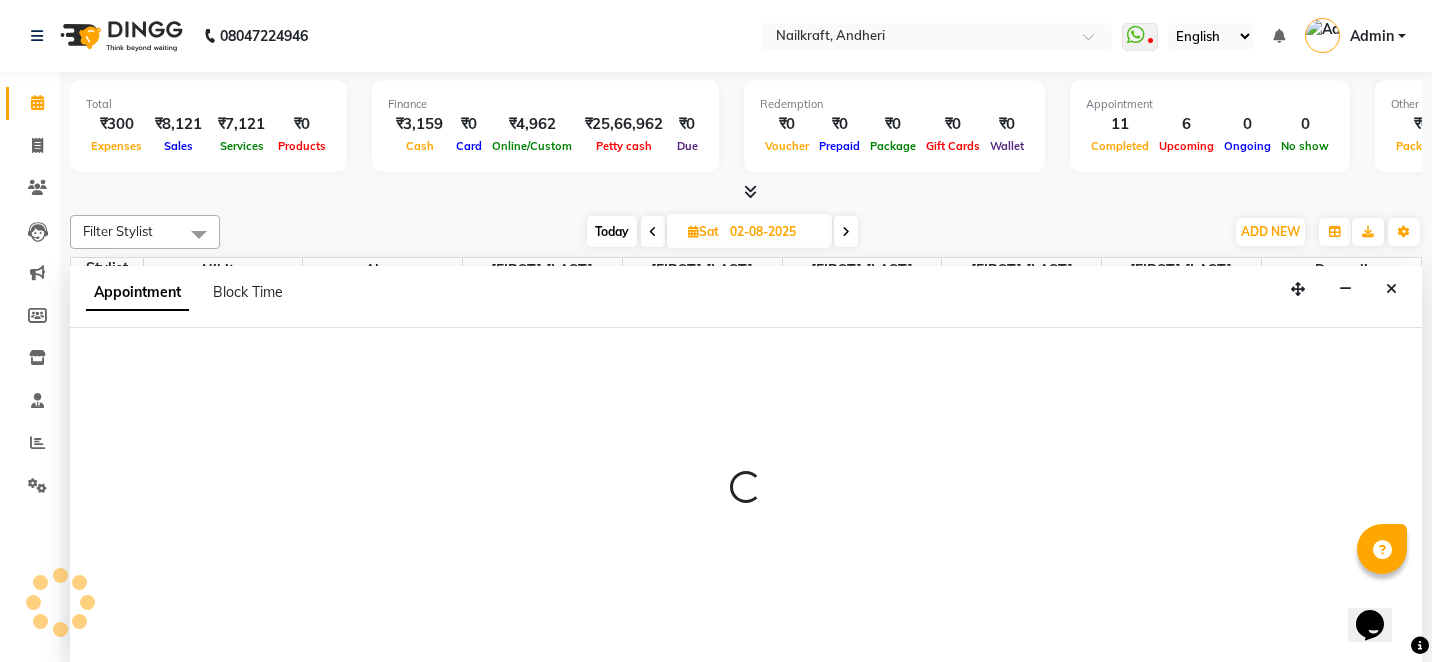 scroll, scrollTop: 1, scrollLeft: 0, axis: vertical 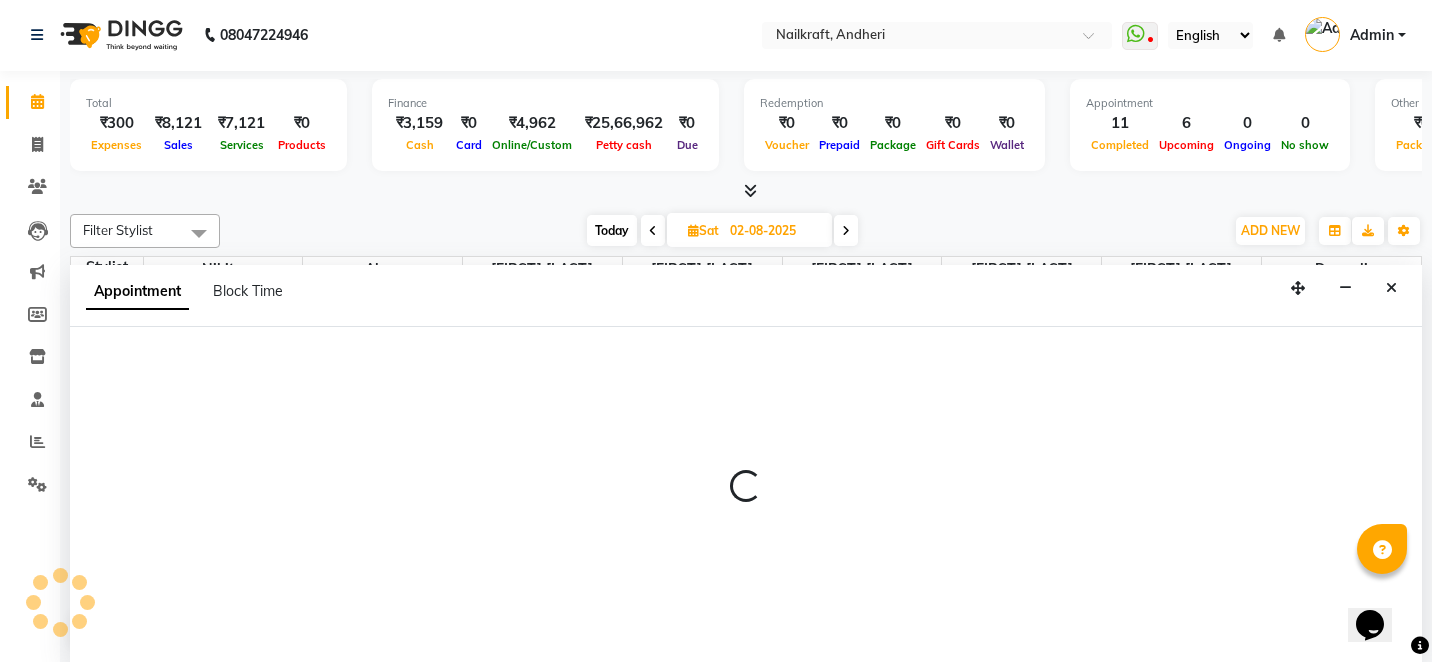 select on "76415" 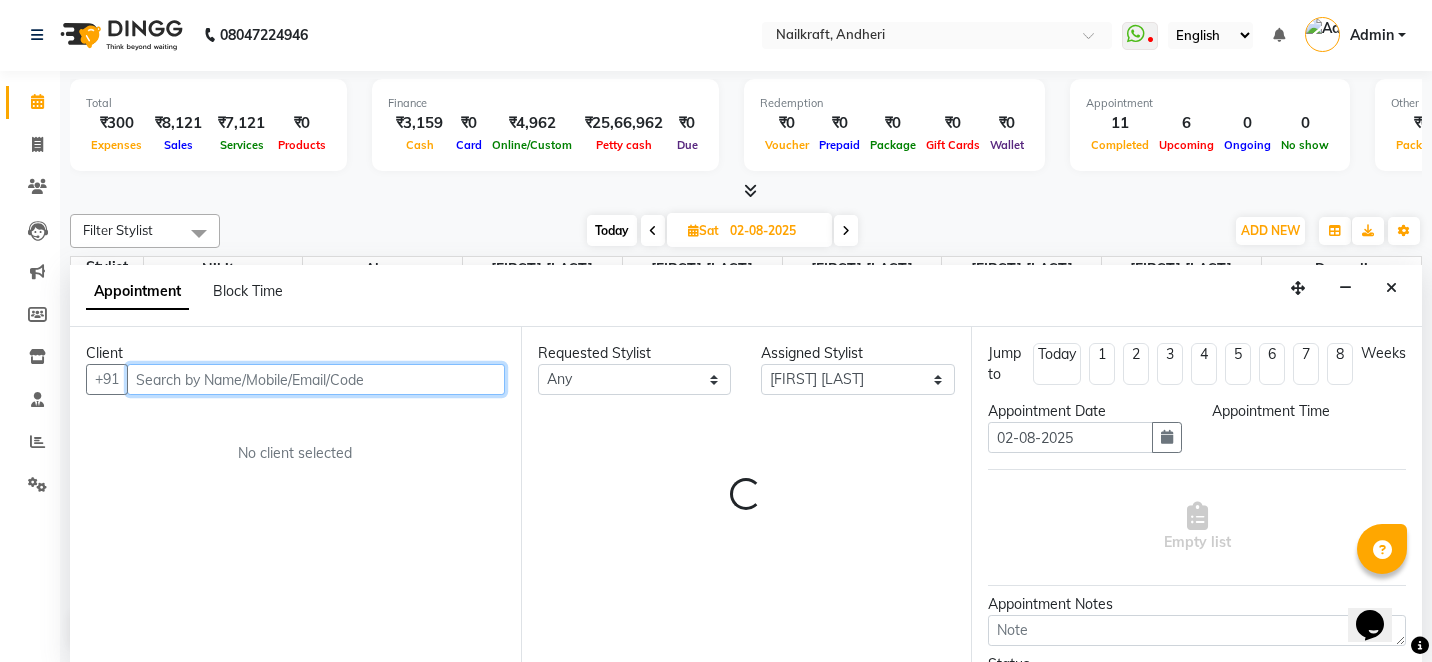 select on "1245" 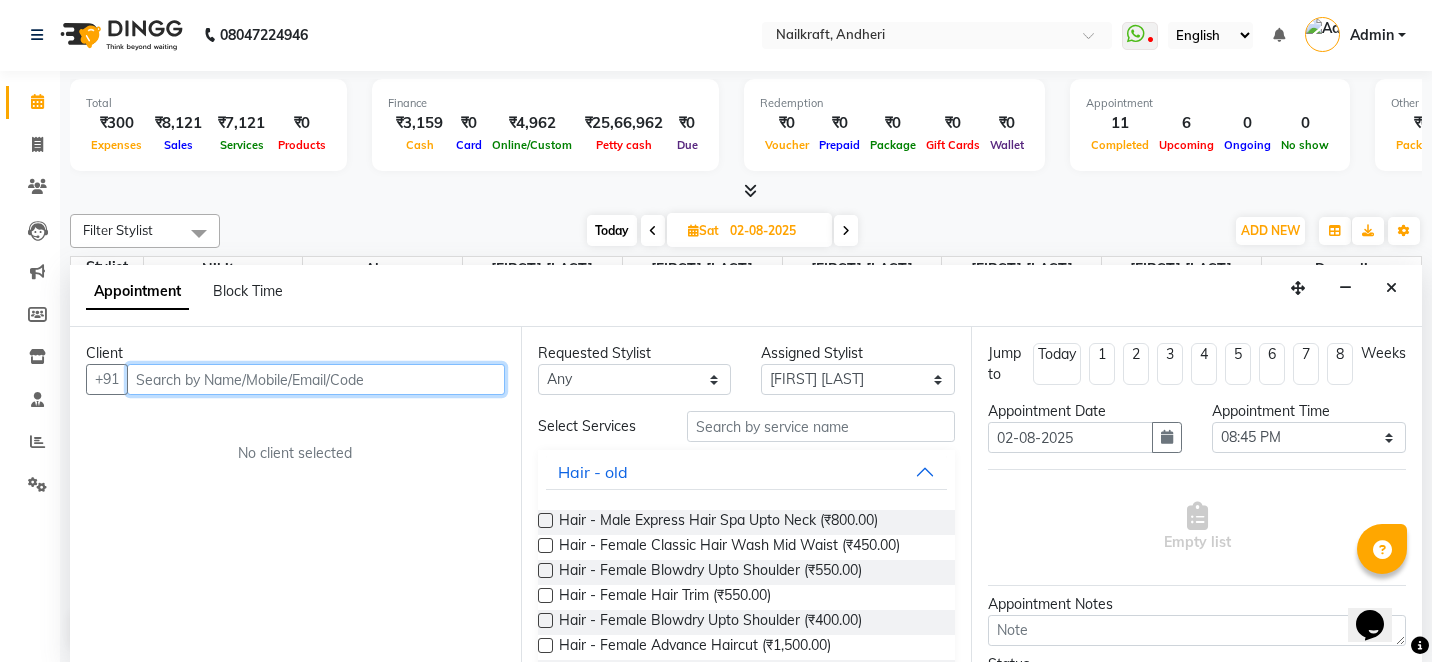 click at bounding box center [316, 379] 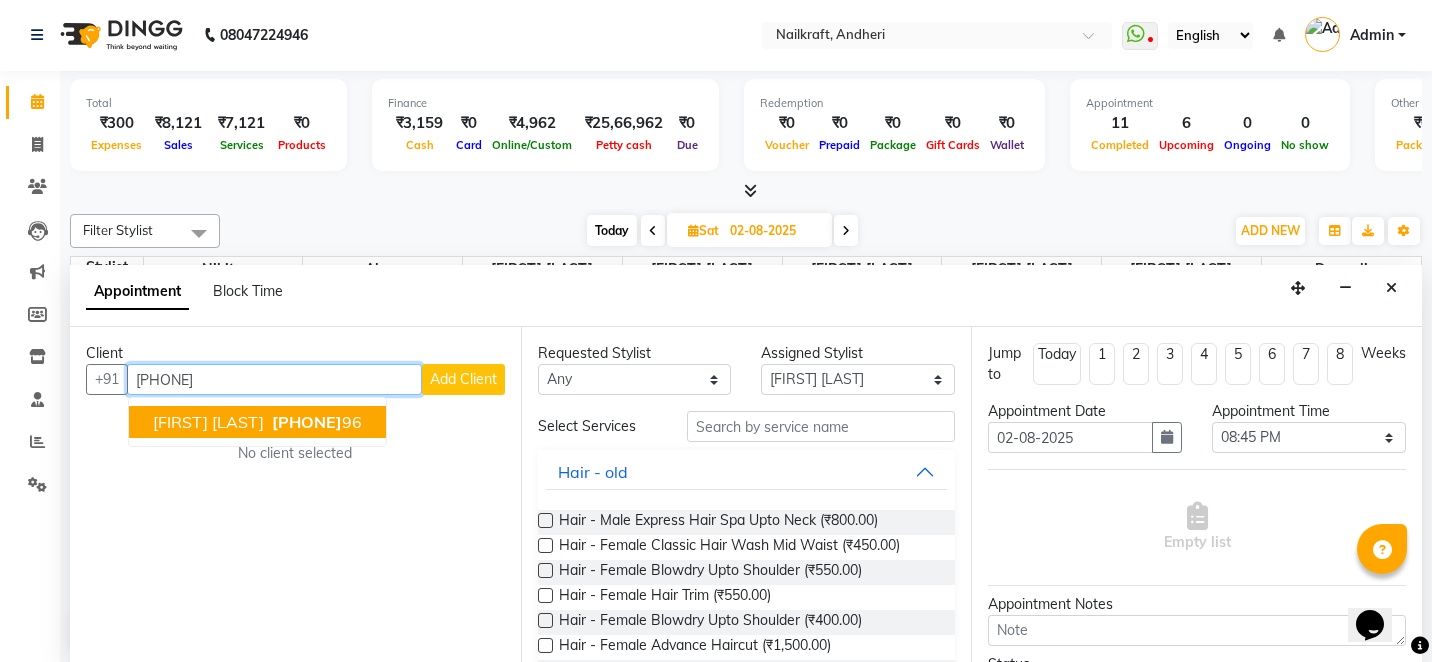 click on "75062400" at bounding box center [307, 422] 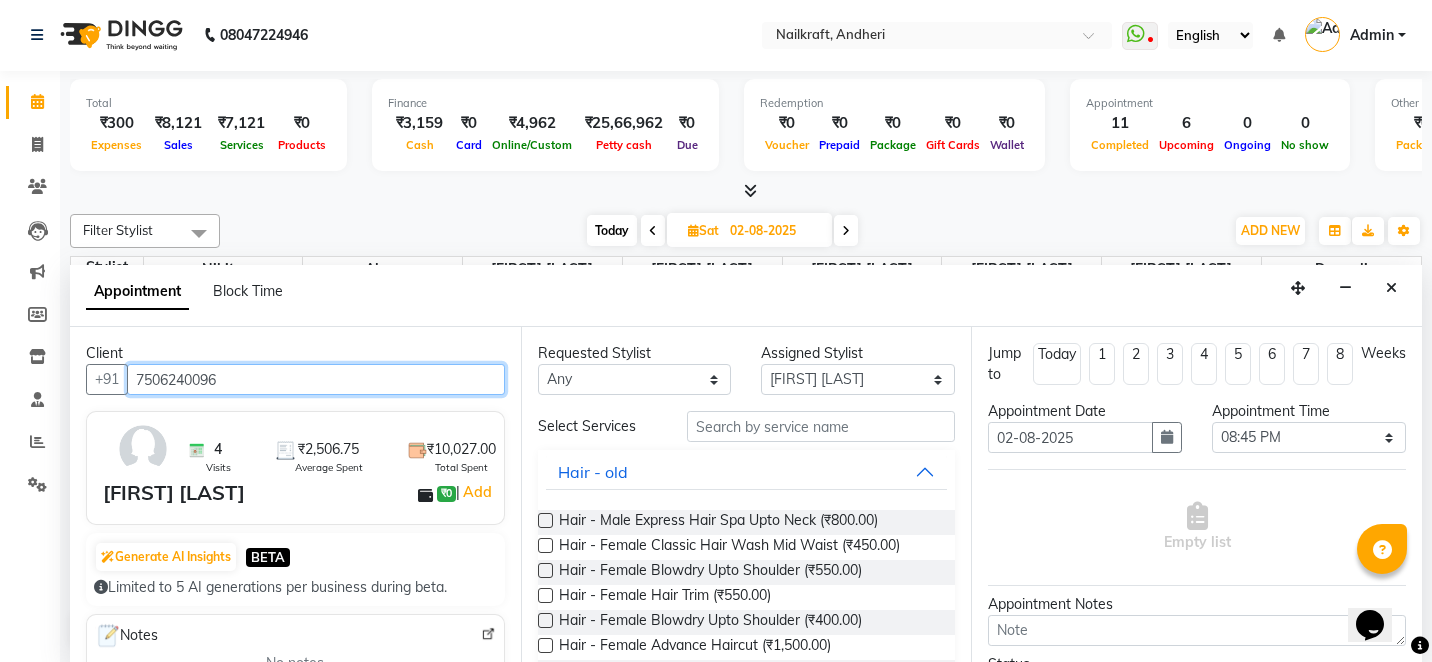 type on "7506240096" 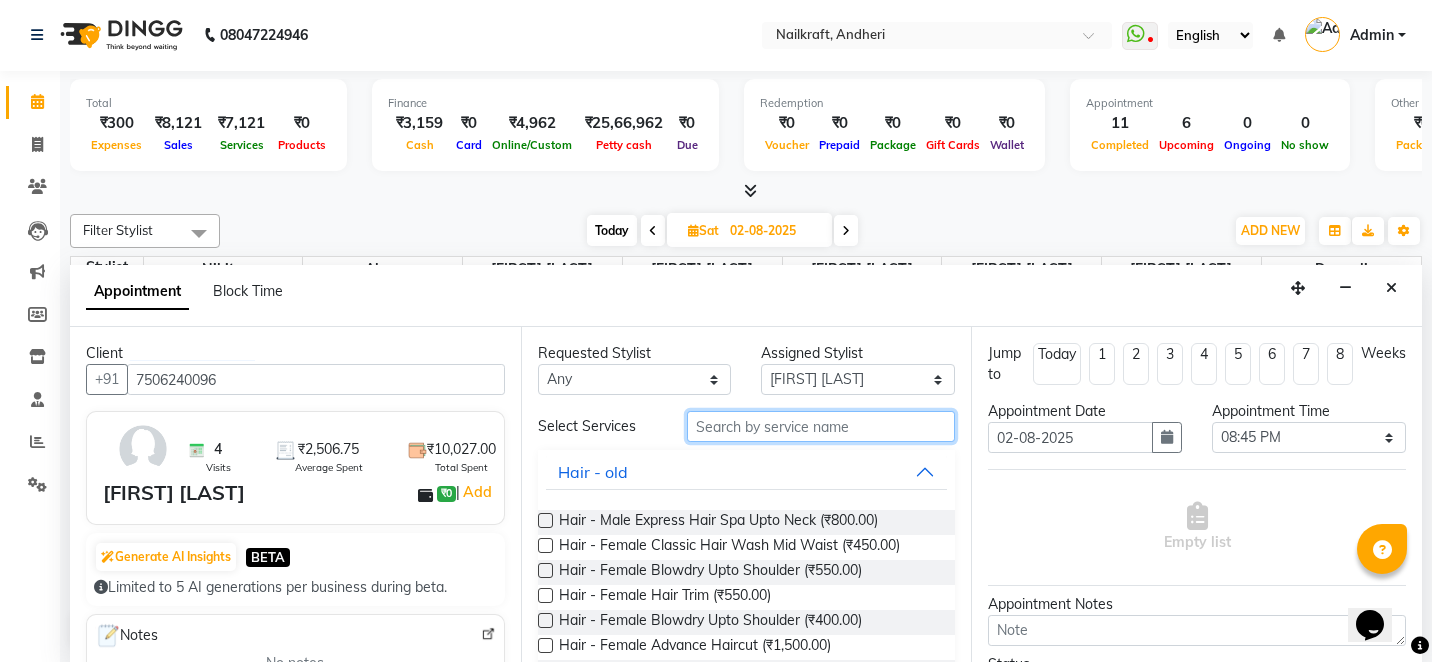click at bounding box center (821, 426) 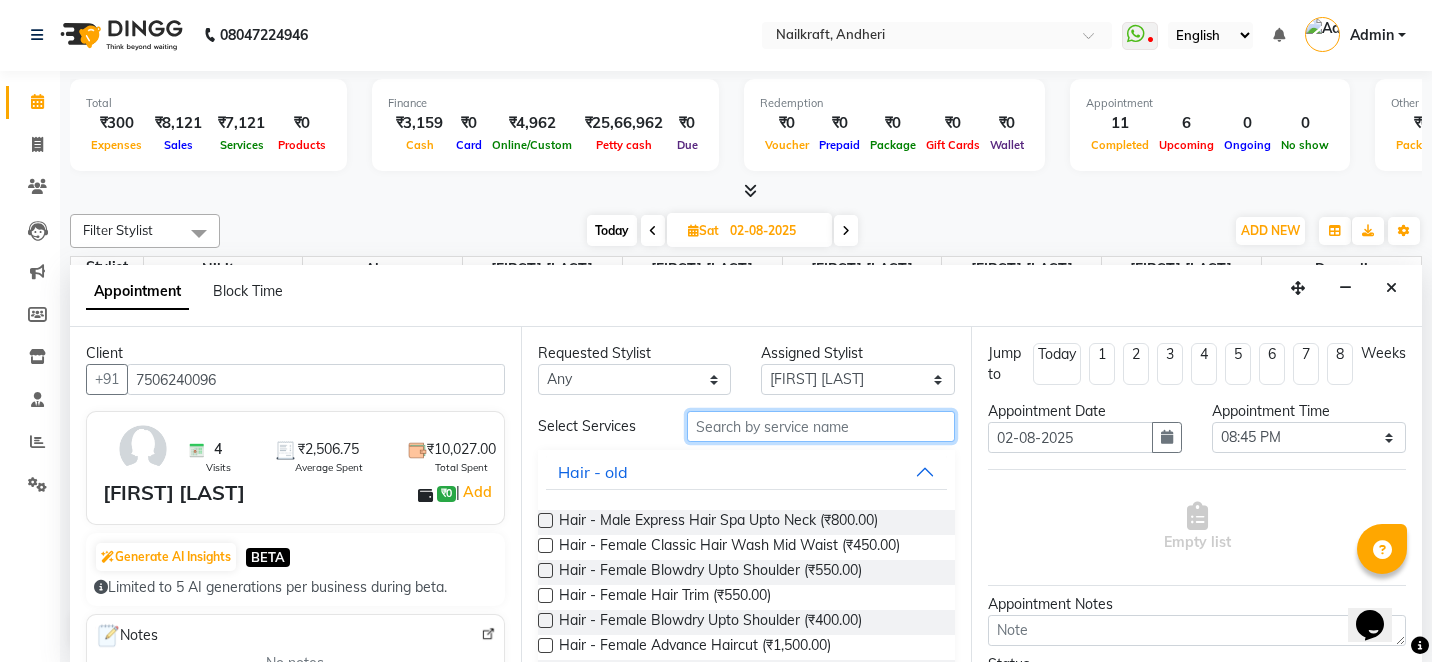 click at bounding box center [821, 426] 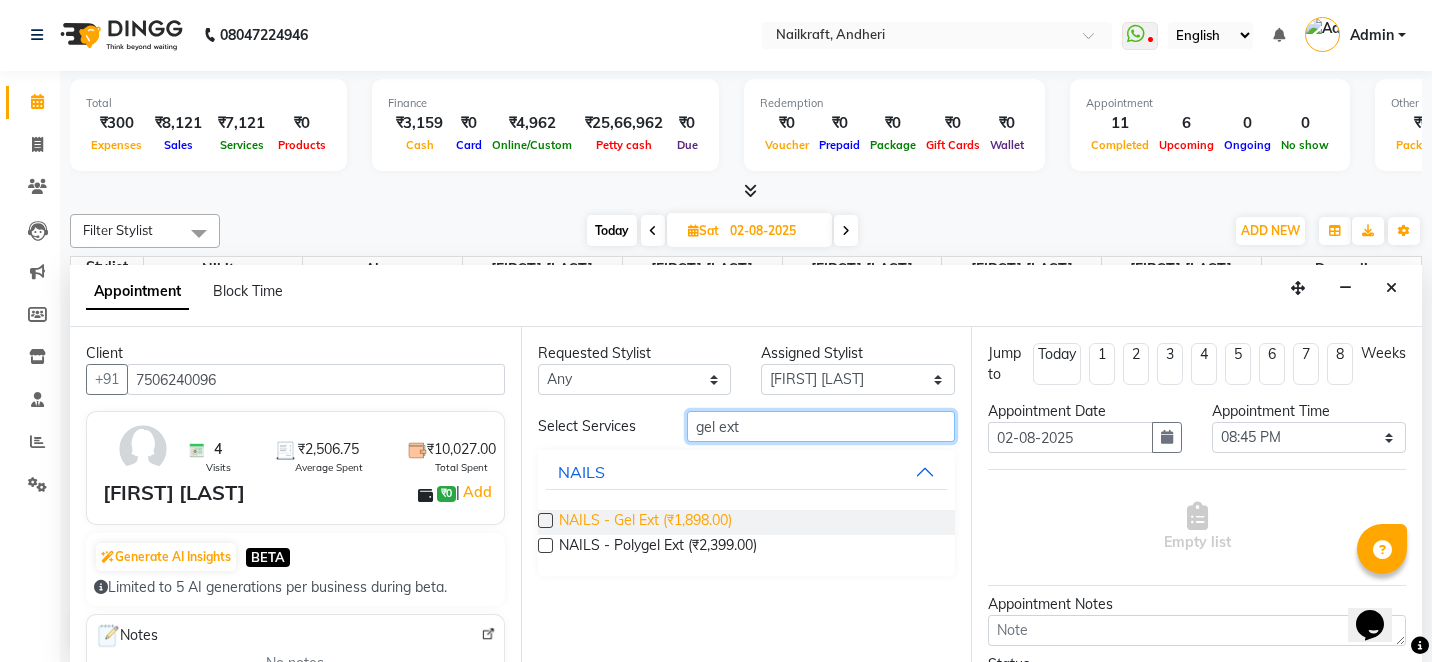 type on "gel ext" 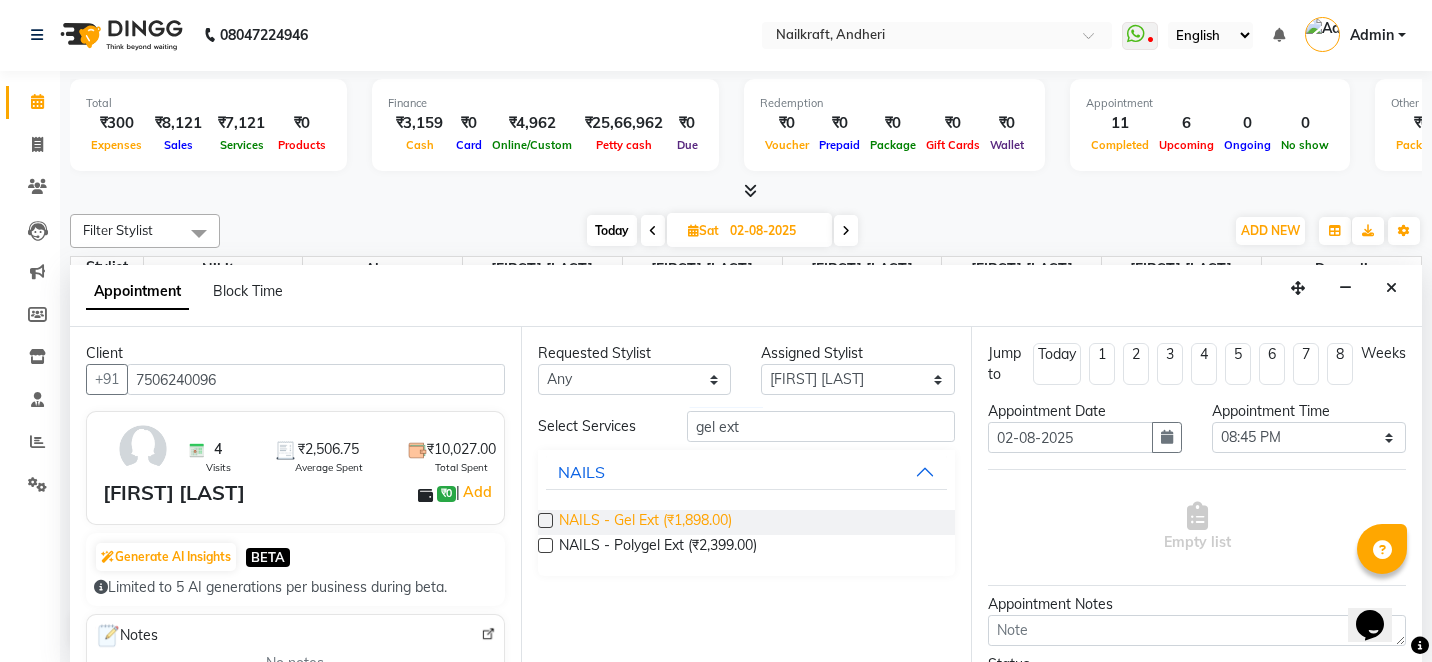 click on "NAILS - Gel Ext (₹1,898.00)" at bounding box center [645, 522] 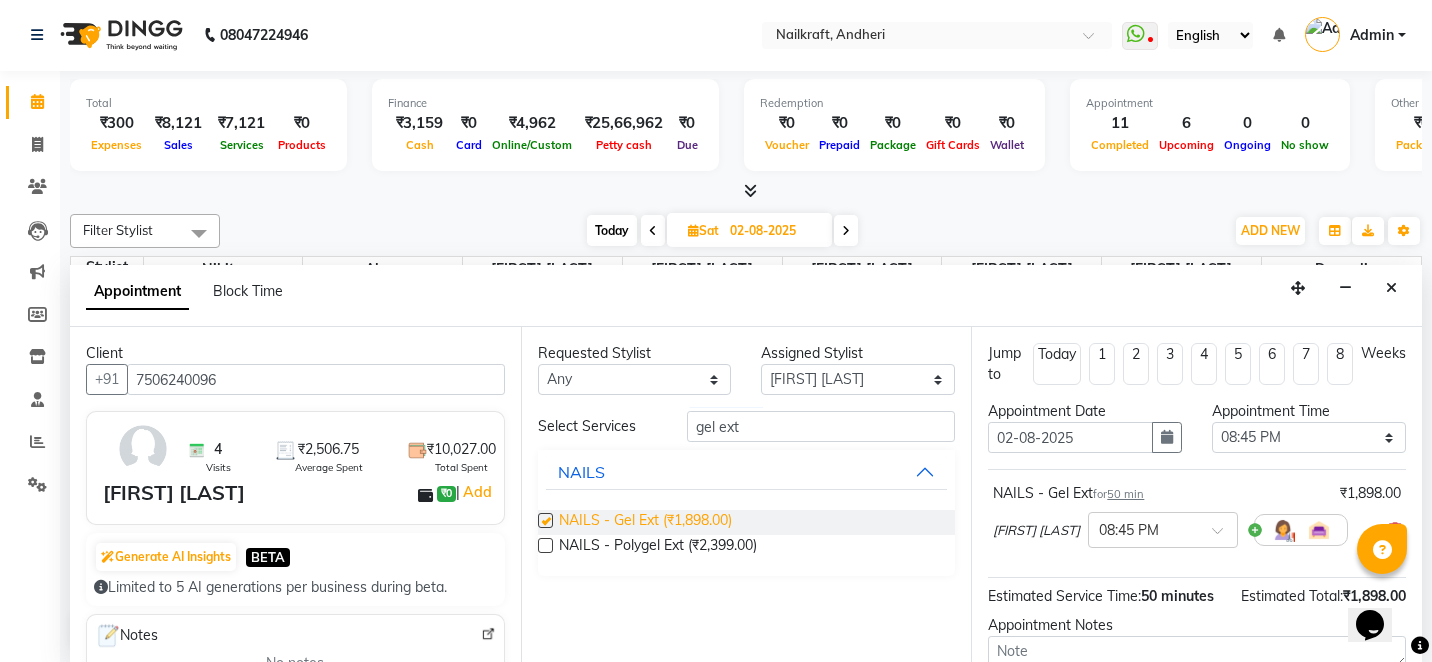 checkbox on "false" 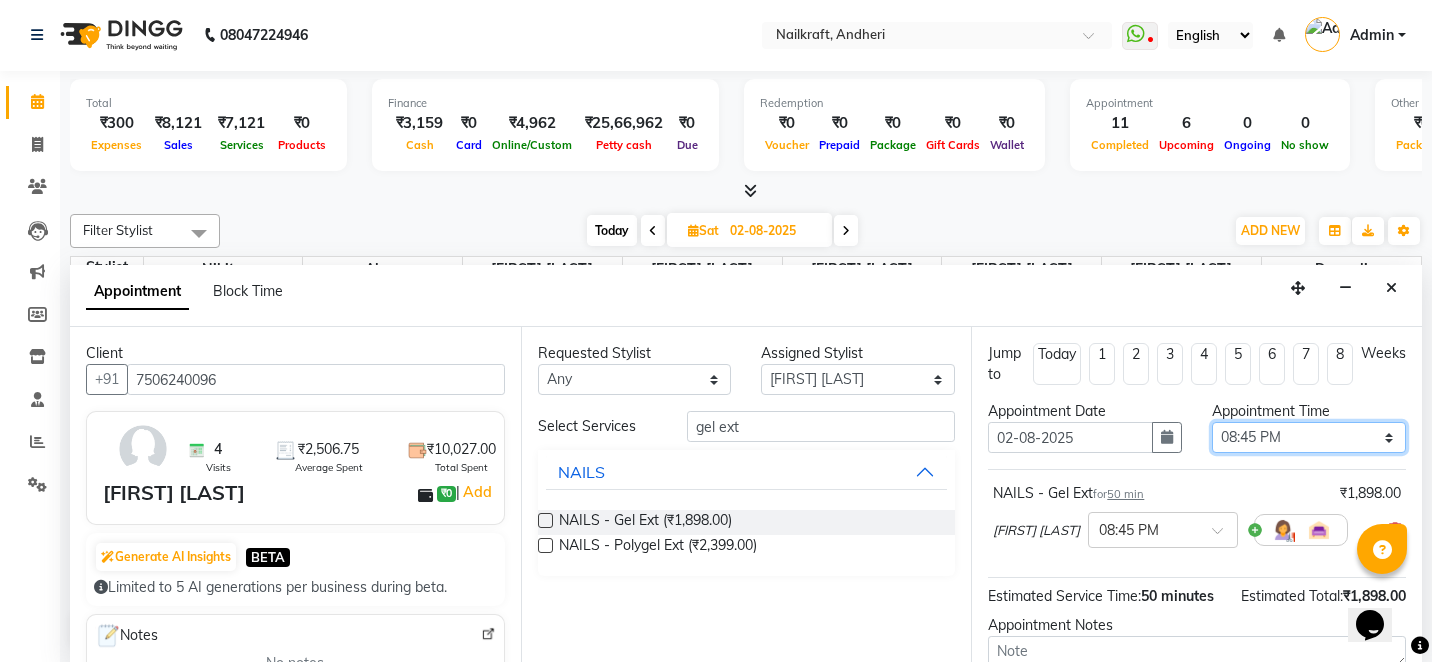 click on "Select 11:00 AM 11:15 AM 11:30 AM 11:45 AM 12:00 PM 12:15 PM 12:30 PM 12:45 PM 01:00 PM 01:15 PM 01:30 PM 01:45 PM 02:00 PM 02:15 PM 02:30 PM 02:45 PM 03:00 PM 03:15 PM 03:30 PM 03:45 PM 04:00 PM 04:15 PM 04:30 PM 04:45 PM 05:00 PM 05:15 PM 05:30 PM 05:45 PM 06:00 PM 06:15 PM 06:30 PM 06:45 PM 07:00 PM 07:15 PM 07:30 PM 07:45 PM 08:00 PM 08:15 PM 08:30 PM 08:45 PM 09:00 PM" at bounding box center [1309, 437] 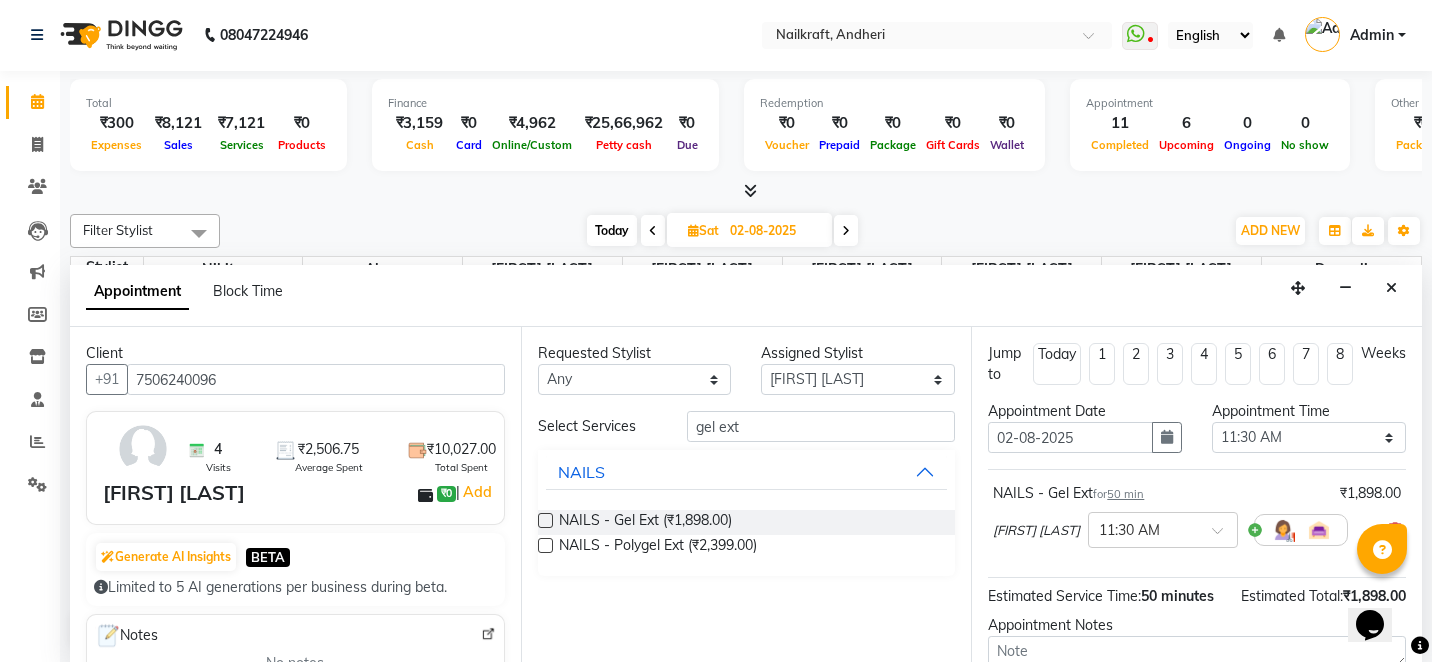 click on "NAILS - Gel Ext (₹1,898.00) NAILS - Polygel Ext (₹2,399.00)" at bounding box center (747, 535) 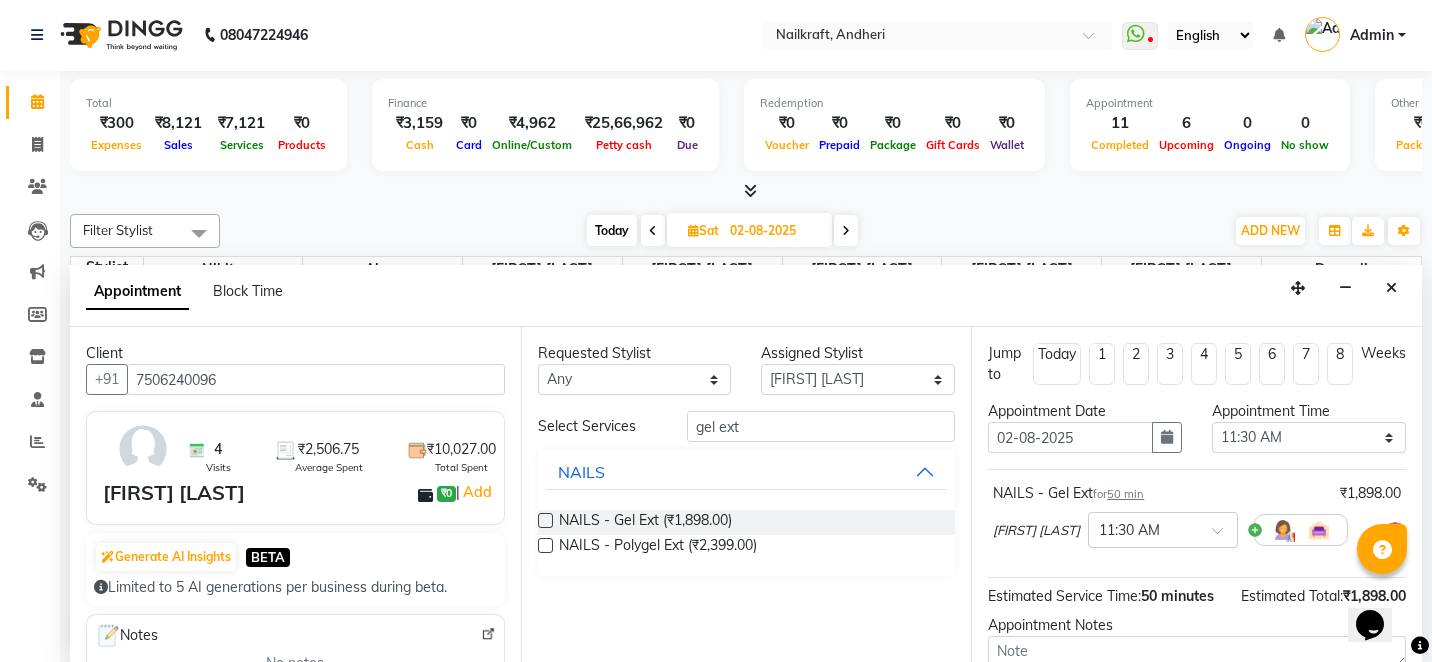 click on "NAILS - Gel Ext   for  50 min ₹1,898.00 Sneha Balu Ichake × 11:30 AM" at bounding box center (1197, 523) 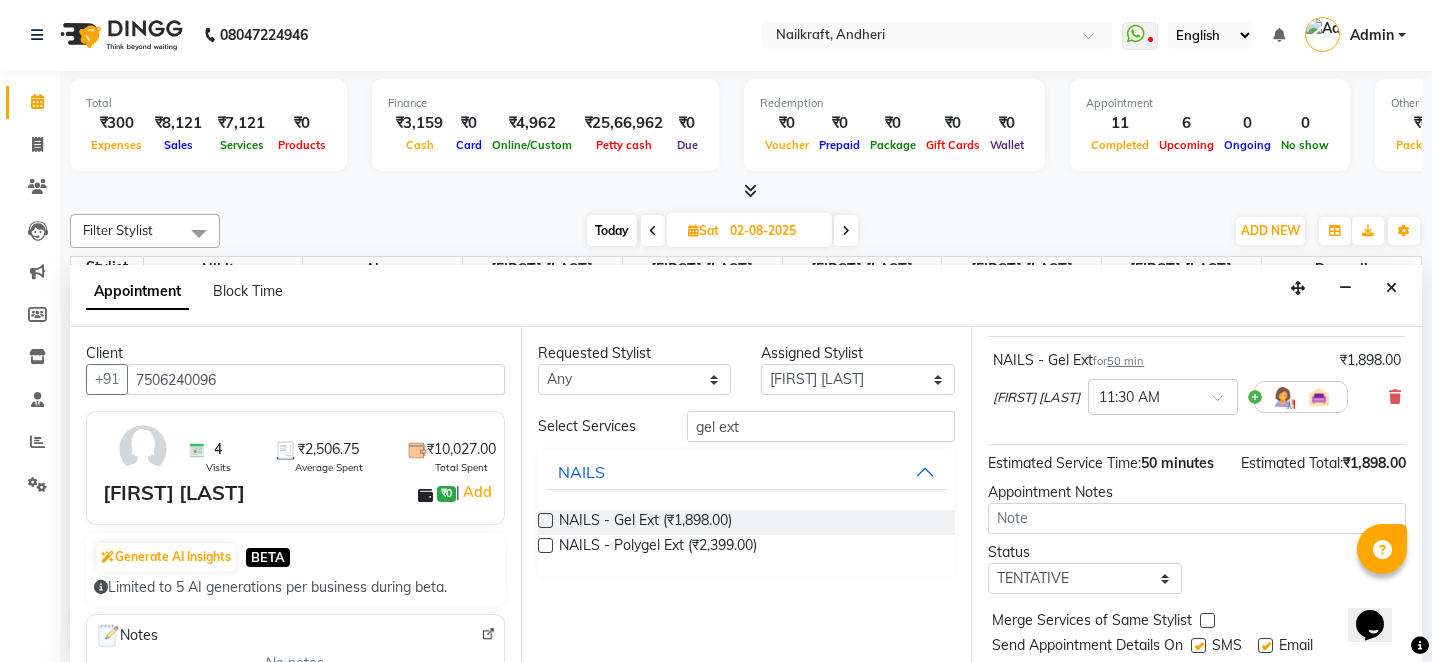 scroll, scrollTop: 160, scrollLeft: 0, axis: vertical 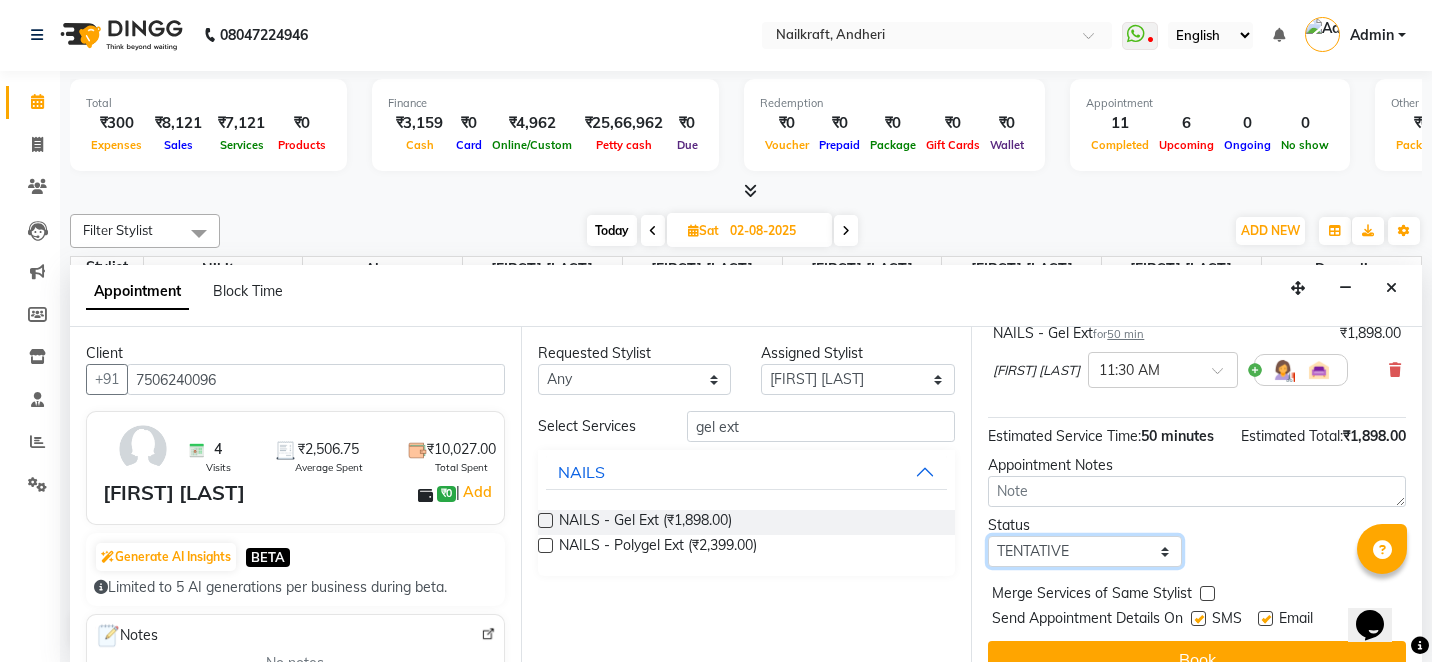 click on "Select TENTATIVE CONFIRM UPCOMING" at bounding box center (1085, 551) 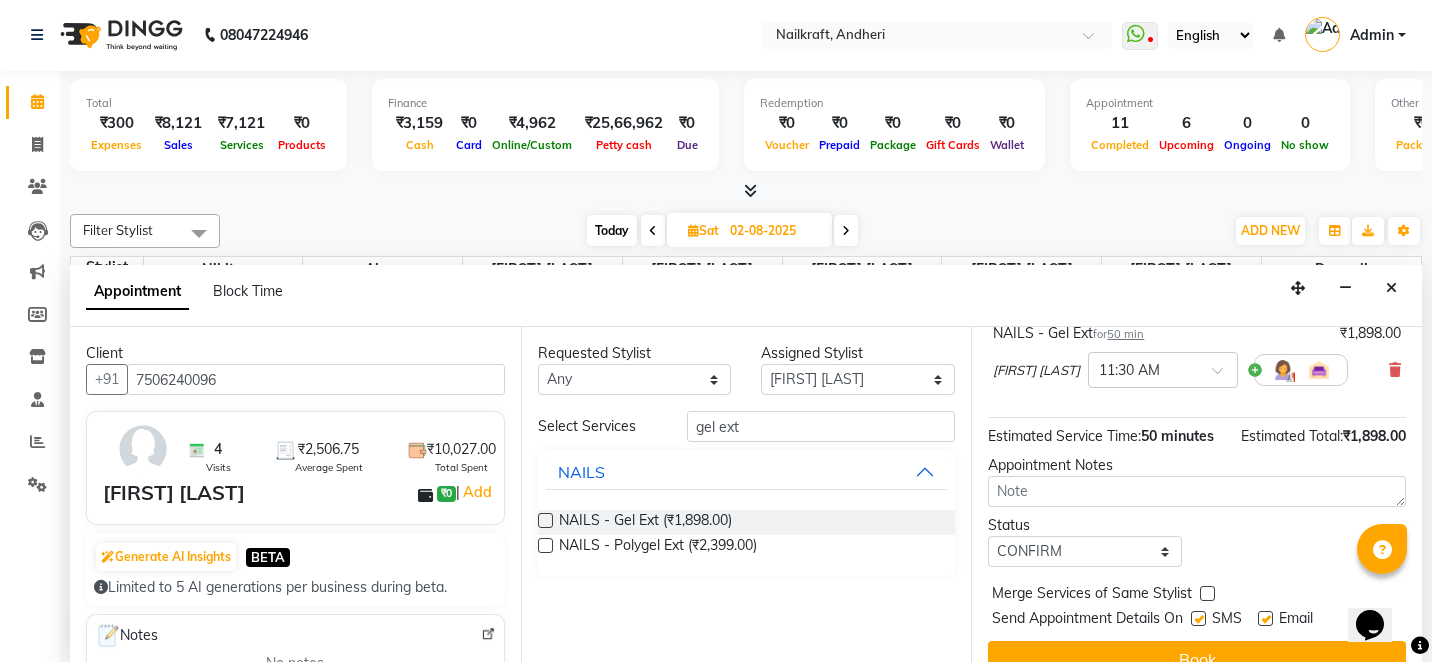 click at bounding box center (1198, 618) 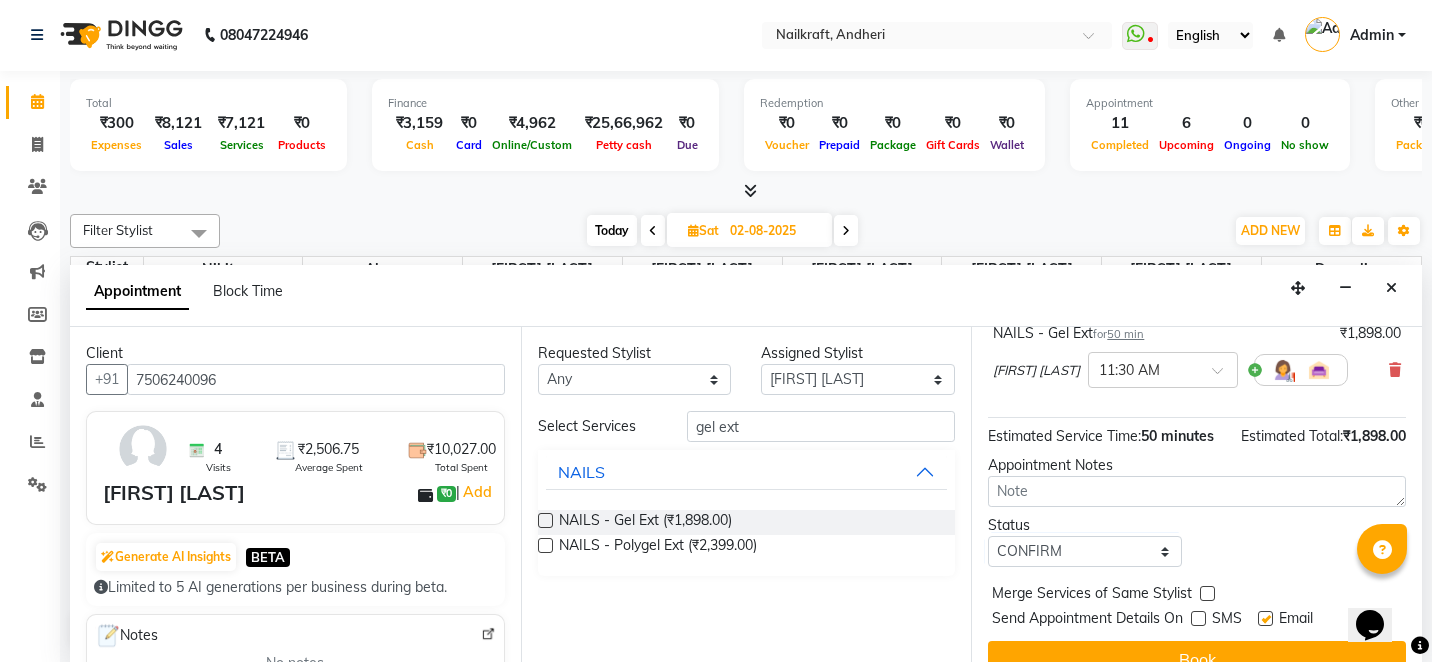 click at bounding box center [1198, 618] 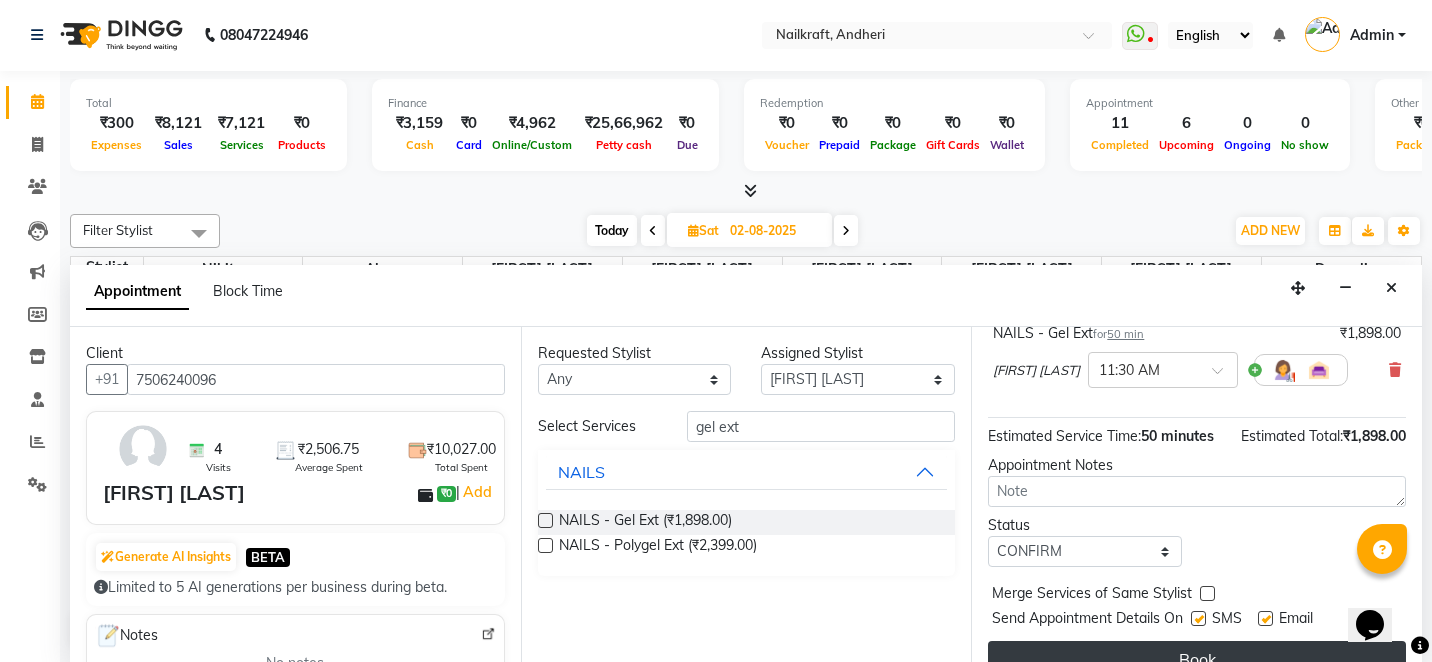 click on "Book" at bounding box center [1197, 659] 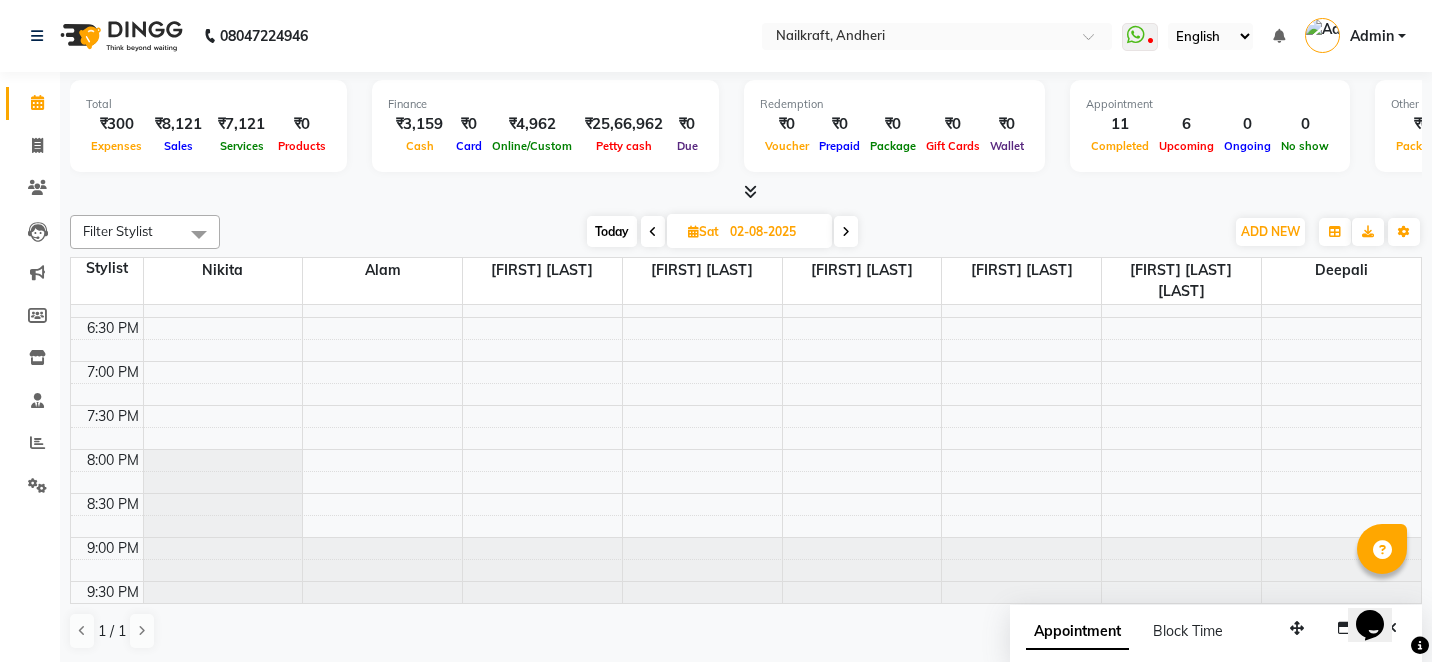scroll, scrollTop: 1, scrollLeft: 0, axis: vertical 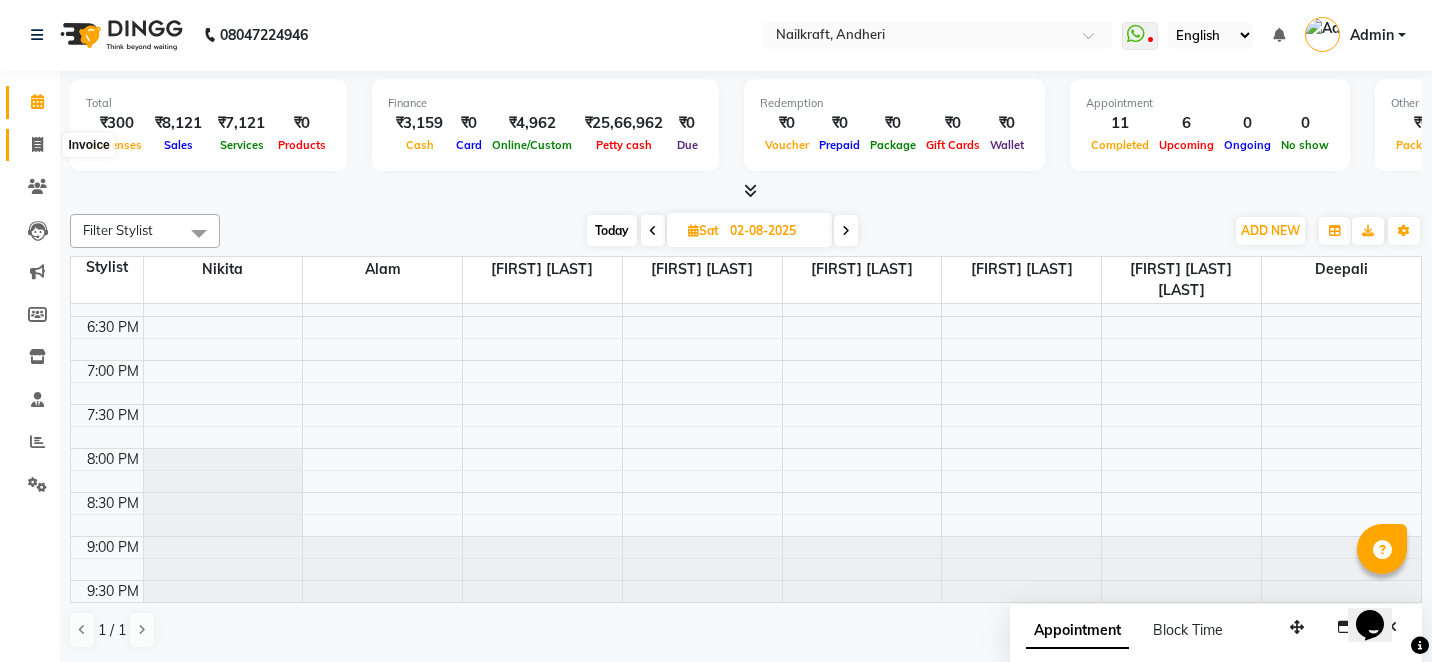 click 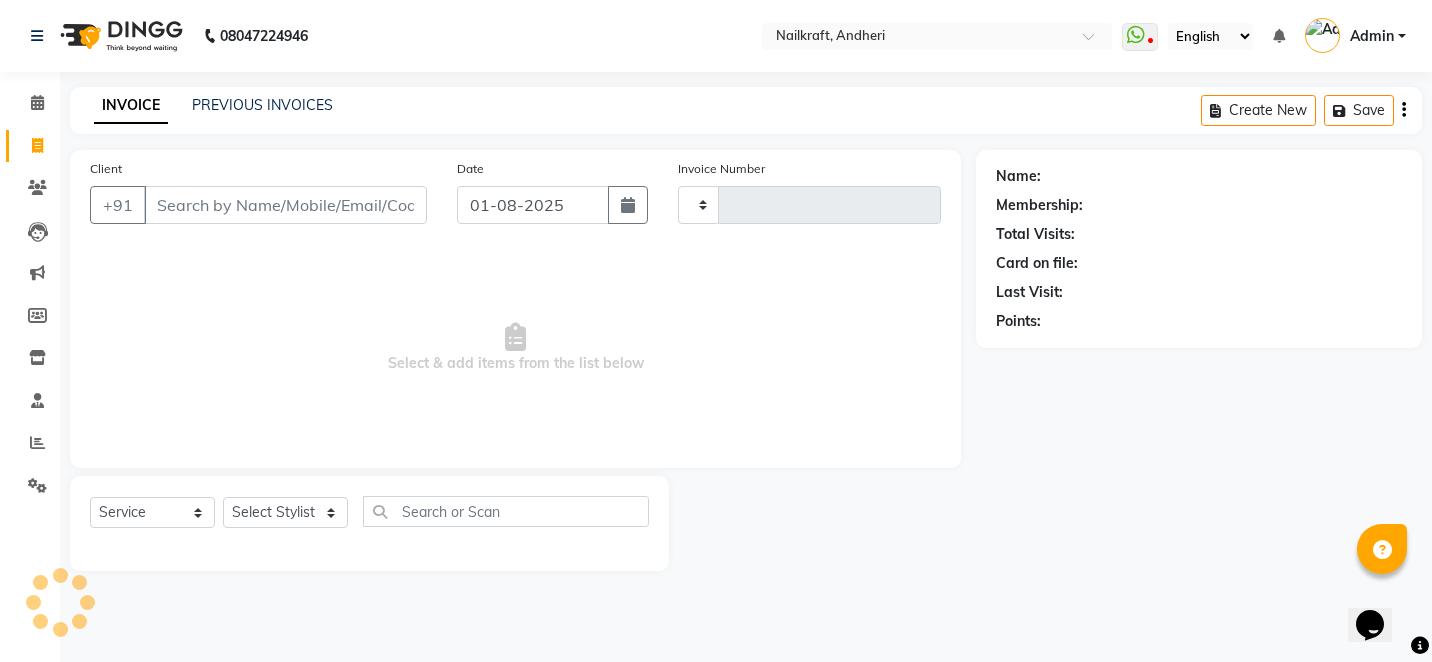 scroll, scrollTop: 0, scrollLeft: 0, axis: both 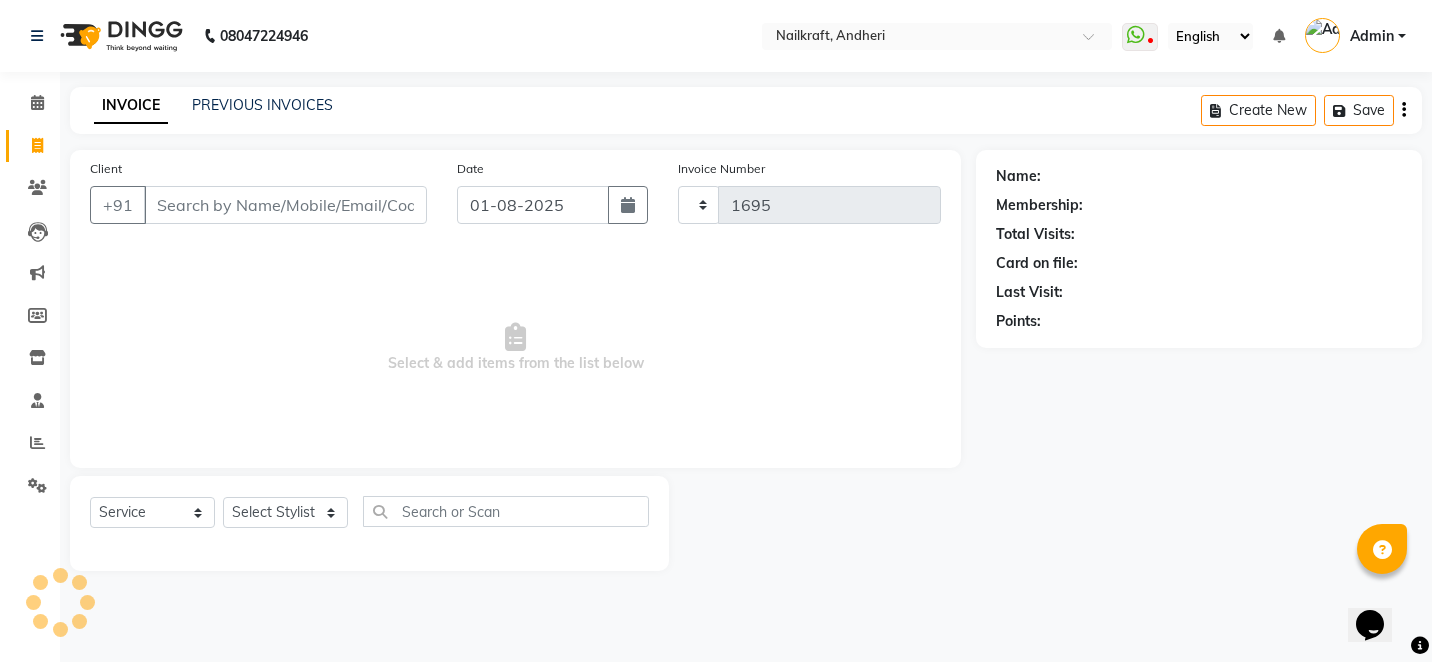 select on "6081" 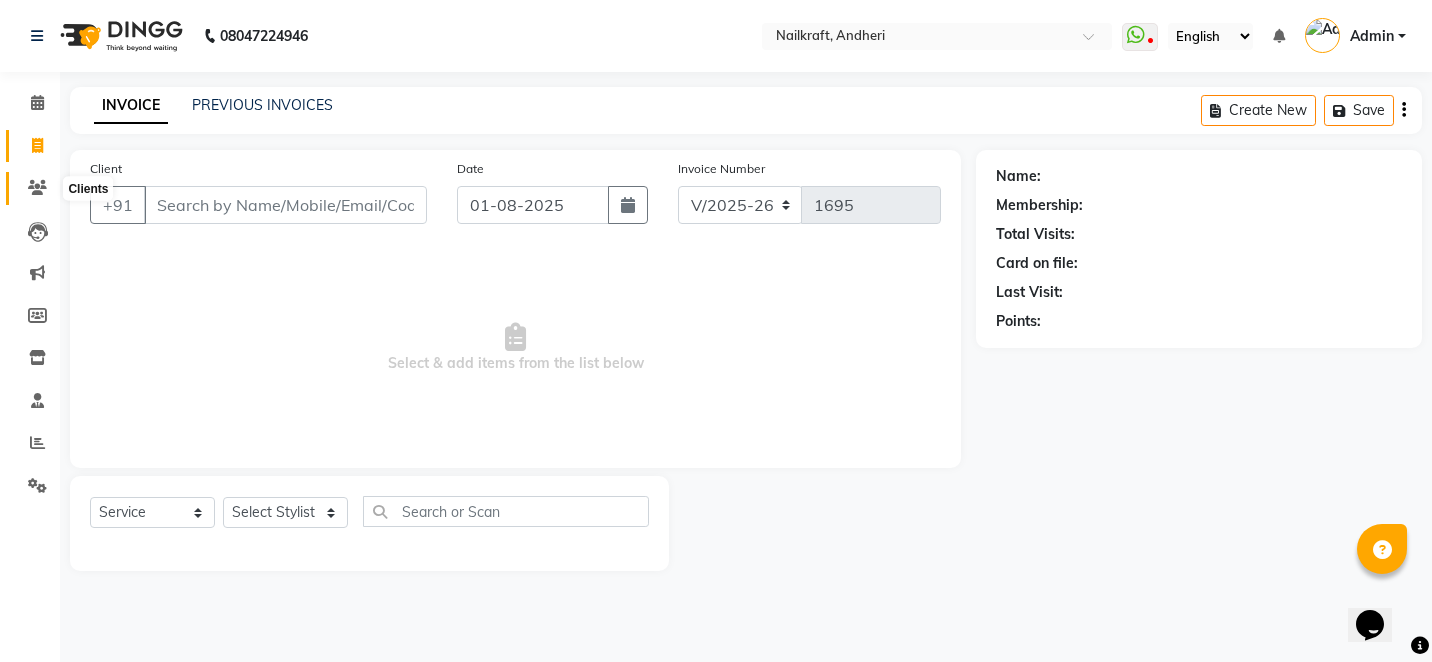 click 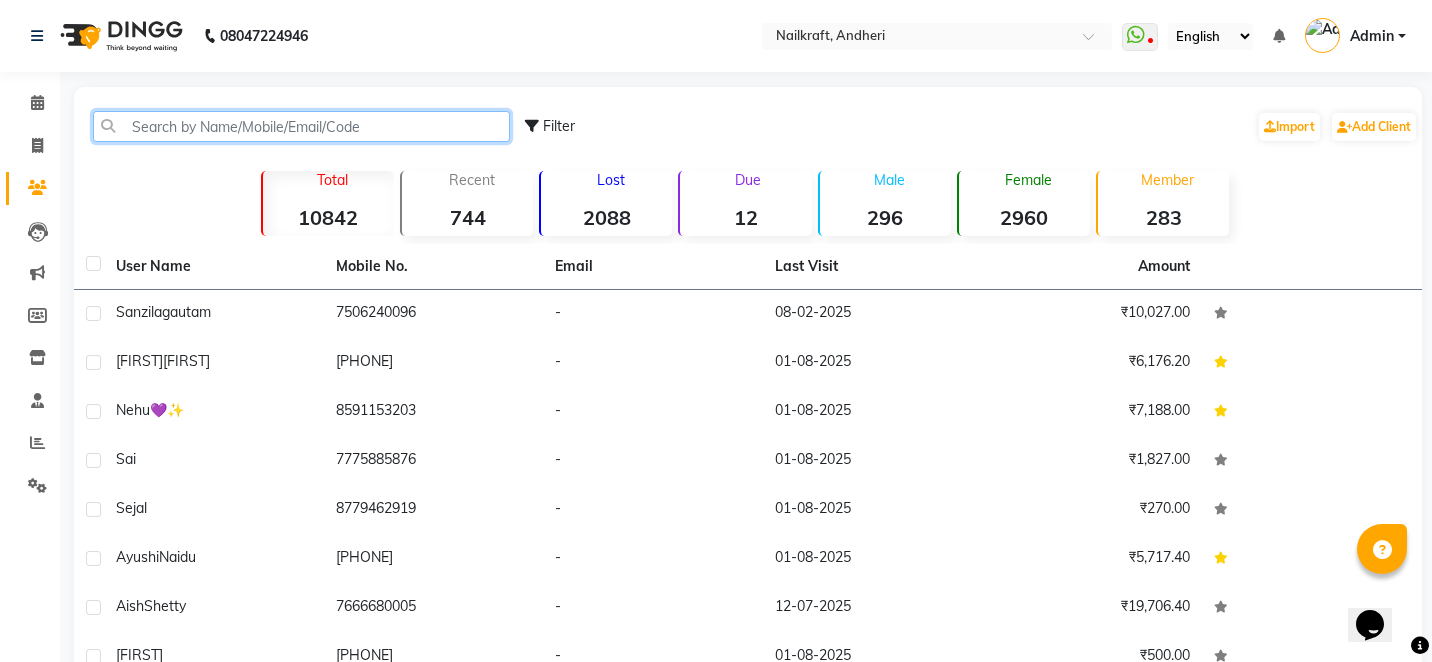 click 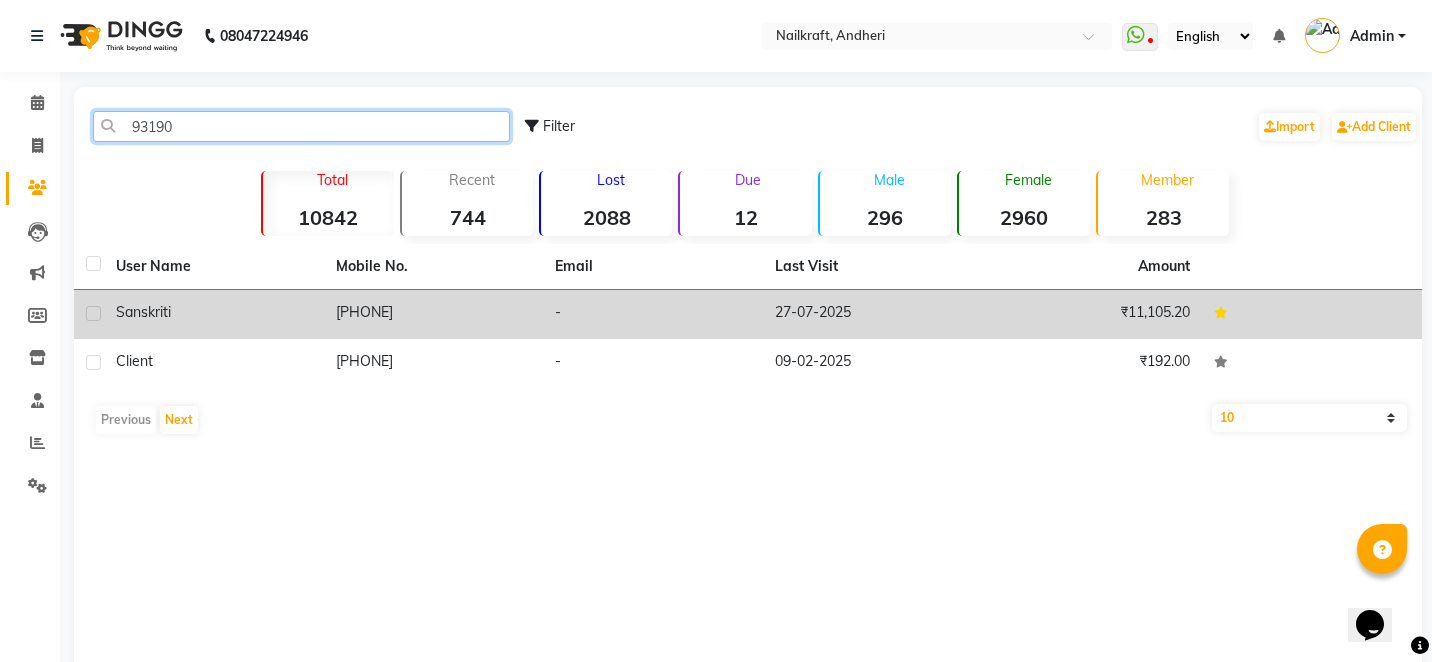 type on "93190" 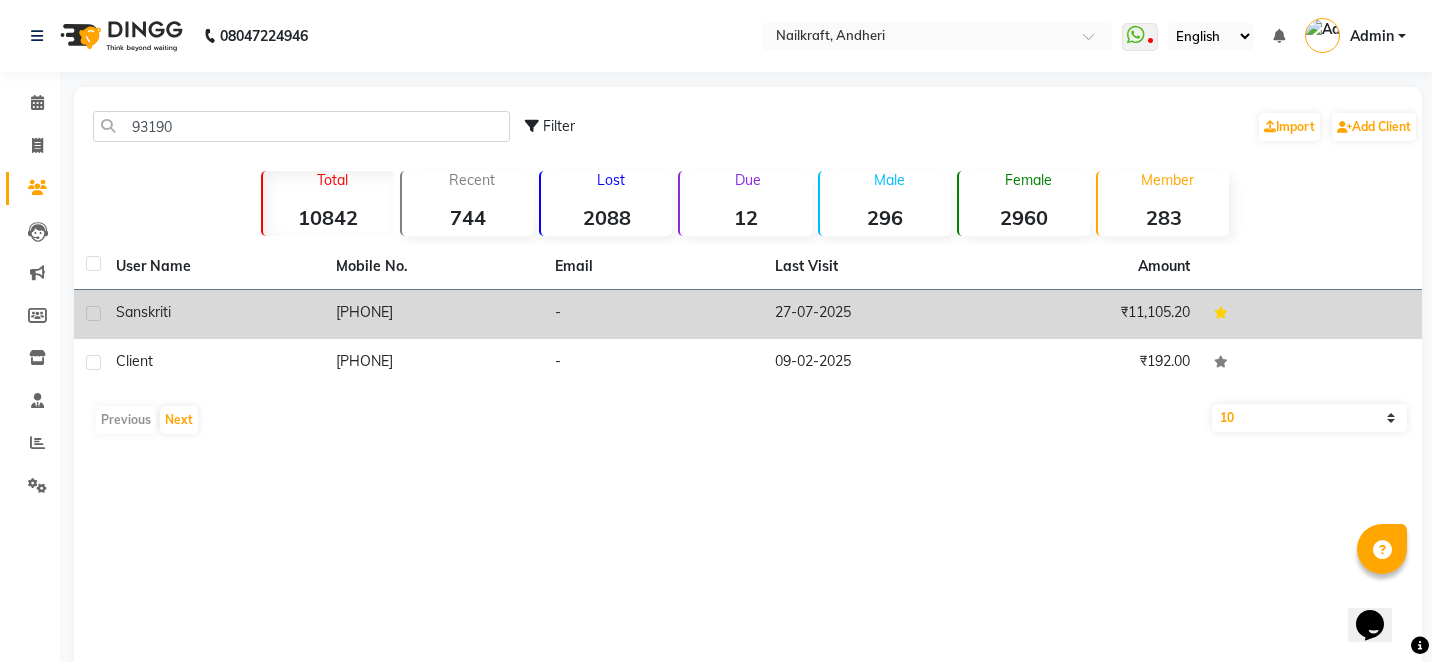 click on "9319045675" 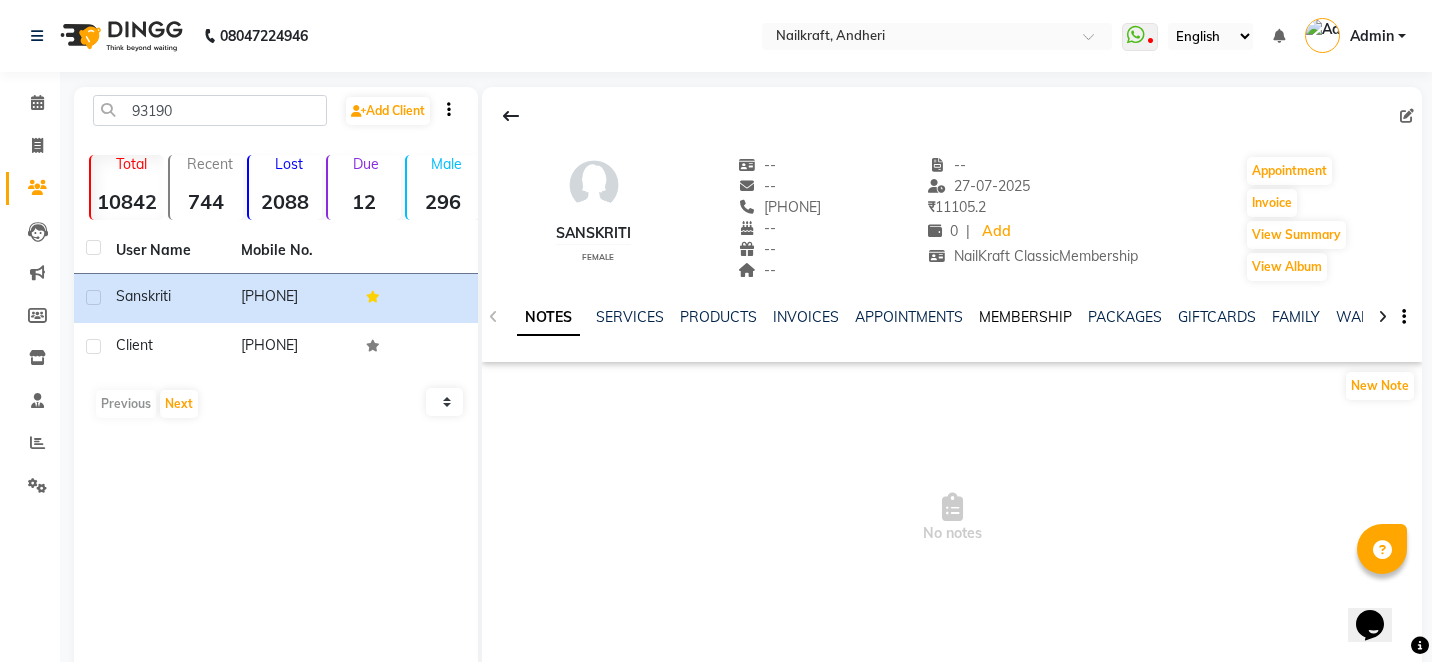 click on "MEMBERSHIP" 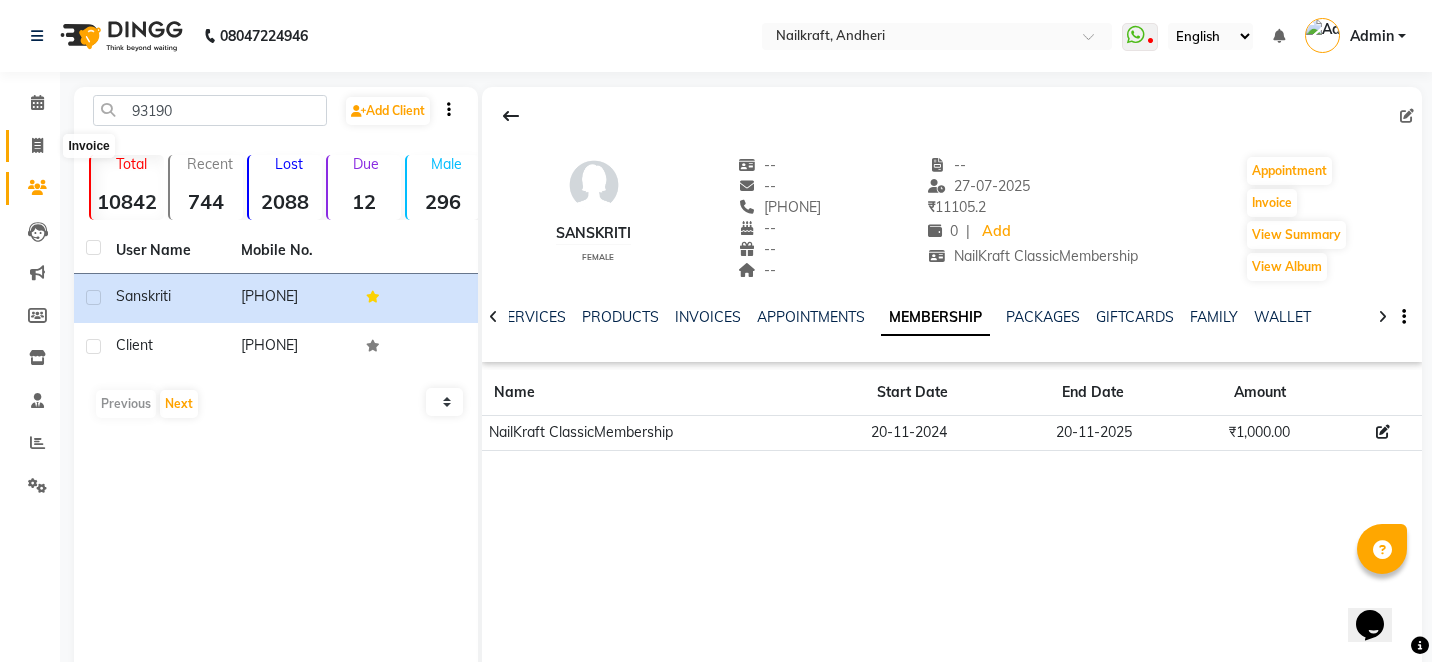 click 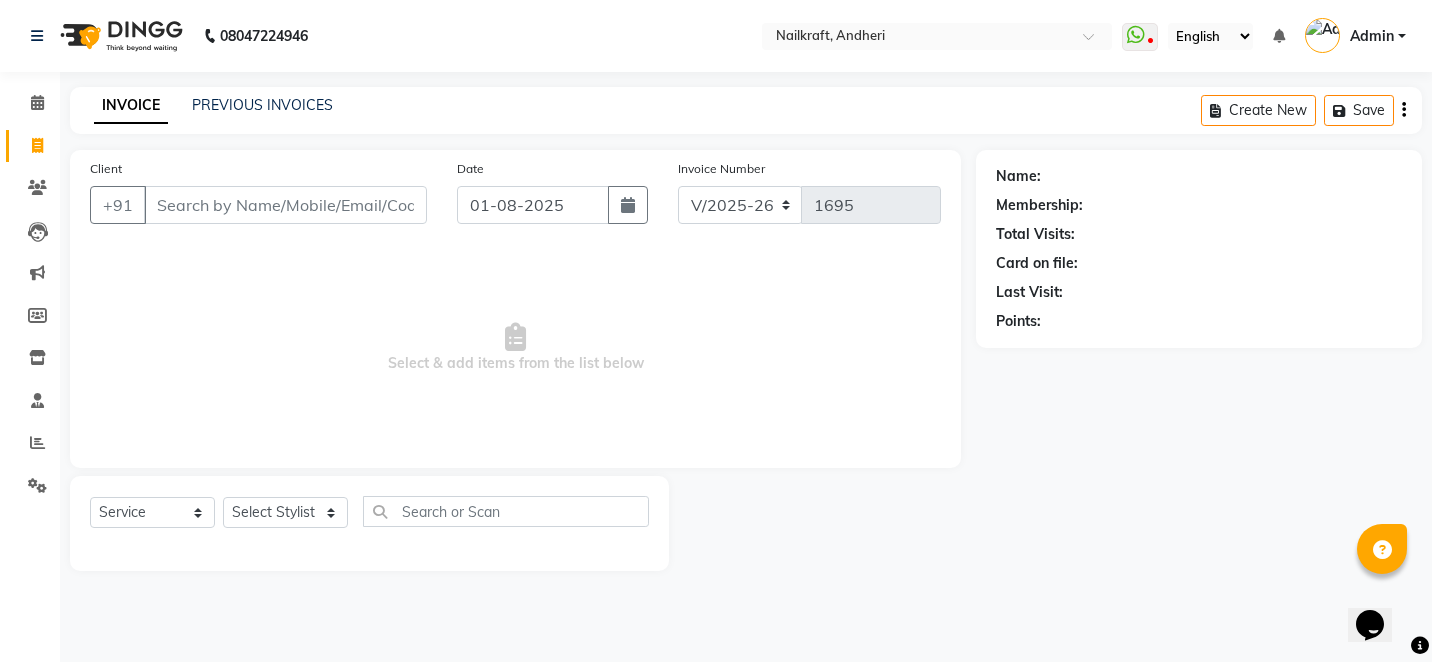 click on "Client" at bounding box center (285, 205) 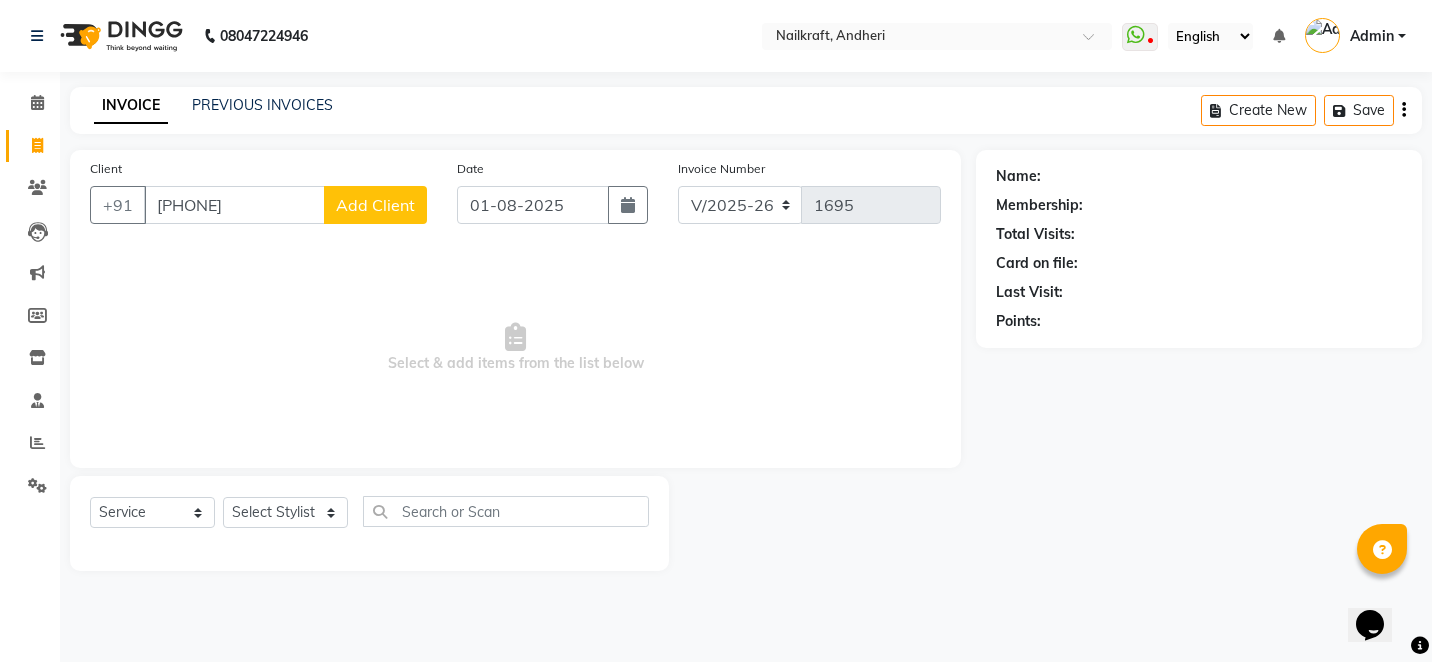 type on "[PHONE]" 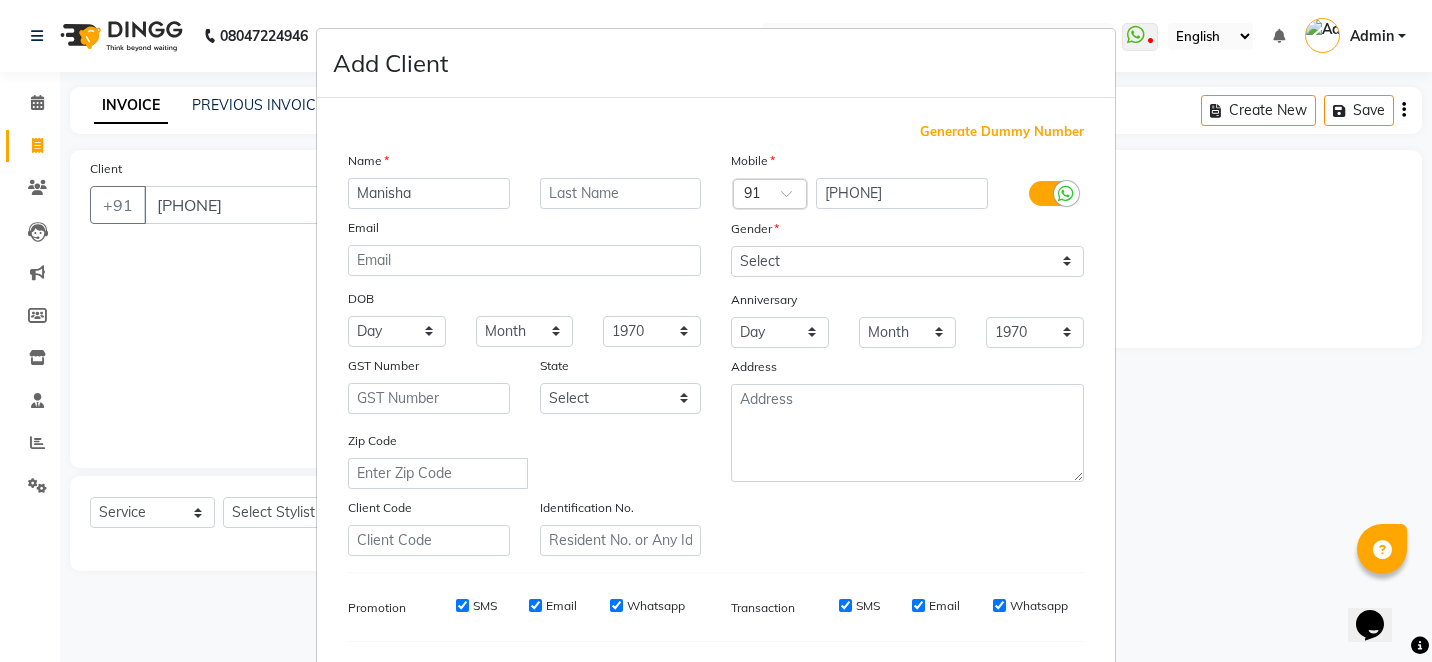 type on "Manisha" 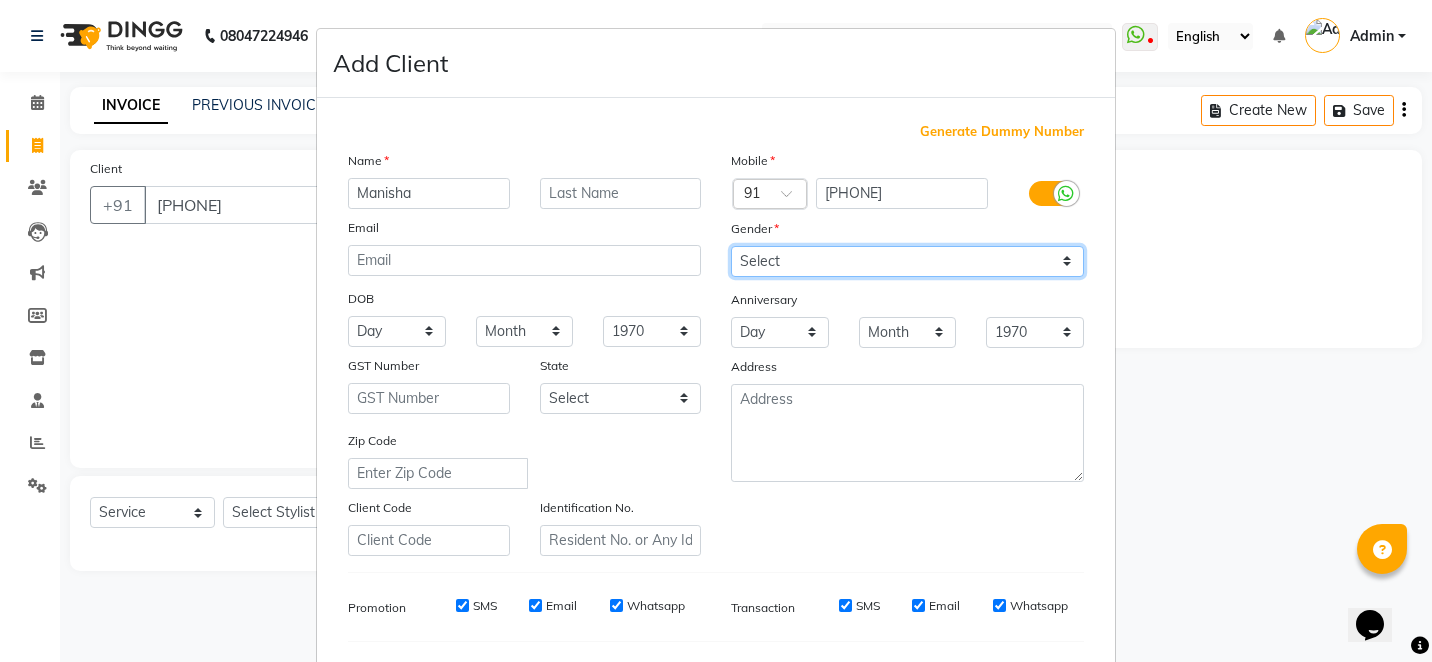 click on "Select Male Female Other Prefer Not To Say" at bounding box center (907, 261) 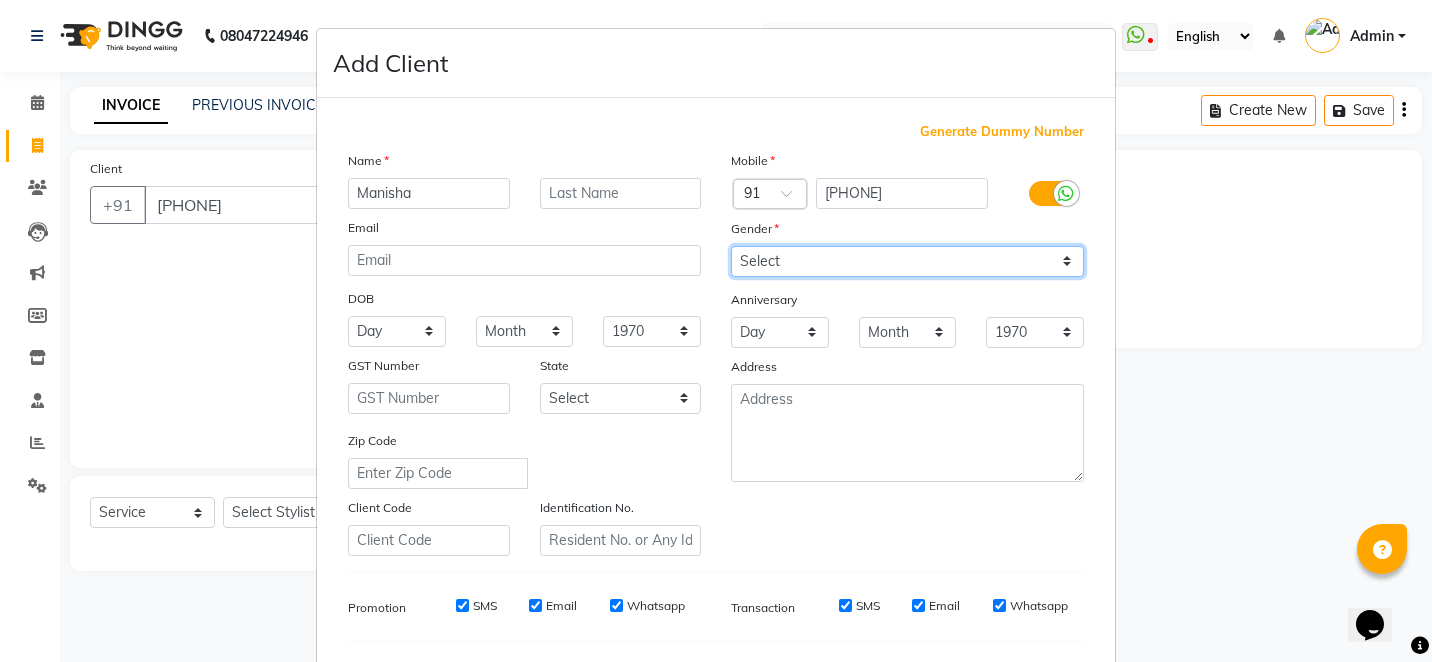 select on "female" 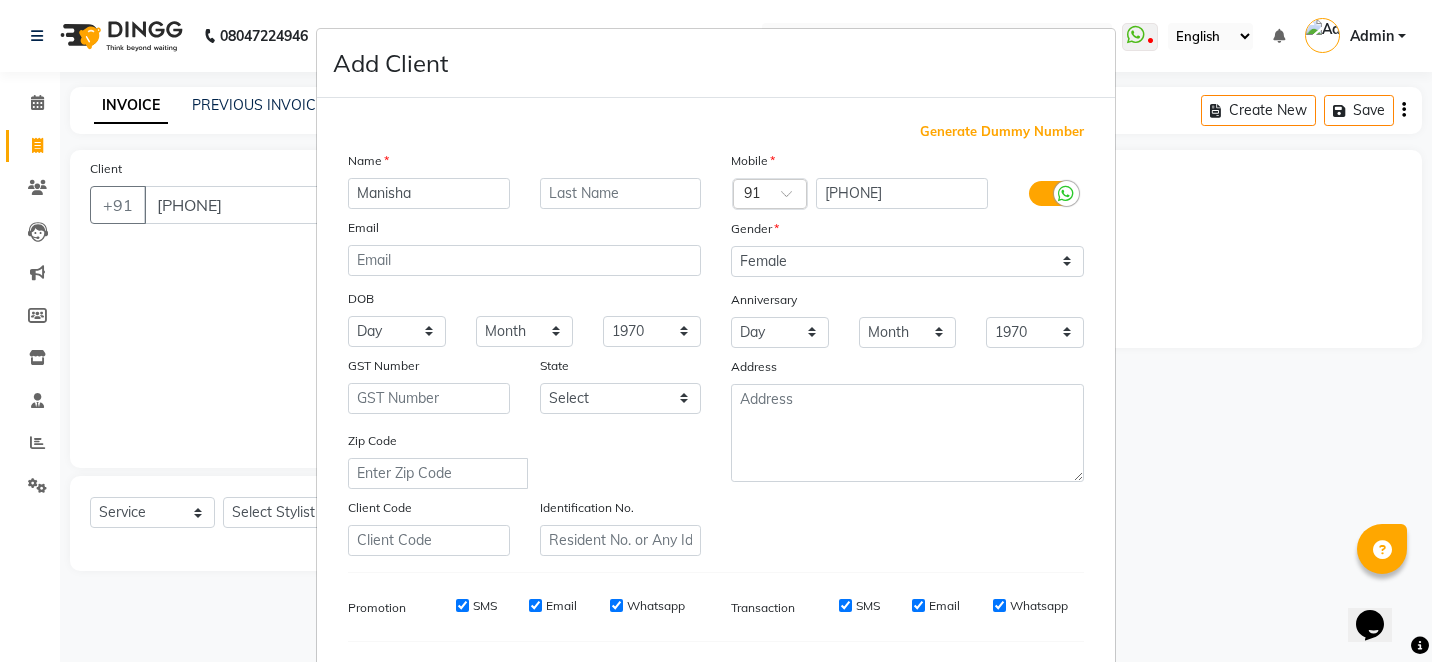 click on "Add Client Generate Dummy Number Name Manisha Email DOB Day 01 02 03 04 05 06 07 08 09 10 11 12 13 14 15 16 17 18 19 20 21 22 23 24 25 26 27 28 29 30 31 Month January February March April May June July August September October November December 1940 1941 1942 1943 1944 1945 1946 1947 1948 1949 1950 1951 1952 1953 1954 1955 1956 1957 1958 1959 1960 1961 1962 1963 1964 1965 1966 1967 1968 1969 1970 1971 1972 1973 1974 1975 1976 1977 1978 1979 1980 1981 1982 1983 1984 1985 1986 1987 1988 1989 1990 1991 1992 1993 1994 1995 1996 1997 1998 1999 2000 2001 2002 2003 2004 2005 2006 2007 2008 2009 2010 2011 2012 2013 2014 2015 2016 2017 2018 2019 2020 2021 2022 2023 2024 GST Number State Select Andaman and Nicobar Islands Andhra Pradesh Arunachal Pradesh Assam Bihar Chandigarh Chhattisgarh Dadra and Nagar Haveli Daman and Diu Delhi Goa Gujarat Haryana Himachal Pradesh Jammu and Kashmir Jharkhand Karnataka Kerala Lakshadweep Madhya Pradesh Maharashtra Manipur Meghalaya Mizoram Nagaland Odisha Pondicherry Punjab Sikkim" at bounding box center [716, 331] 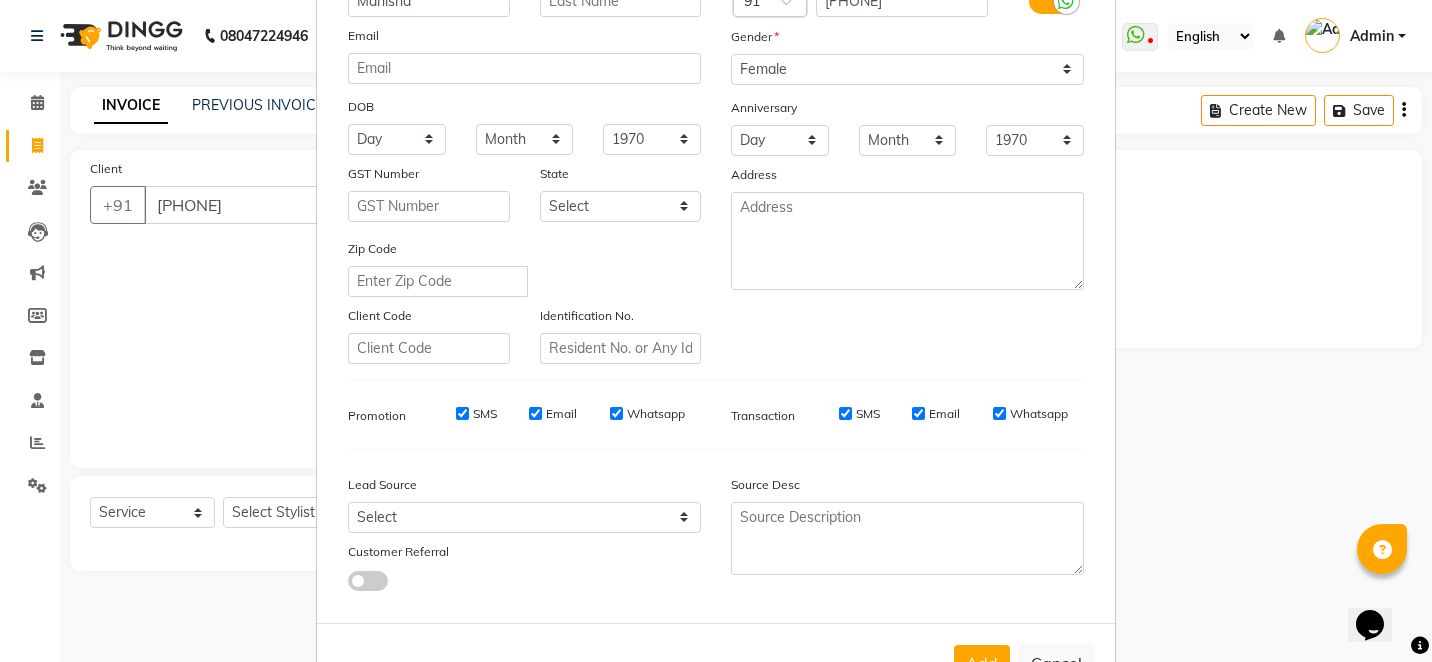 scroll, scrollTop: 200, scrollLeft: 0, axis: vertical 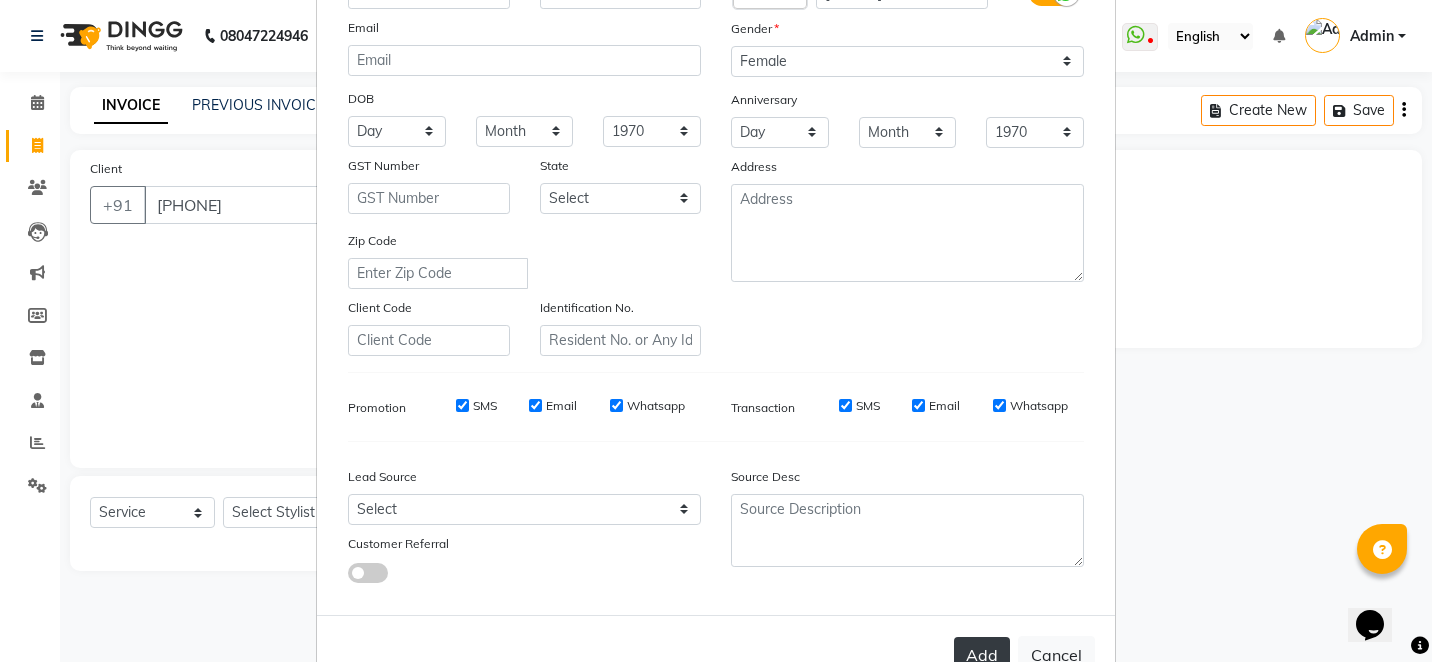 click on "Add" at bounding box center (982, 655) 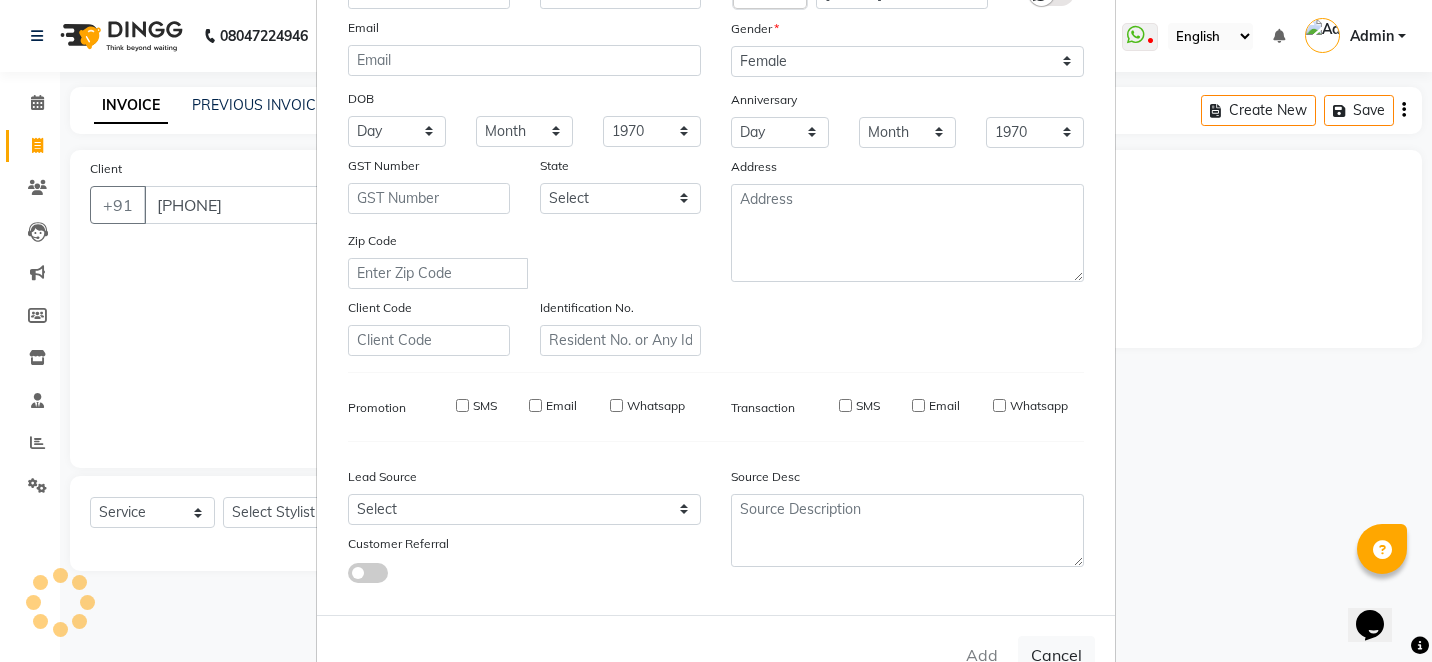 type 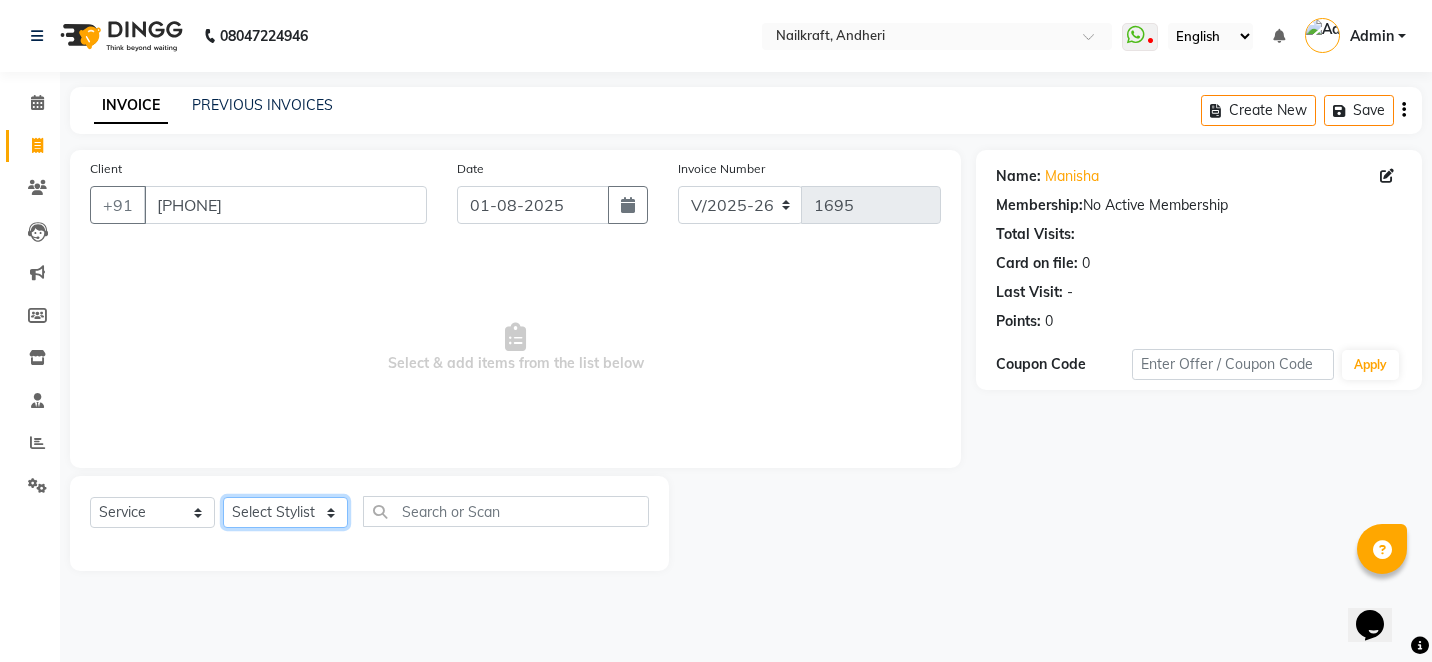 click on "Select Stylist Alam Arshad shaikh Deepali Deepu Chatry NailKraft Nikita NITA  CHAHAL  Sneha Balu Ichake Vaishali Vinod Yadav" 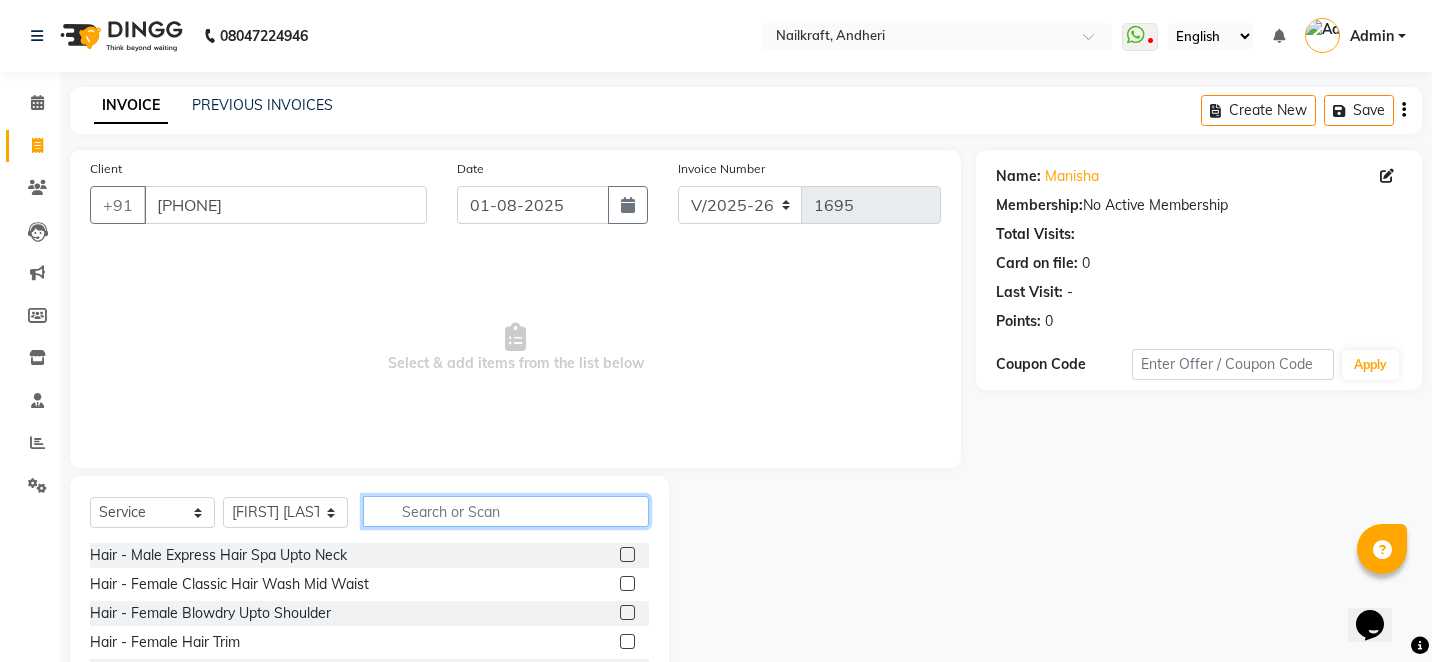click 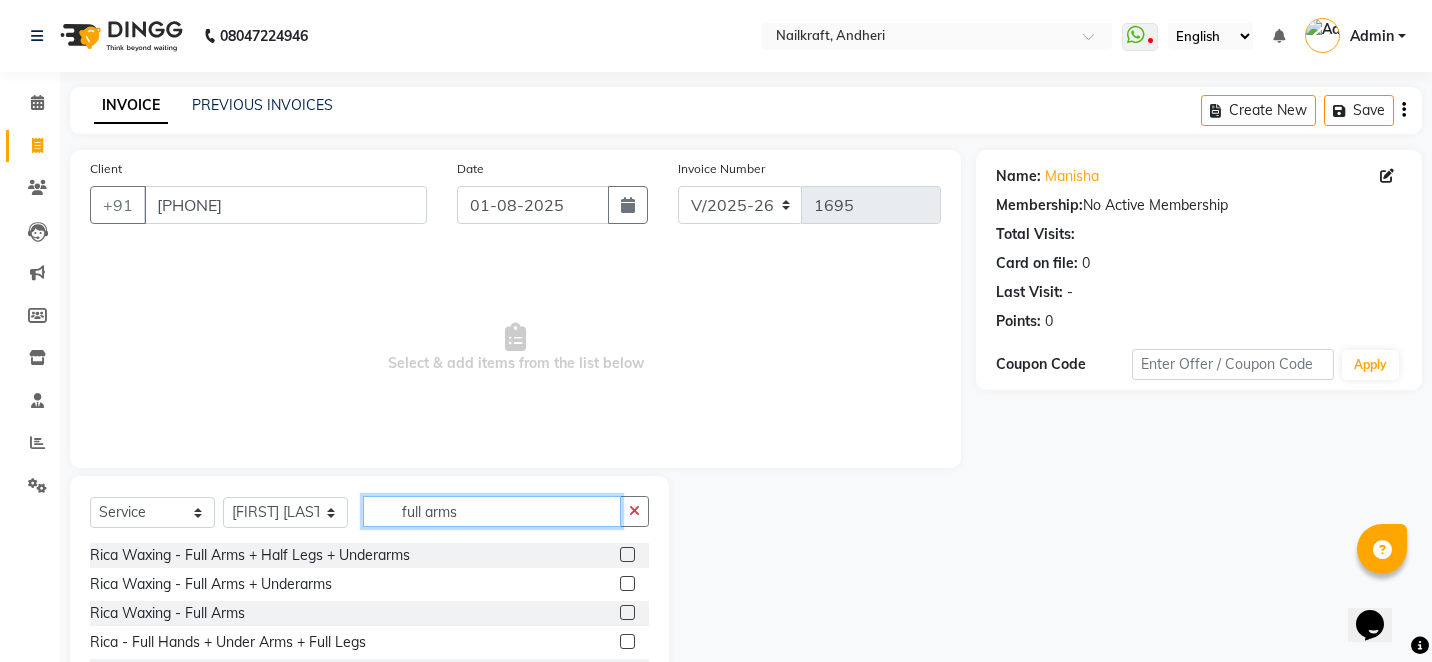 type on "full arms" 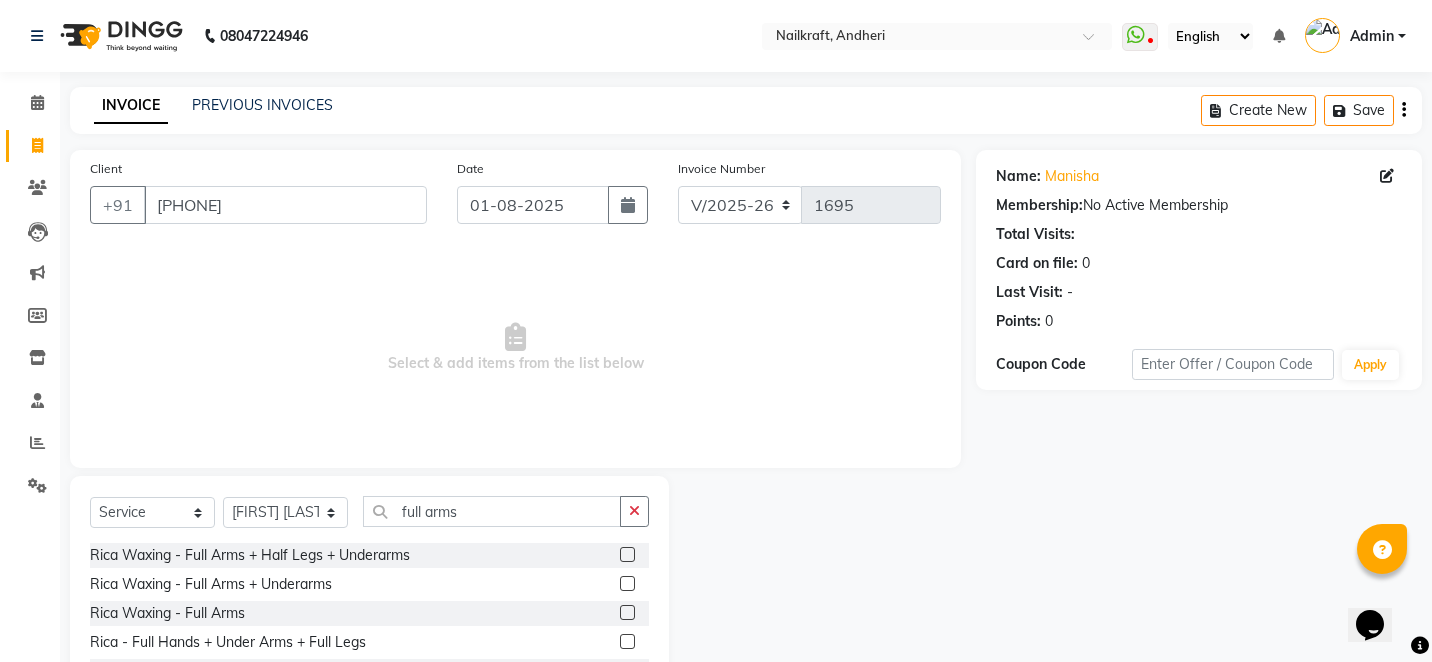 click 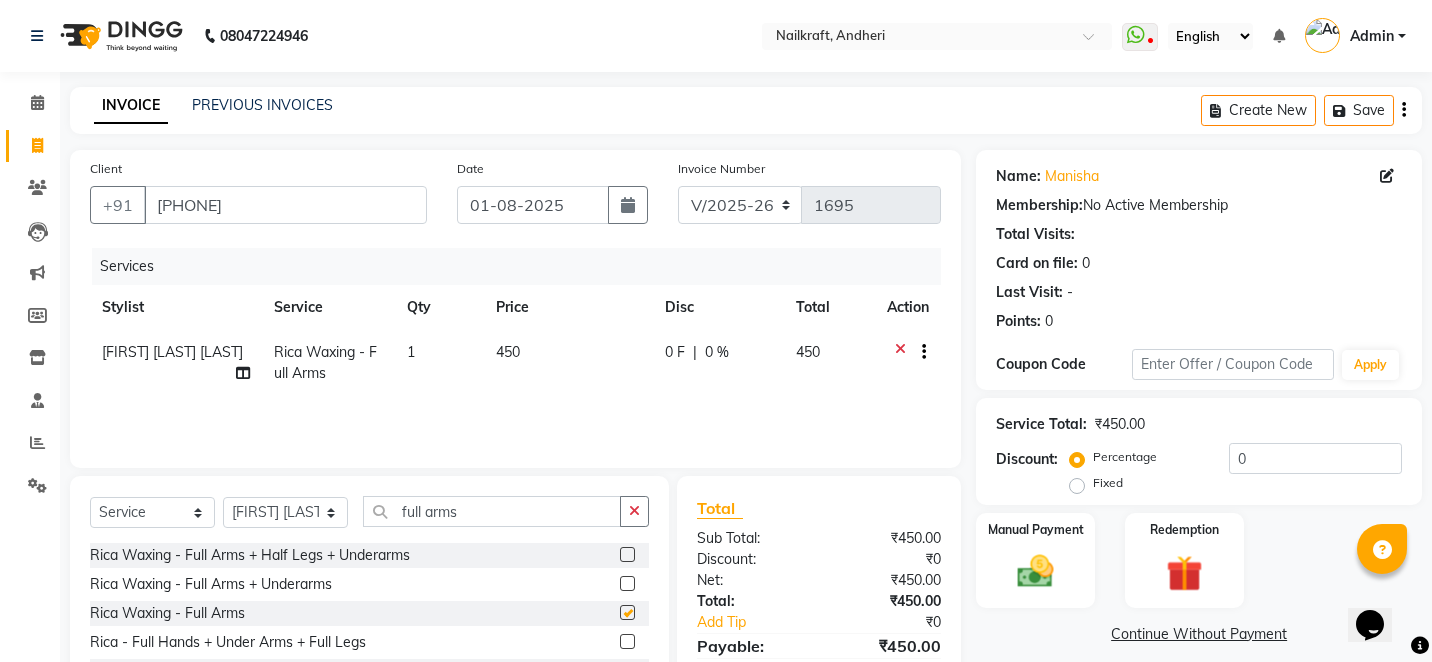 checkbox on "false" 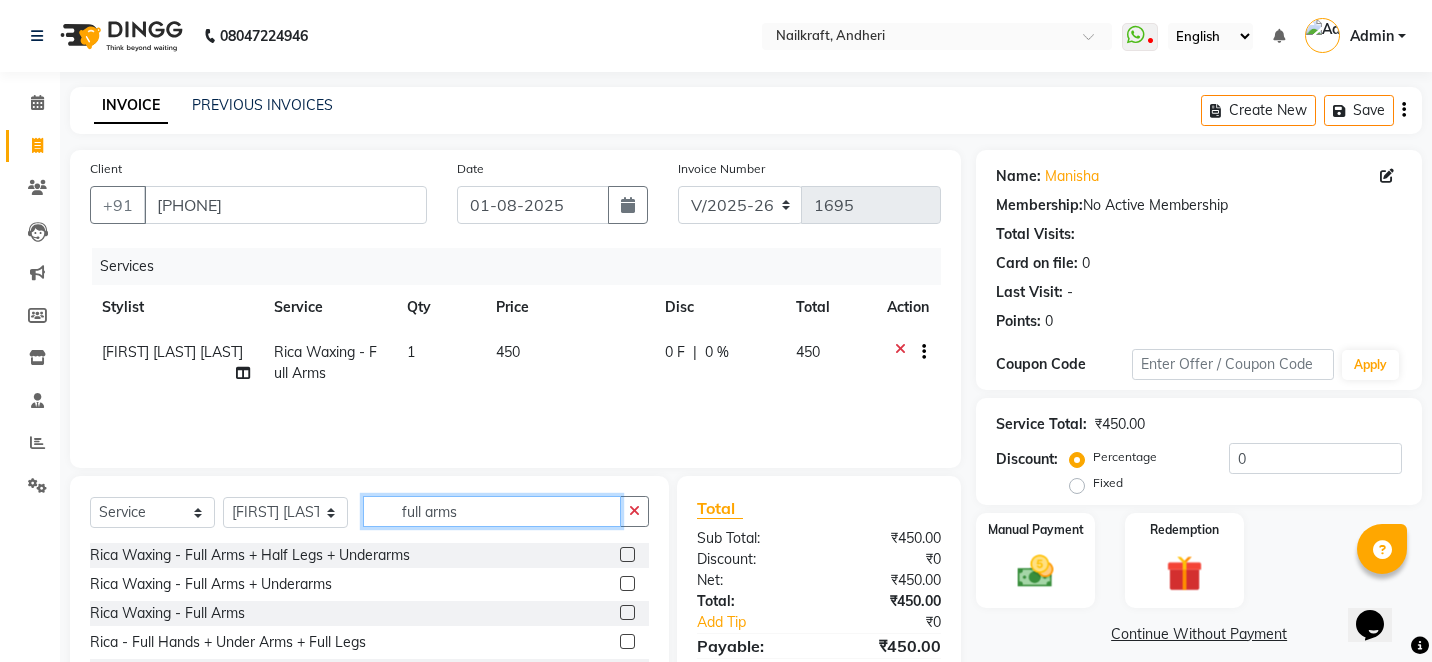 click on "full arms" 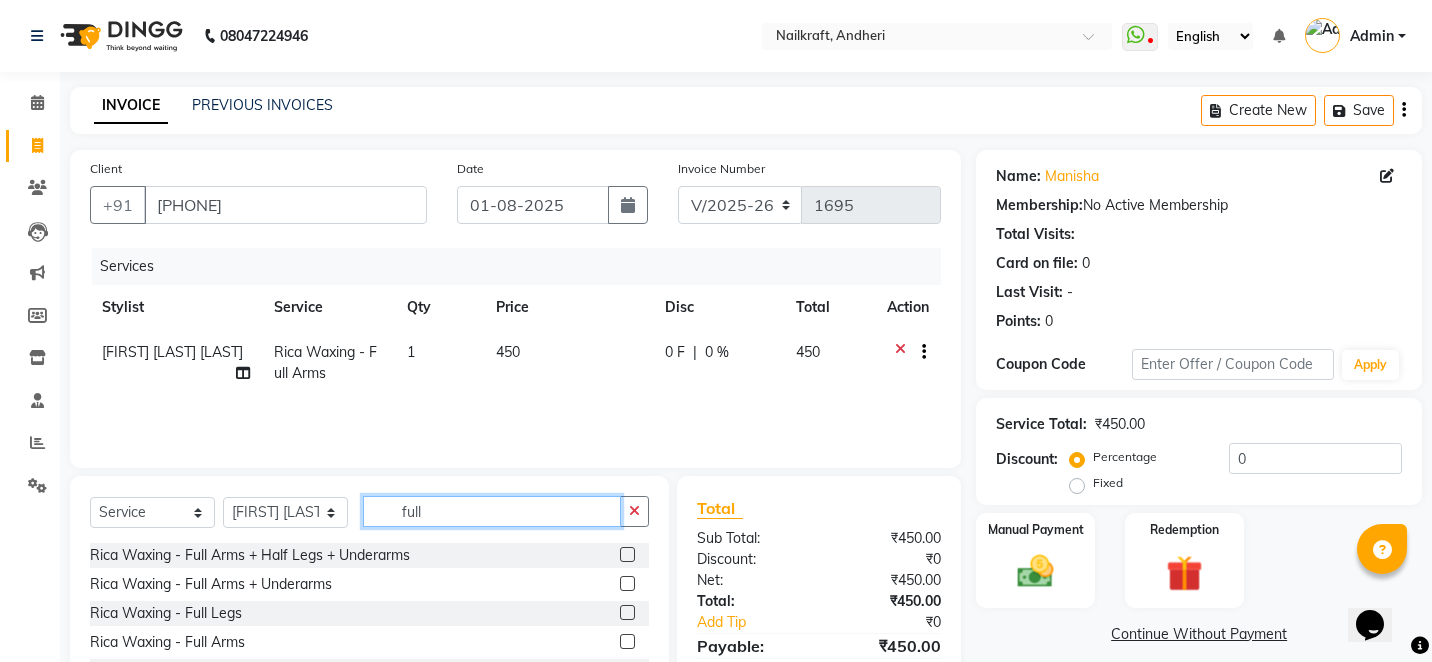 type on "full" 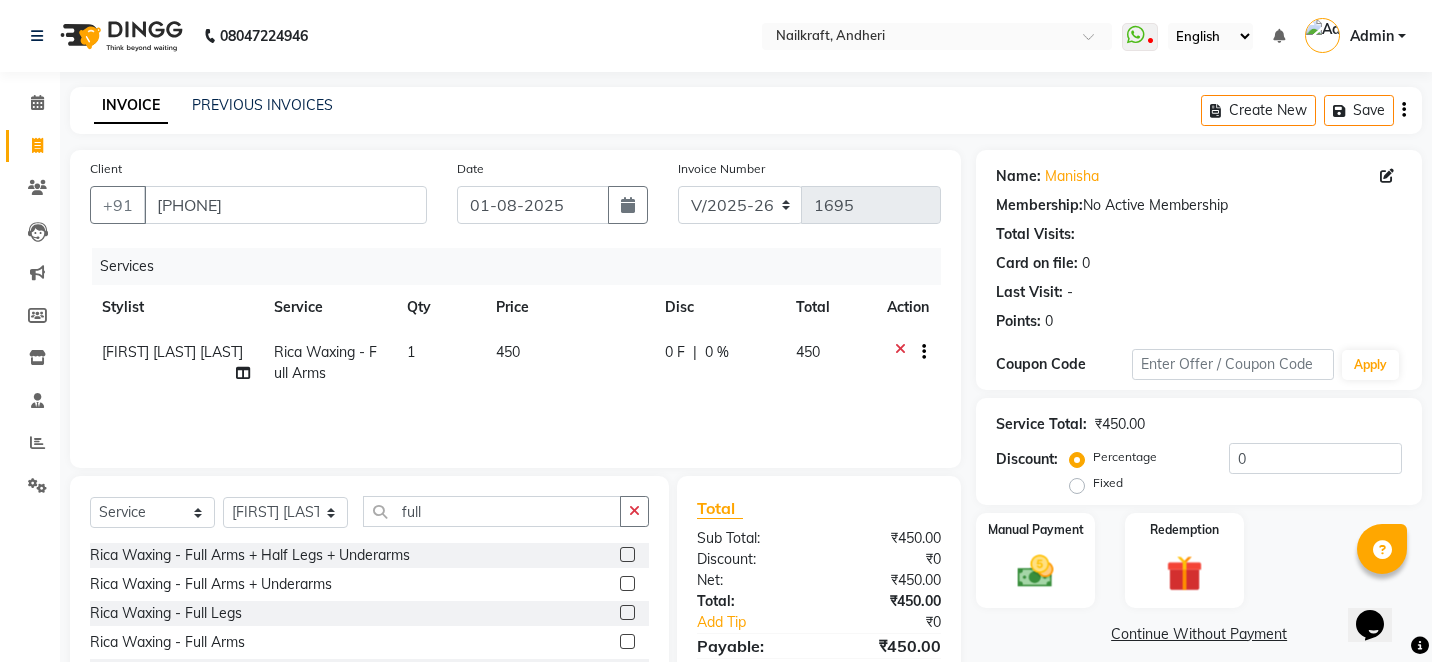 click 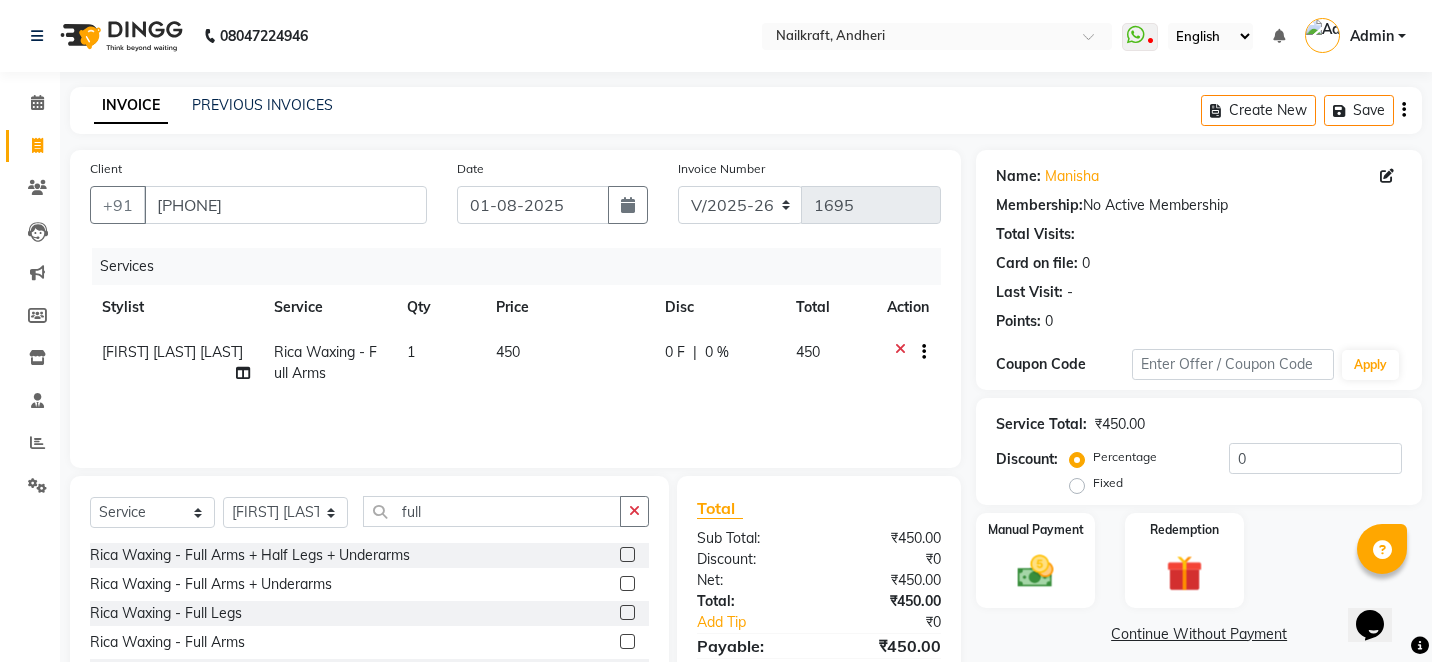 click 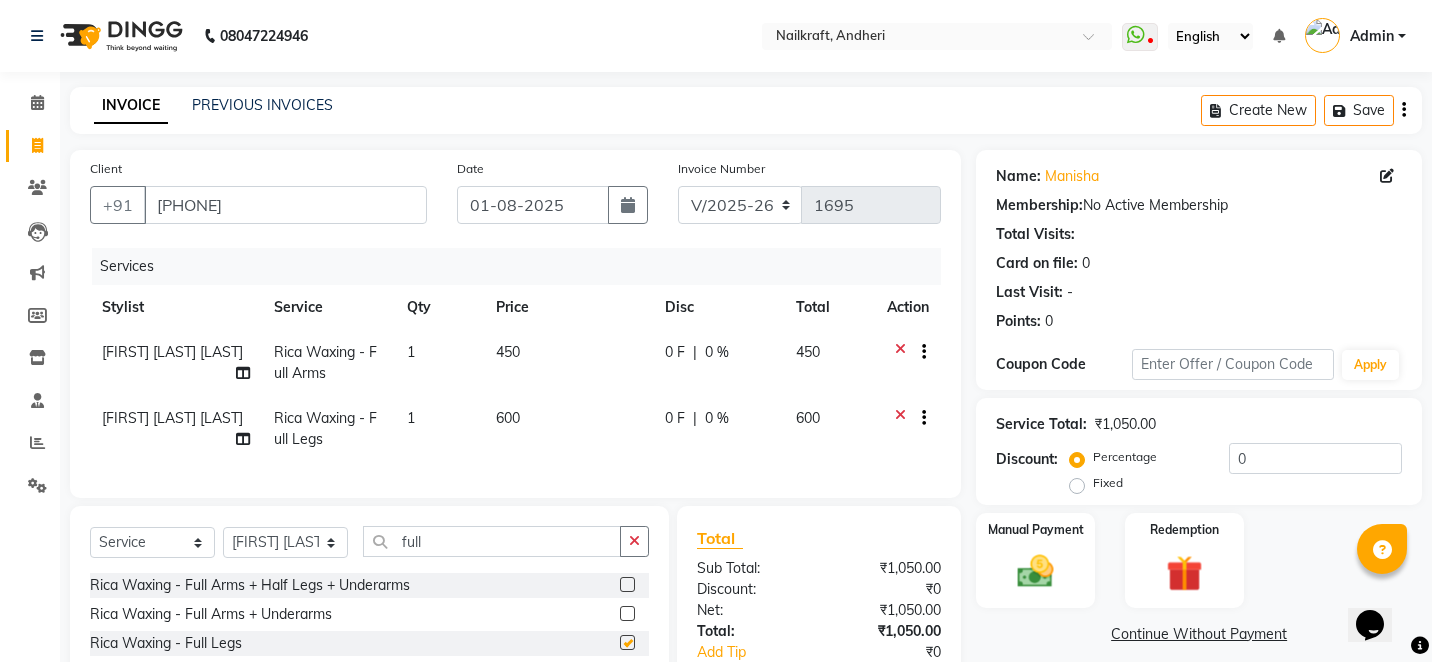 checkbox on "false" 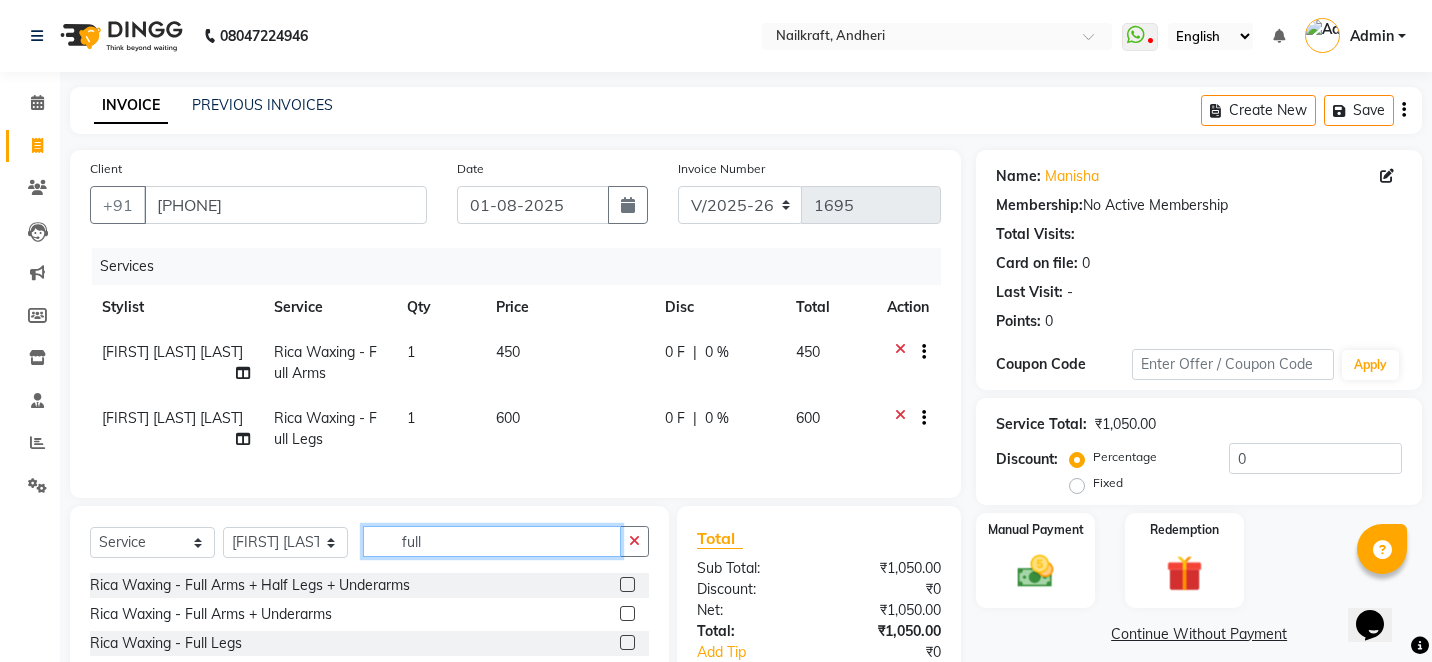 click on "full" 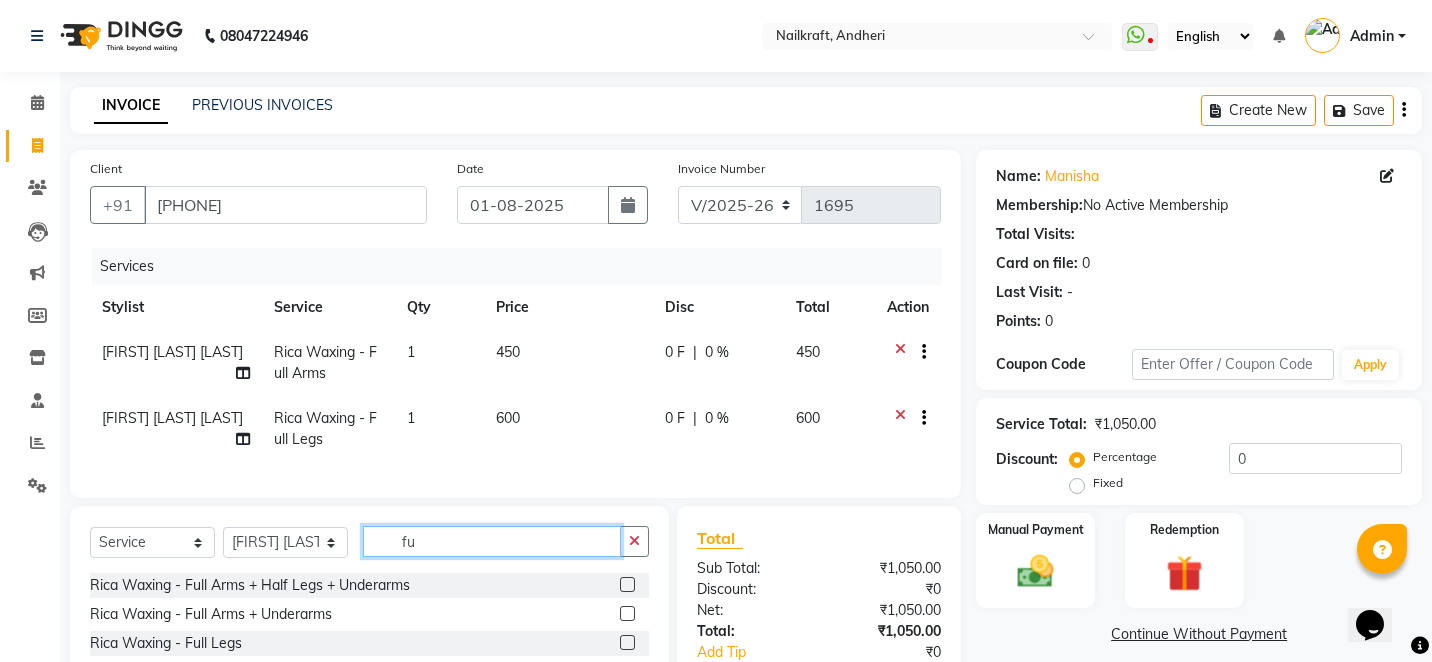 type on "f" 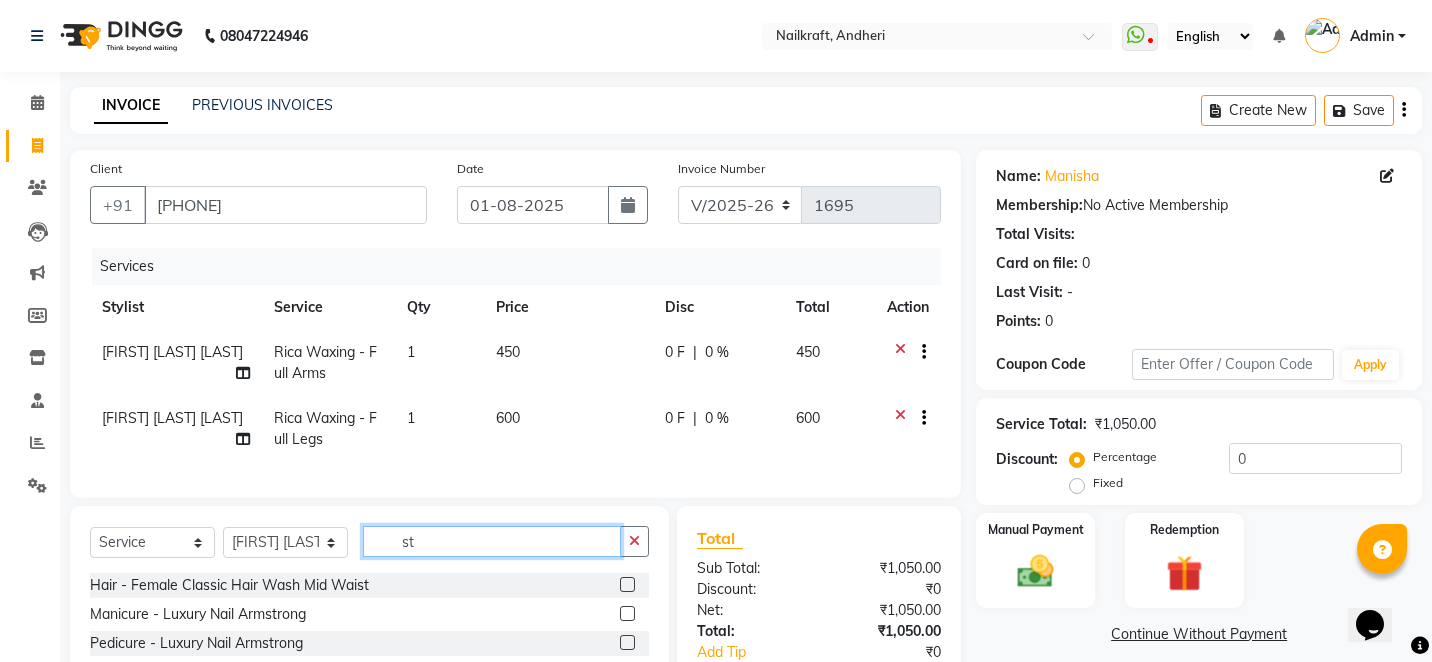 type on "s" 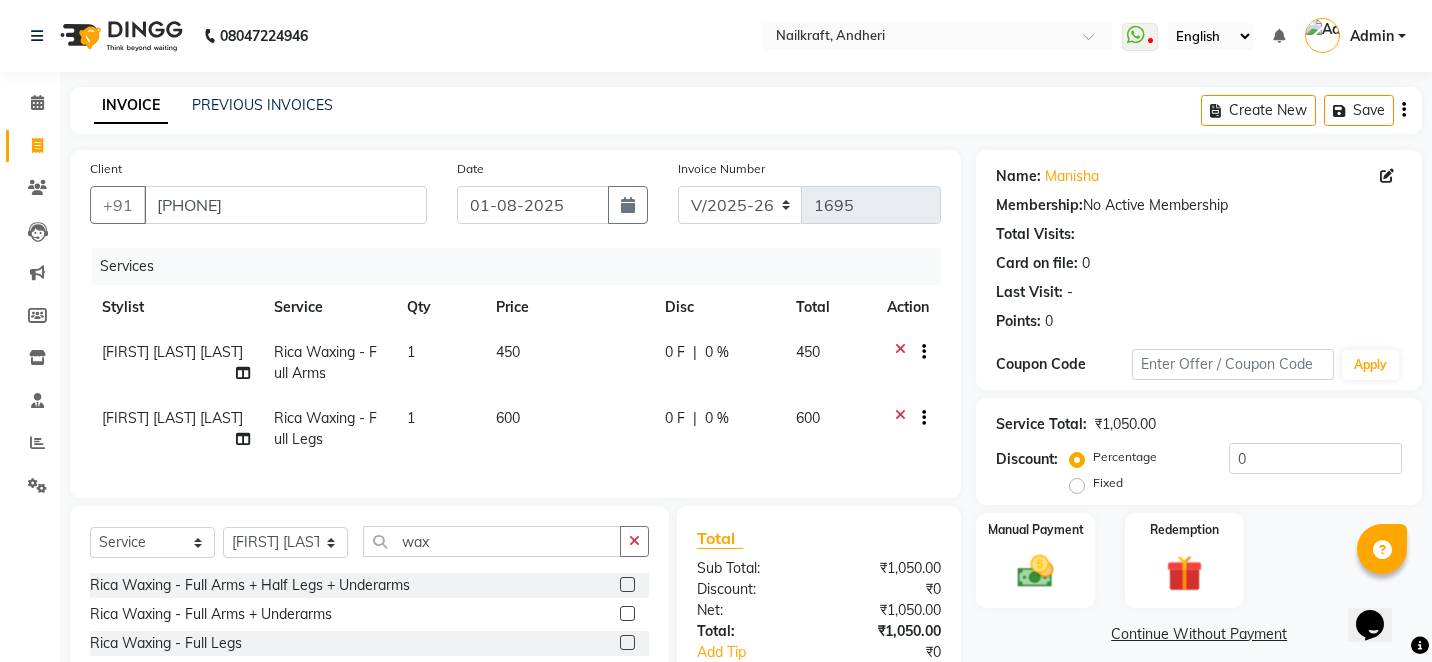 drag, startPoint x: 847, startPoint y: 639, endPoint x: 1023, endPoint y: 505, distance: 221.20578 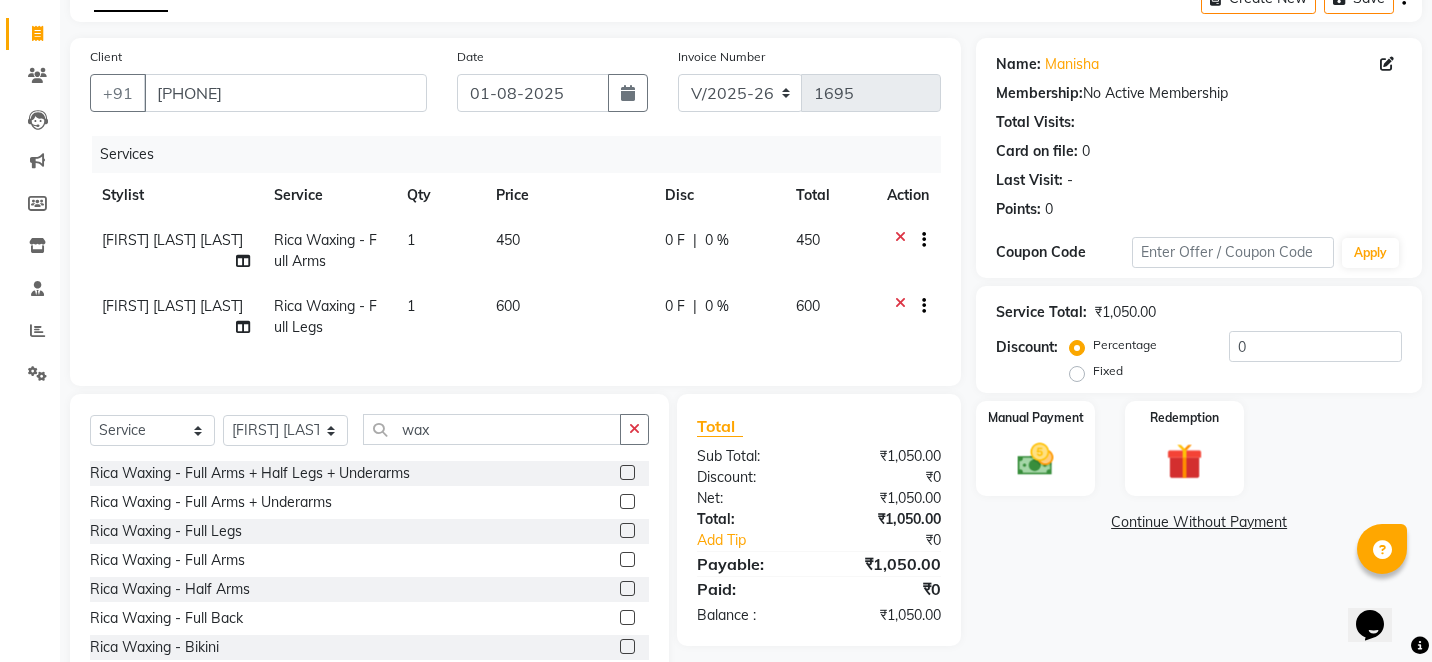 scroll, scrollTop: 169, scrollLeft: 0, axis: vertical 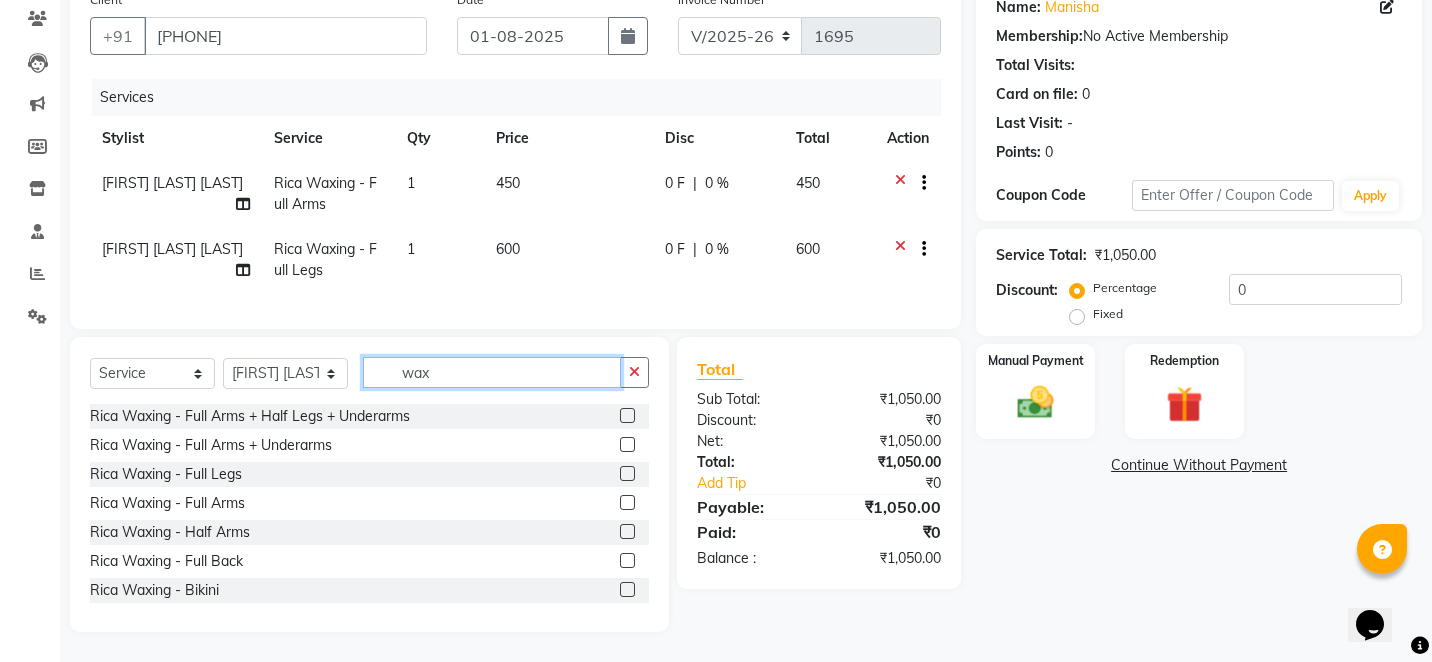 click on "wax" 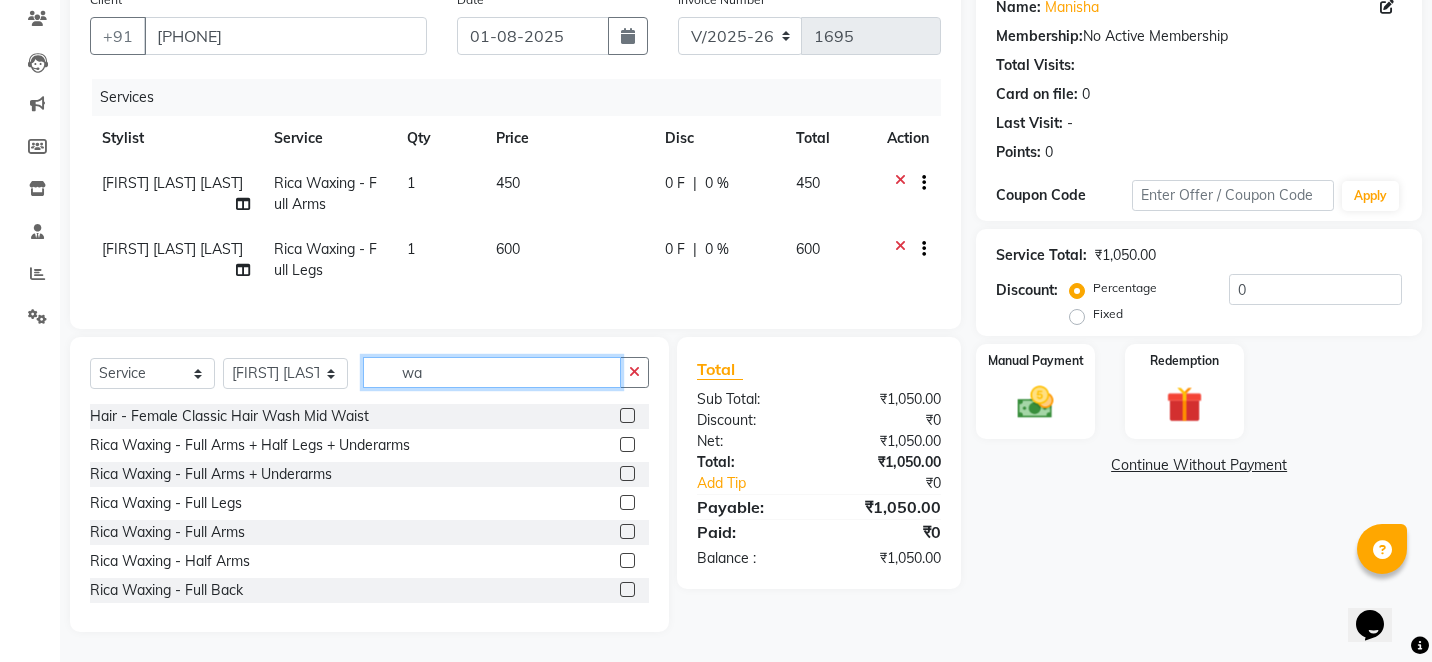 type on "w" 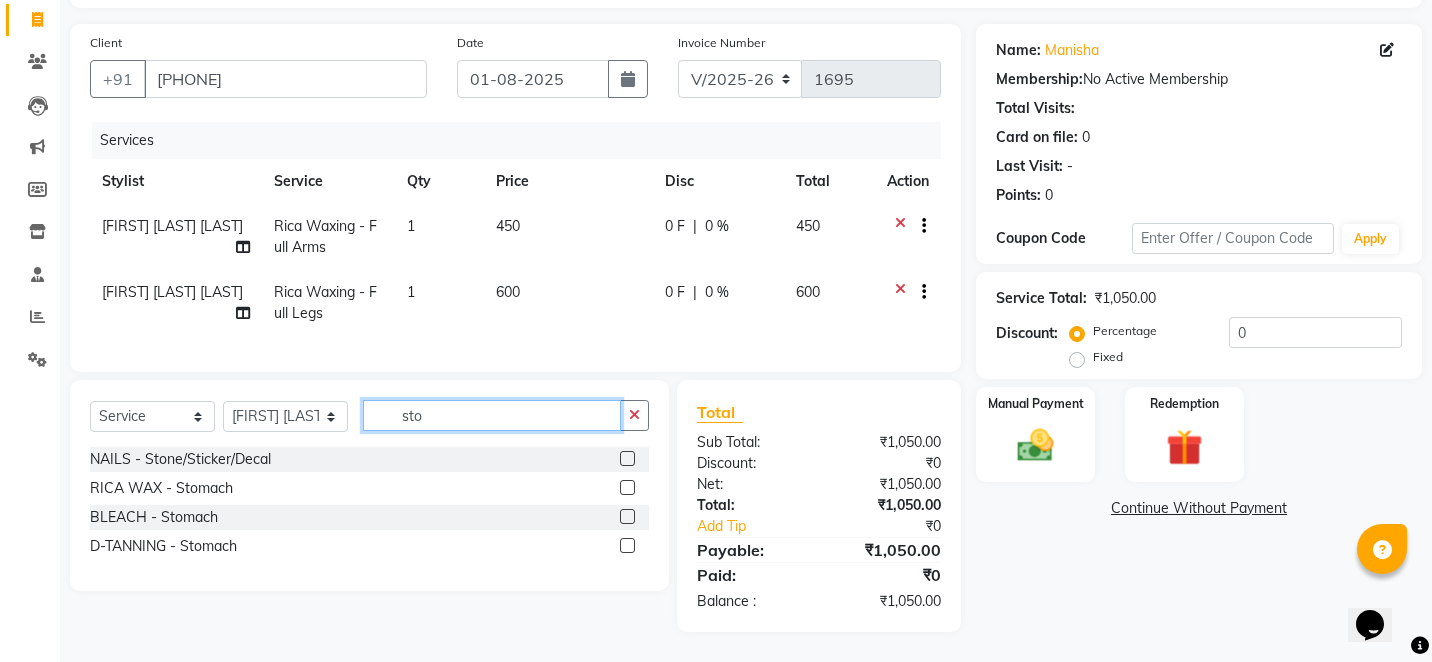 scroll, scrollTop: 126, scrollLeft: 0, axis: vertical 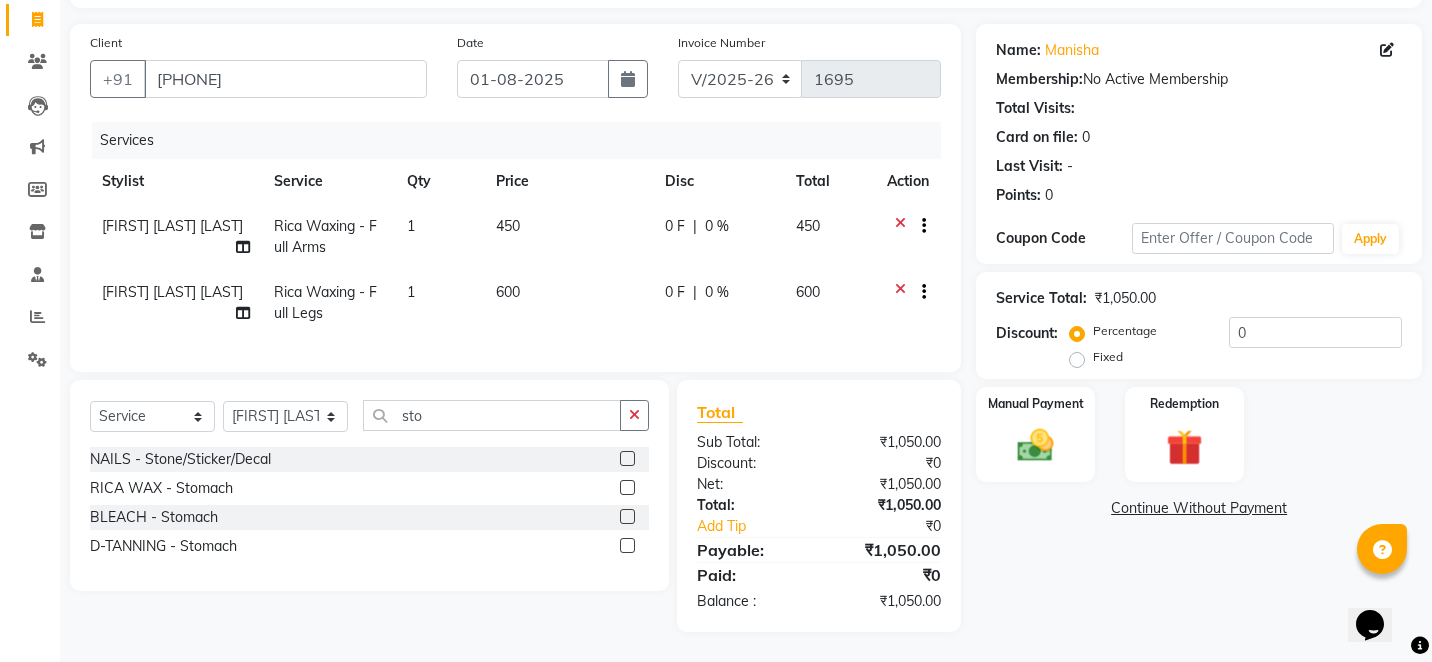 click 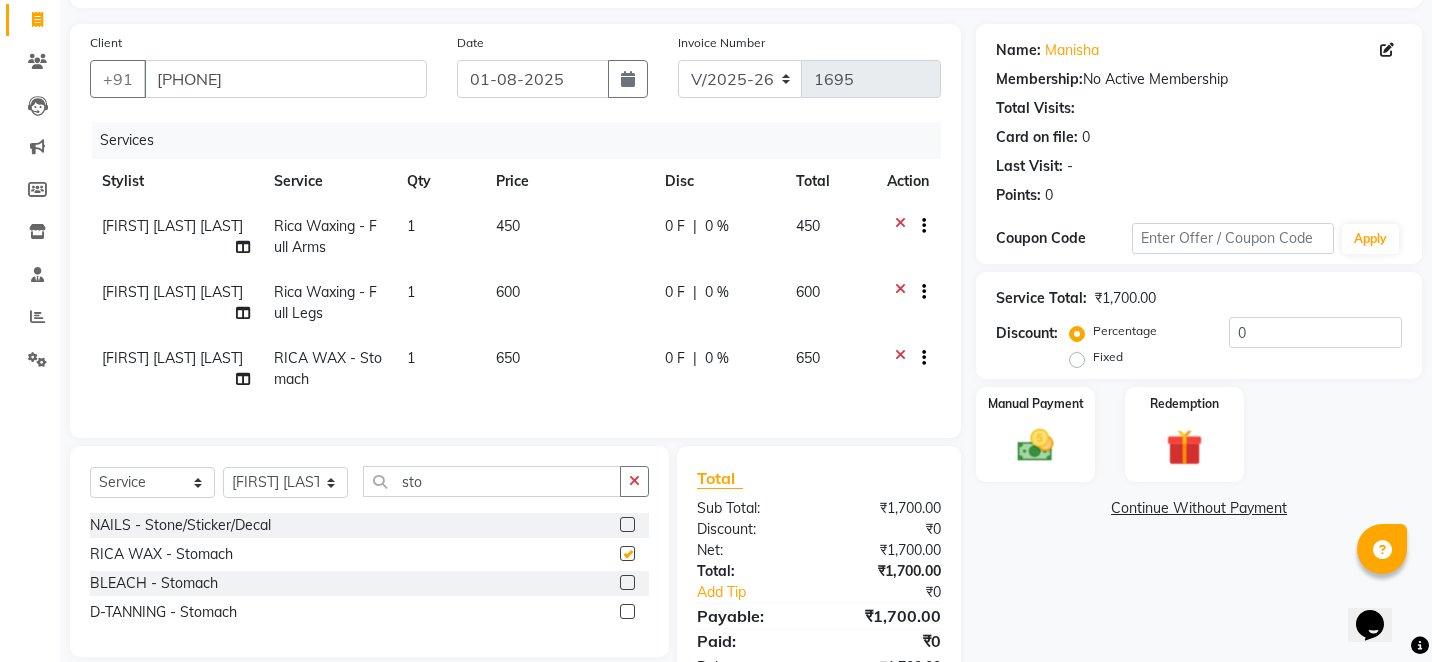 checkbox on "false" 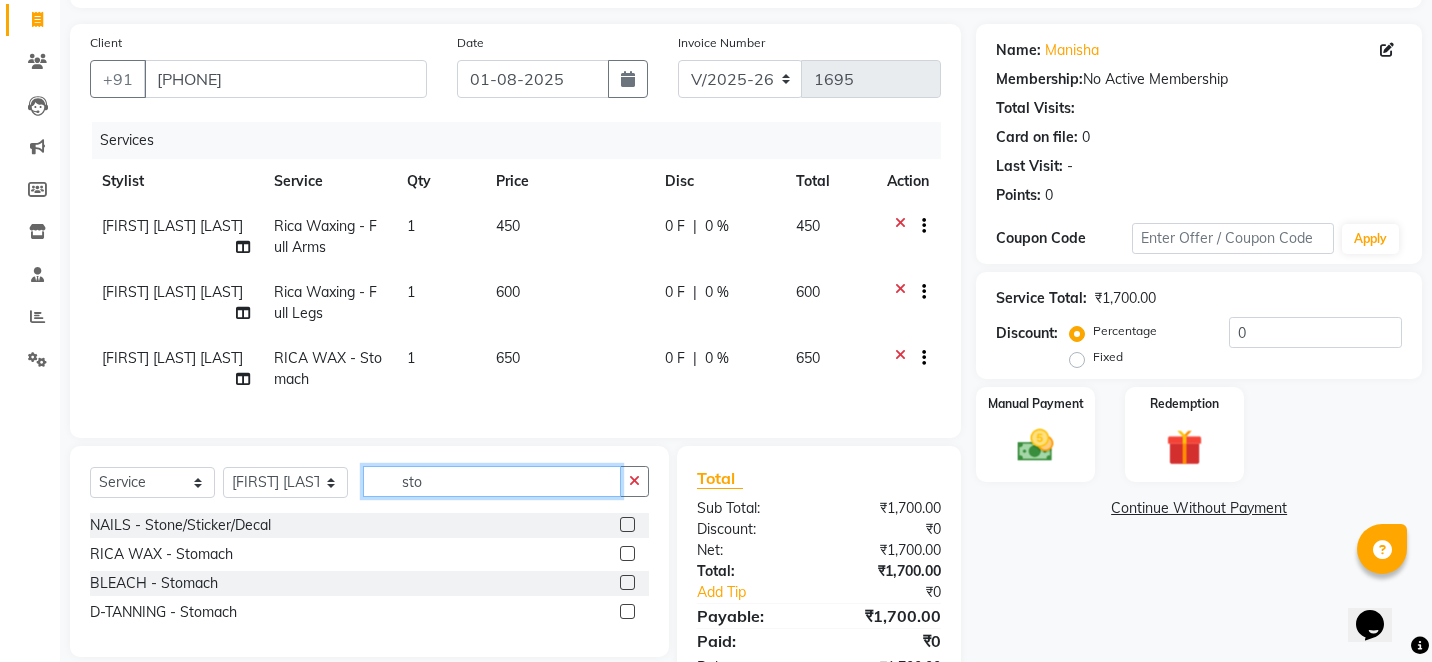 click on "sto" 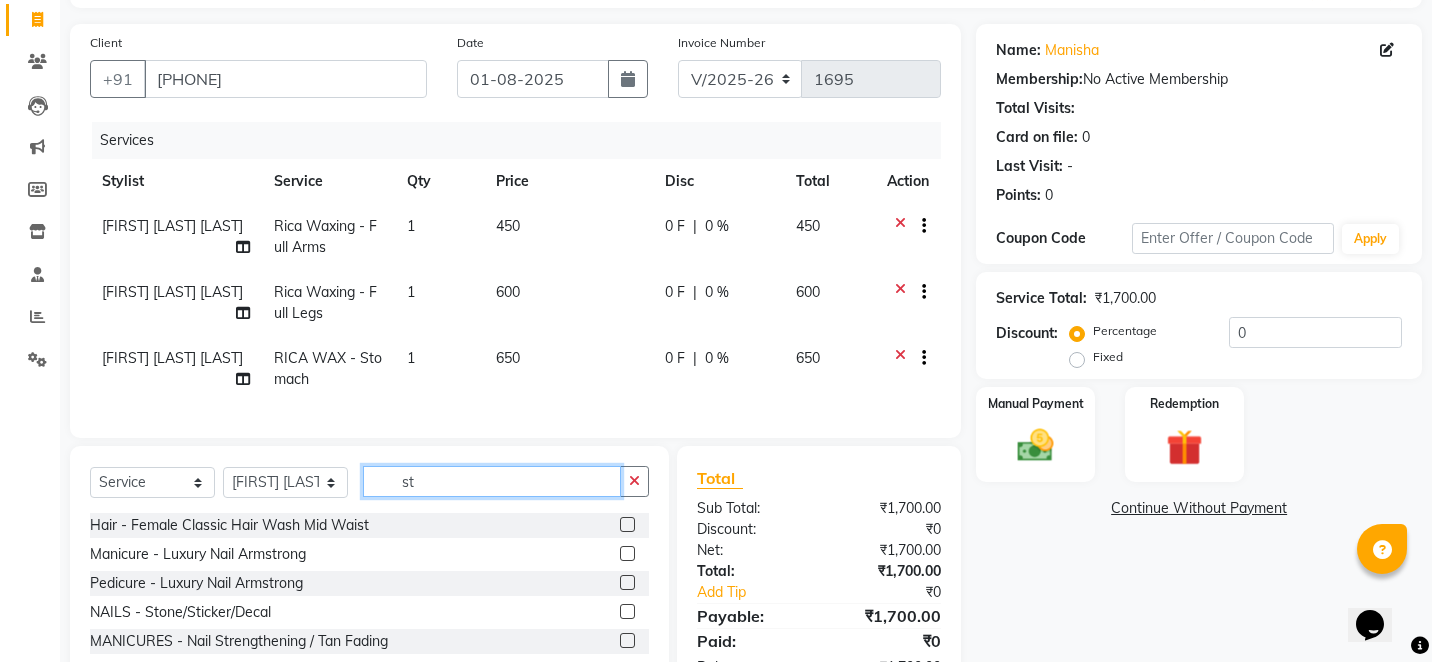 type on "s" 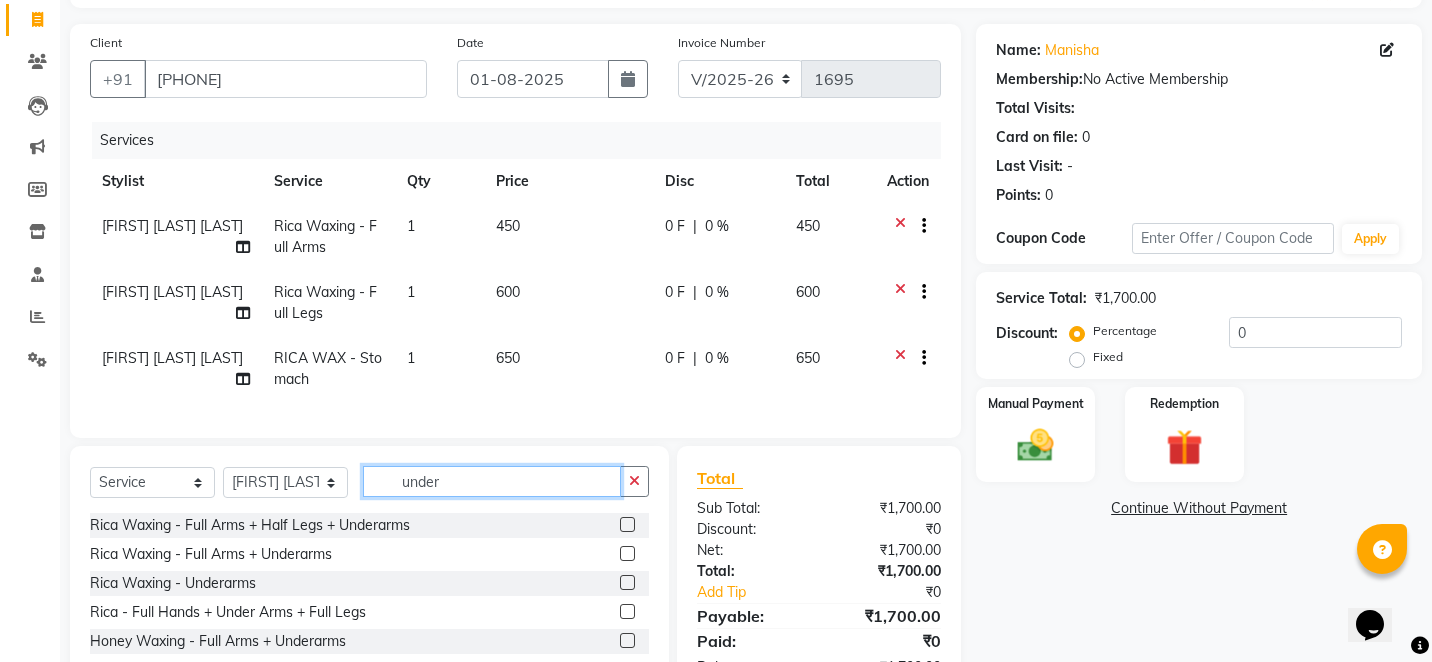 type on "under" 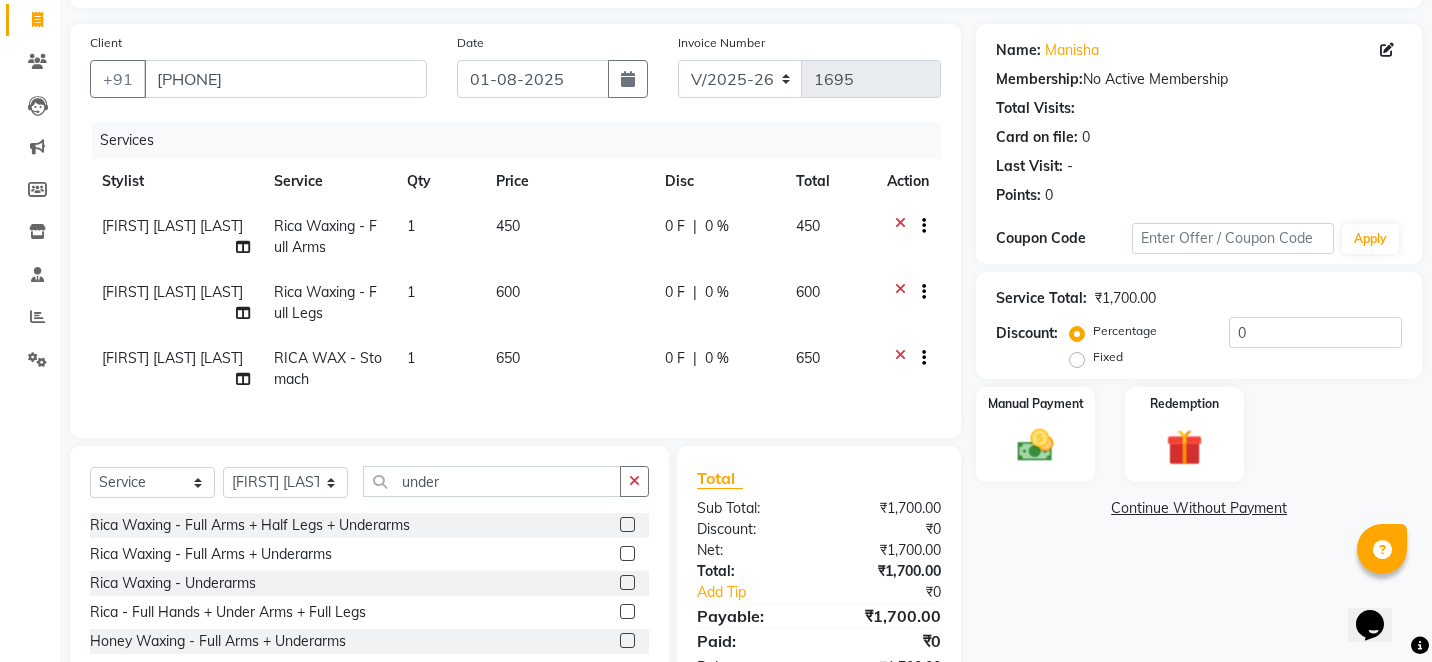click 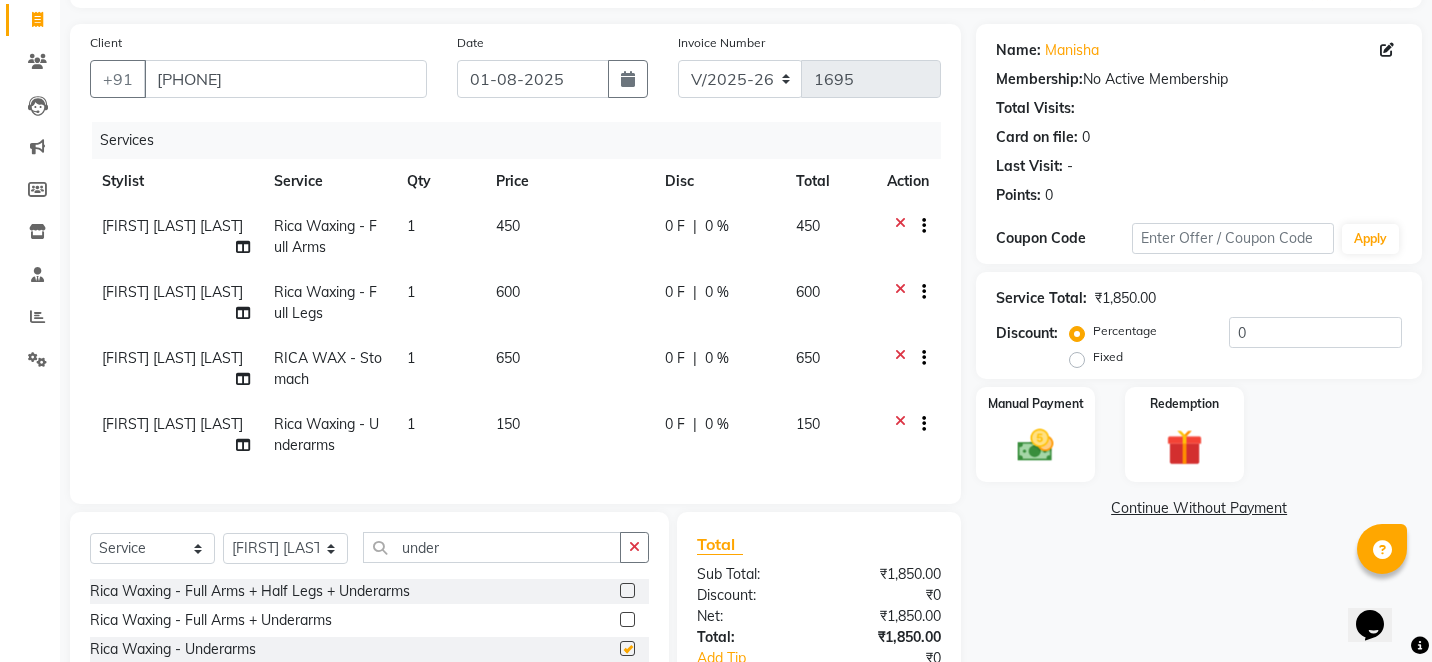 checkbox on "false" 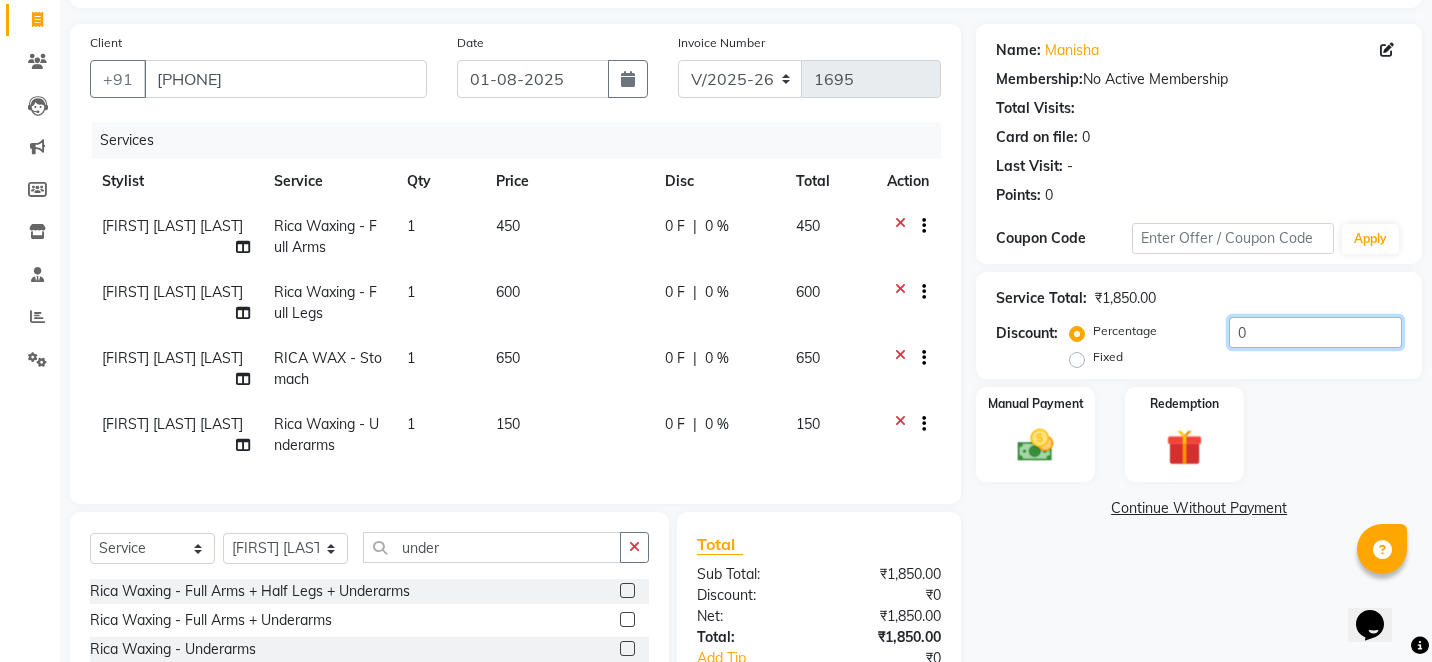 click on "0" 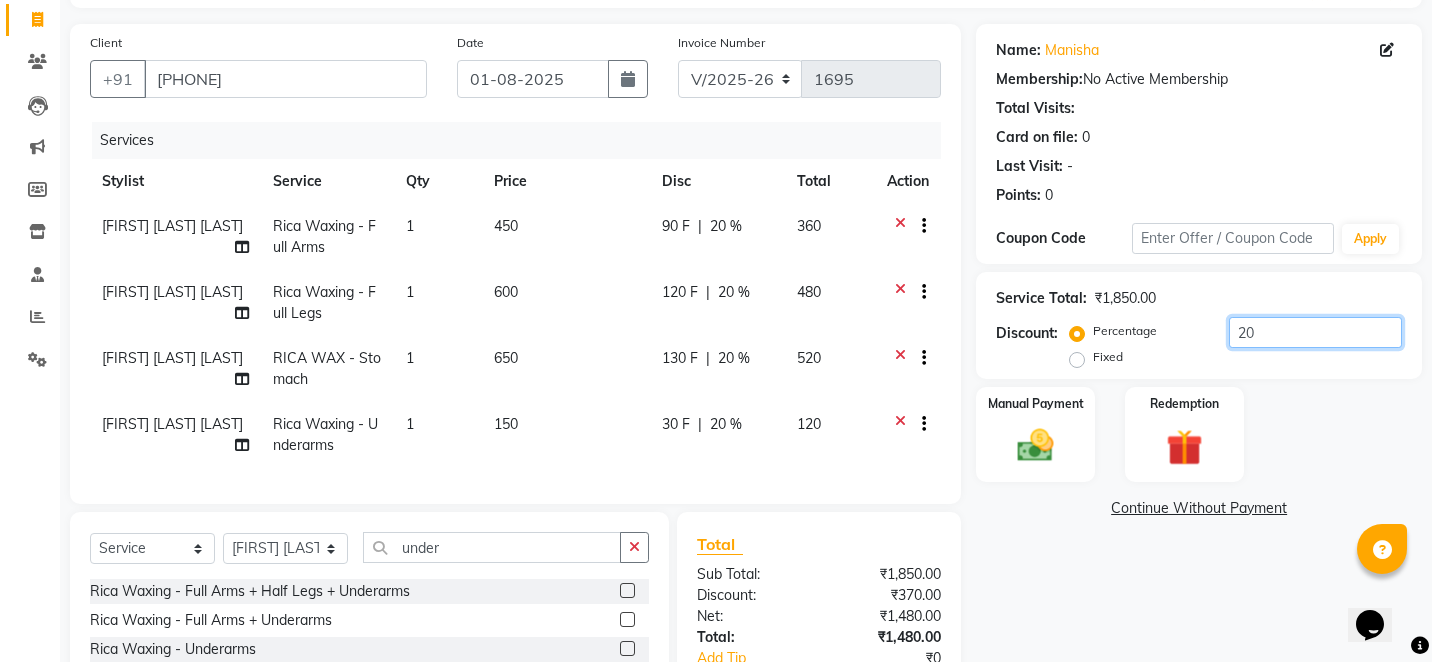 type on "20" 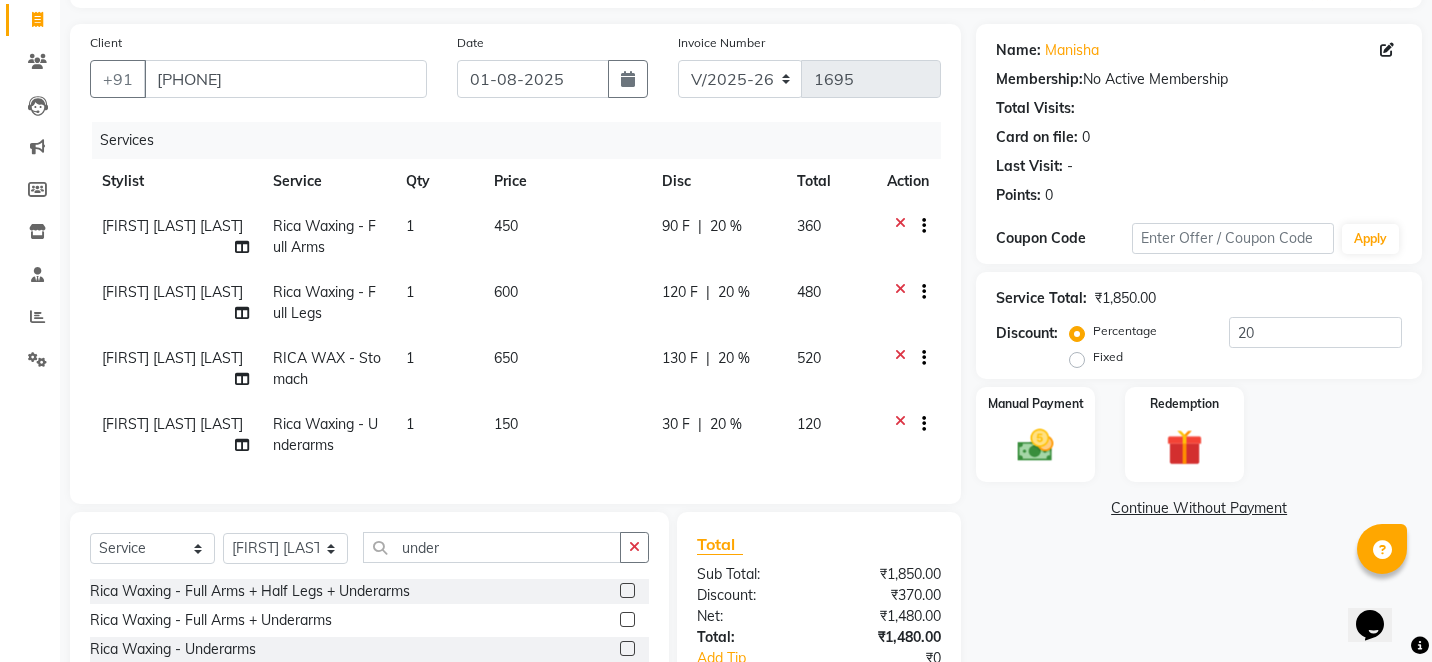 click on "20 %" 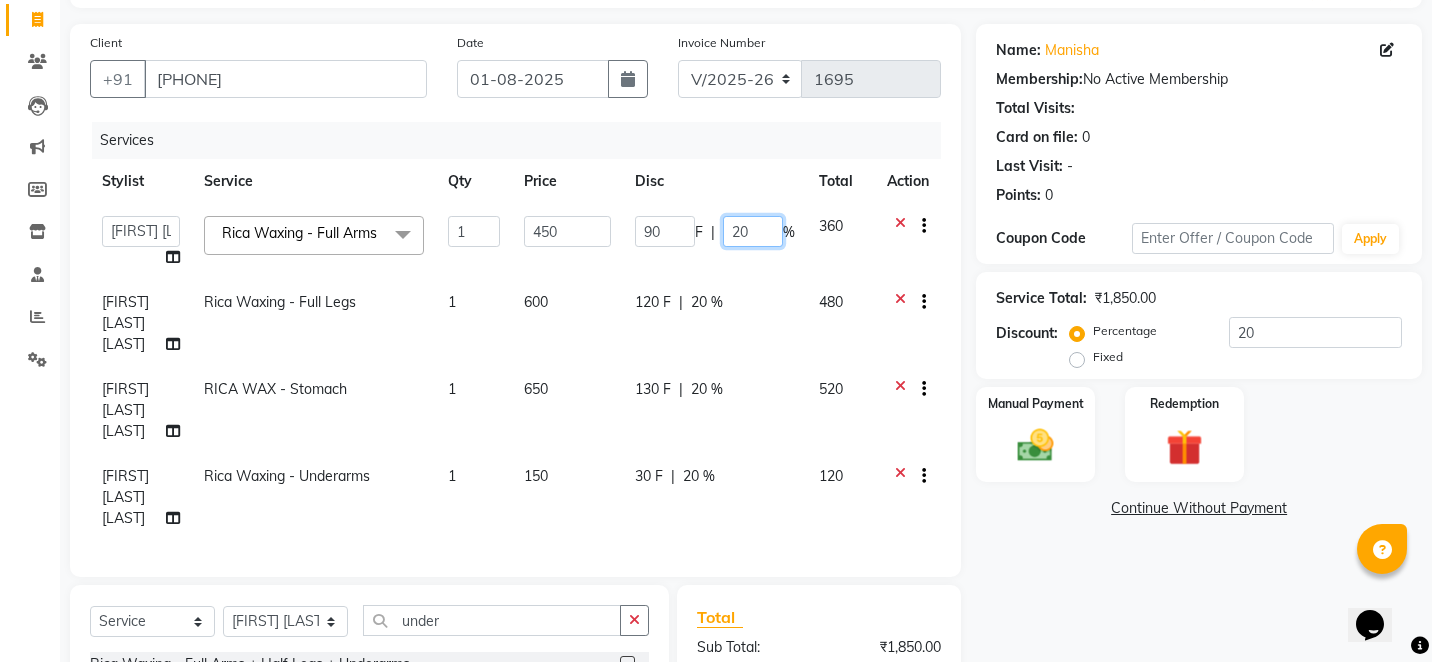 click on "20" 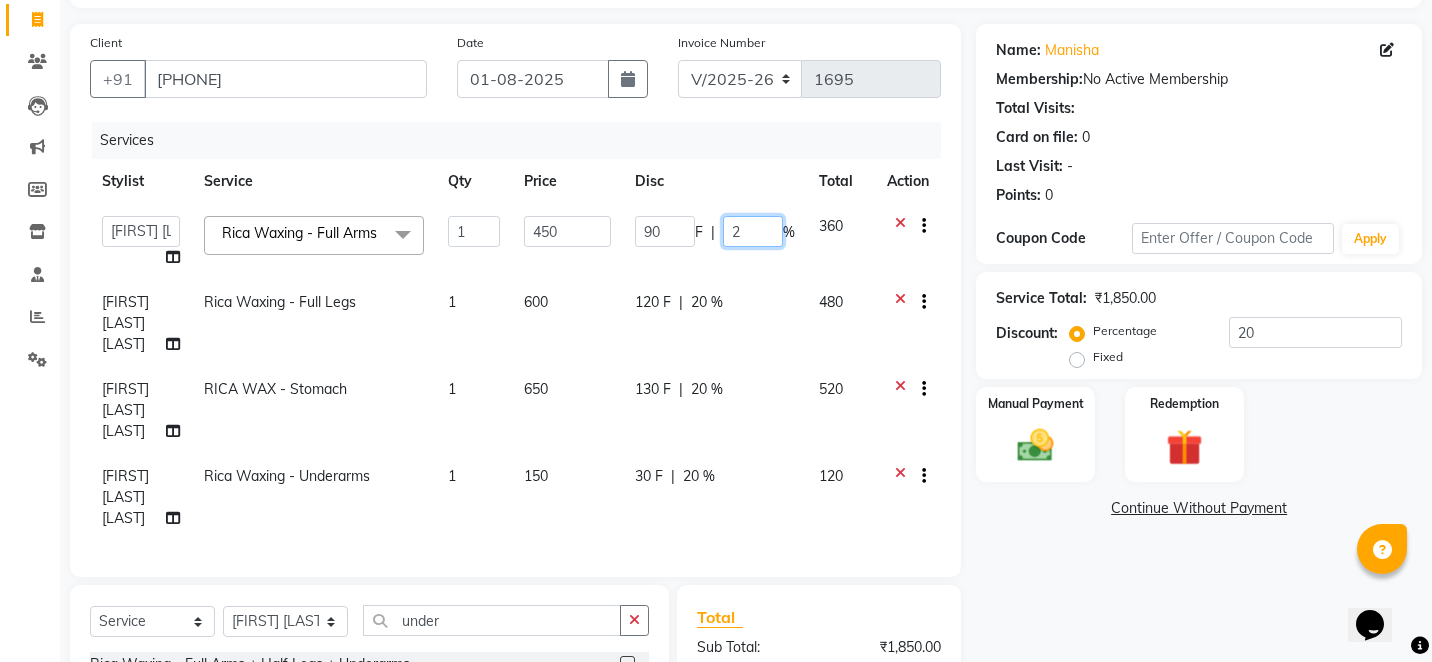 type 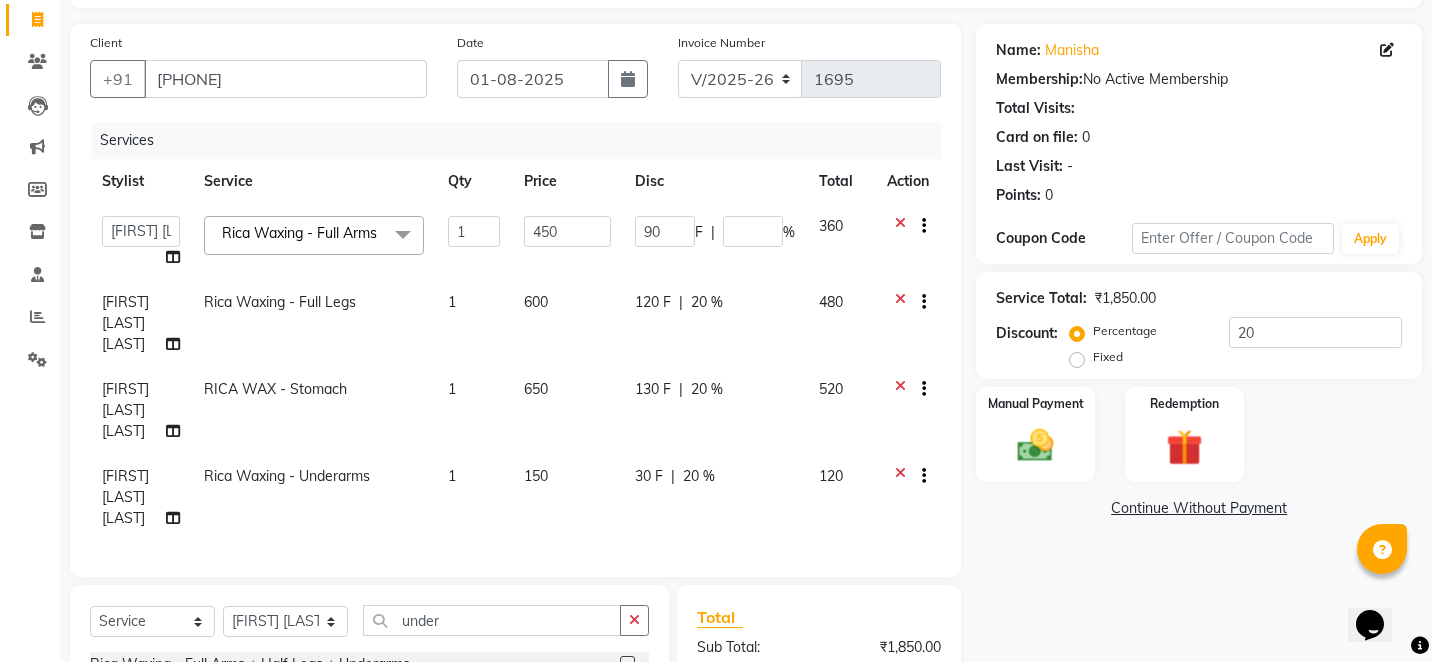 click on "120 F | 20 %" 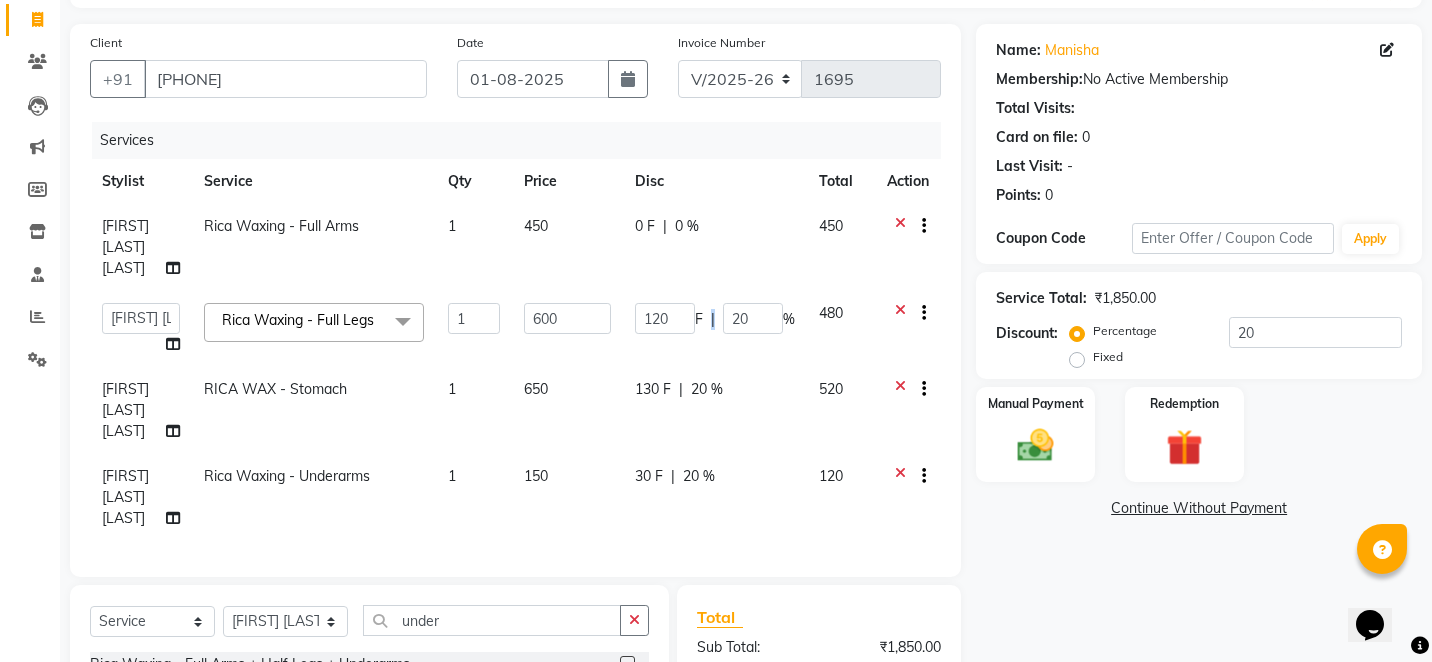 click on "120 F | 20 %" 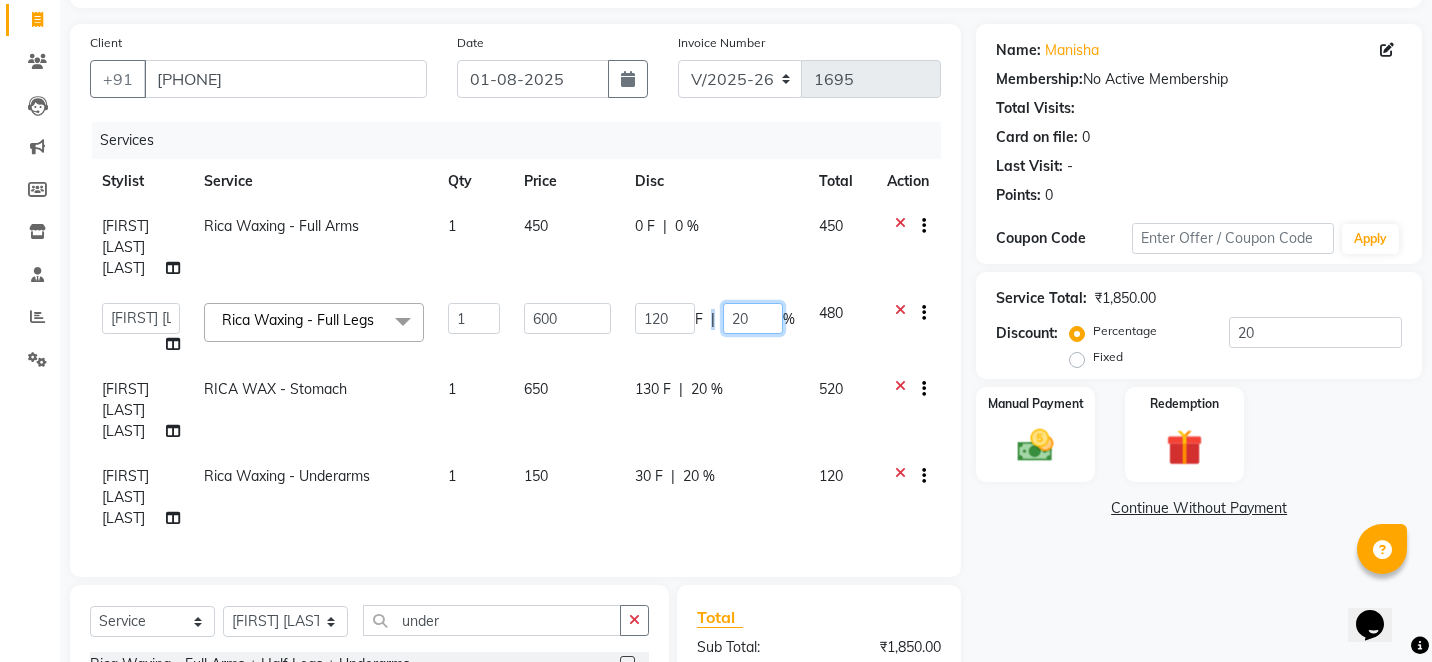 click on "20" 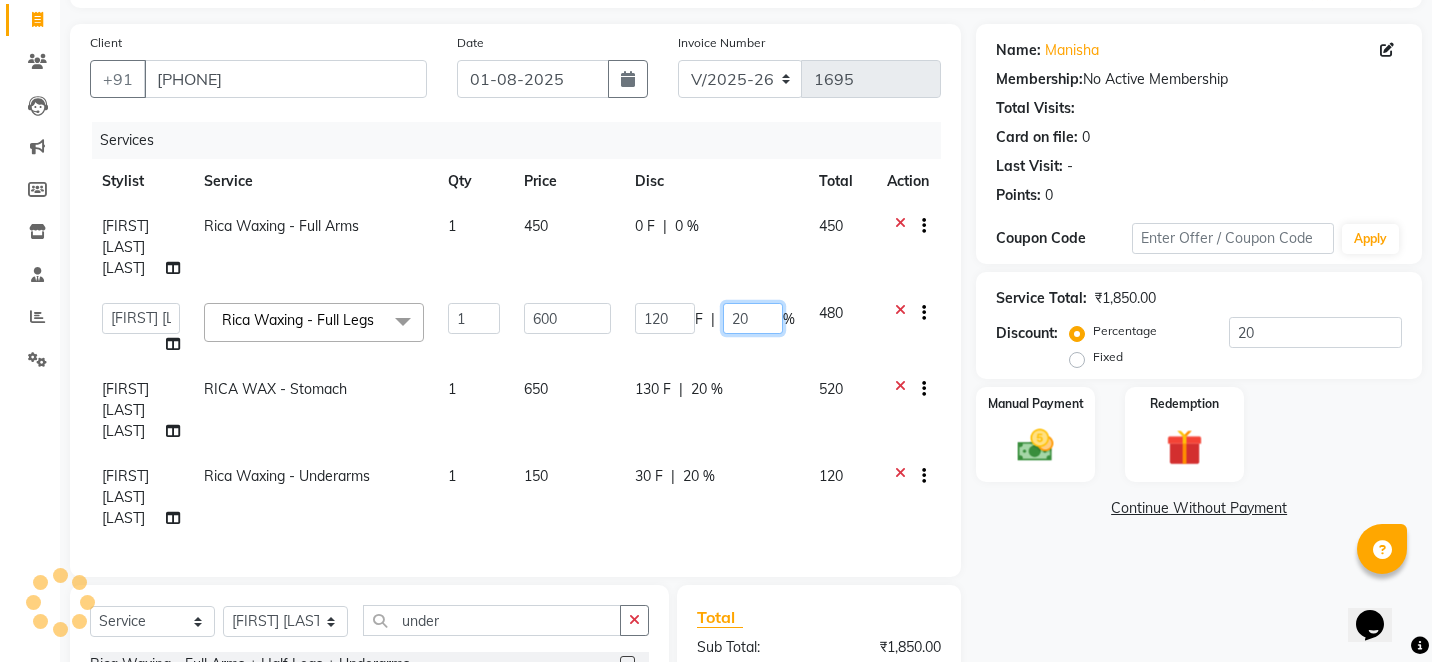 type on "2" 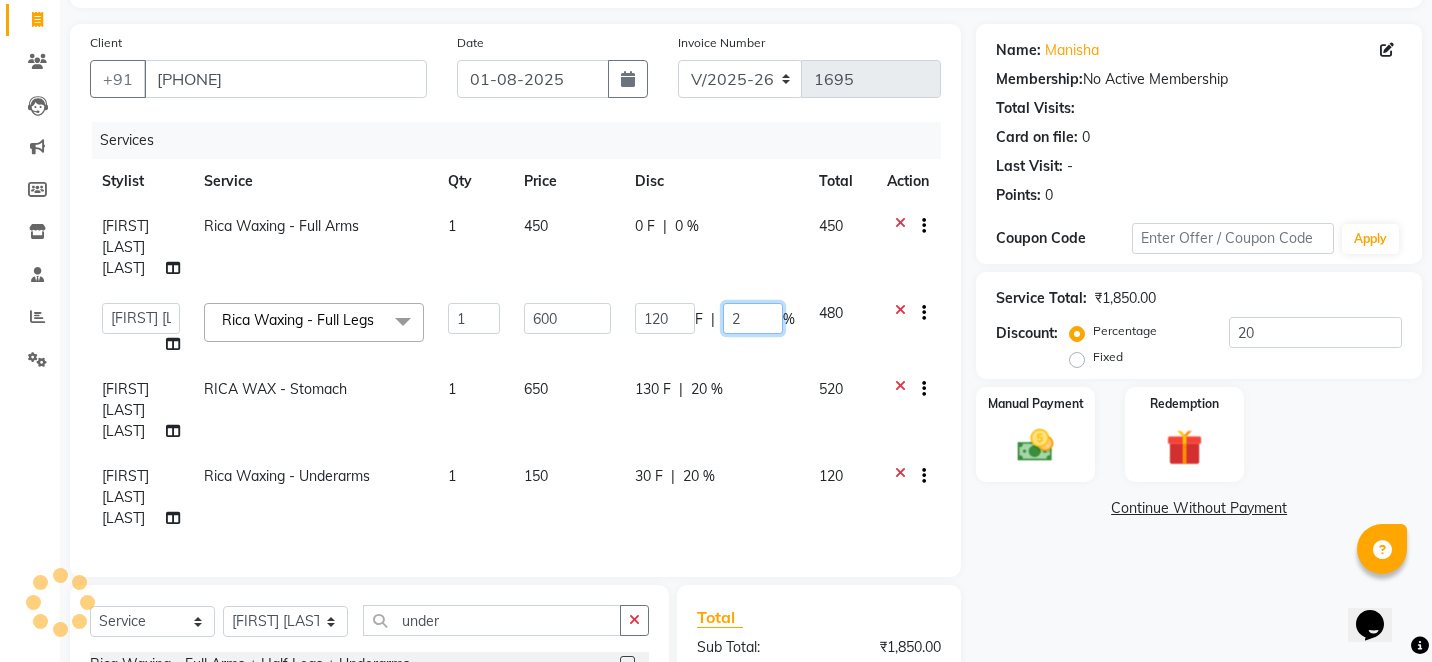 type 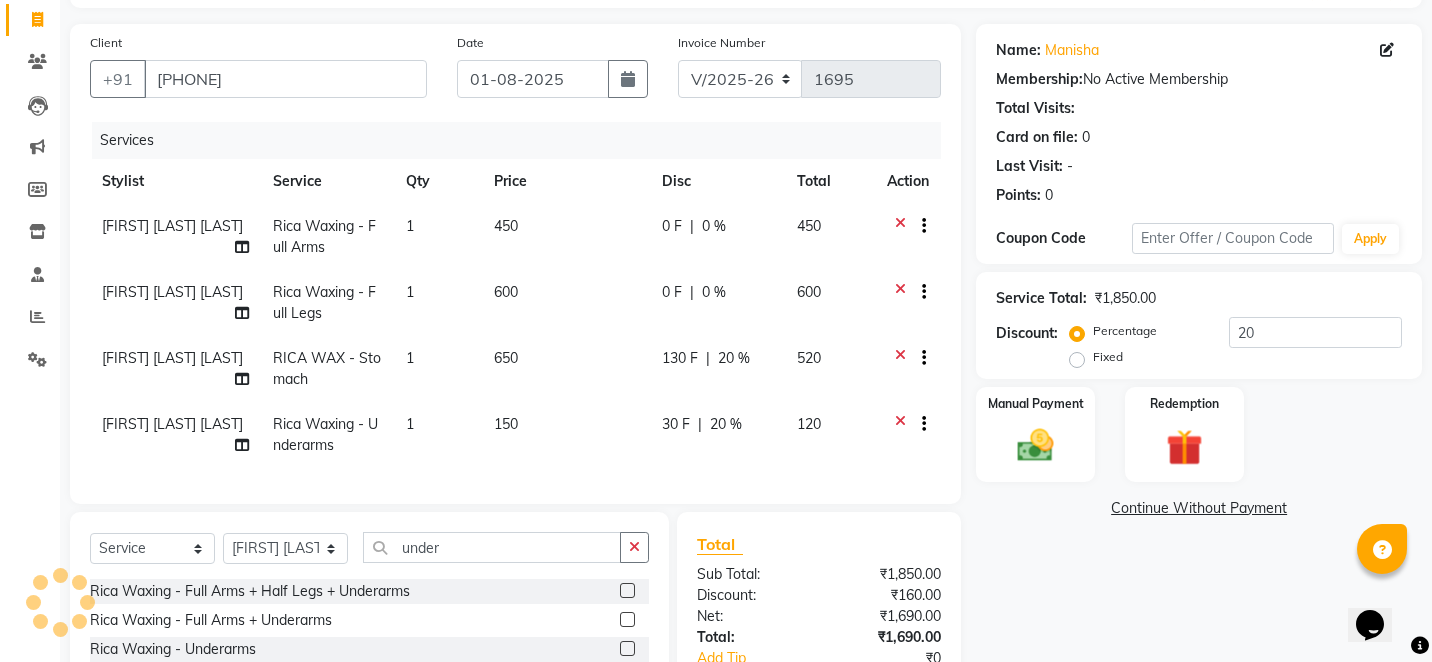 click on "Name: Manisha  Membership:  No Active Membership  Total Visits:   Card on file:  0 Last Visit:   - Points:   0  Coupon Code Apply Service Total:  ₹1,850.00  Discount:  Percentage   Fixed  20 Manual Payment Redemption  Continue Without Payment" 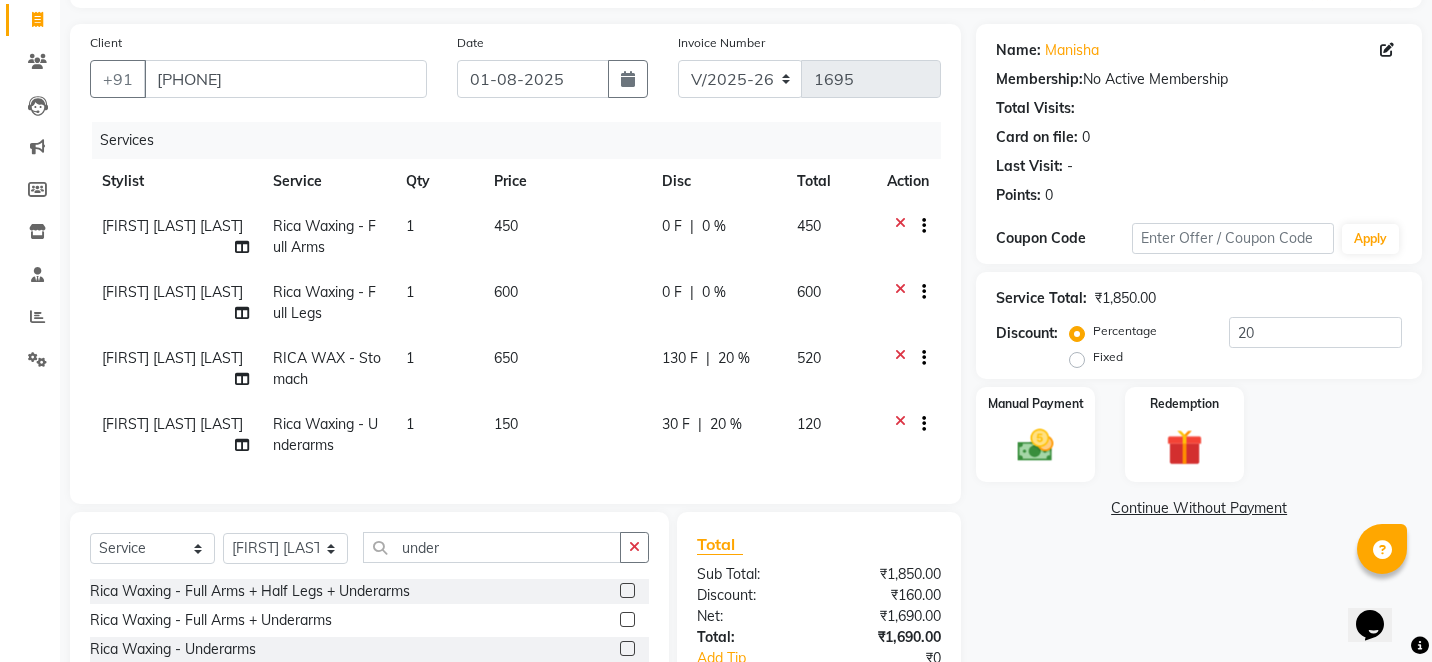 click on "150" 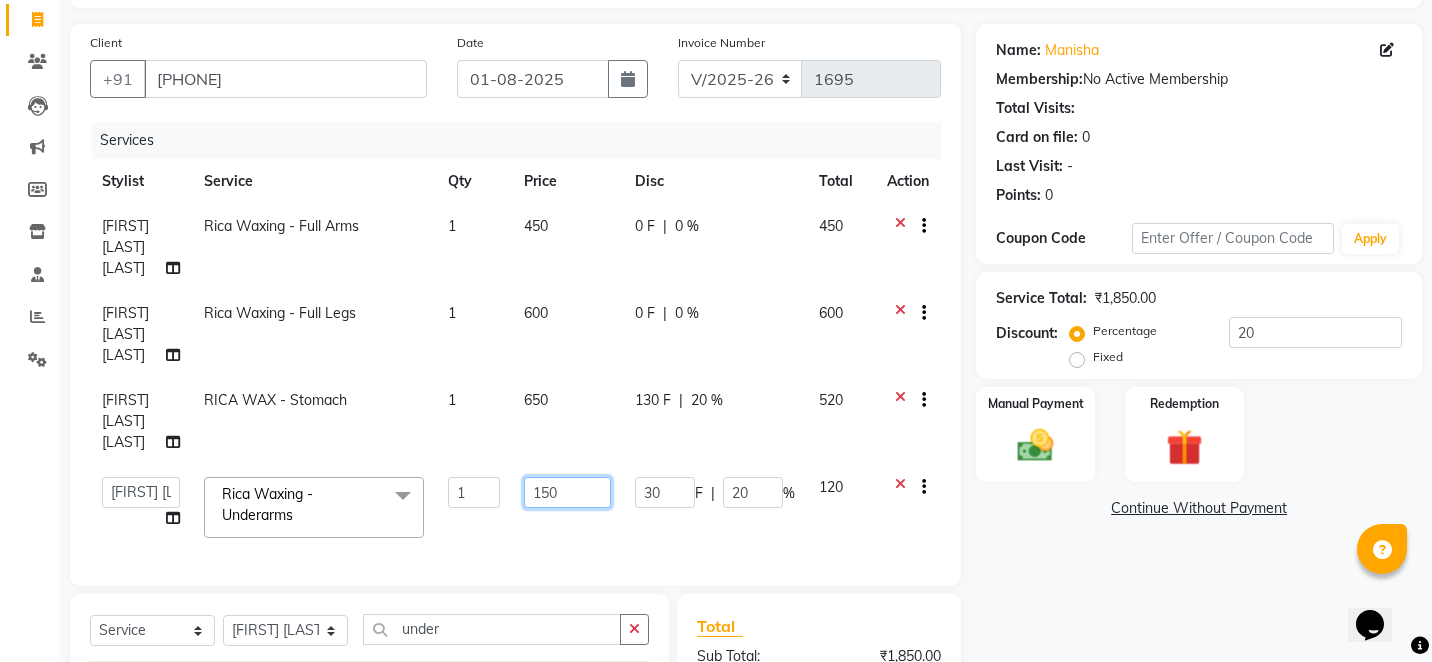 click on "150" 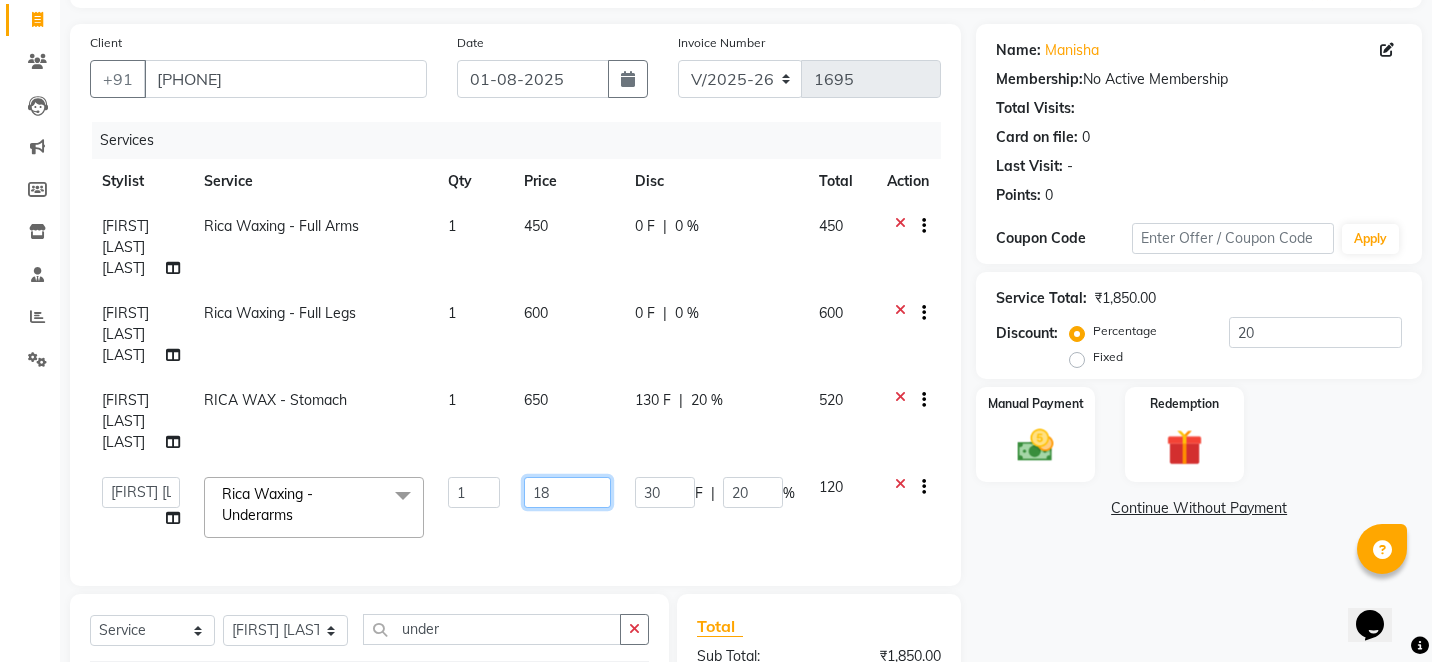 type on "180" 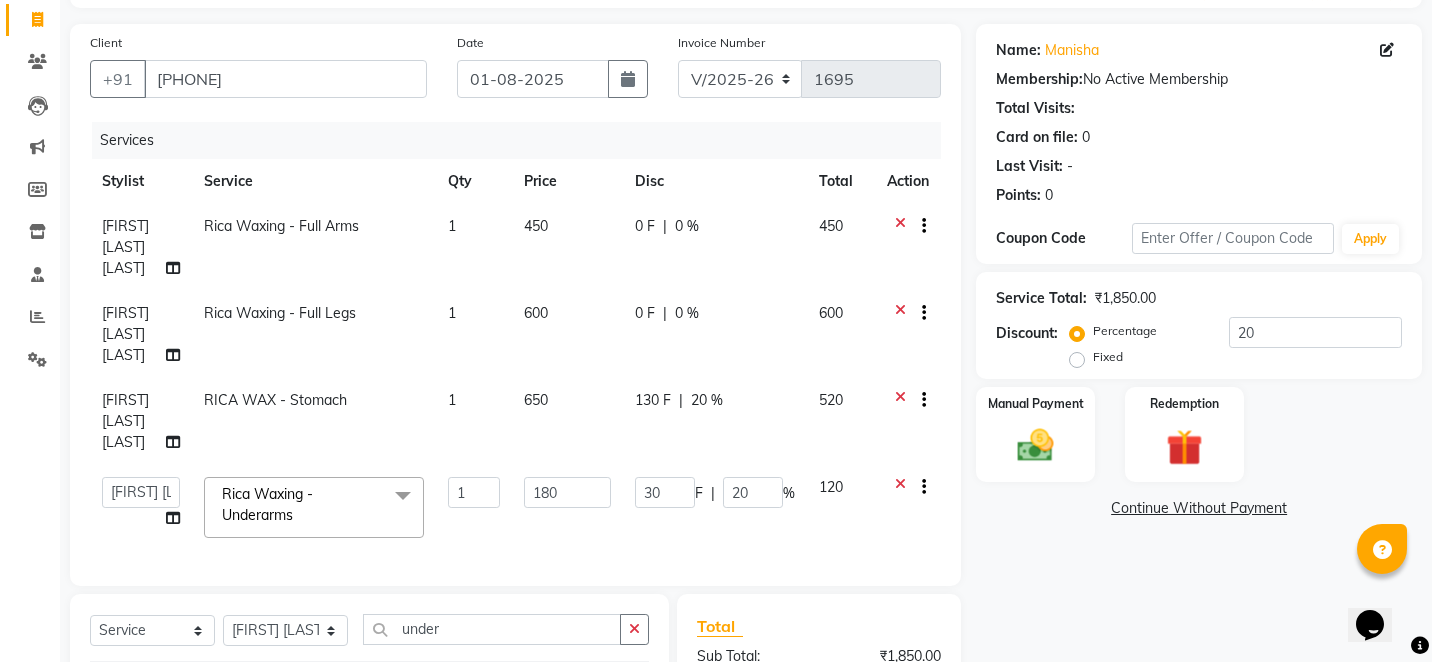 click on "Name: Manisha  Membership:  No Active Membership  Total Visits:   Card on file:  0 Last Visit:   - Points:   0  Coupon Code Apply Service Total:  ₹1,850.00  Discount:  Percentage   Fixed  20 Manual Payment Redemption  Continue Without Payment" 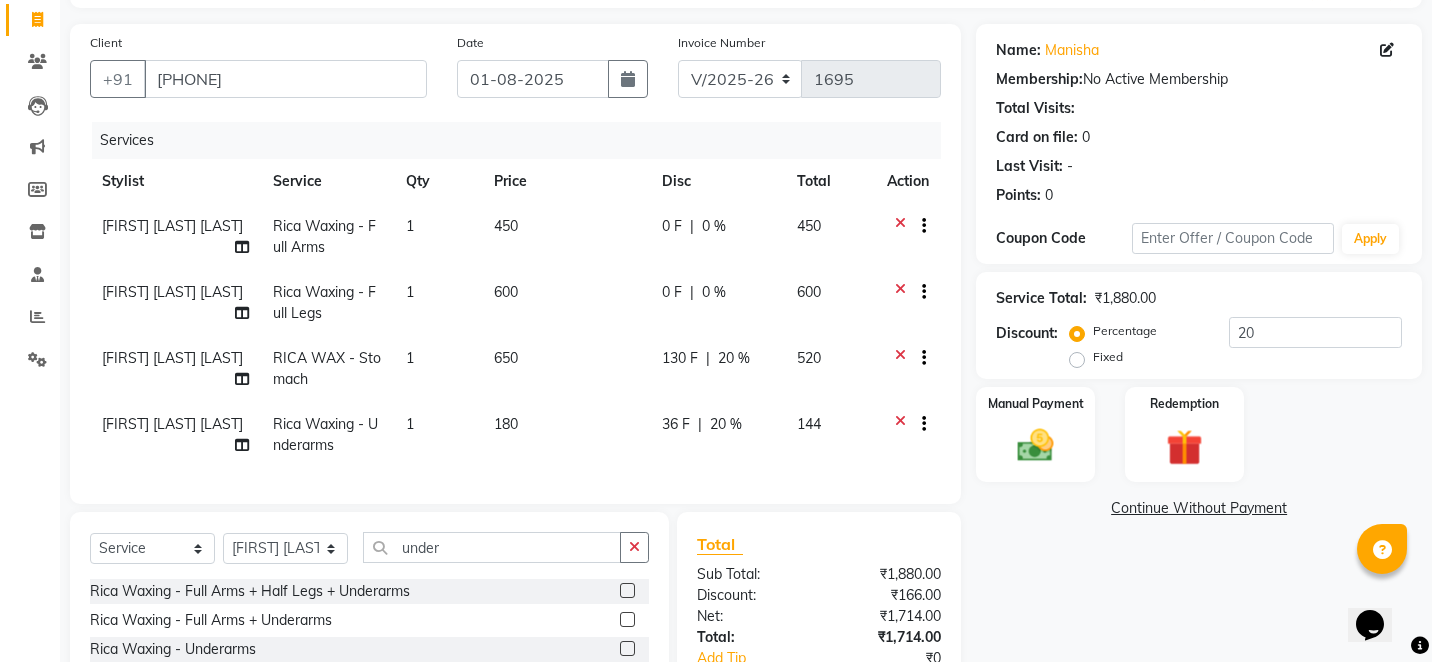 click on "600" 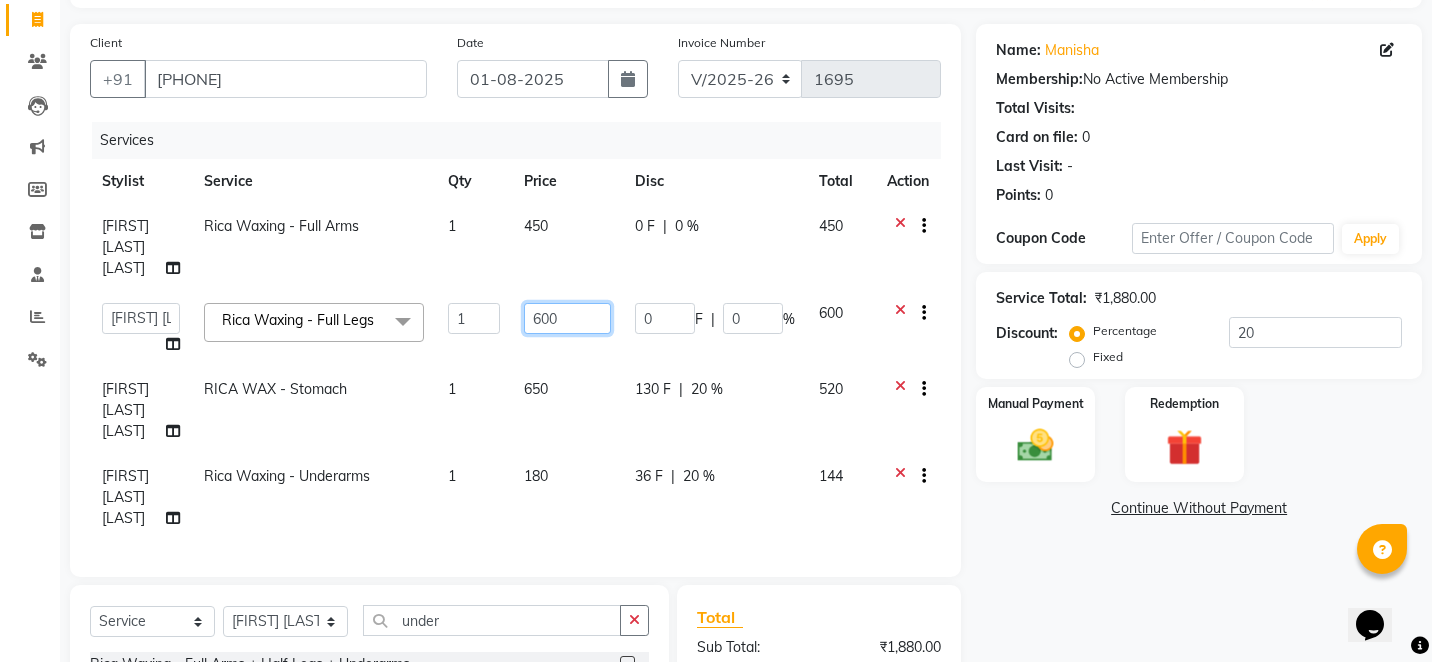 click on "600" 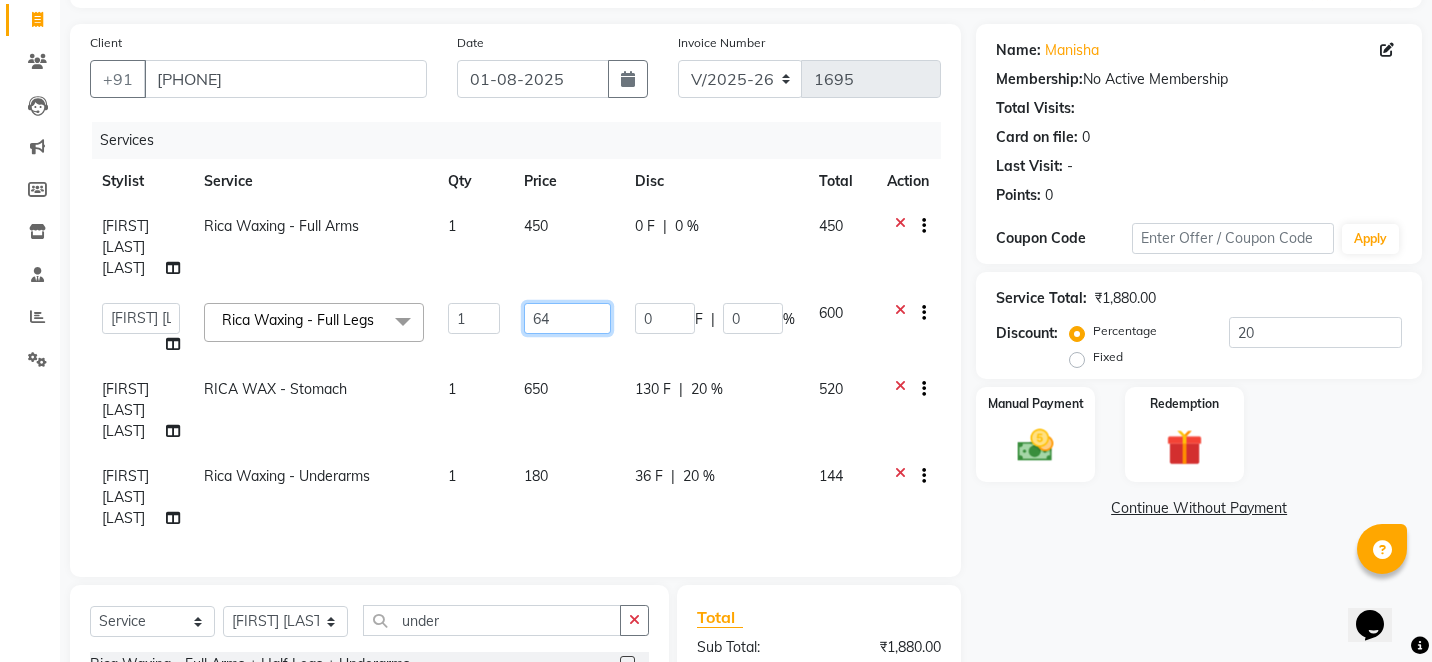 type on "640" 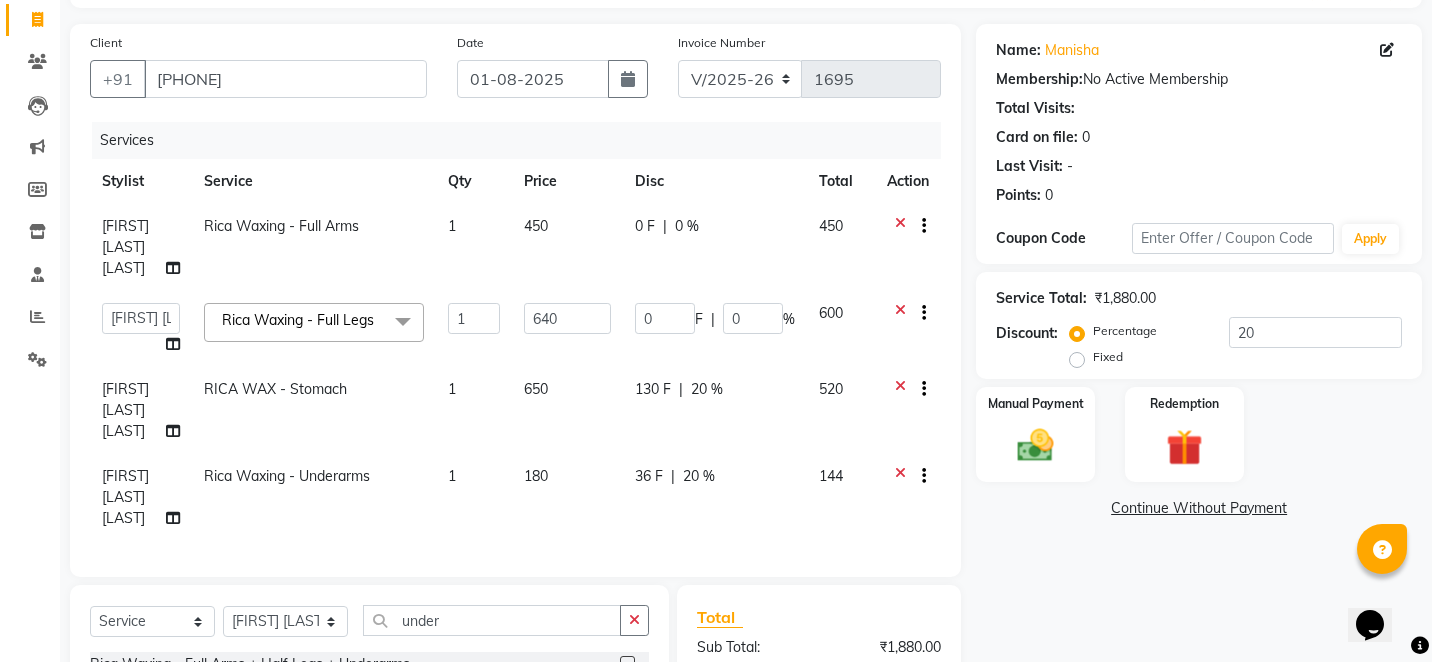 click on "Name: Manisha  Membership:  No Active Membership  Total Visits:   Card on file:  0 Last Visit:   - Points:   0  Coupon Code Apply Service Total:  ₹1,880.00  Discount:  Percentage   Fixed  20 Manual Payment Redemption  Continue Without Payment" 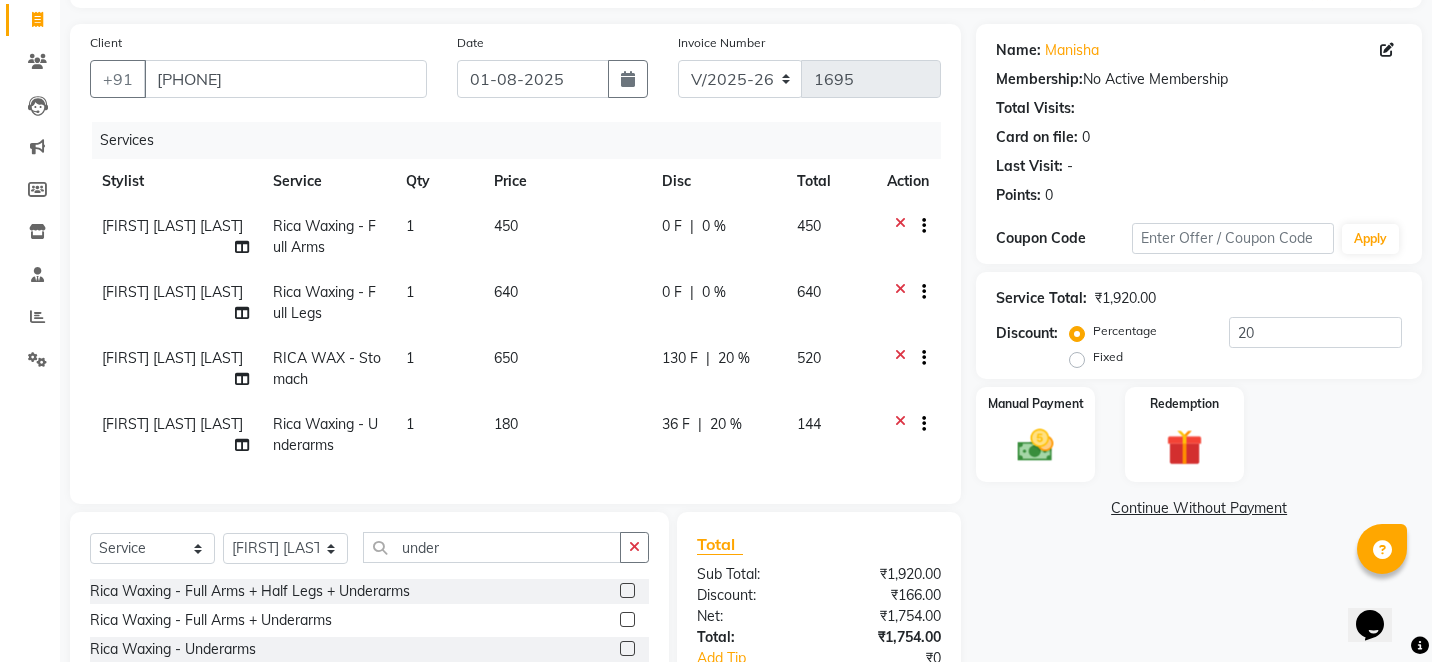 click on "450" 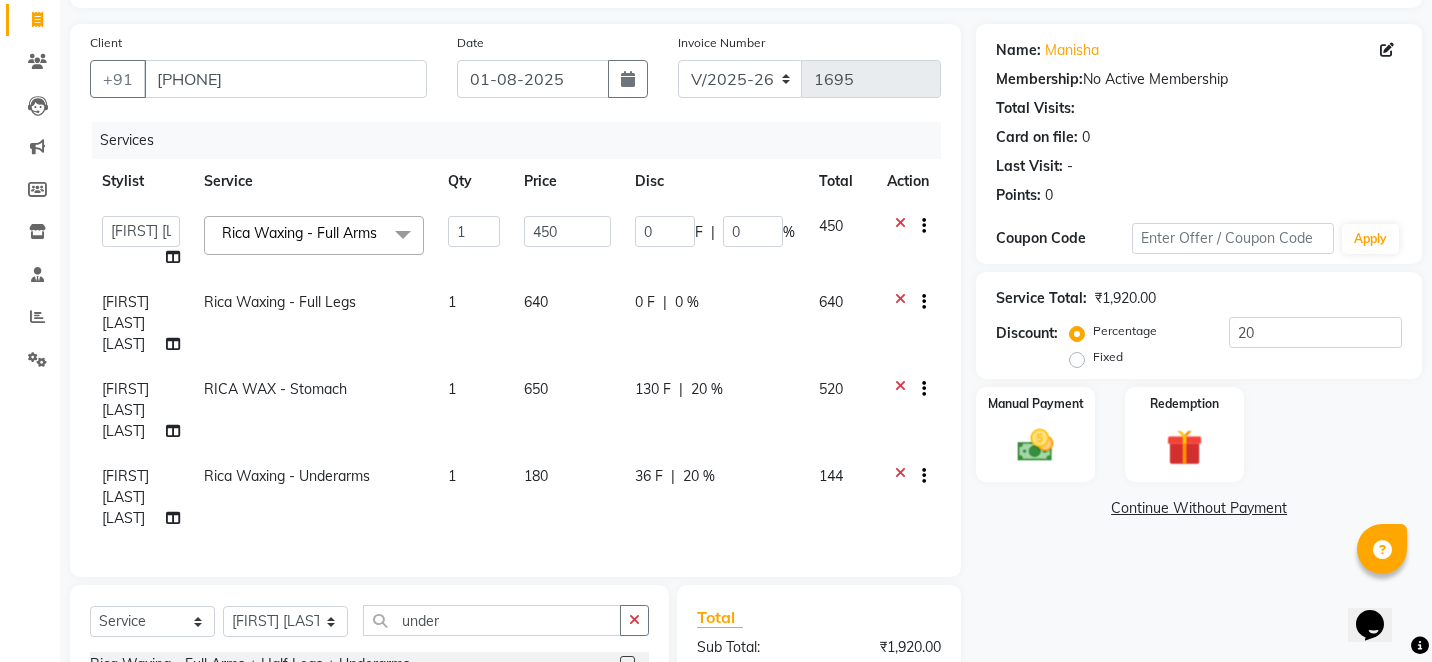 click on "450" 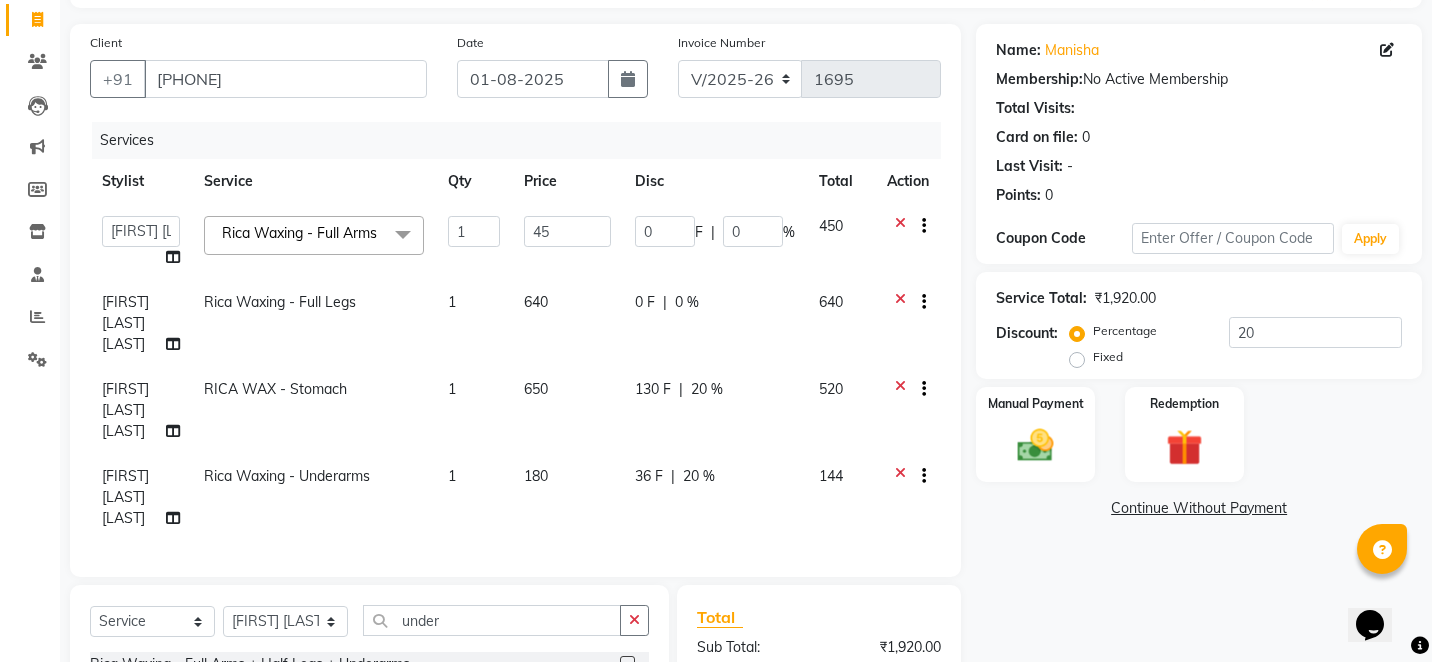 type on "4" 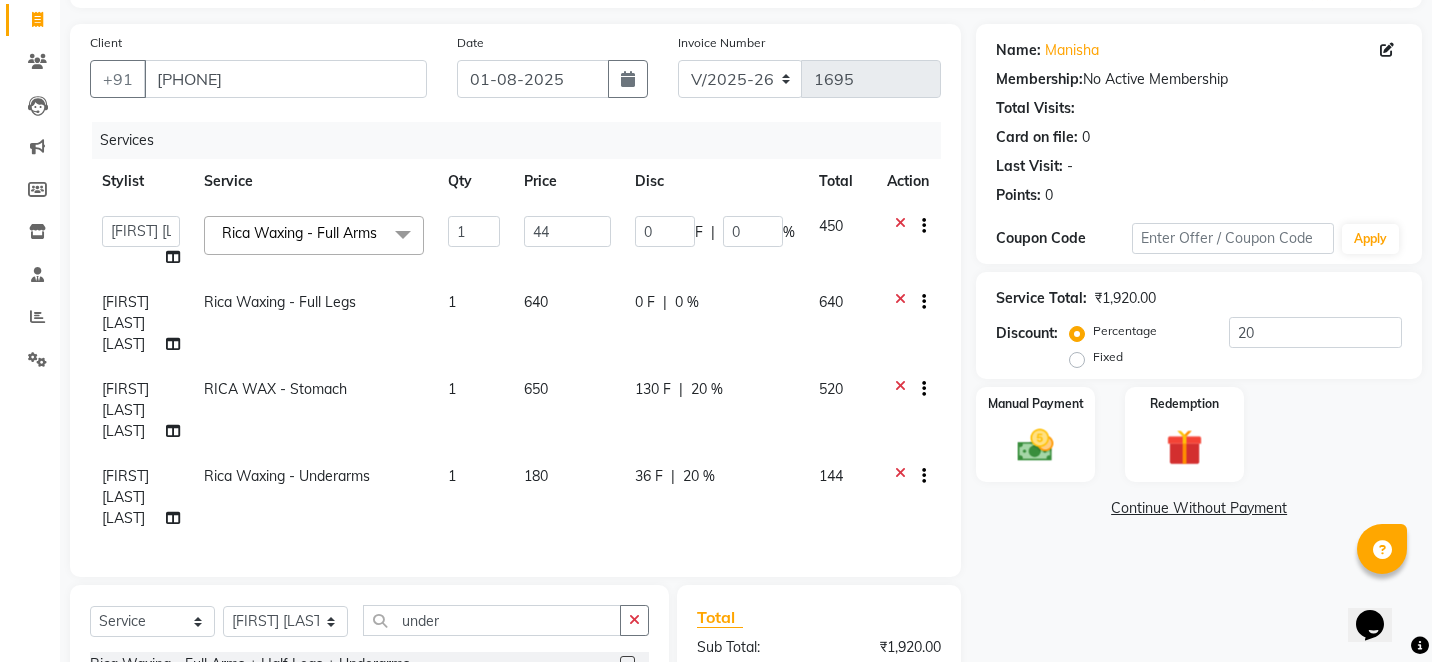 type on "440" 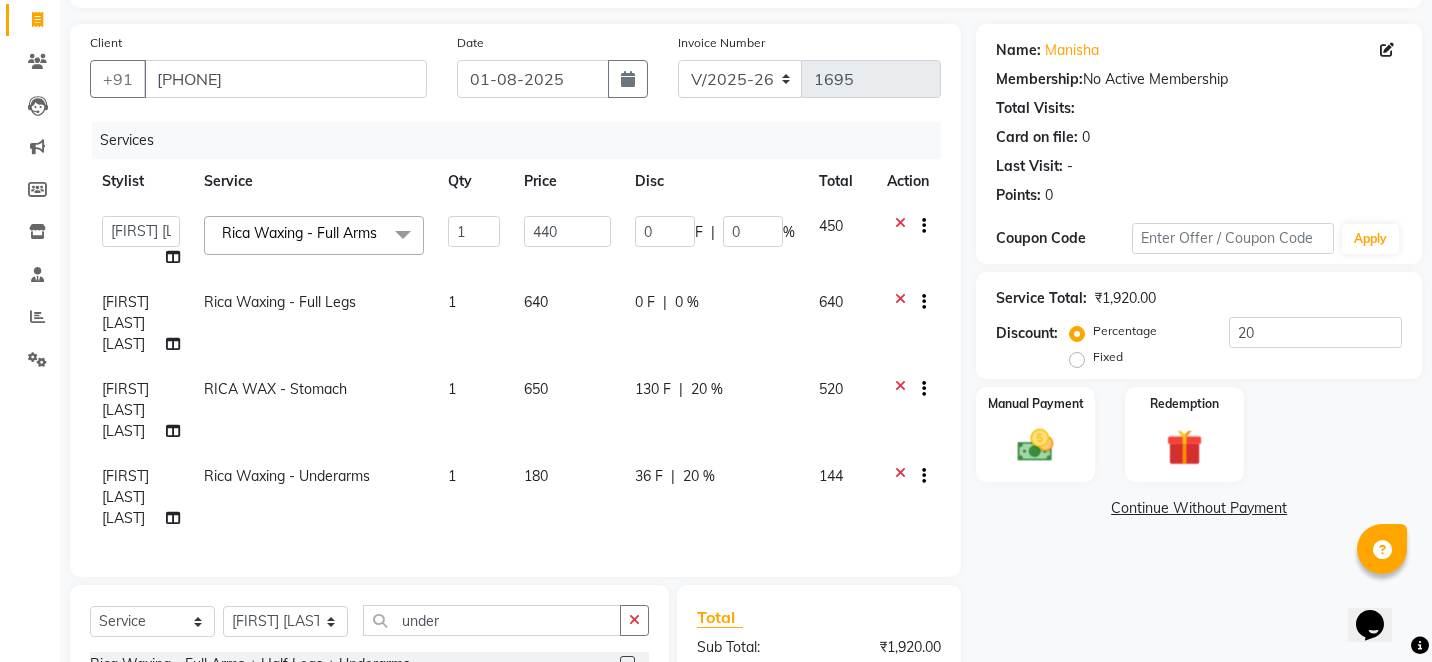 click on "Name: Manisha  Membership:  No Active Membership  Total Visits:   Card on file:  0 Last Visit:   - Points:   0  Coupon Code Apply Service Total:  ₹1,920.00  Discount:  Percentage   Fixed  20 Manual Payment Redemption  Continue Without Payment" 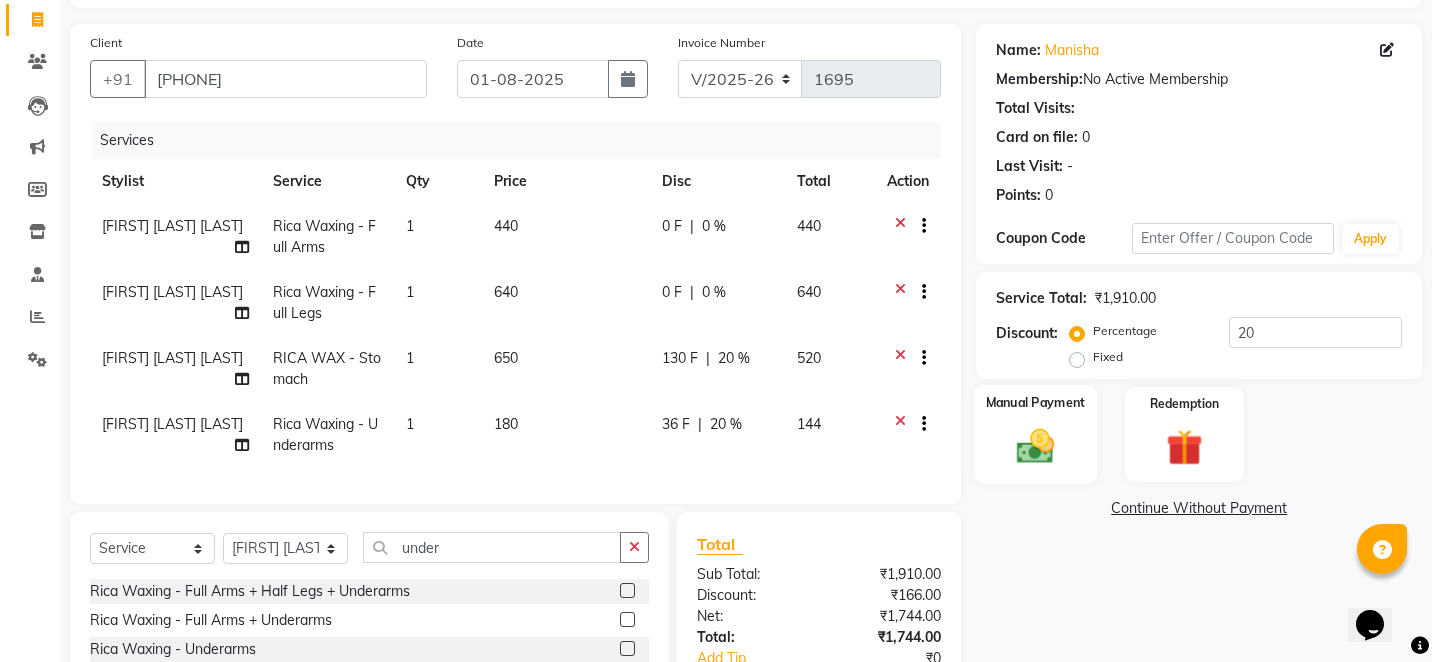 click 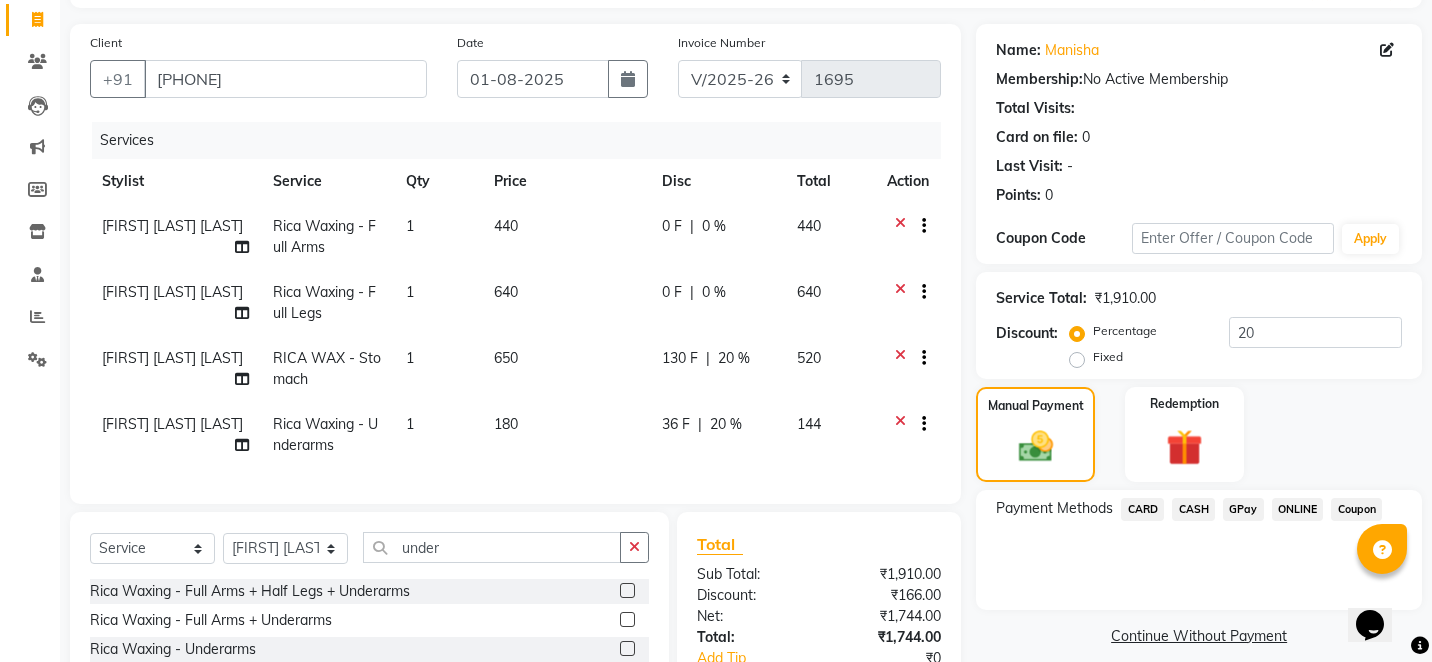 click on "GPay" 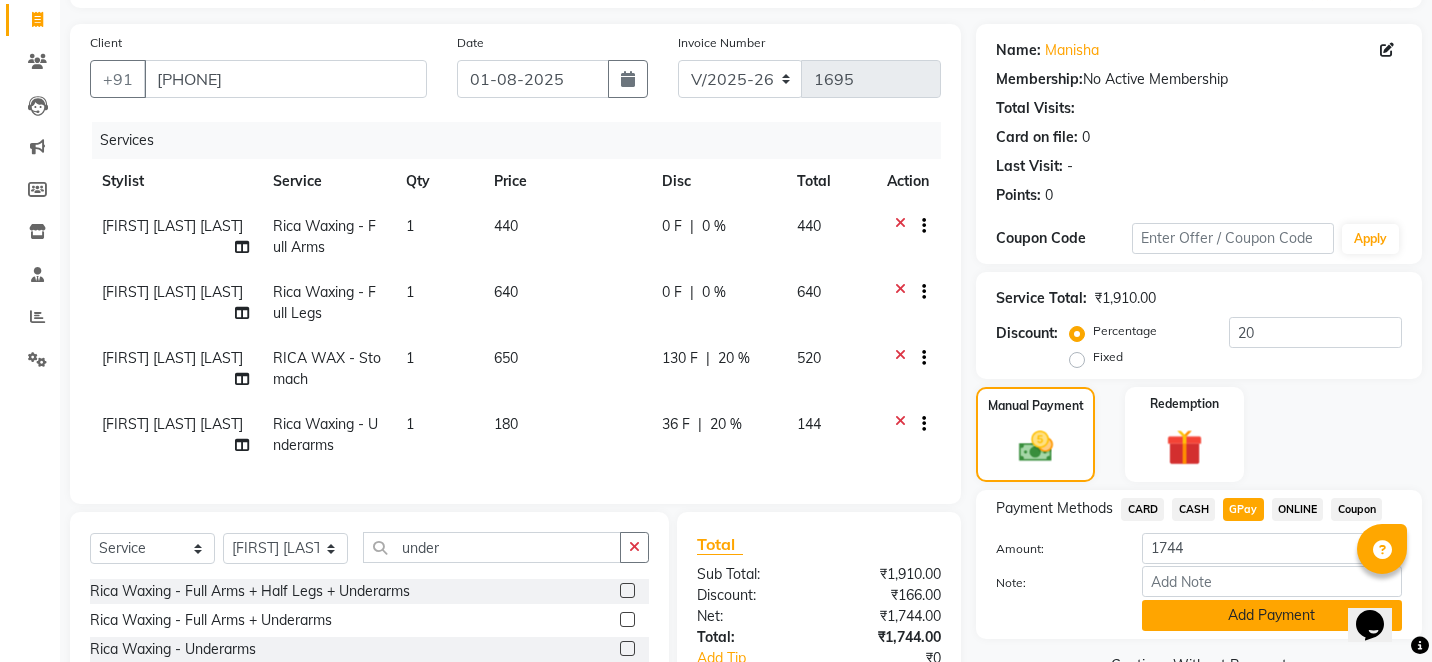 click on "Add Payment" 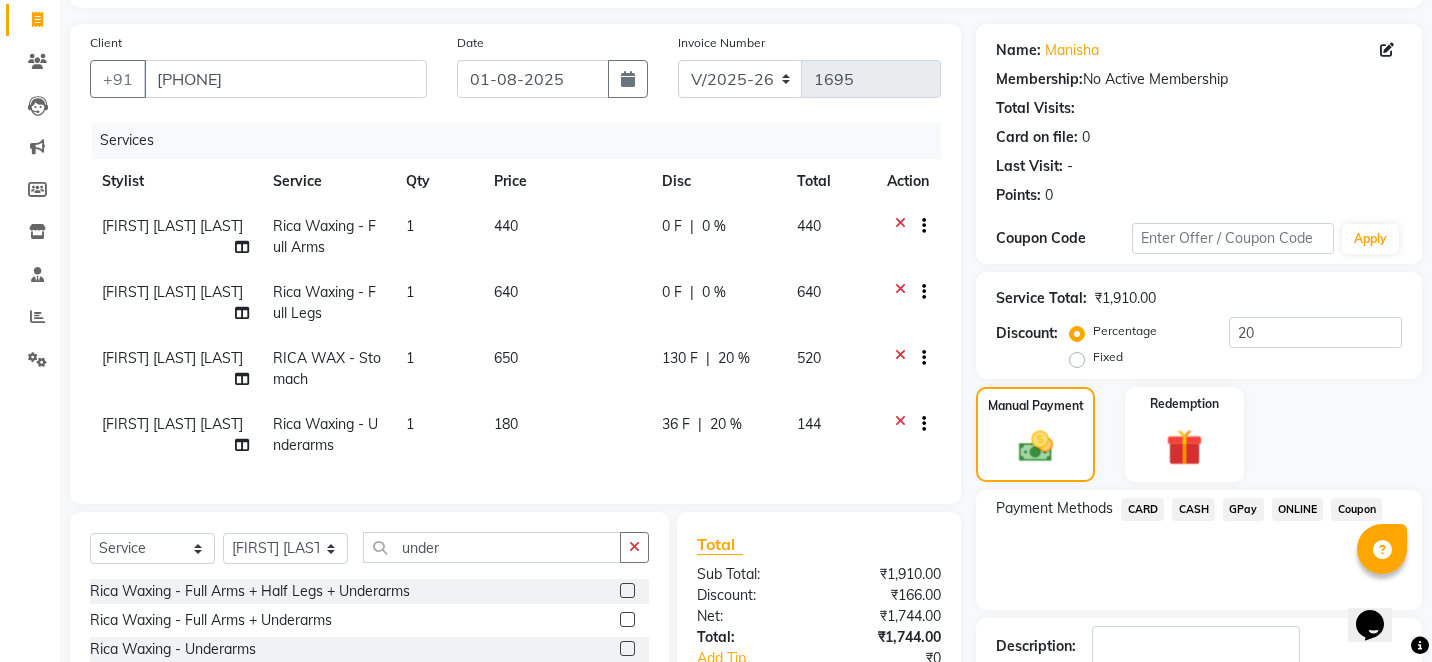 click on "Payment Methods  CARD   CASH   GPay   ONLINE   Coupon" 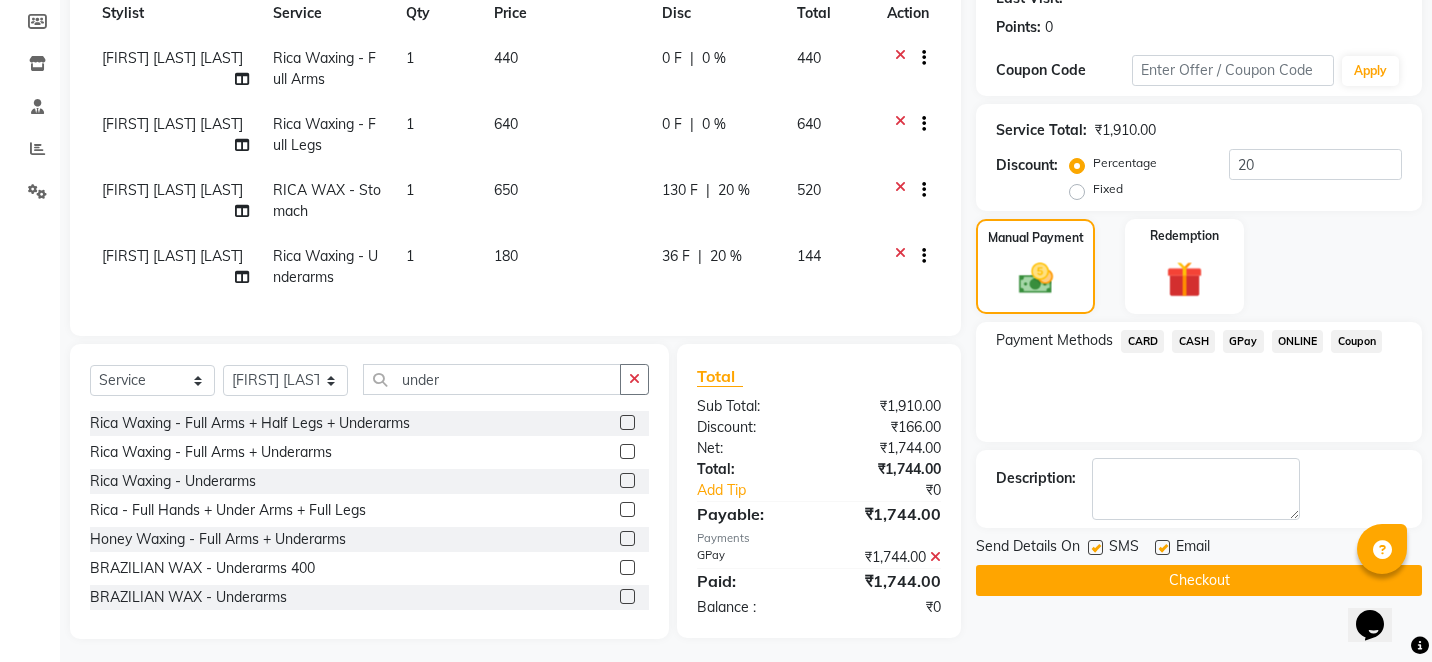 scroll, scrollTop: 301, scrollLeft: 0, axis: vertical 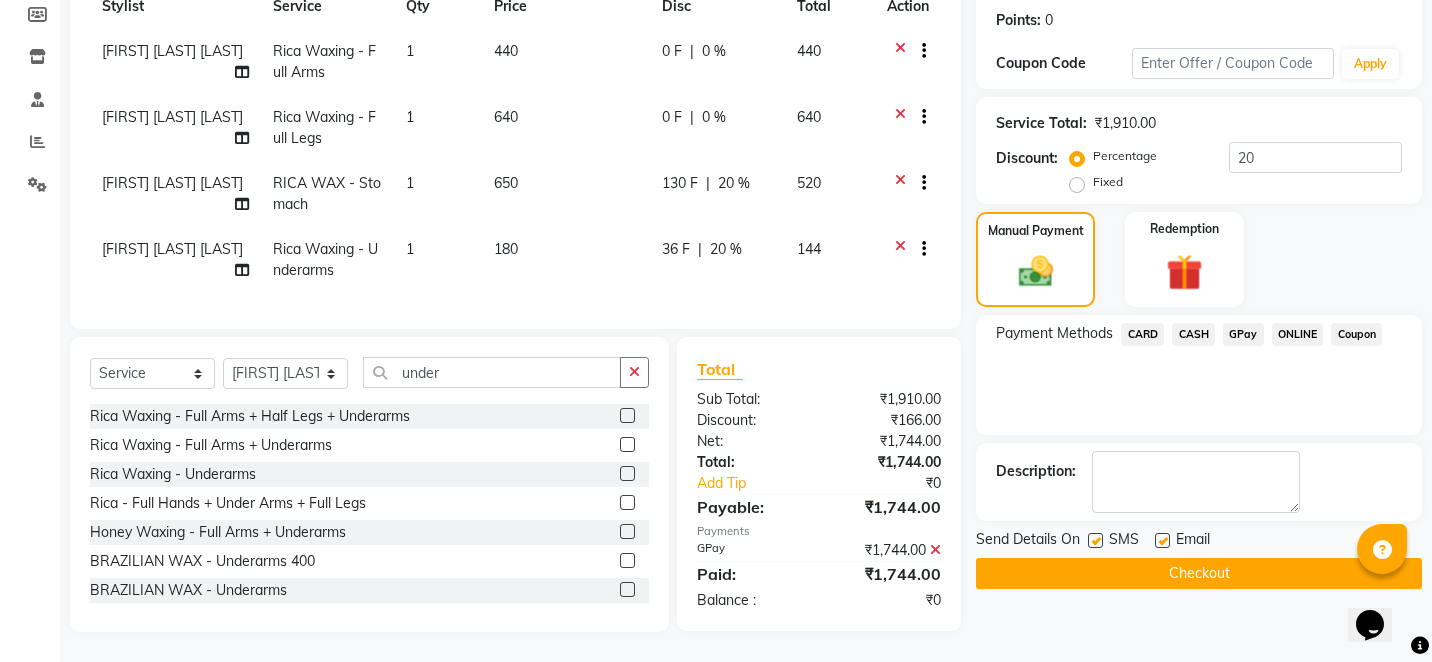 click on "Checkout" 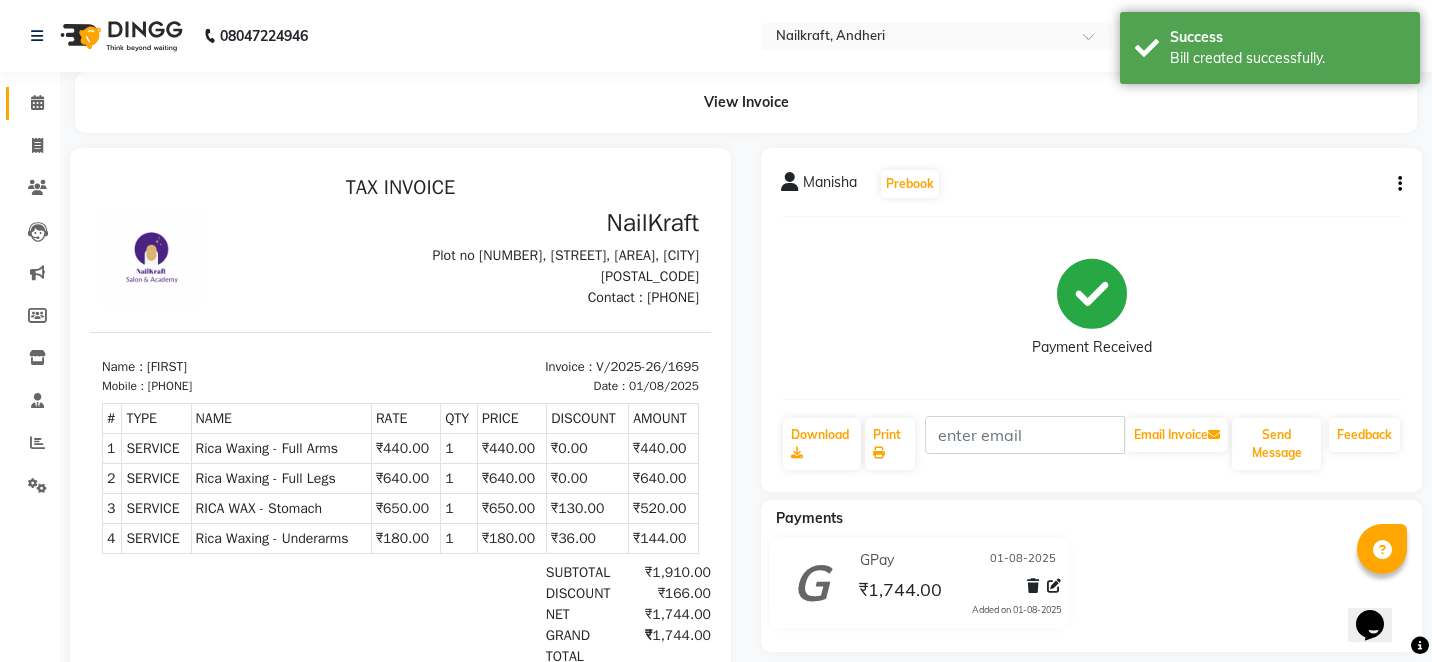 scroll, scrollTop: 0, scrollLeft: 0, axis: both 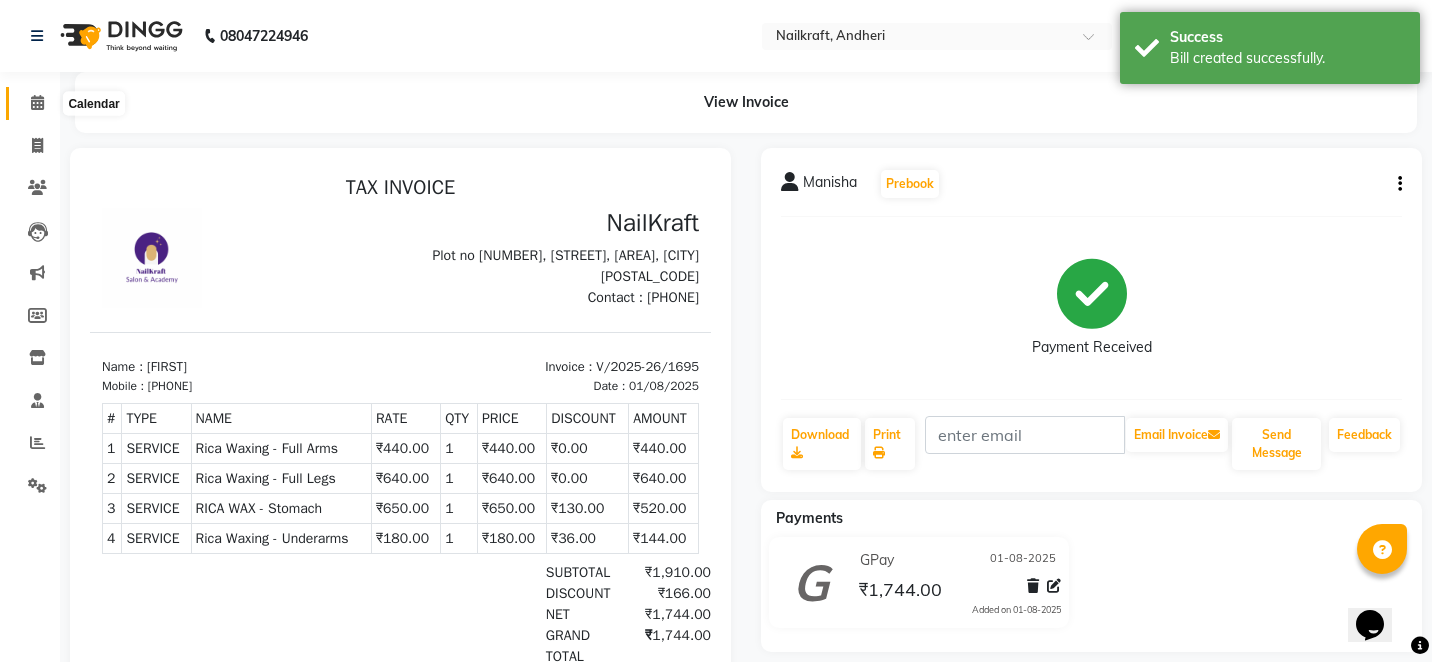 click 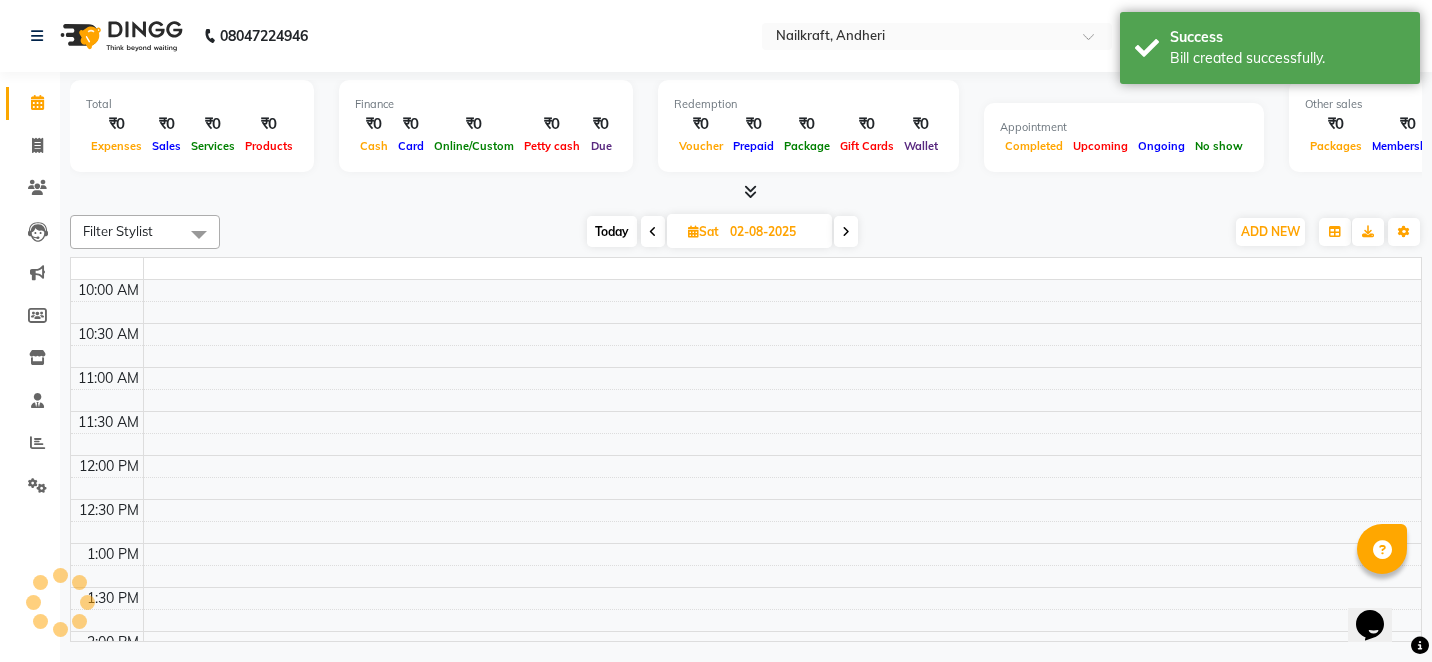 scroll, scrollTop: 0, scrollLeft: 0, axis: both 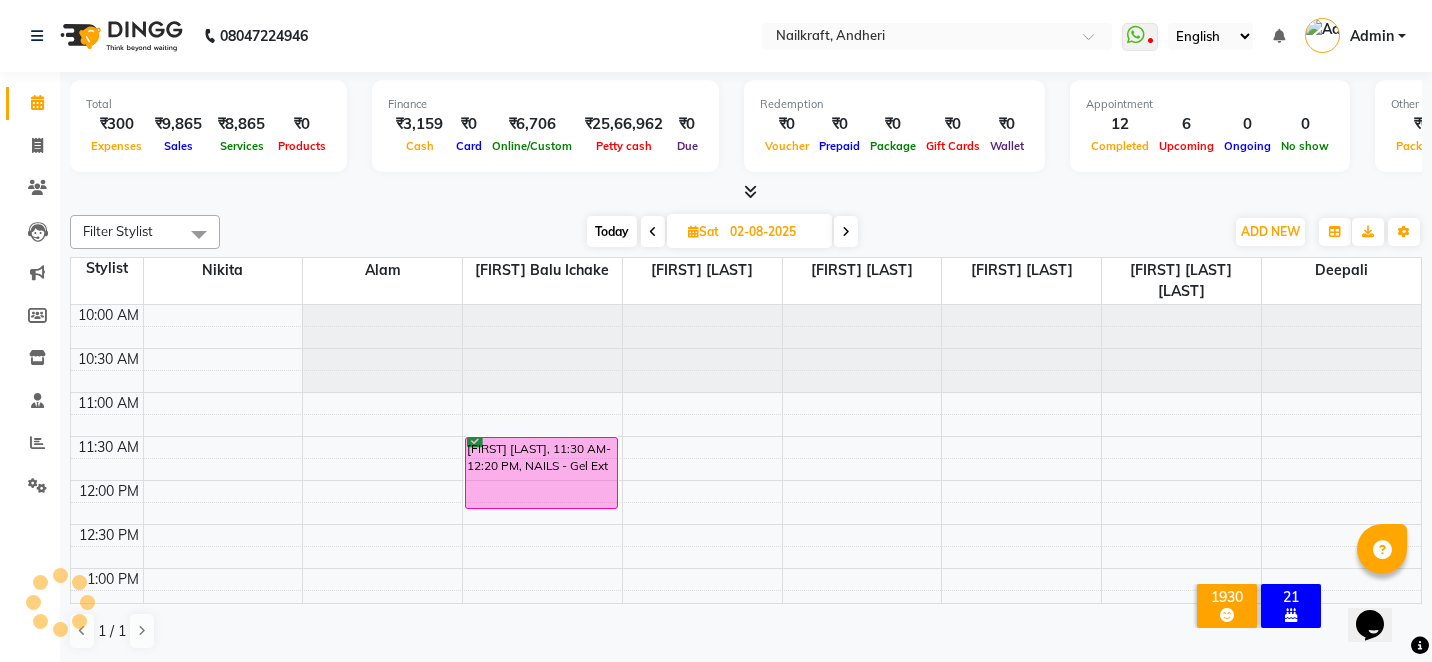 click on "Filter Stylist Select All Alam [FIRST] [LAST] Deepali Deepu Chatry Nikita NITA CHAHAL [FIRST] Balu Ichake [FIRST] [LAST] Today Sat 02-08-2025 Toggle Dropdown Add Appointment Add Invoice Add Expense Add Attendance Add Client Add Transaction Toggle Dropdown Add Appointment Add Invoice Add Expense Add Attendance Add Client ADD NEW Toggle Dropdown Add Appointment Add Invoice Add Expense Add Attendance Add Client Add Transaction Filter Stylist Select All Alam [FIRST] [LAST] Deepali Deepu Chatry Nikita NITA CHAHAL [FIRST] Balu Ichake [FIRST] [LAST] Group By Staff View Room View View as Vertical Vertical - Week View Horizontal Horizontal - Week View List Toggle Dropdown Calendar Settings Manage Tags Arrange Stylists Reset Stylists Full Screen Show Available Stylist Appointment Form Zoom 100% Staff/Room Display Count 8 Stylist Nikita Alam [FIRST] Balu Ichake Deepu Chatry NITA CHAHAL [FIRST] [LAST] Deepali 10:00 AM 10:30 AM 11:00 AM 11:30 AM 12:00 PM 12:30 PM 1:00 PM" 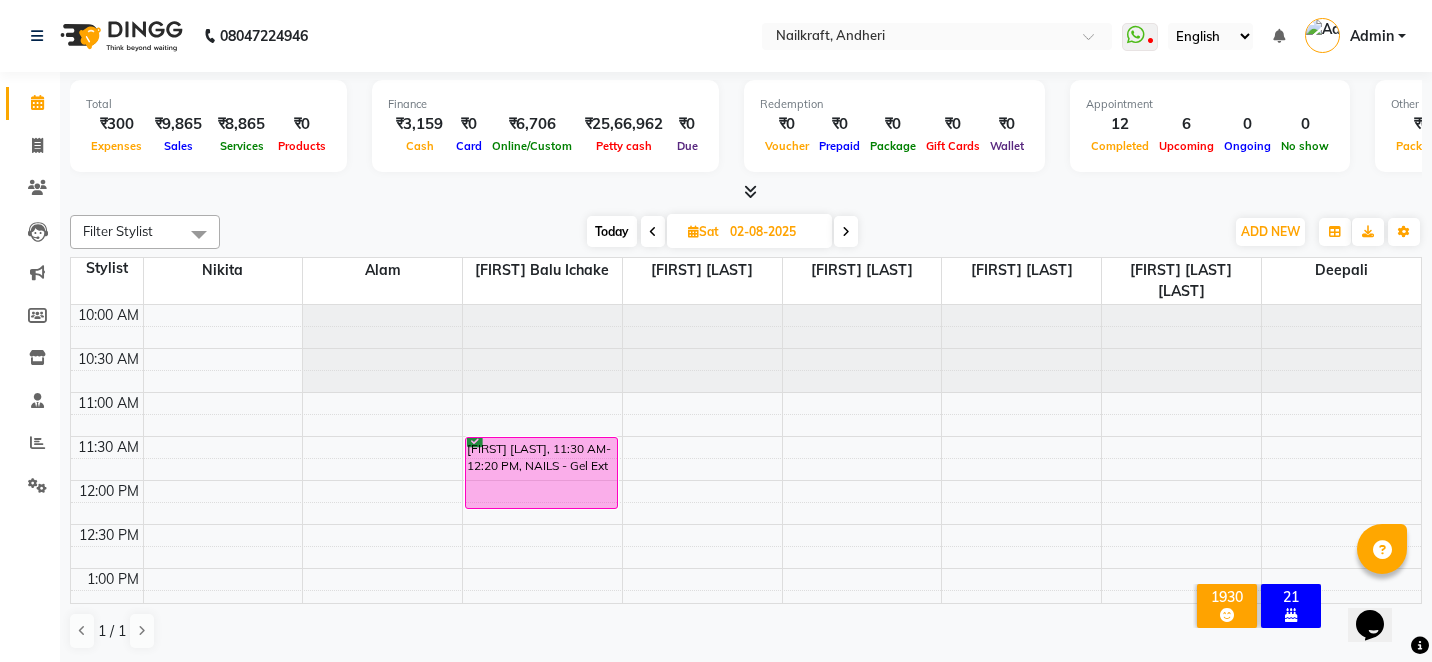click on "Today  Sat 02-08-2025" at bounding box center [722, 232] 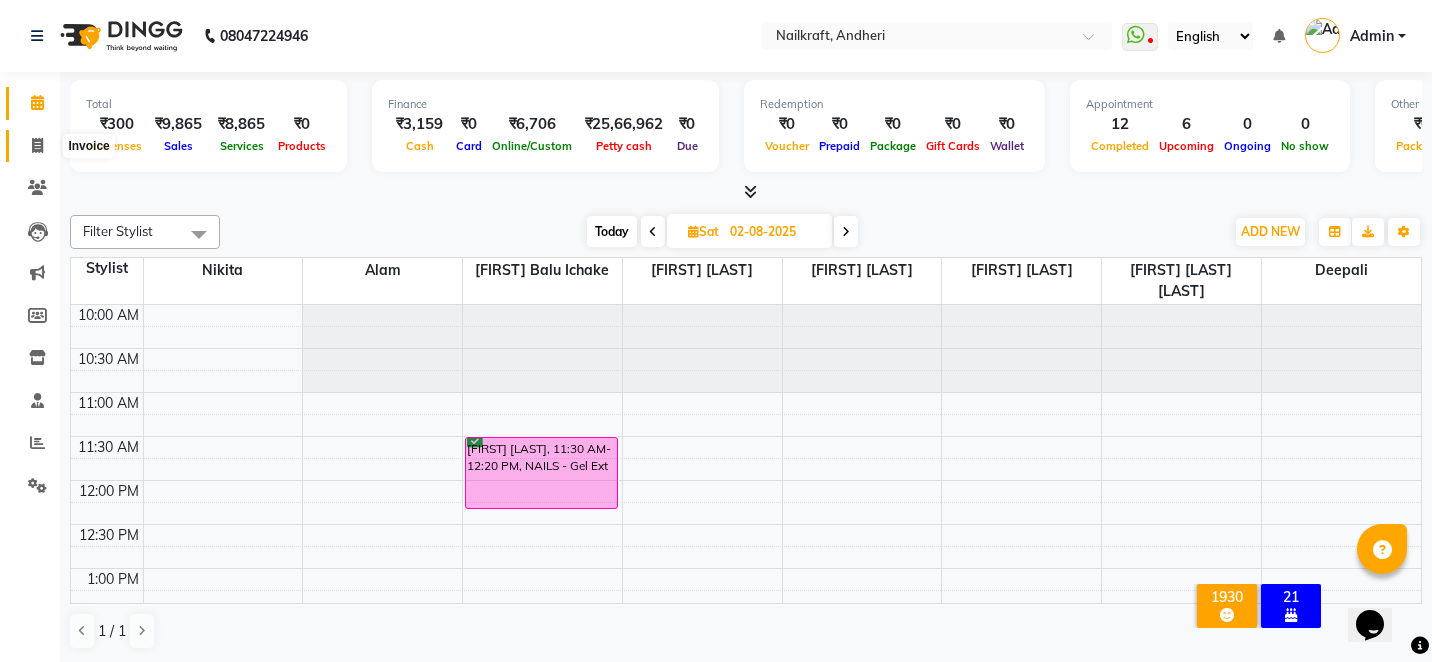 click 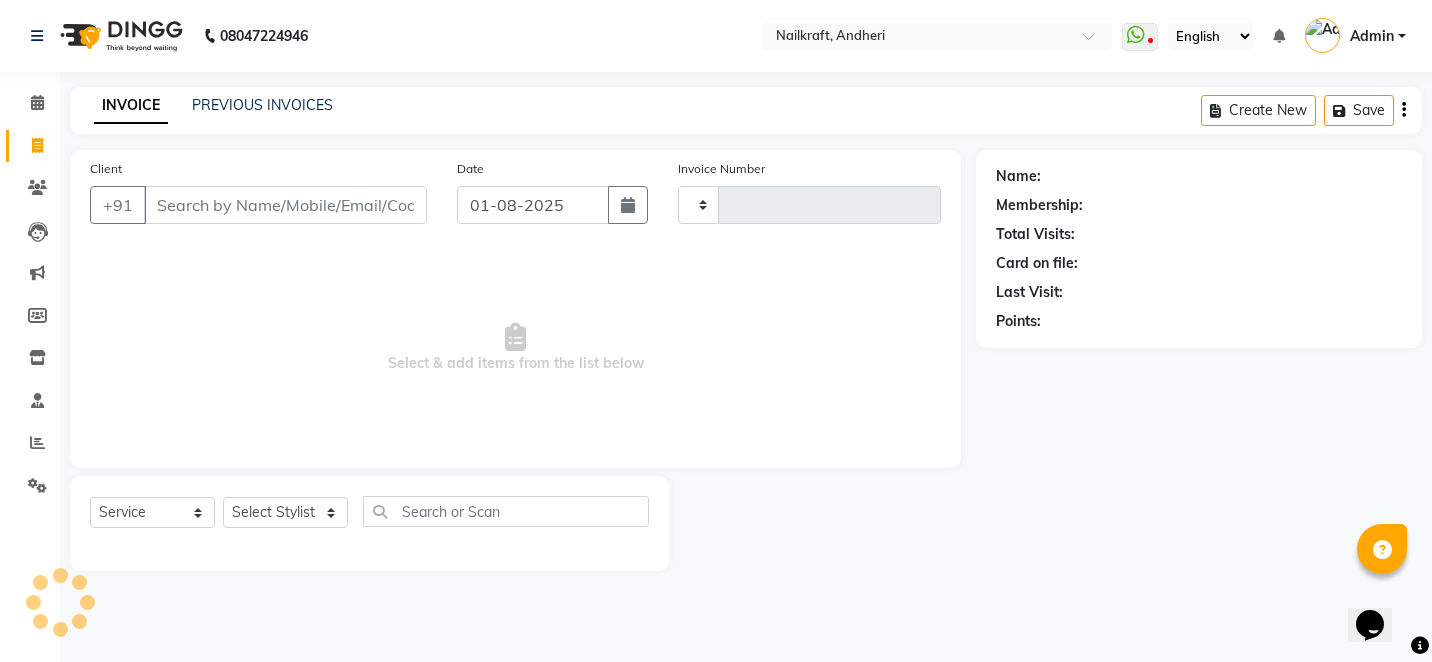 type on "1696" 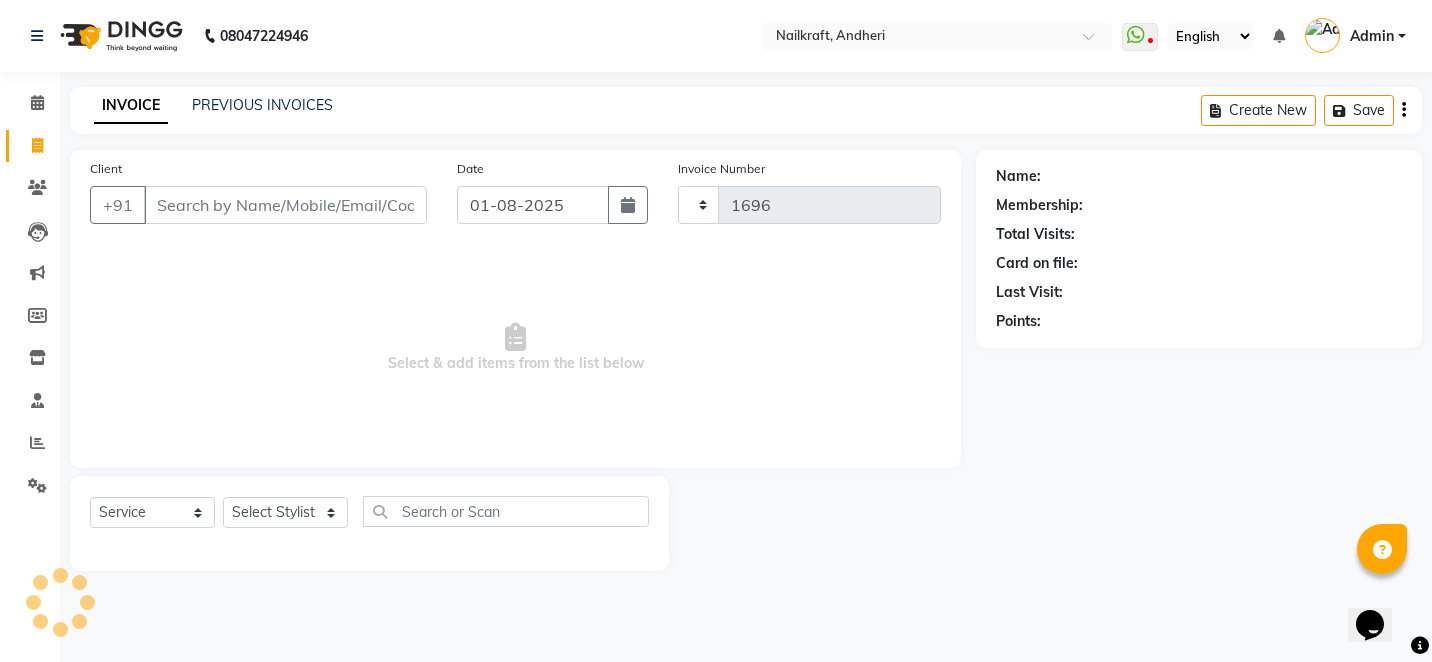select on "6081" 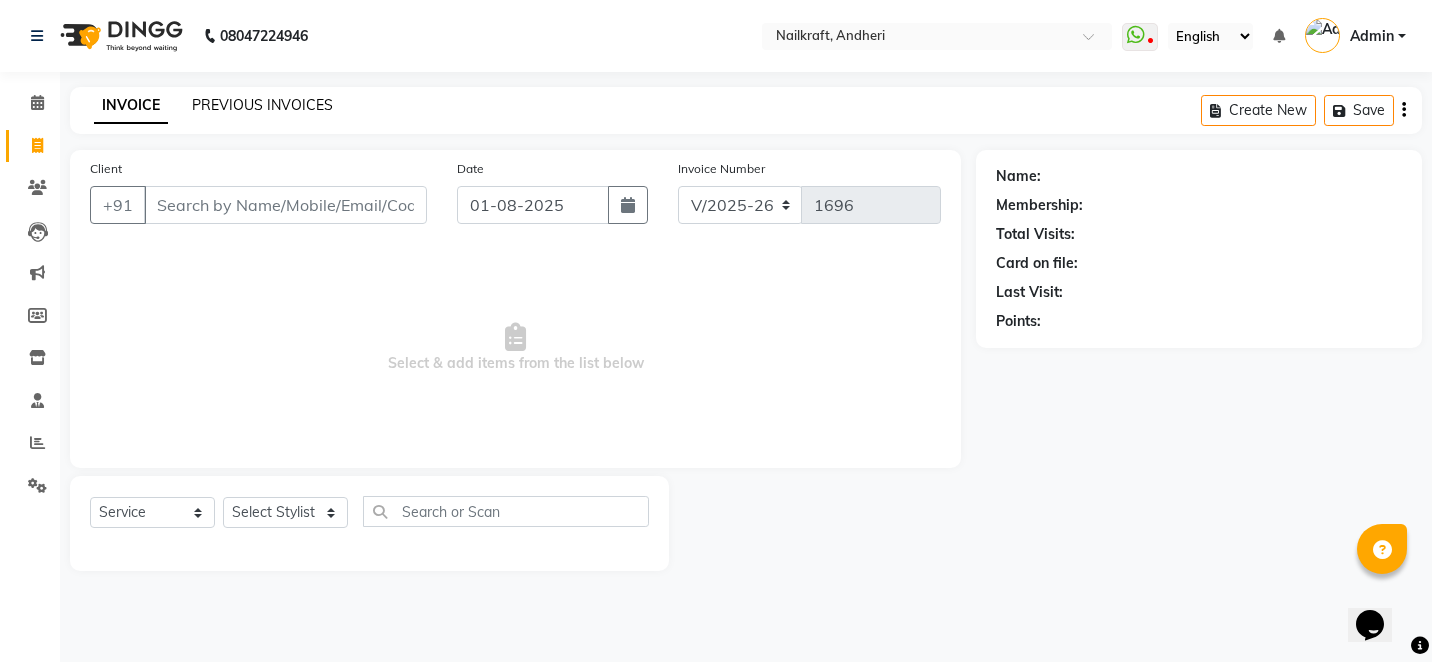 click on "PREVIOUS INVOICES" 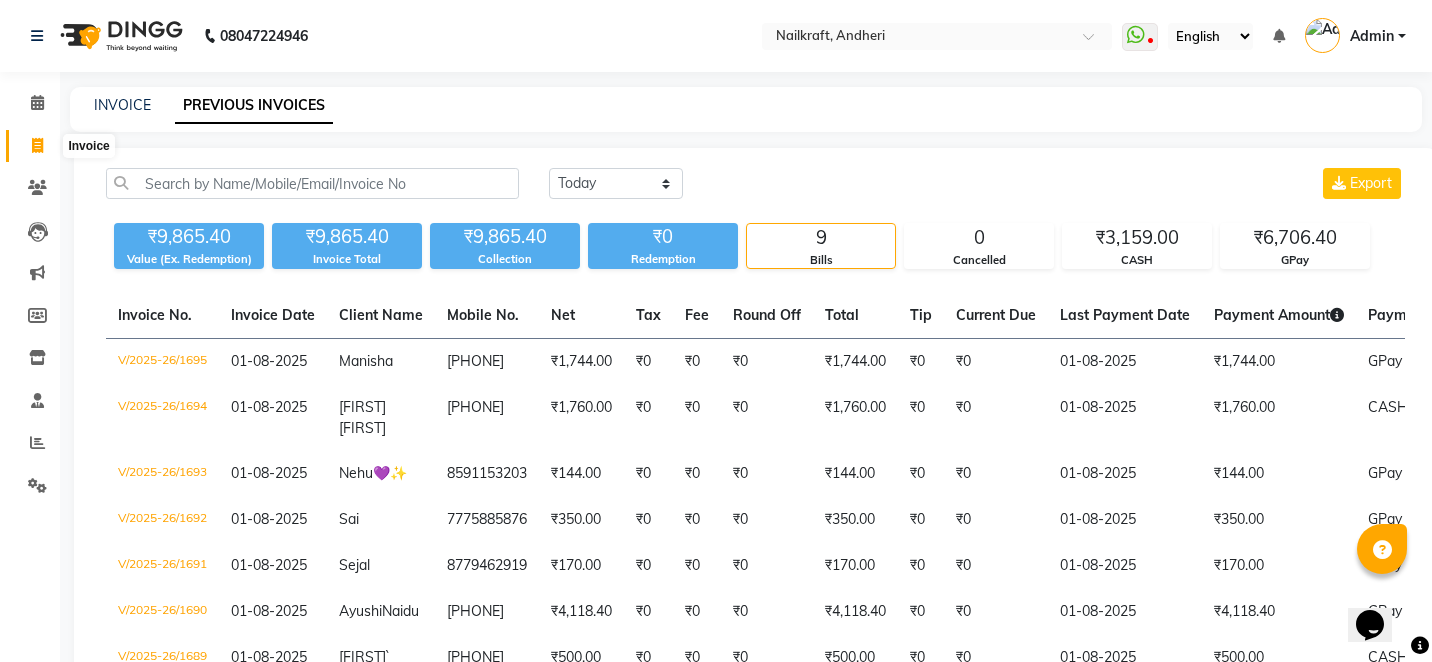 click 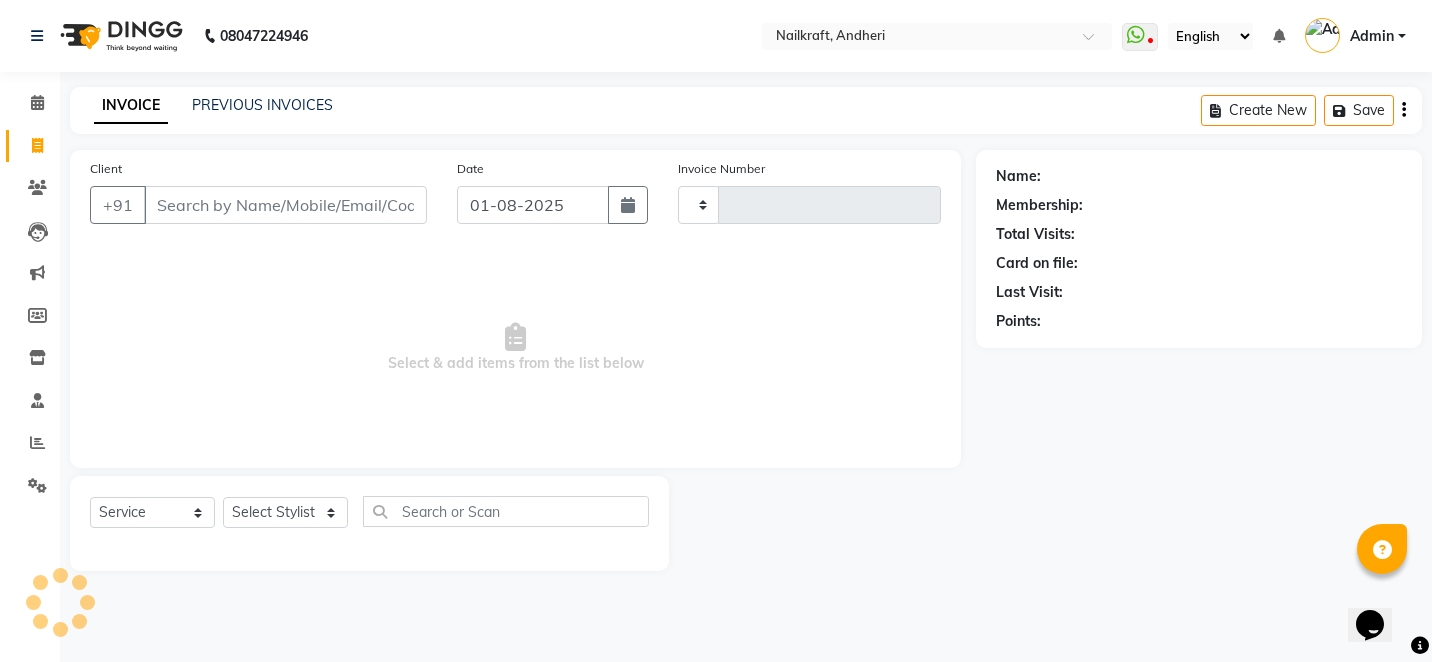 type on "1696" 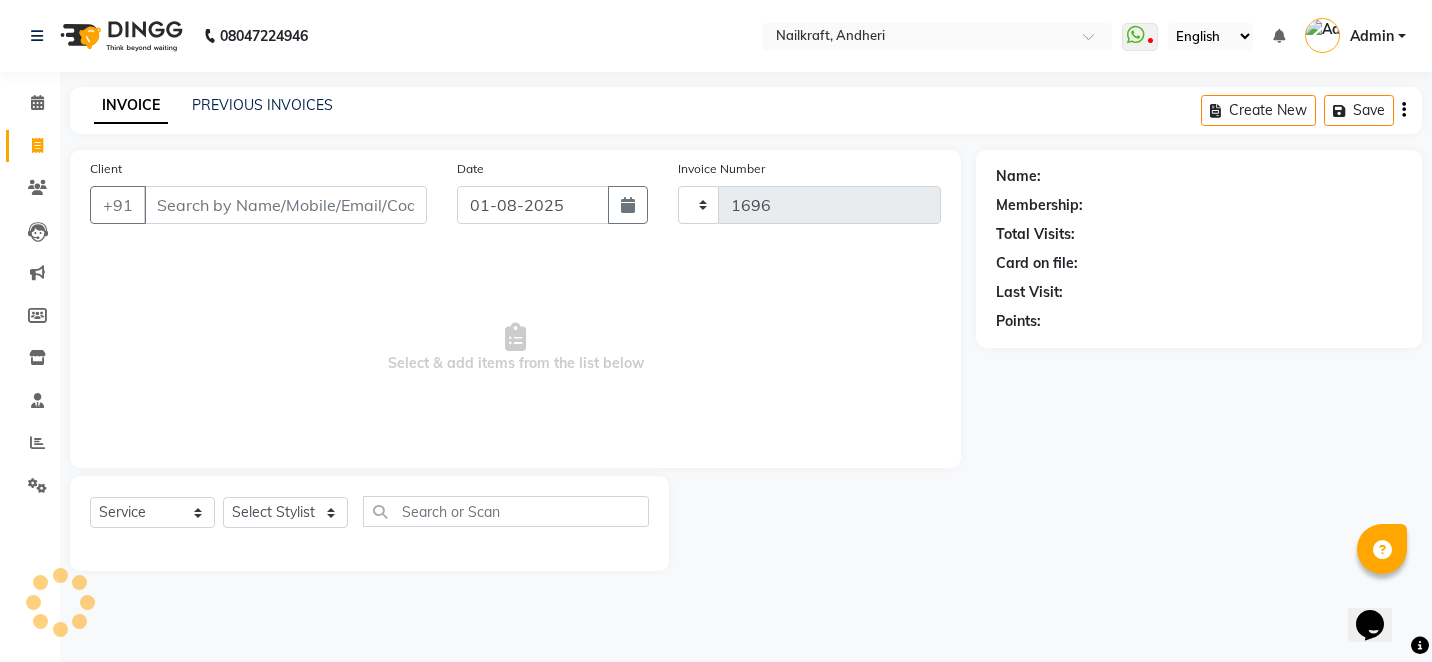 select on "6081" 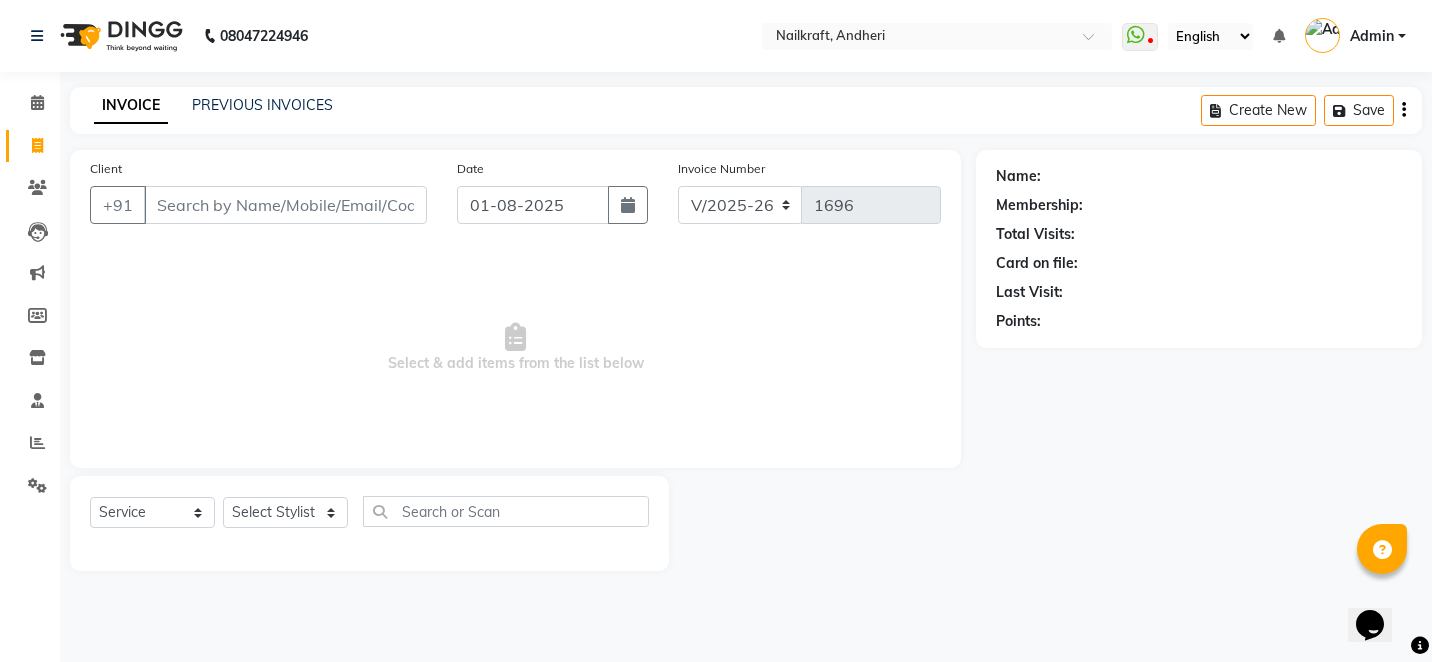 click on "Client" at bounding box center [285, 205] 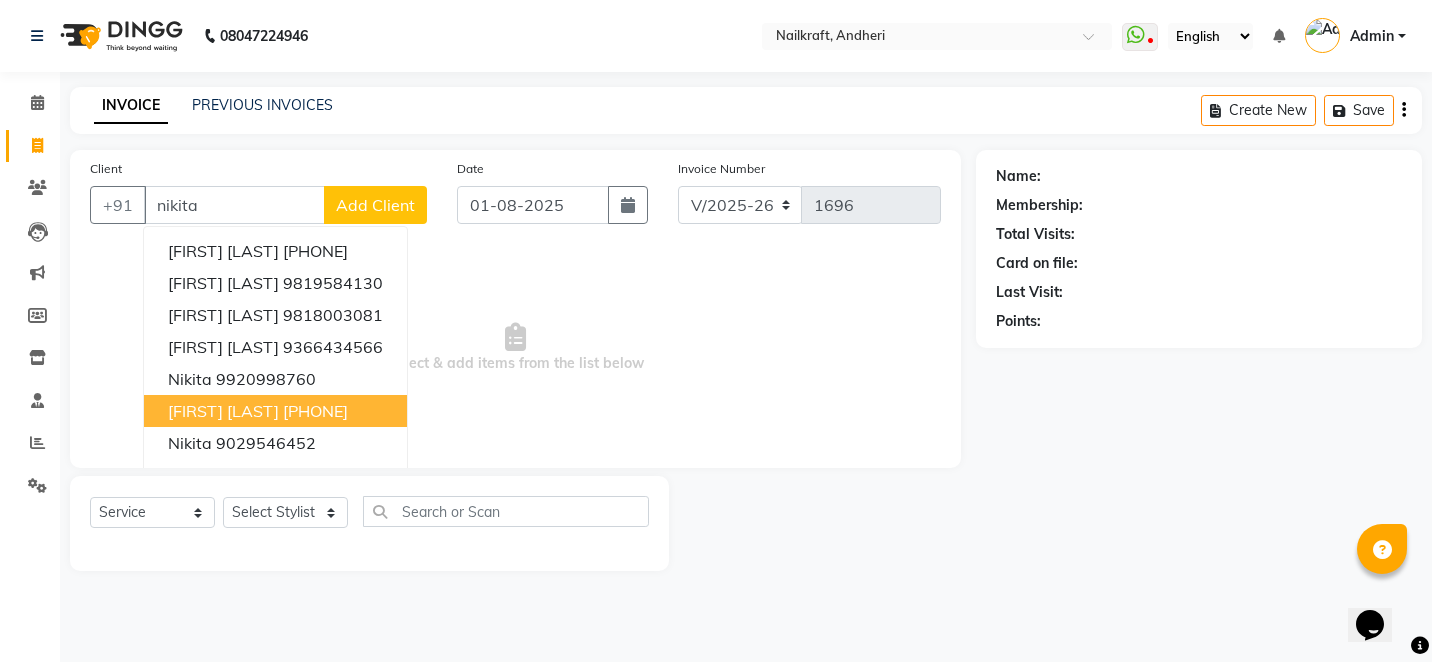 click on "Nikita Mistry  9769802857" at bounding box center (275, 411) 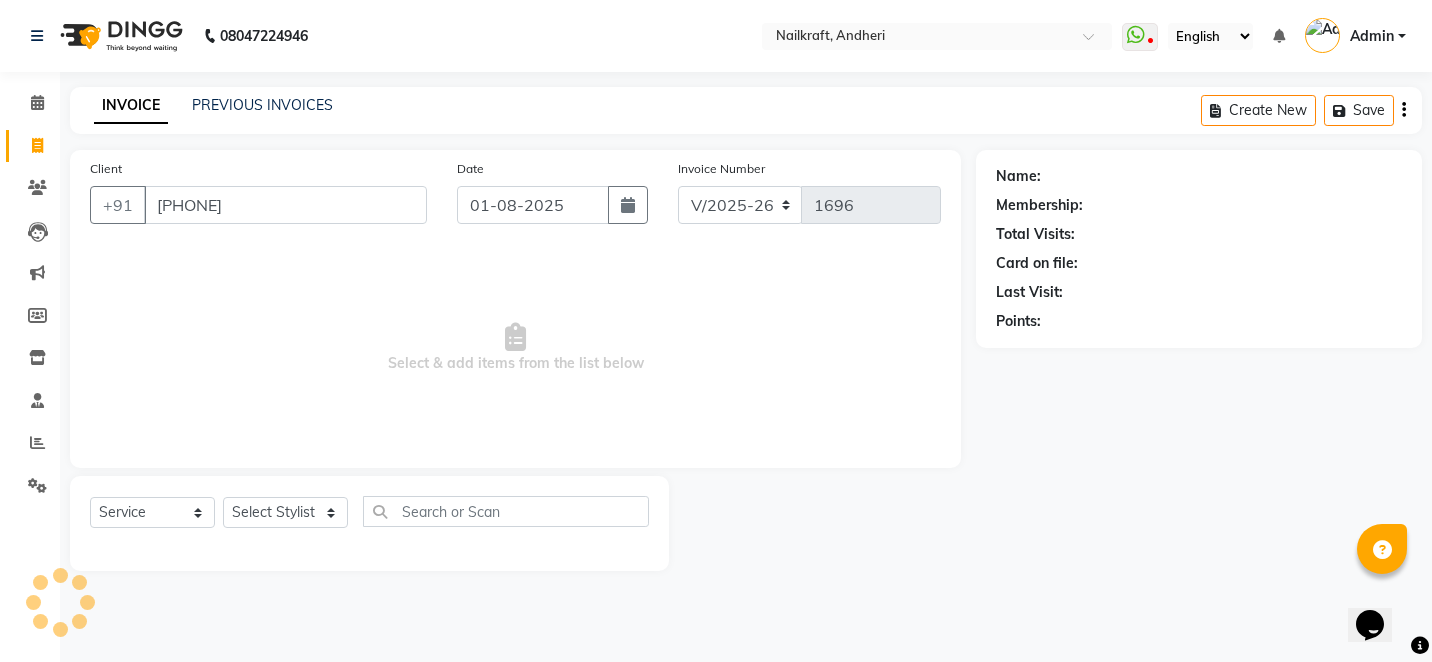 type on "[PHONE]" 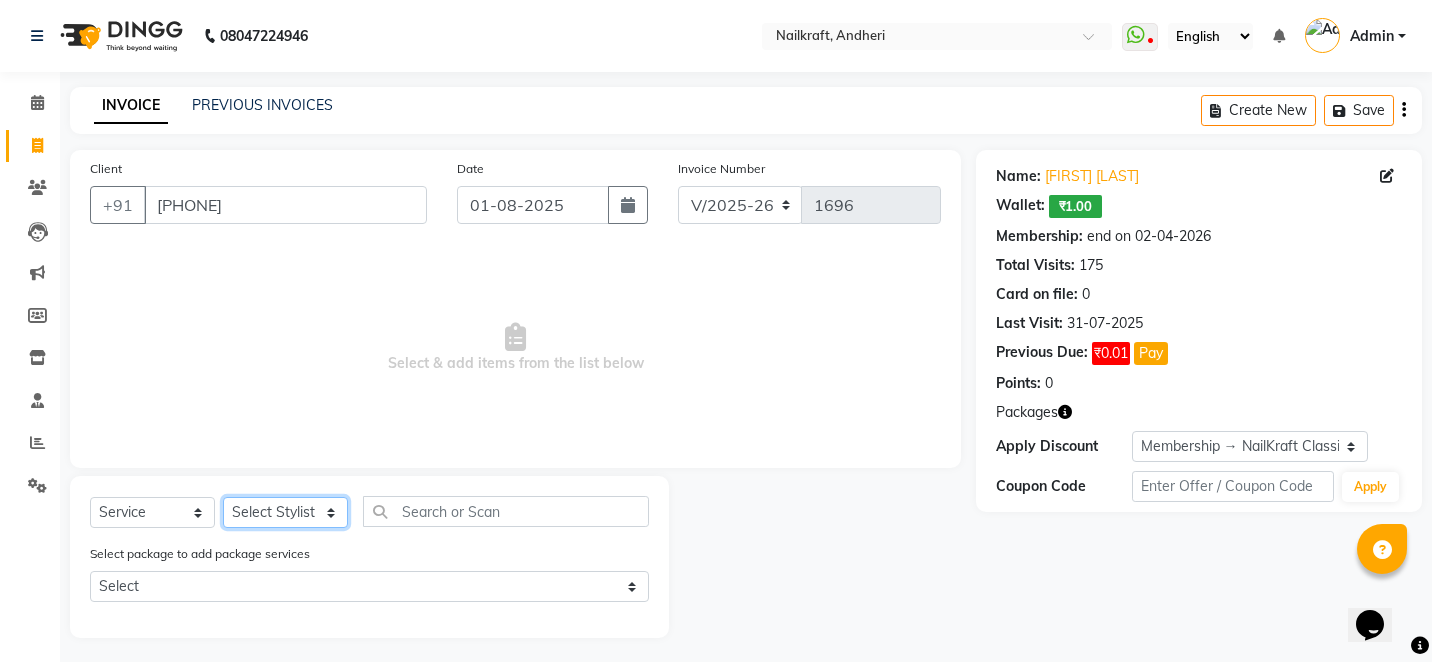 click on "Select Stylist Alam Arshad shaikh Deepali Deepu Chatry NailKraft Nikita NITA  CHAHAL  Sneha Balu Ichake Vaishali Vinod Yadav" 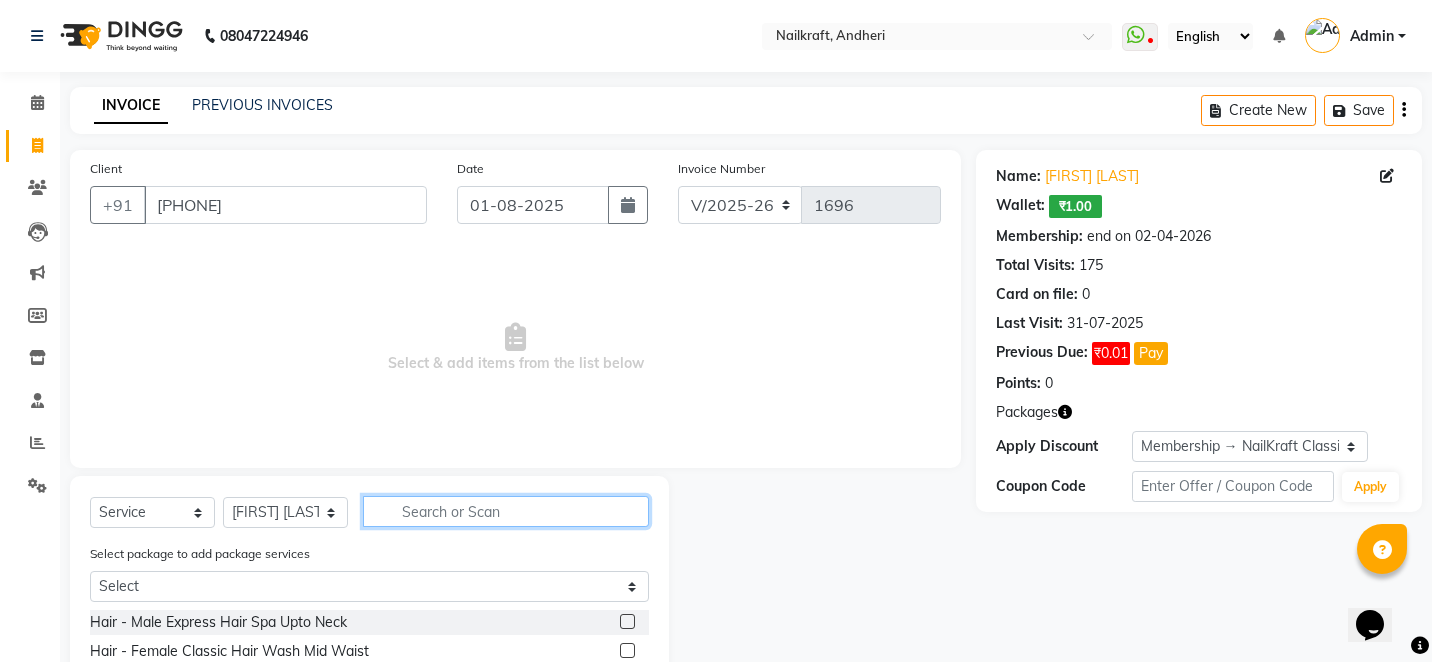 click 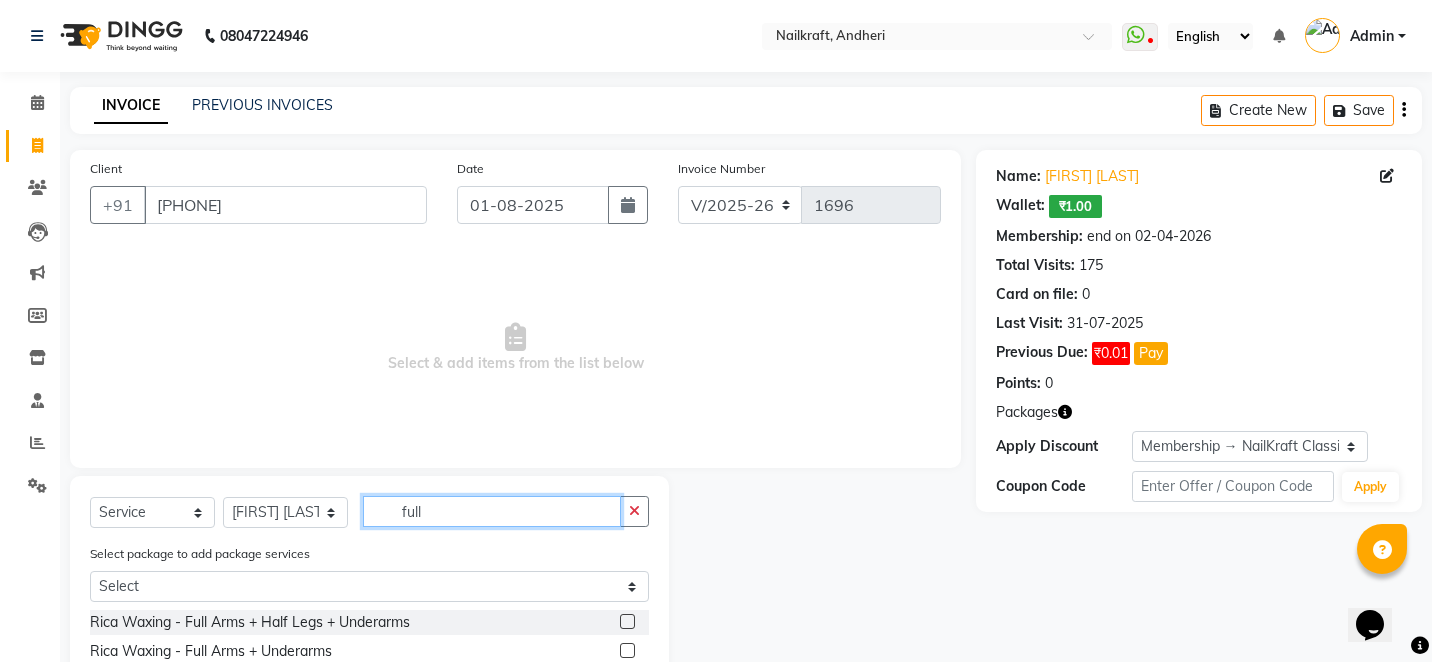 type on "full" 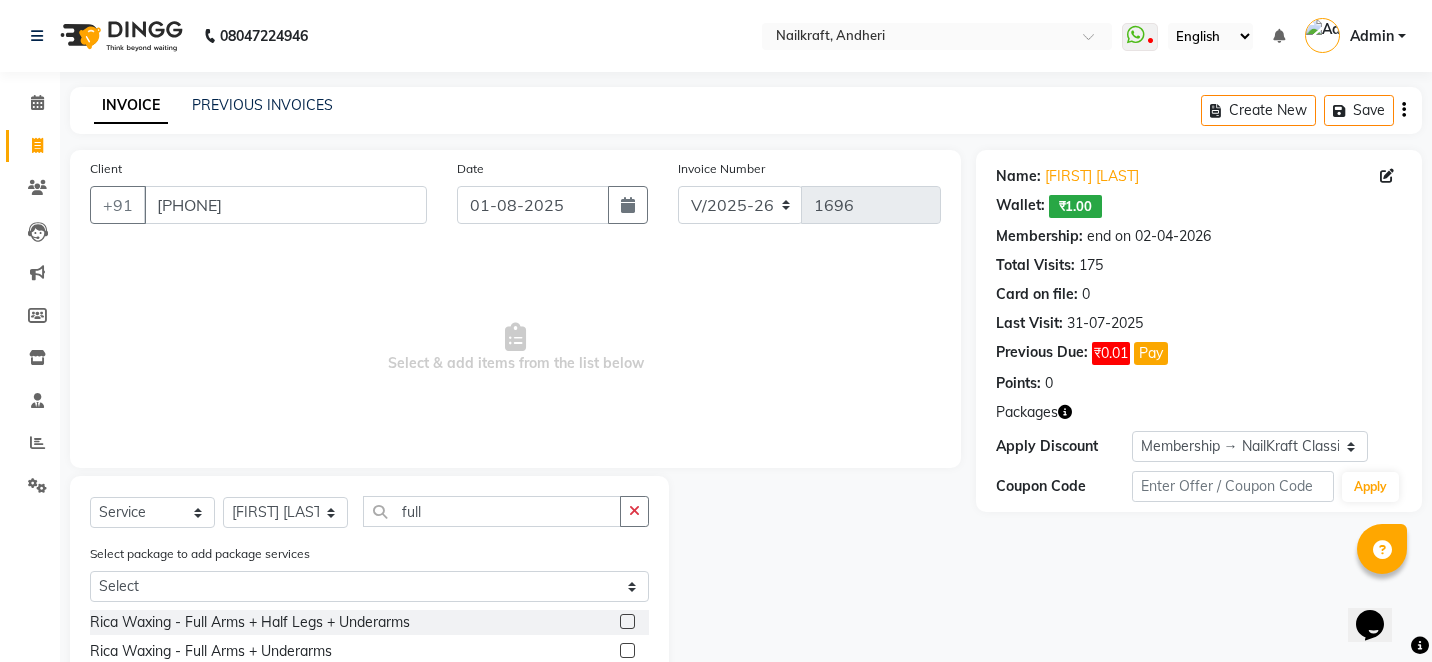 click 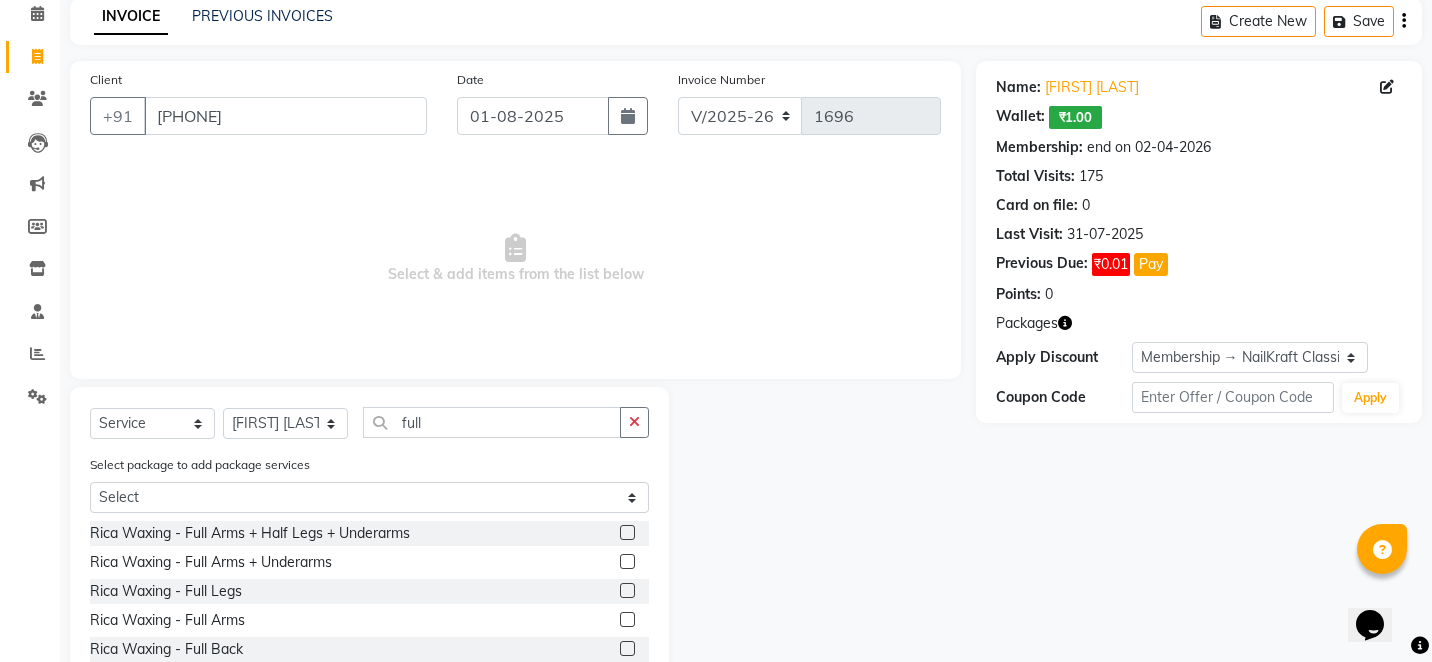 scroll, scrollTop: 120, scrollLeft: 0, axis: vertical 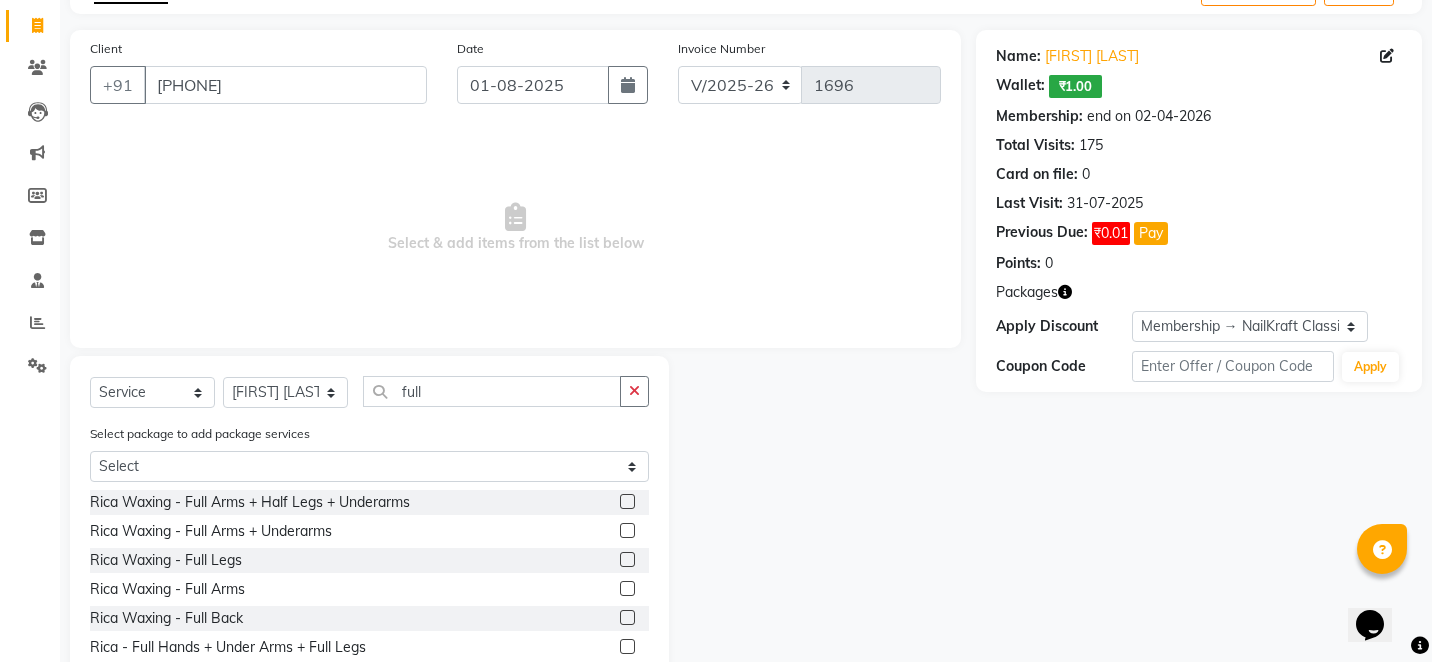 click 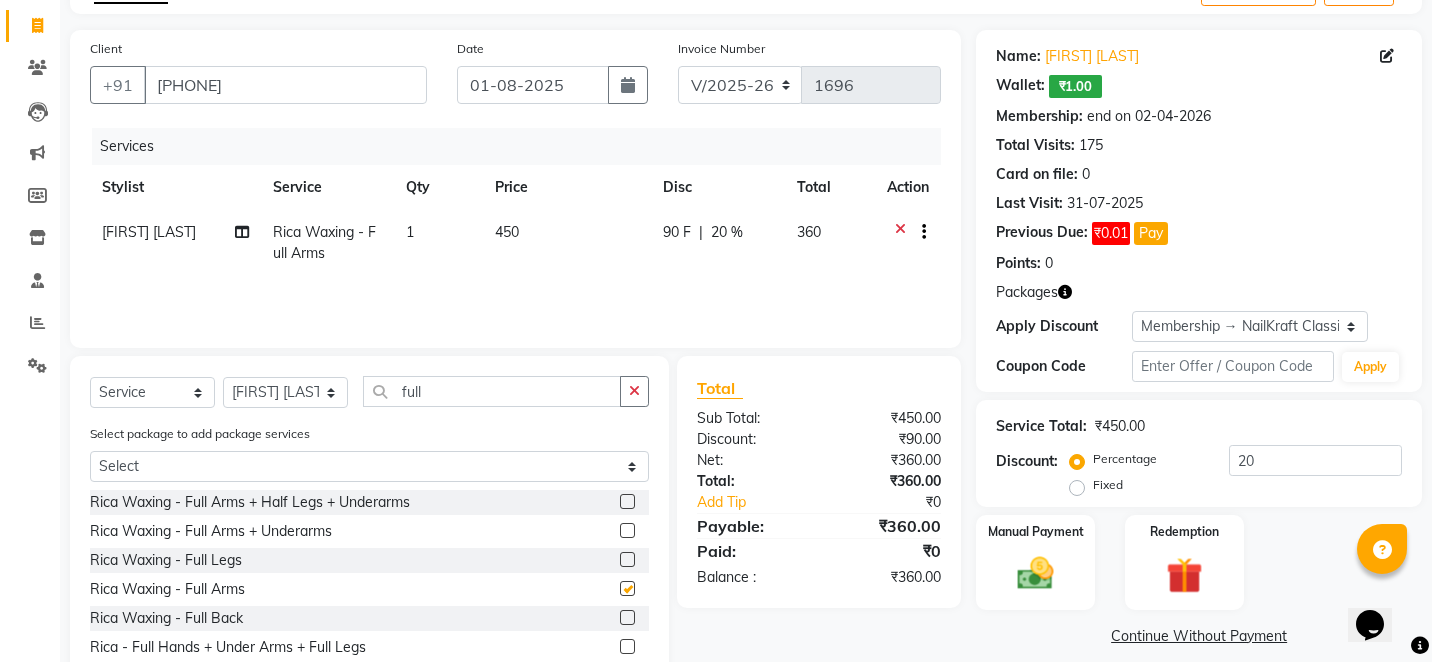 checkbox on "false" 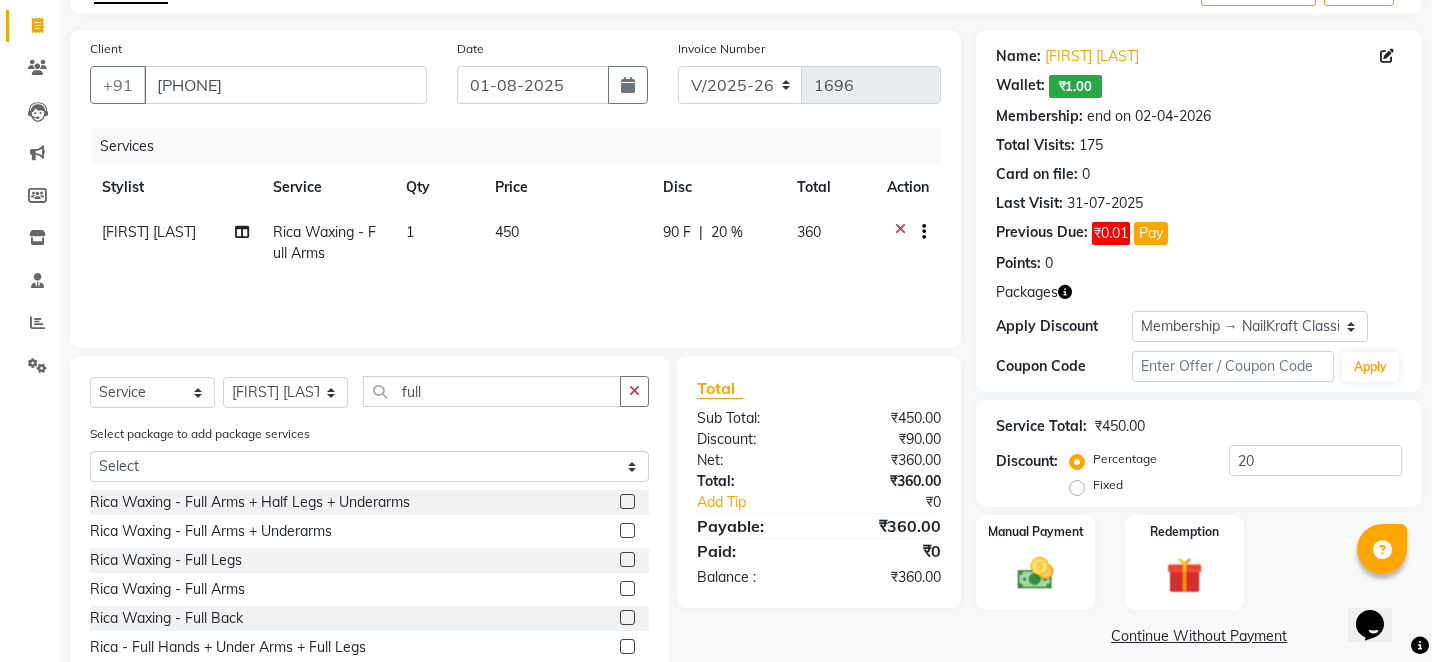 click 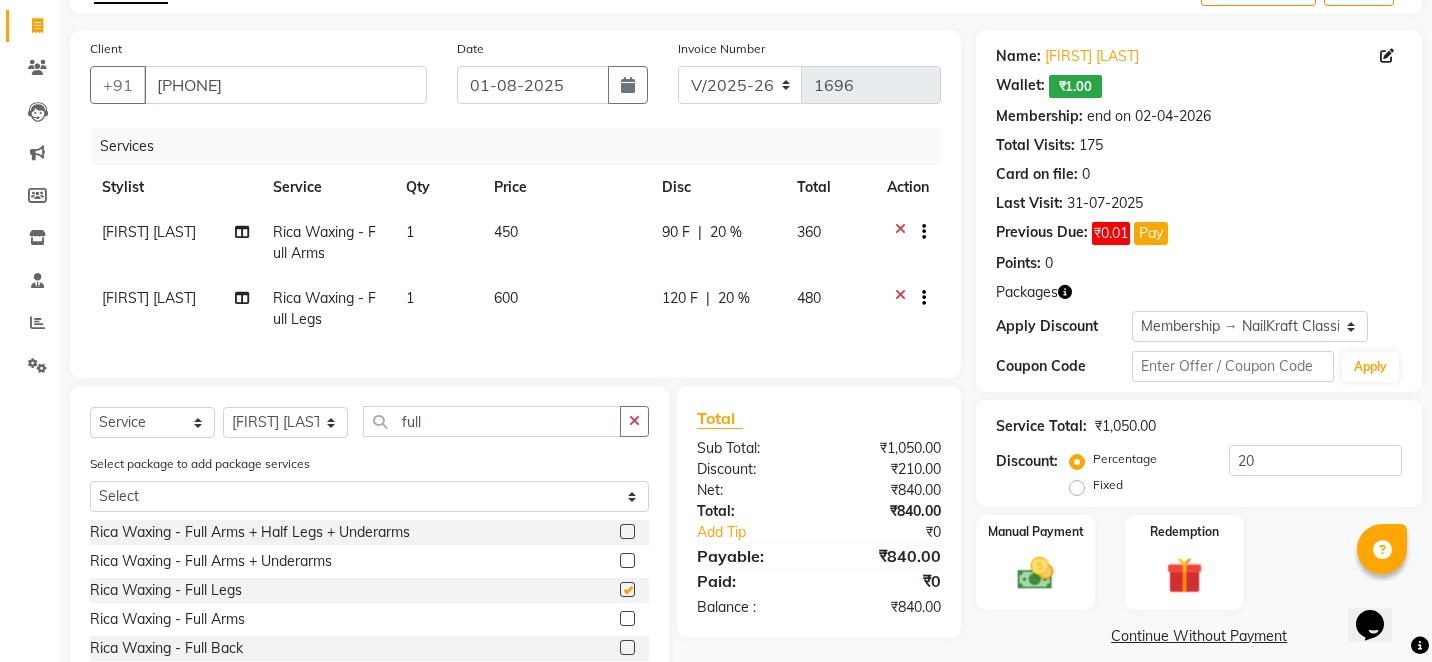 checkbox on "false" 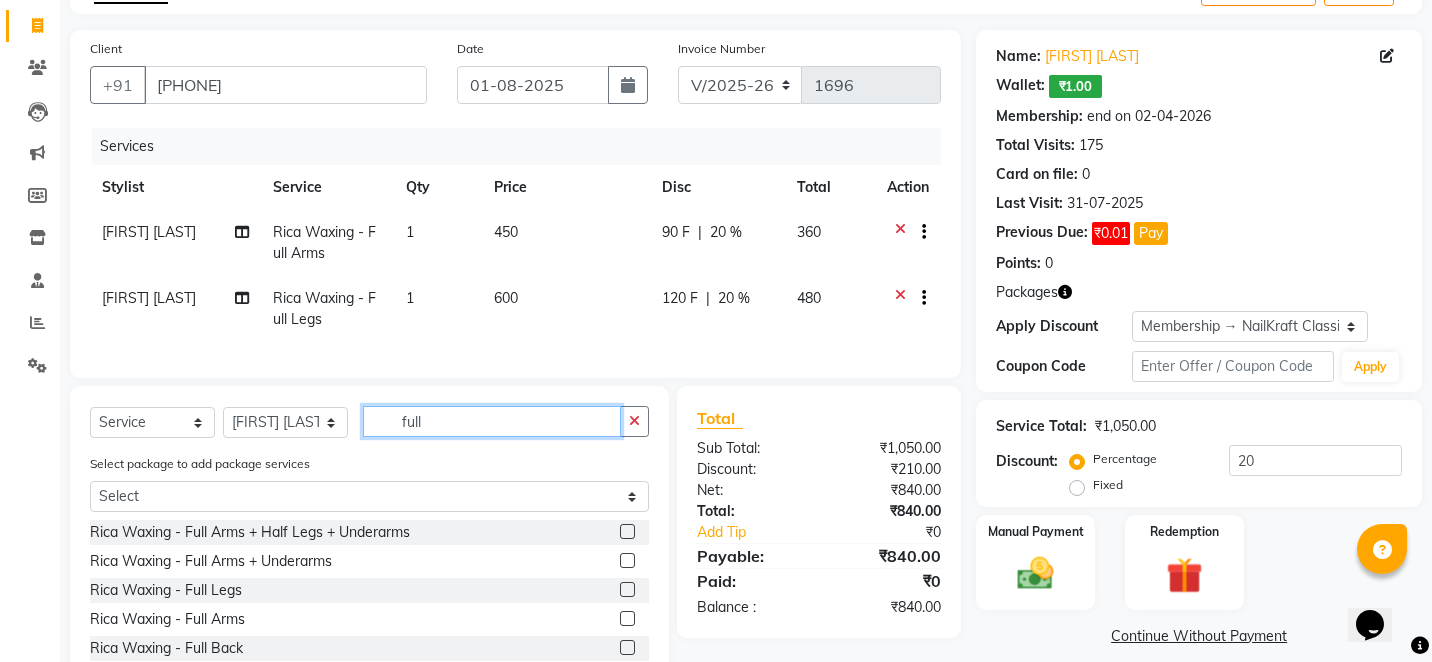click on "full" 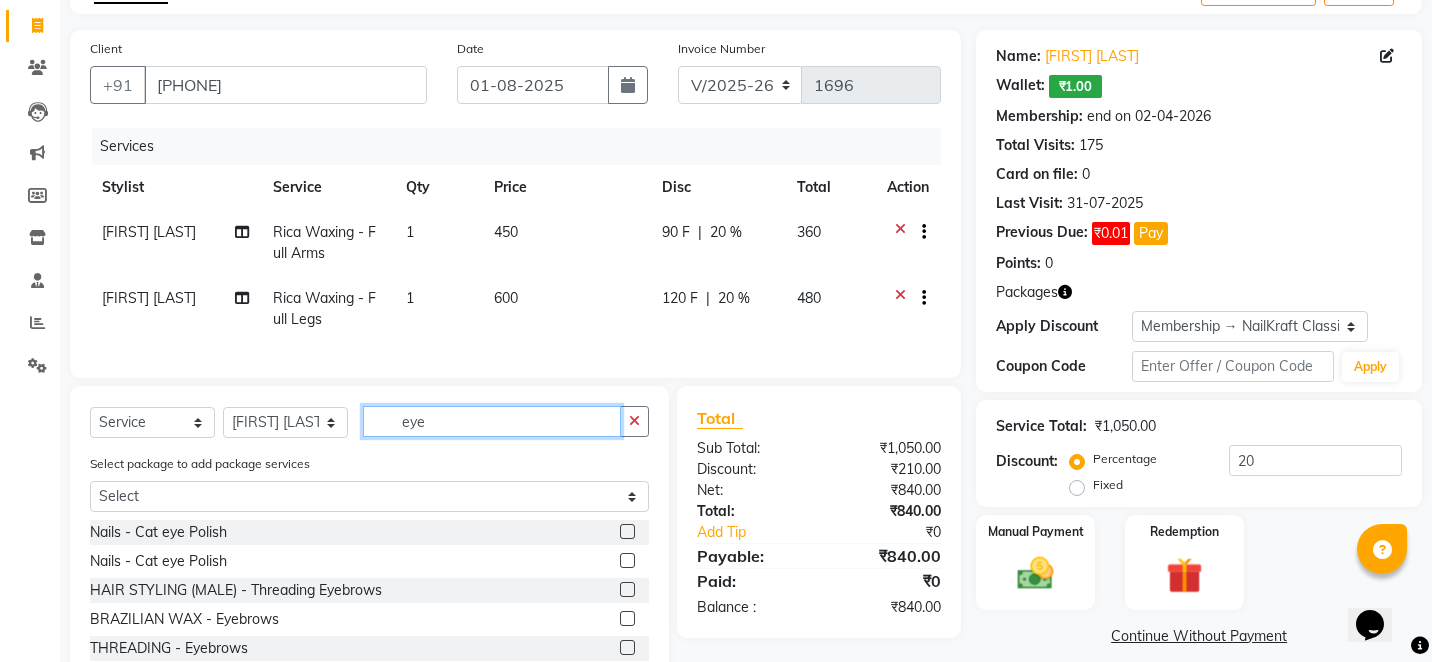 type on "eye" 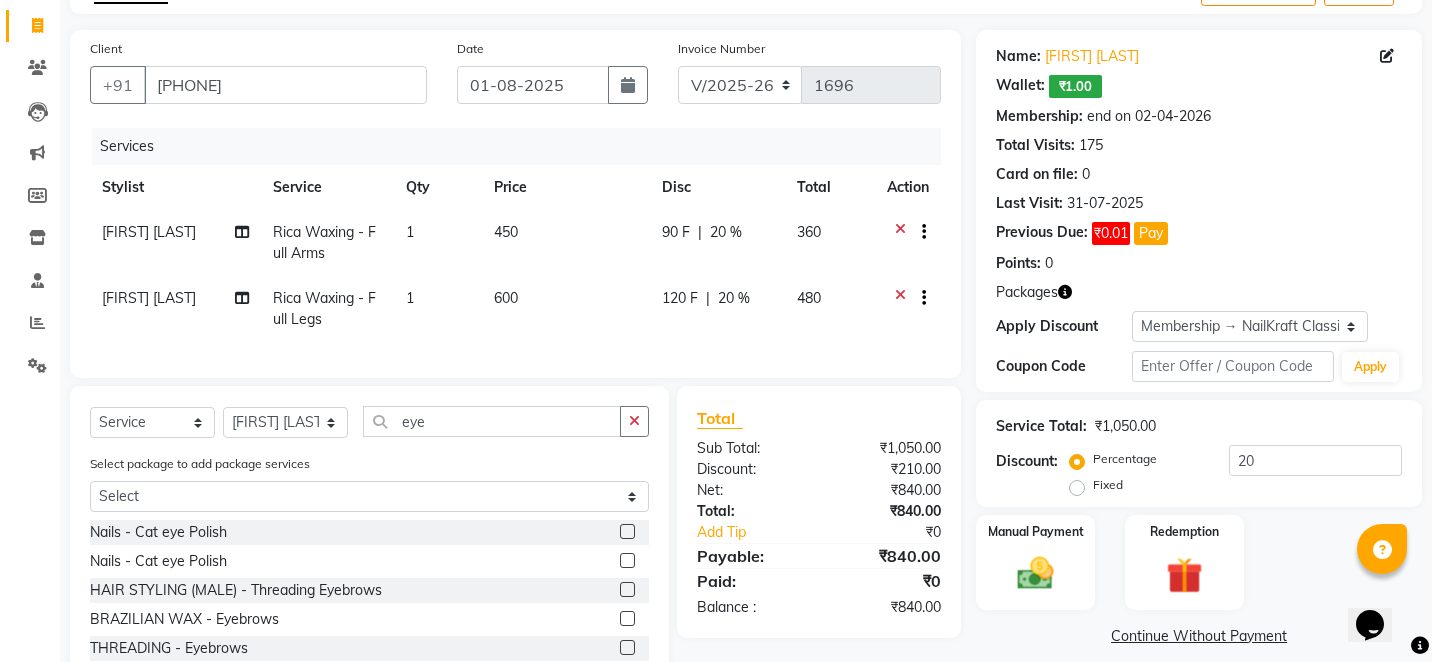 click 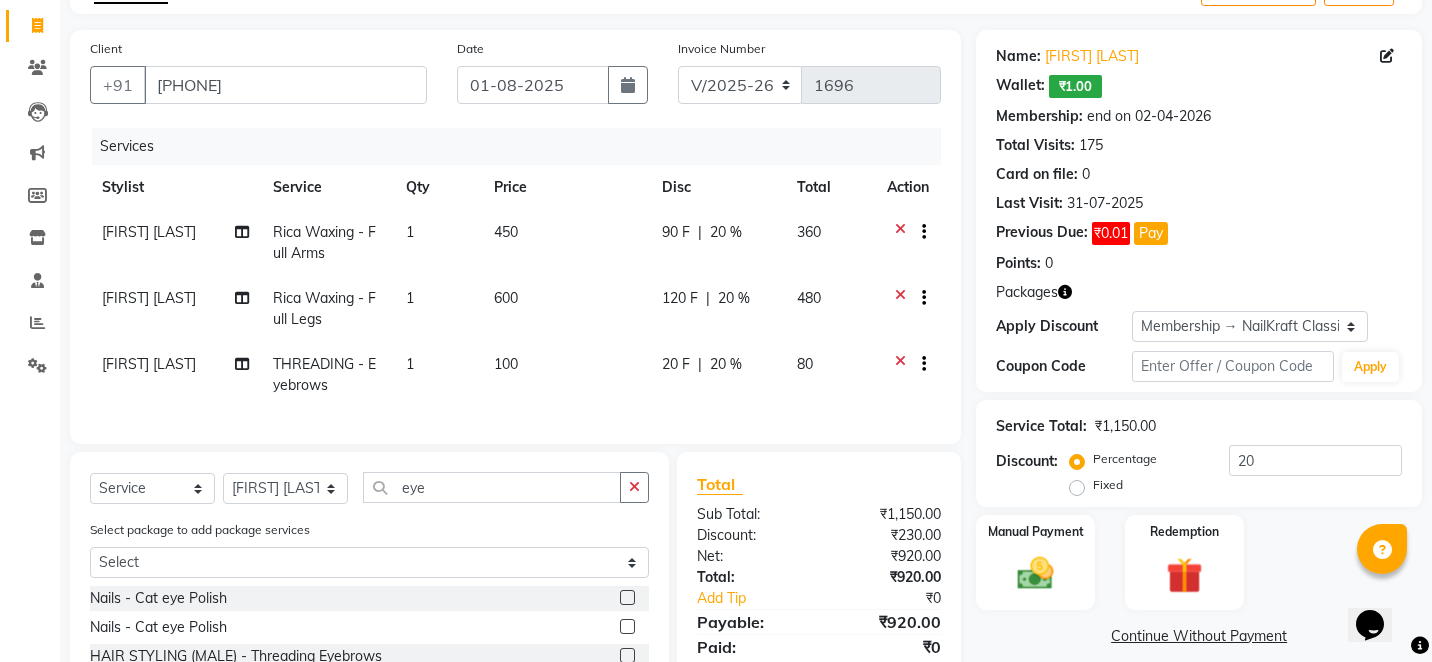 checkbox on "false" 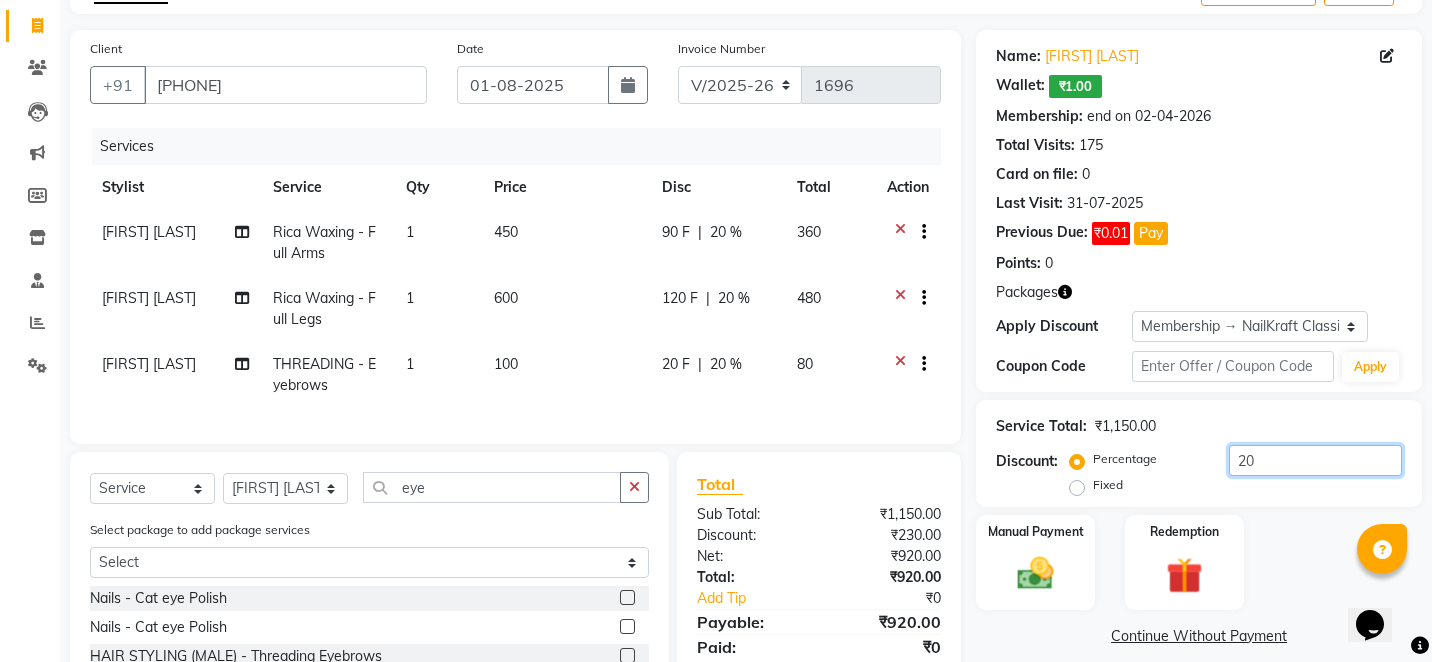 click on "20" 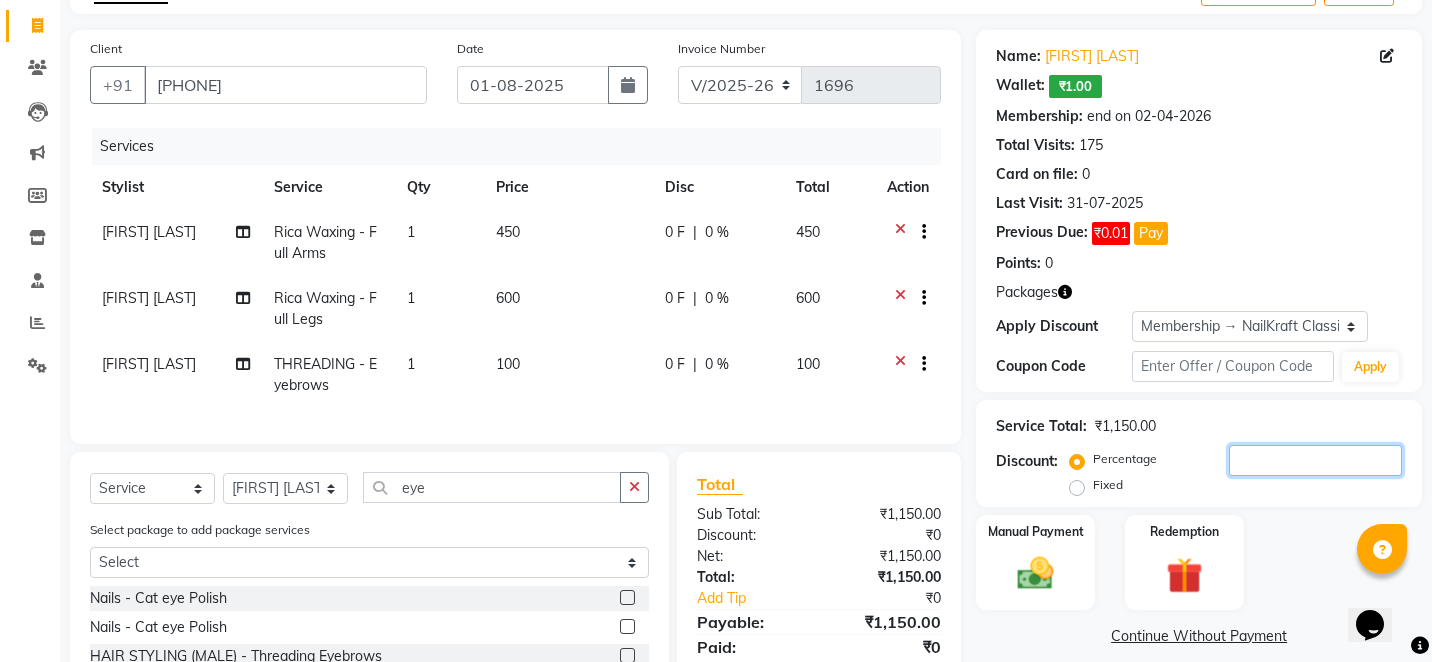 click 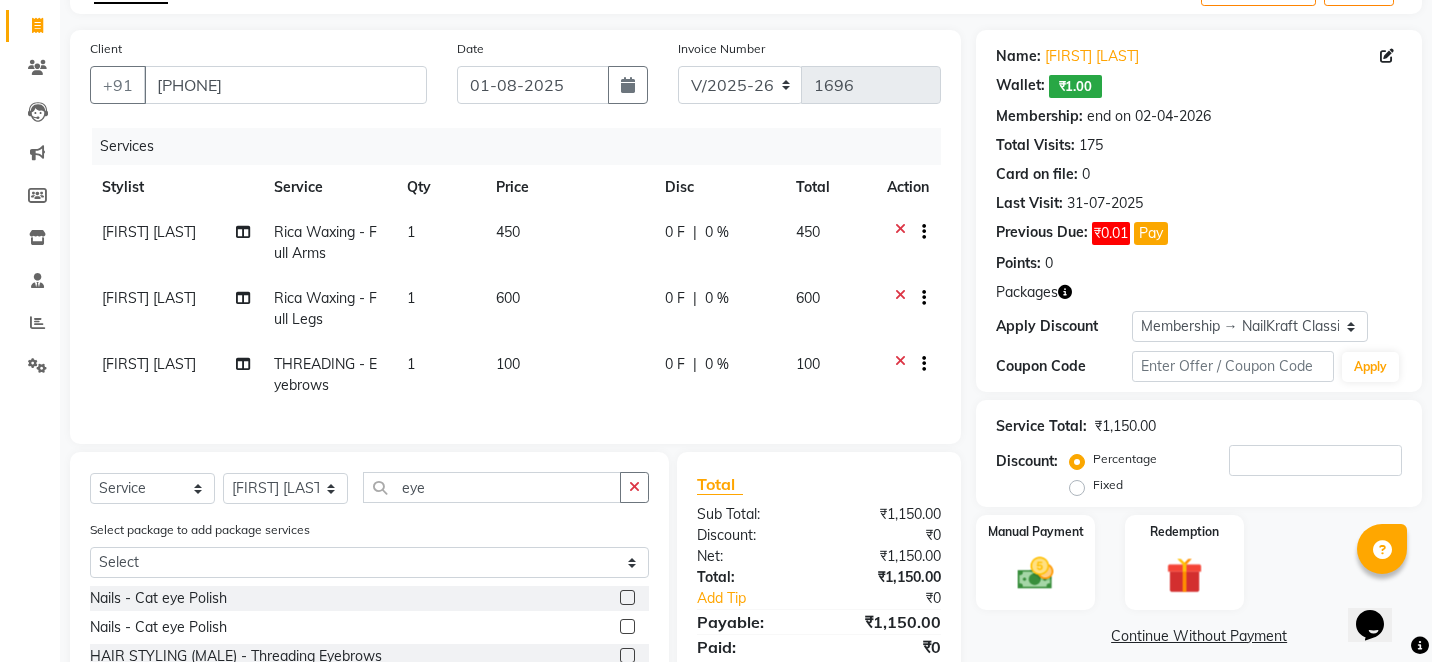 click on "Previous Due:  ₹0.01 Pay" 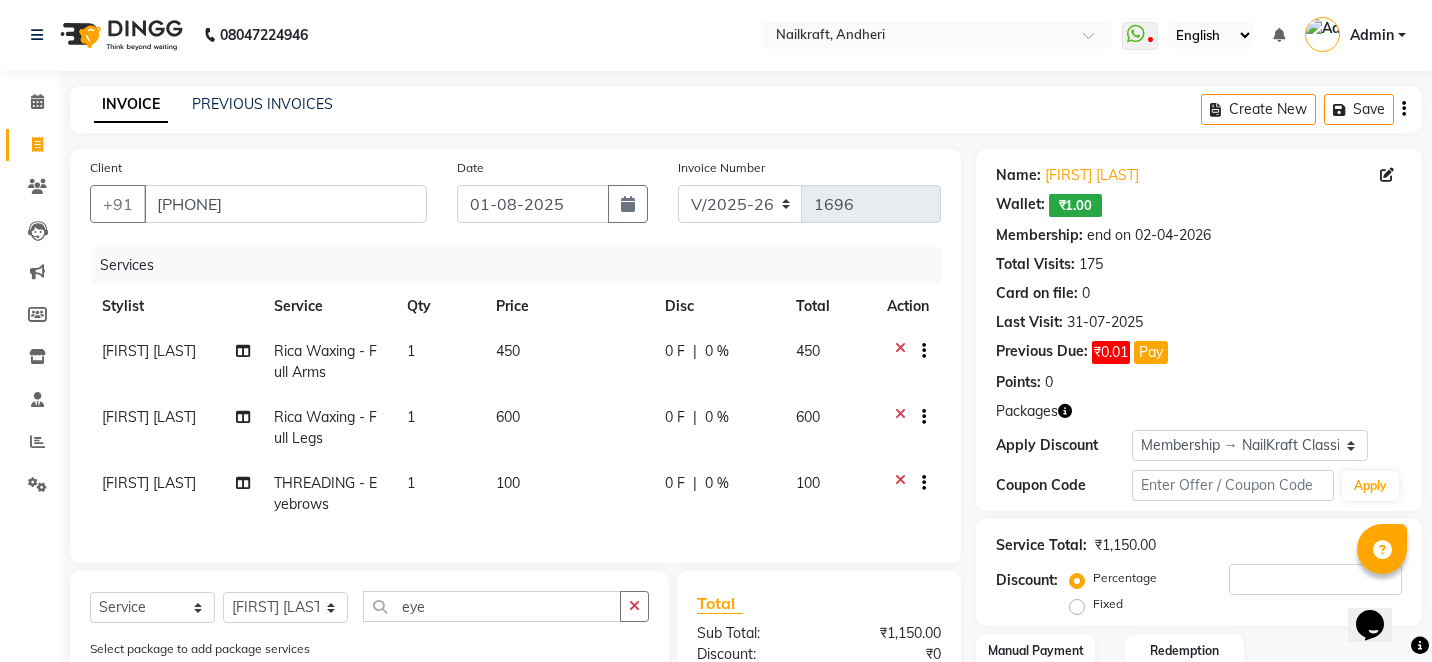 scroll, scrollTop: 0, scrollLeft: 0, axis: both 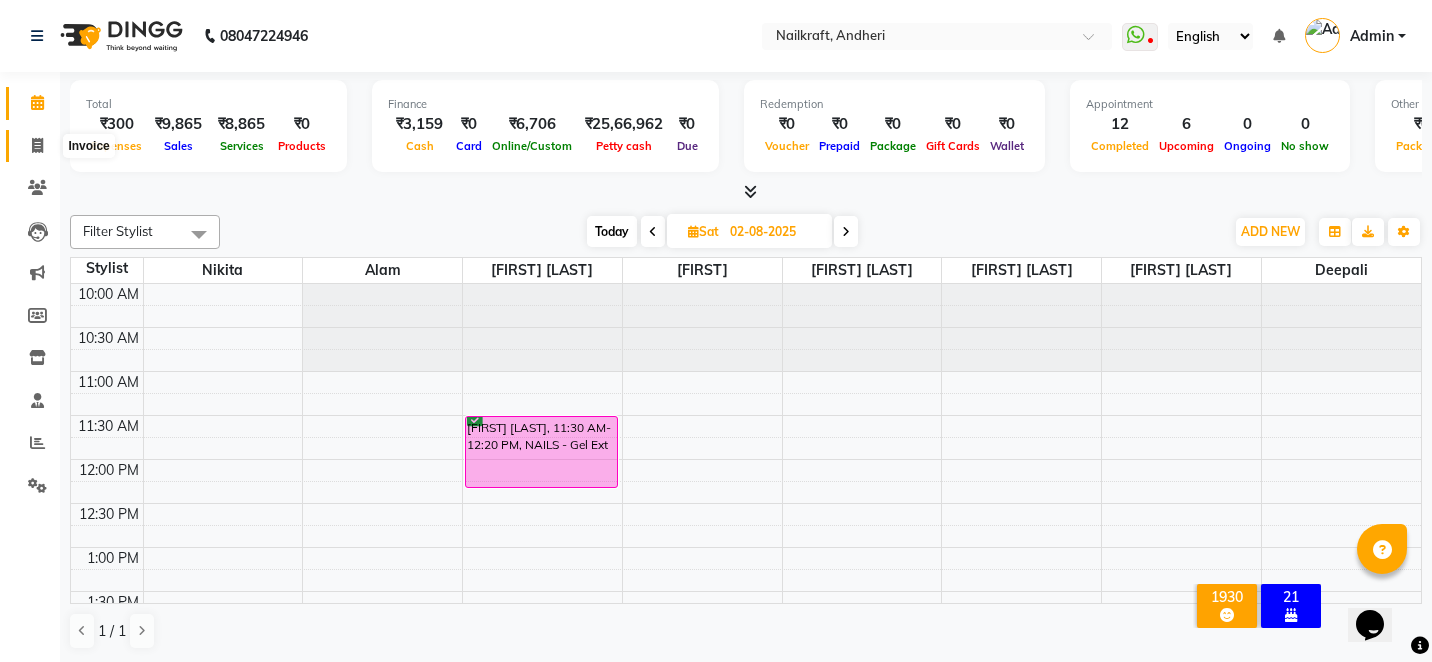click 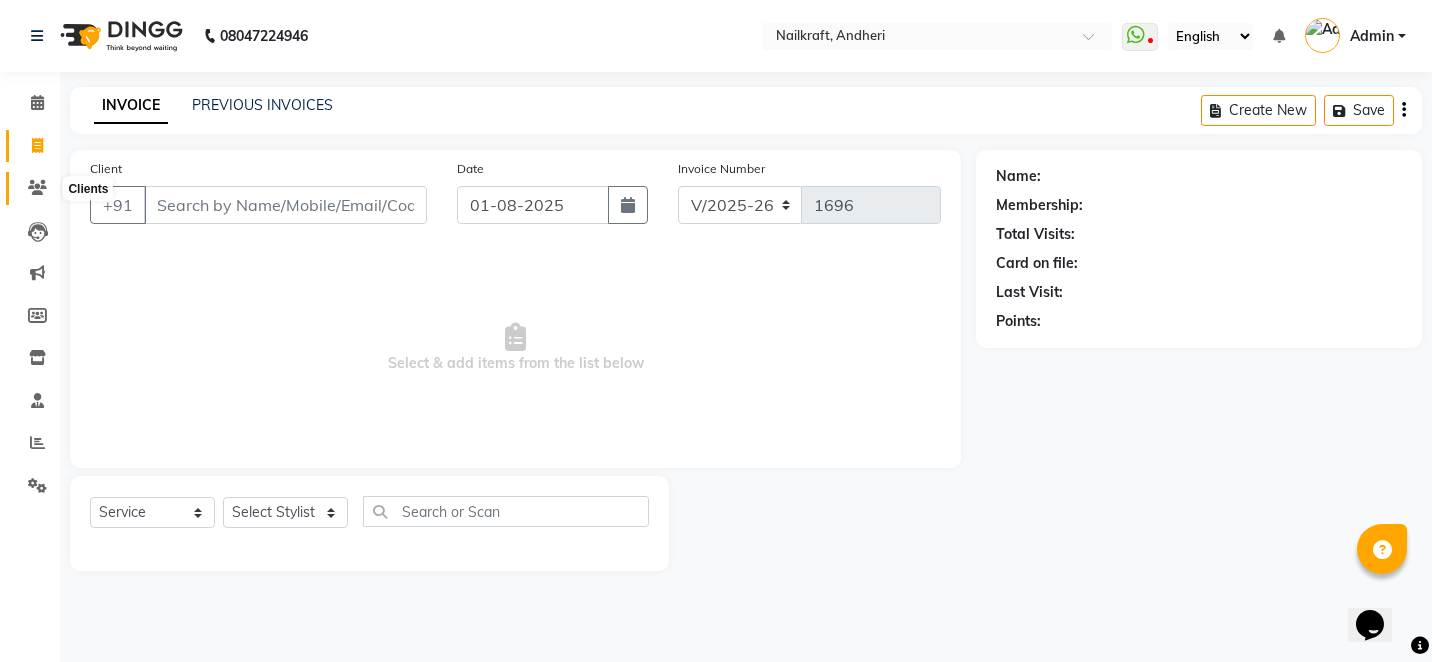 click 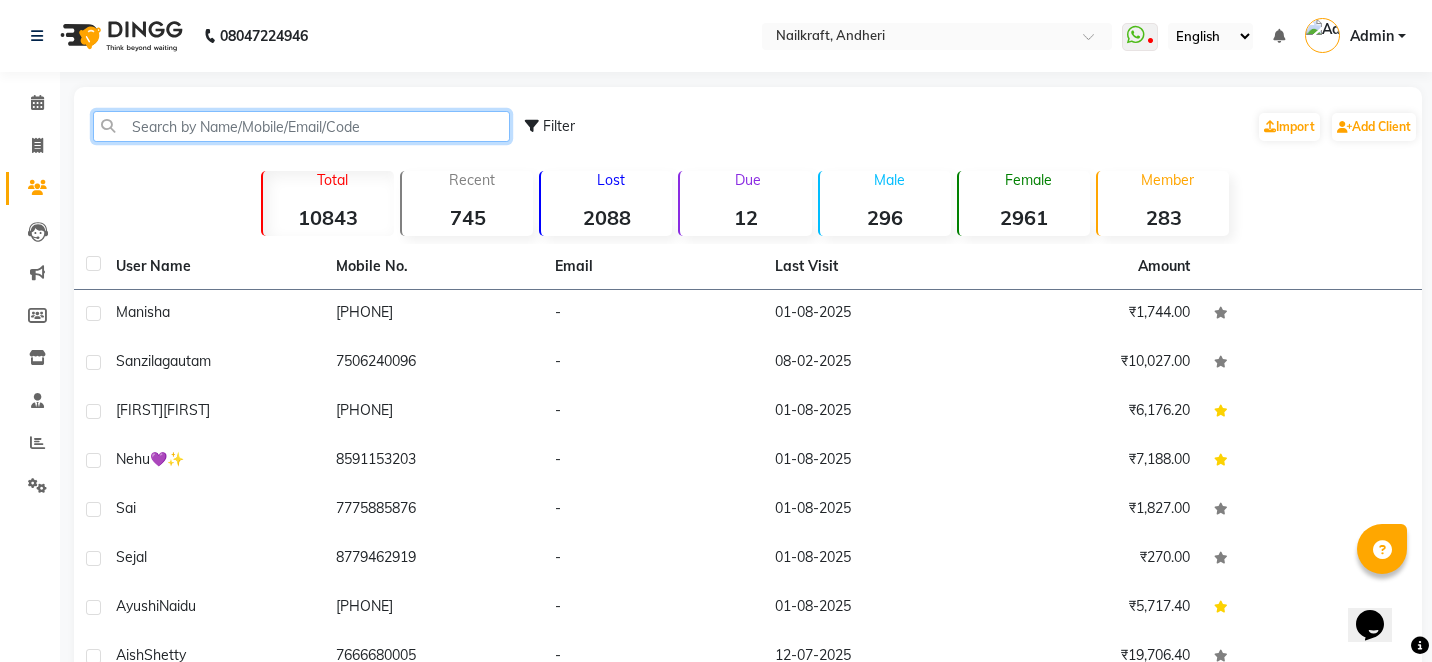 click 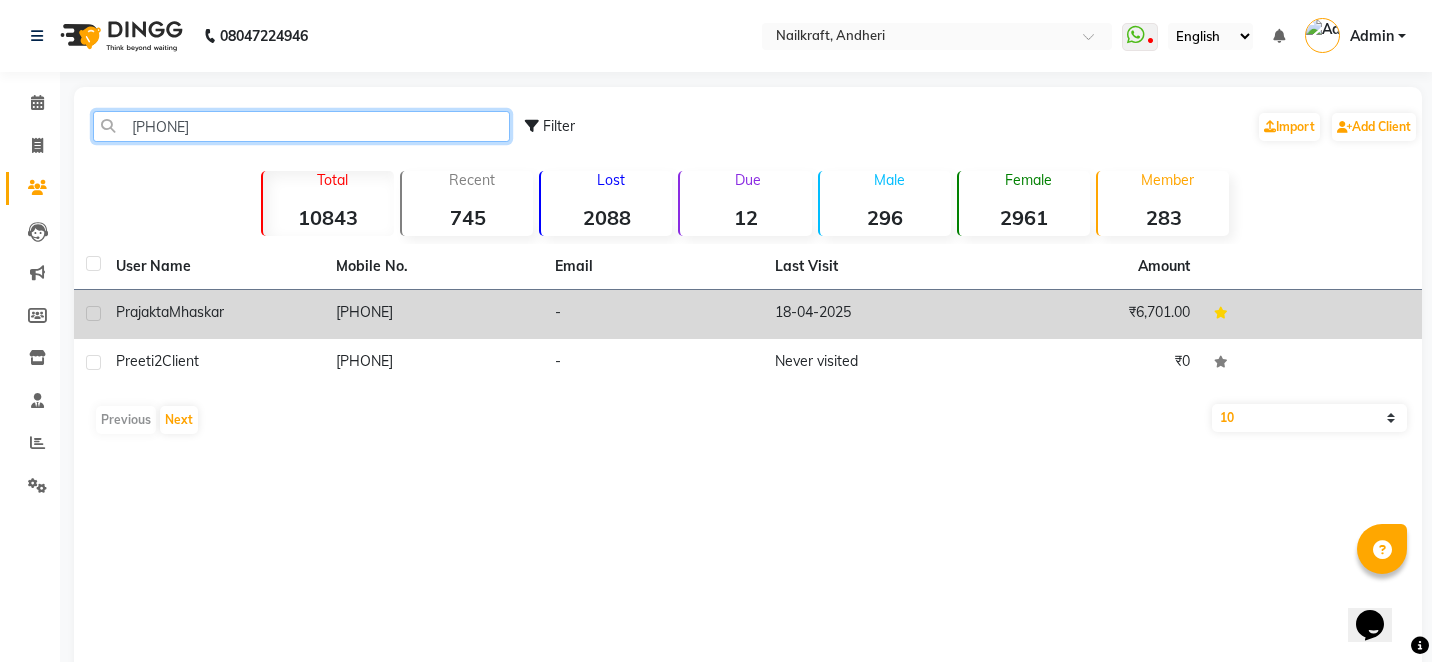 type on "[PHONE]" 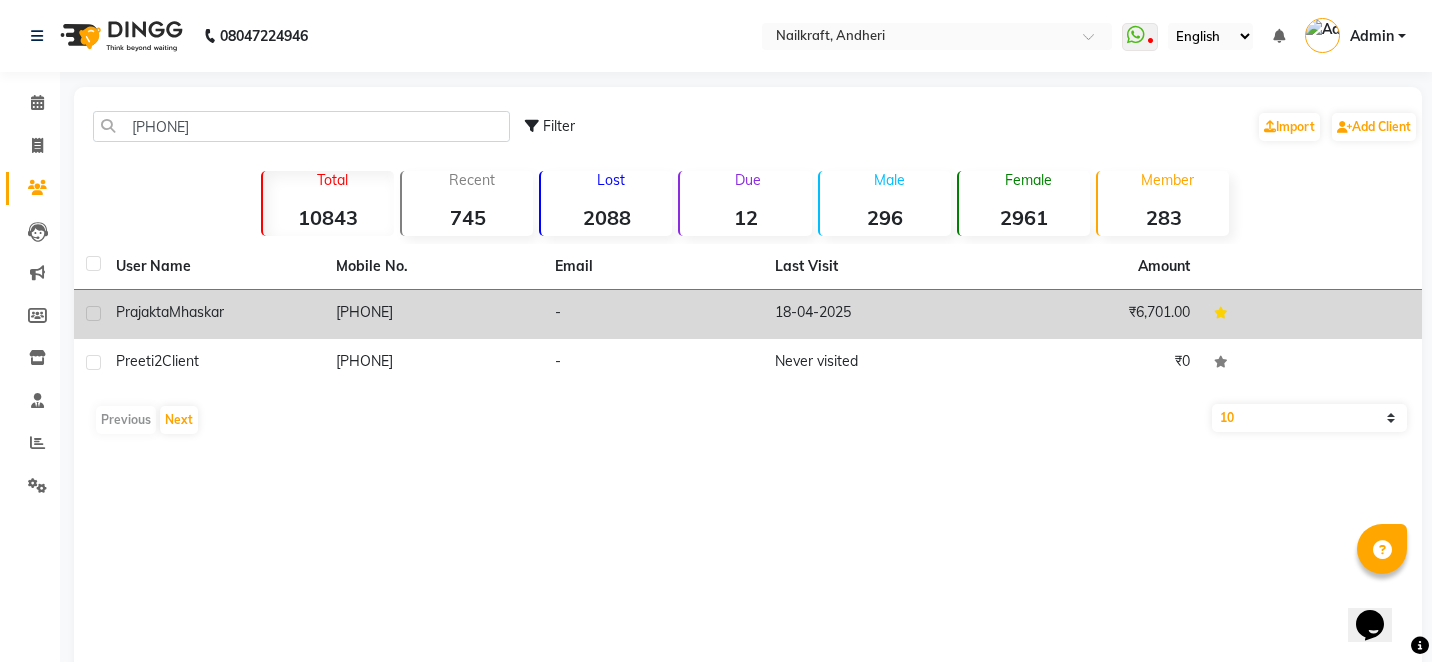 click on "[PHONE]" 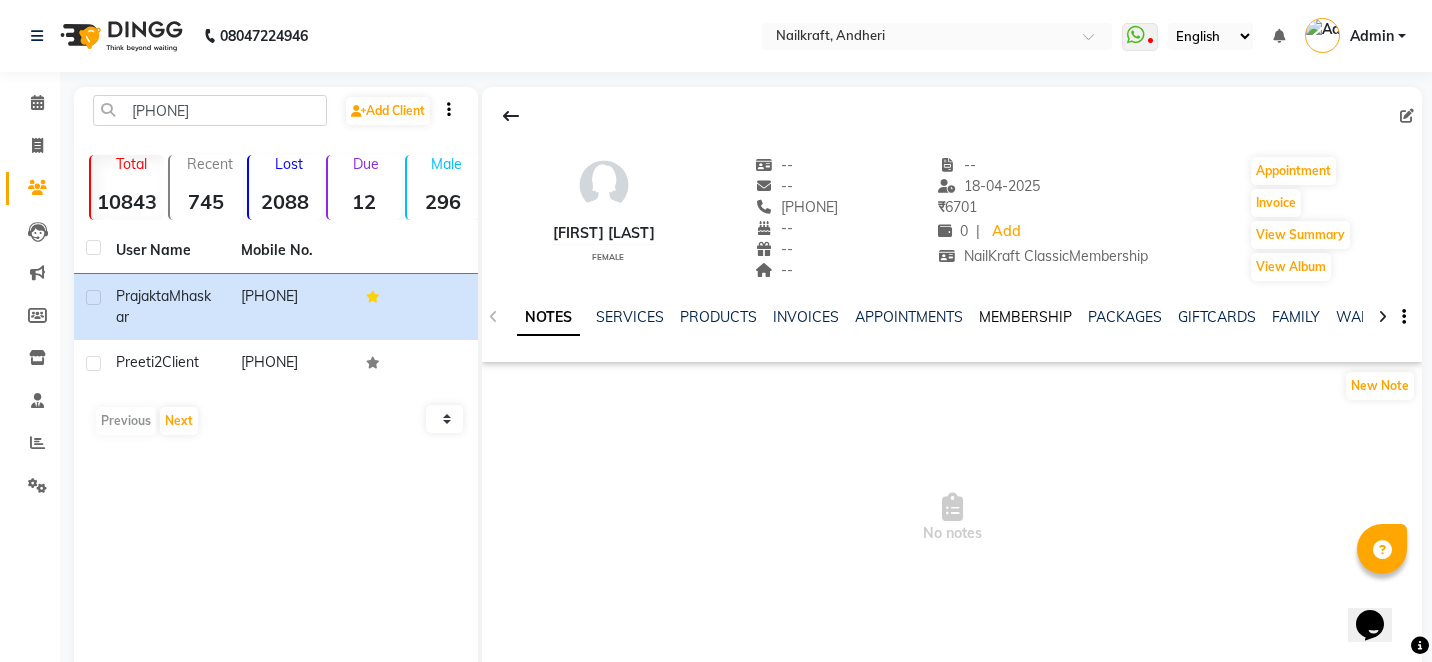 click on "MEMBERSHIP" 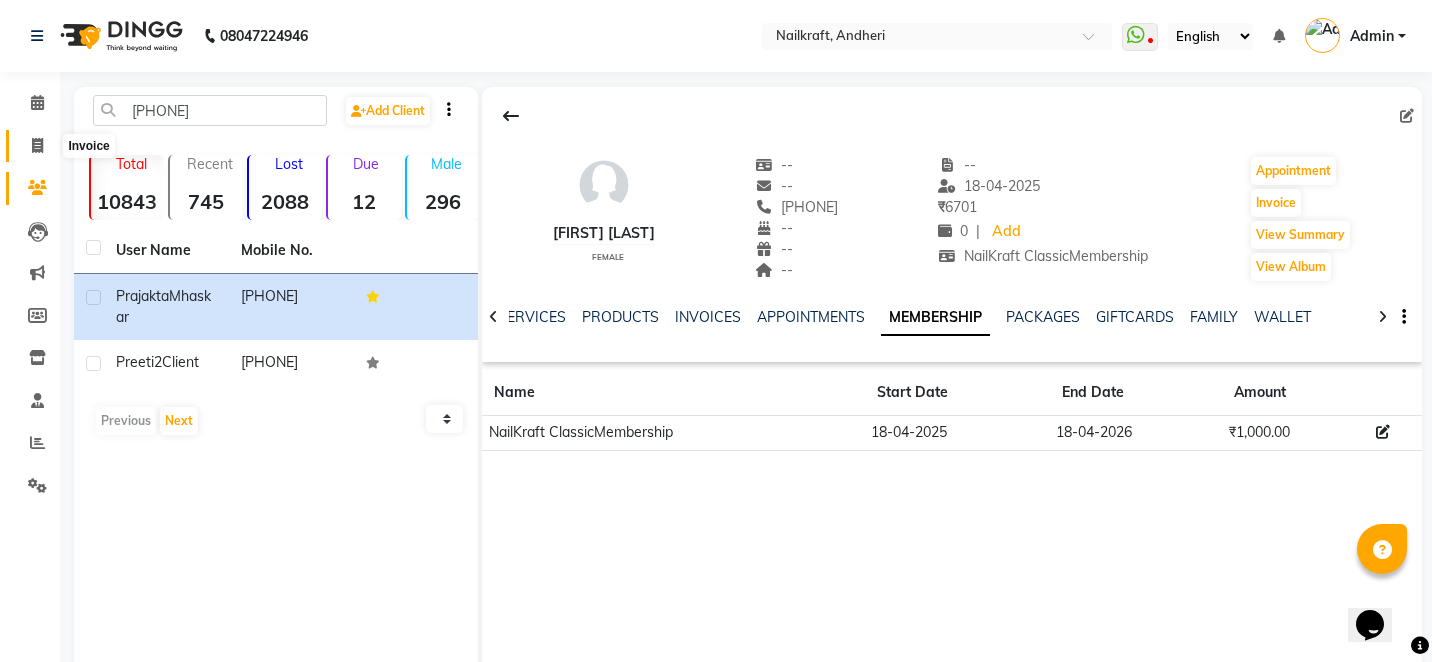 click 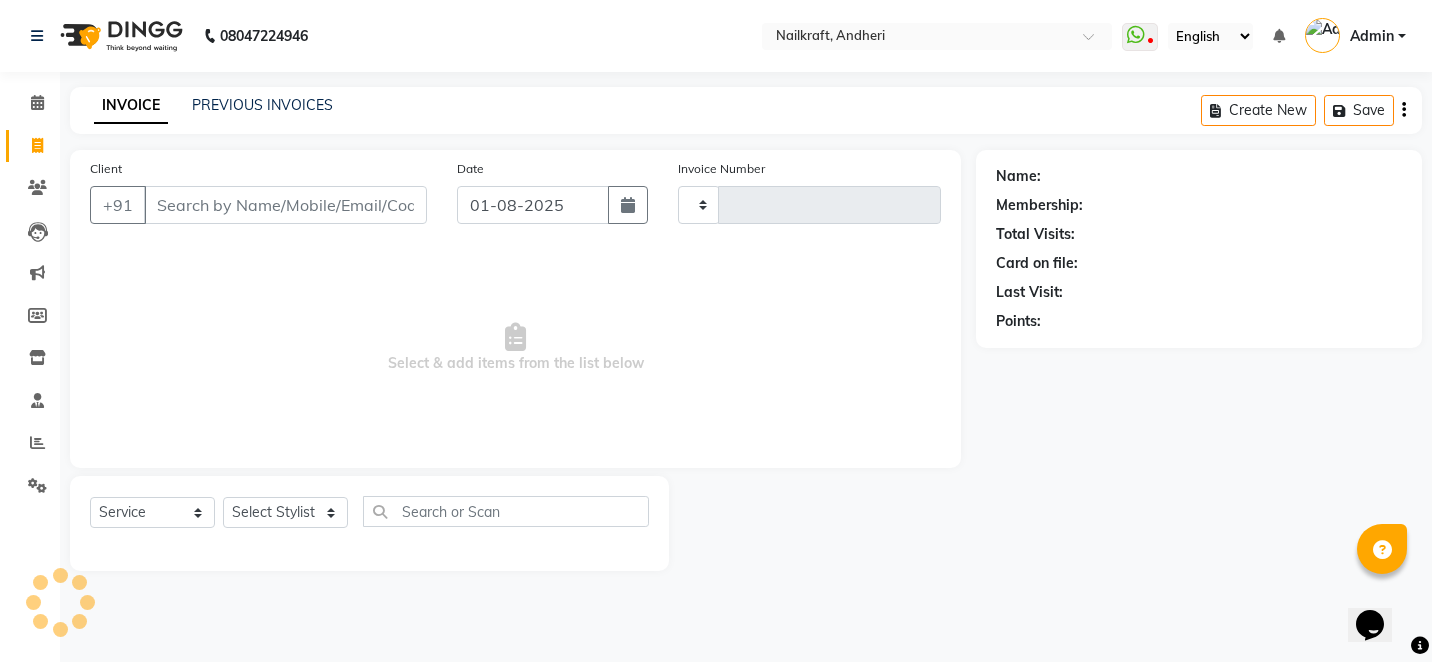 type on "1696" 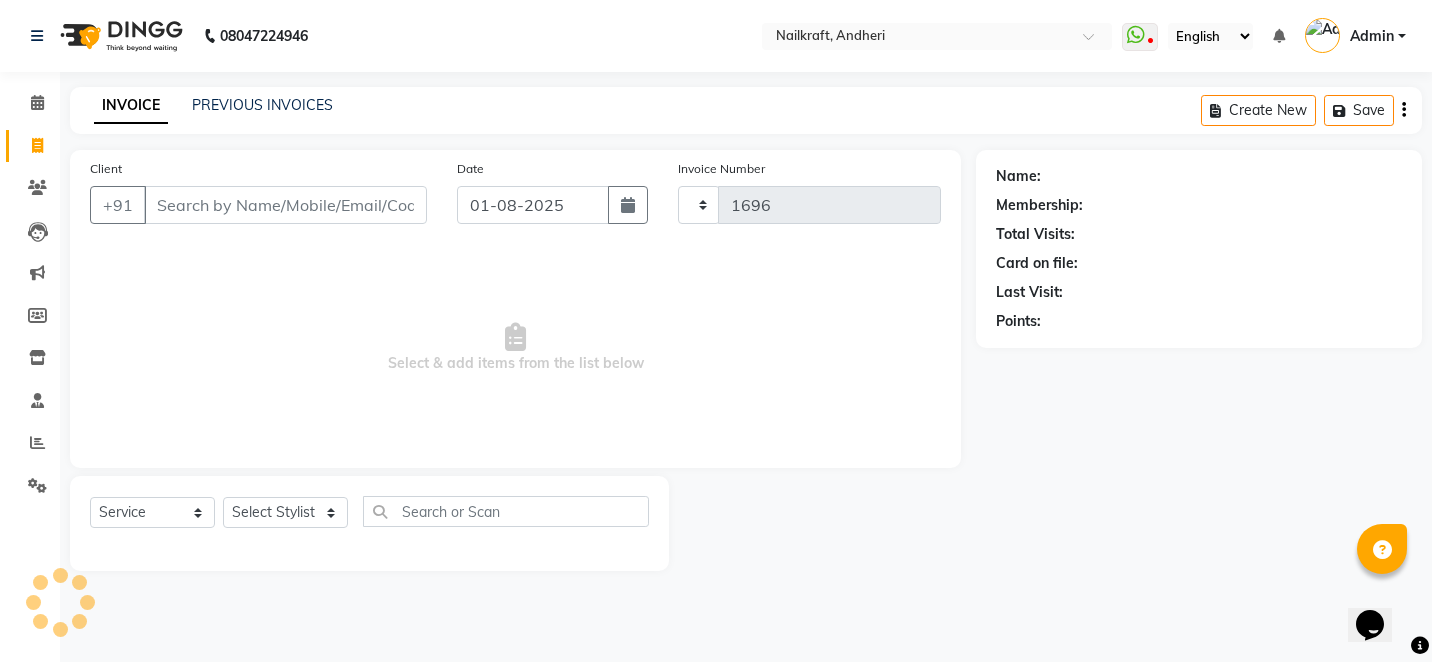select on "6081" 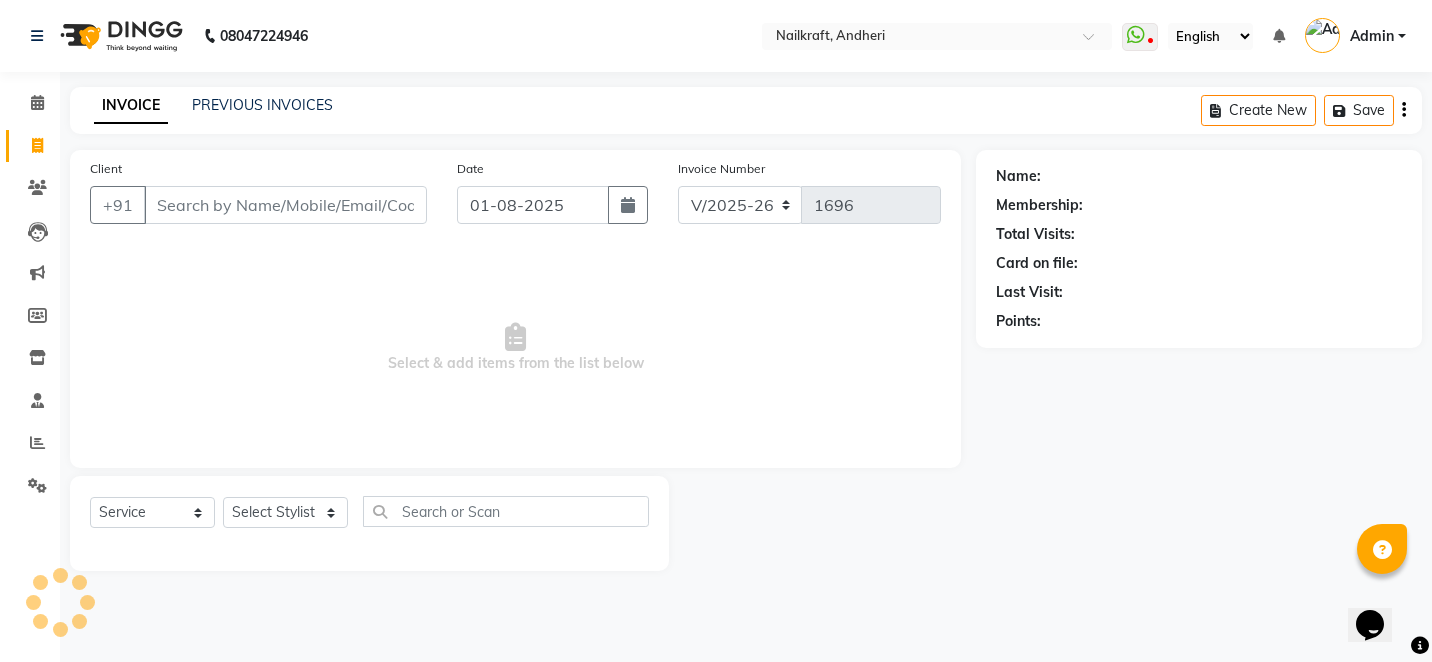 click on "Client" at bounding box center [285, 205] 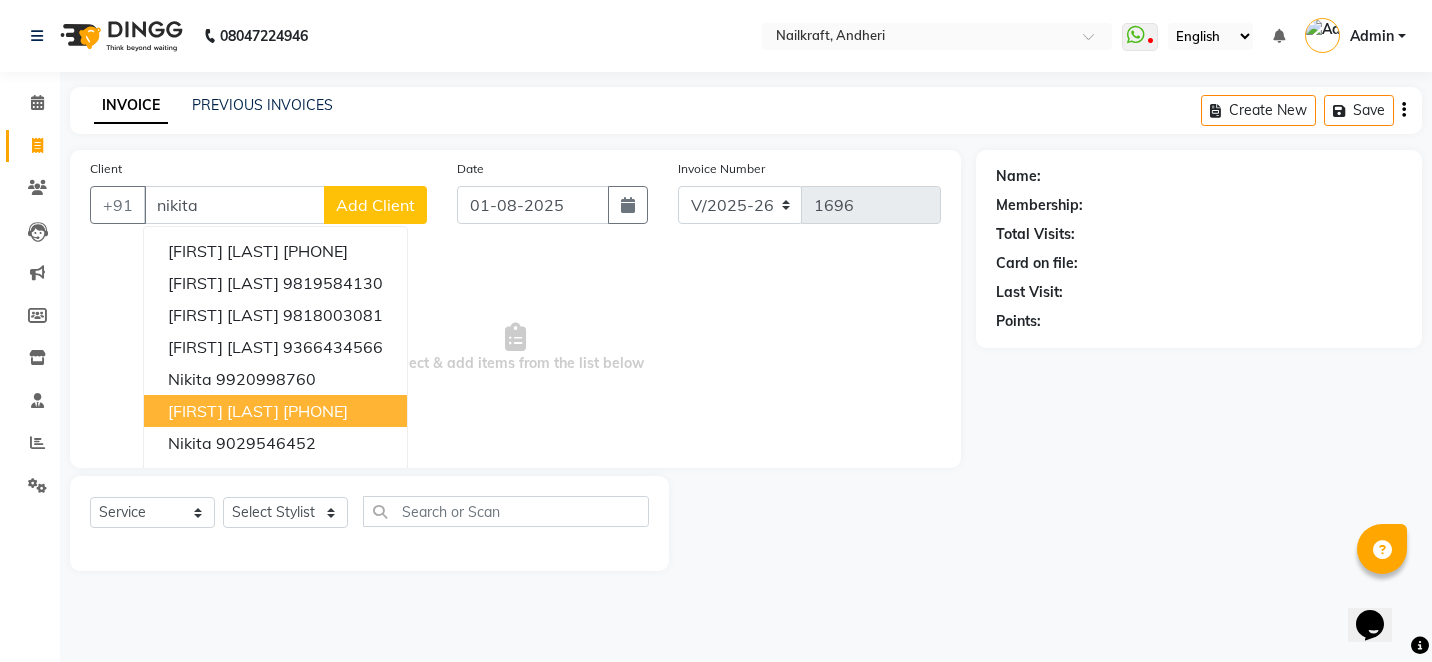 click on "[PHONE]" at bounding box center (315, 411) 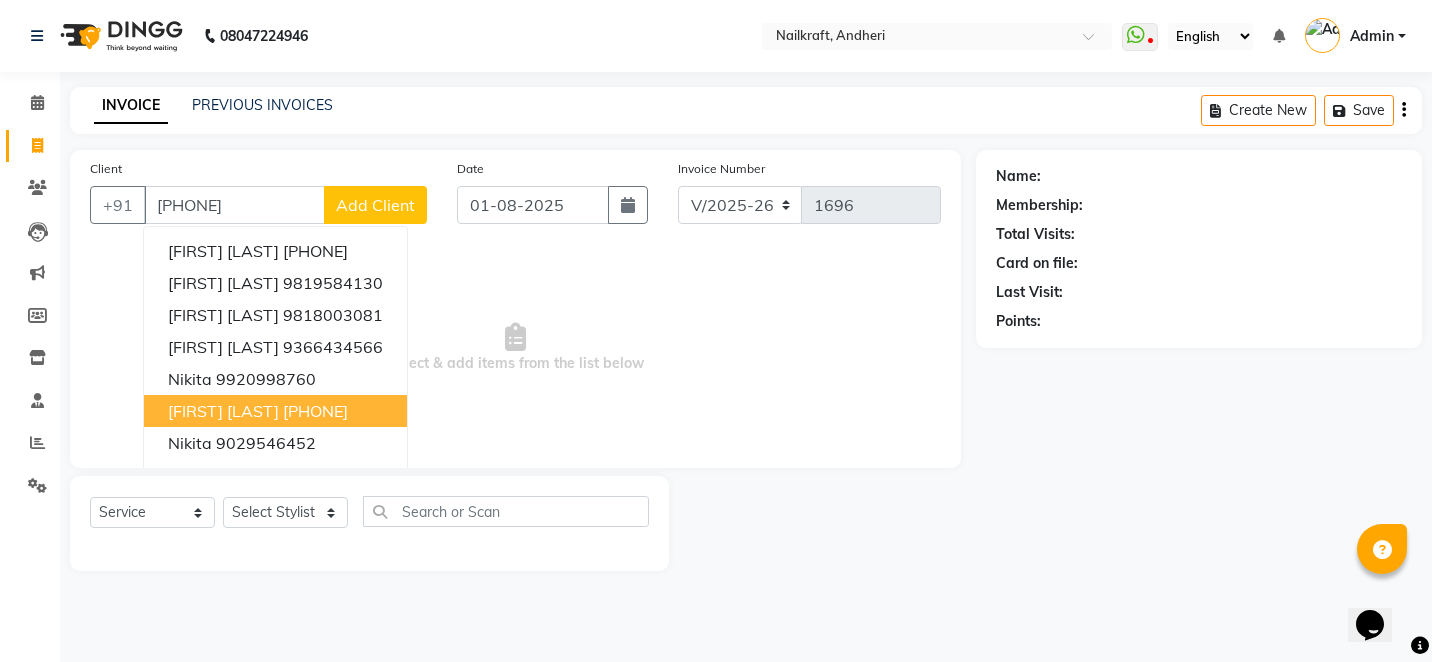 type on "[PHONE]" 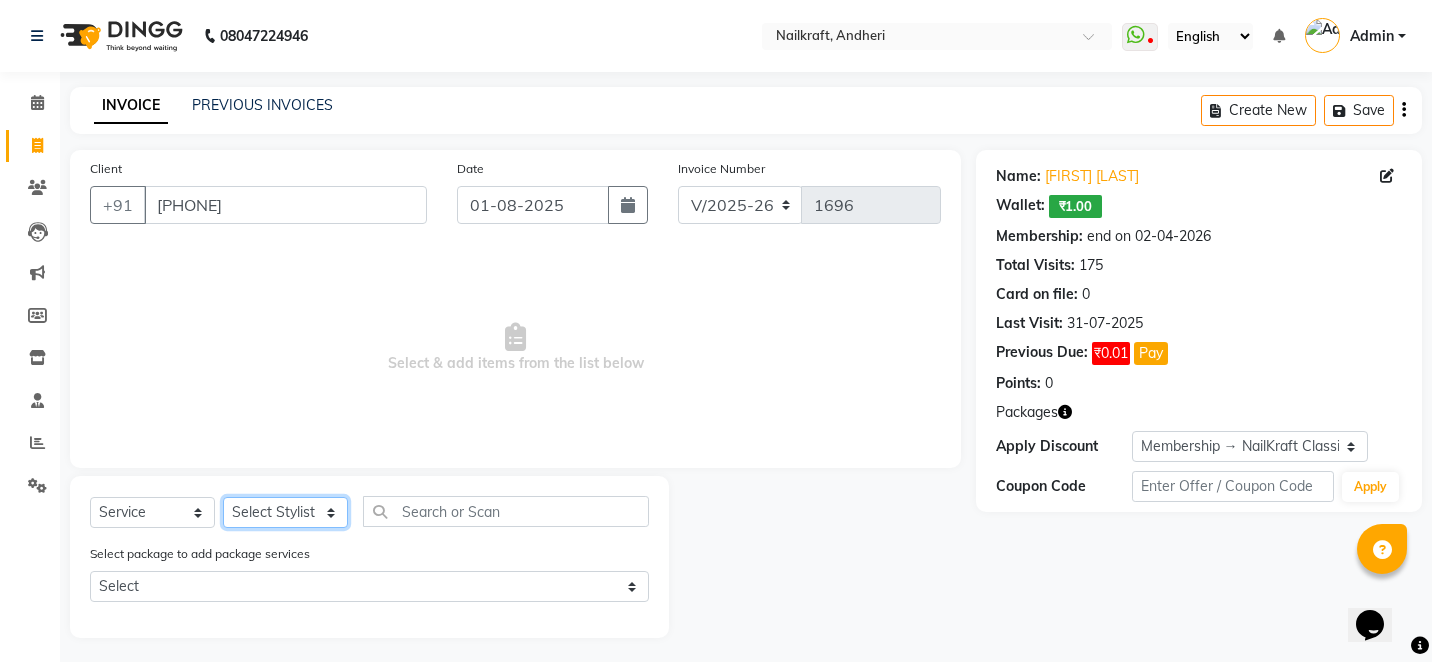 click on "Select Stylist Alam Arshad shaikh Deepali Deepu Chatry NailKraft Nikita NITA  CHAHAL  Sneha Balu Ichake Vaishali Vinod Yadav" 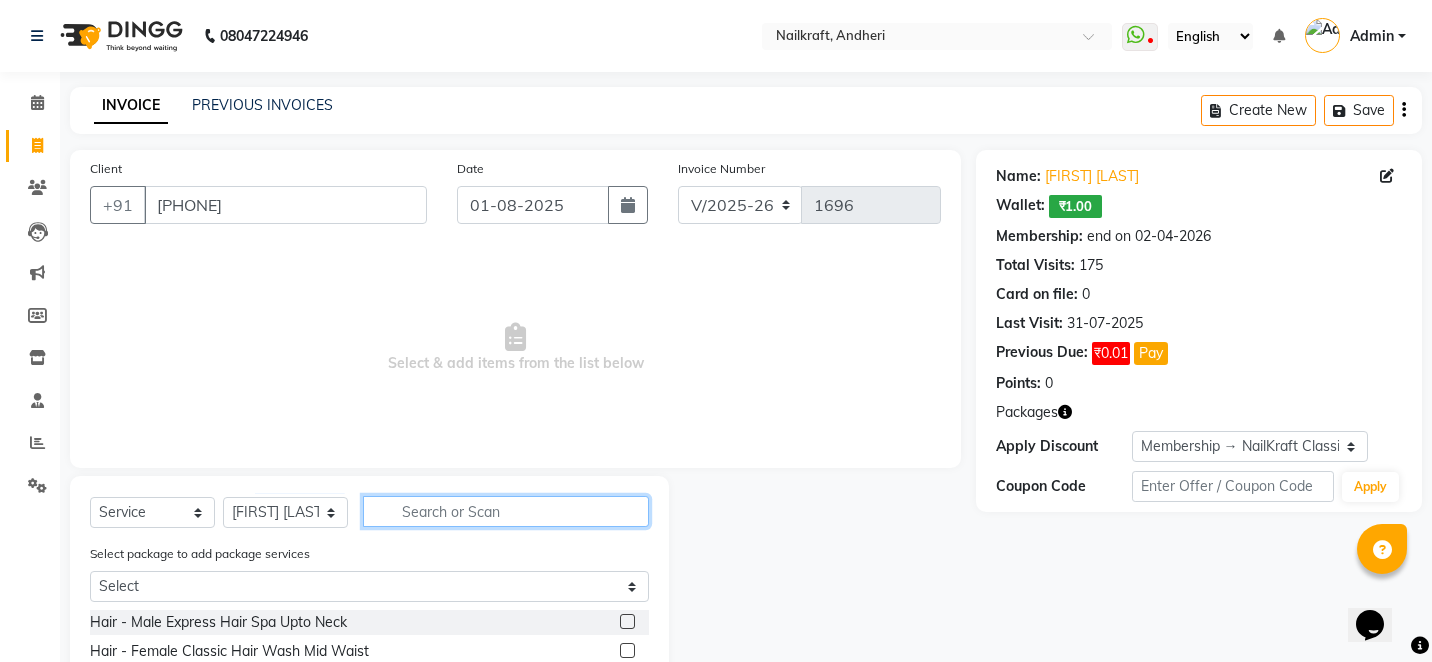 click 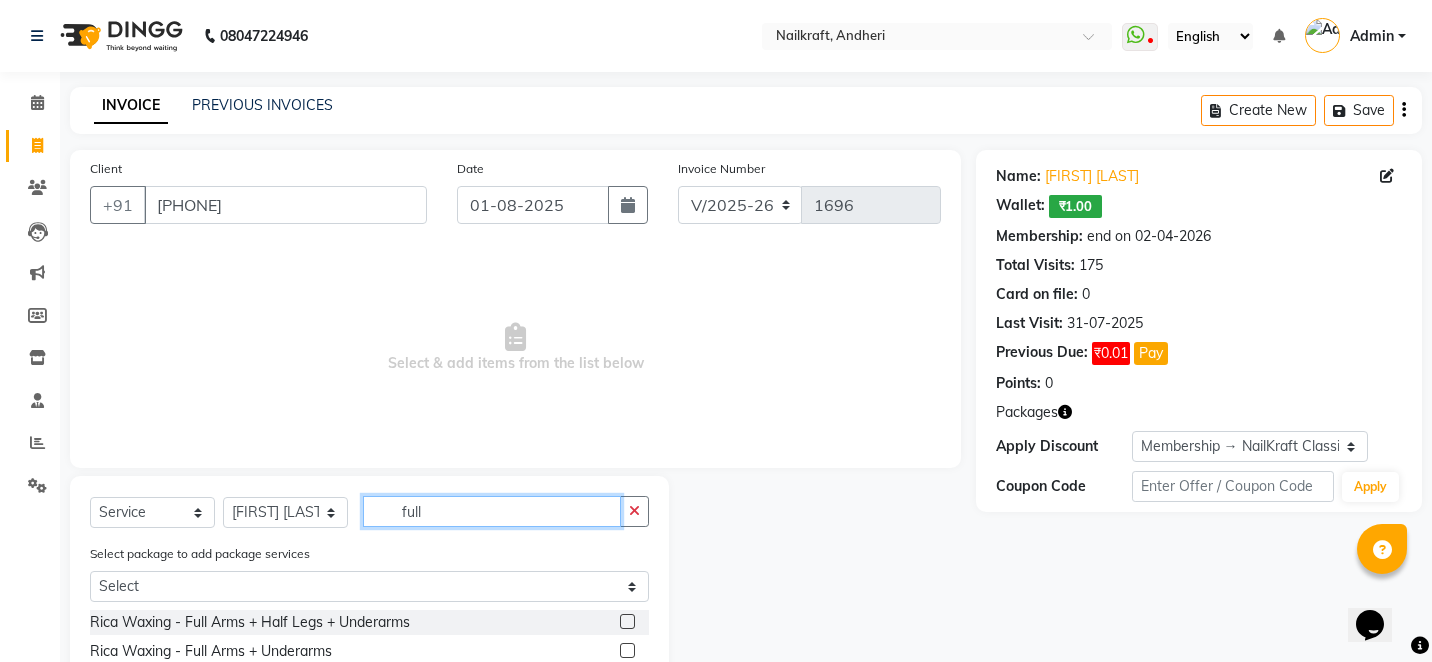 type on "full" 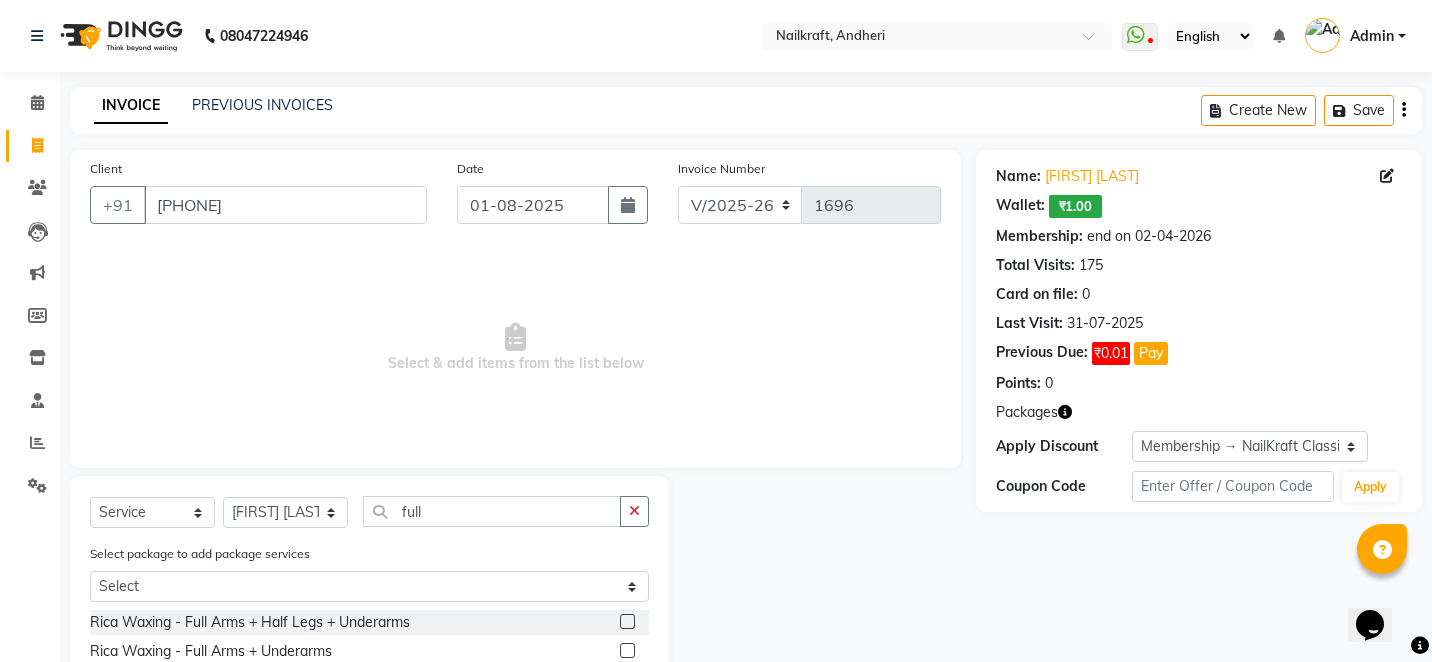 click 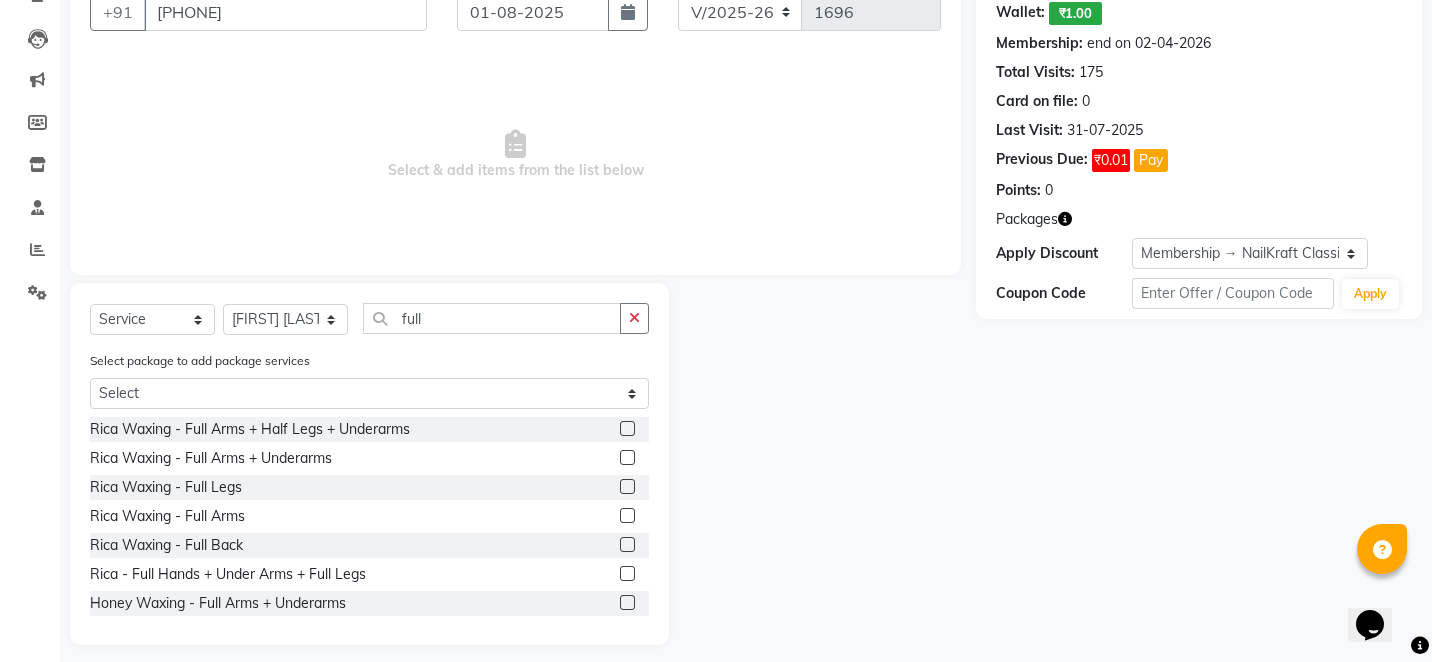 scroll, scrollTop: 206, scrollLeft: 0, axis: vertical 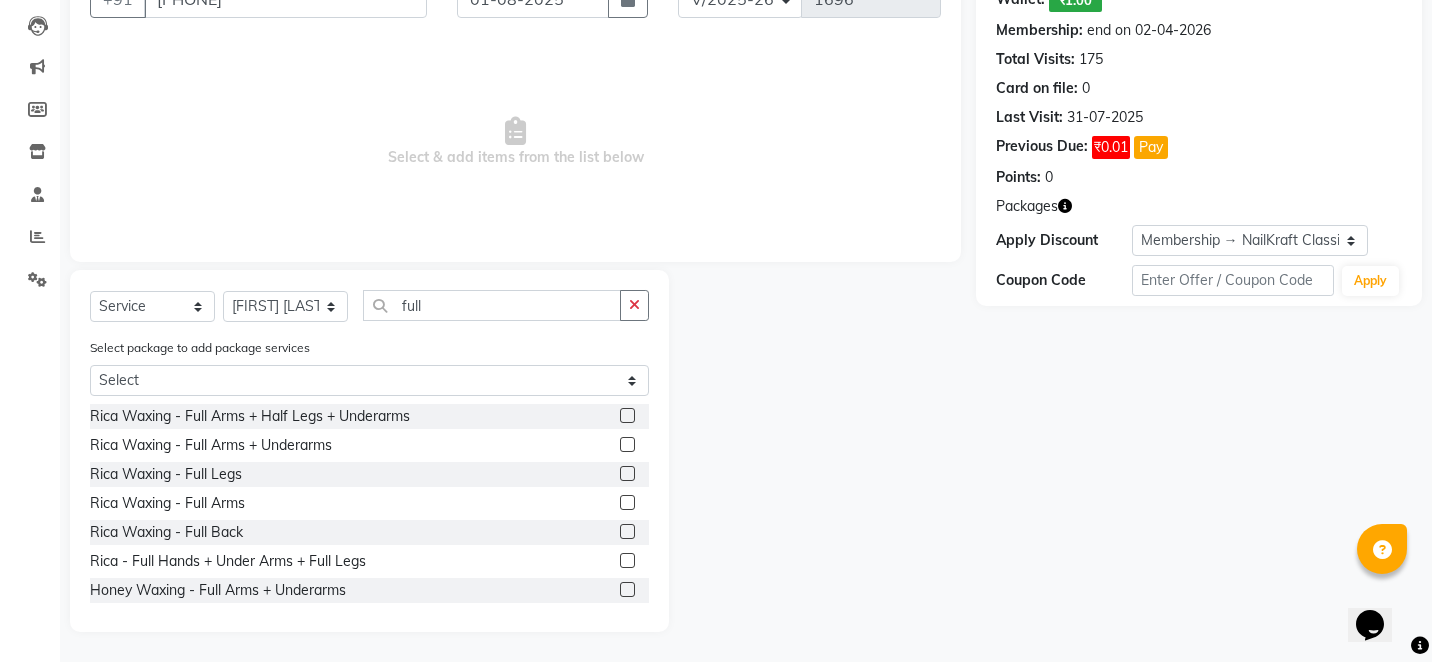 click 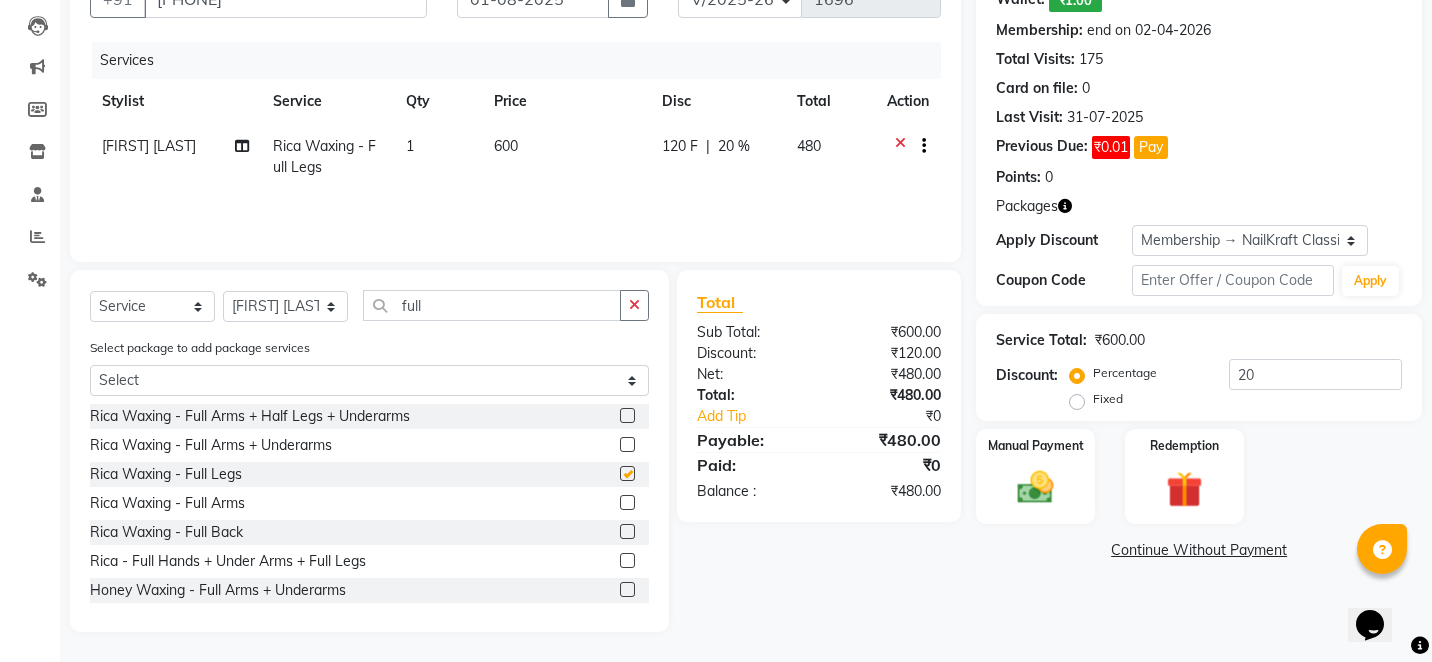 checkbox on "false" 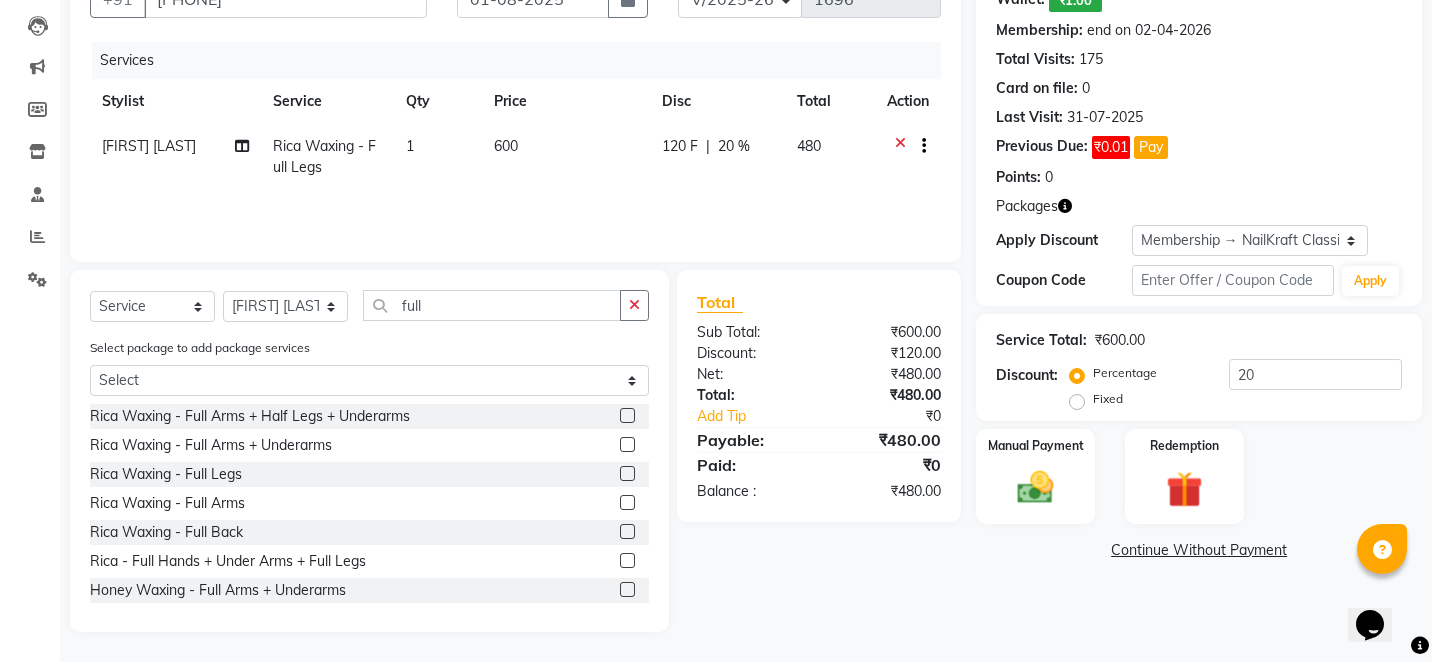 click 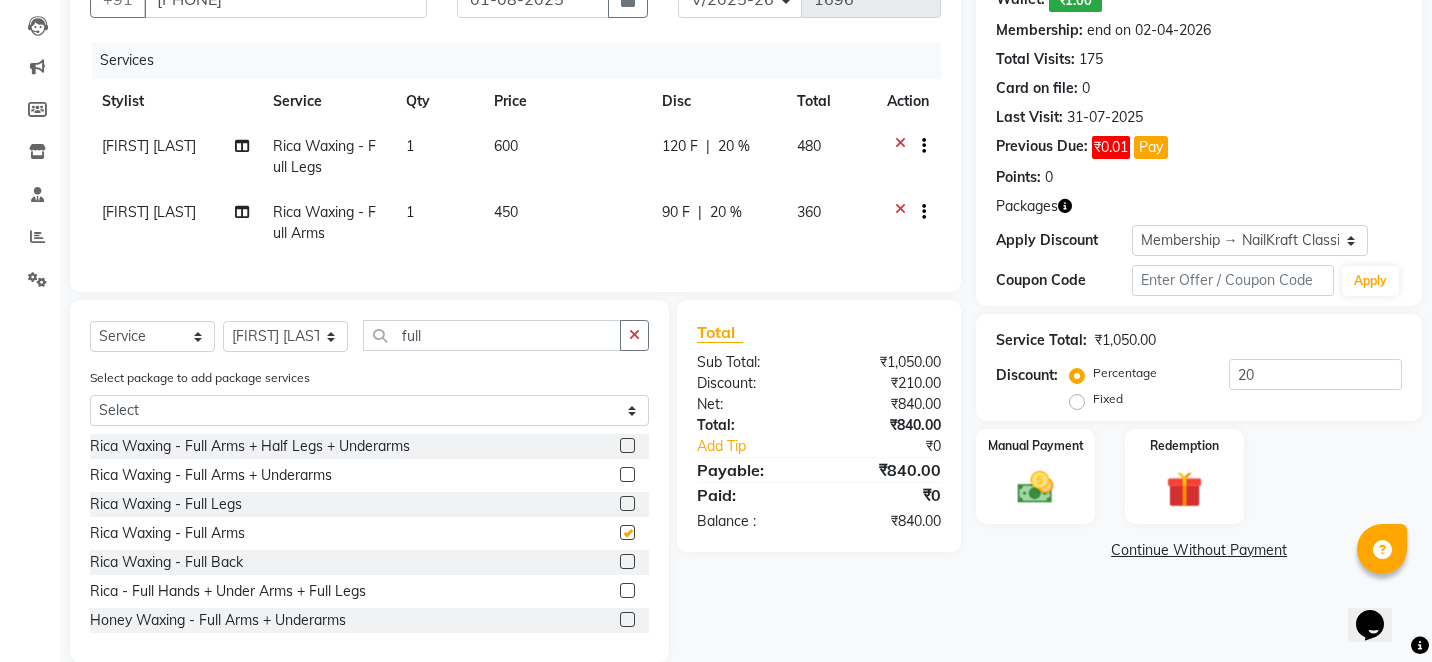 checkbox on "false" 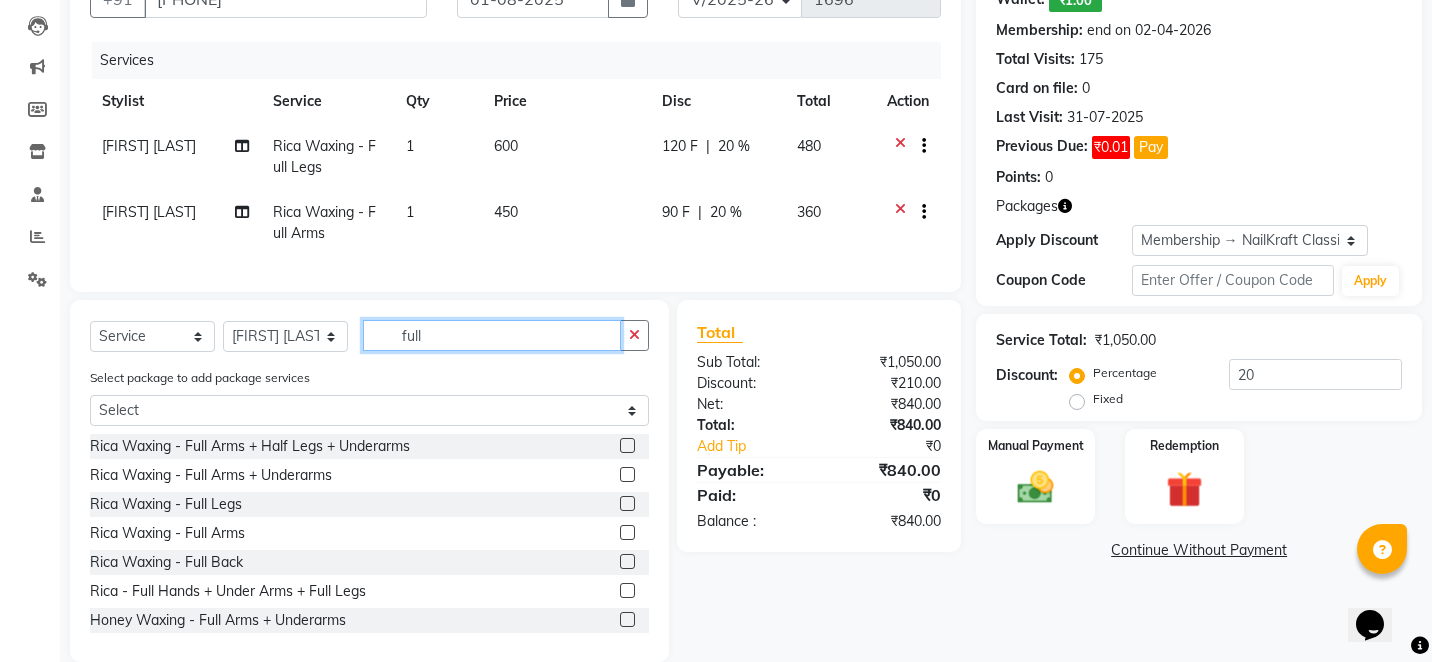 click on "full" 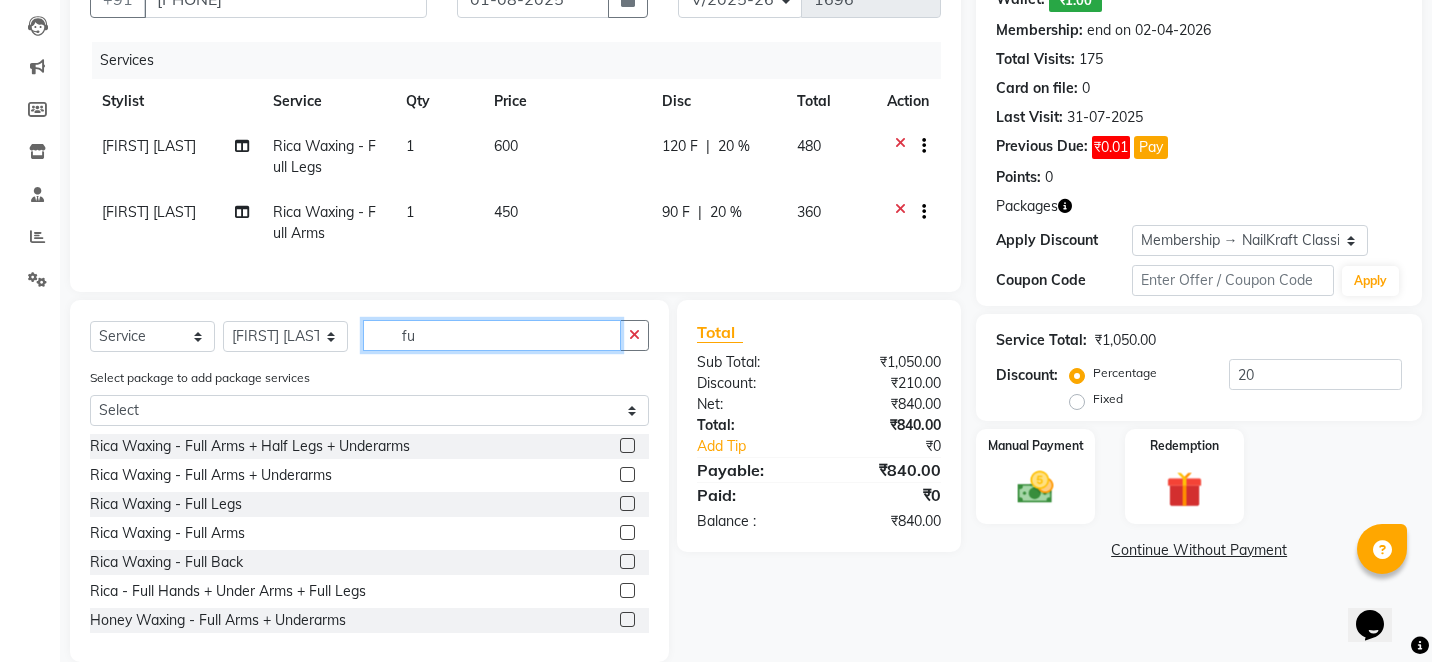type on "f" 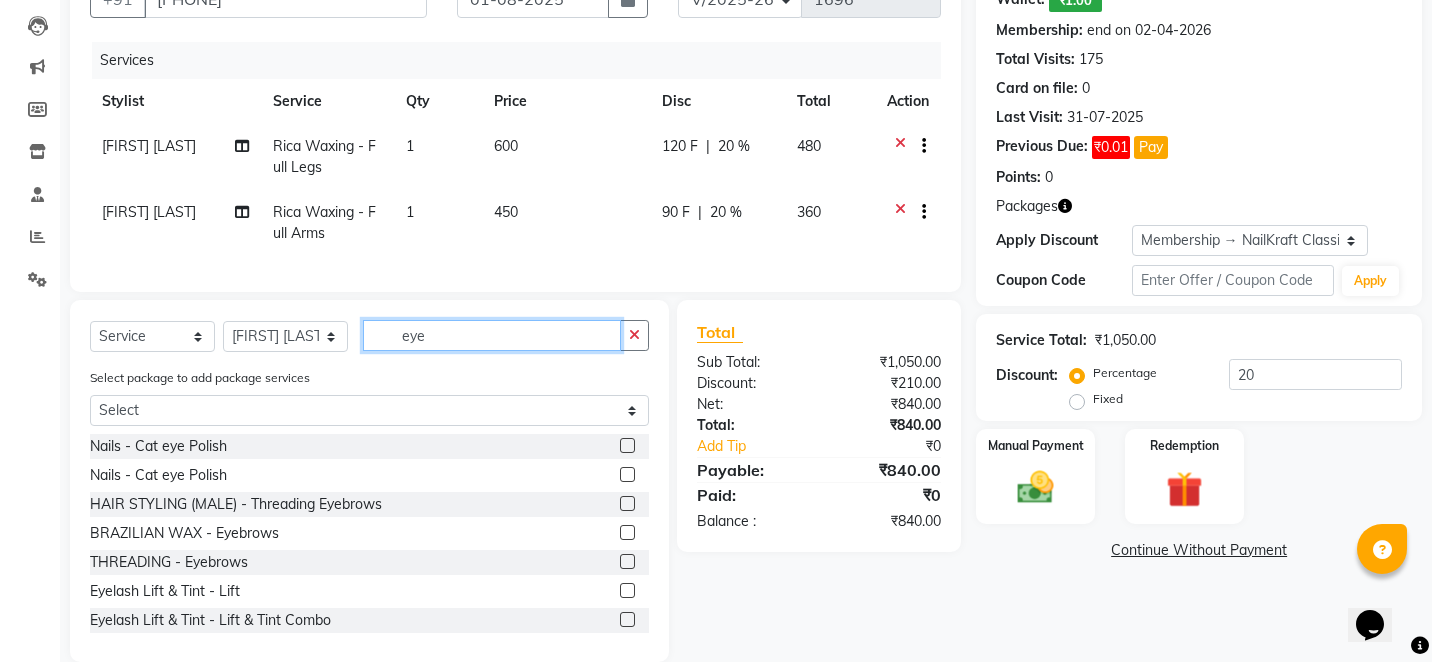 type on "eye" 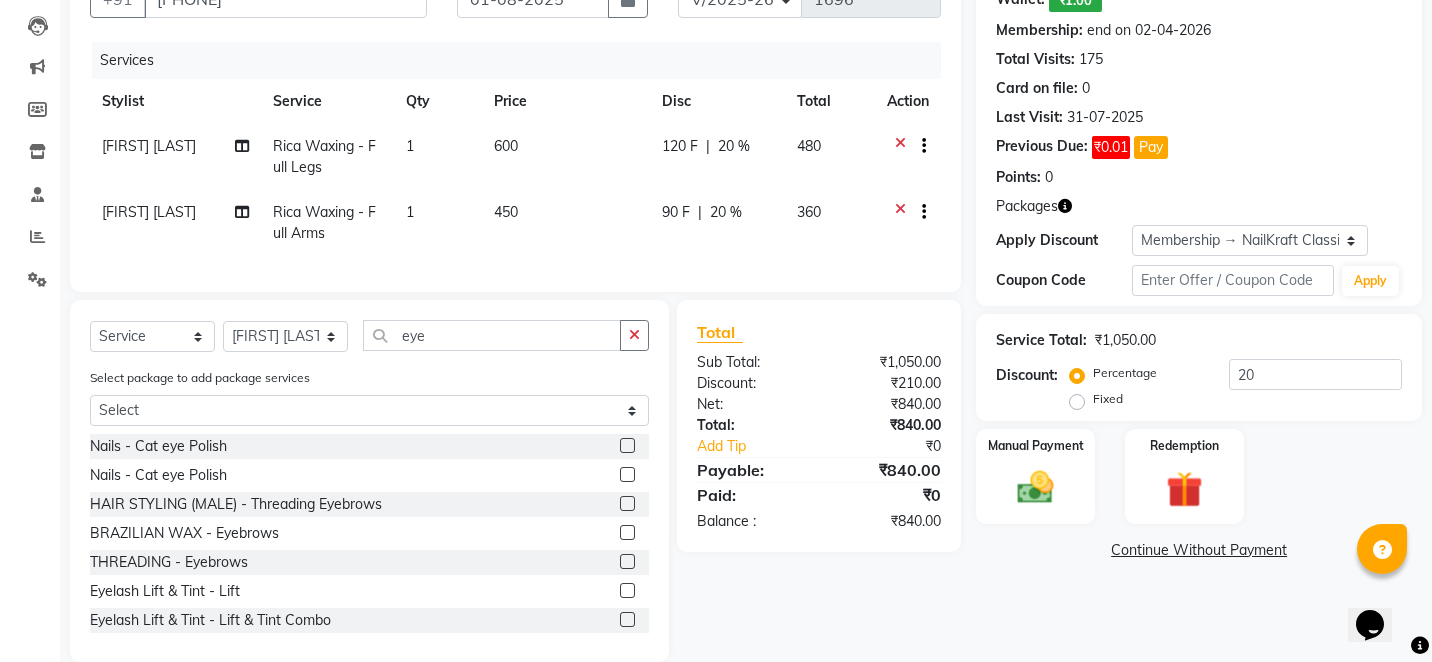 click 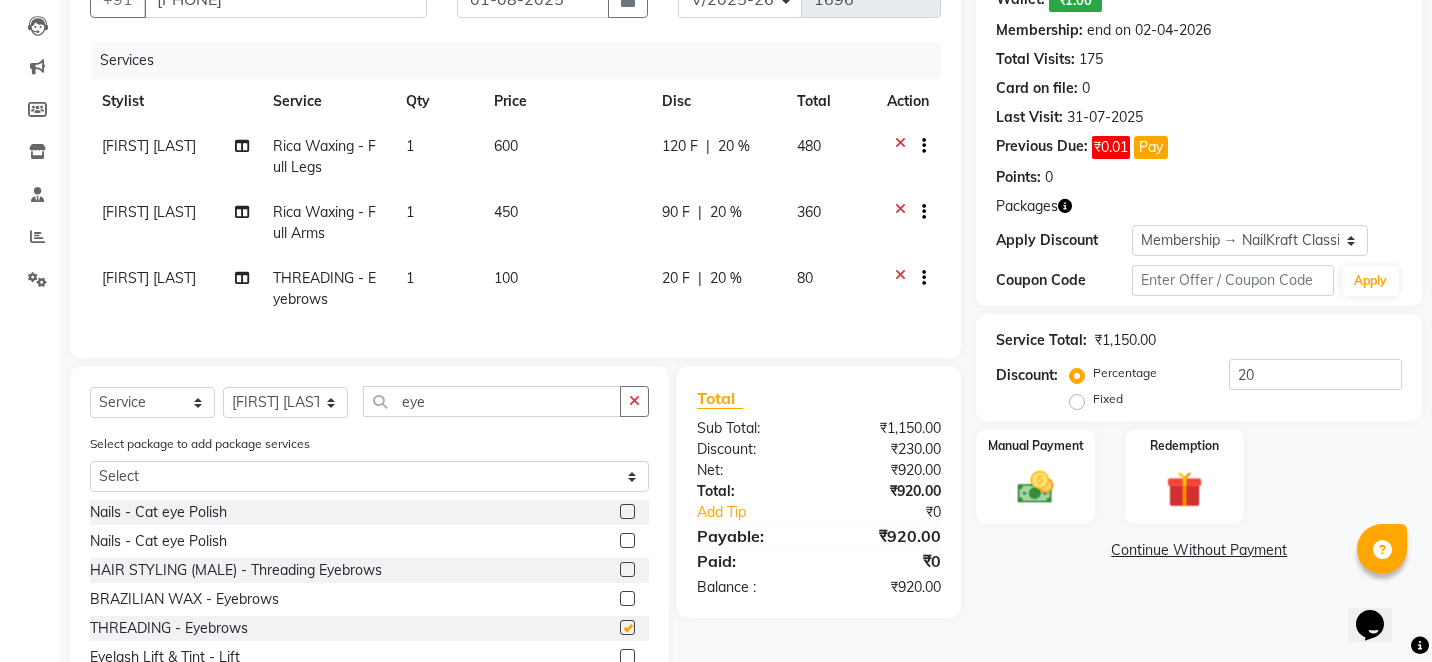 checkbox on "false" 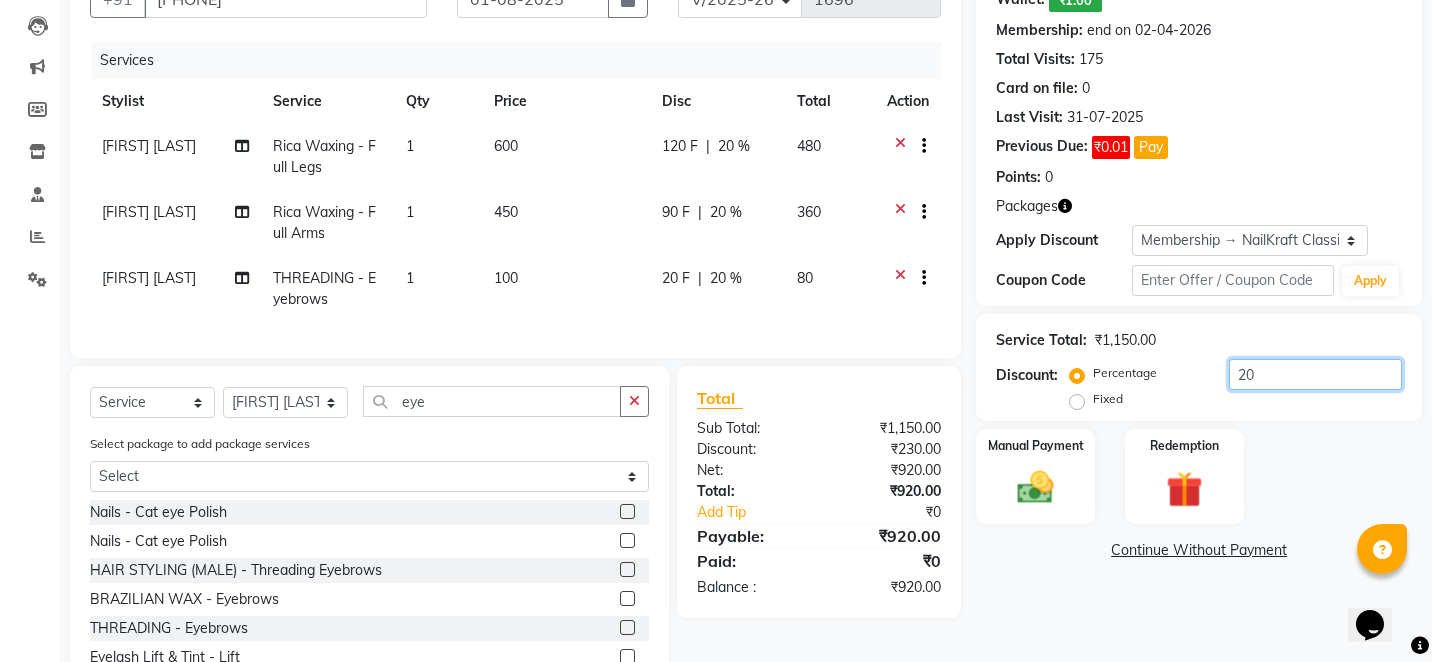 click on "20" 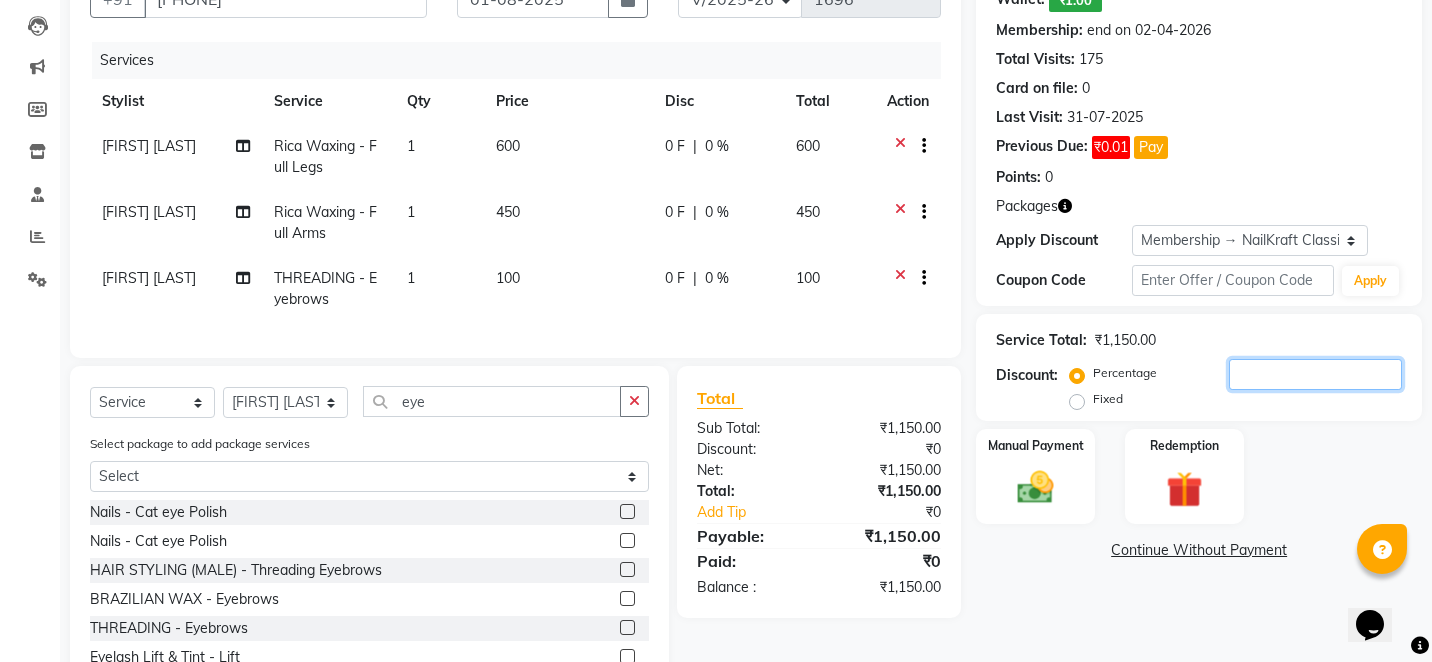 type 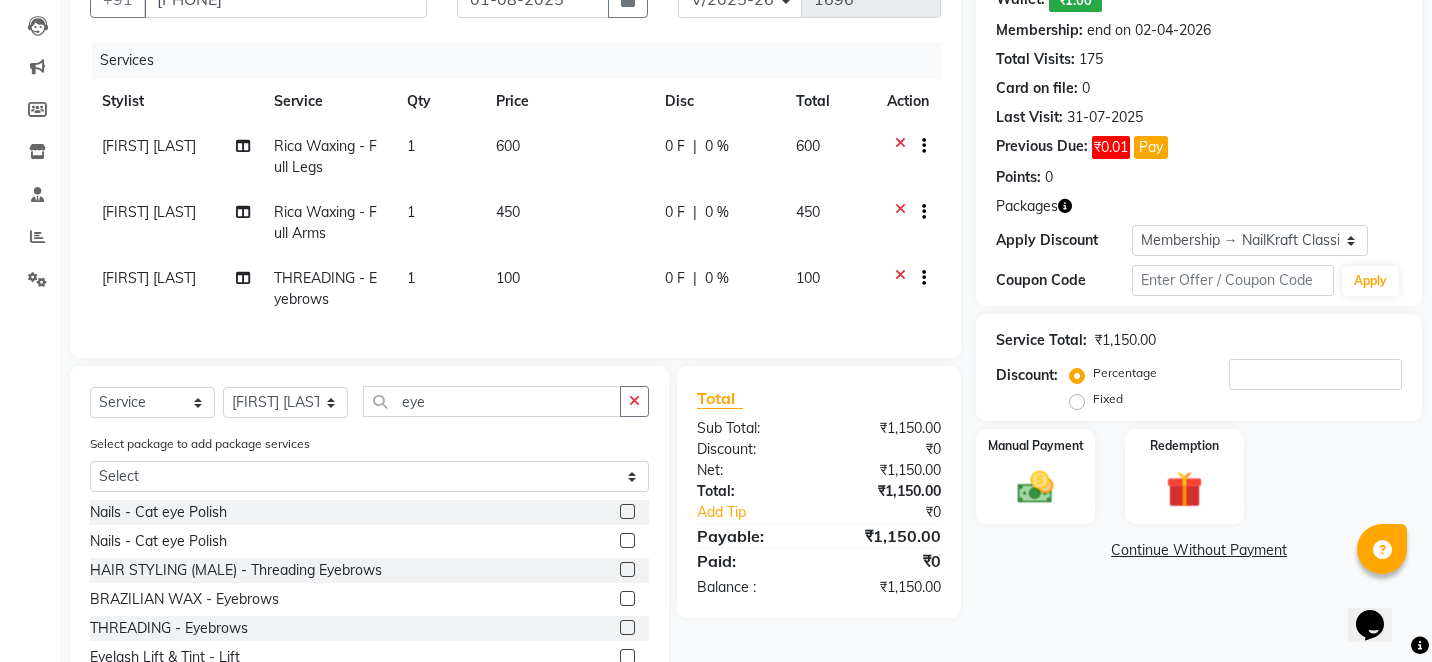 click on "600" 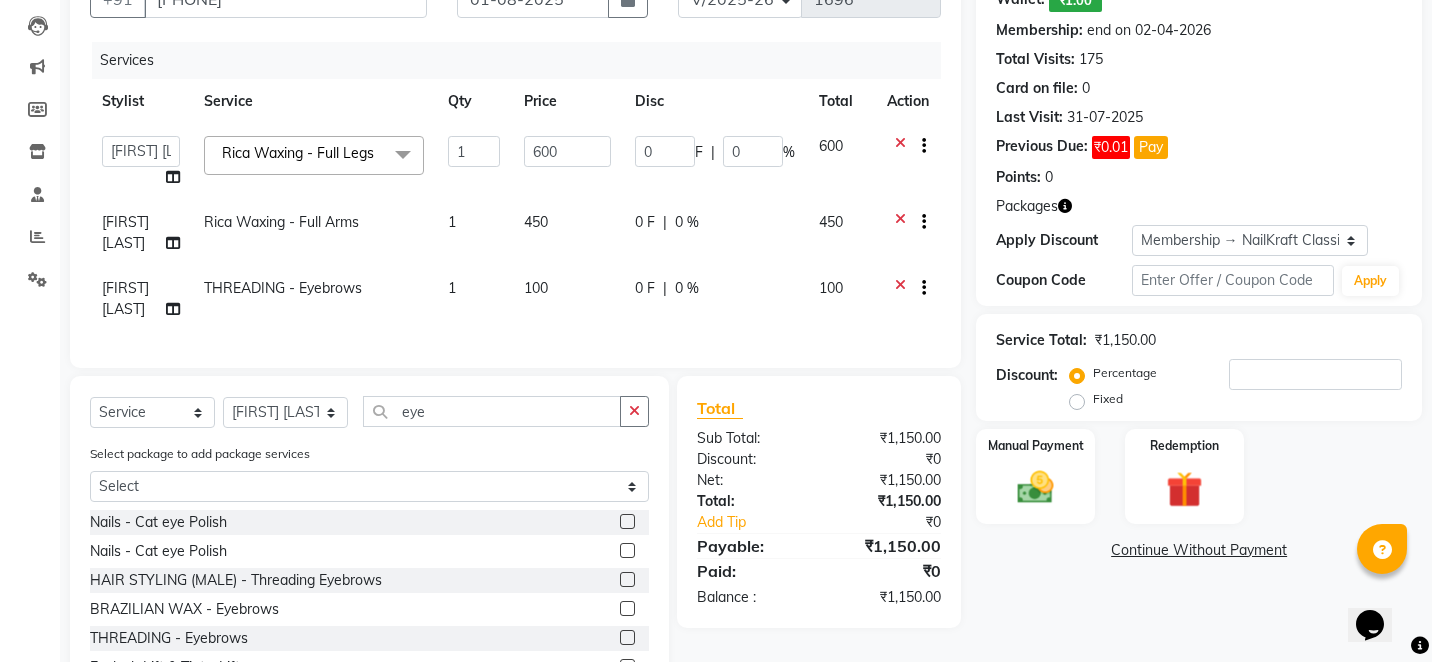 click on "600" 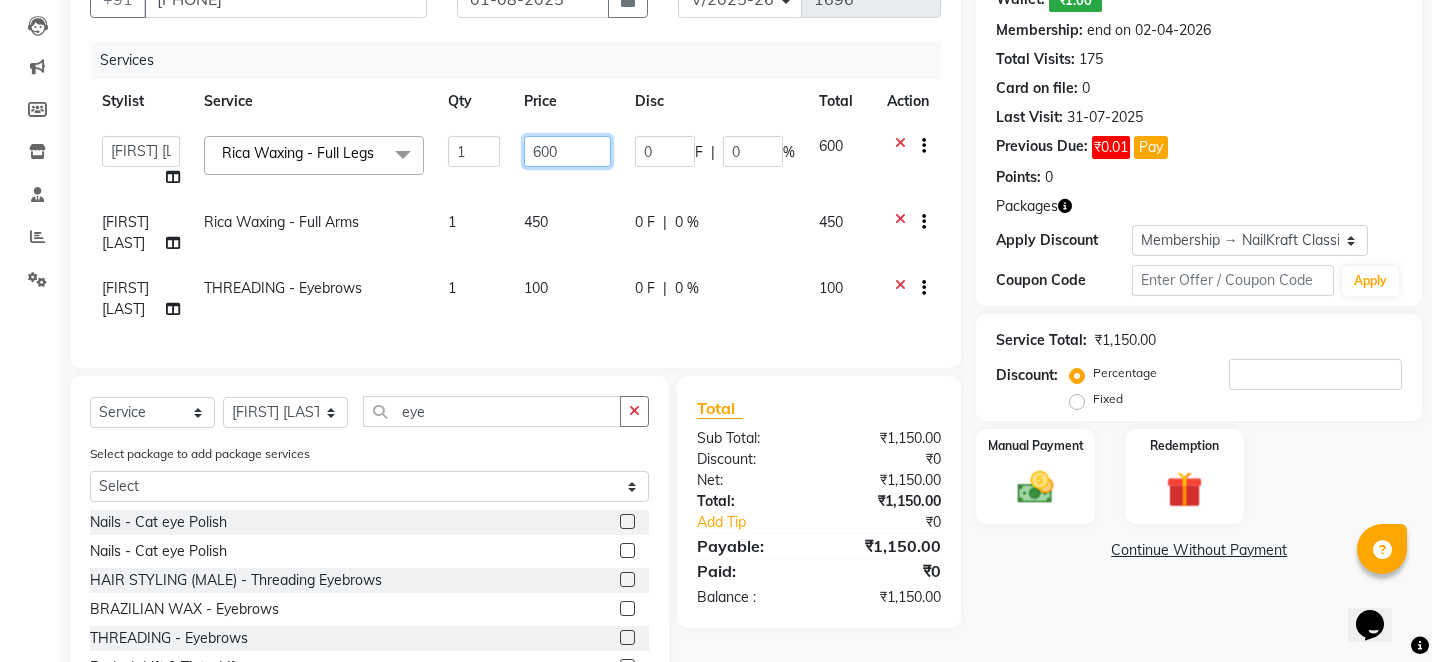 click on "600" 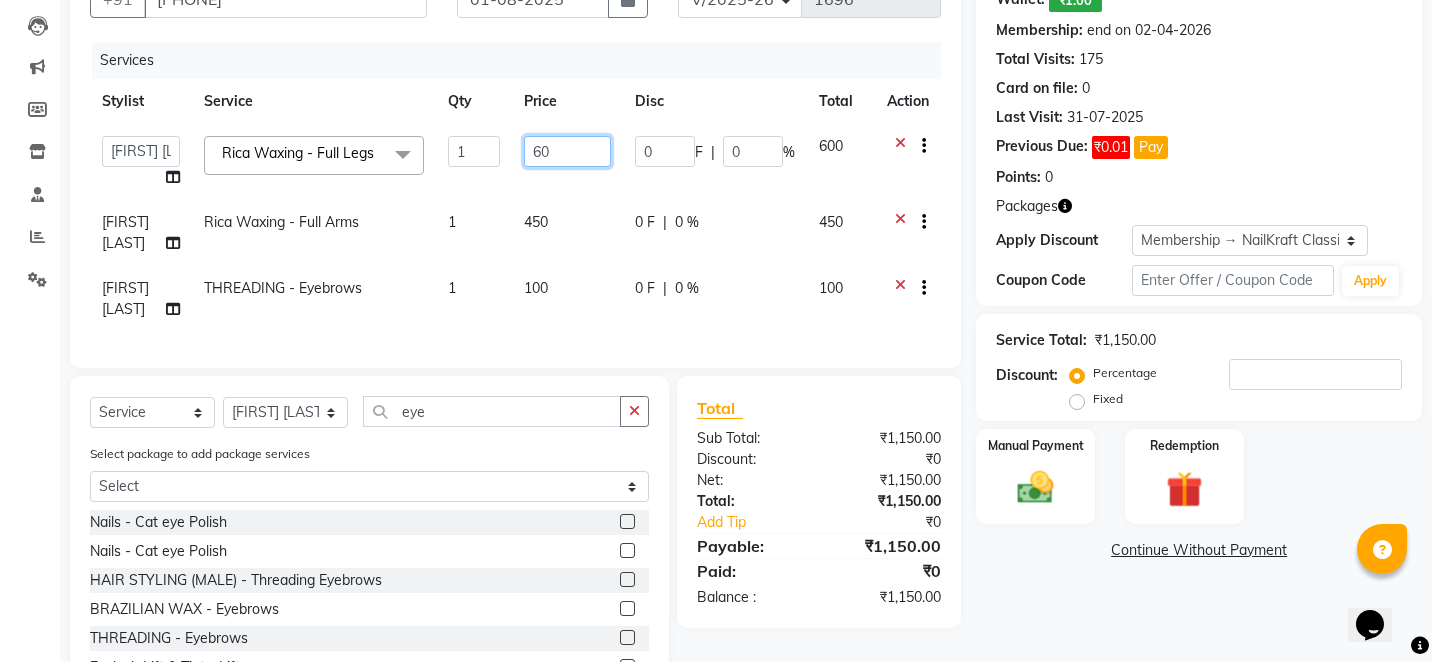 type on "6" 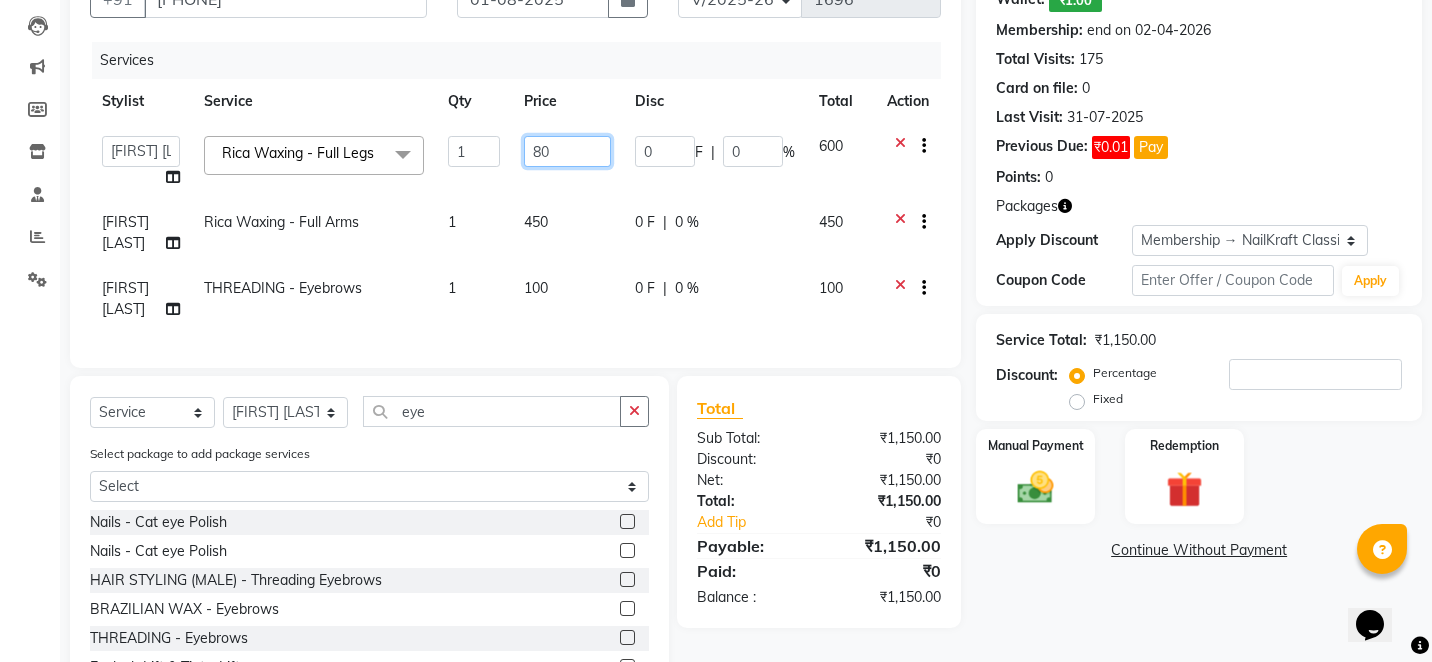 type on "800" 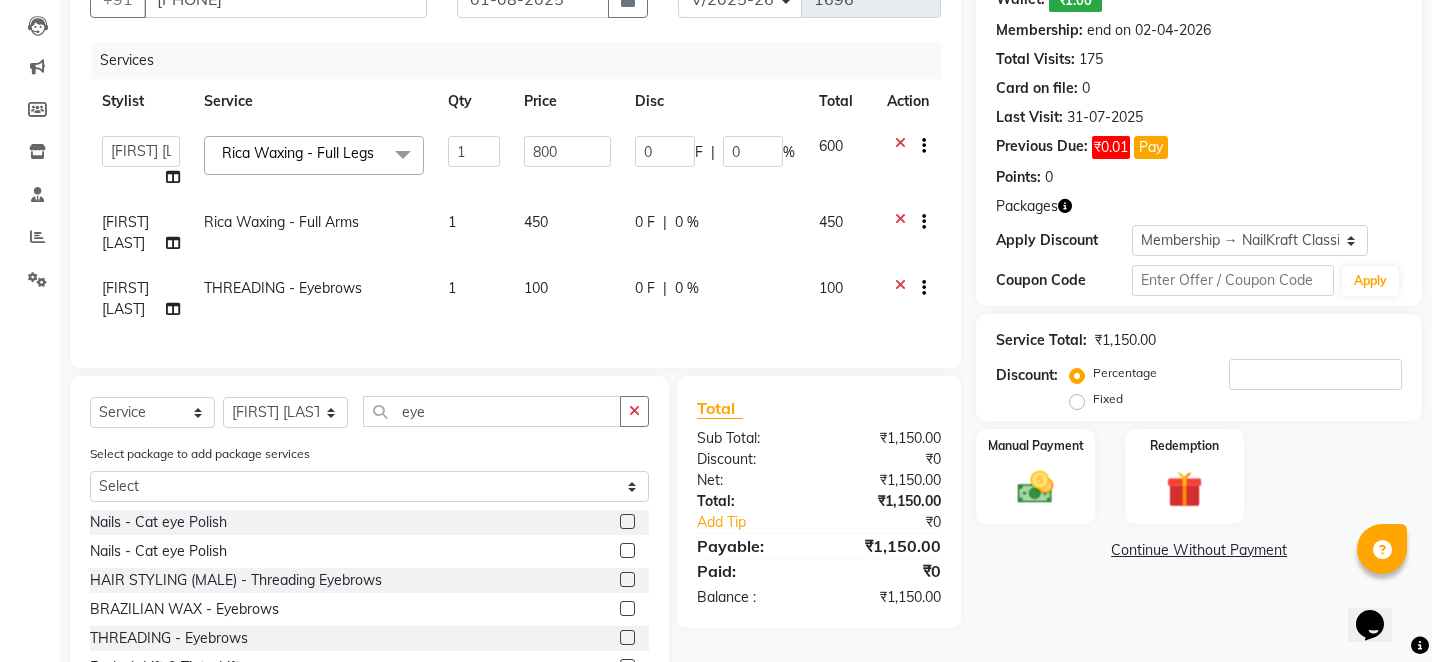 click on "450" 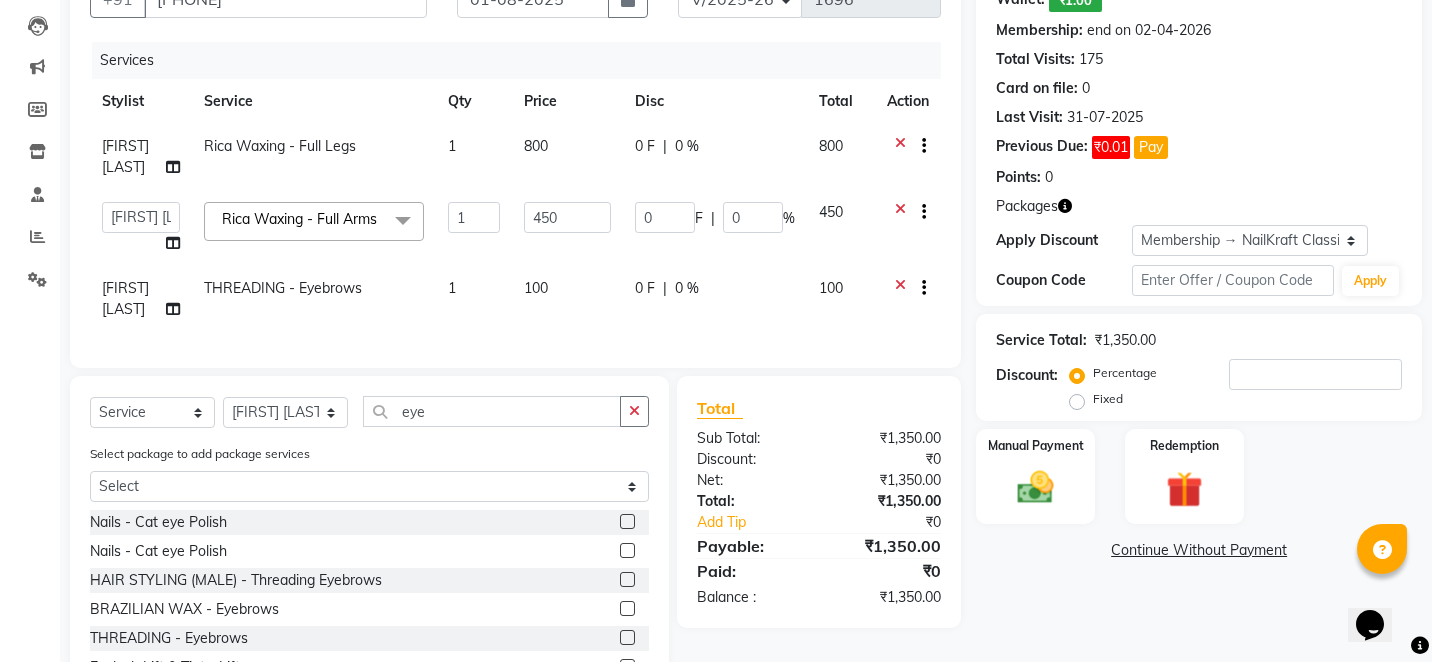 click on "450" 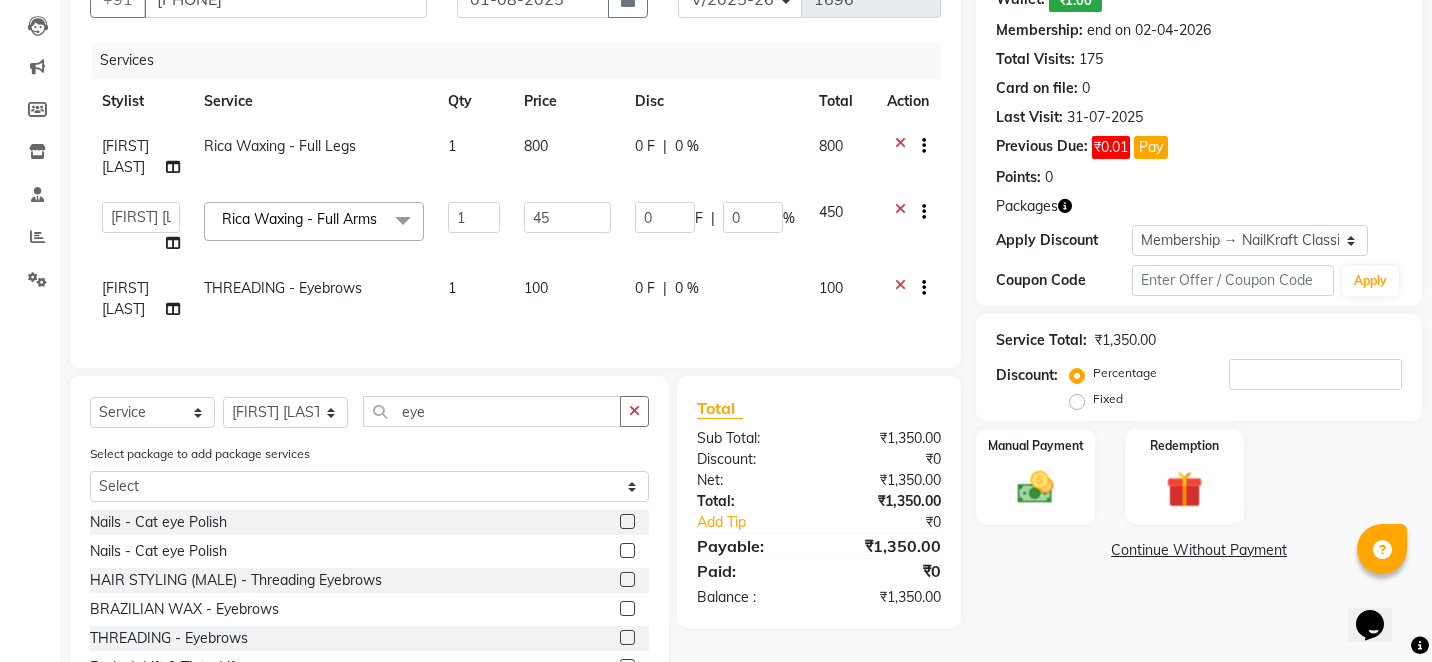 type on "4" 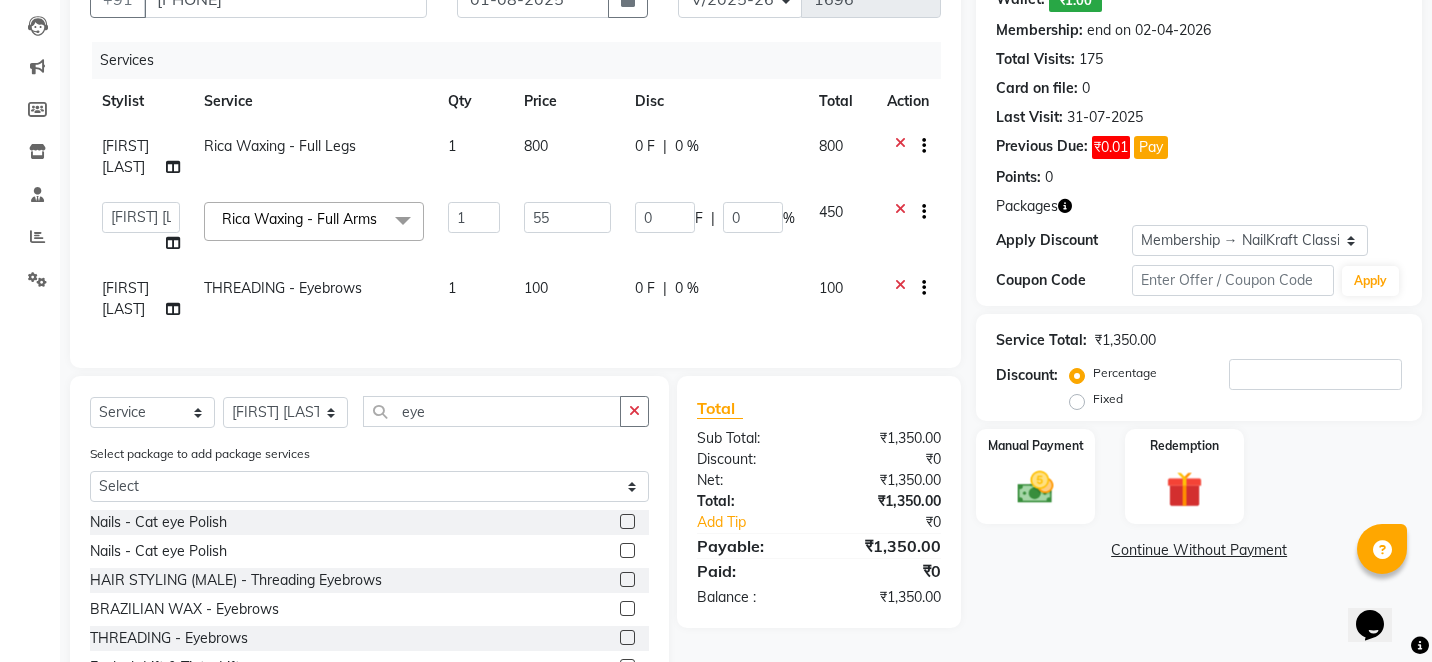 type on "550" 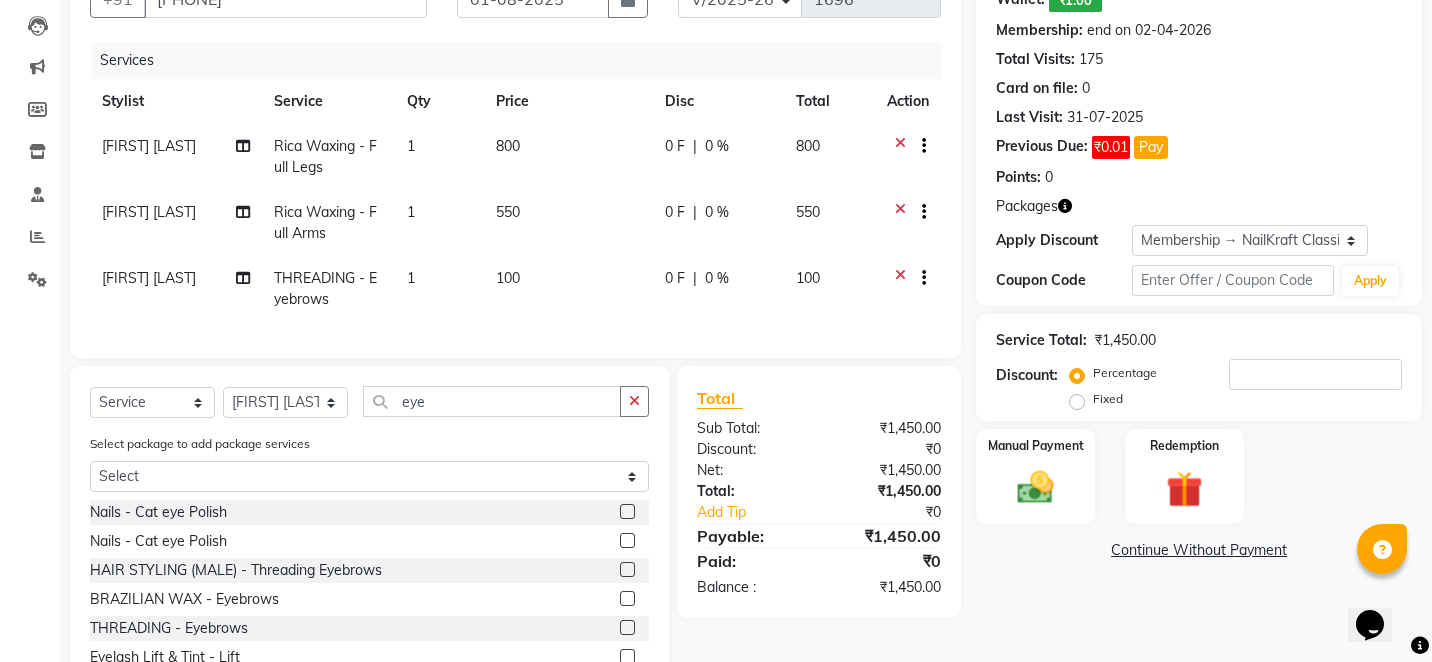 click on "Name: [FIRST] [LAST]  Wallet:   ₹1.00  Membership: end on [DATE]  Total Visits:  175 Card on file:  0 Last Visit:   [DATE] Previous Due:  ₹0.01 Pay Points:   0  Packages Apply Discount Select Membership → NailKraft ClassicMembership Coupon Code Apply Service Total:  ₹1,450.00  Discount:  Percentage   Fixed  Manual Payment Redemption  Continue Without Payment" 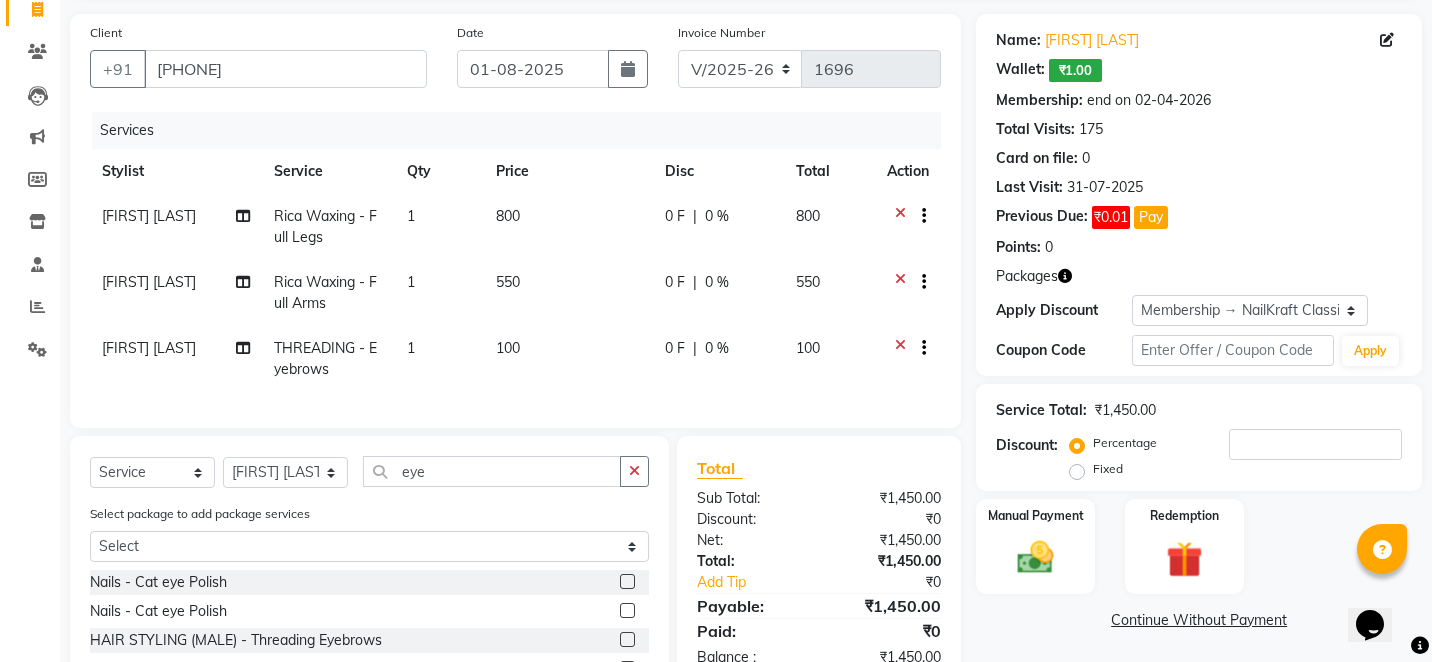 scroll, scrollTop: 126, scrollLeft: 0, axis: vertical 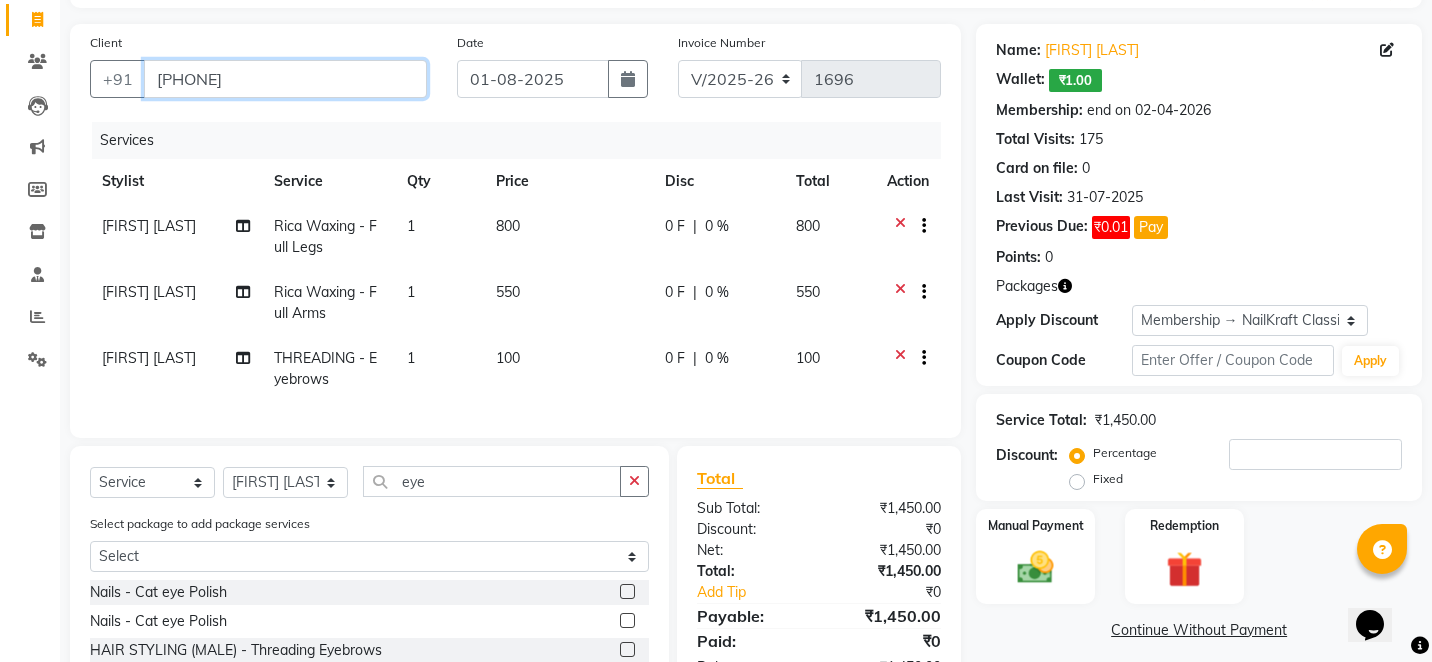 click on "[PHONE]" at bounding box center (285, 79) 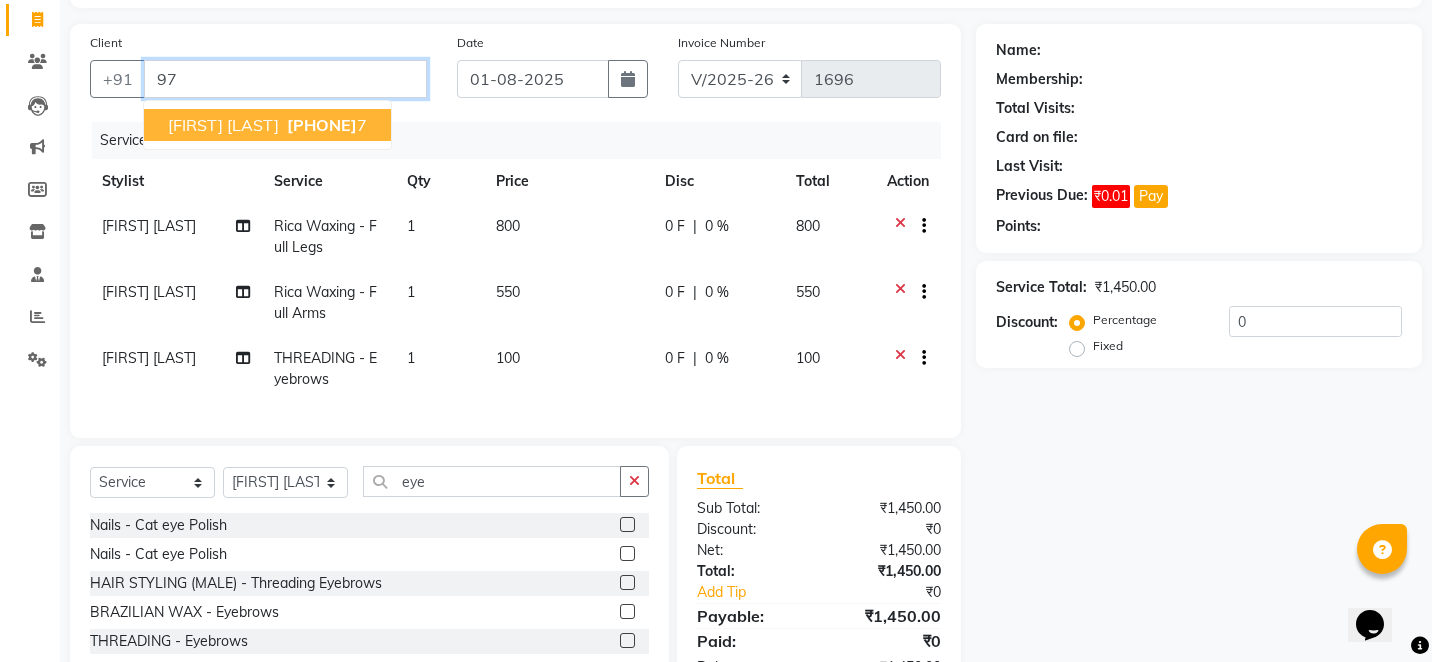 type on "9" 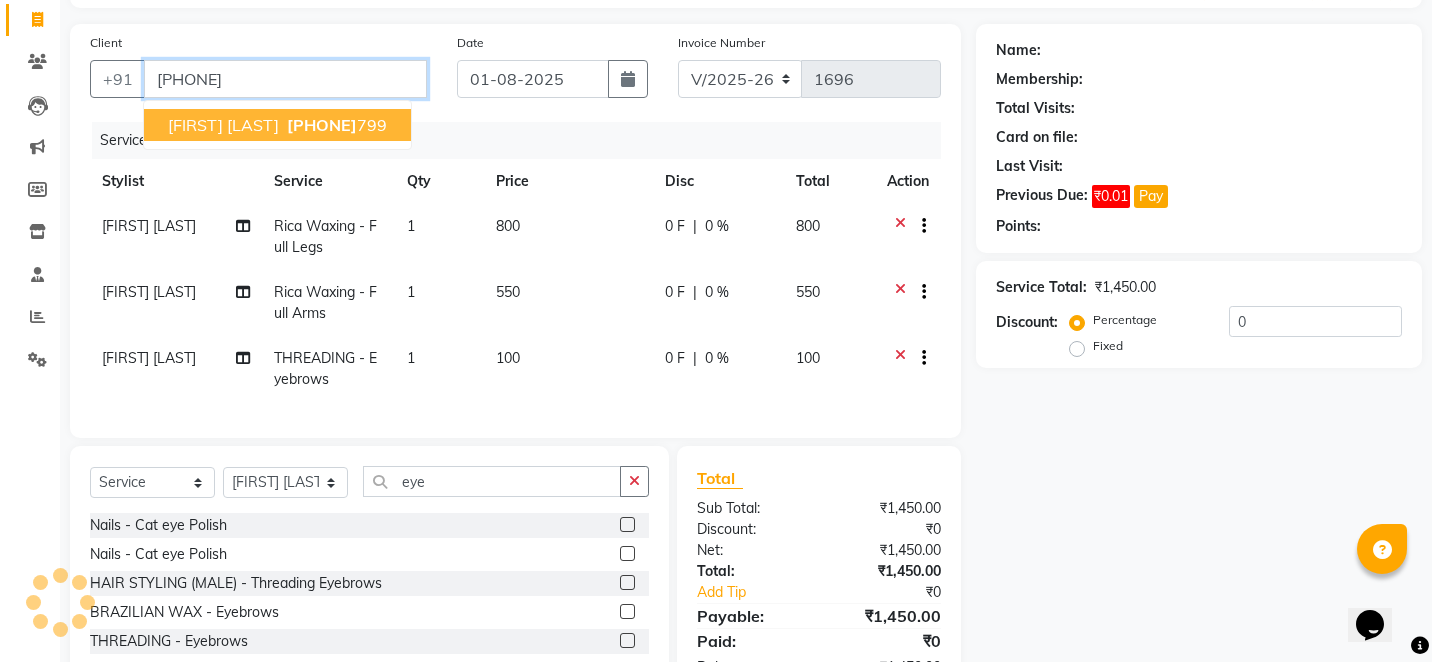 type on "[PHONE]" 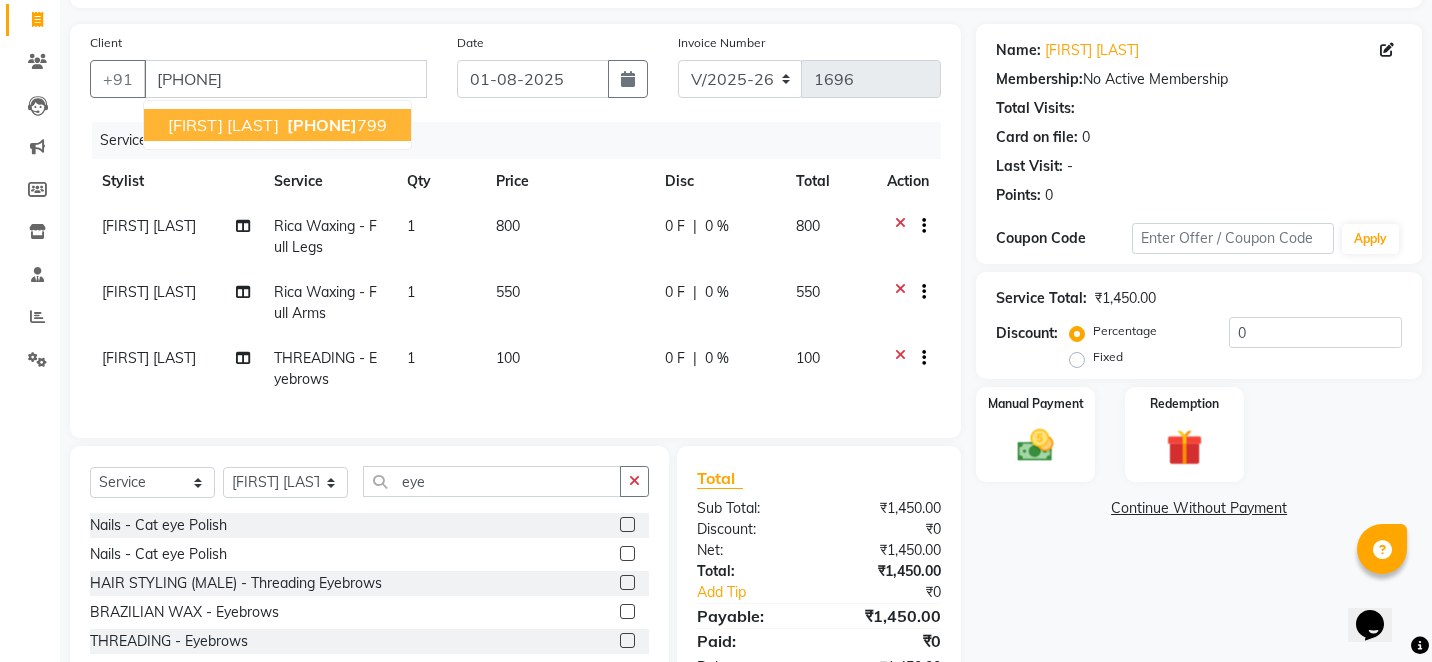 click on "[PHONE]" at bounding box center (322, 125) 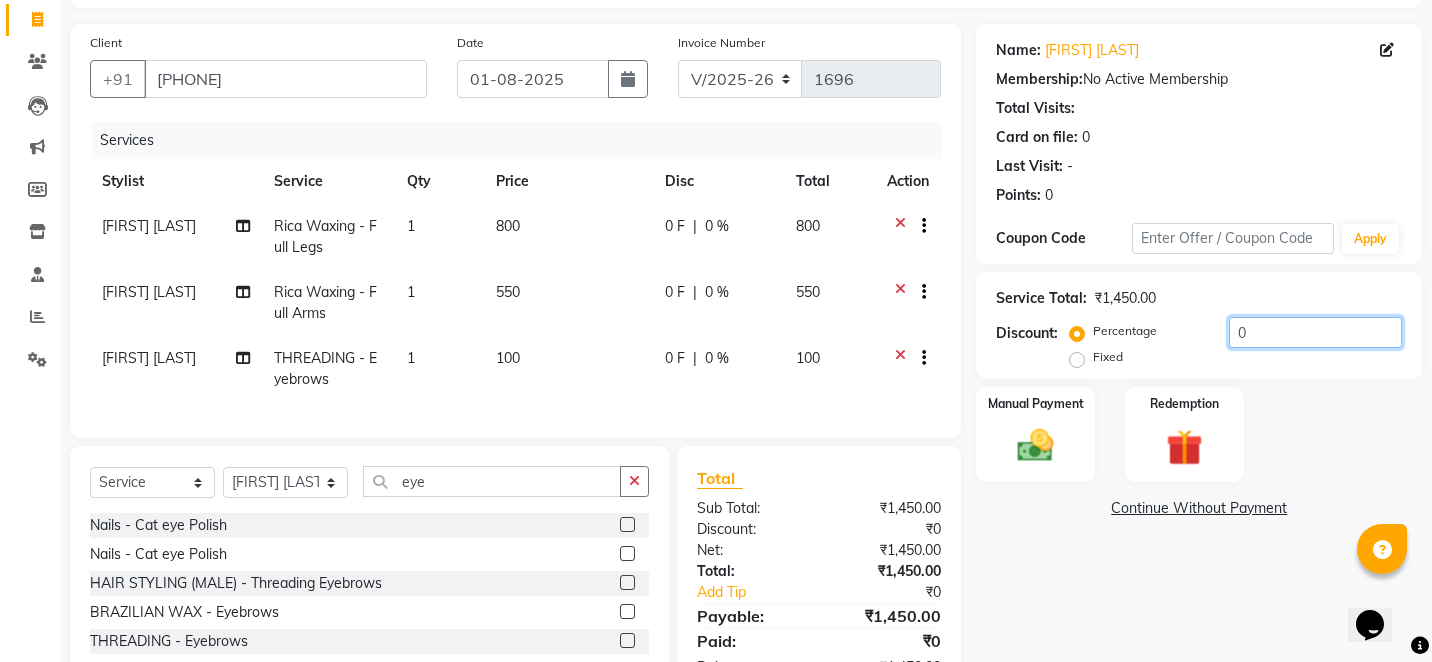 click on "0" 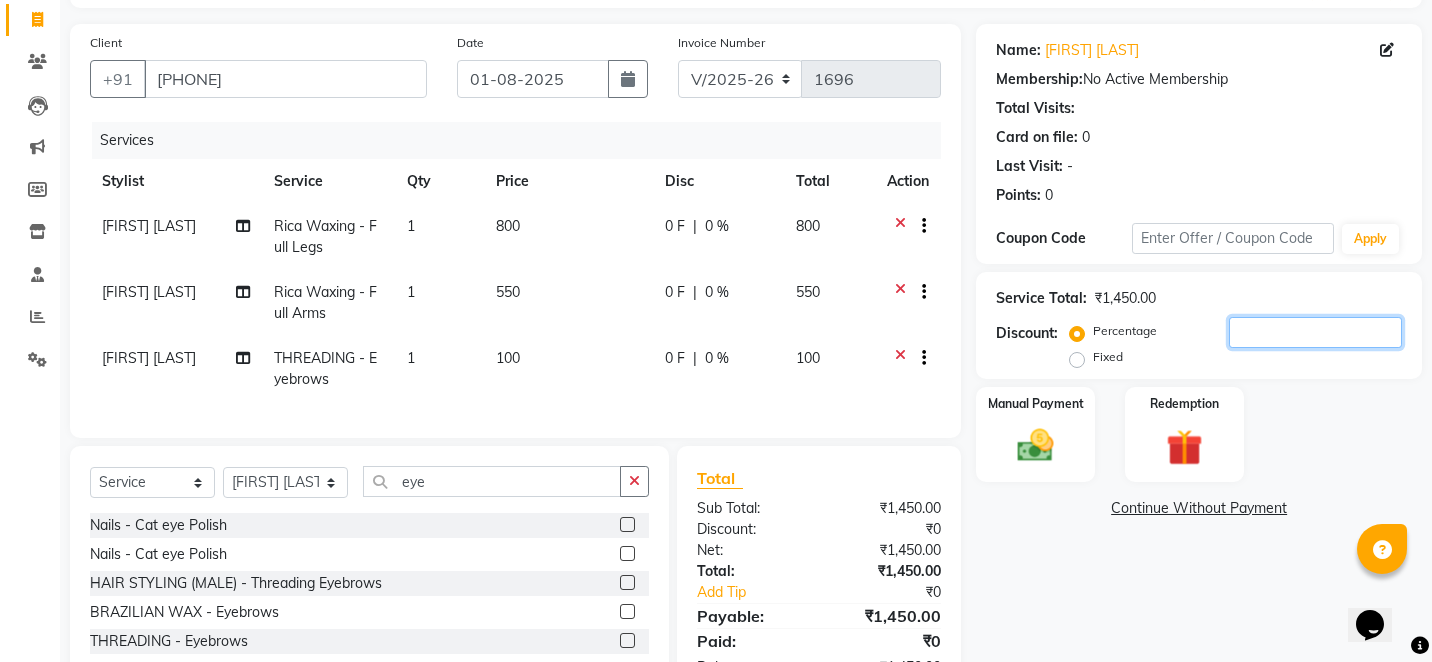 type 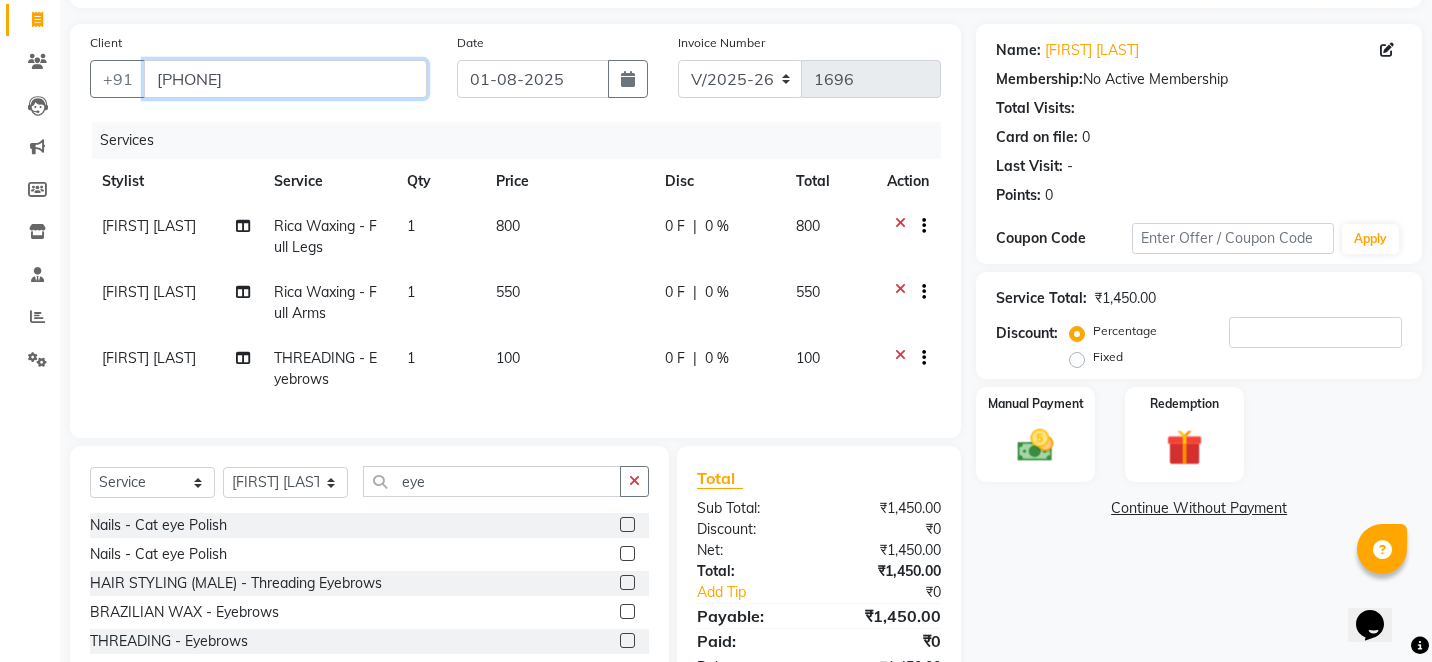 click on "[PHONE]" at bounding box center [285, 79] 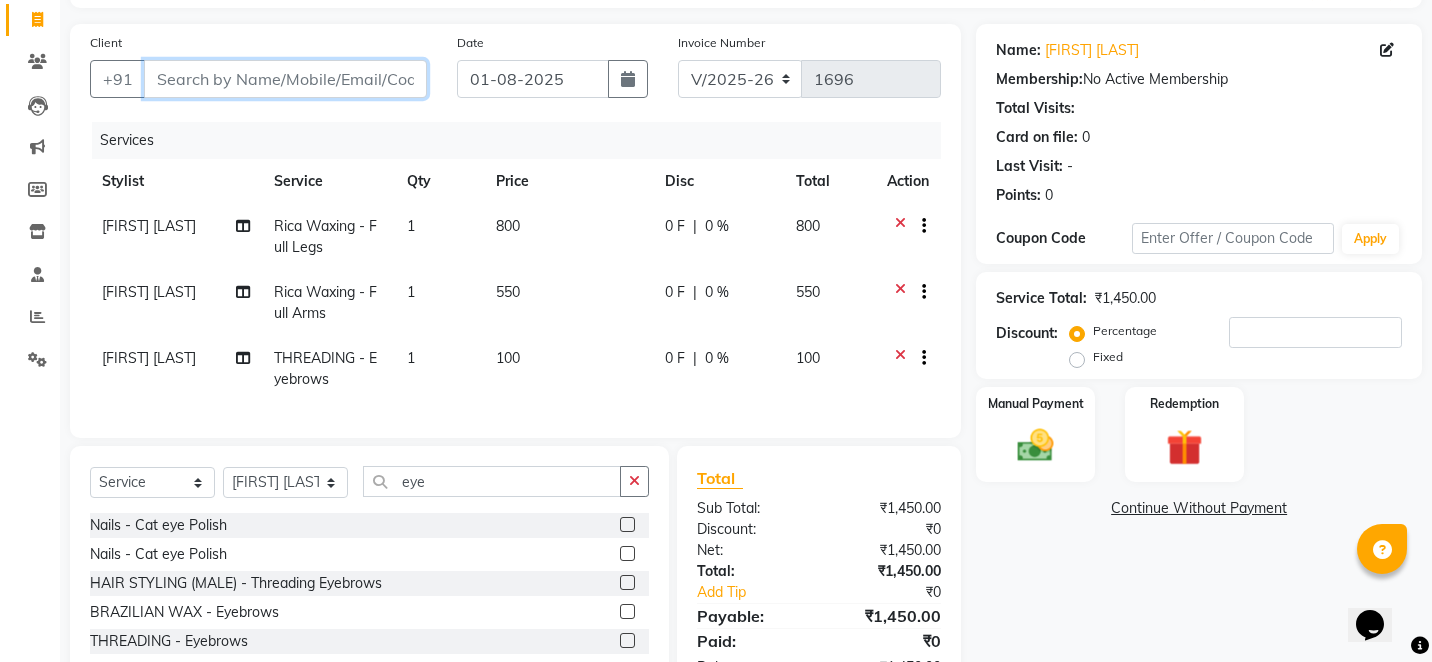 click on "Client" at bounding box center [285, 79] 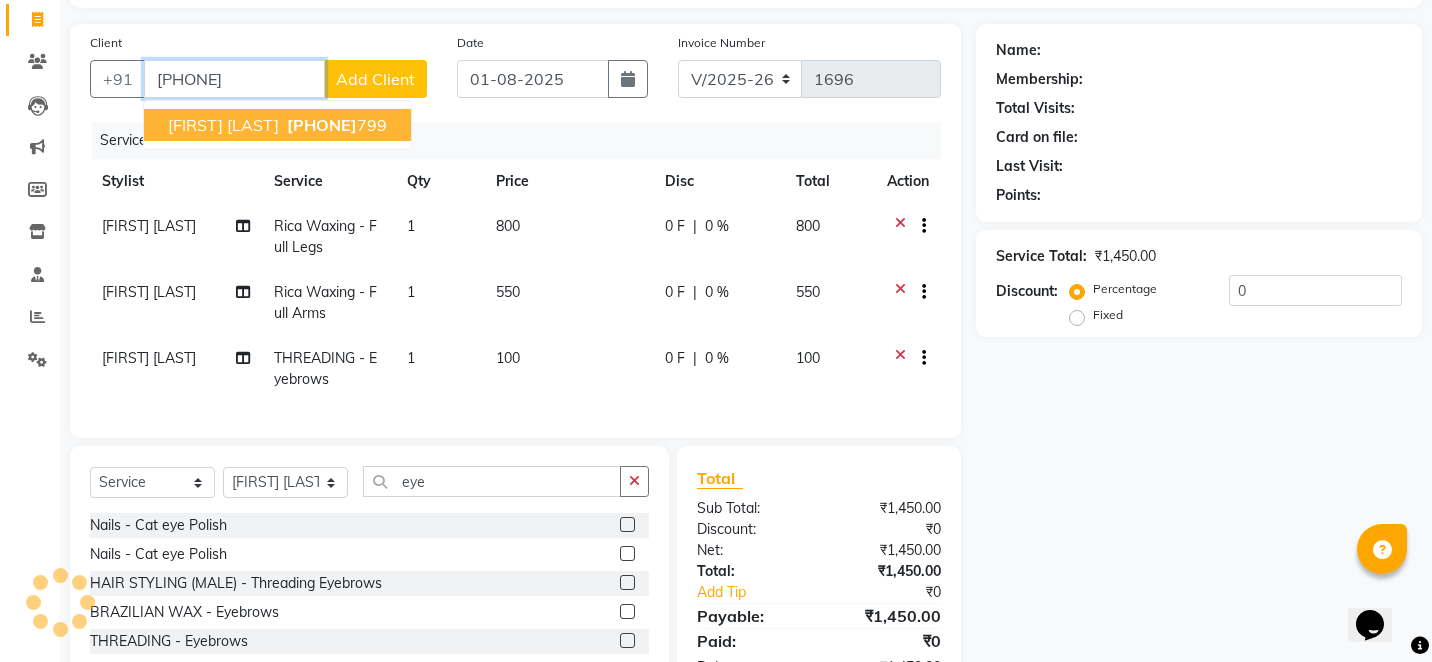 type on "[PHONE]" 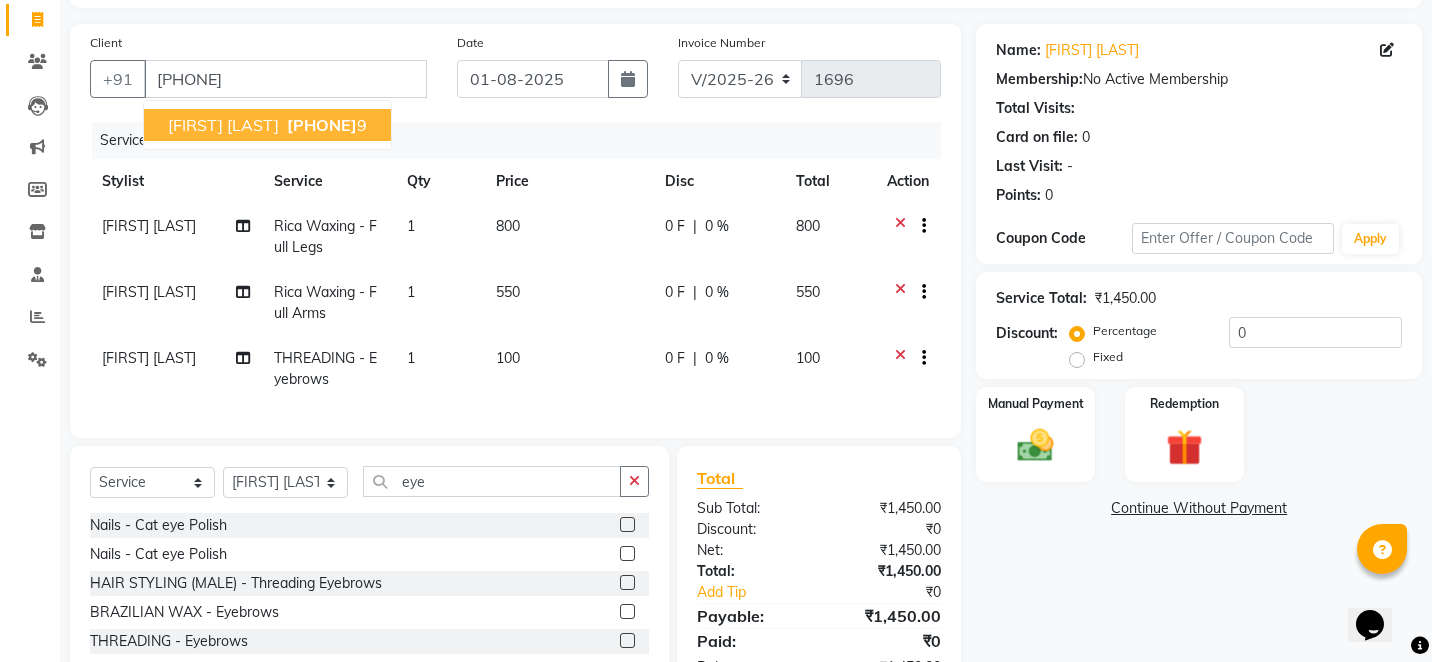 click on "[PHONE]" at bounding box center [325, 125] 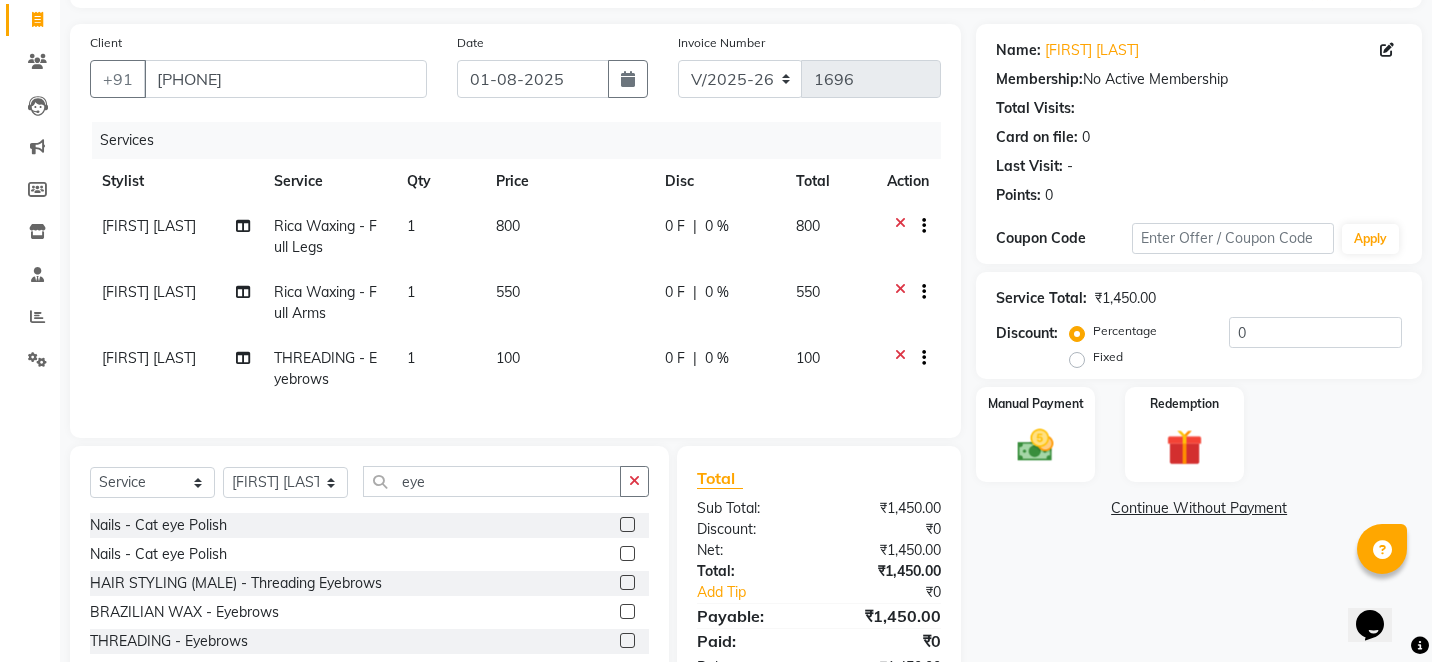 click 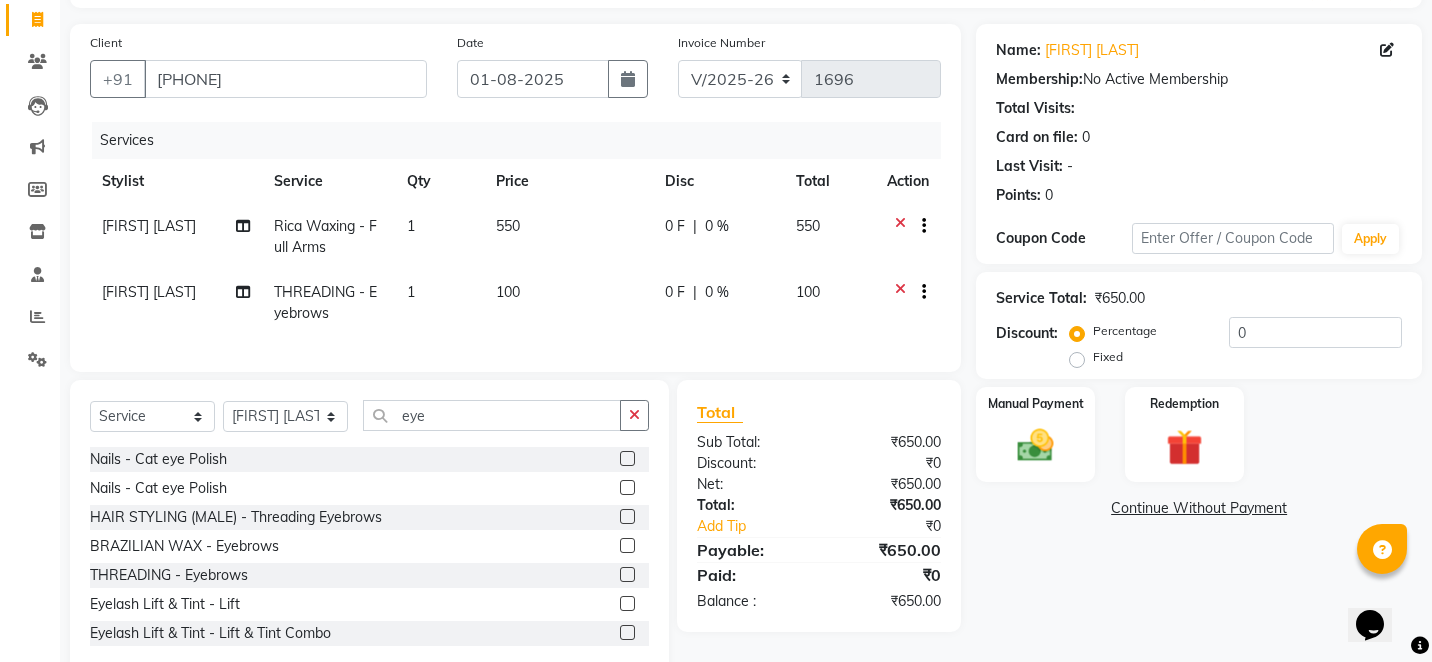 click 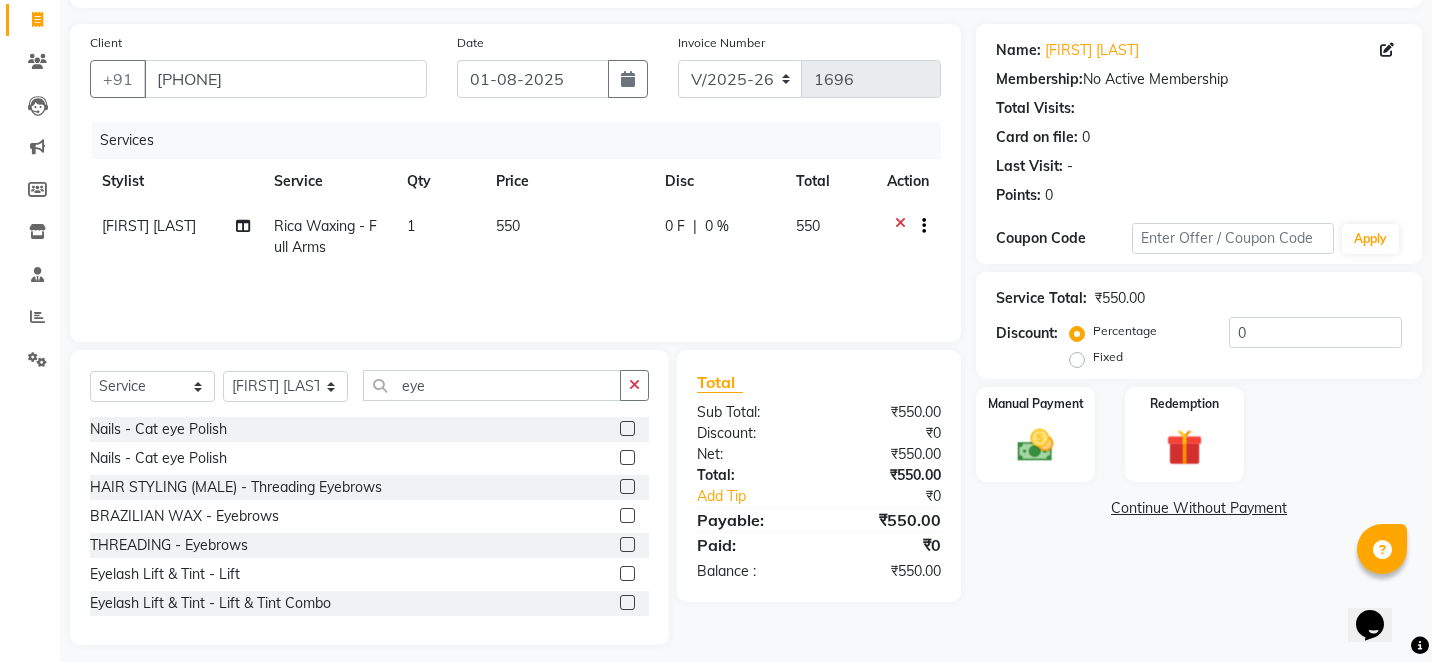click 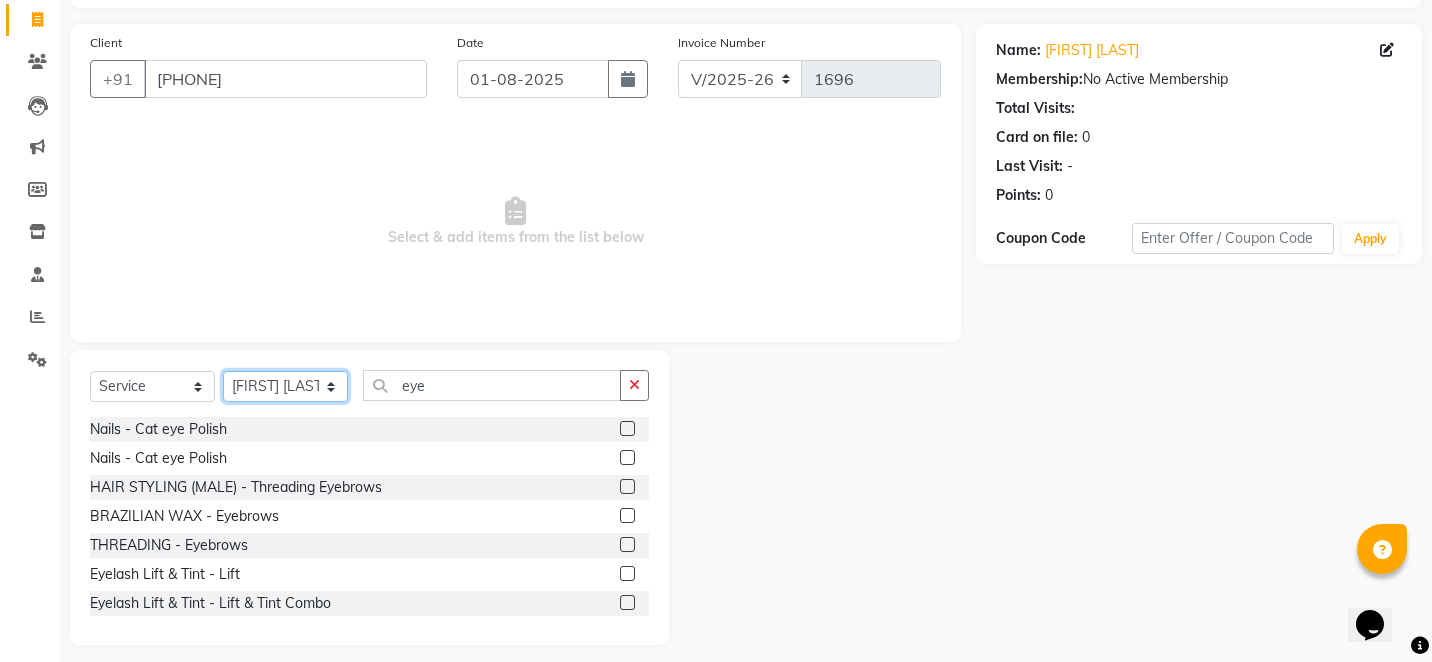 click on "Select Stylist Alam Arshad shaikh Deepali Deepu Chatry NailKraft Nikita NITA  CHAHAL  Sneha Balu Ichake Vaishali Vinod Yadav" 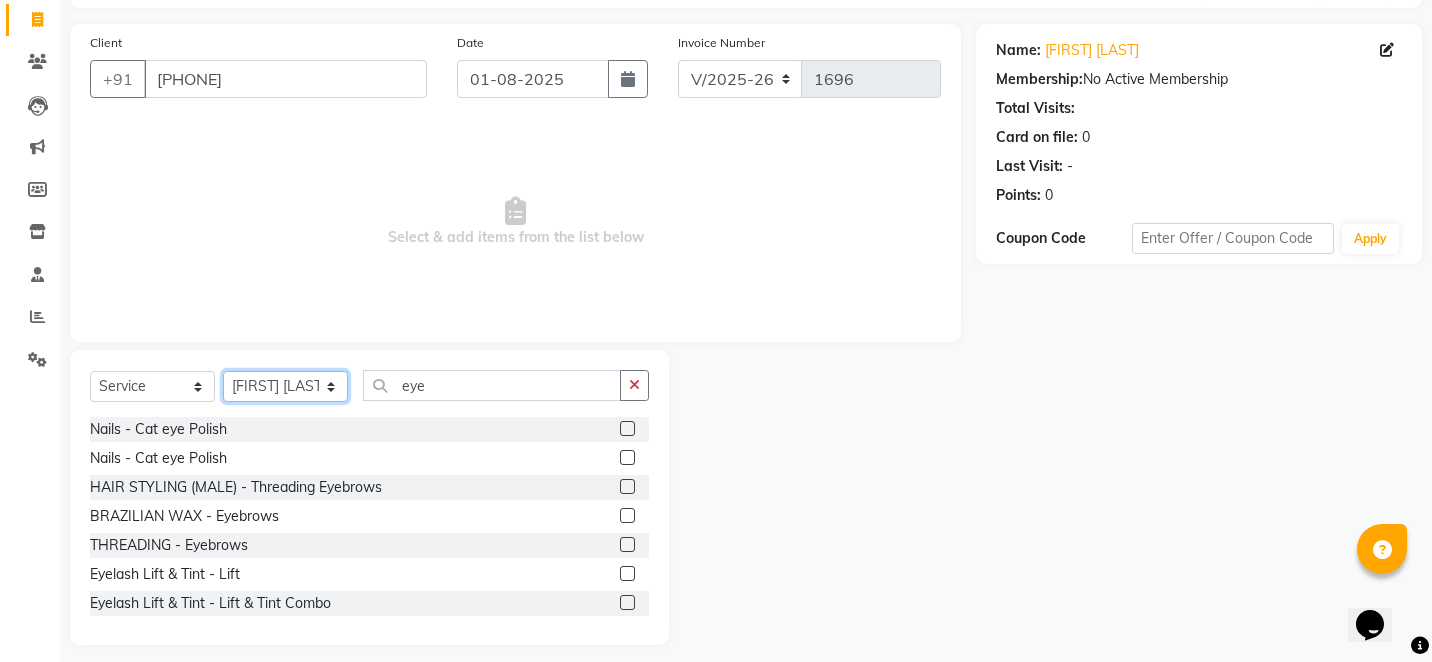 select on "76415" 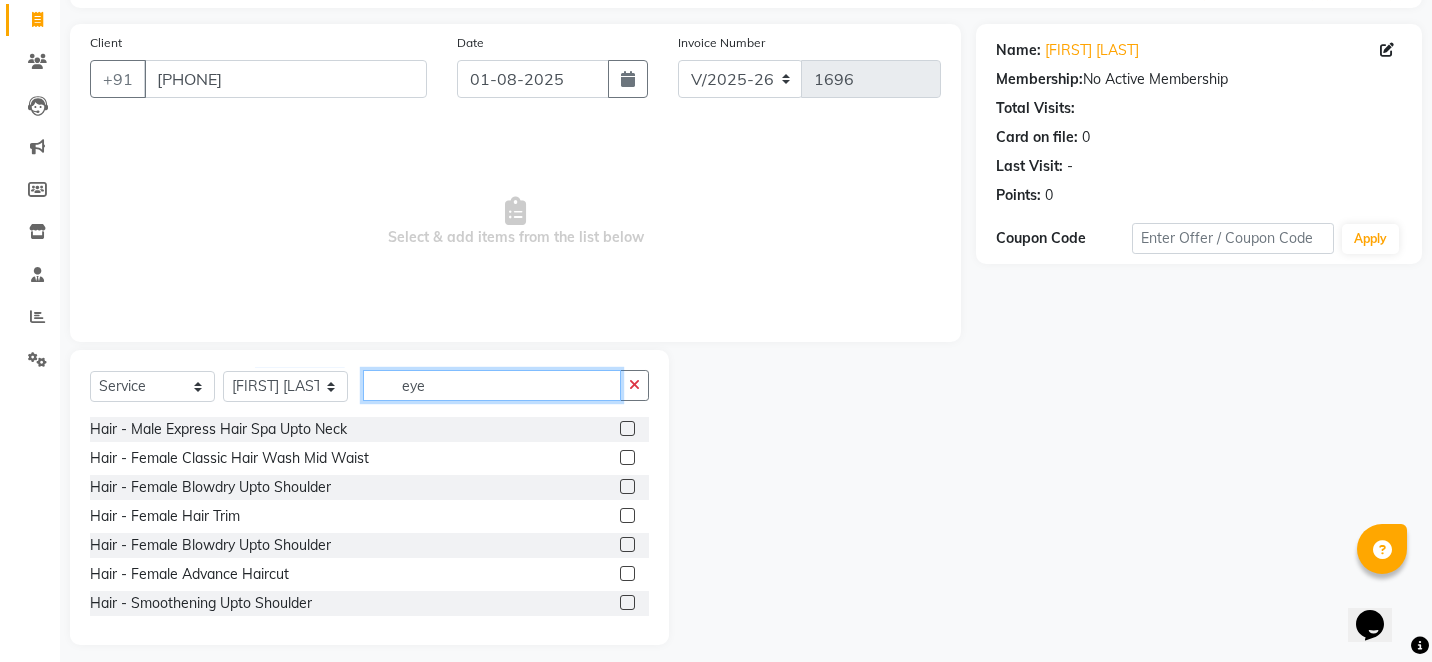 click on "eye" 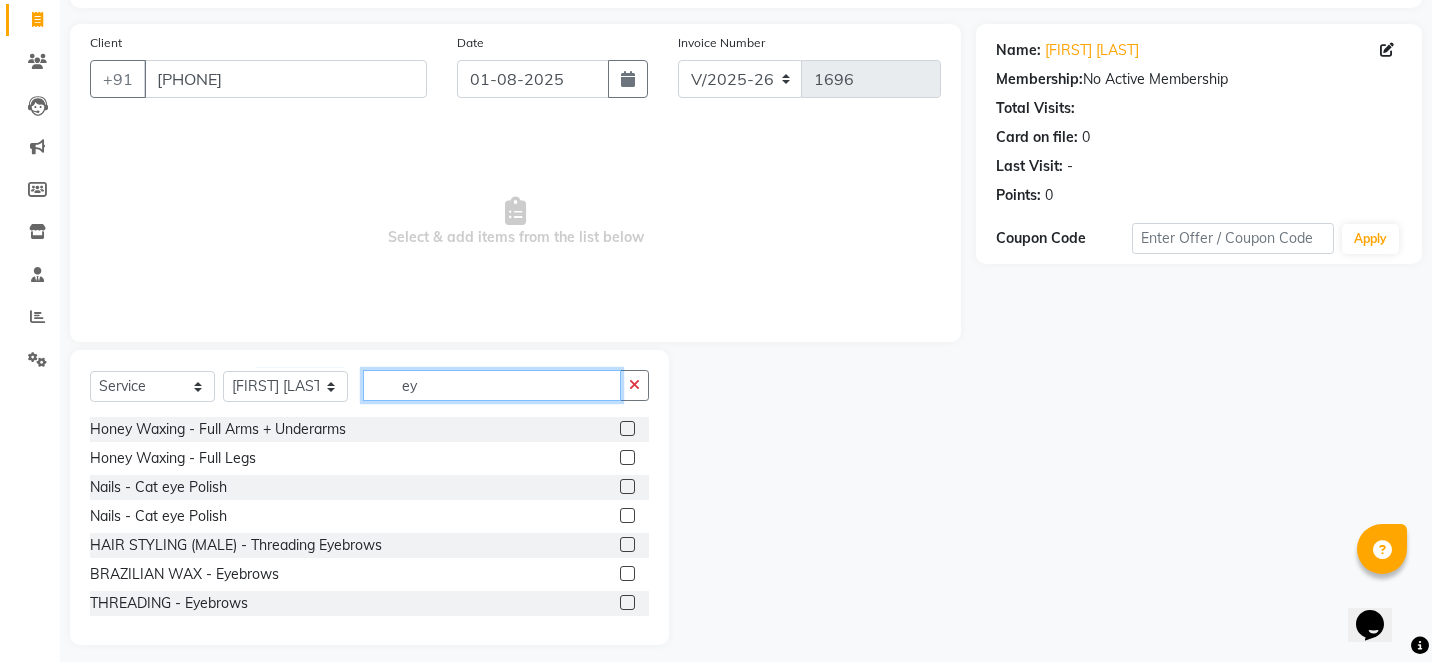 type on "e" 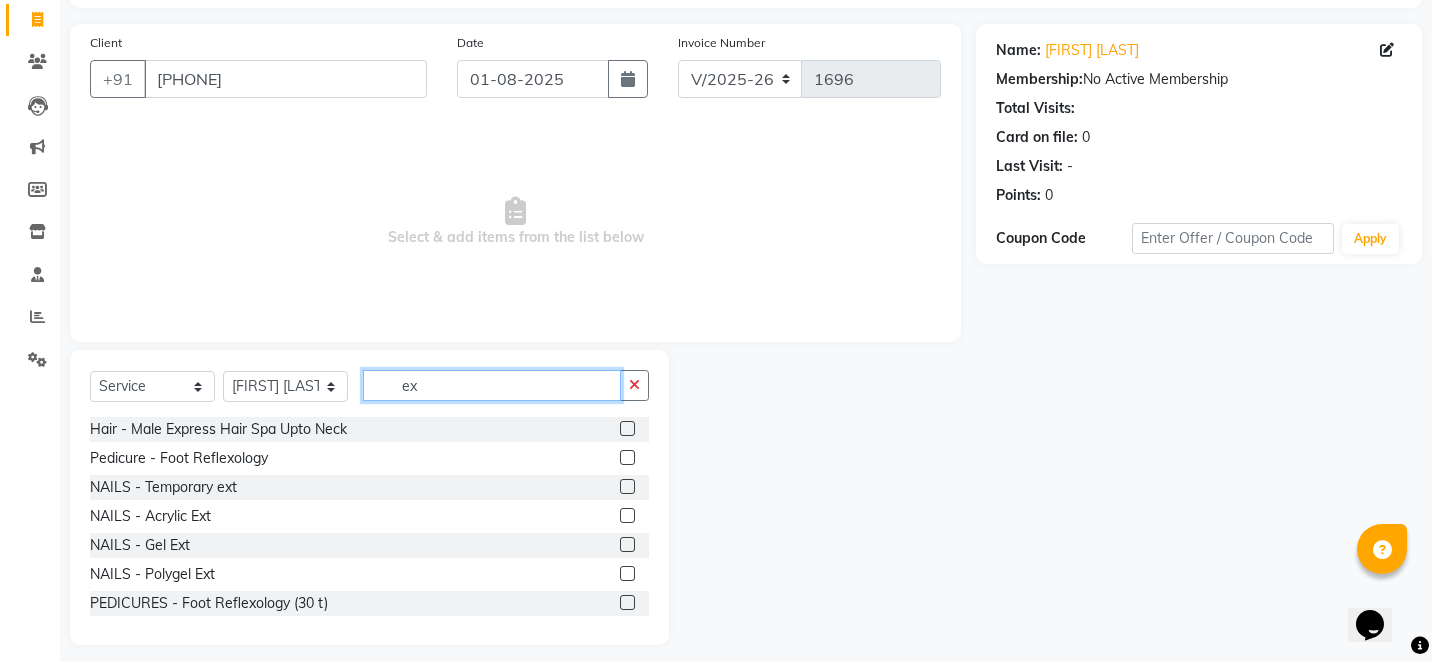 type on "ex" 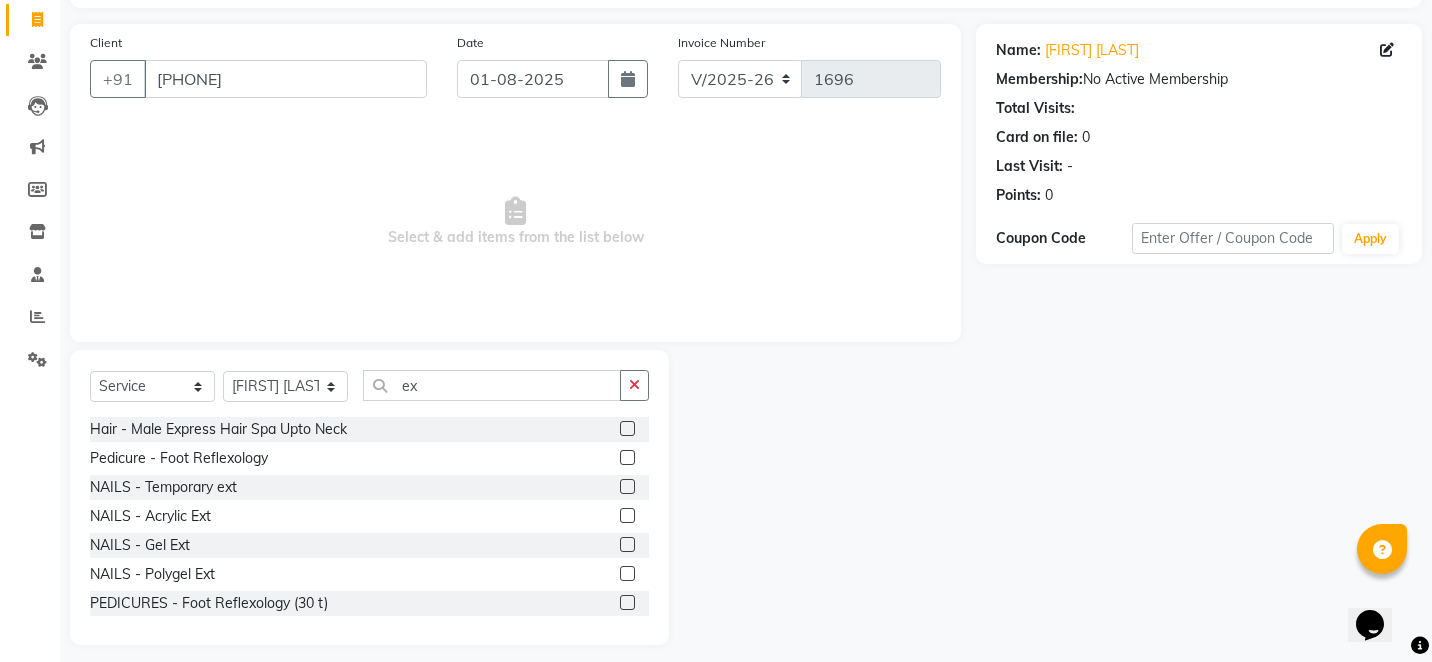 click 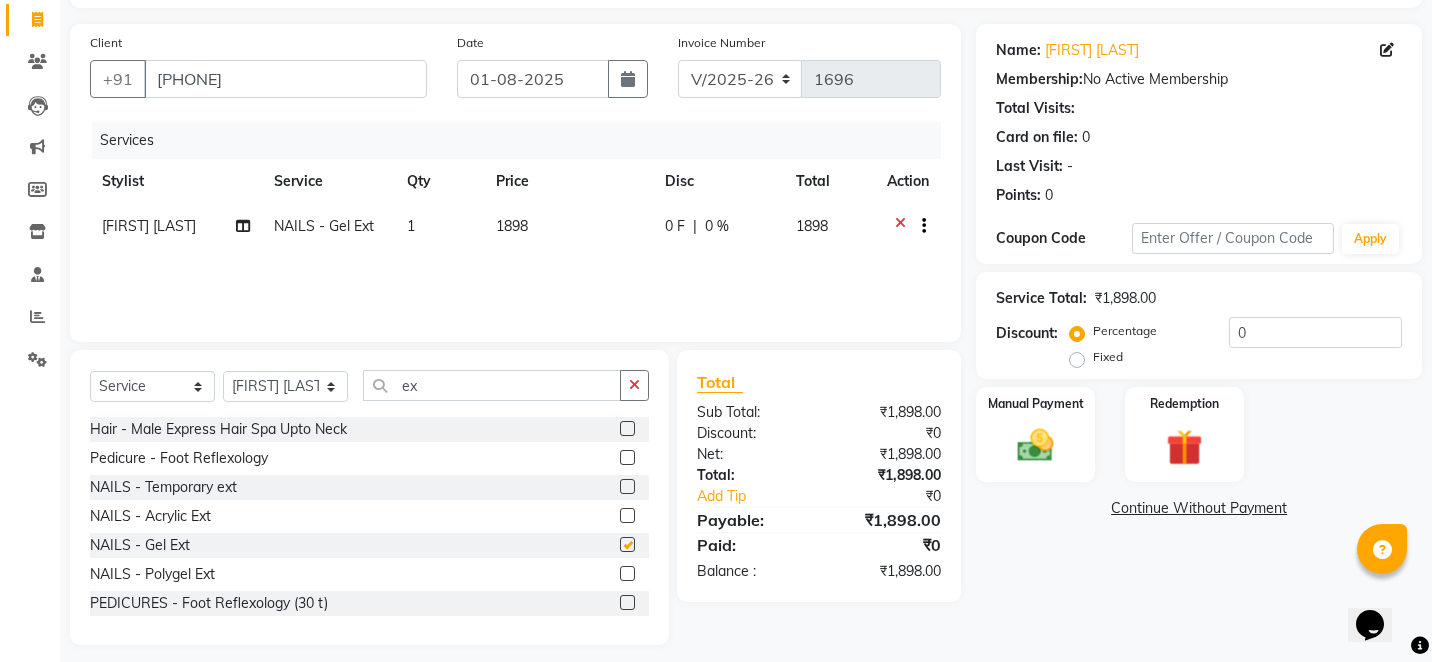 checkbox on "false" 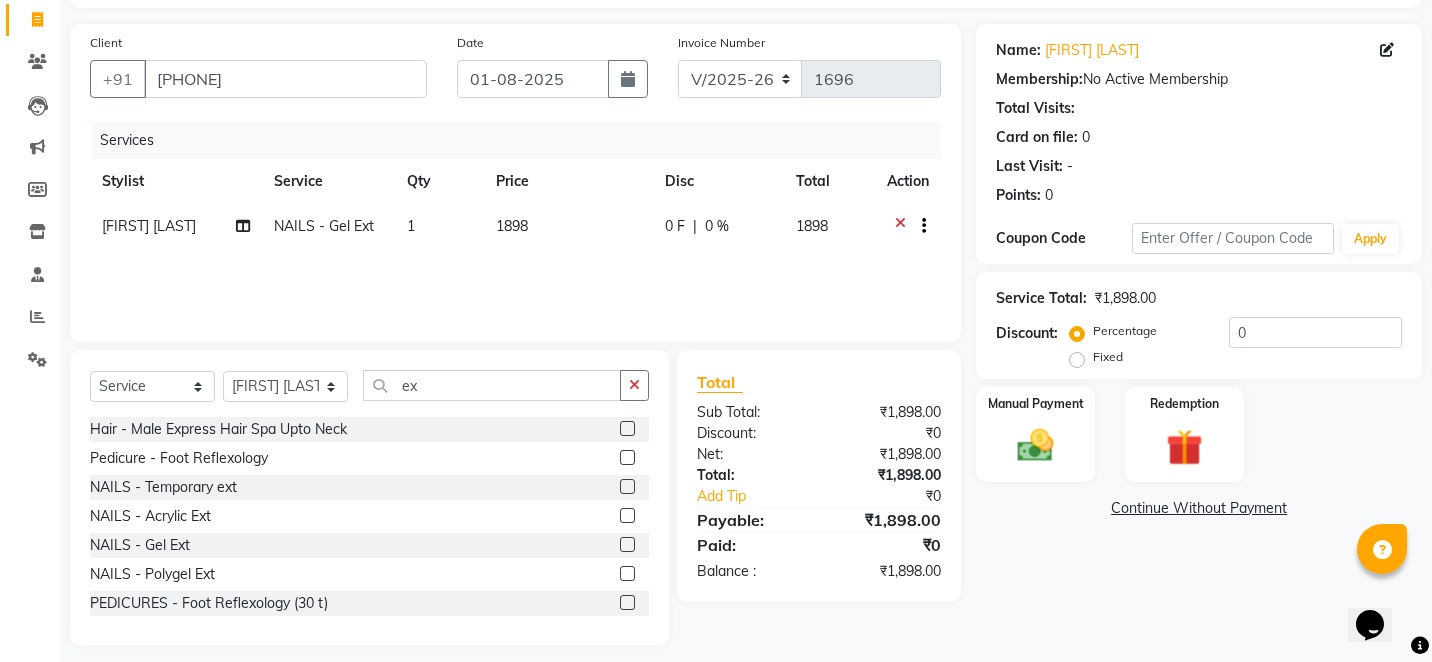 click on "1898" 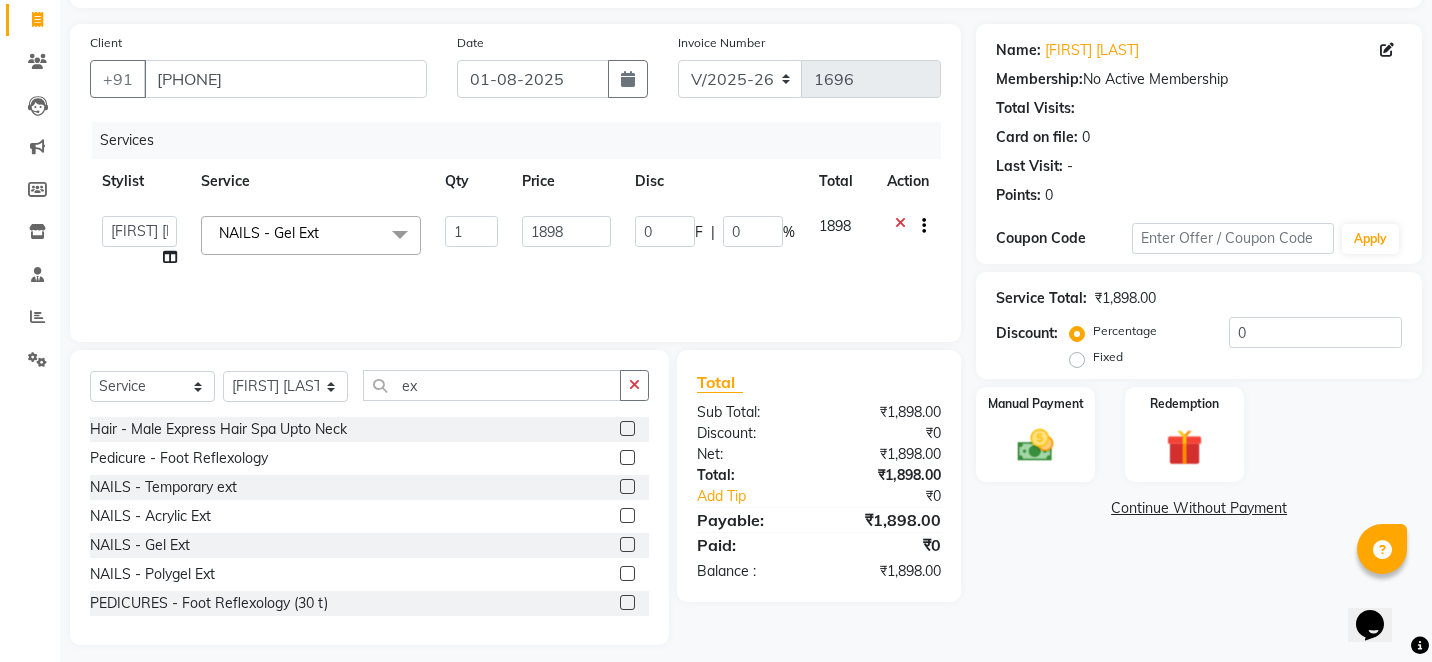 click on "1898" 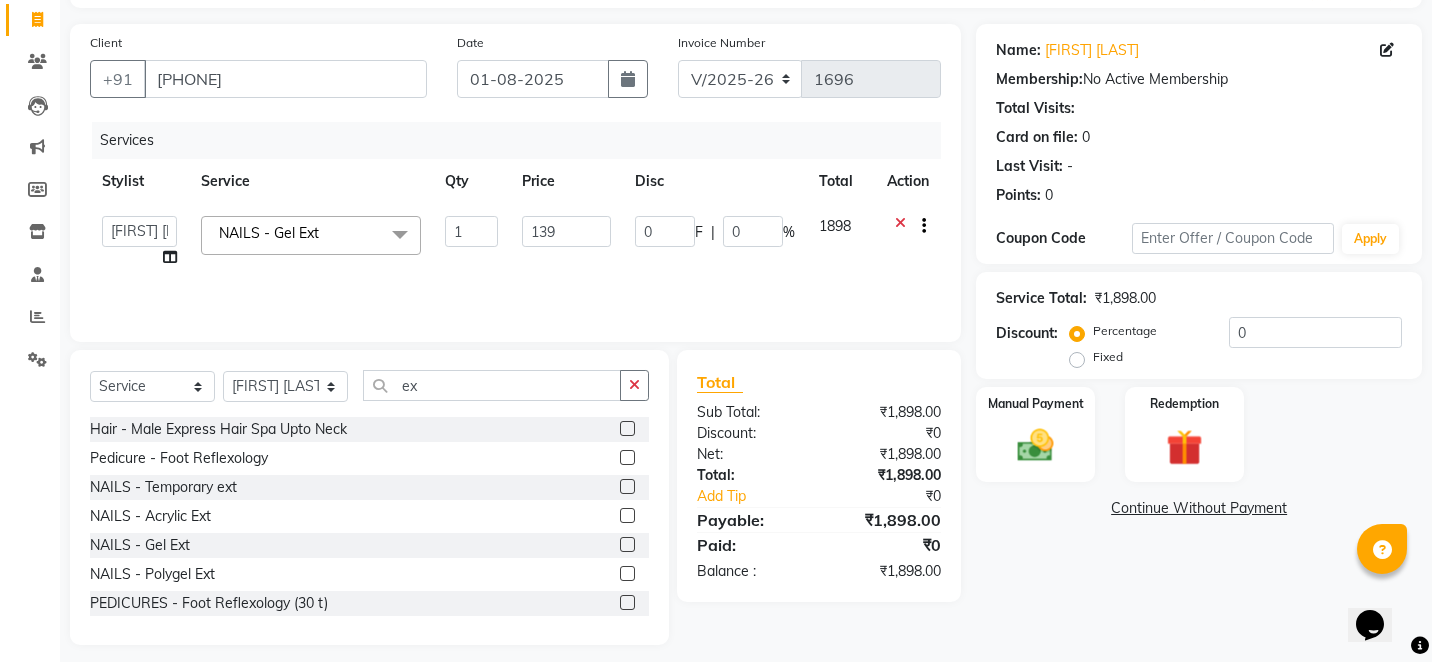 type on "1399" 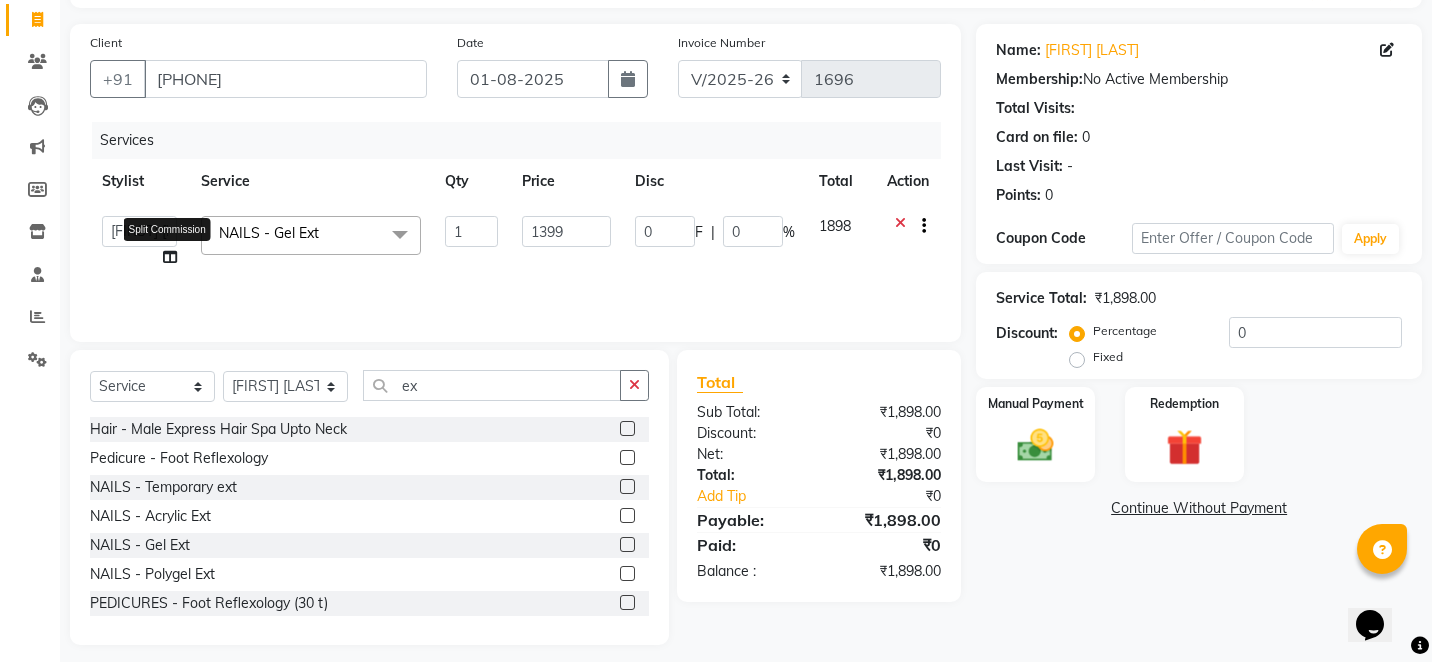click on "Services Stylist Service Qty Price Disc Total Action  Alam   Arshad shaikh   Deepali   Deepu Chatry   NailKraft   Nikita   NITA  CHAHAL    Sneha Balu Ichake   Vaishali Vinod Yadav  Split Commission NAILS - Gel Ext  x  Hair - Male Express Hair Spa Upto Neck Hair - Female Classic Hair Wash Mid Waist Hair - Female Blowdry Upto Shoulder Hair - Female Hair Trim Hair - Female Blowdry Upto Shoulder Hair - Female Advance Haircut Hair - Smoothening Upto Shoulder Rica Waxing - Full Arms + Half Legs + Underarms Rica Waxing - Full Arms + Underarms Rica Waxing - Full Legs Rica Waxing - Full Arms Rica Waxing - Half Arms Rica Waxing - Full Back Rica Waxing - Bikini Rica Waxing - Underarms Rica Waxing - Bikini+Butt Wax Rica Waxing - Butt Wax Rica Waxing - Bikini Line+Butt Line Rica Waxing - Male Half Arms  Rica - Full Hands + Under Arms + Full Legs  Honey Waxing - Full Arms + Underarms Honey Waxing - Full Legs Facial - Cheryls Skin Lightening Facial Manicure - Russian Dry Manicure Manicure - Sweet Manicure Manicure - Tango" 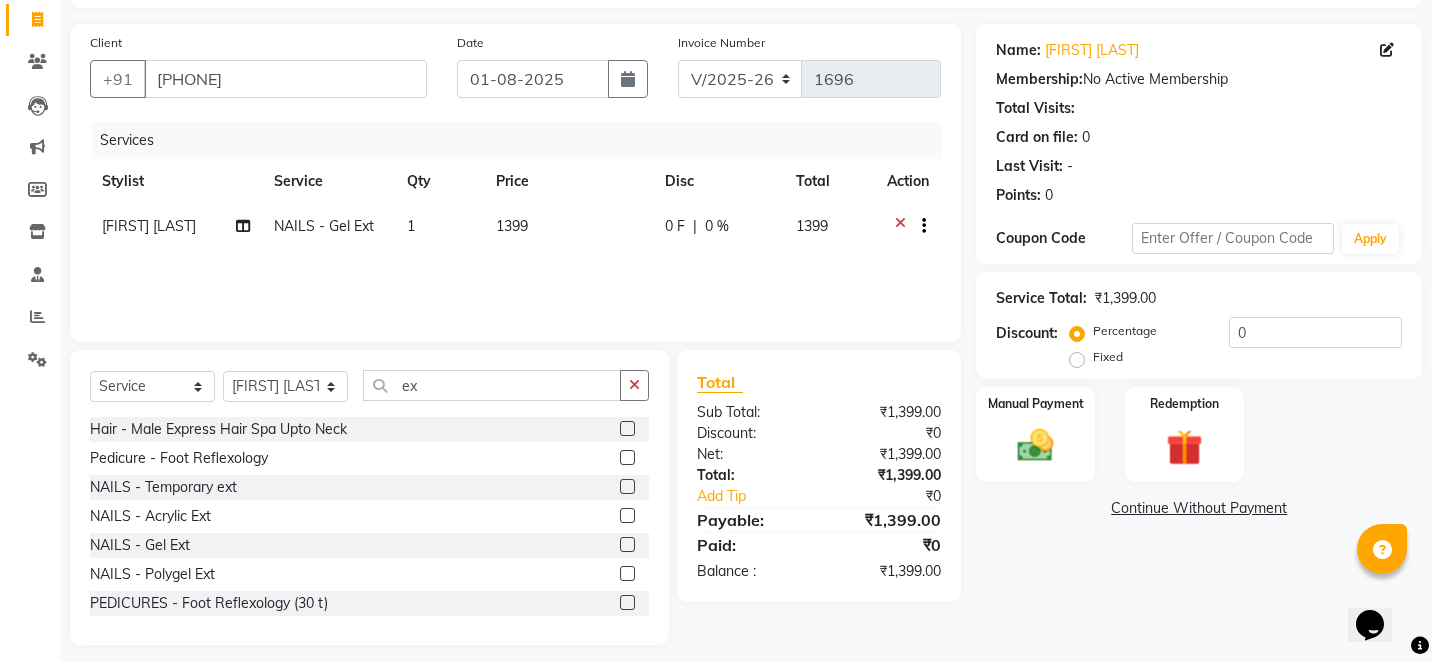click on "Sneha Balu Ichake" 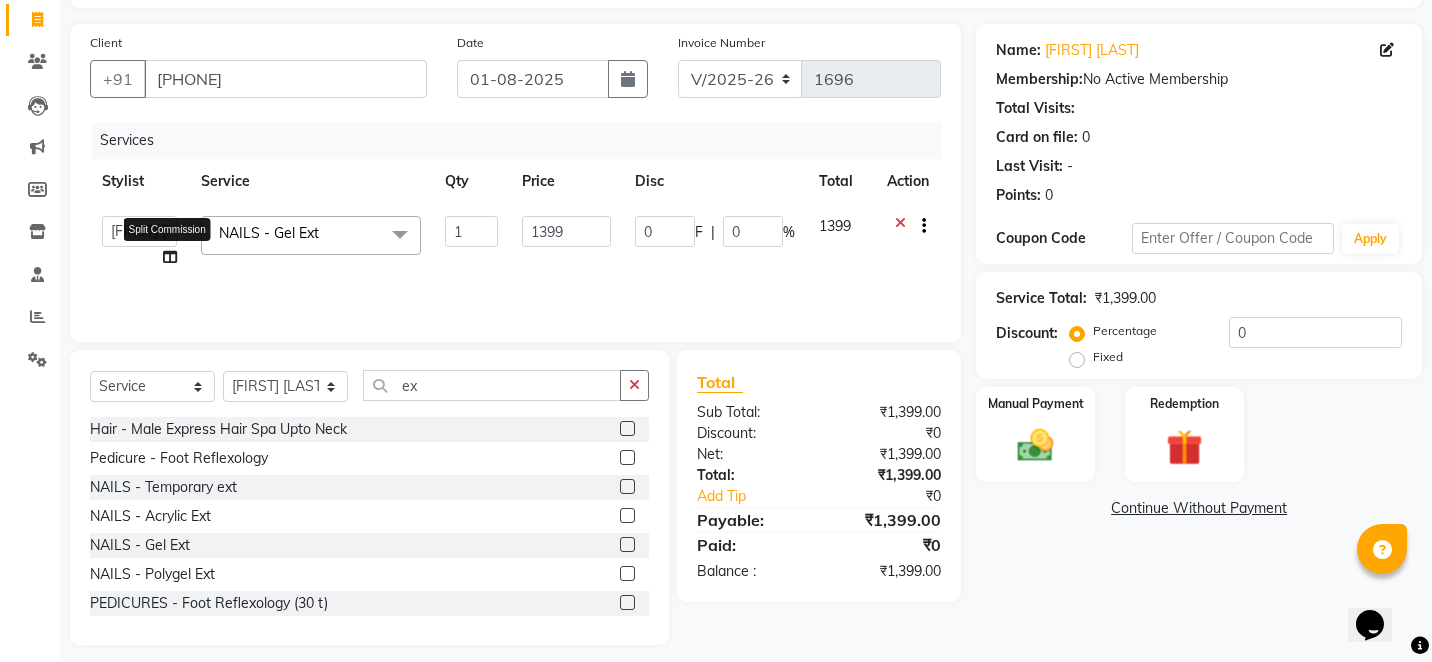 click 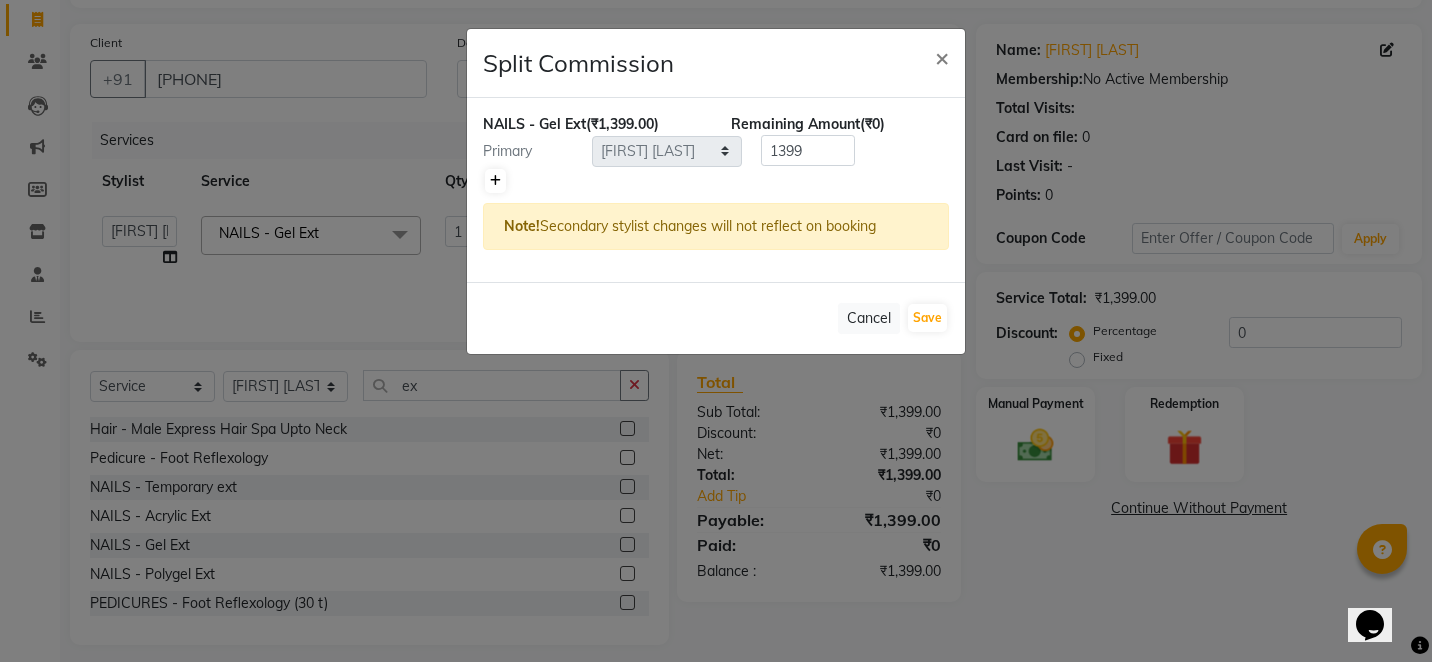 click 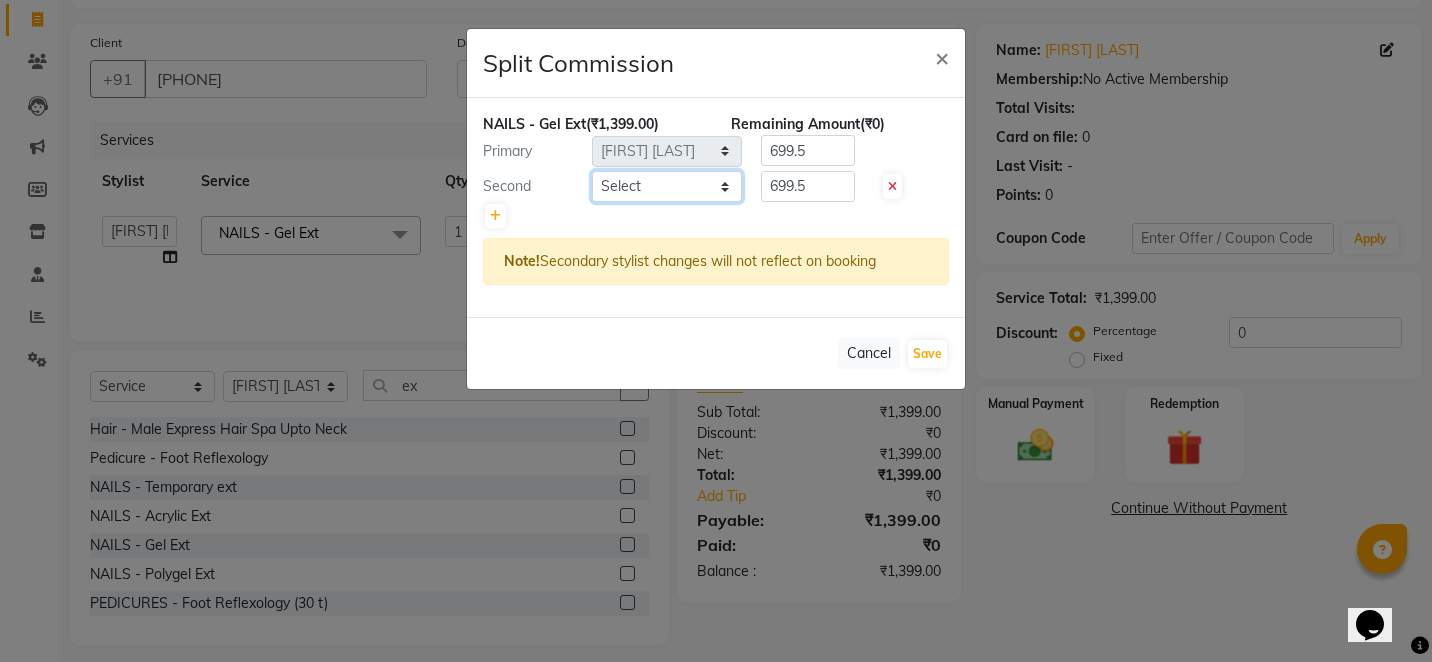 click on "Select  Alam   Arshad shaikh   Deepali   Deepu Chatry   NailKraft   Nikita   NITA  CHAHAL    Sneha Balu Ichake   Vaishali Vinod Yadav" 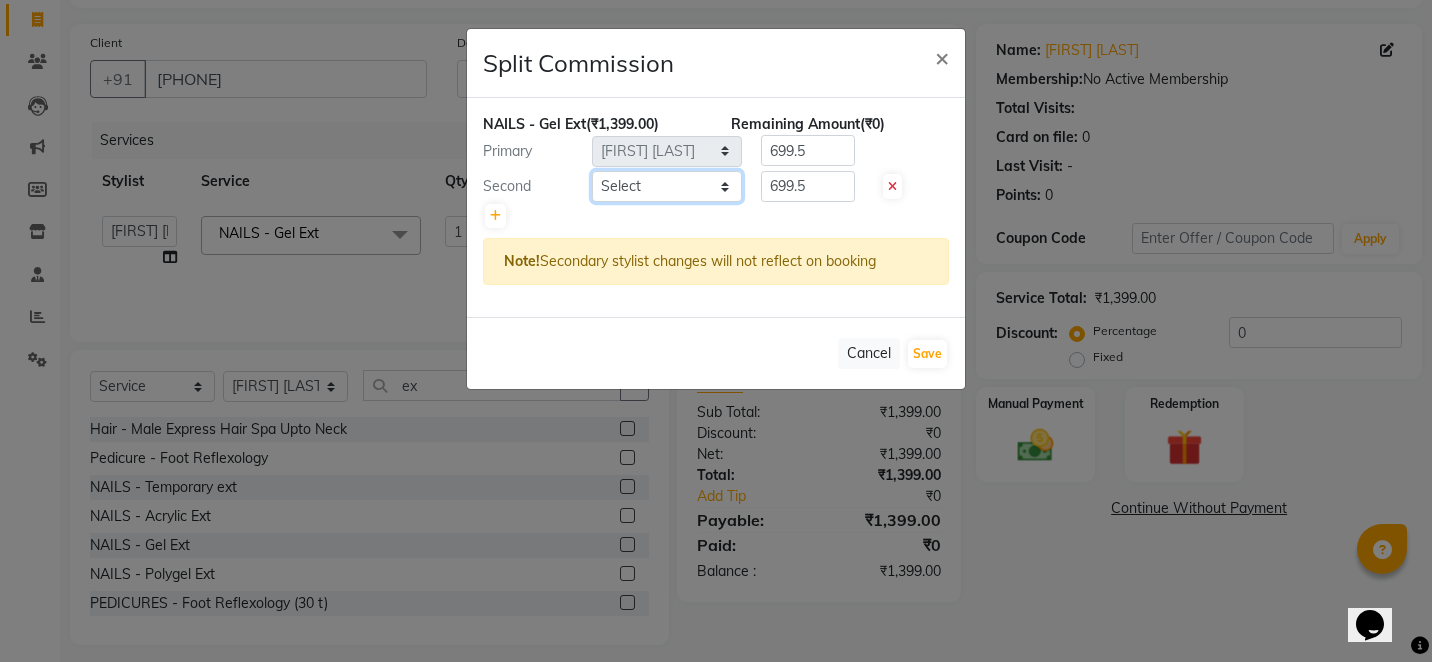 select on "85505" 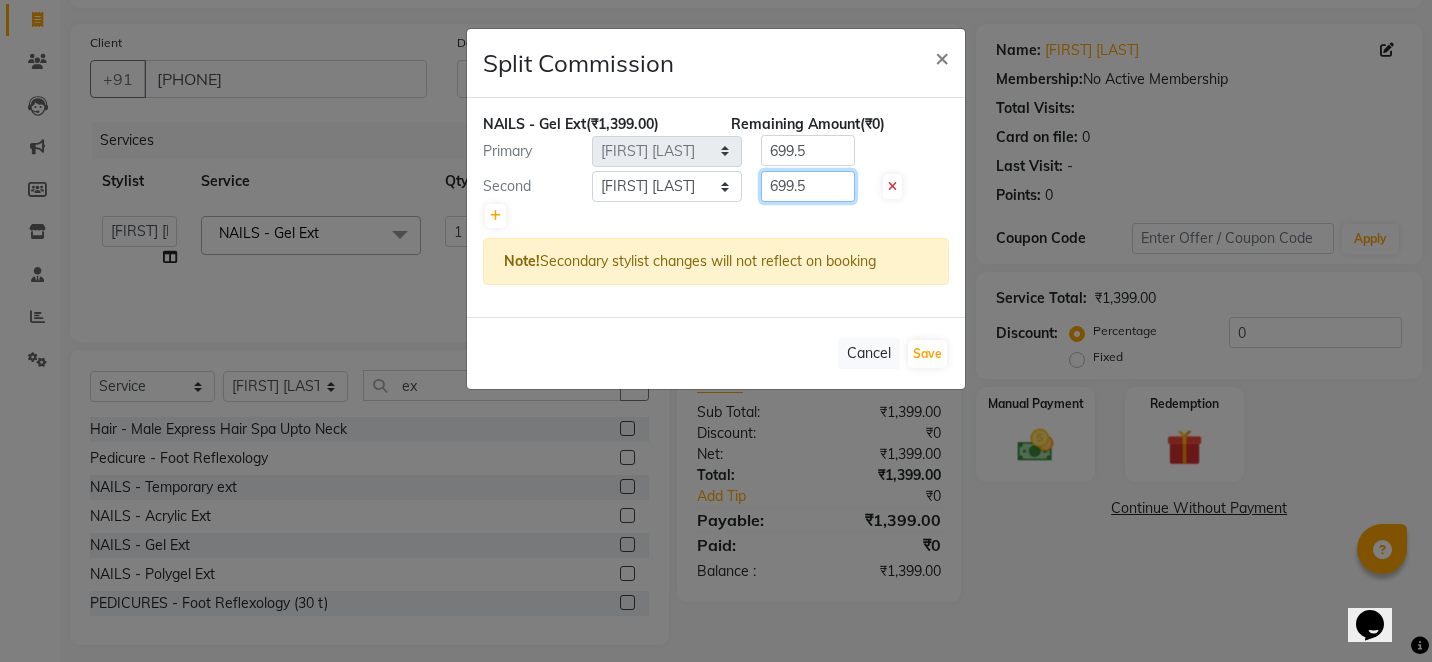 click on "699.5" 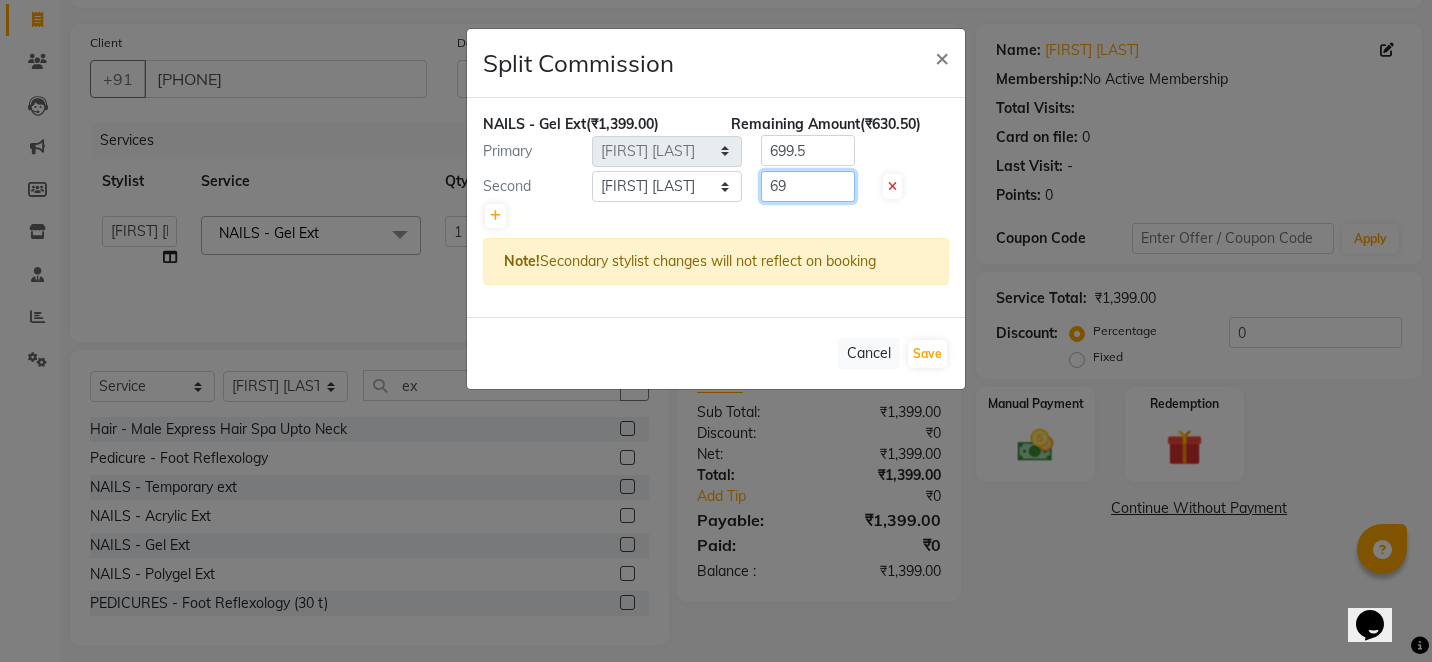 type on "6" 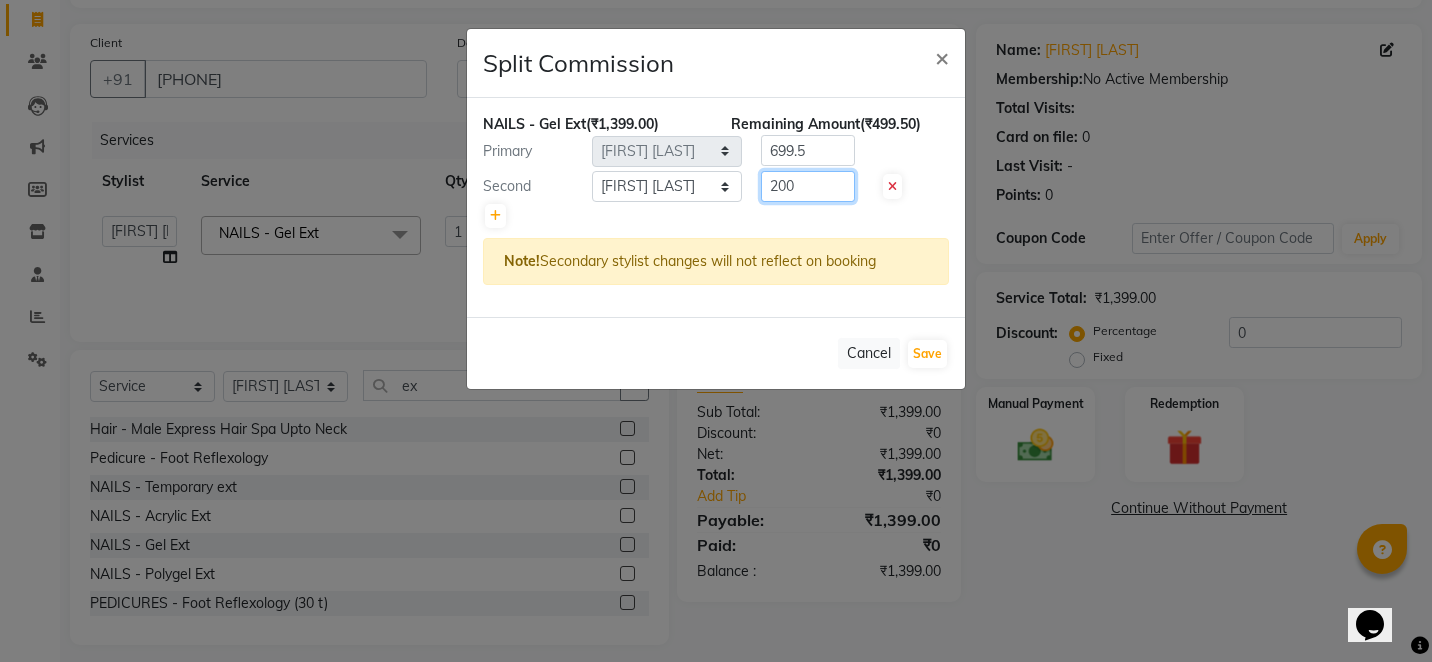 type on "200" 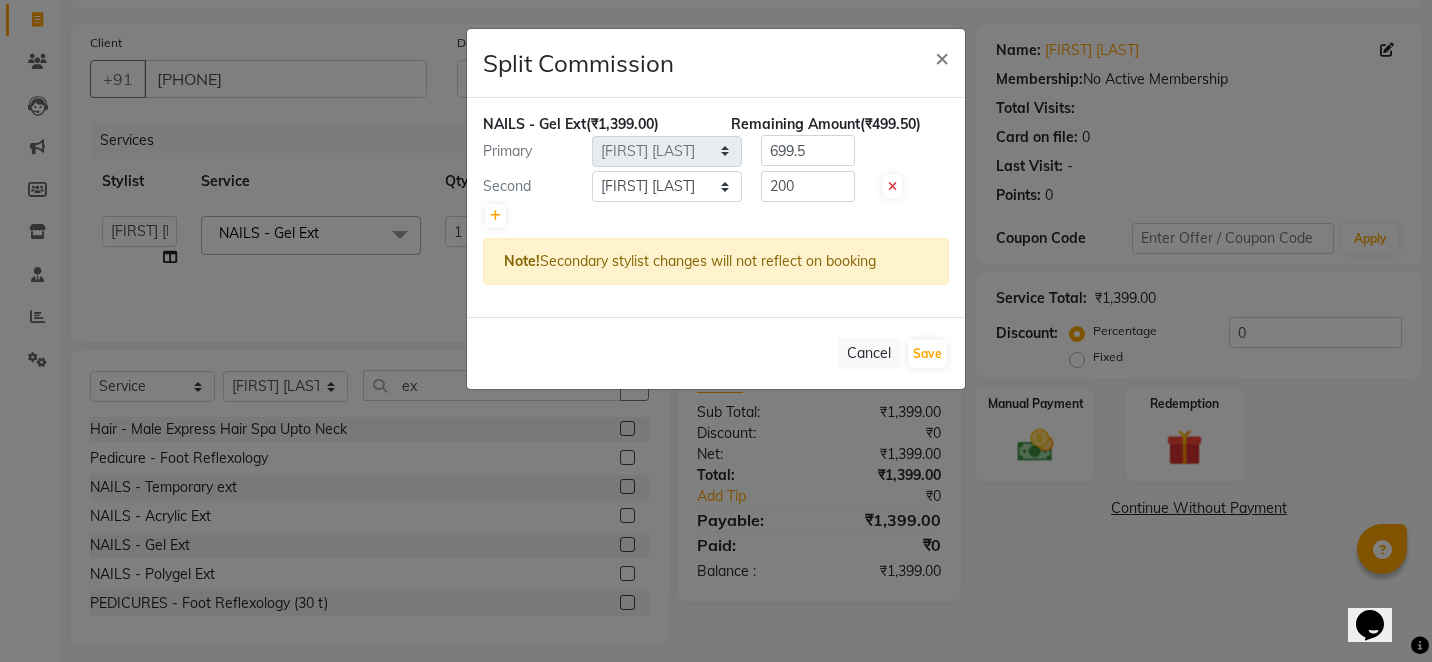 click on "NAILS - Gel Ext  (₹1,399.00) Remaining Amount  (₹499.50) Primary Select  Alam   Arshad shaikh   Deepali   Deepu Chatry   NailKraft   Nikita   NITA  CHAHAL    Sneha Balu Ichake   Vaishali Vinod Yadav  699.5 Second Select  Alam   Arshad shaikh   Deepali   Deepu Chatry   NailKraft   Nikita   NITA  CHAHAL    Sneha Balu Ichake   Vaishali Vinod Yadav  200 Note!  Secondary stylist changes will not reflect on booking" 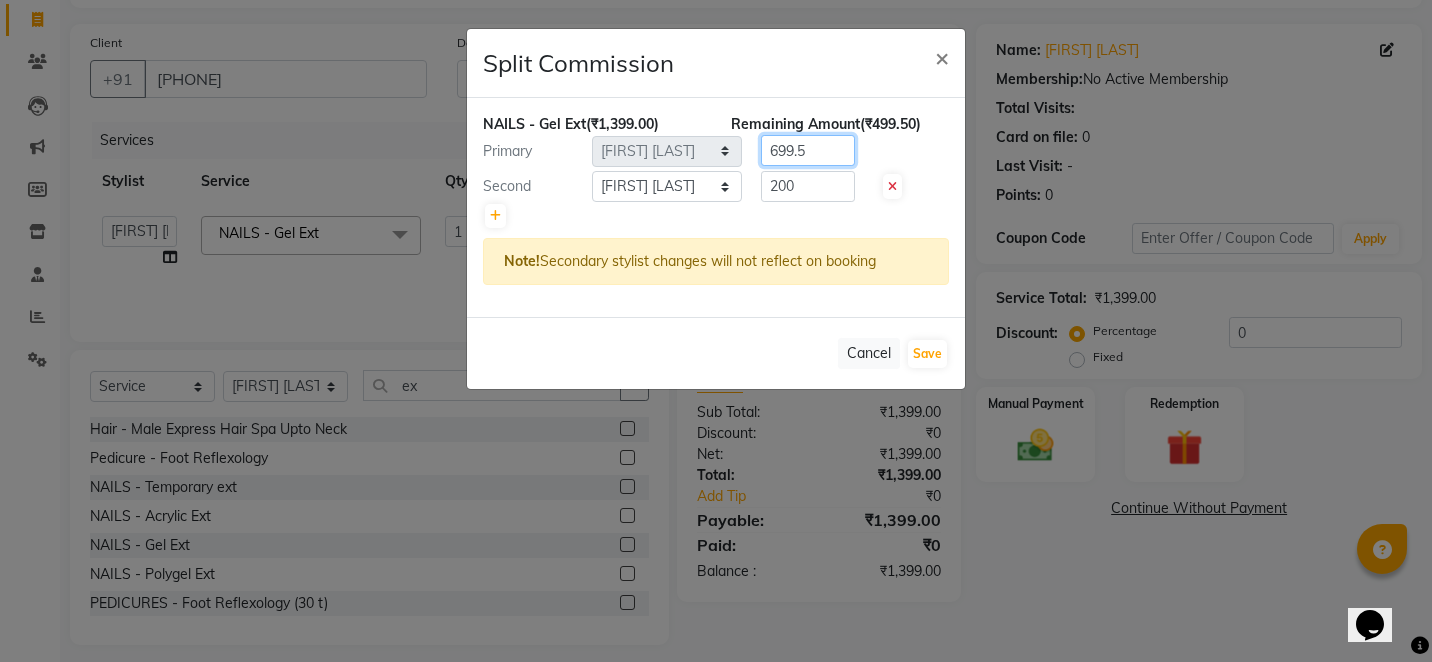click on "699.5" 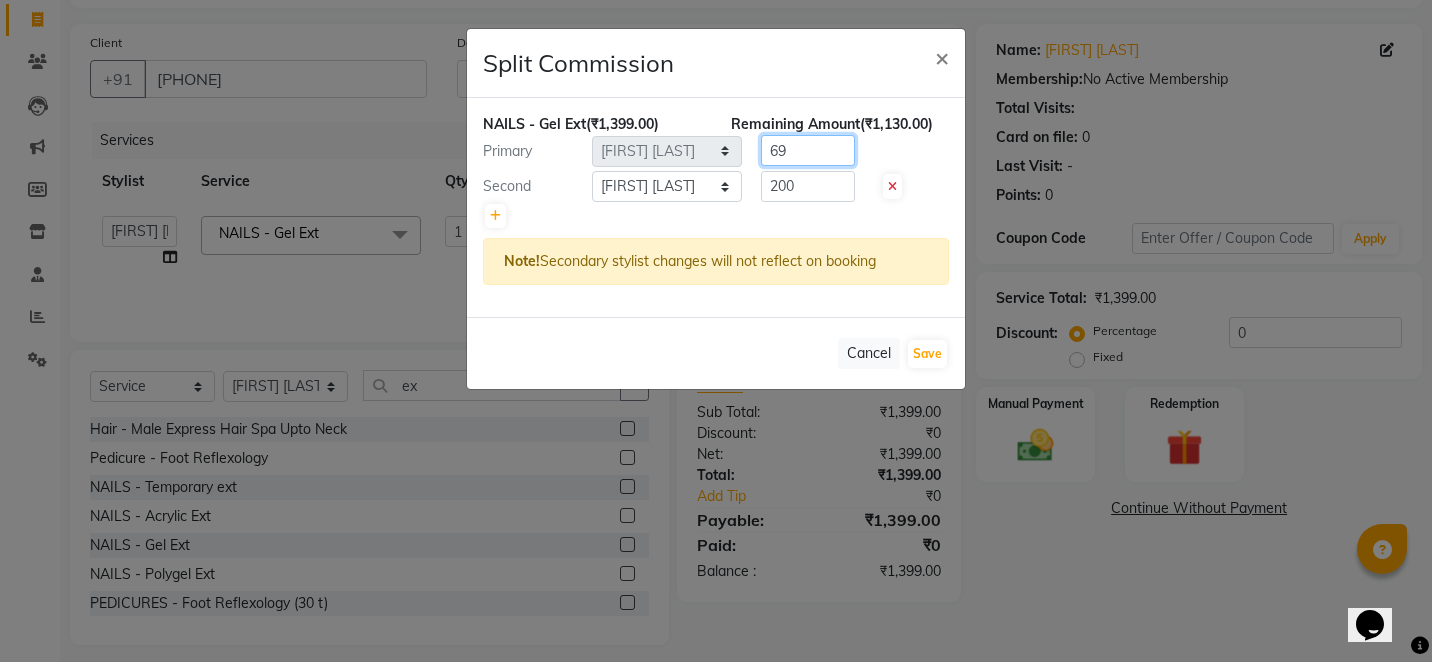 type on "6" 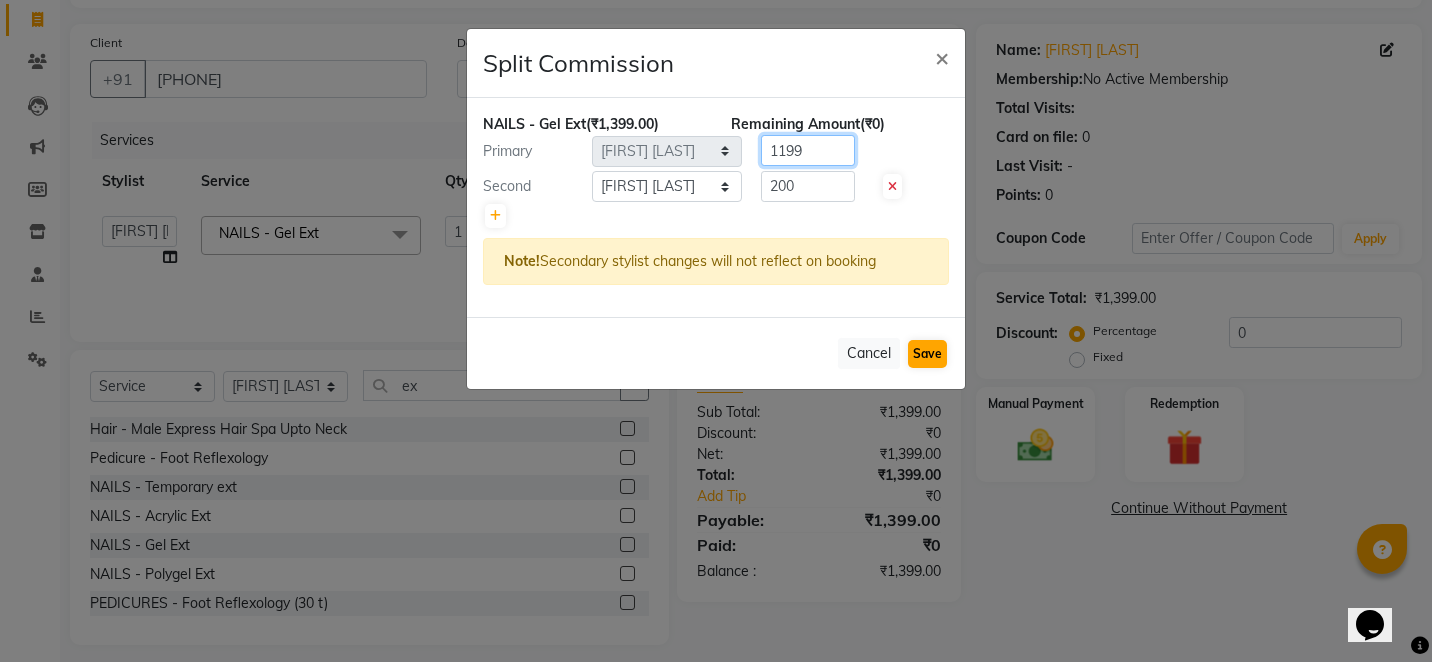 type on "1199" 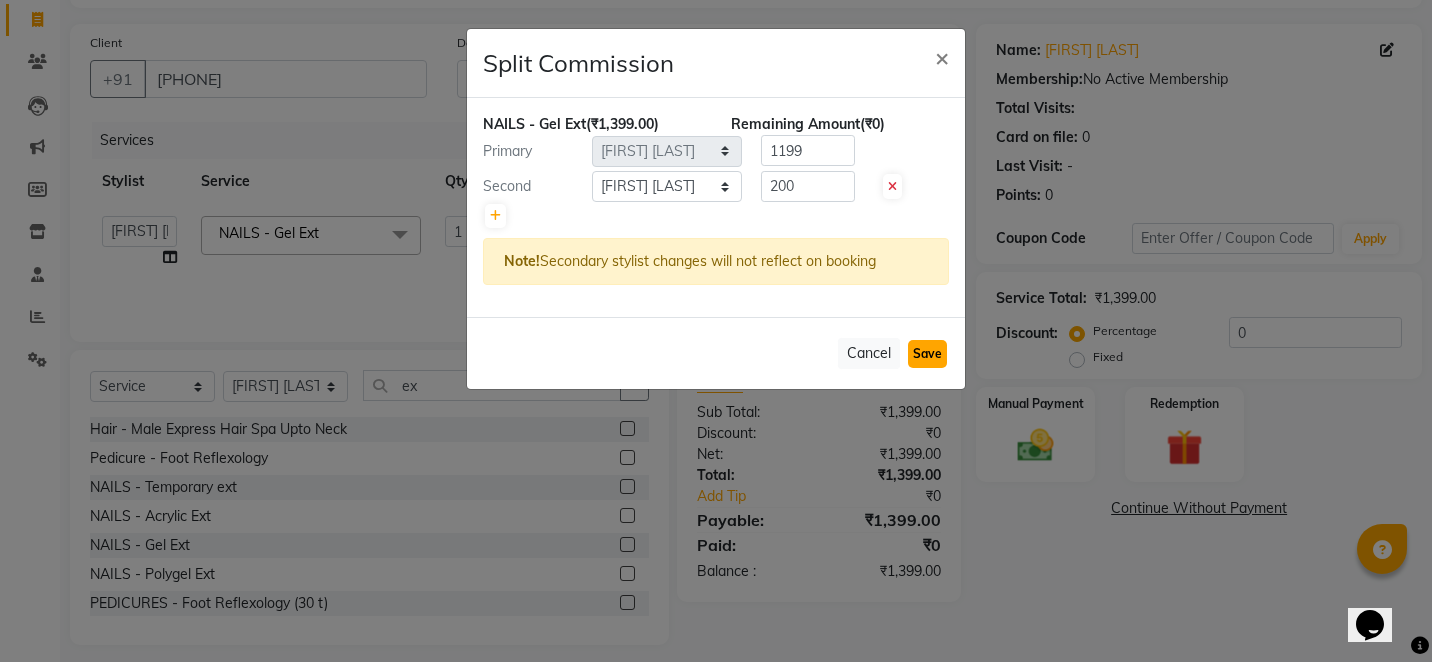 click on "Save" 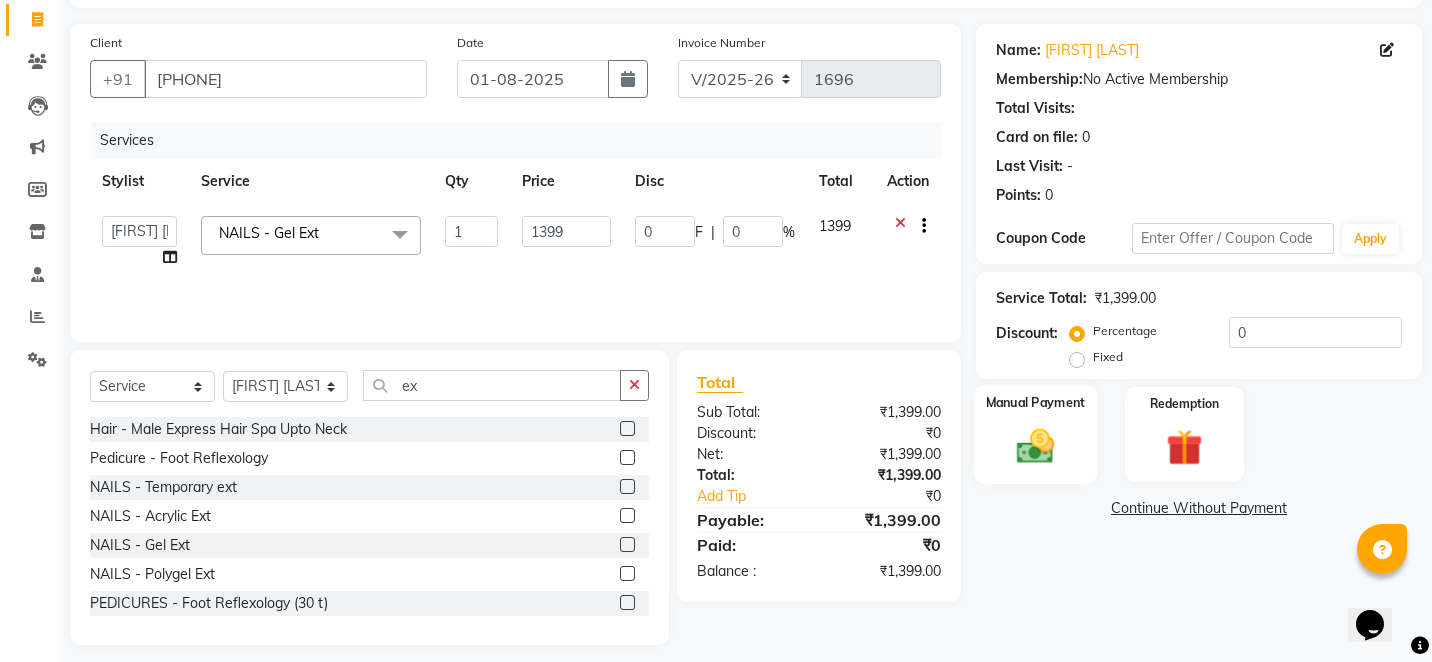 click 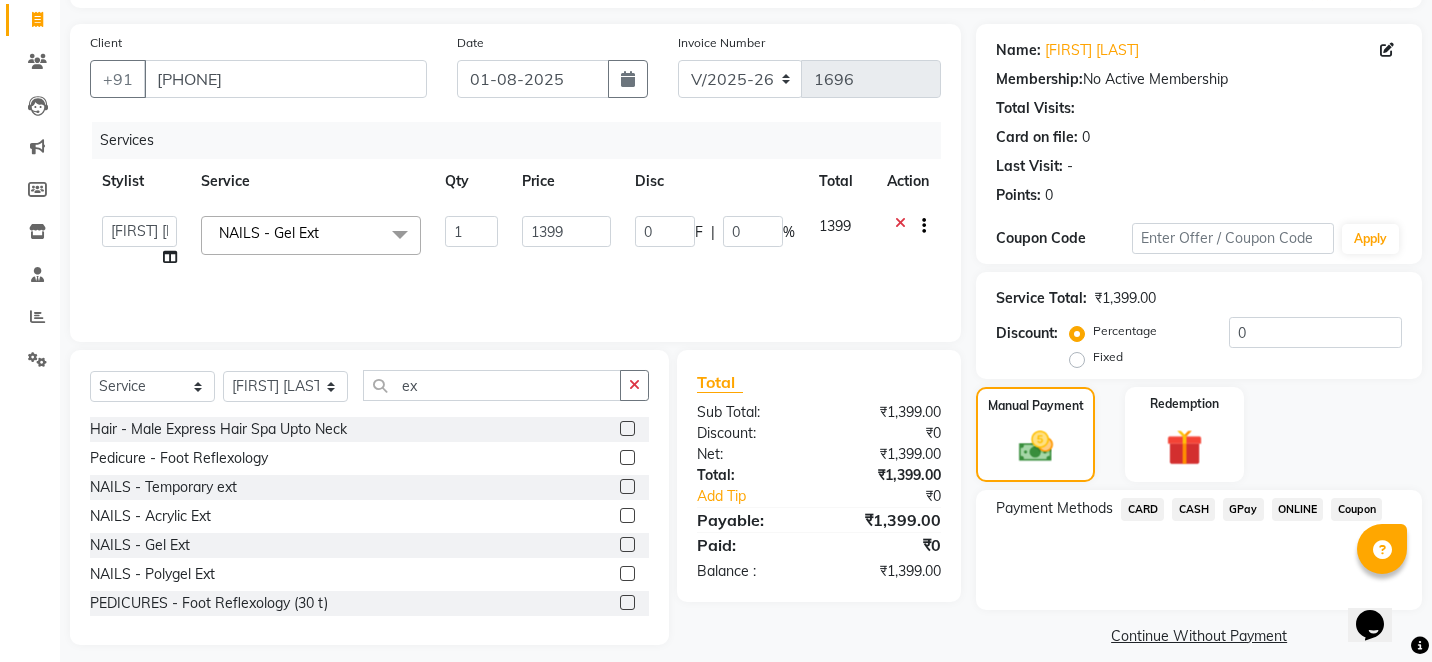 click on "GPay" 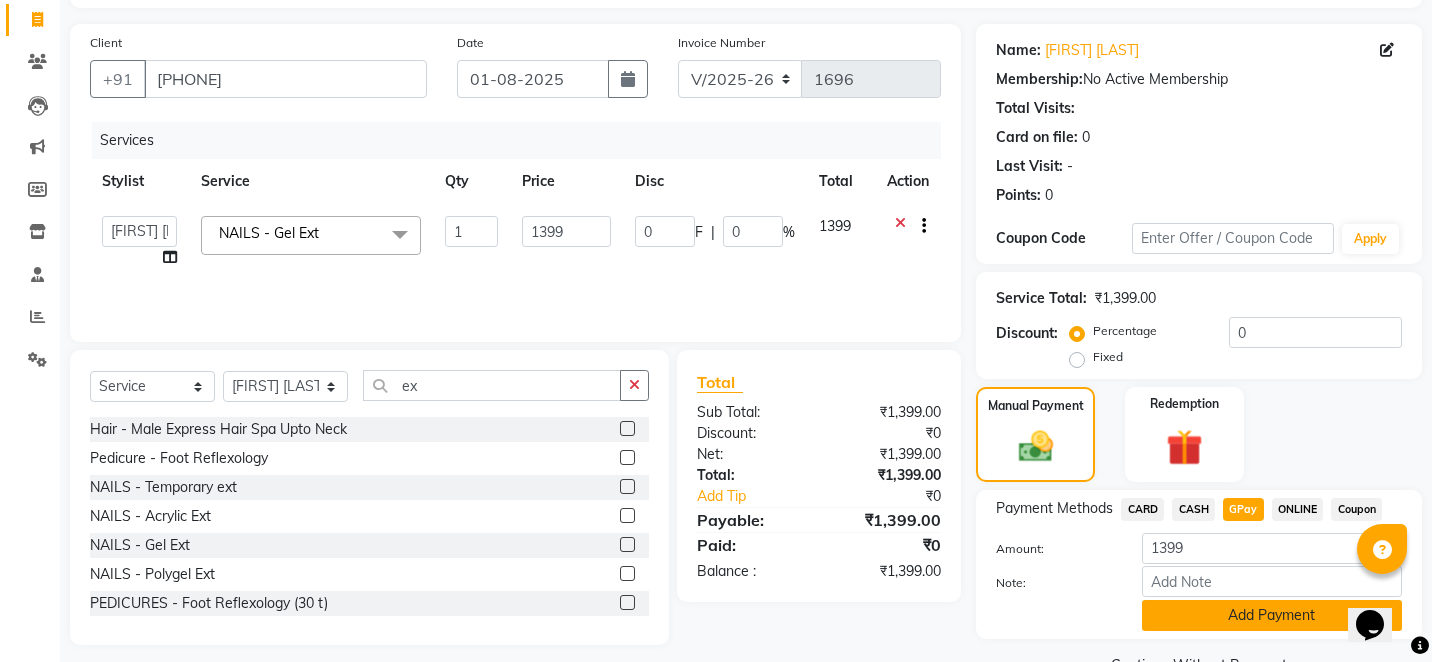 click on "Add Payment" 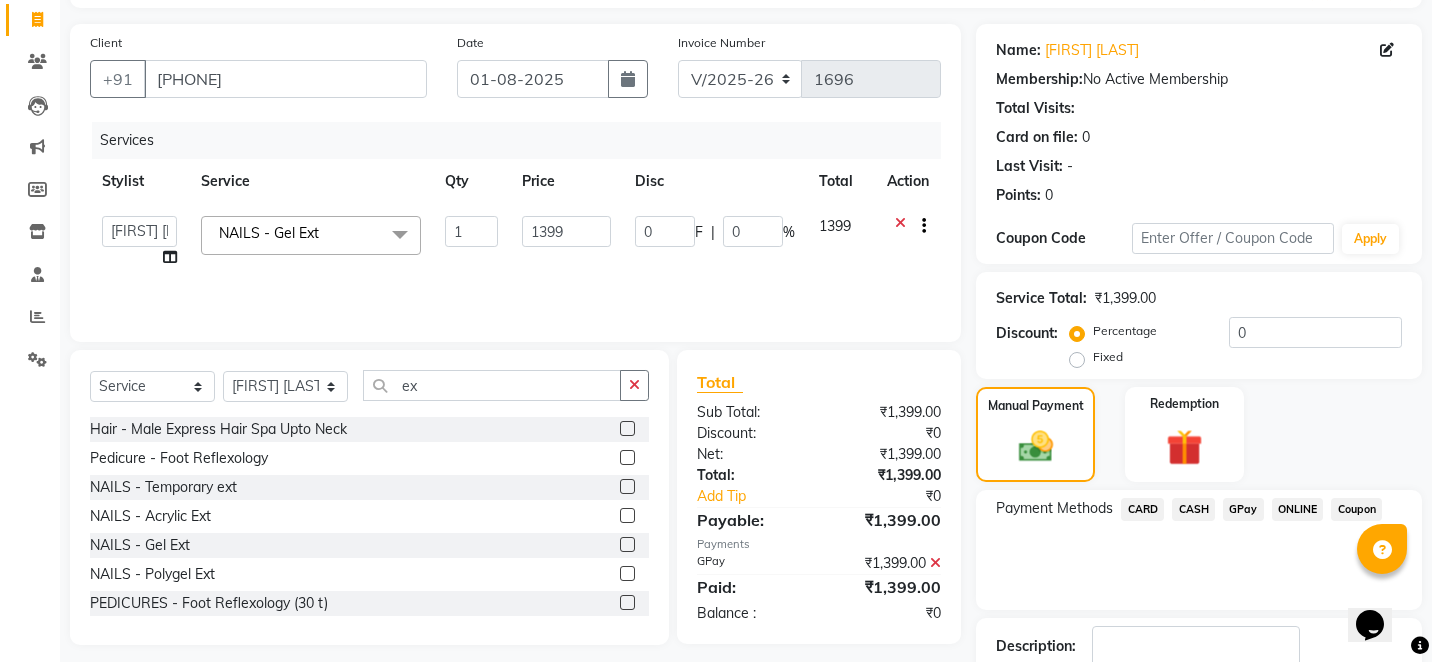click on "Payment Methods  CARD   CASH   GPay   ONLINE   Coupon" 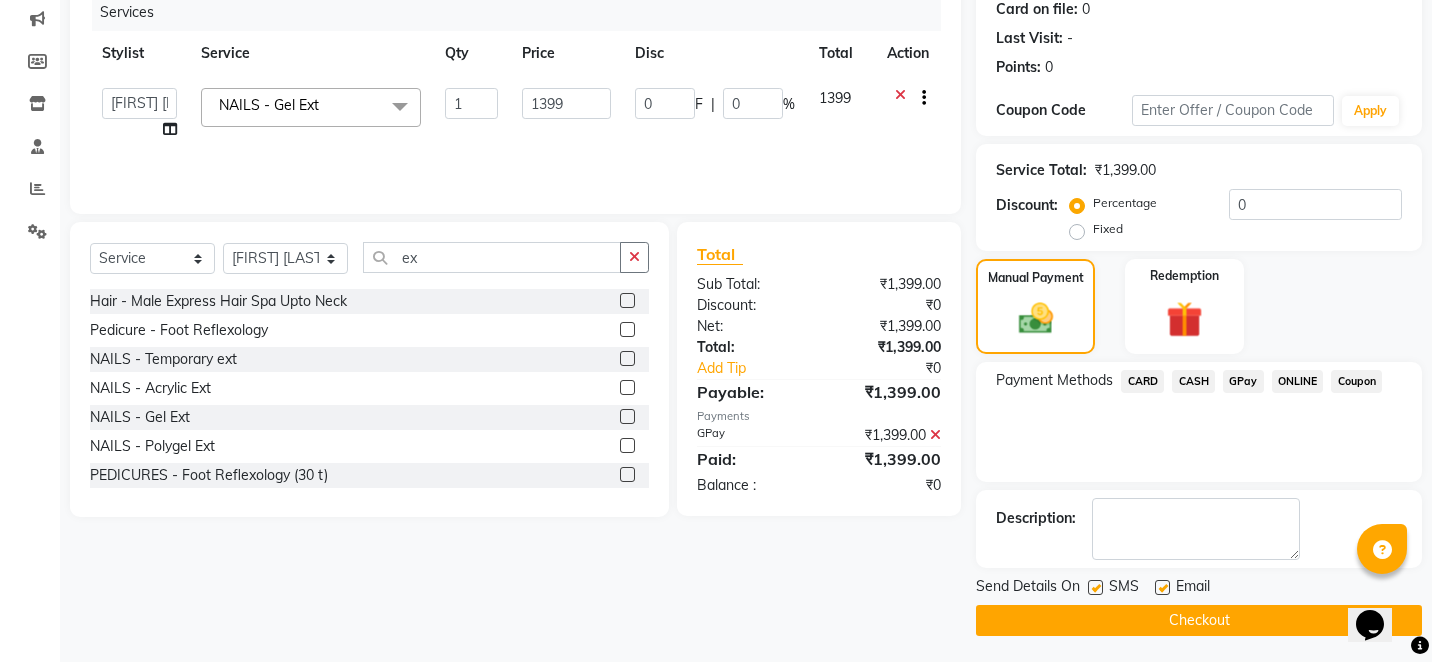 scroll, scrollTop: 258, scrollLeft: 0, axis: vertical 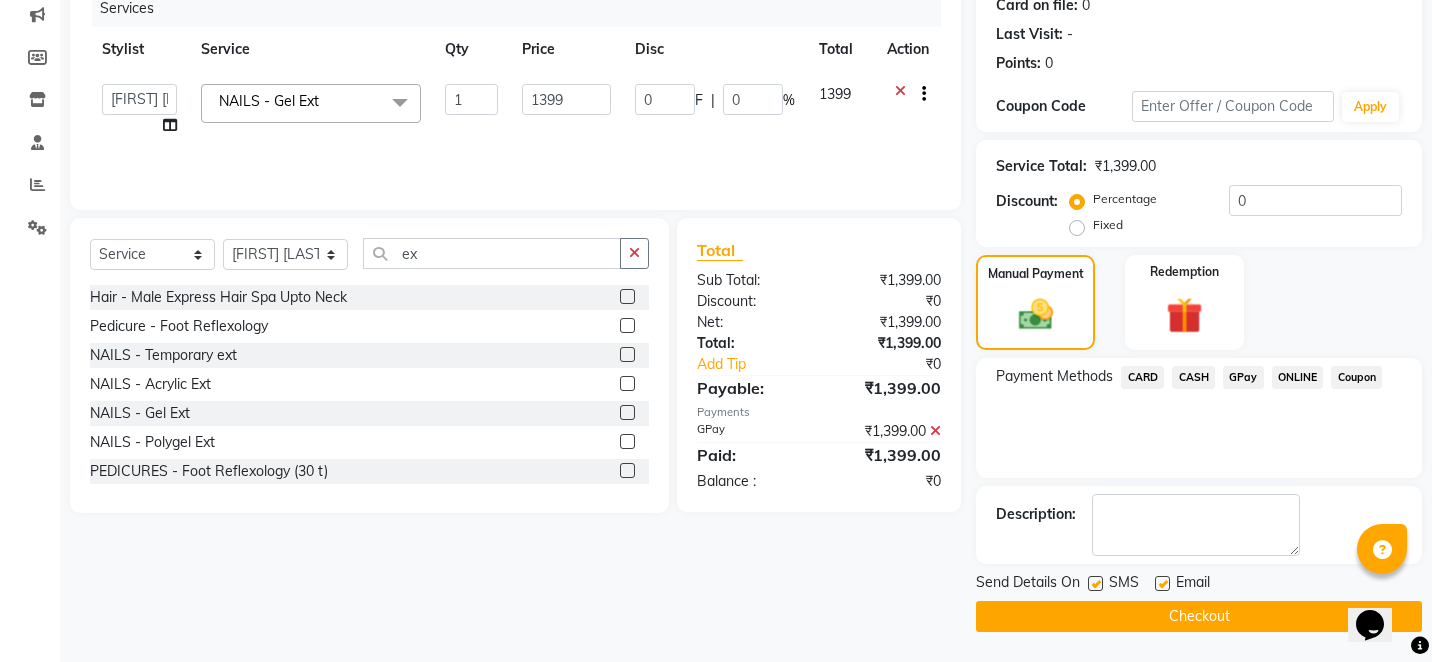 click on "Checkout" 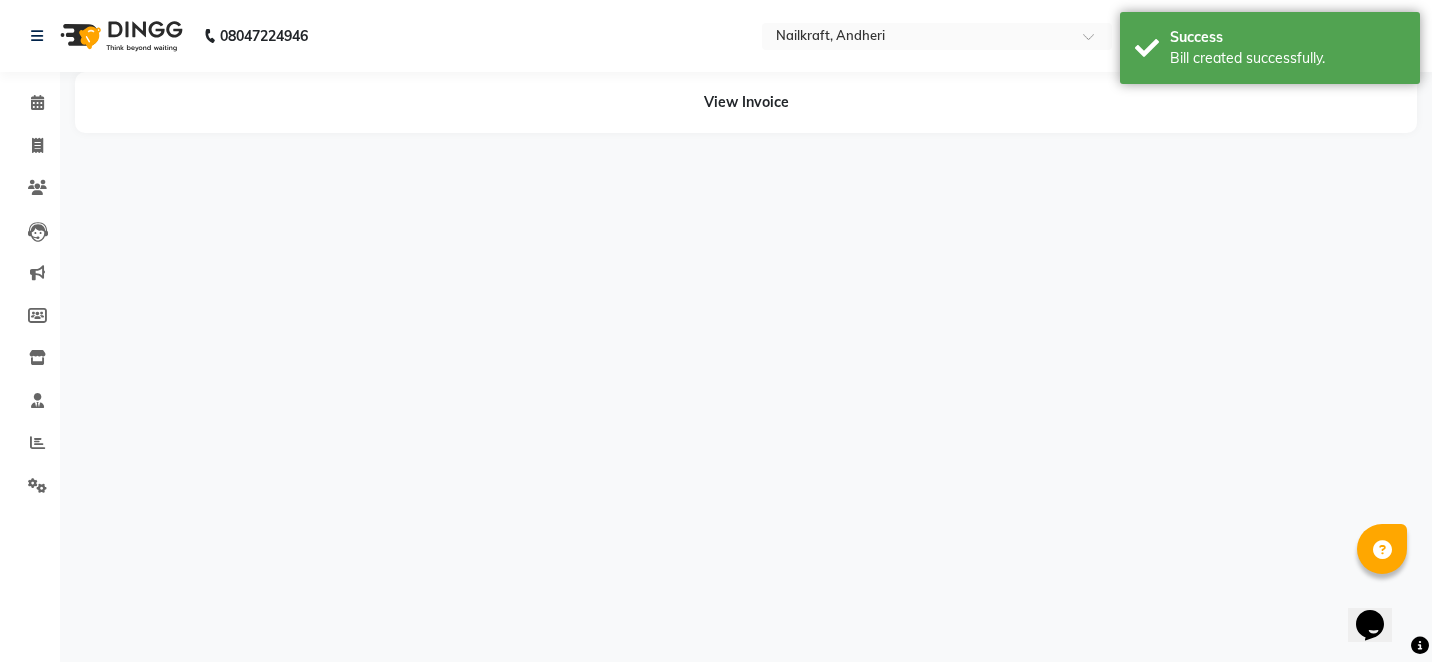 scroll, scrollTop: 0, scrollLeft: 0, axis: both 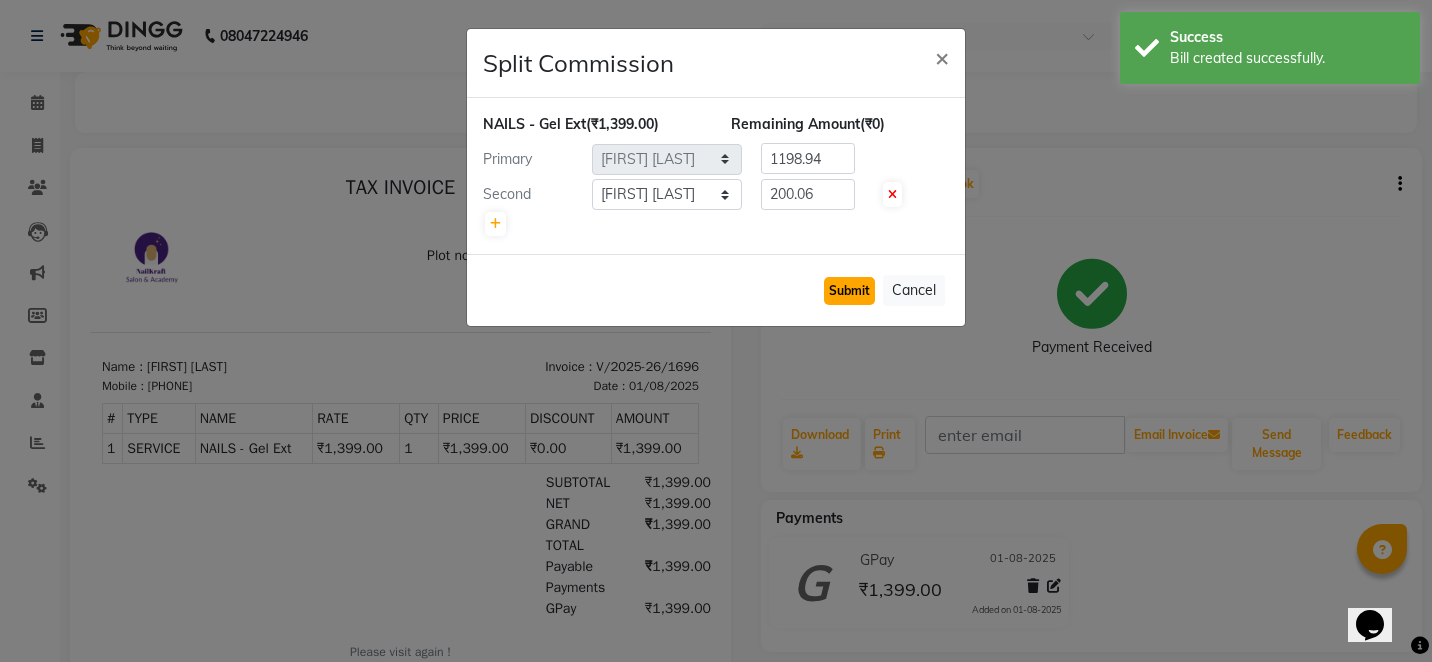 click on "Submit" 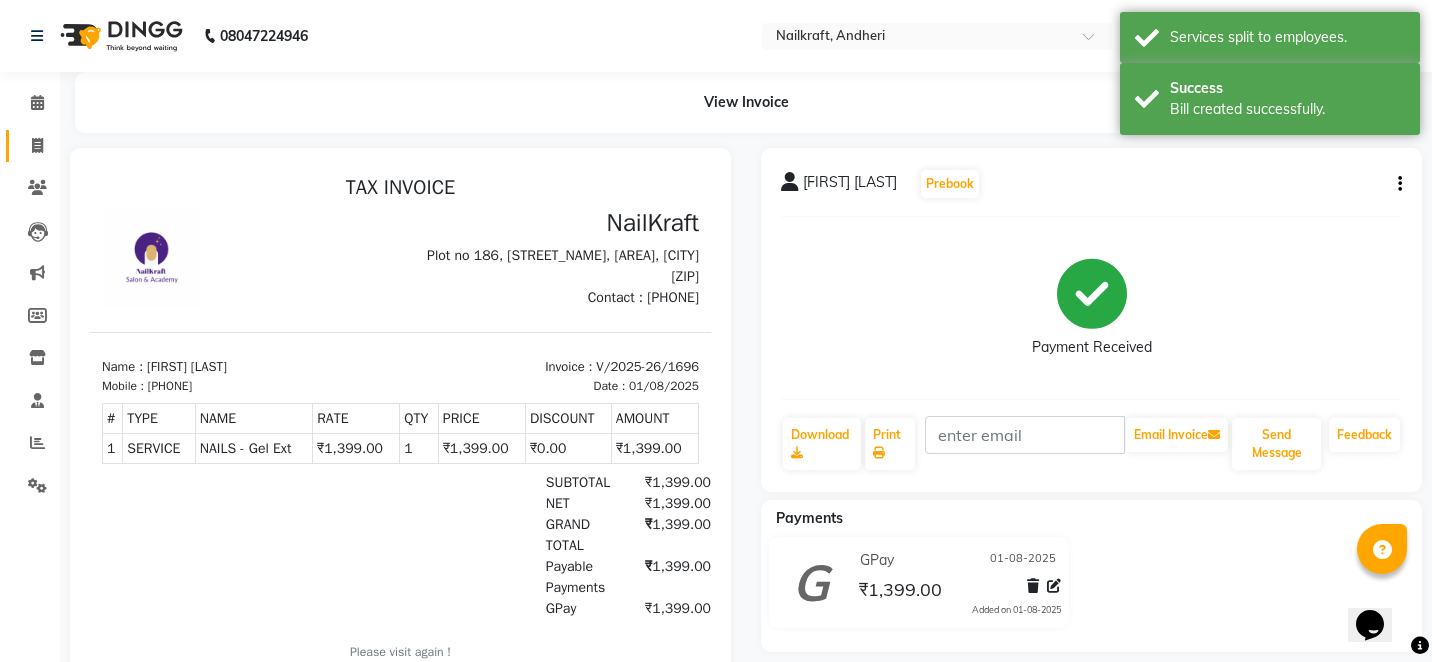 click 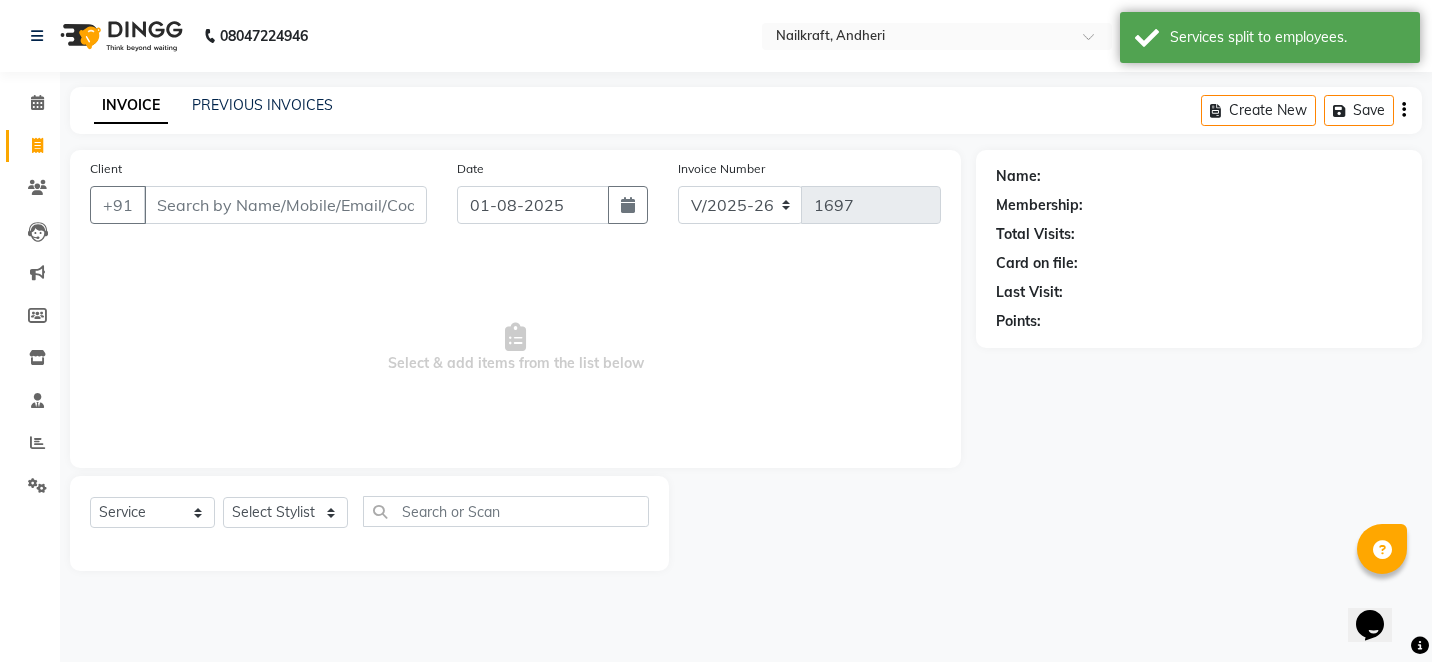 click on "Client +91" 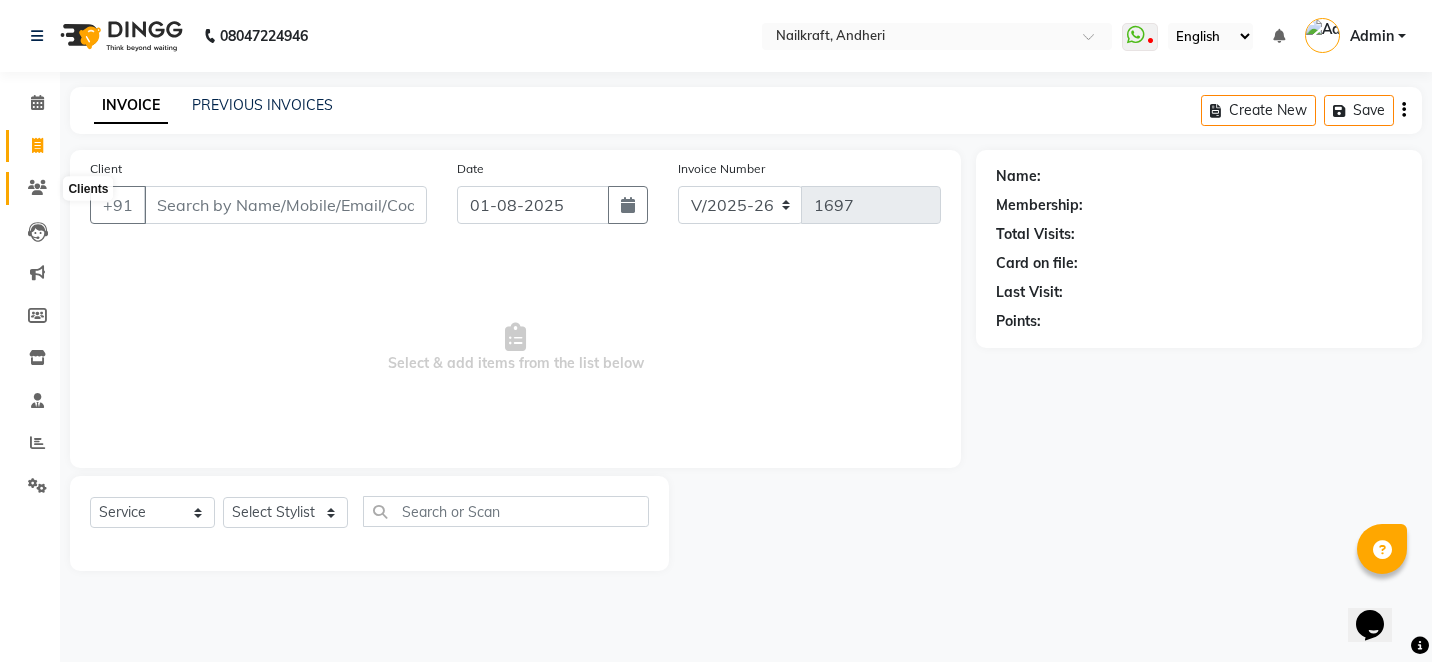 click 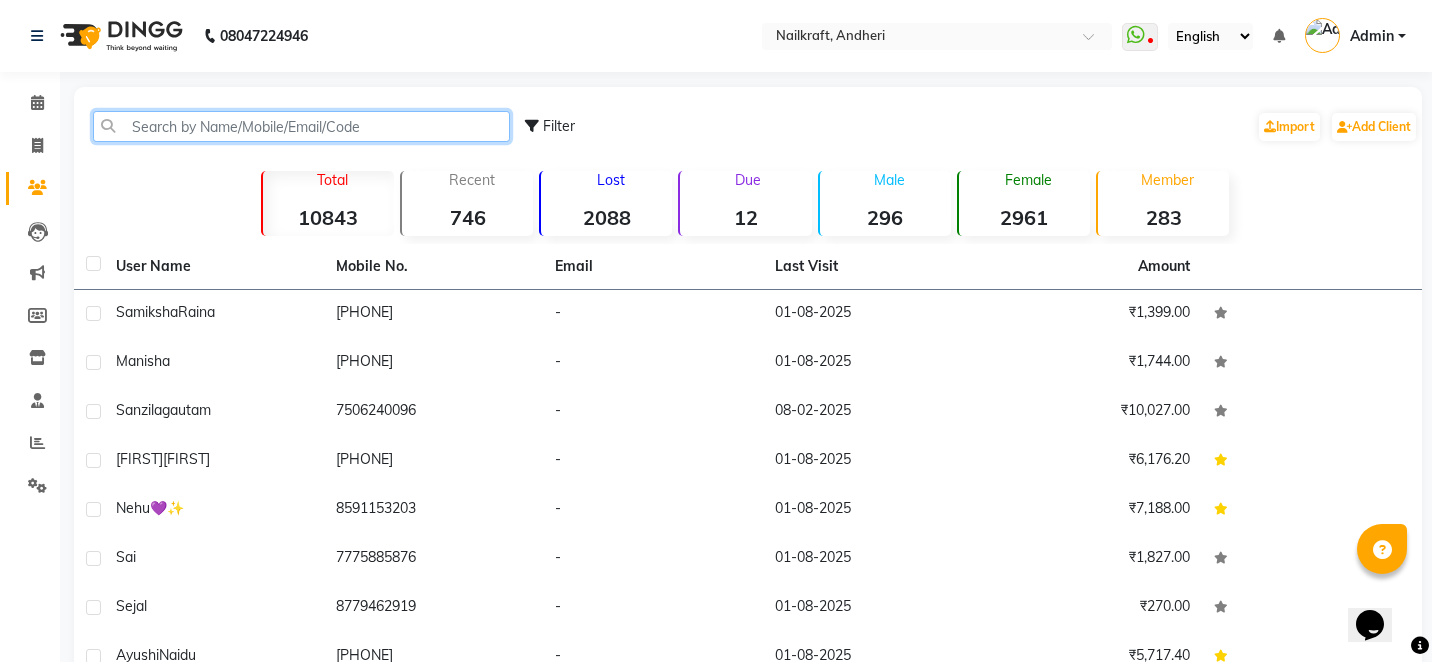 click 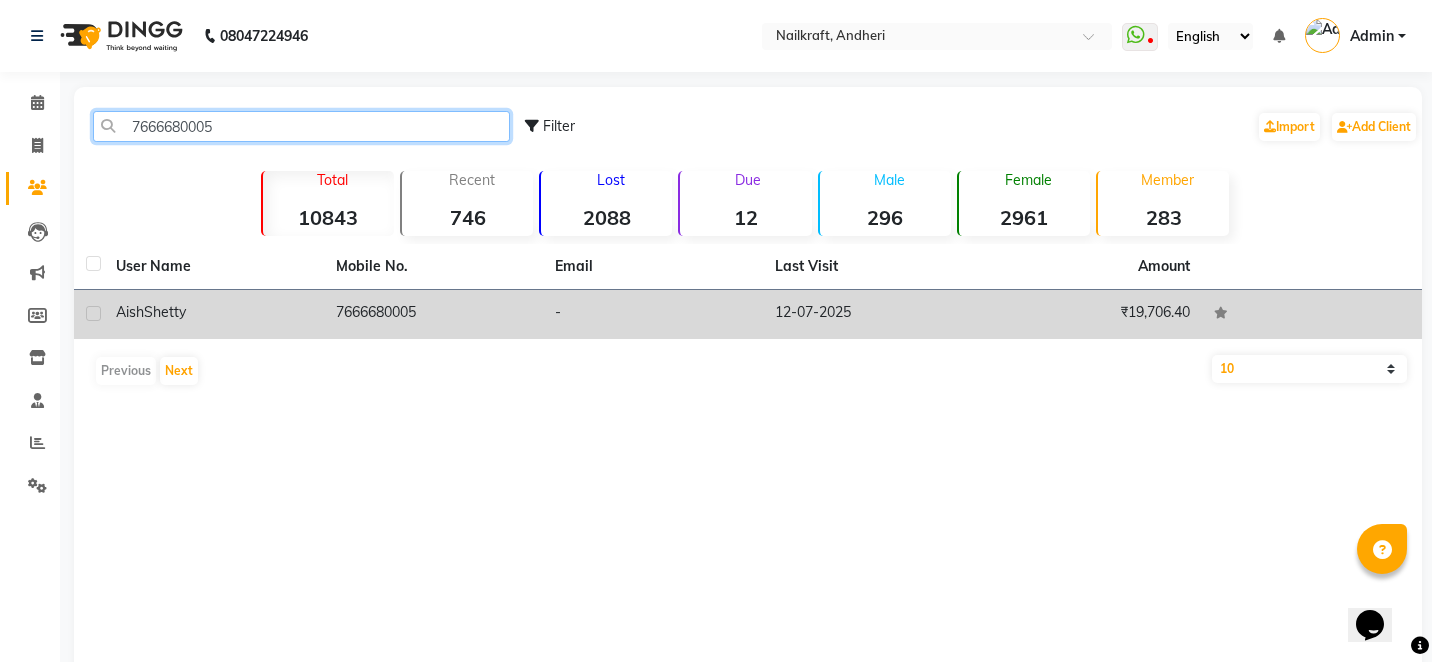 type on "7666680005" 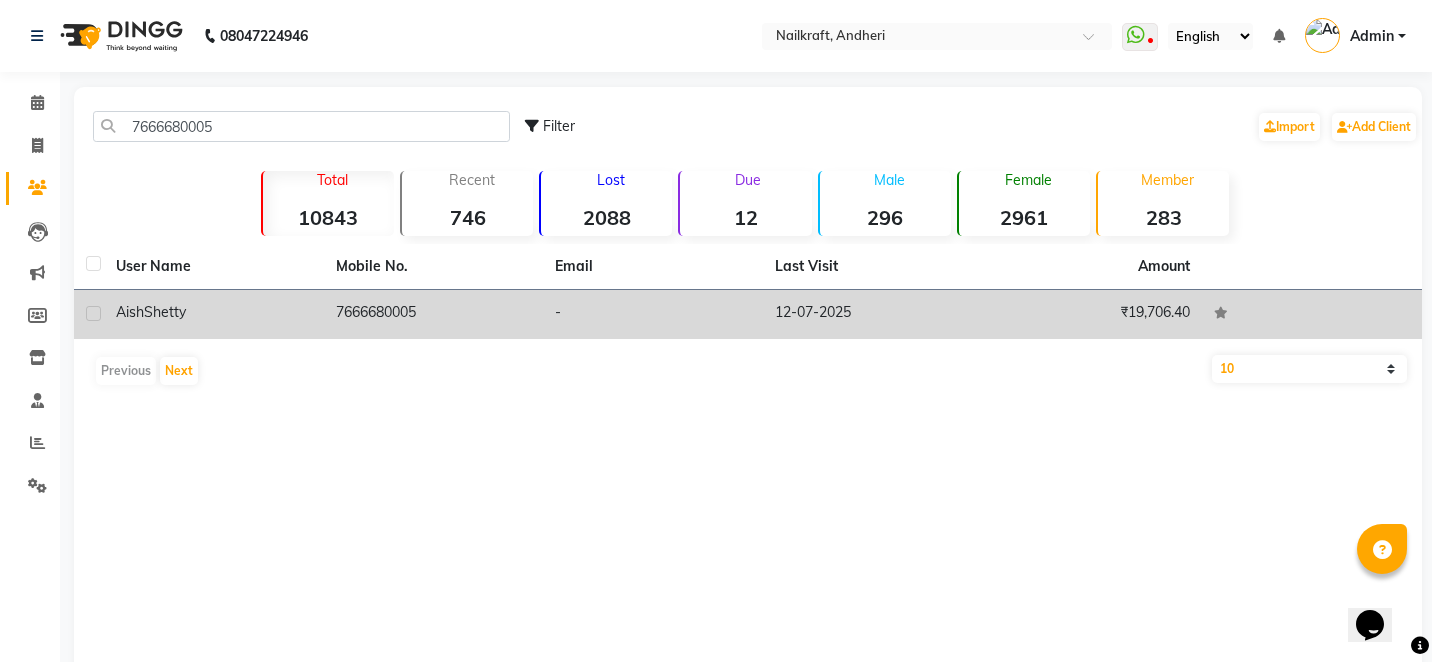click on "7666680005" 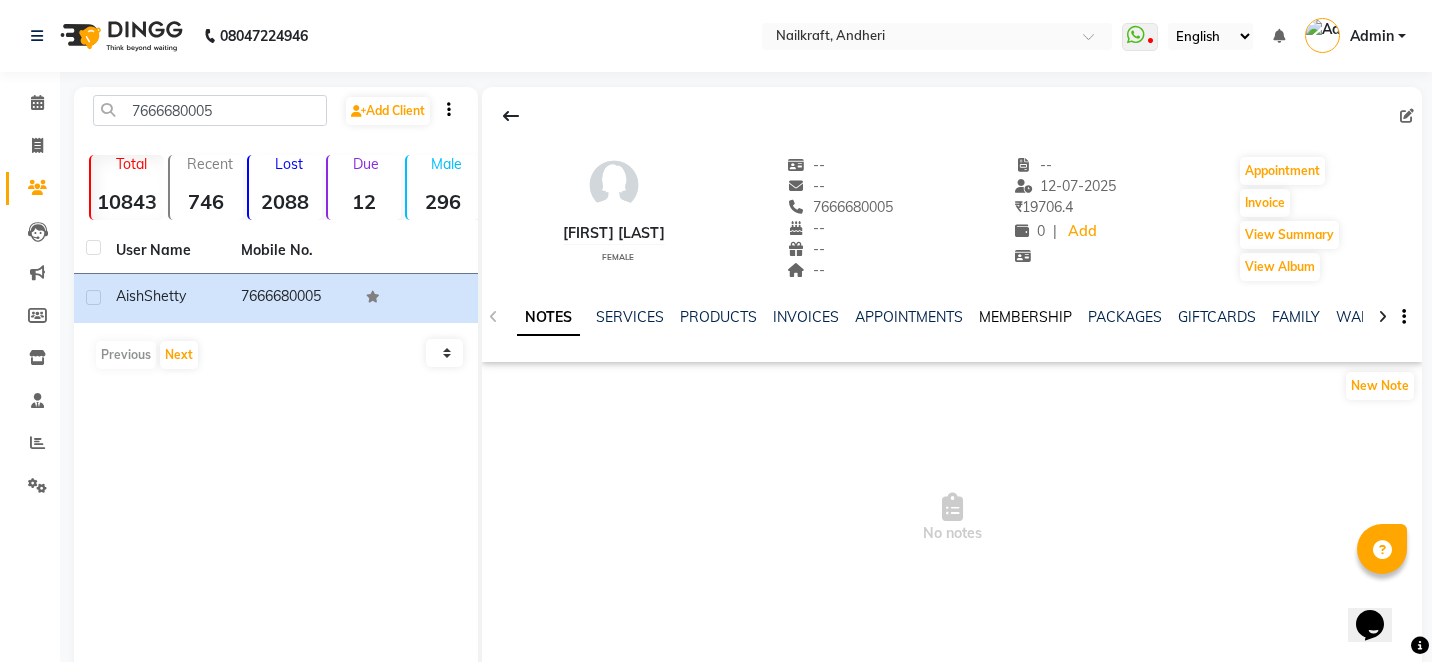 click on "MEMBERSHIP" 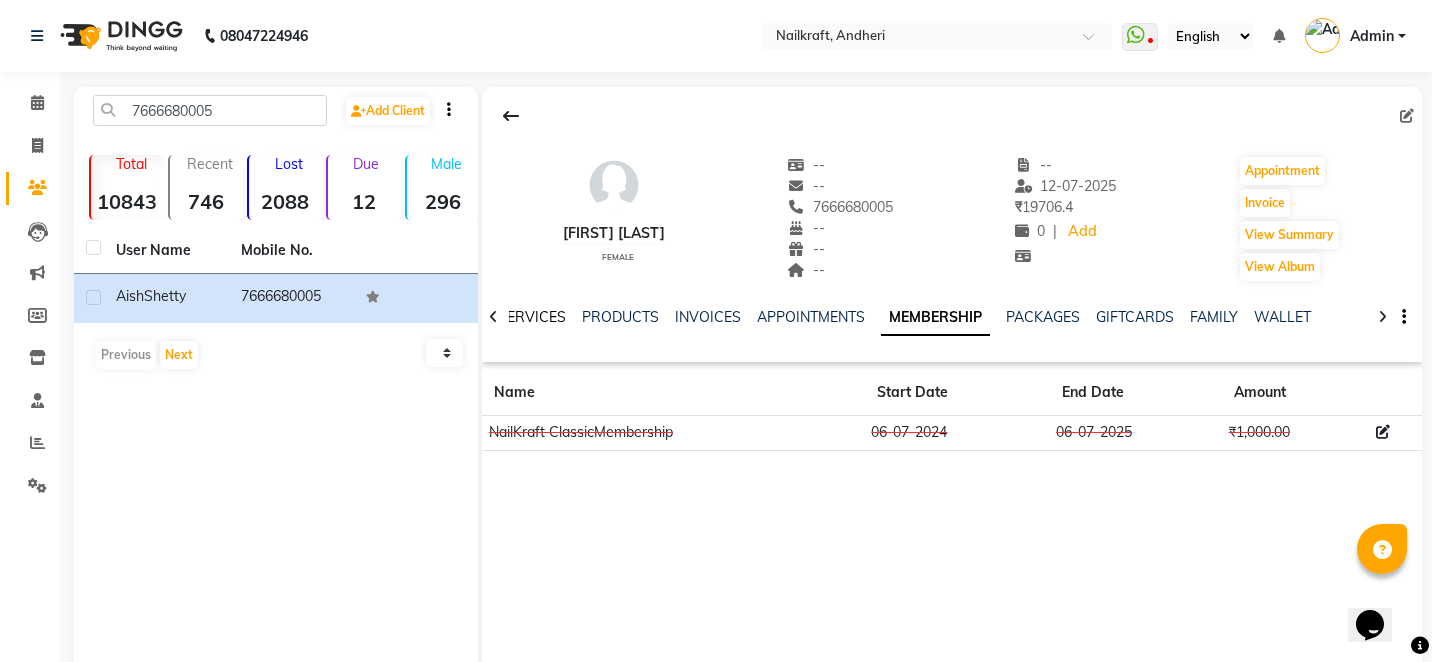 click on "SERVICES" 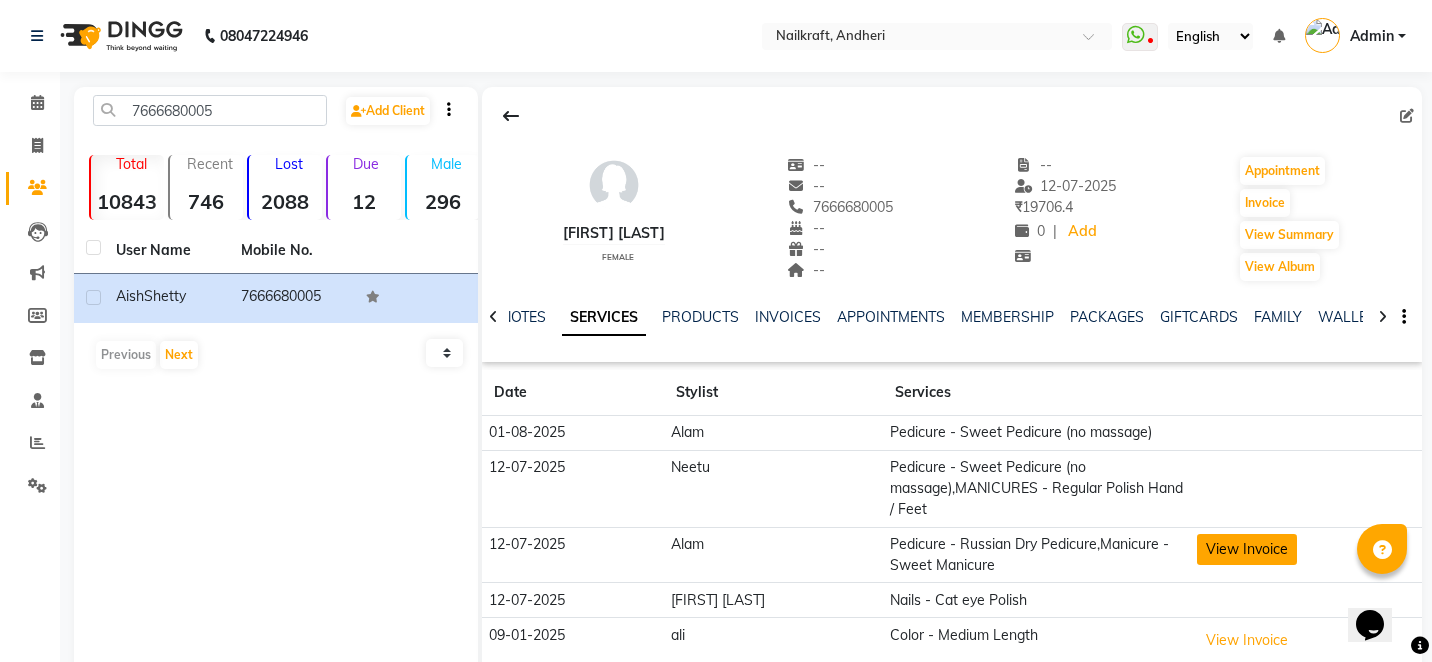 click on "View Invoice" 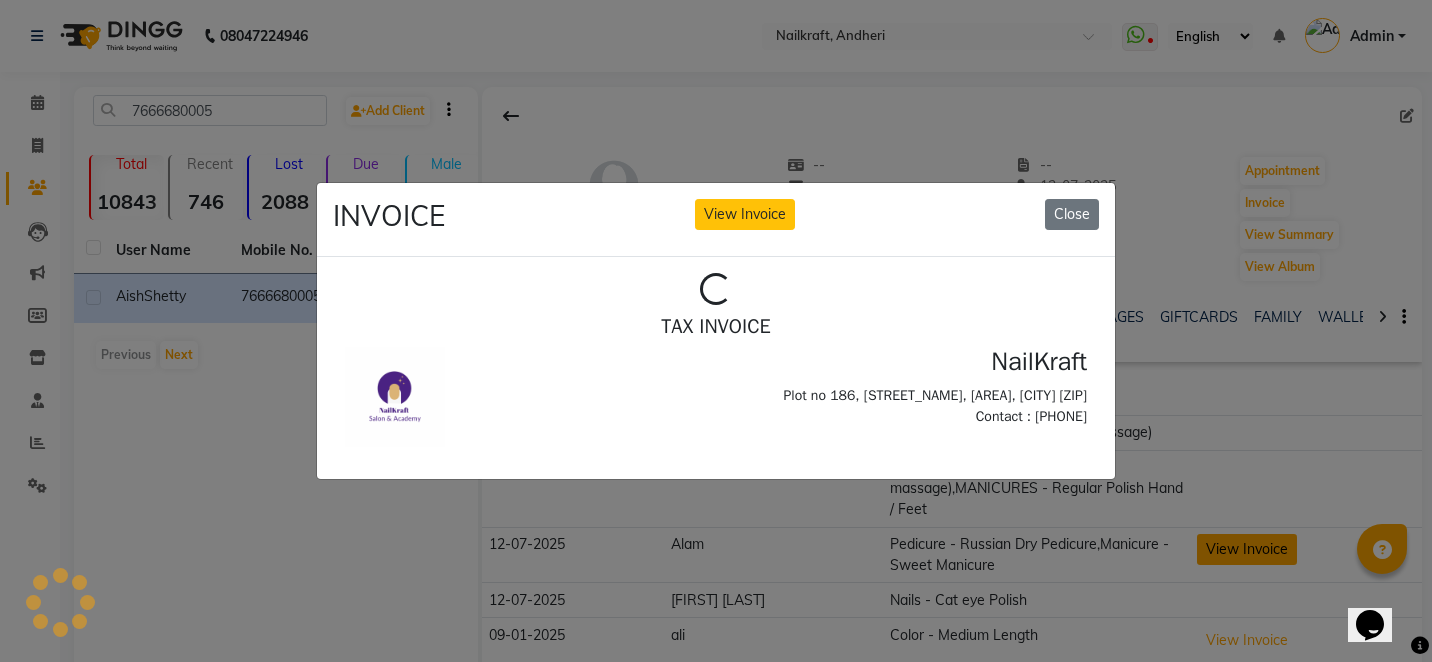 scroll, scrollTop: 0, scrollLeft: 0, axis: both 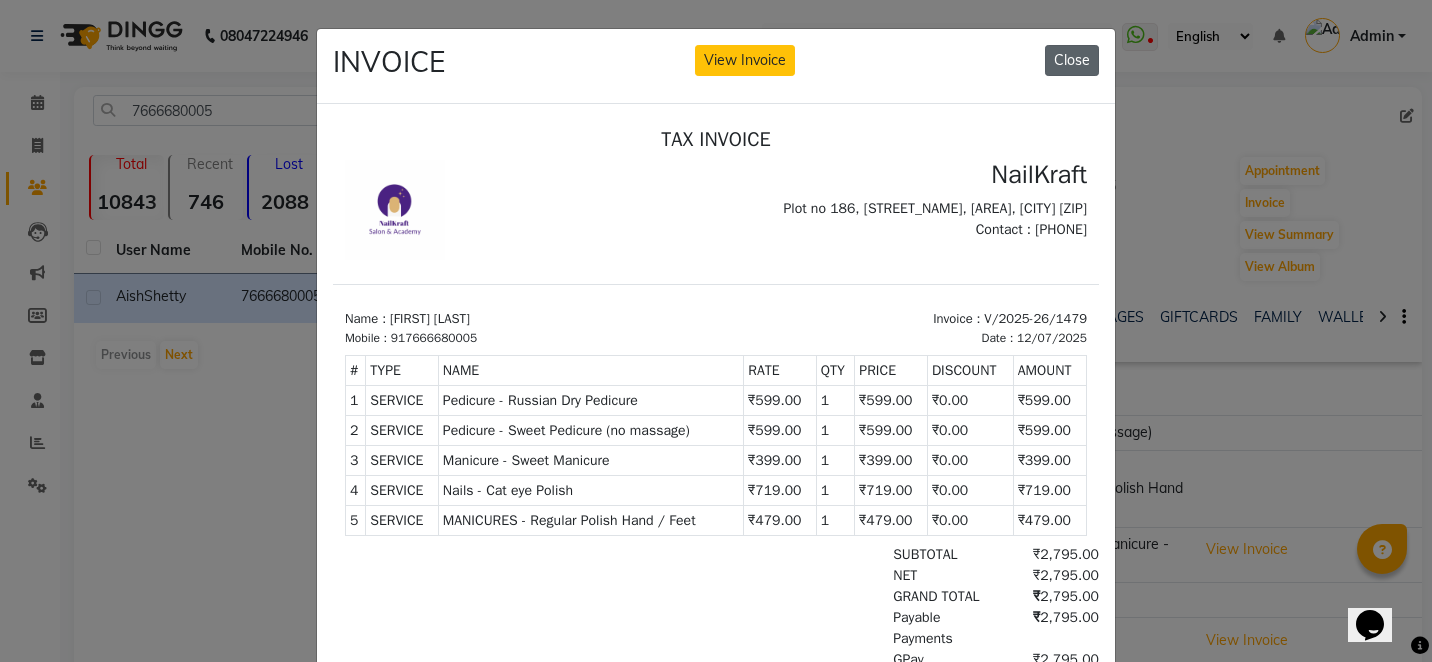 click on "Close" 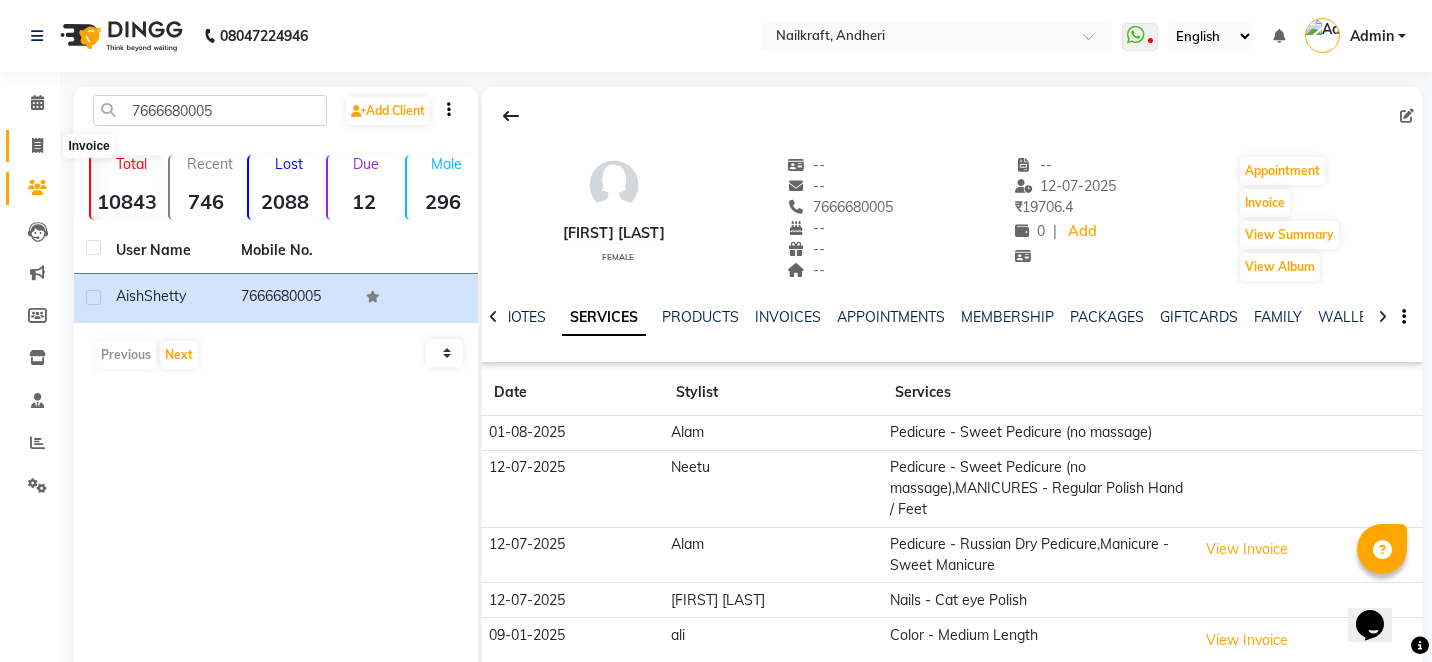 click 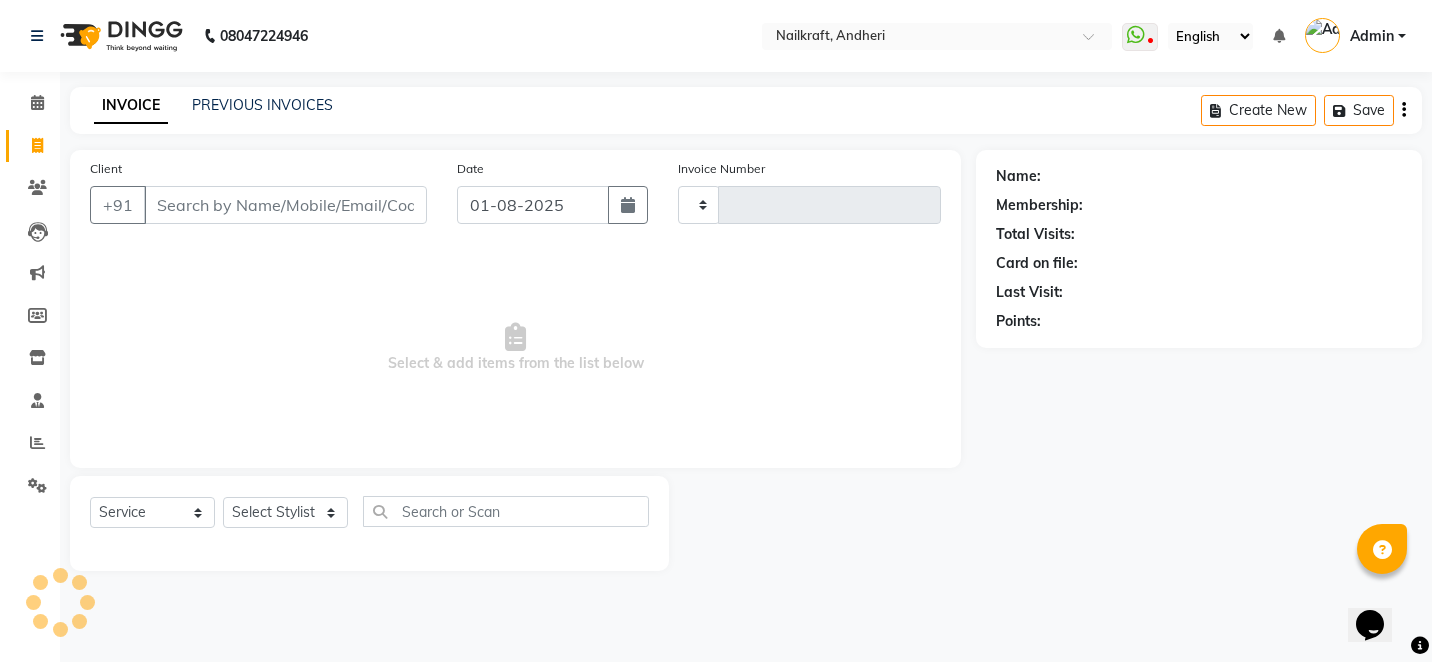 type on "1697" 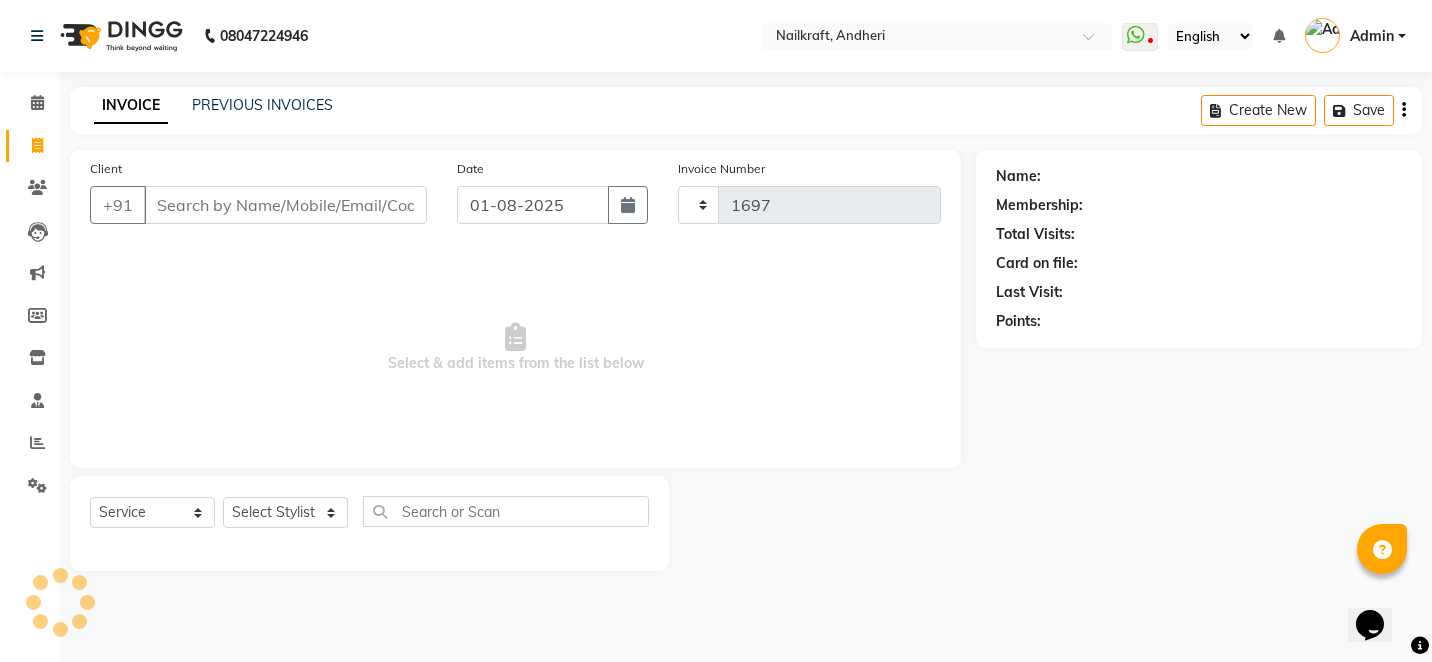 select on "6081" 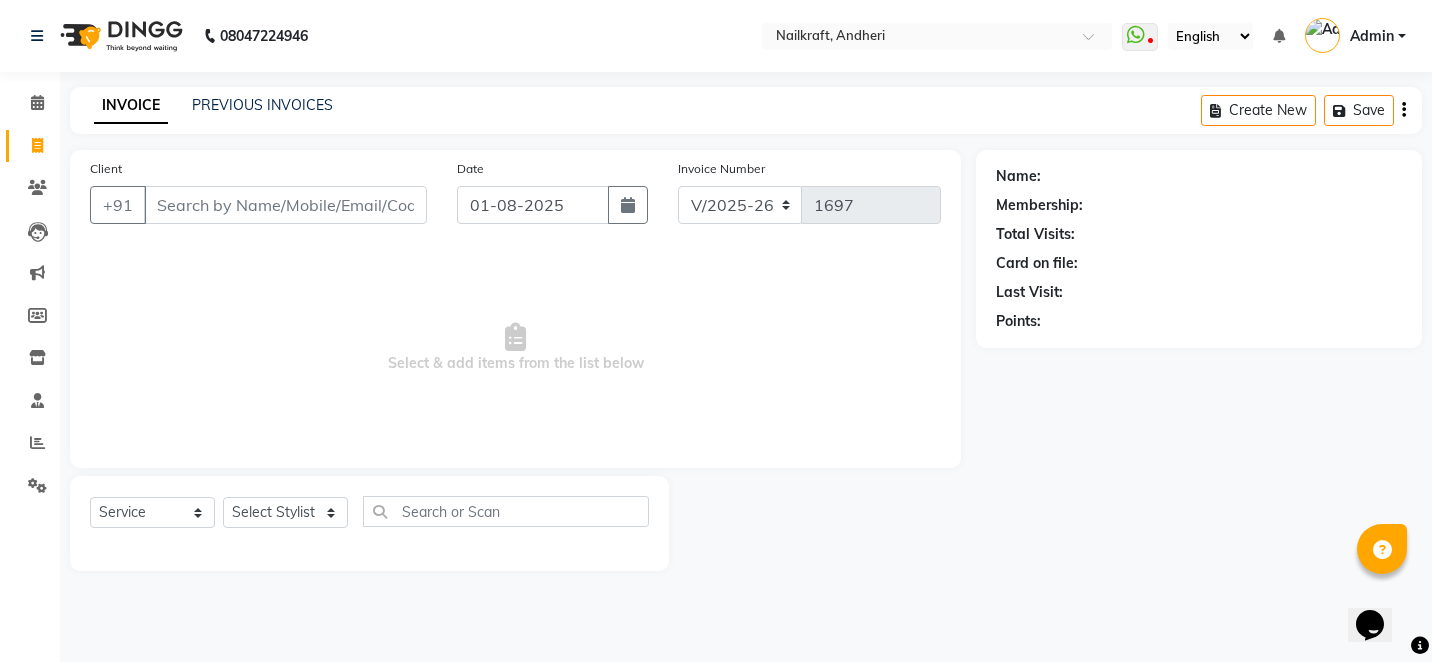 click on "Client" at bounding box center (285, 205) 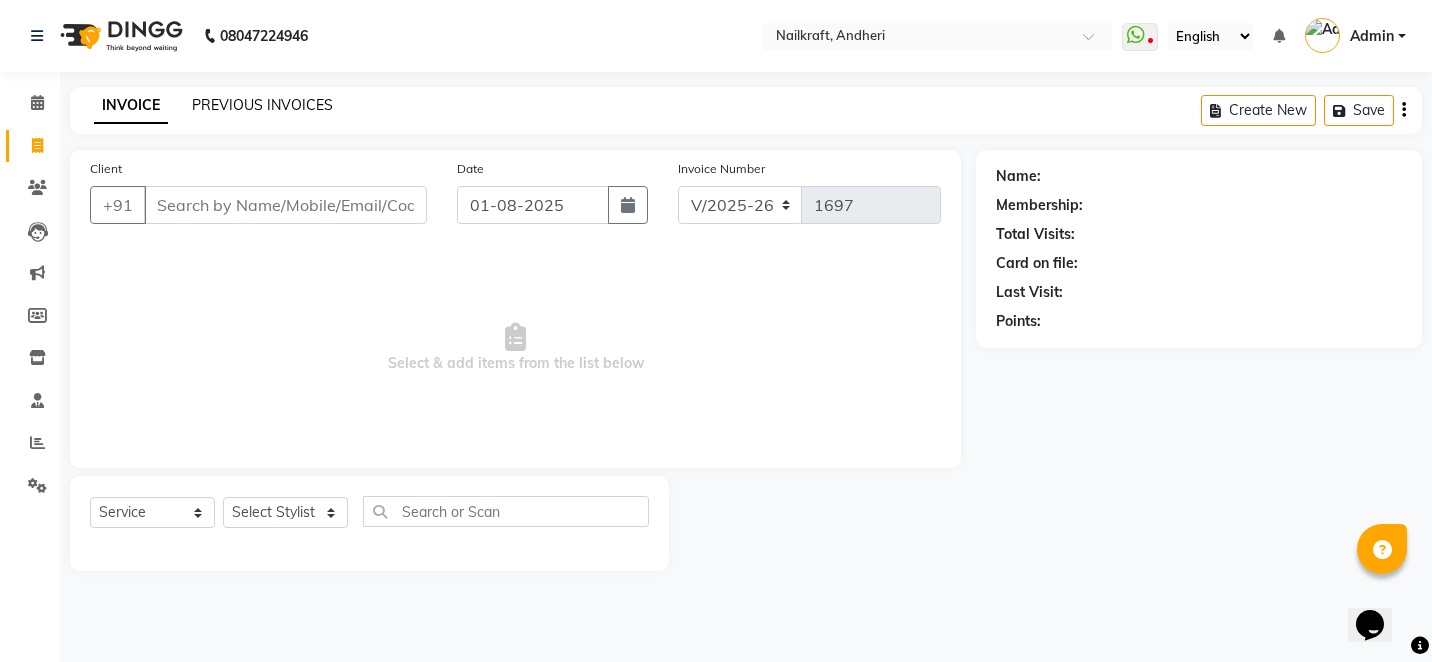 click on "PREVIOUS INVOICES" 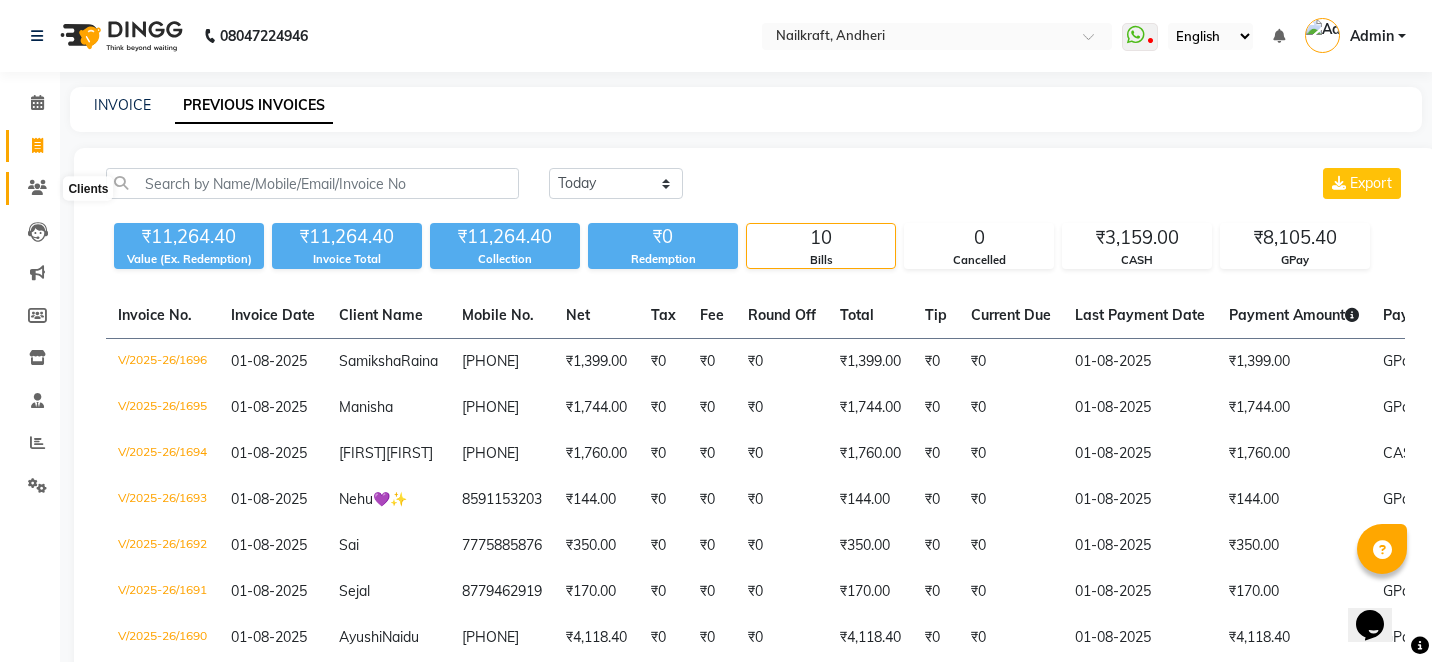 click 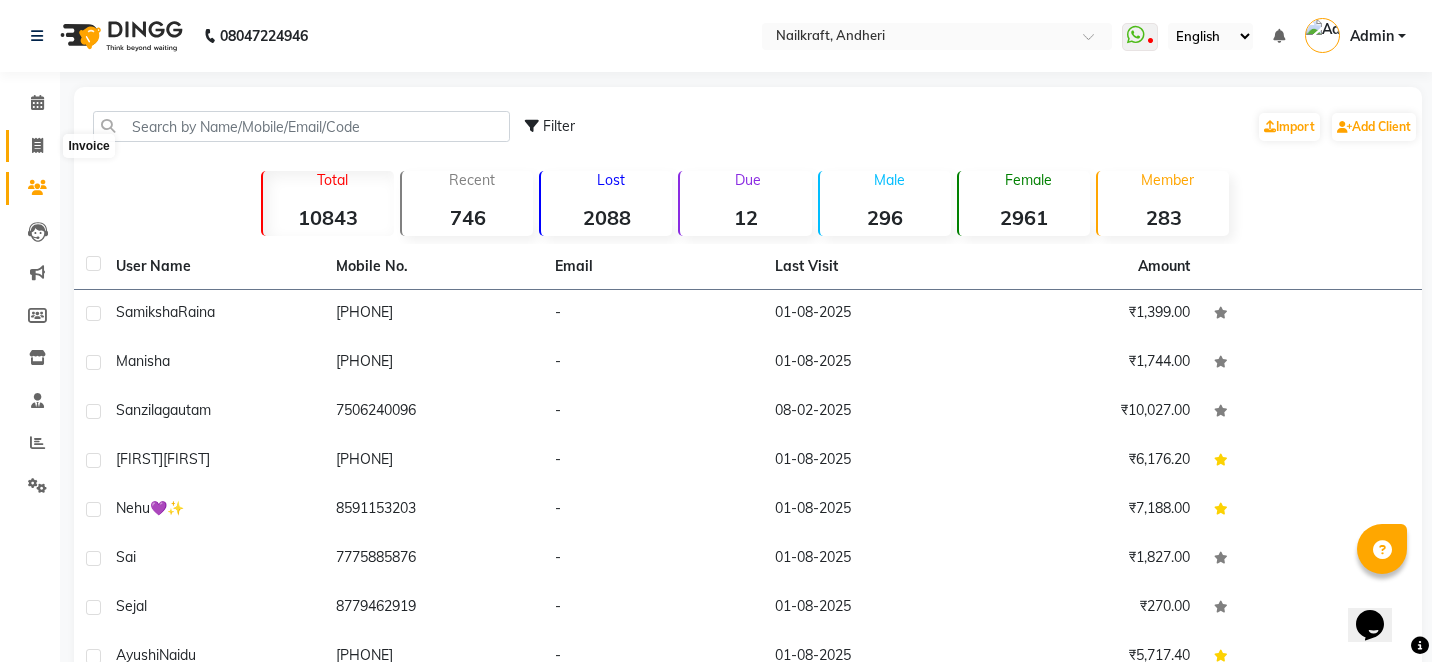 click 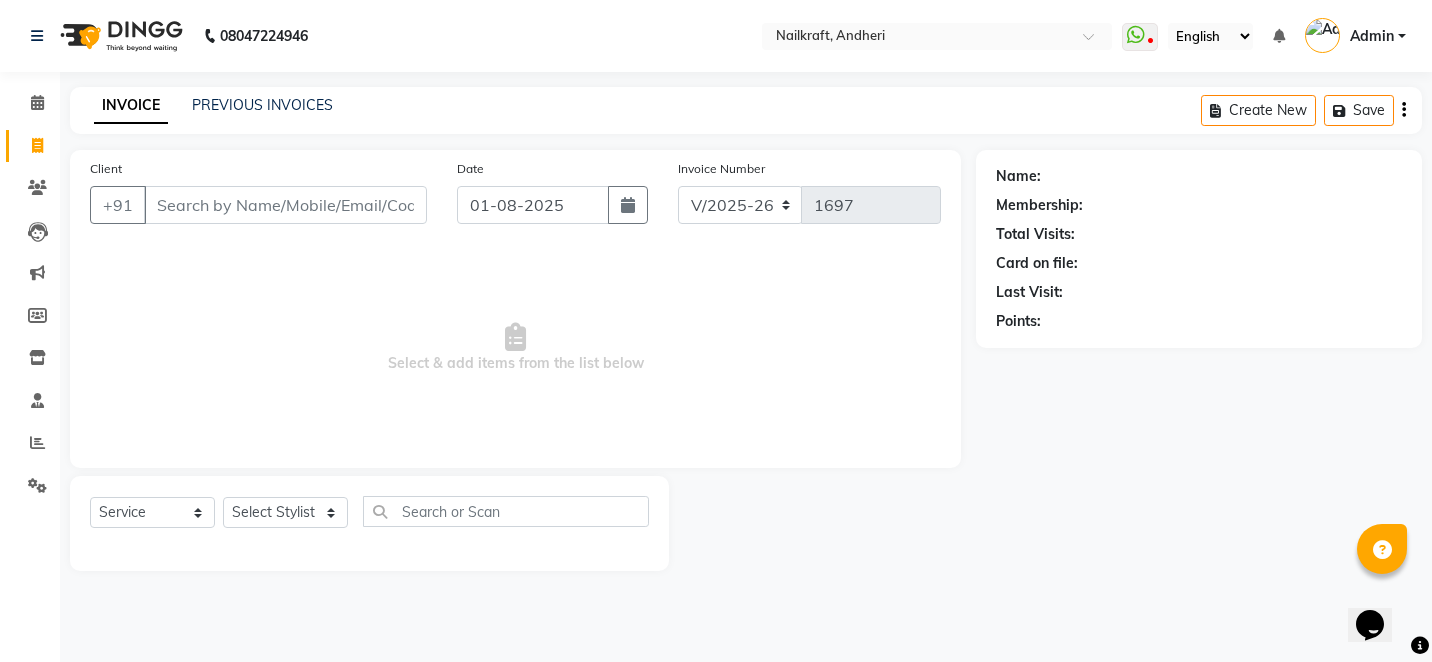 click on "Client" at bounding box center (285, 205) 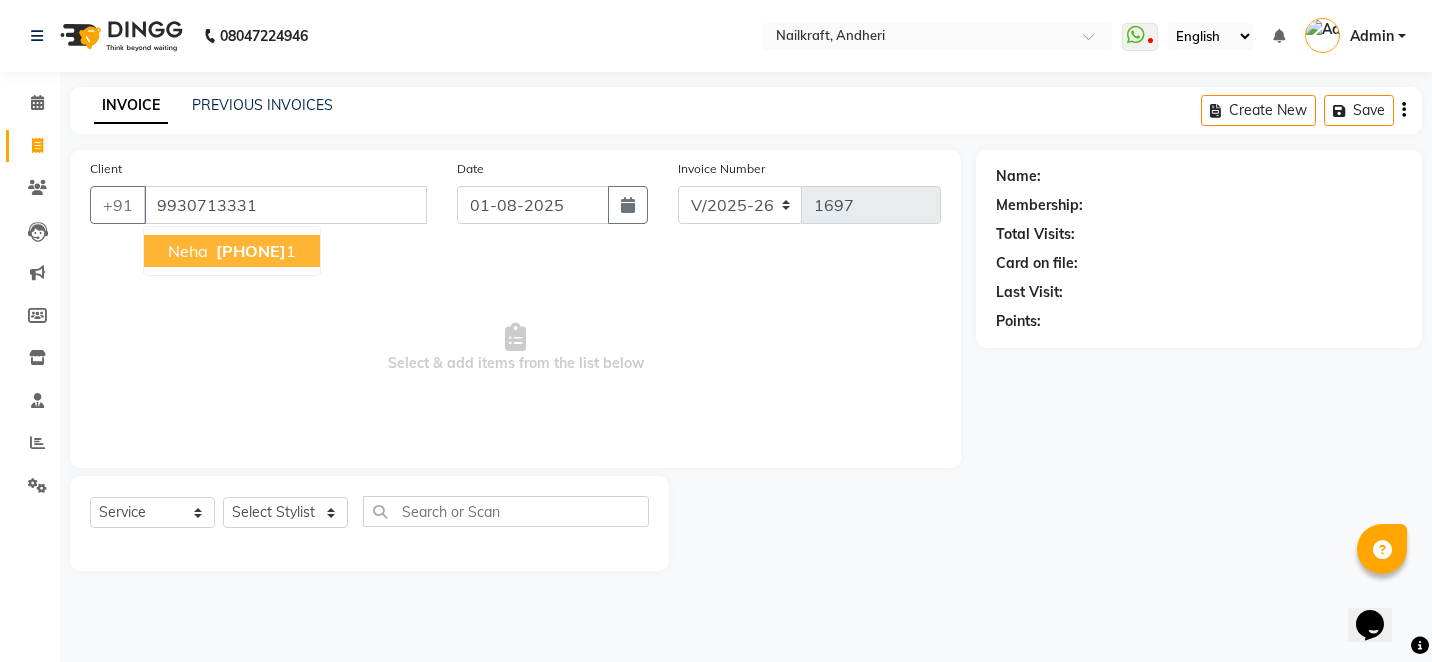 type on "9930713331" 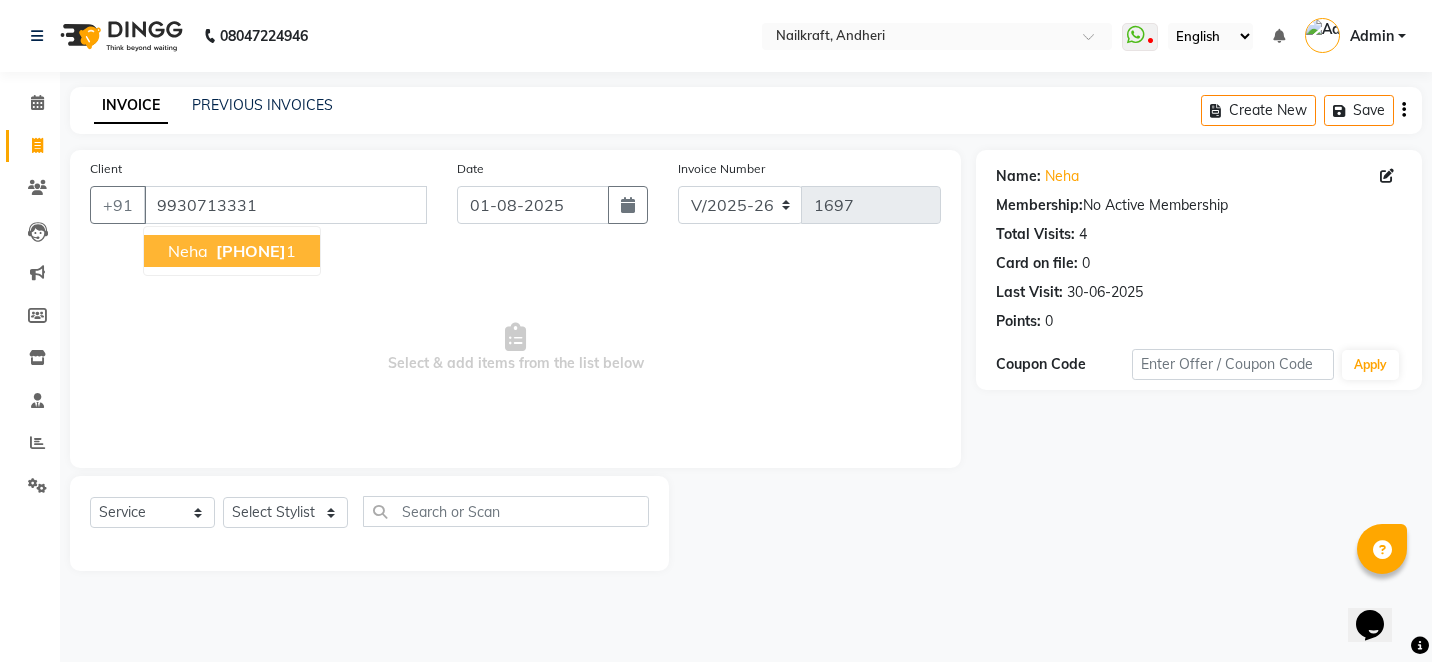 click on "993071333" at bounding box center [251, 251] 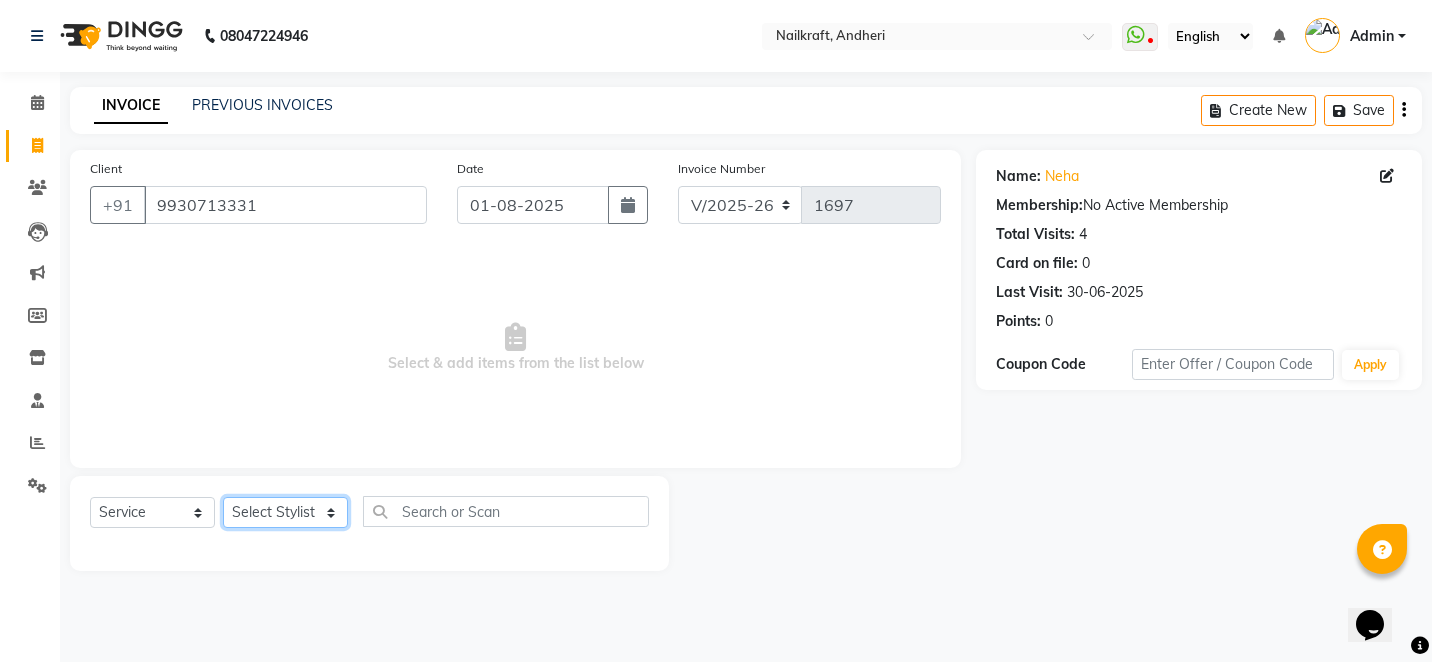 click on "Select Stylist Alam Arshad shaikh Deepali Deepu Chatry NailKraft Nikita NITA  CHAHAL  Sneha Balu Ichake Vaishali Vinod Yadav" 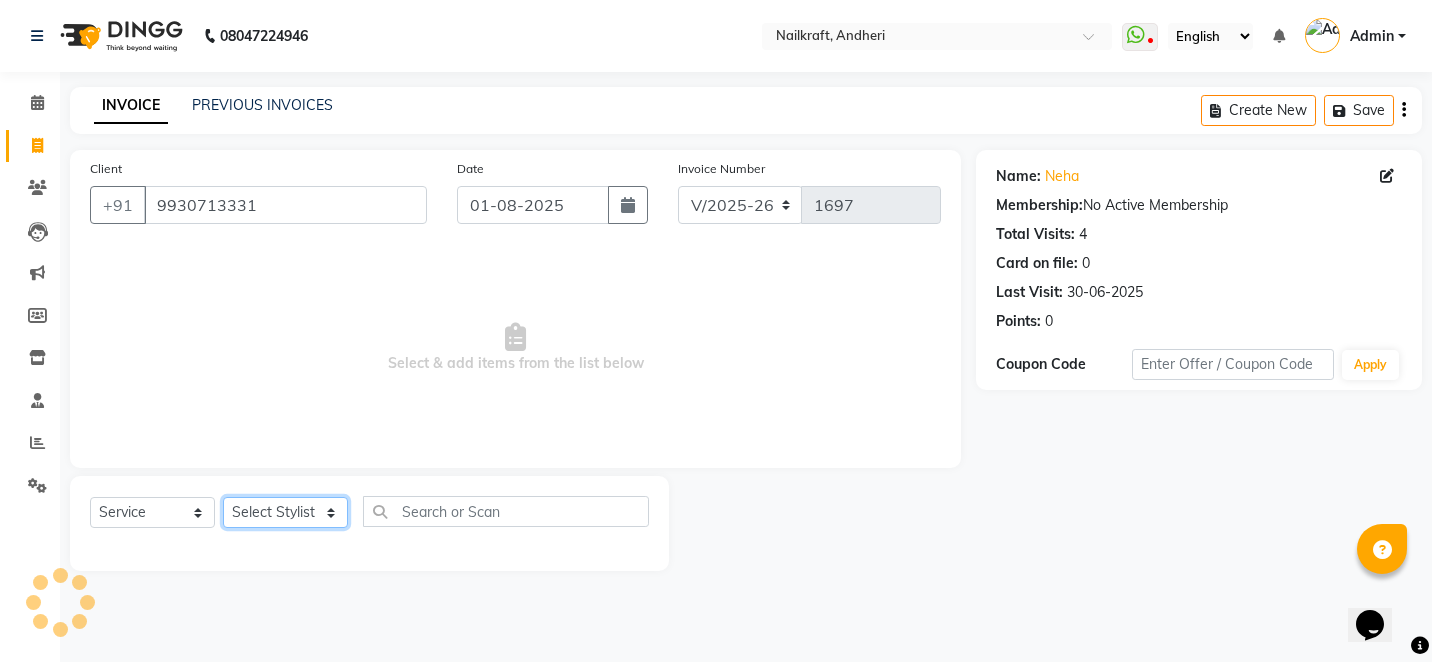 select on "85505" 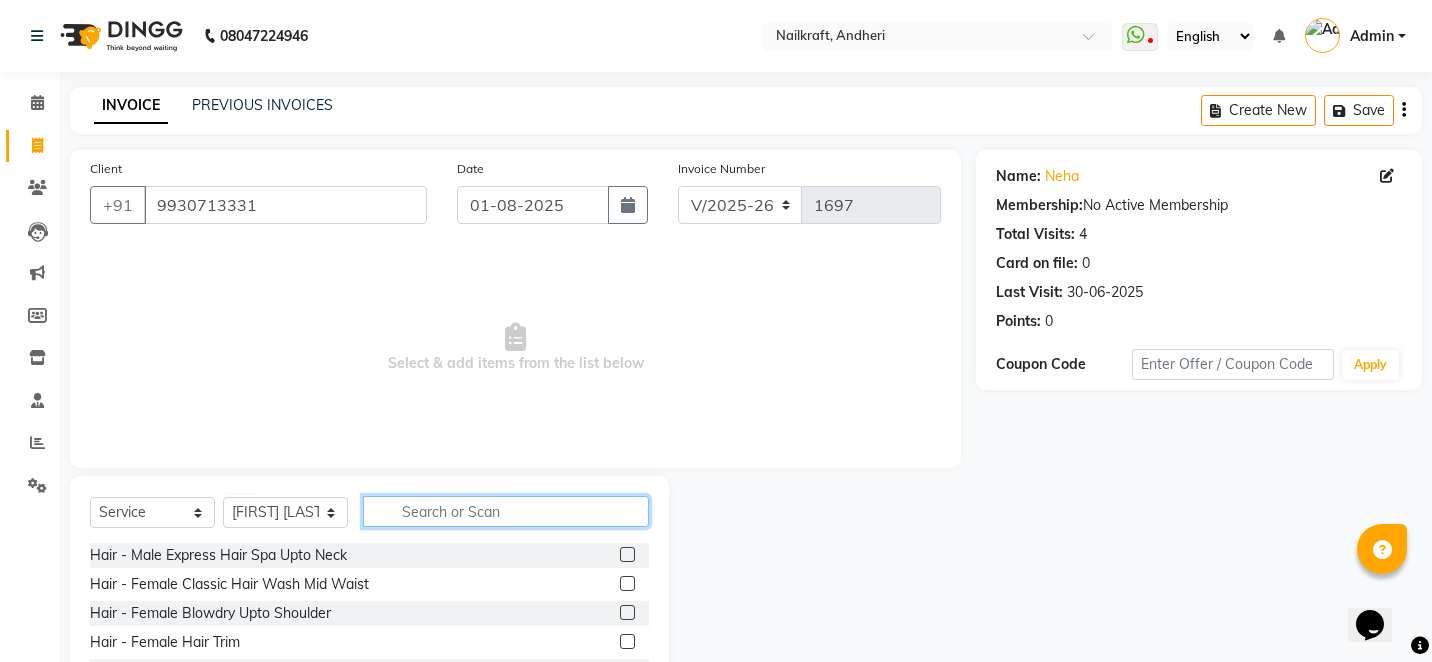 click 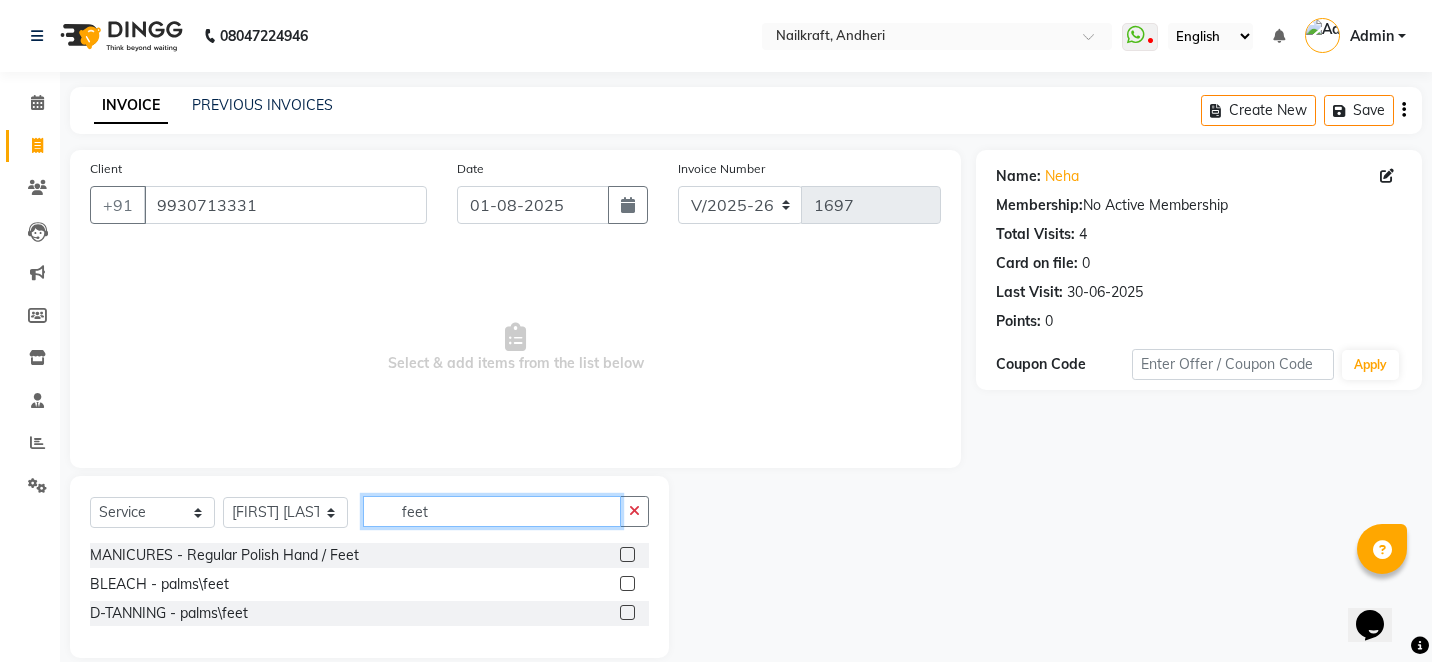 type on "feet" 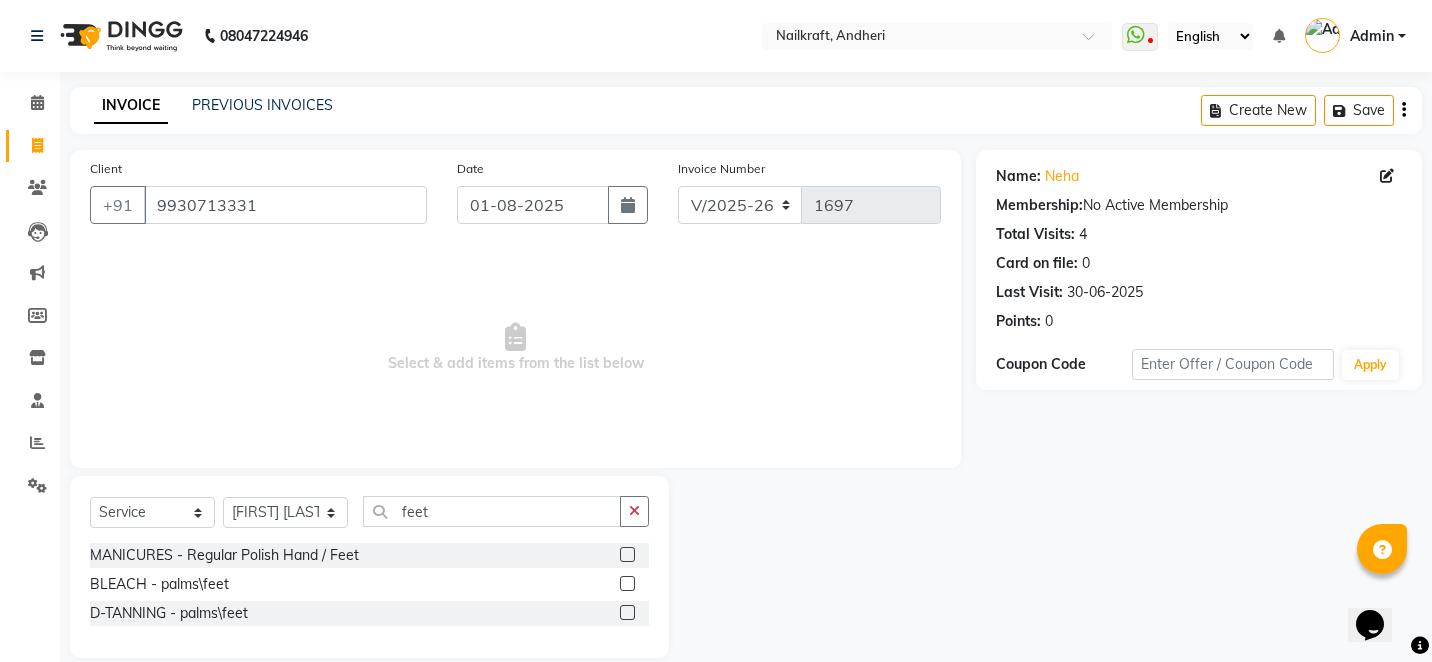 click 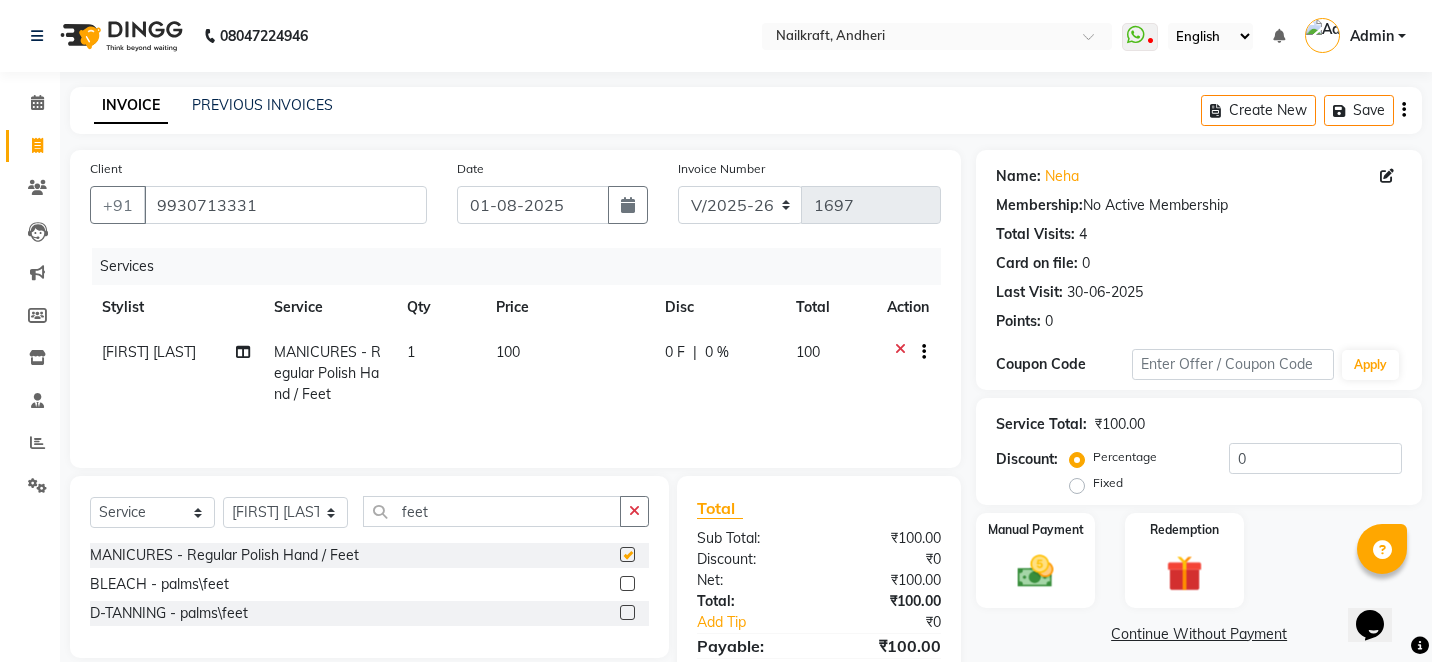 checkbox on "false" 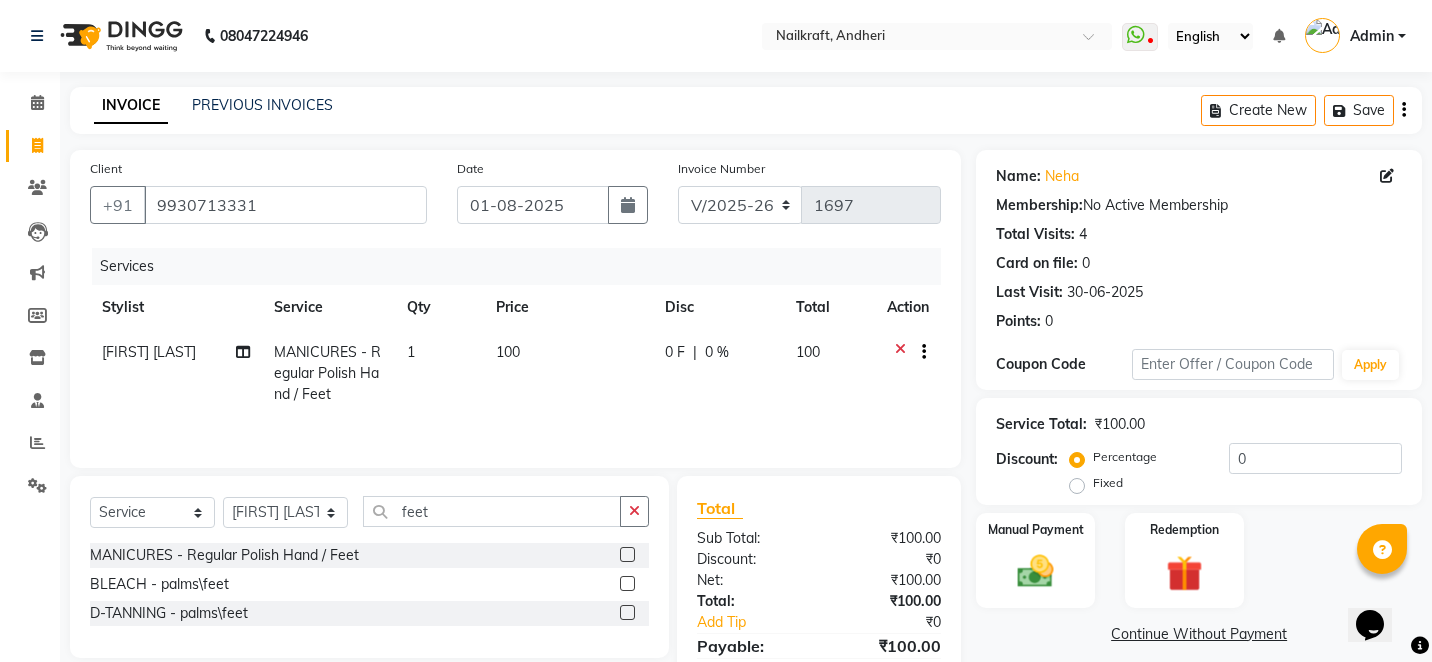click on "100" 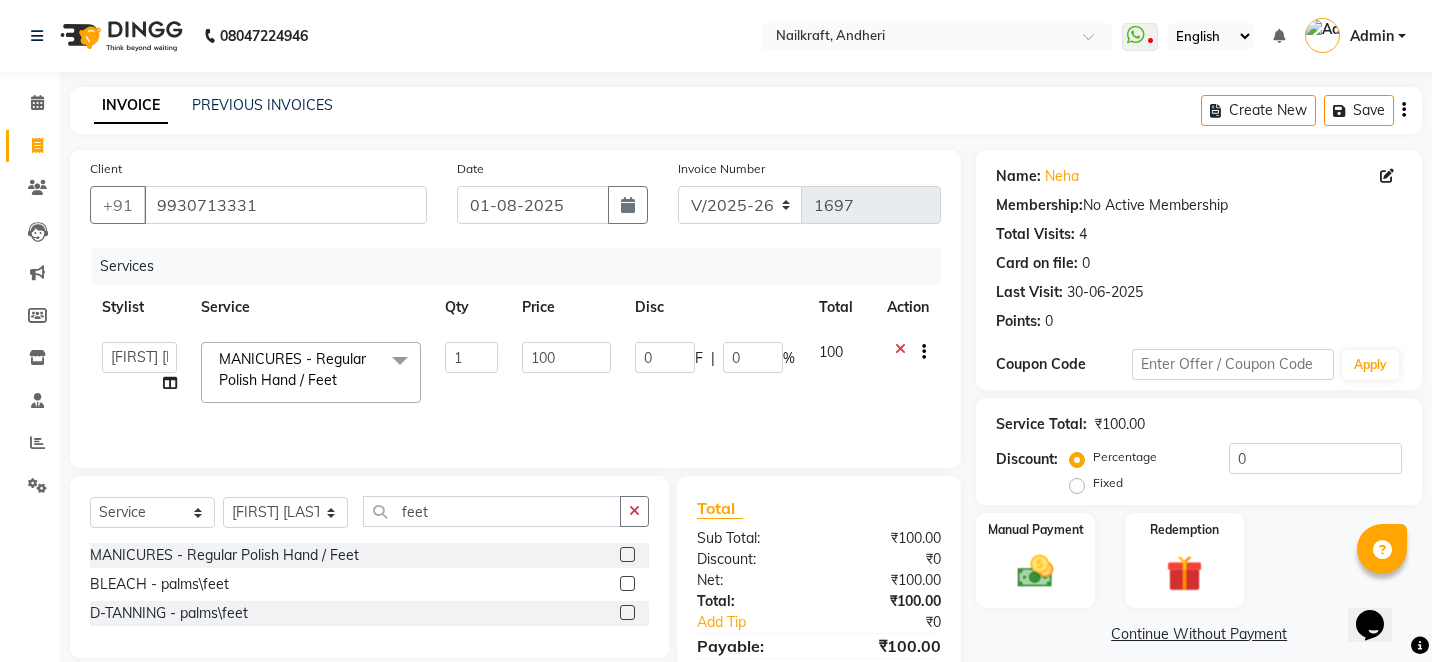 click on "100" 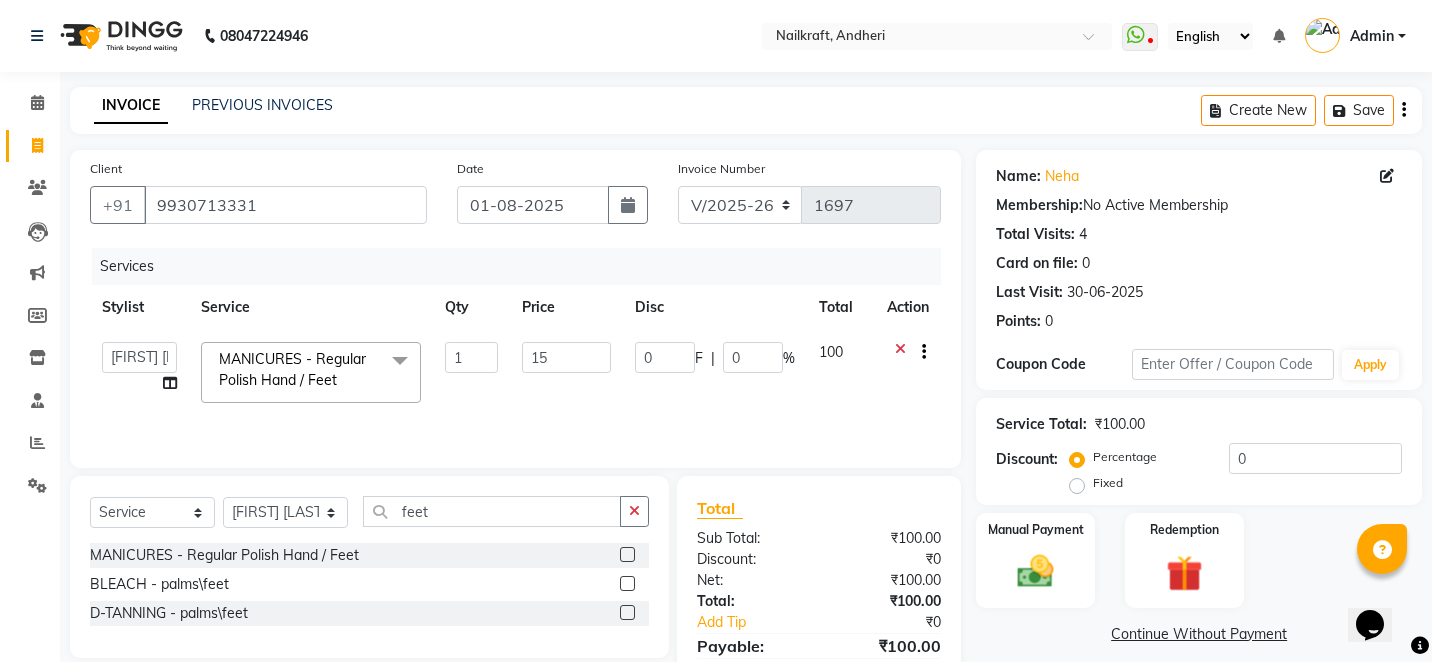 type on "150" 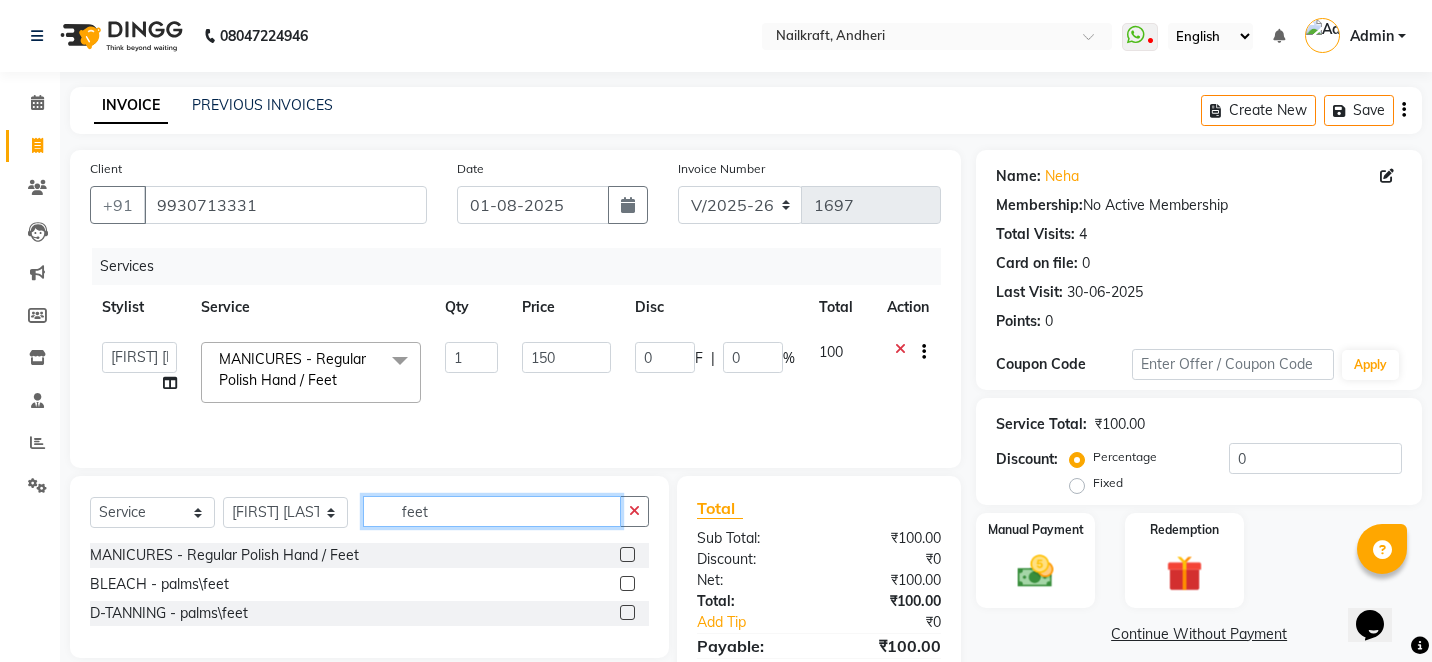 click on "feet" 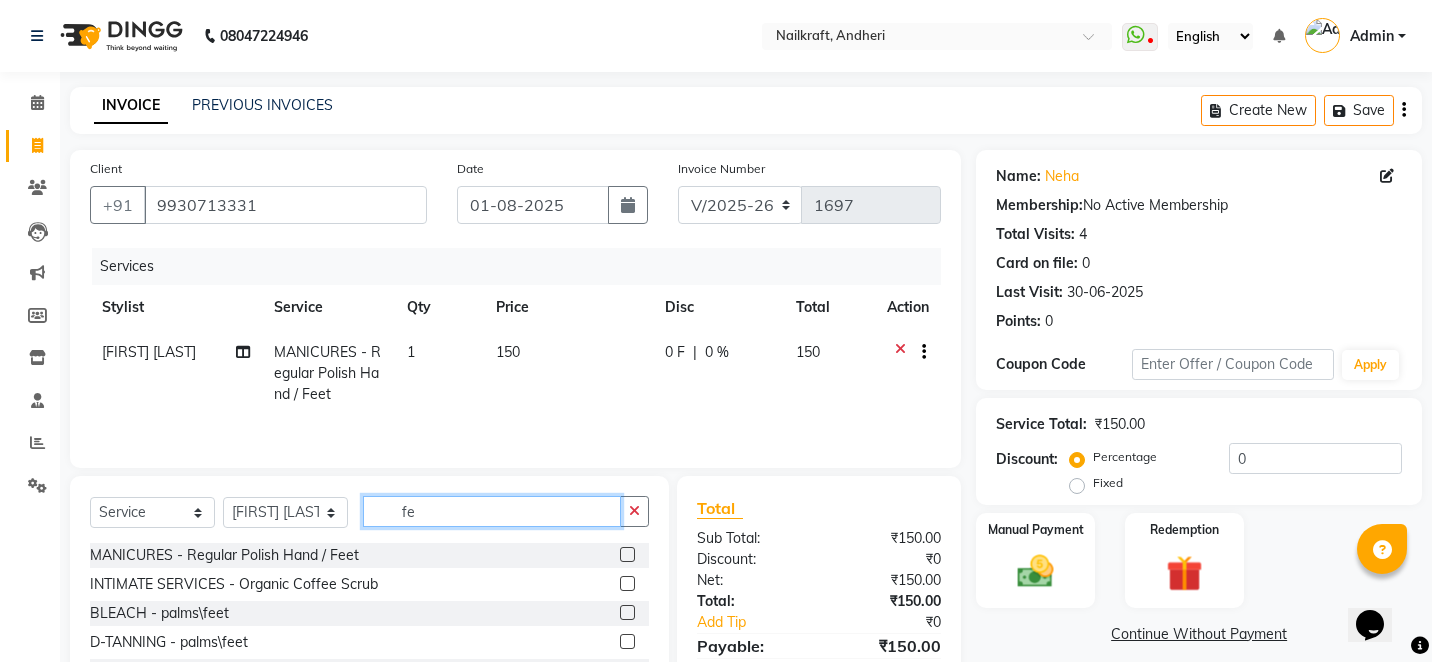 type on "f" 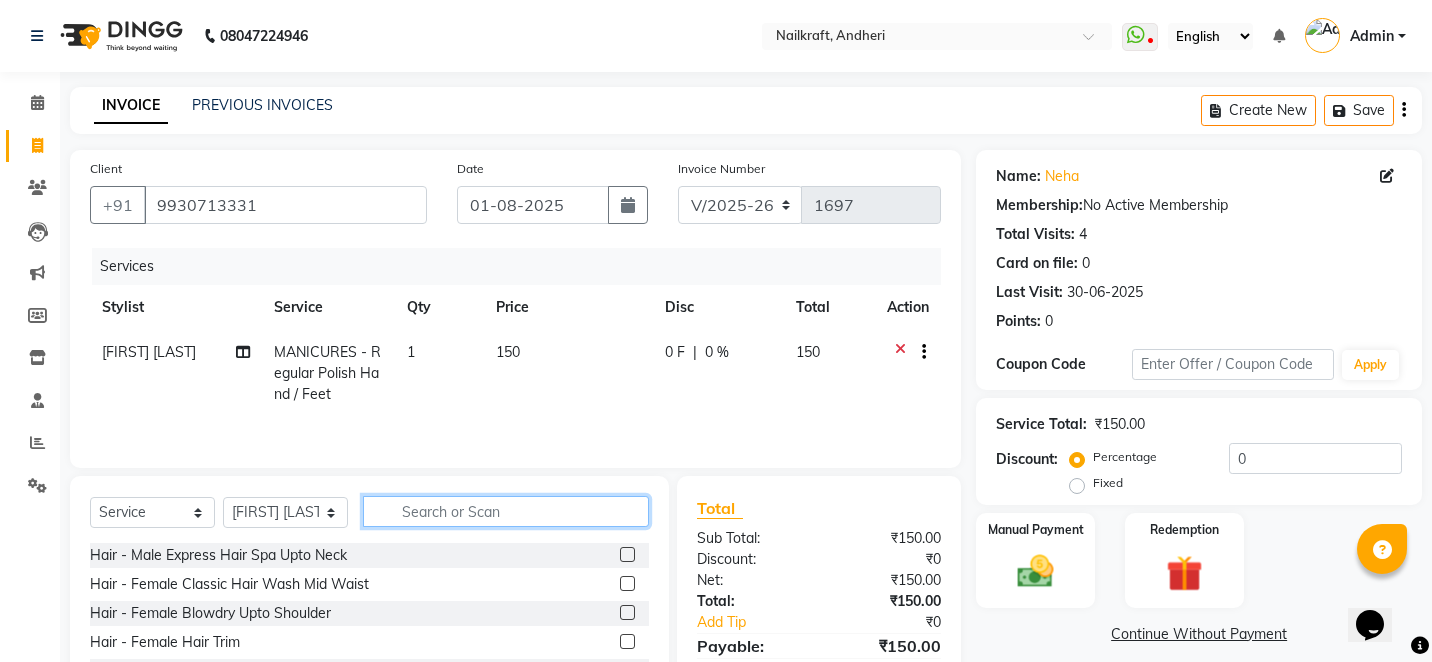 click 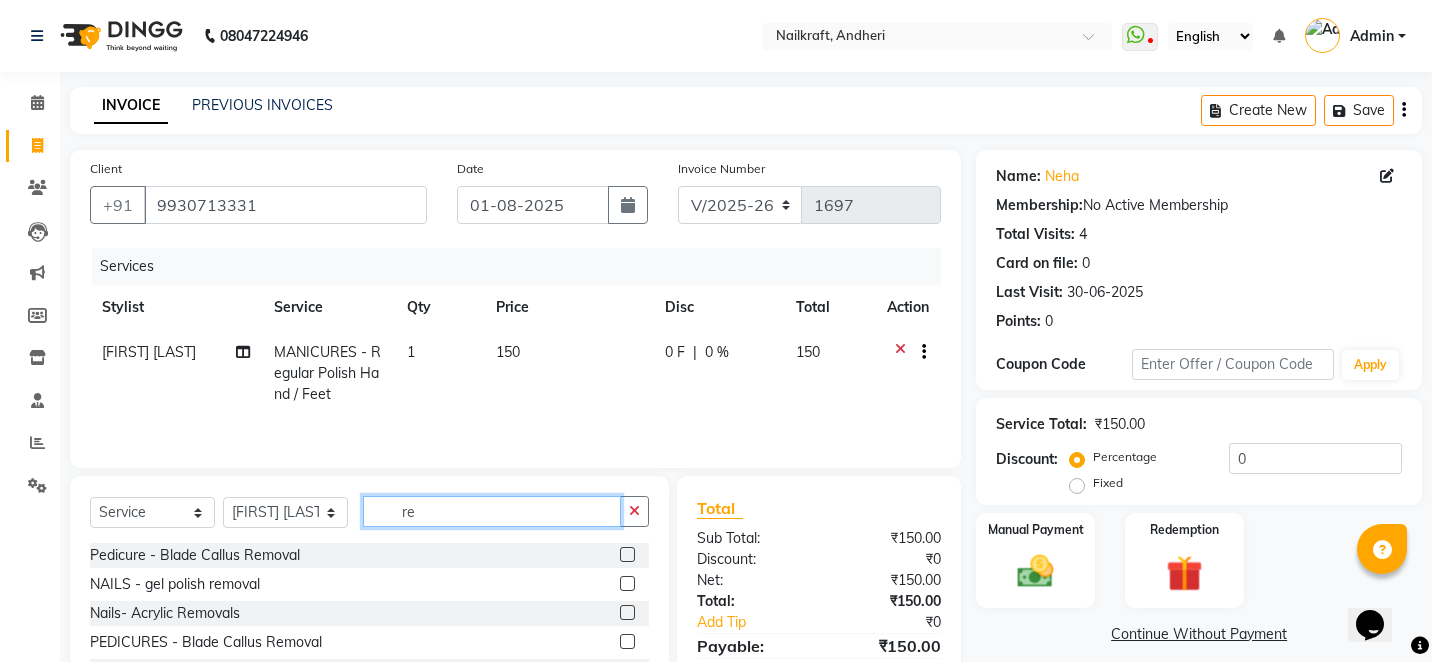 type on "r" 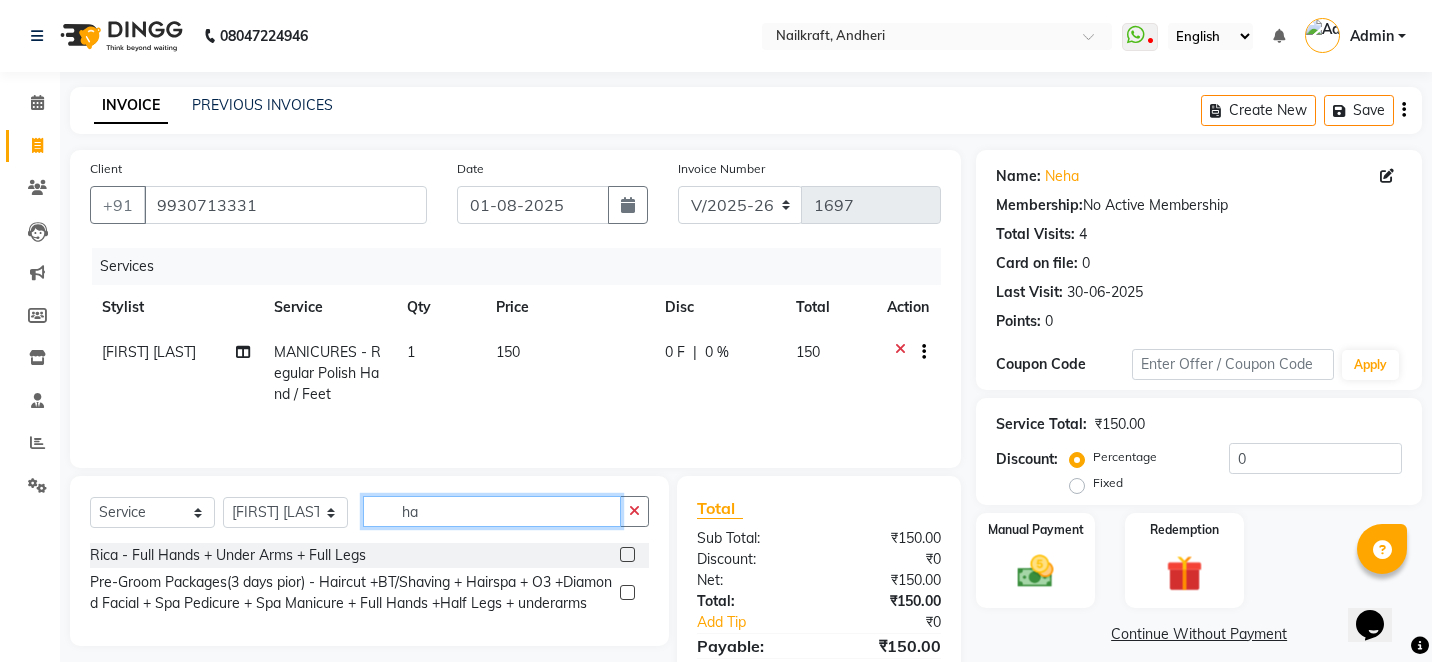 type on "h" 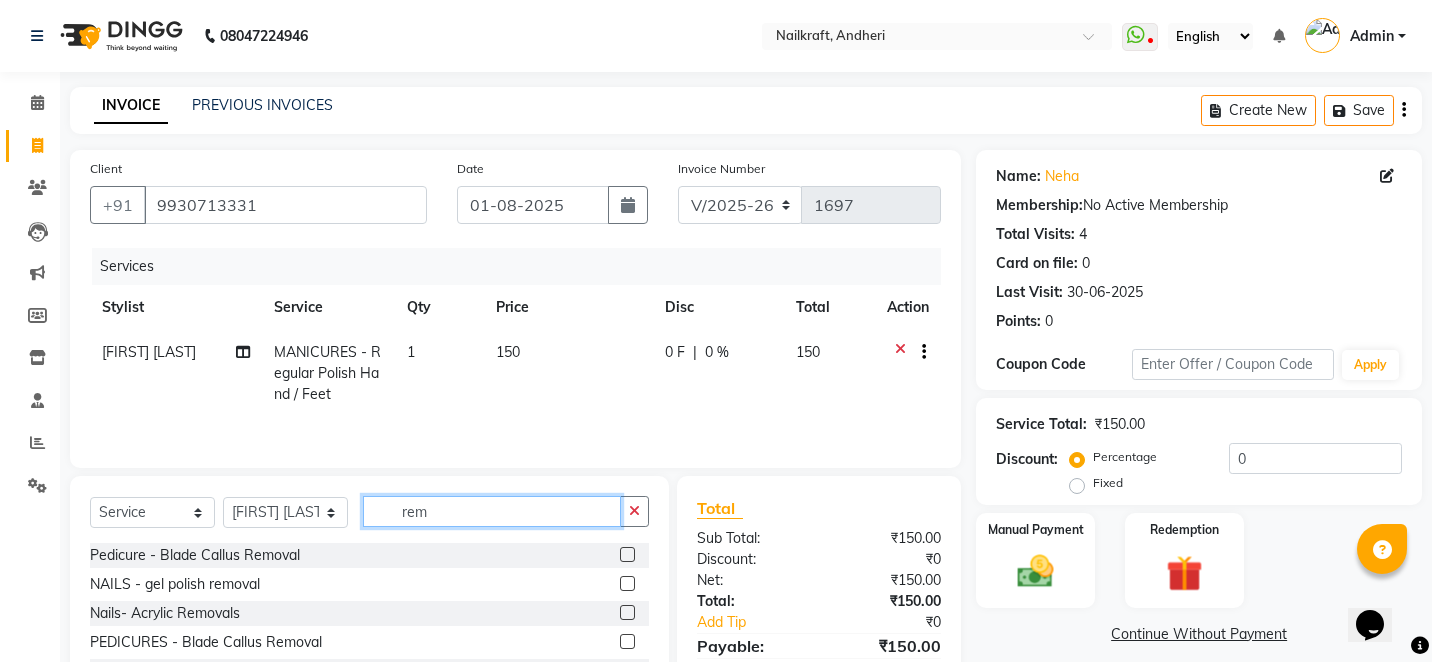 type on "rem" 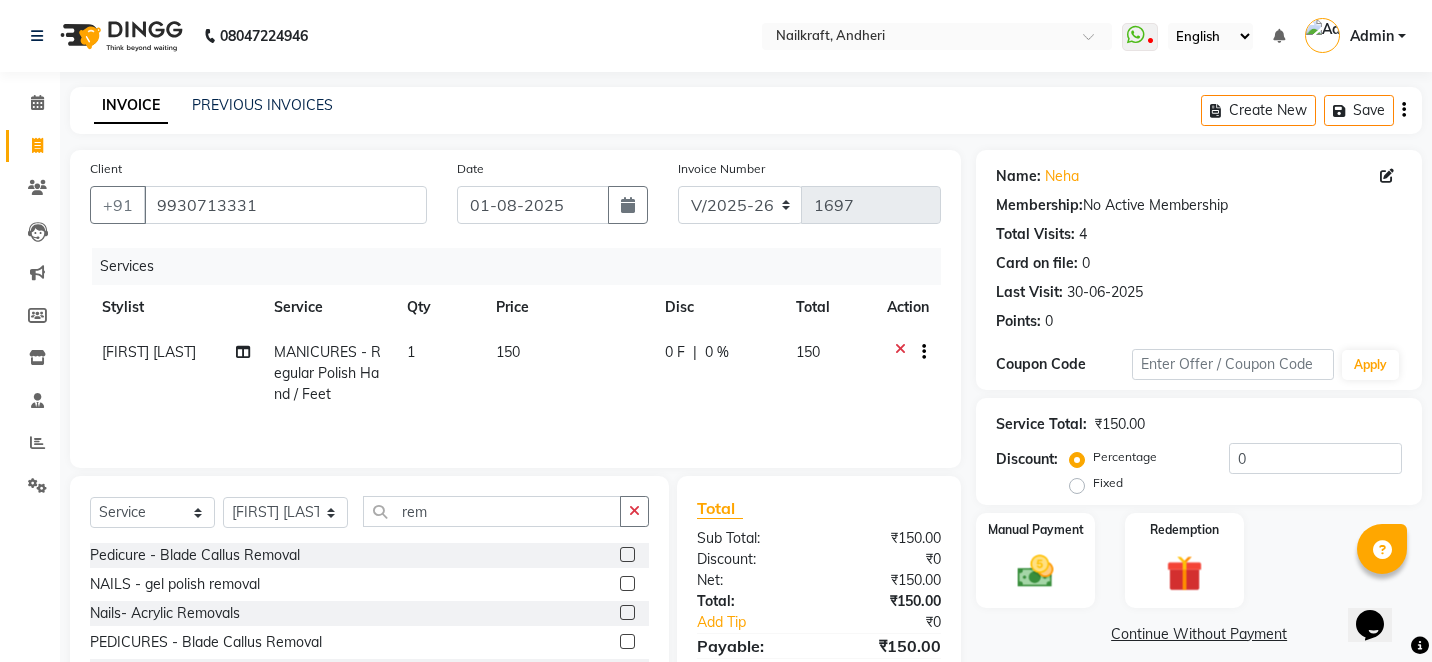 click 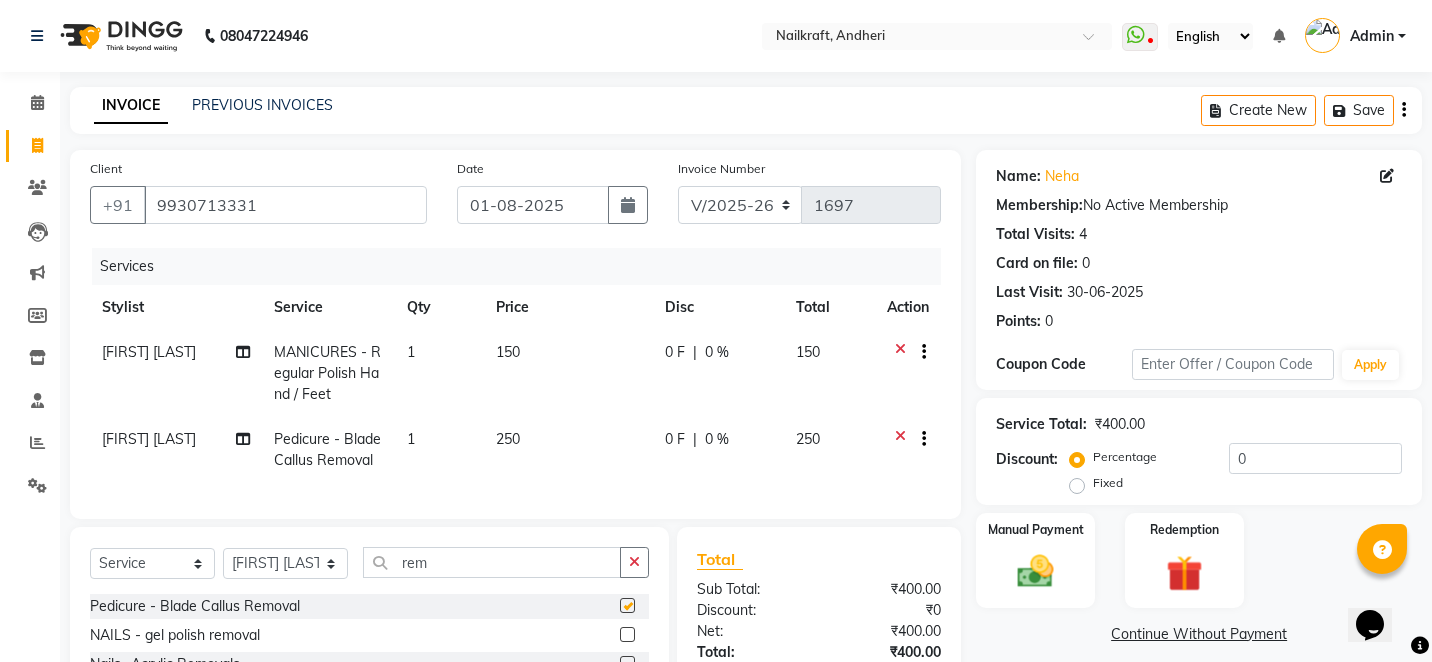 checkbox on "false" 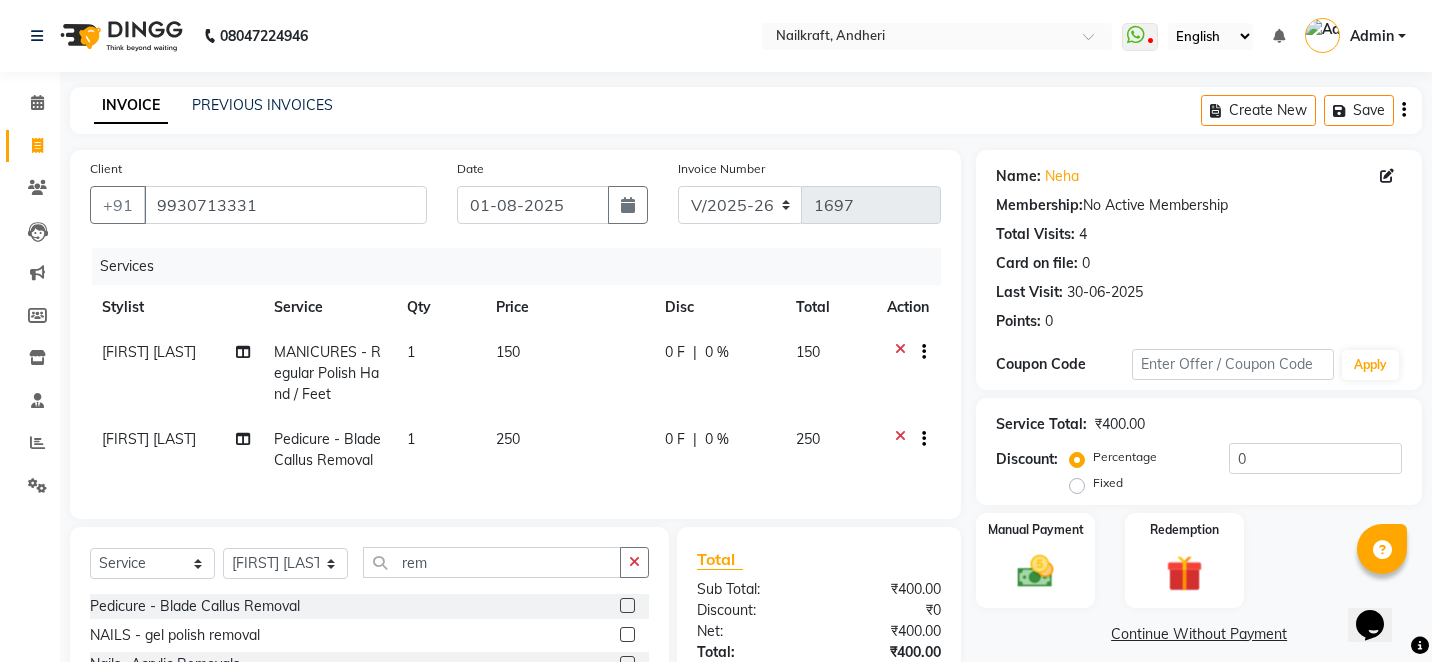 click on "250" 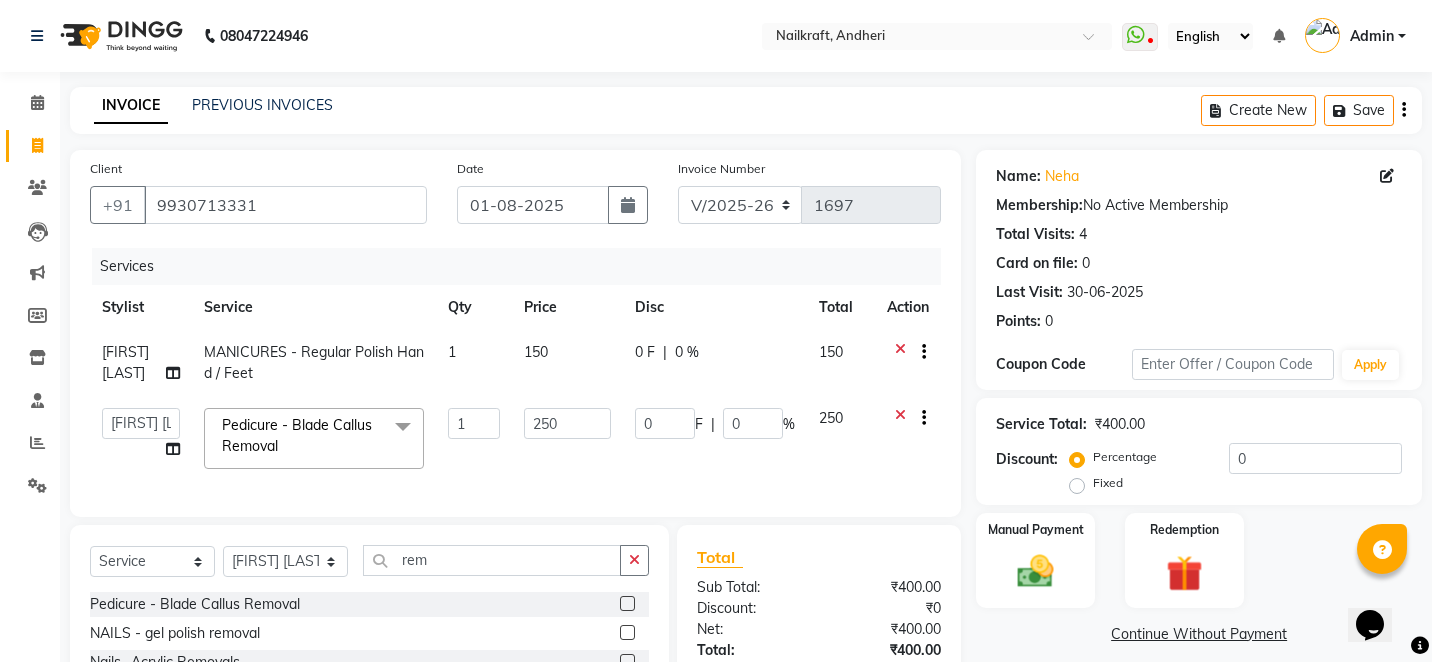 click on "250" 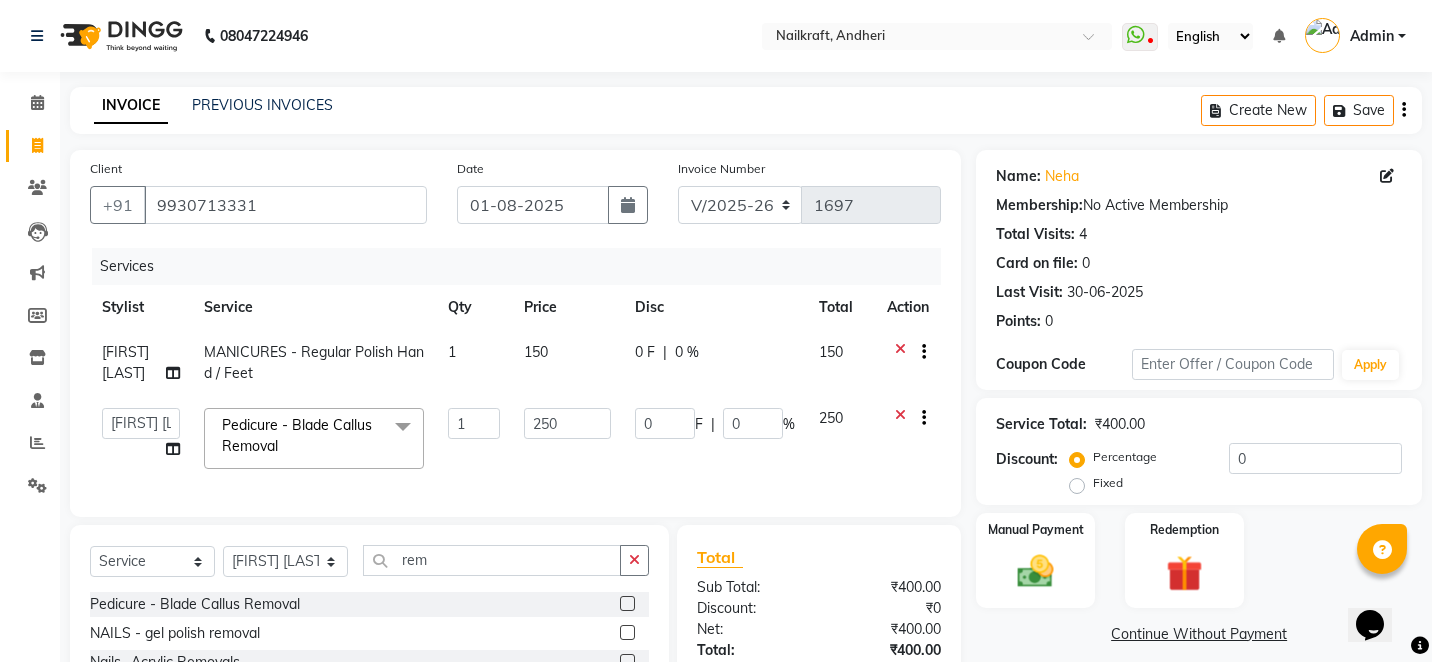 click 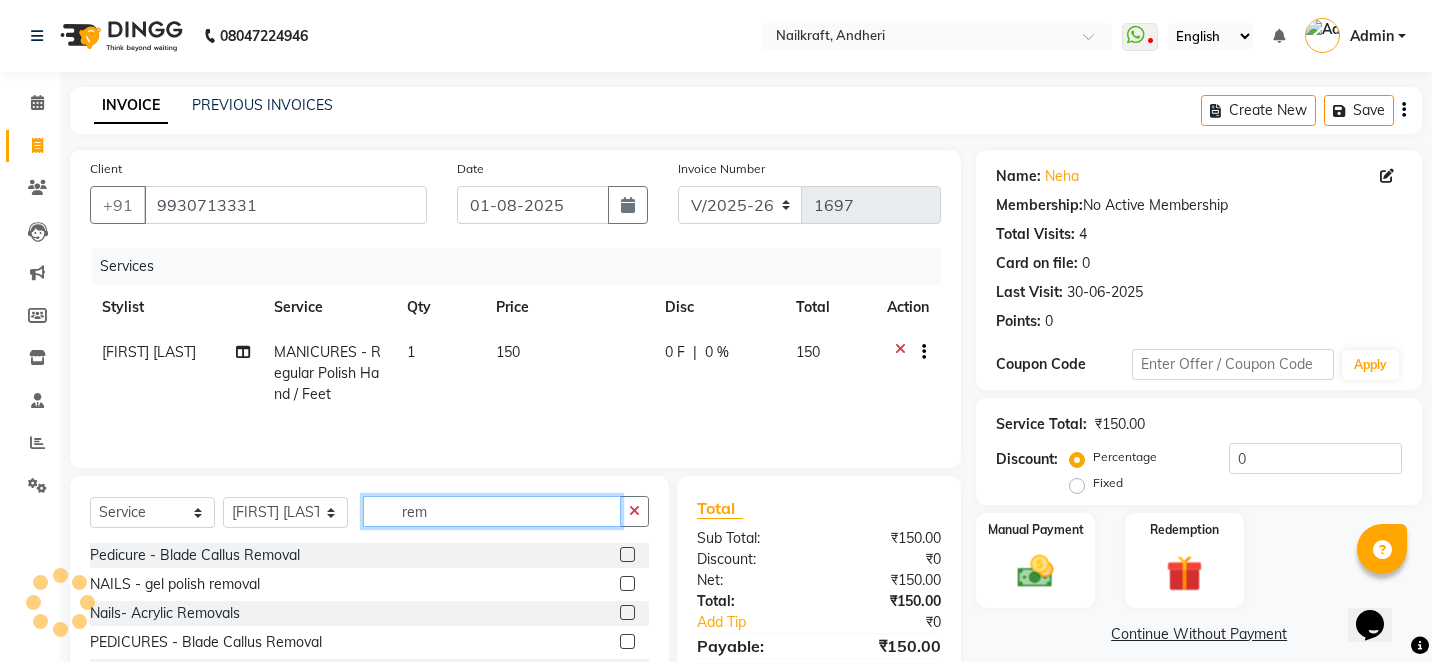 click on "rem" 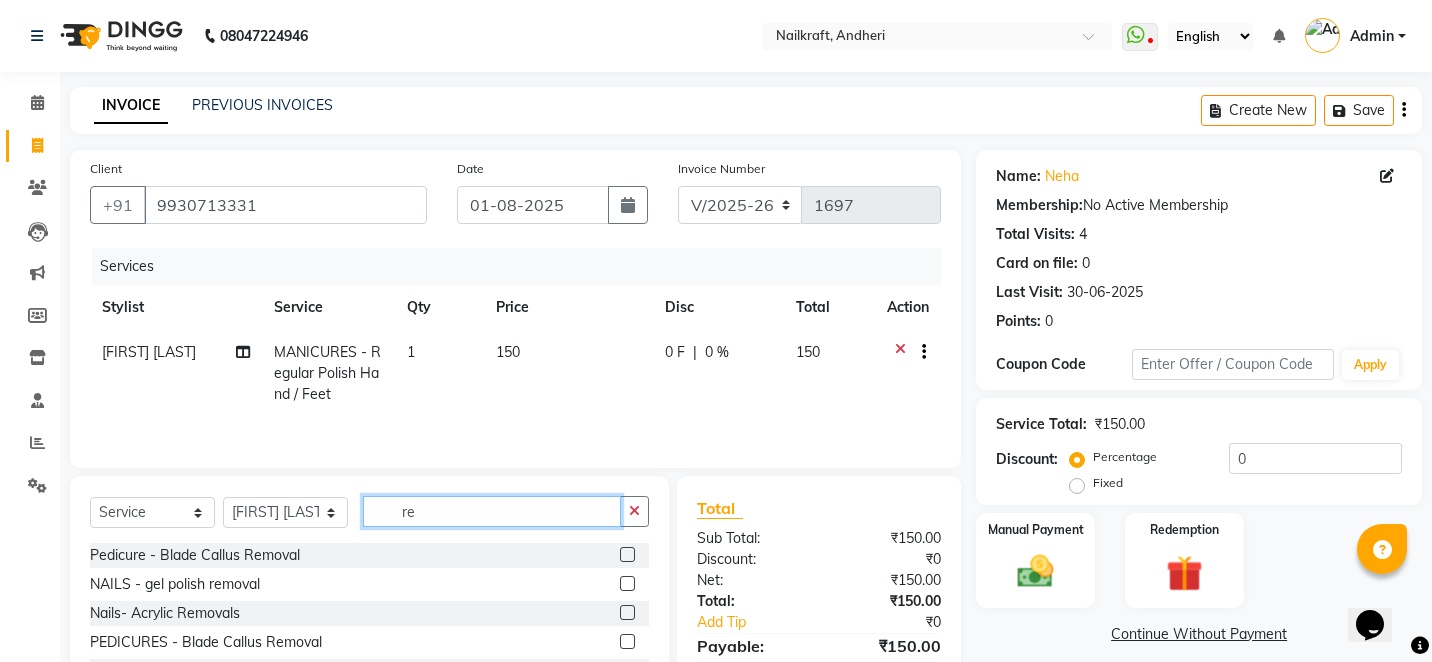 type on "r" 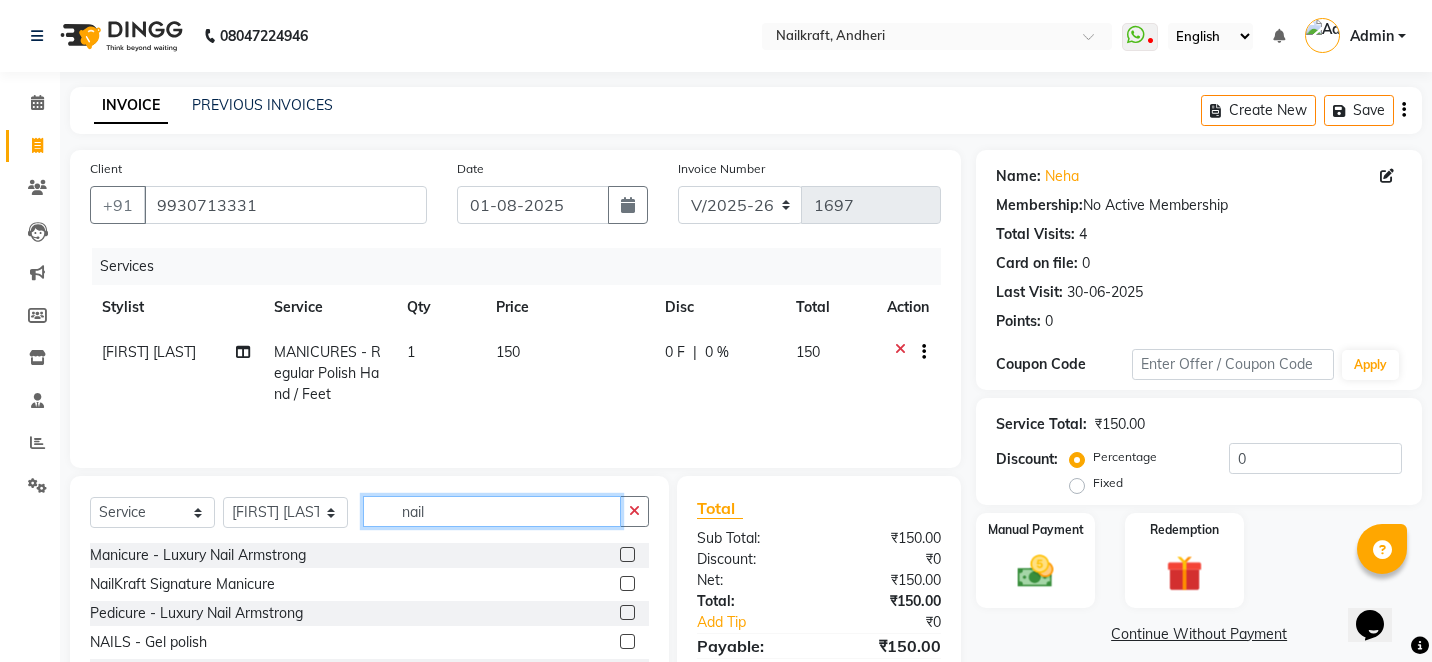 type on "nail" 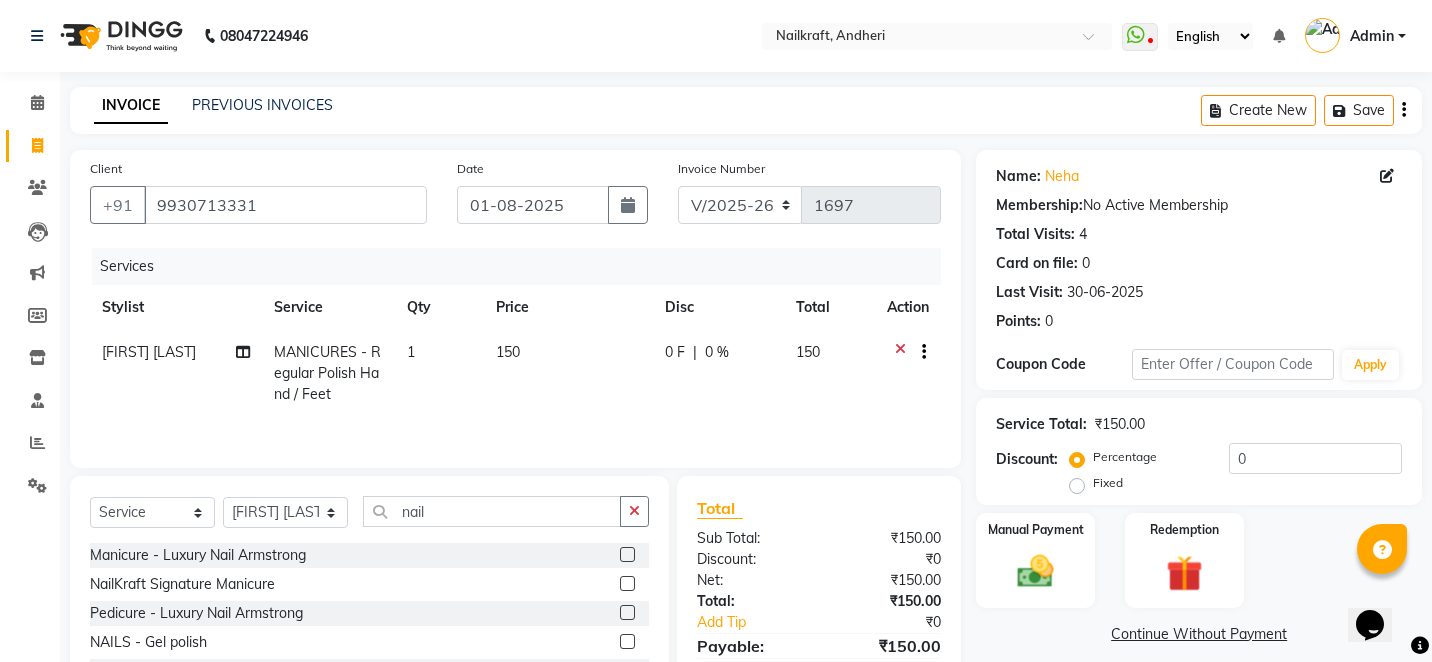 click on "Select  Service  Product  Membership  Package Voucher Prepaid Gift Card  Select Stylist Alam Arshad shaikh Deepali Deepu Chatry NailKraft Nikita NITA  CHAHAL  Sneha Balu Ichake Vaishali Vinod Yadav nail Manicure - Luxury Nail Armstrong  NailKraft Signature Manicure  Pedicure - Luxury Nail Armstrong  NAILS - Gel polish  NAILS - gel polish removal  NAILS - Press on application  NAILS - Temporary ext  NAILS - Acrylic Ext  NAILS - Gel Ext  NAILS - Gel X  NAILS - Polygel Ext  NAILS - Acrylic overlay  NAILS - Gel overlays  NAILS - Polygel overlays  NAILS - Acrylic refill  NAILS - Gel refill  NAILS - Polygel Refill  NAILS - ombre (10 Fingers)  NAILS - Nail art  NAILS - 3D art  NAILS - Stone/Sticker/Decal  Nails- Acrylic Removals  Nails - Chrome polish  Nails - Ombre Polish  Nails - Cat eye Polish  Nails - French Polish   Nails- Glitter Polish   Nails - Cat eye Polish   Nails- French Polish  MANICURES - Nail Strengthening / Tan Fading" 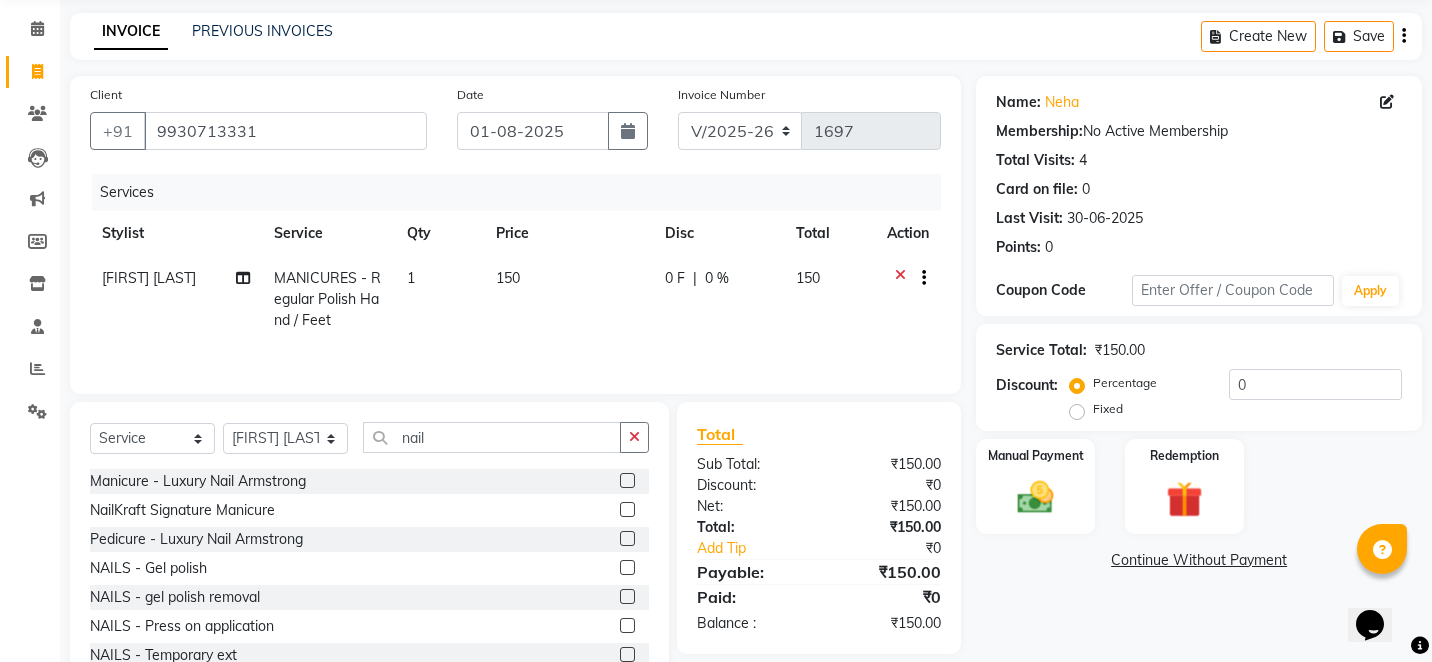 scroll, scrollTop: 80, scrollLeft: 0, axis: vertical 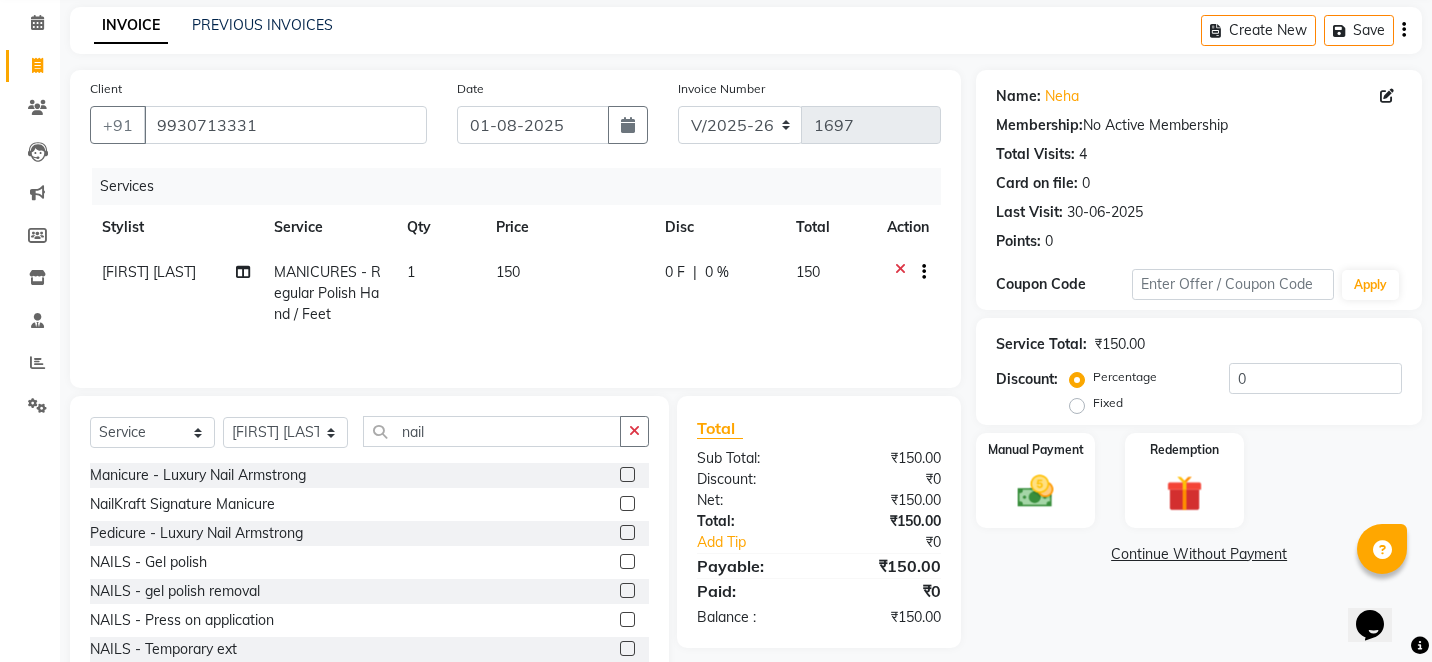 click 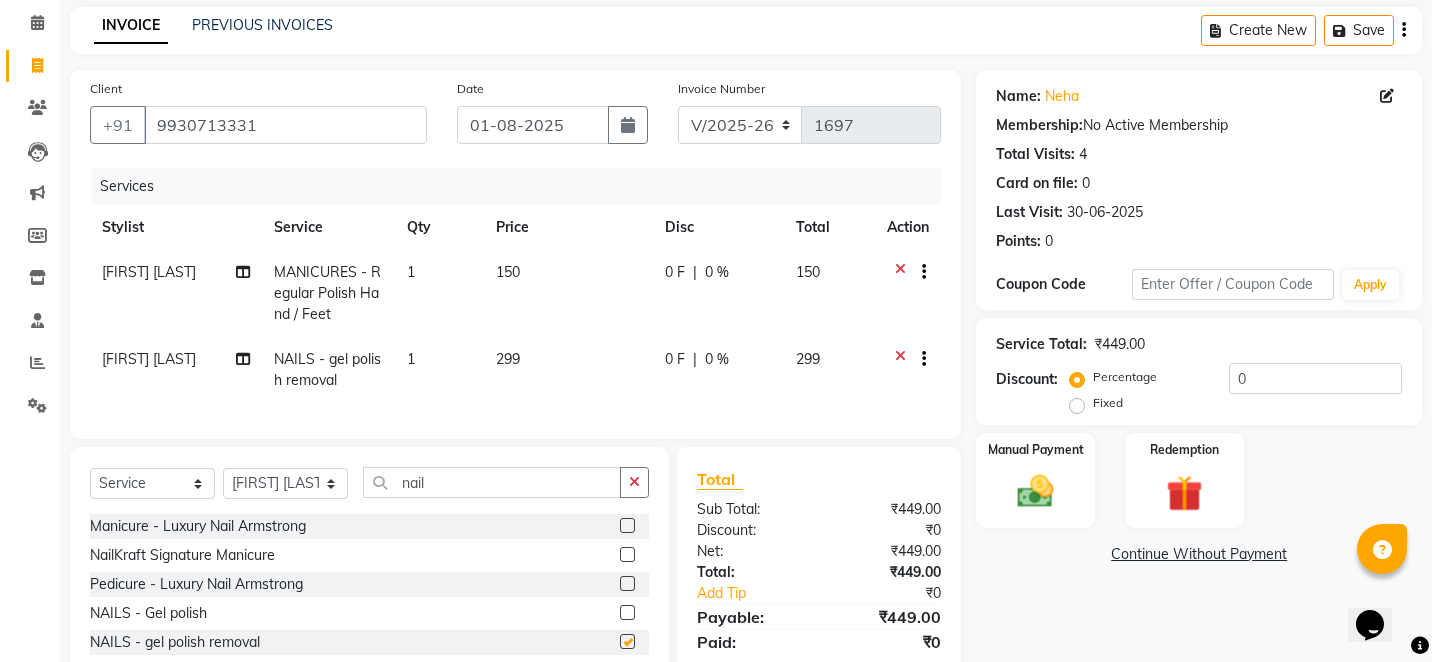 checkbox on "false" 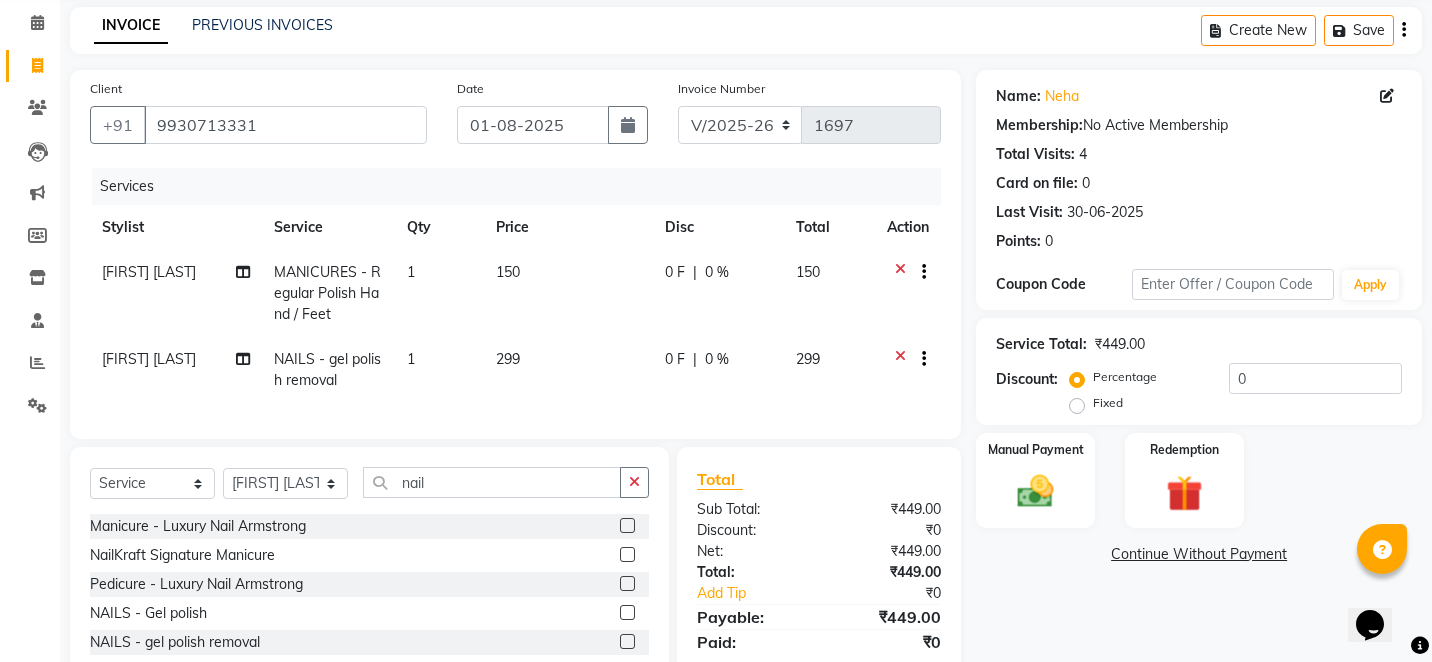click on "299" 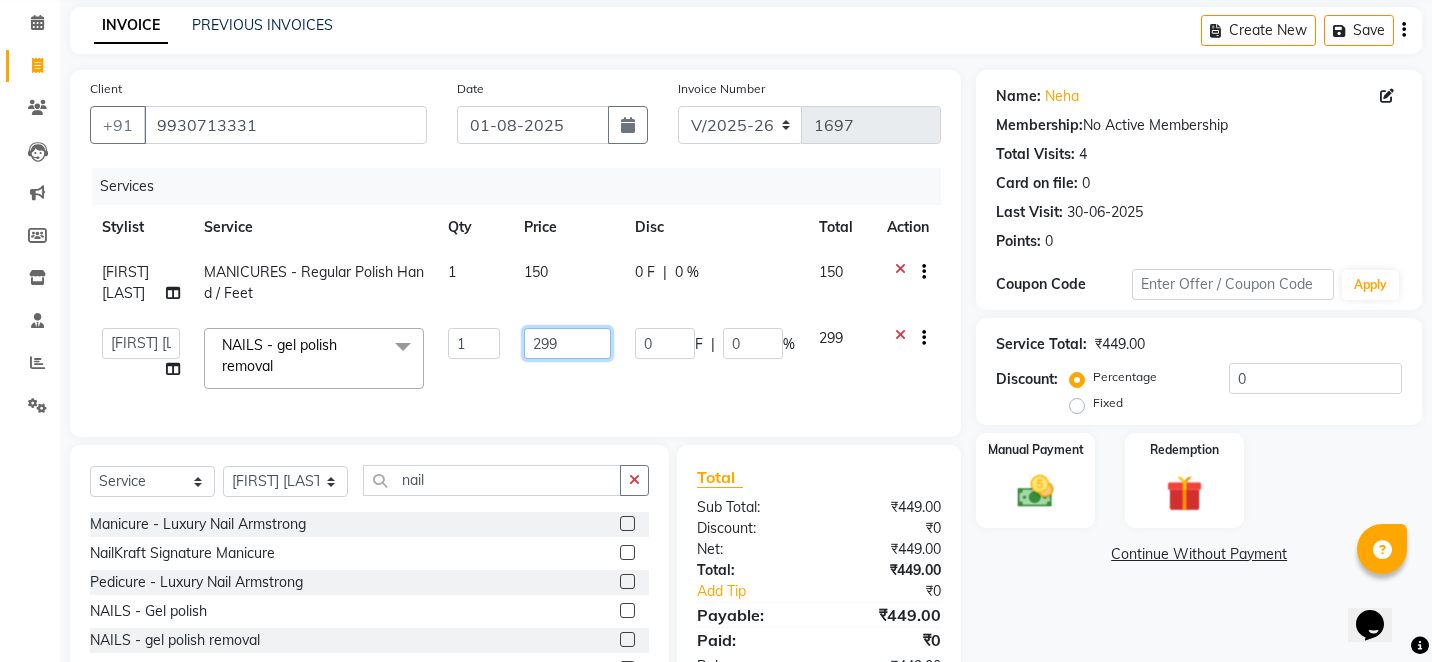 click on "299" 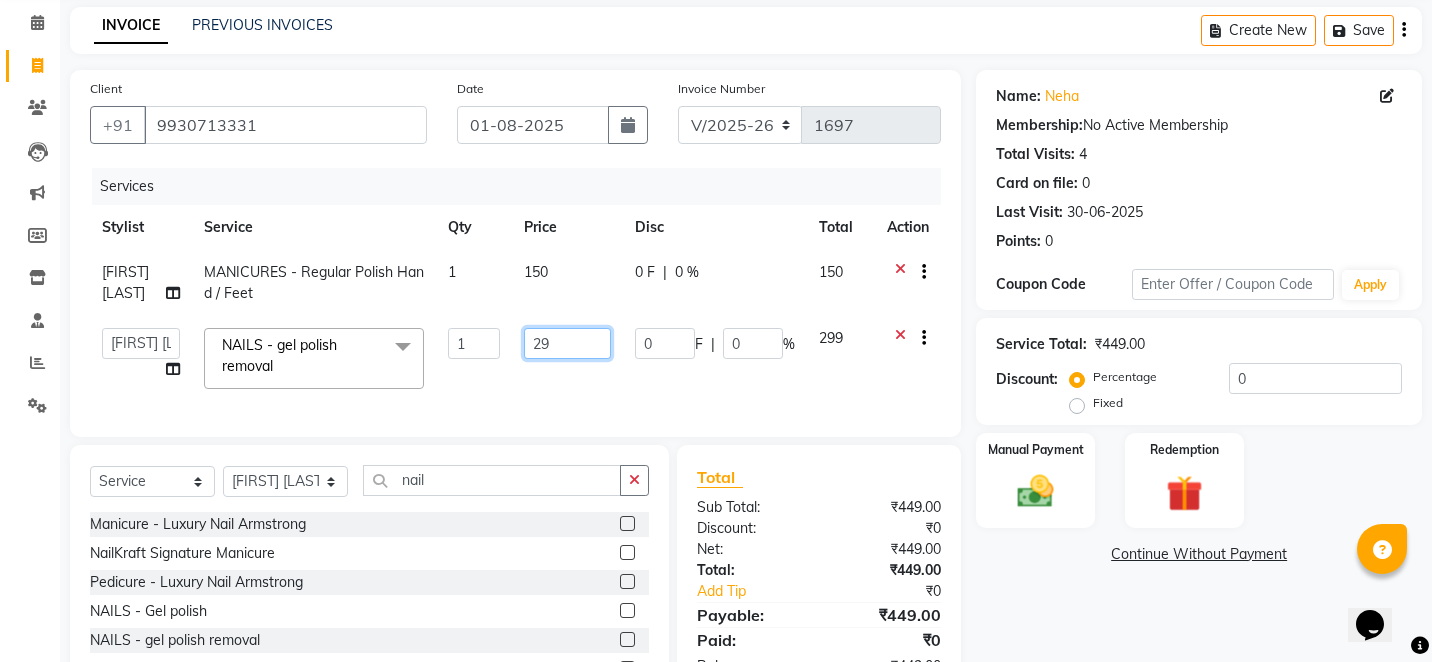 type on "2" 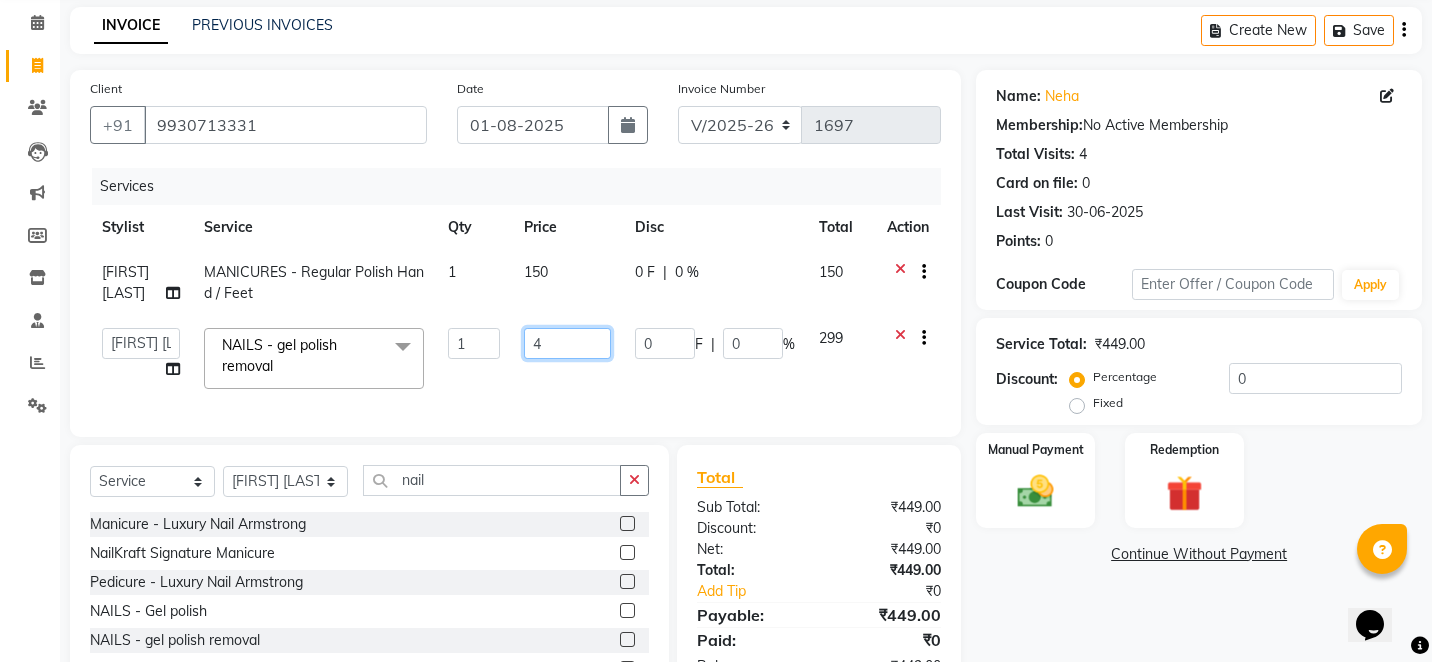 type on "45" 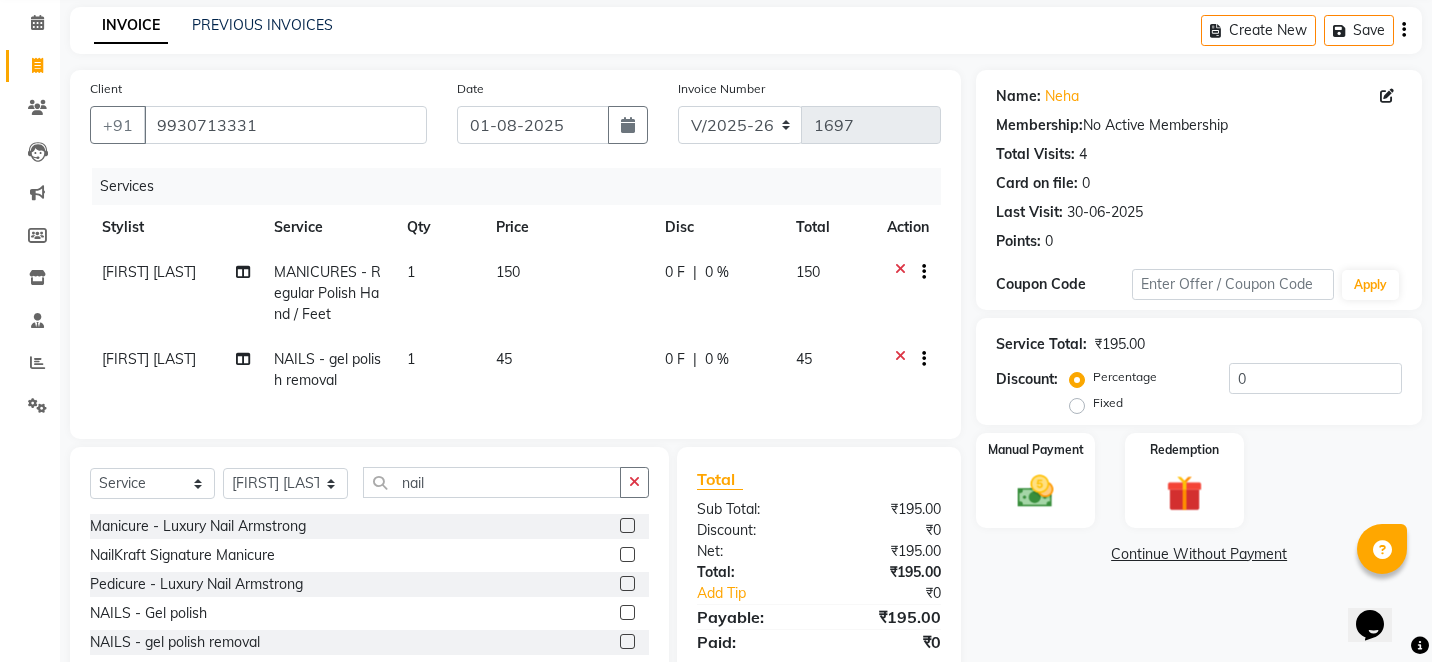 click on "Services Stylist Service Qty Price Disc Total Action Arshad shaikh MANICURES - Regular Polish Hand / Feet 1 150 0 F | 0 % 150 Arshad shaikh NAILS - gel polish removal 1 45 0 F | 0 % 45" 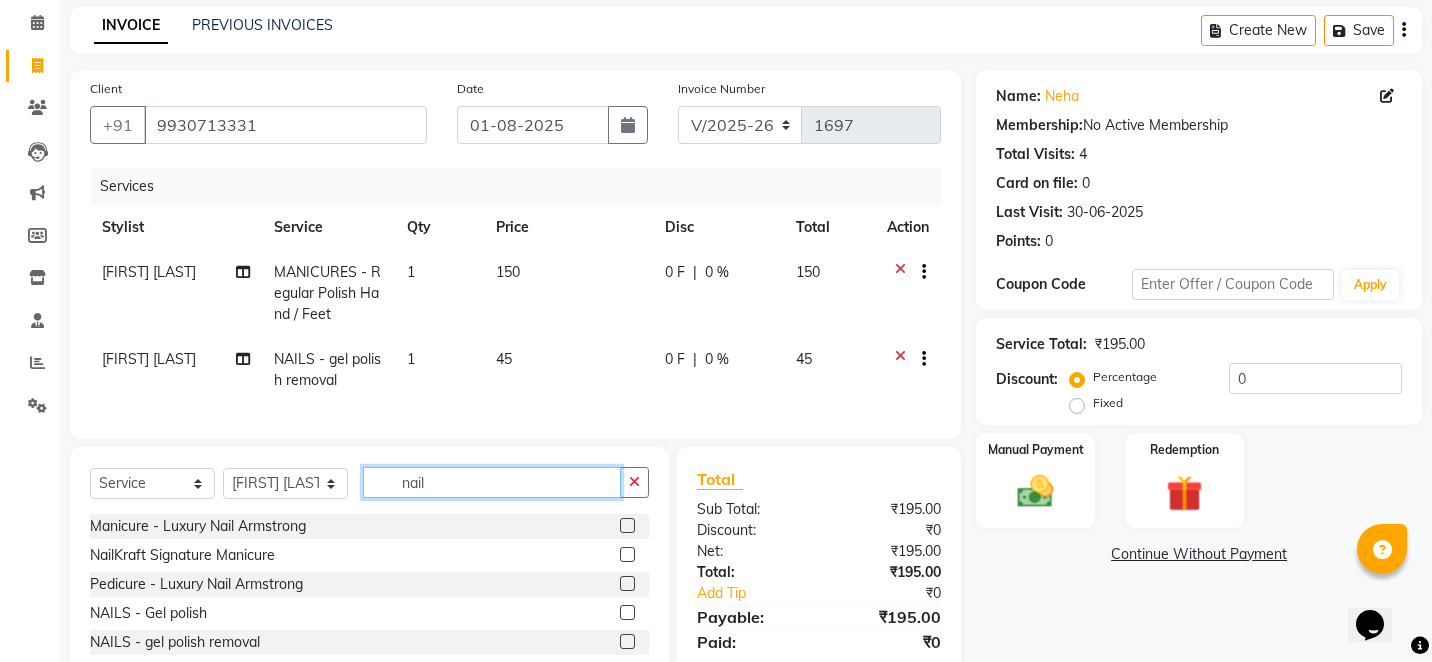 click on "nail" 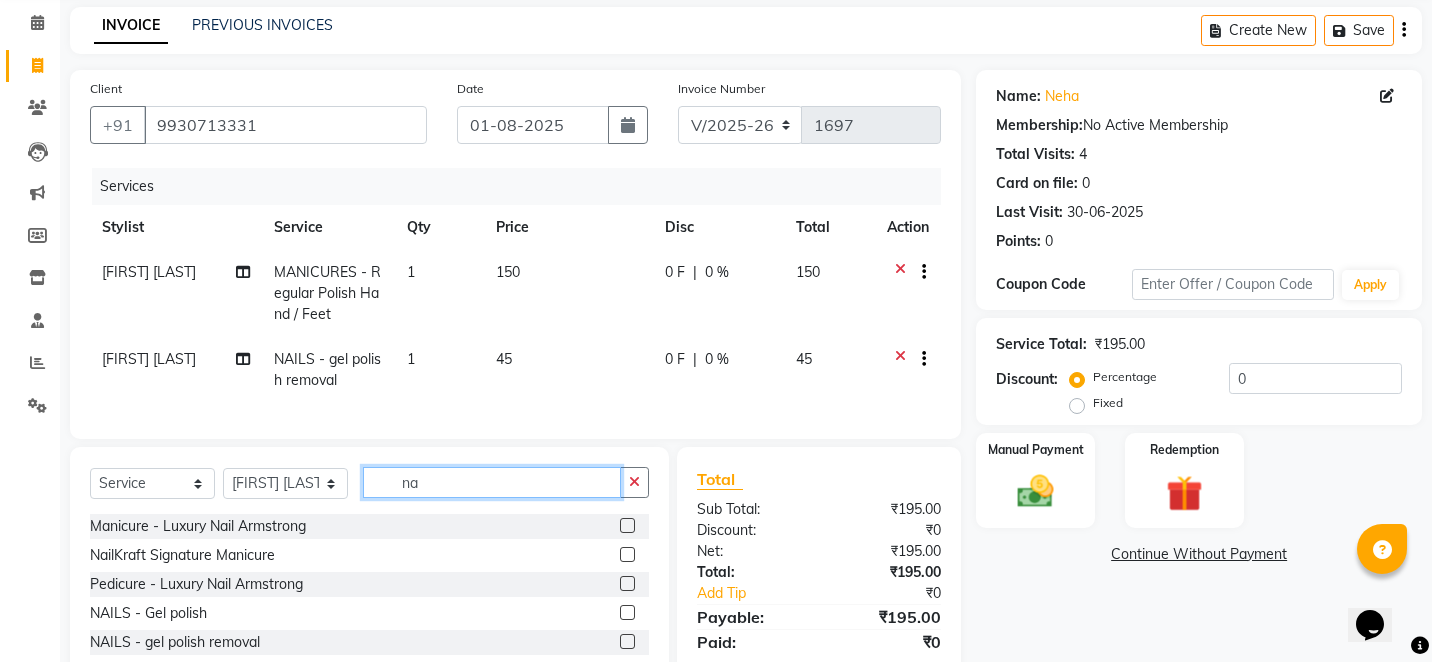 type on "n" 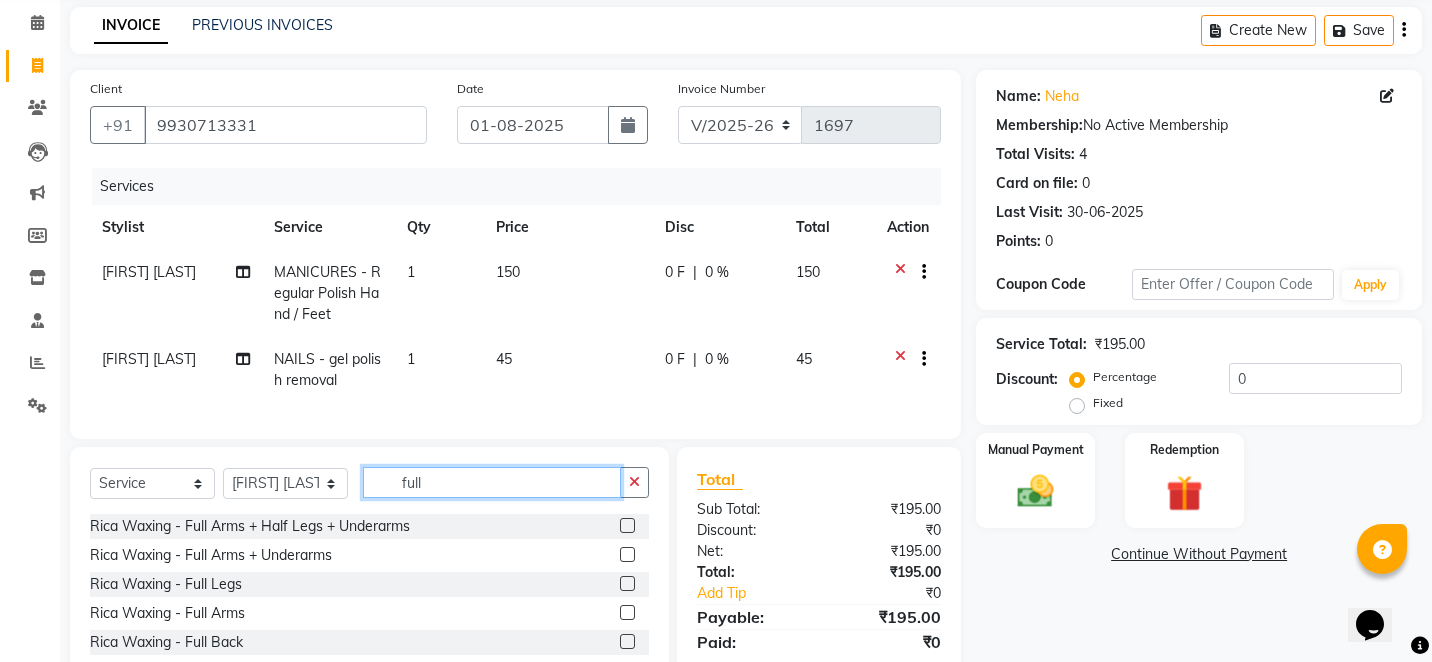 type on "full" 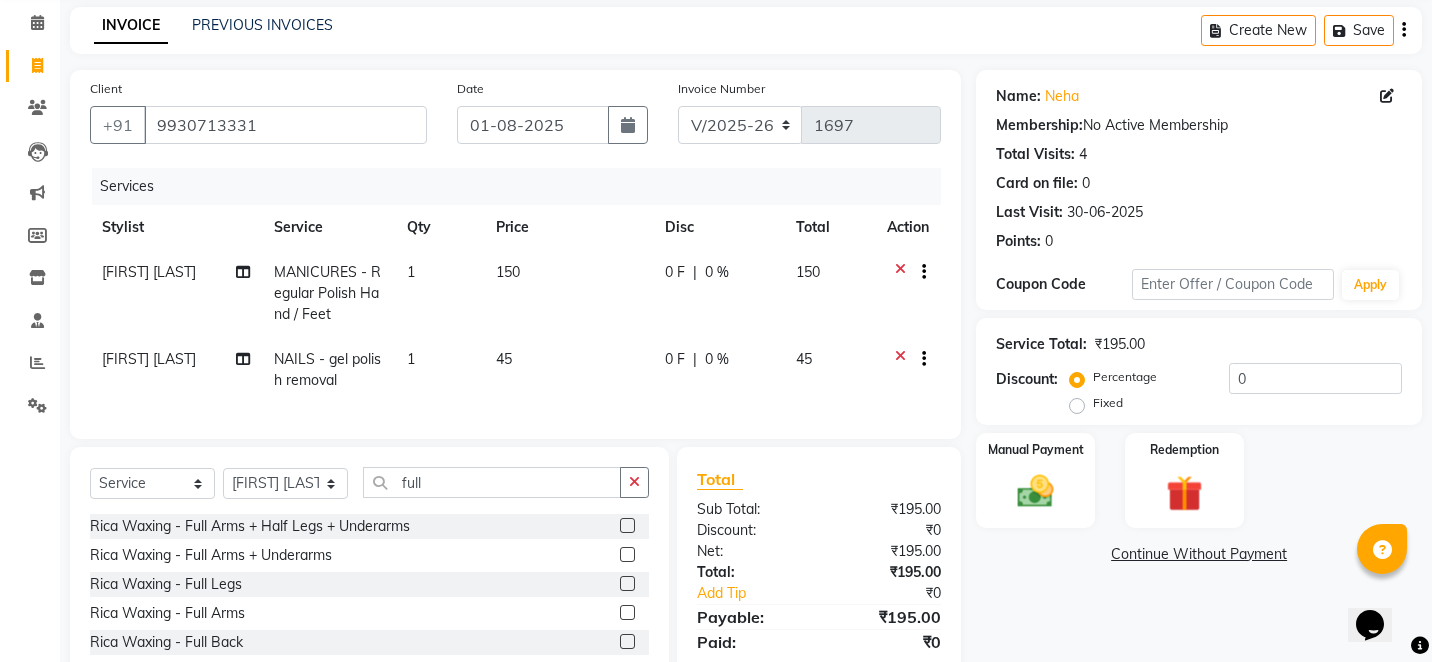 click 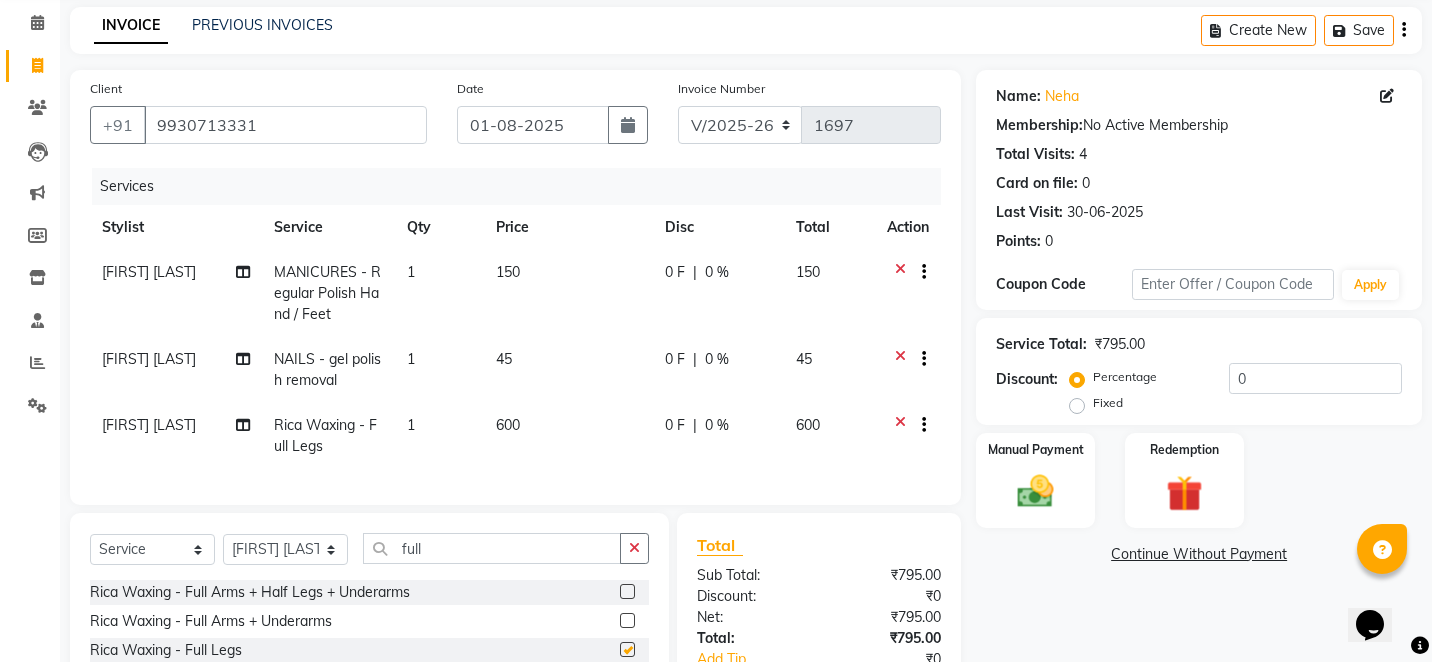 checkbox on "false" 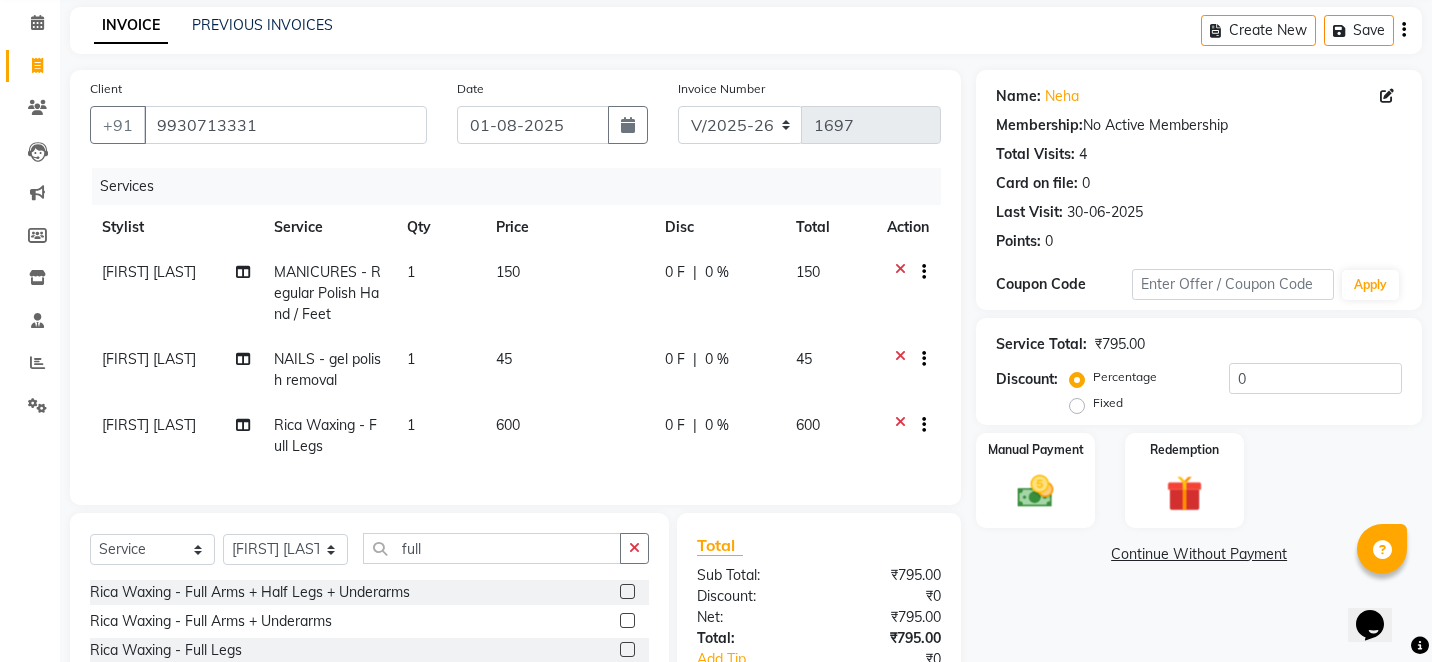 click on "Select  Service  Product  Membership  Package Voucher Prepaid Gift Card  Select Stylist Alam Arshad shaikh Deepali Deepu Chatry NailKraft Nikita NITA  CHAHAL  Sneha Balu Ichake Vaishali Vinod Yadav full Rica Waxing - Full Arms + Half Legs + Underarms  Rica Waxing - Full Arms + Underarms  Rica Waxing - Full Legs  Rica Waxing - Full Arms  Rica Waxing - Full Back  Rica - Full Hands + Under Arms + Full Legs   Honey Waxing - Full Arms + Underarms  Honey Waxing - Full Legs  (MALE) RICA WAX - Full Arms/ Half legs/ half front/ back  (MALE) RICA WAX - full Legs/ full front/ Back  (MALE) RICA WAX - Full Body  BRAZILIAN WAX - Full Face  RICA WAX - Full Arms  RICA WAX - Full legs  RICA WAX - Full Front / Back  RICA WAX - Full Body ( Without Bikni)  BLEACH - Full Face  BLEACH - full arms  BLEACH - full legs  BLEACH - Full Front / Back  BLEACH - Full Body  D-TANNING - full Face  D-TANNING - full arms  D-TANNING - full legs  D-TANNING - Full Front / Back  D-TANNING - Full Body  LASH CLASSIC EXTENSIONS  - Fullset" 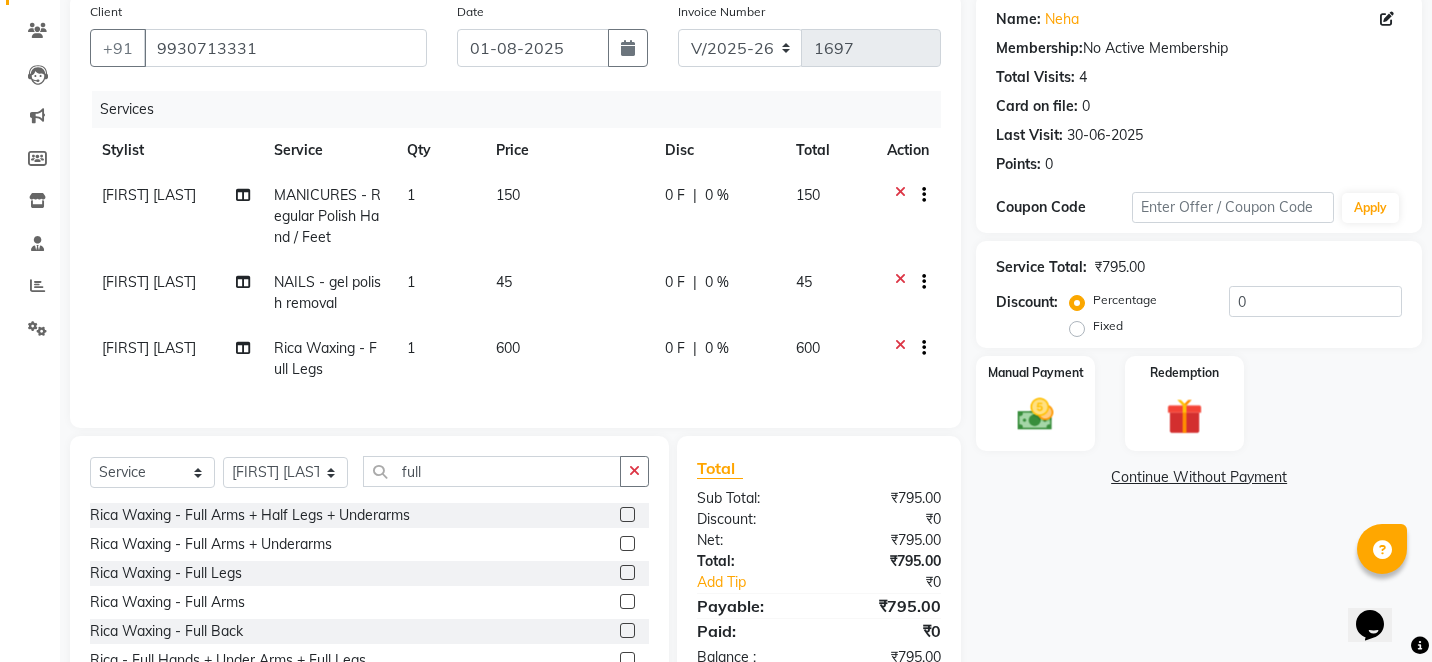 scroll, scrollTop: 160, scrollLeft: 0, axis: vertical 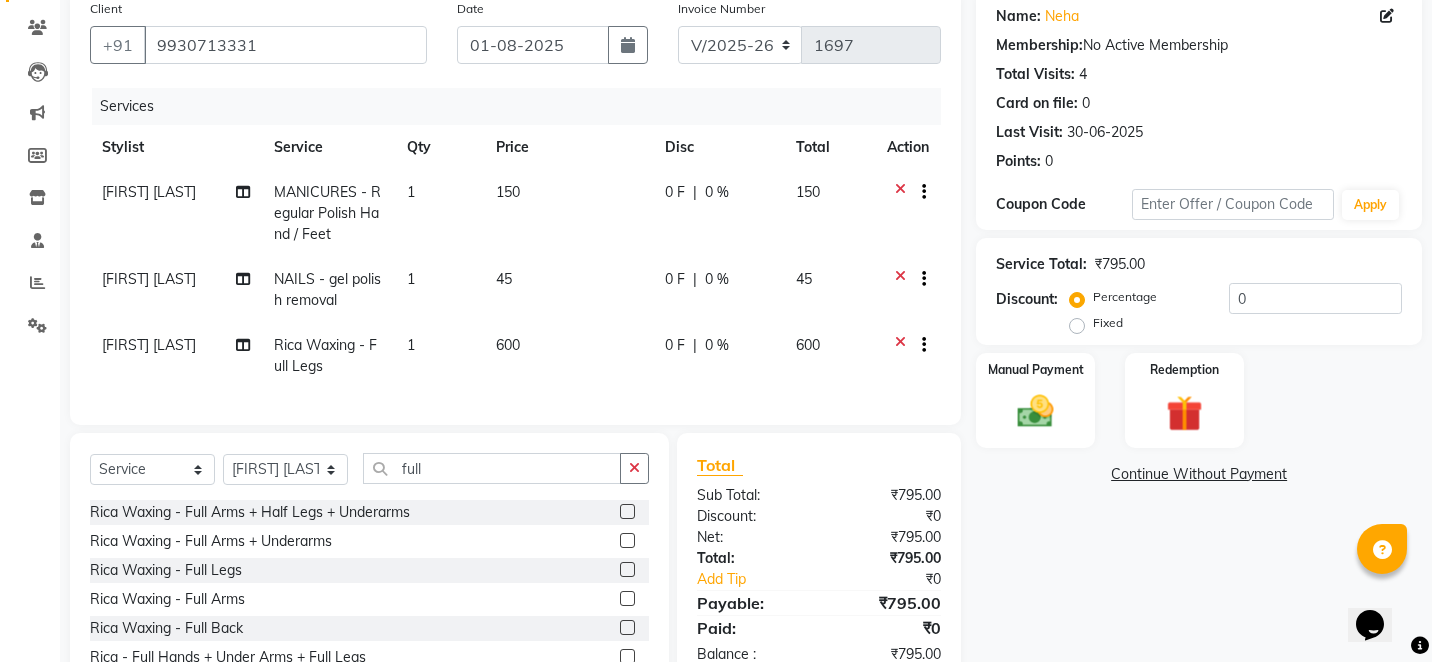 click 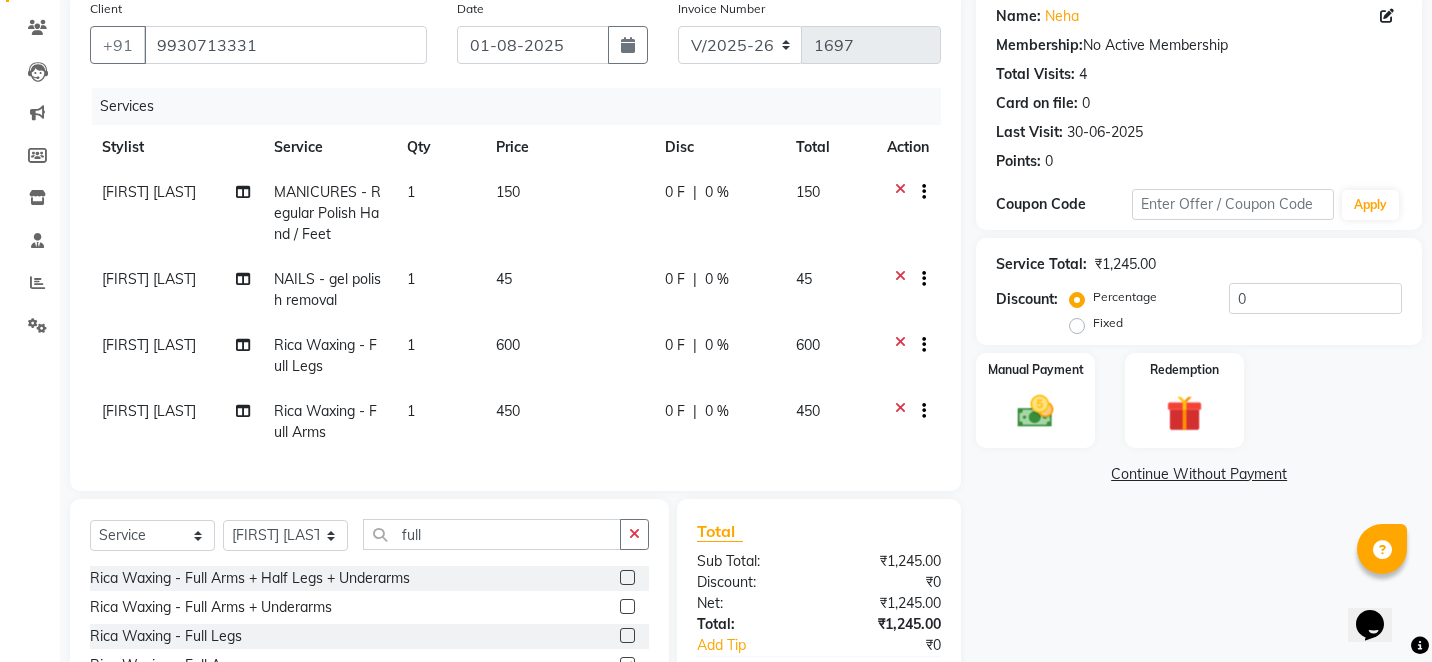 checkbox on "false" 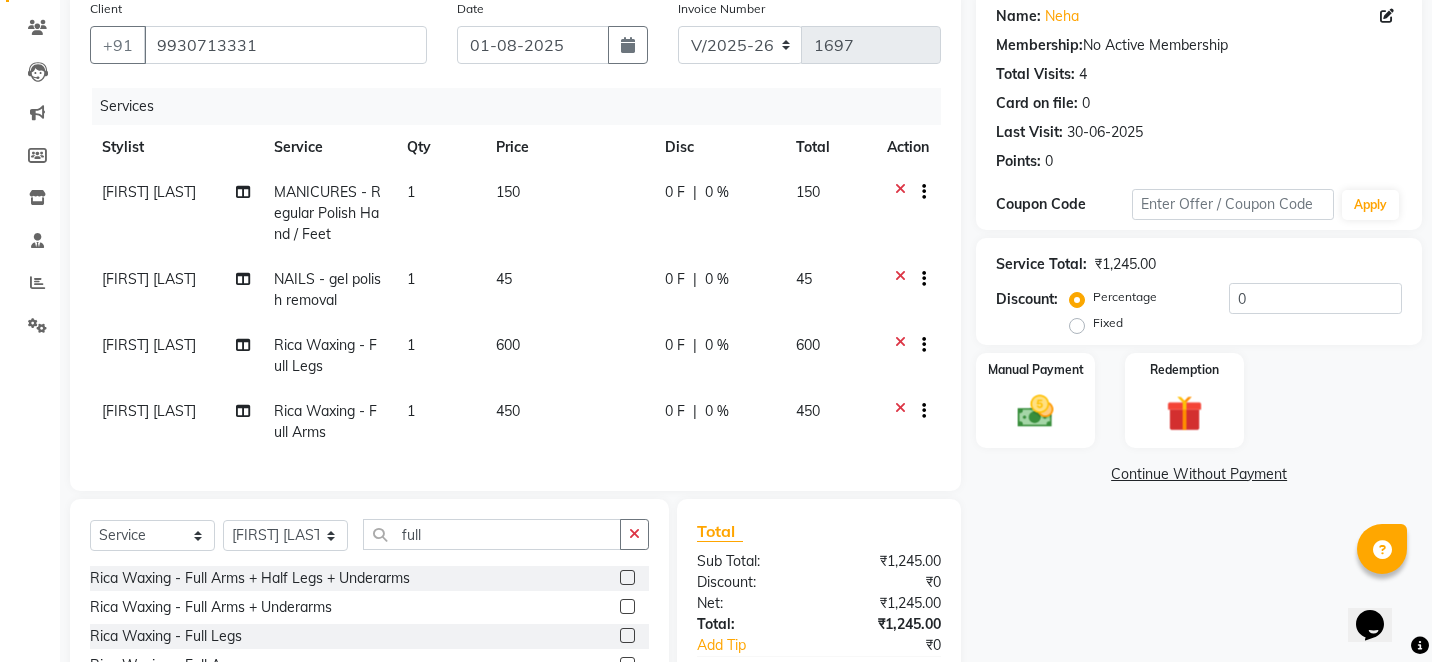 click on "600" 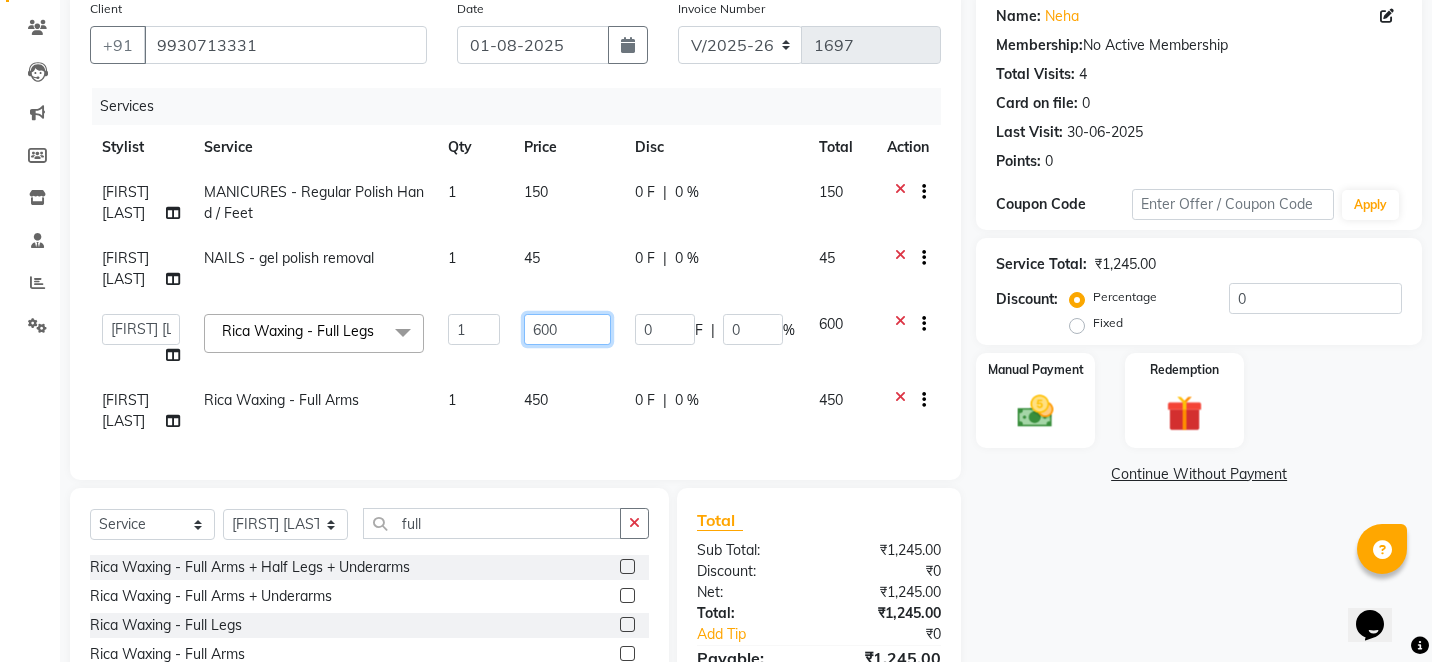 click on "600" 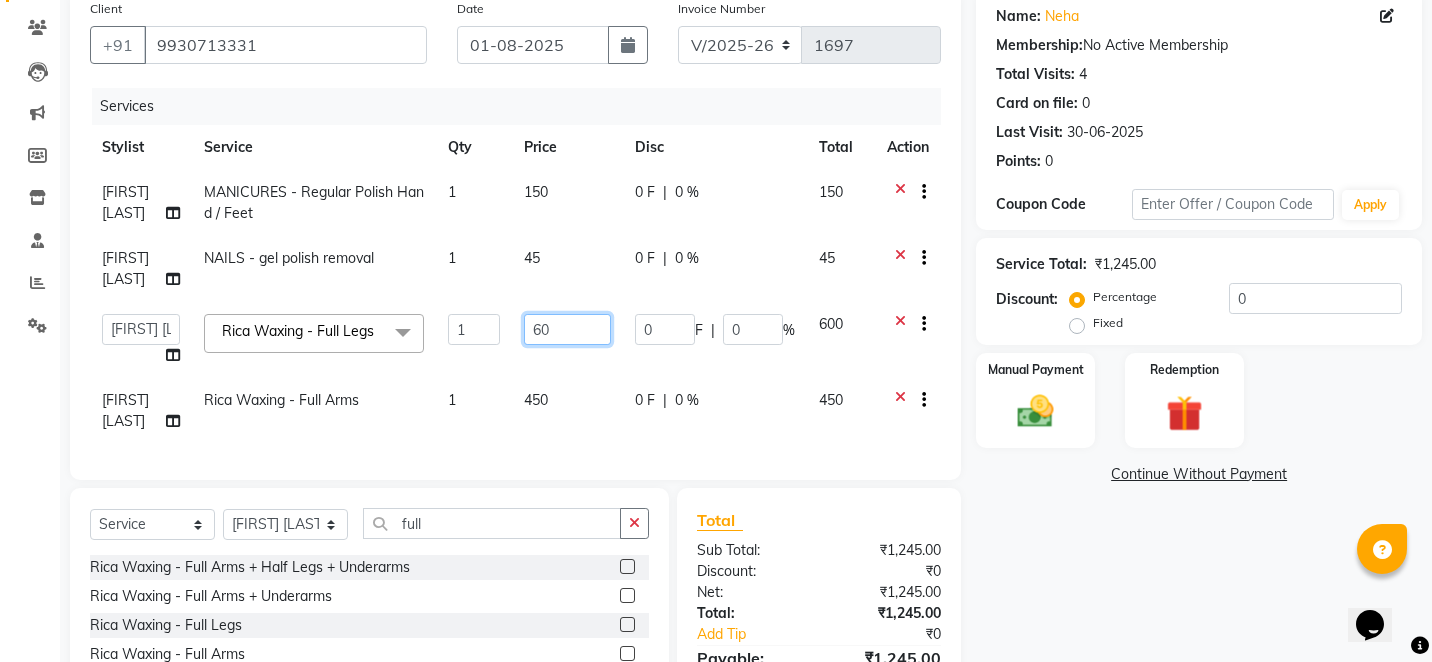 type on "6" 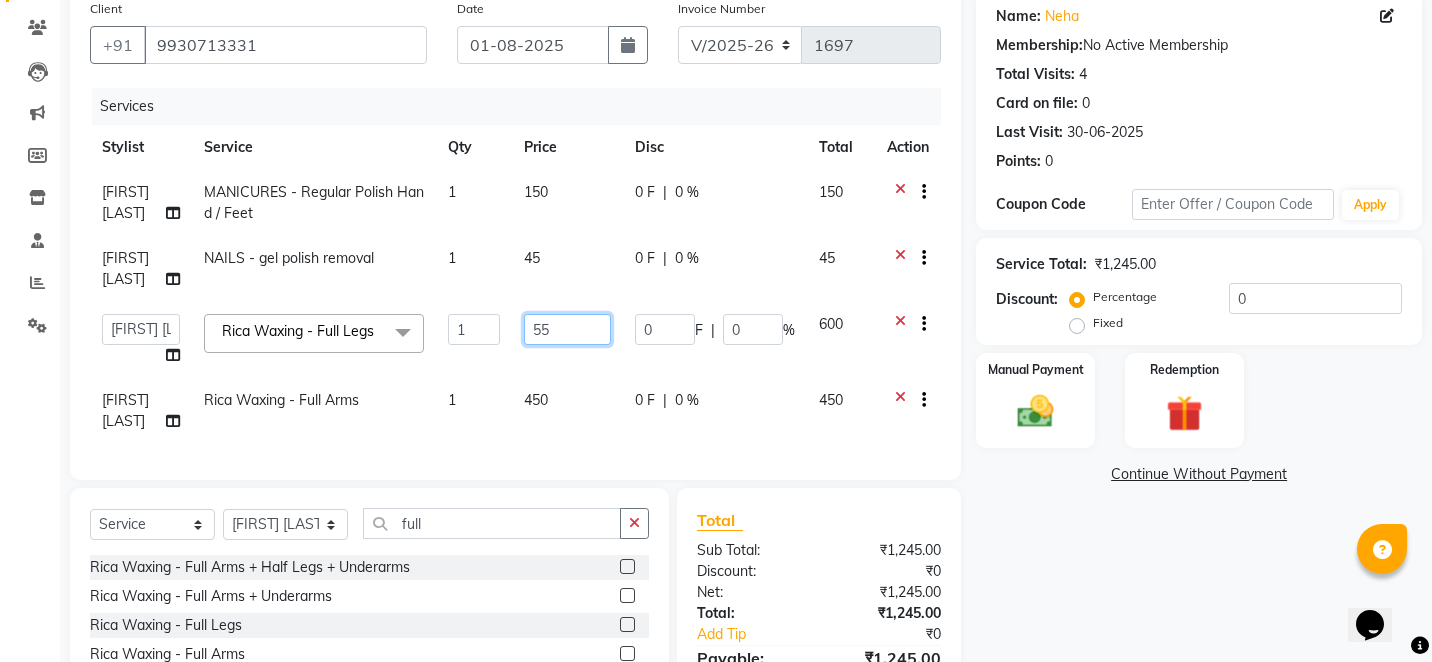 type on "550" 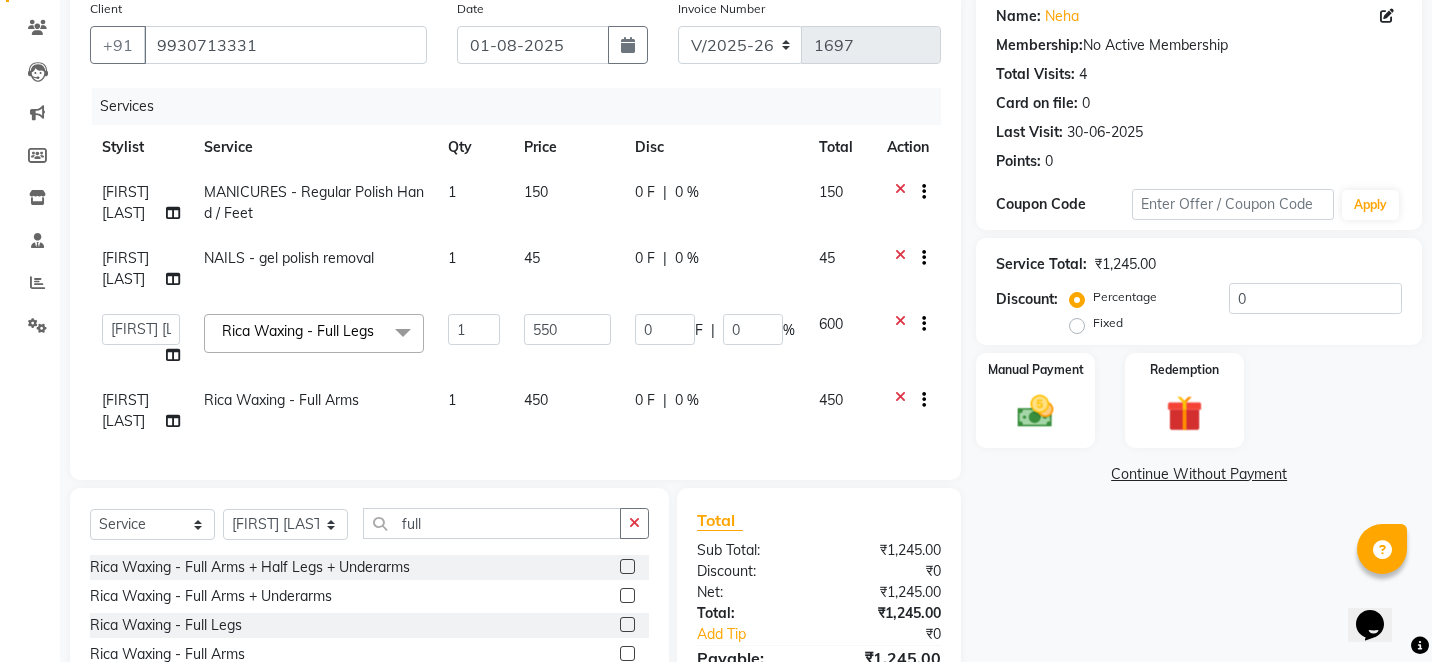 click on "450" 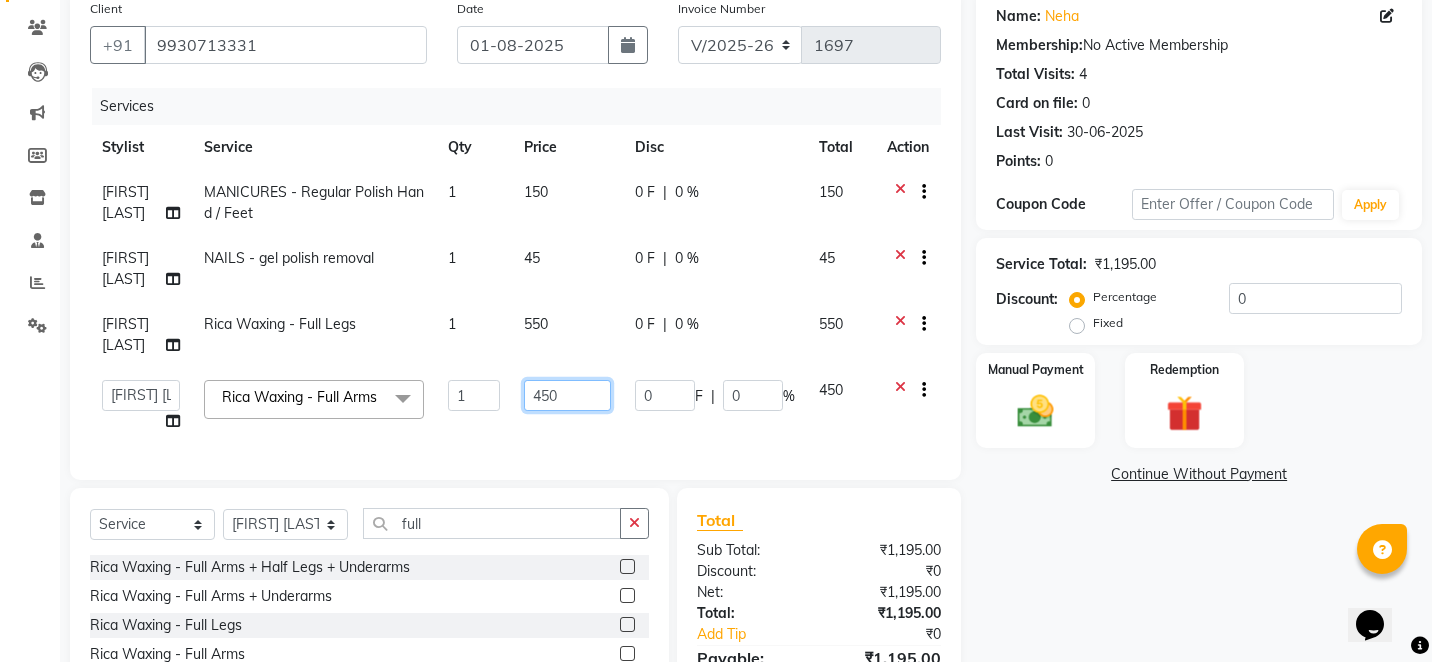 click on "450" 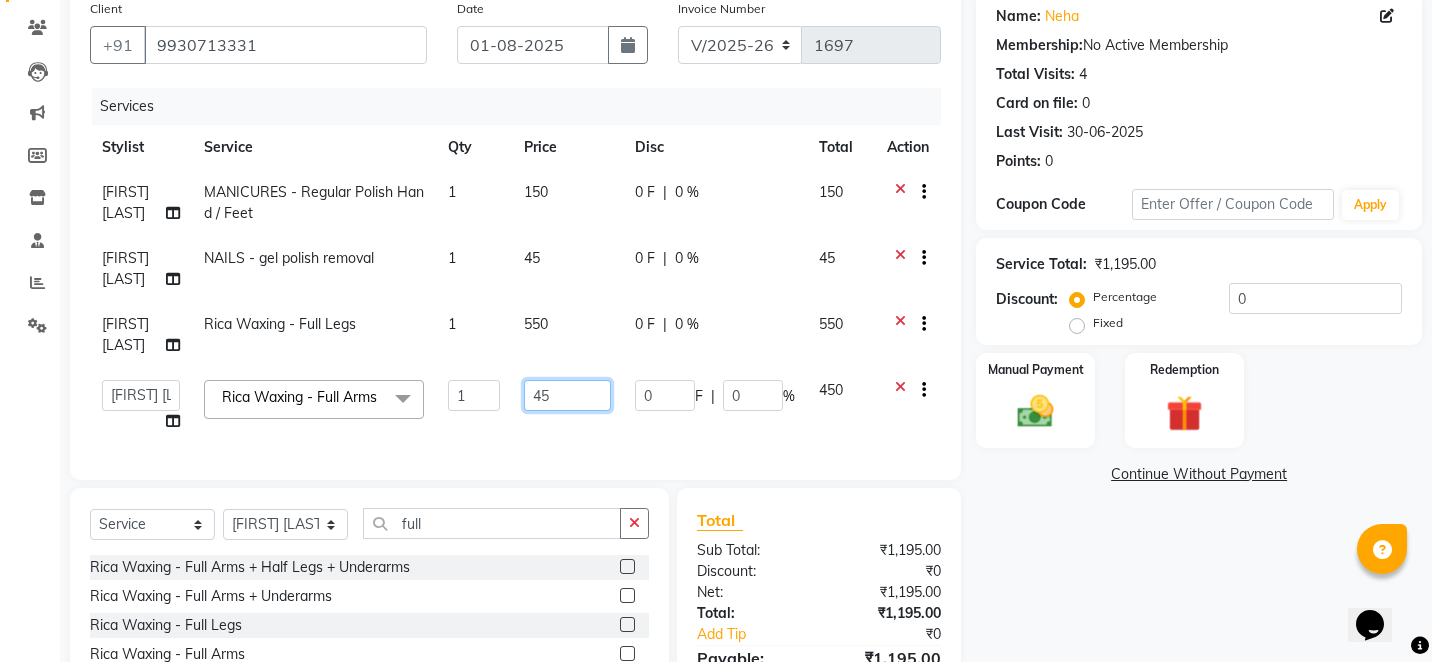 type on "4" 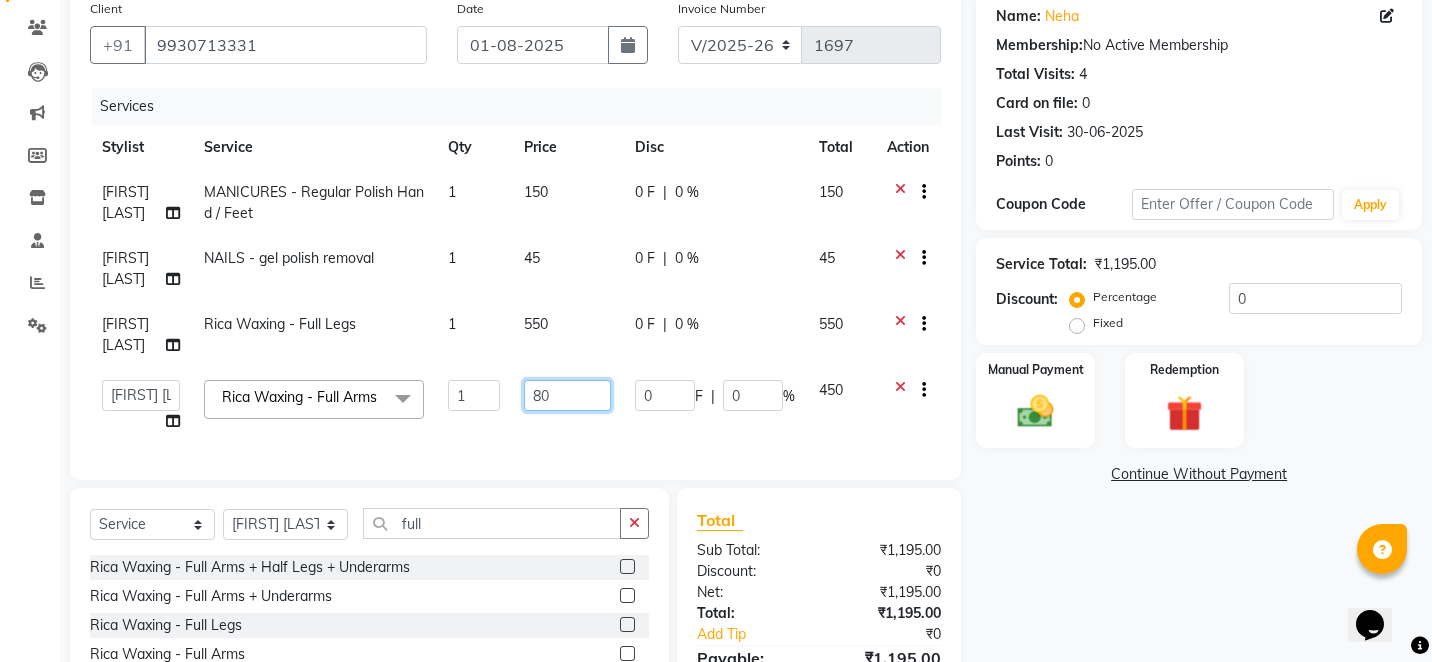 type on "800" 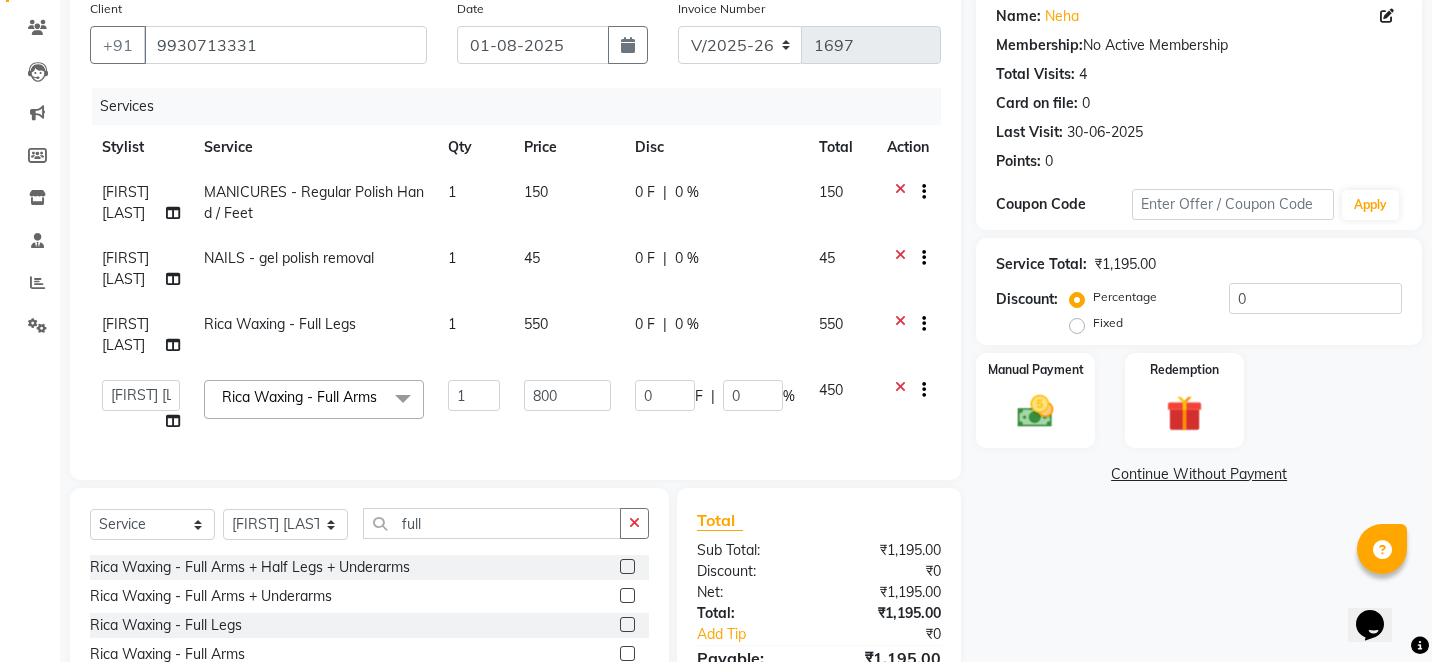 click on "Name: Neha  Membership:  No Active Membership  Total Visits:  4 Card on file:  0 Last Visit:   30-06-2025 Points:   0  Coupon Code Apply Service Total:  ₹1,195.00  Discount:  Percentage   Fixed  0 Manual Payment Redemption  Continue Without Payment" 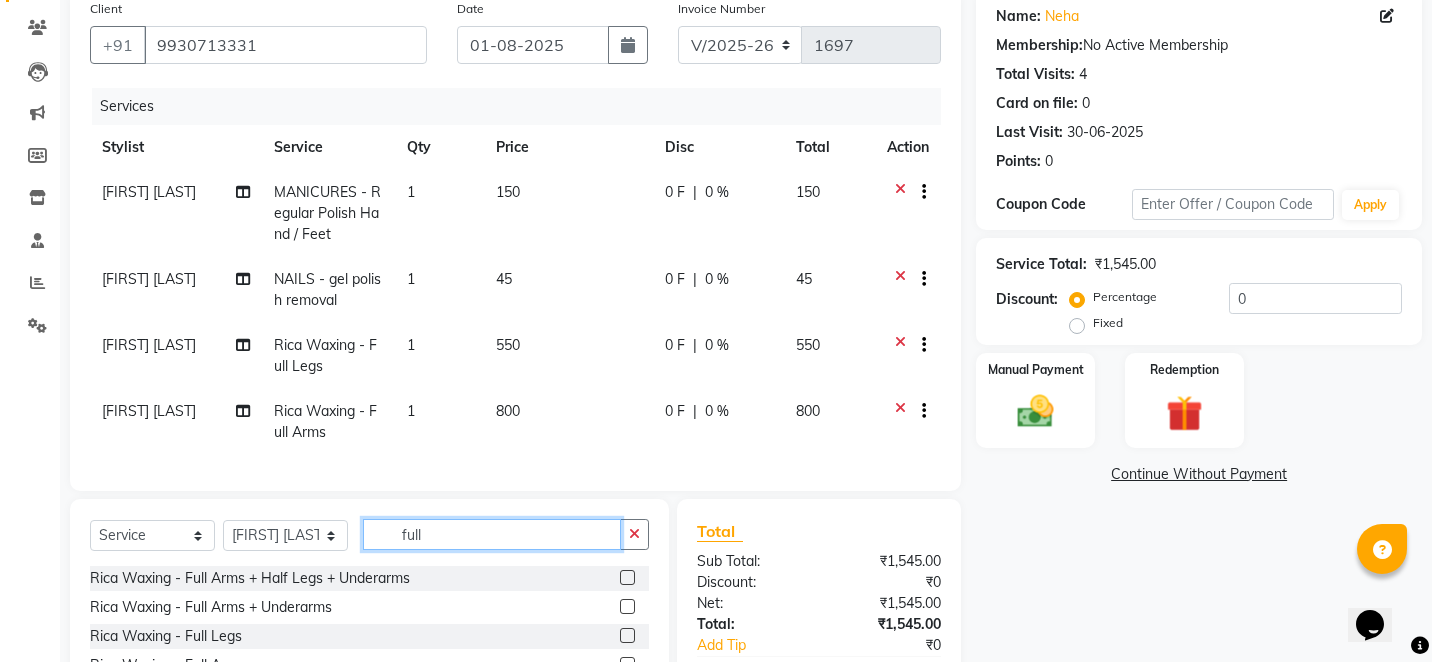 click on "full" 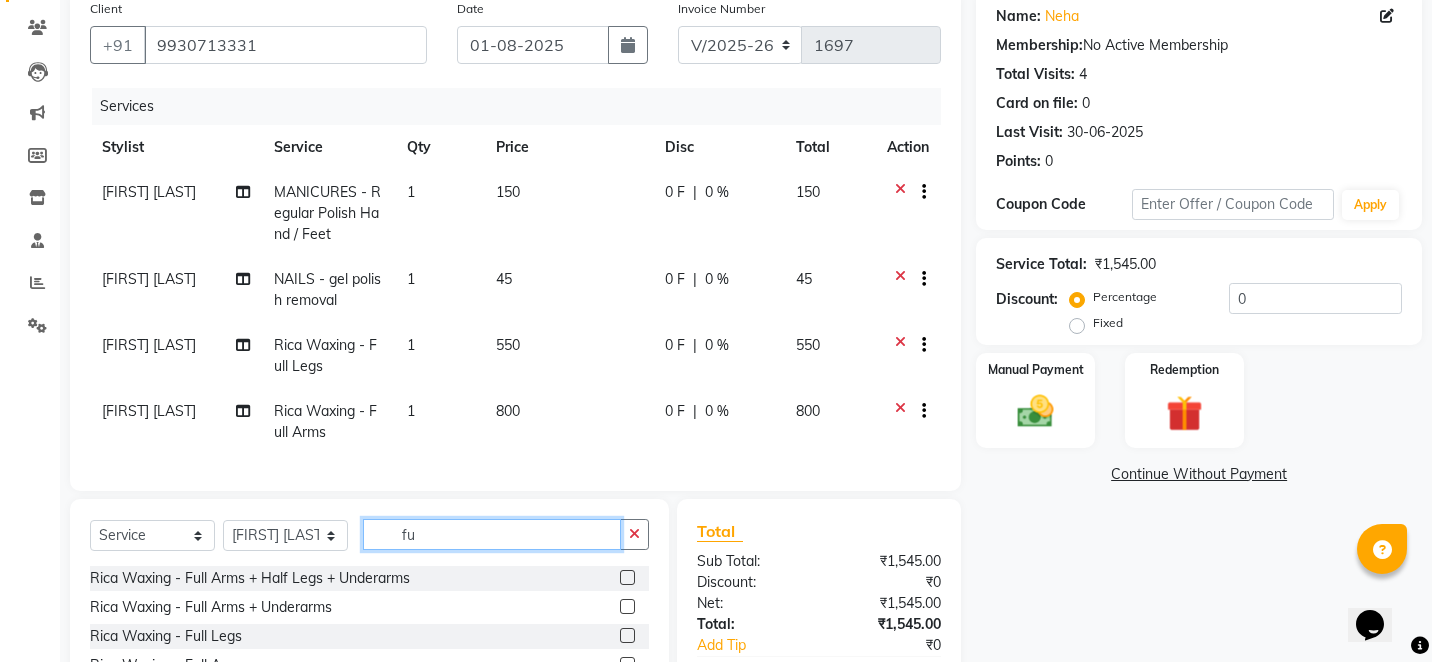 type on "f" 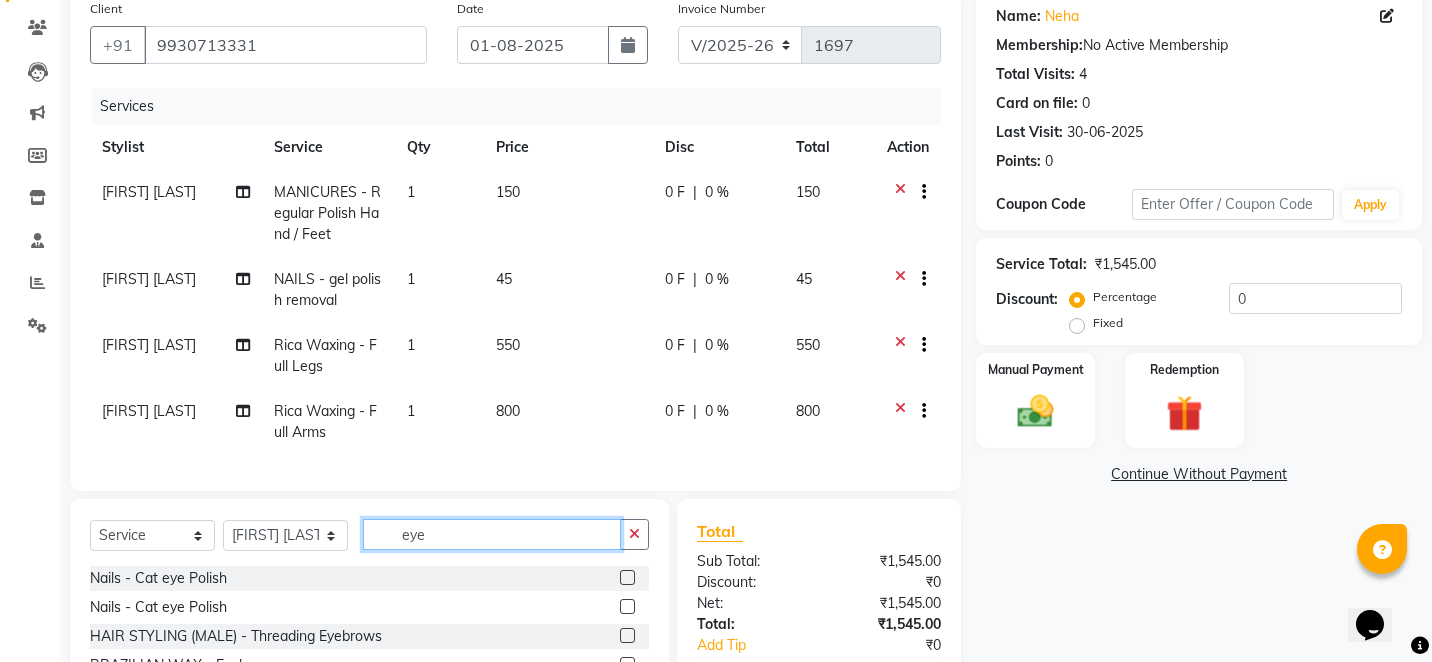 type on "eye" 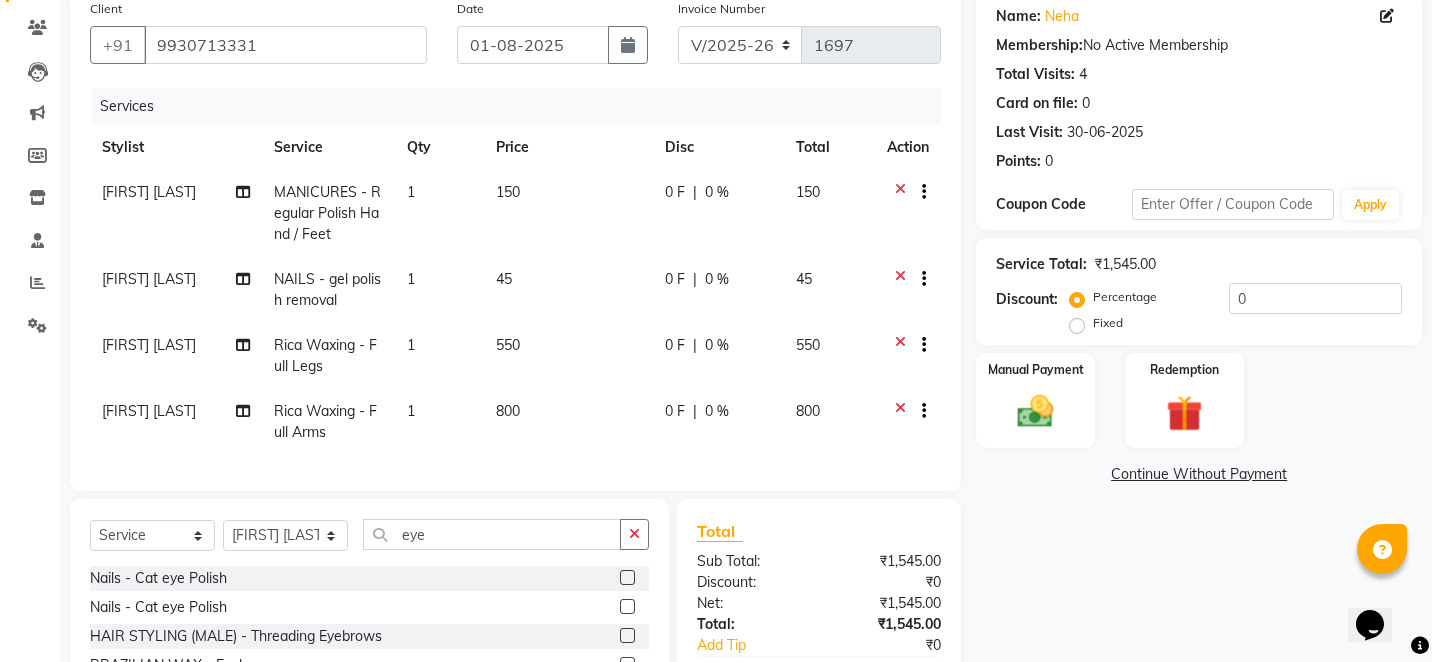 click on "Name: Neha  Membership:  No Active Membership  Total Visits:  4 Card on file:  0 Last Visit:   30-06-2025 Points:   0  Coupon Code Apply Service Total:  ₹1,545.00  Discount:  Percentage   Fixed  0 Manual Payment Redemption  Continue Without Payment" 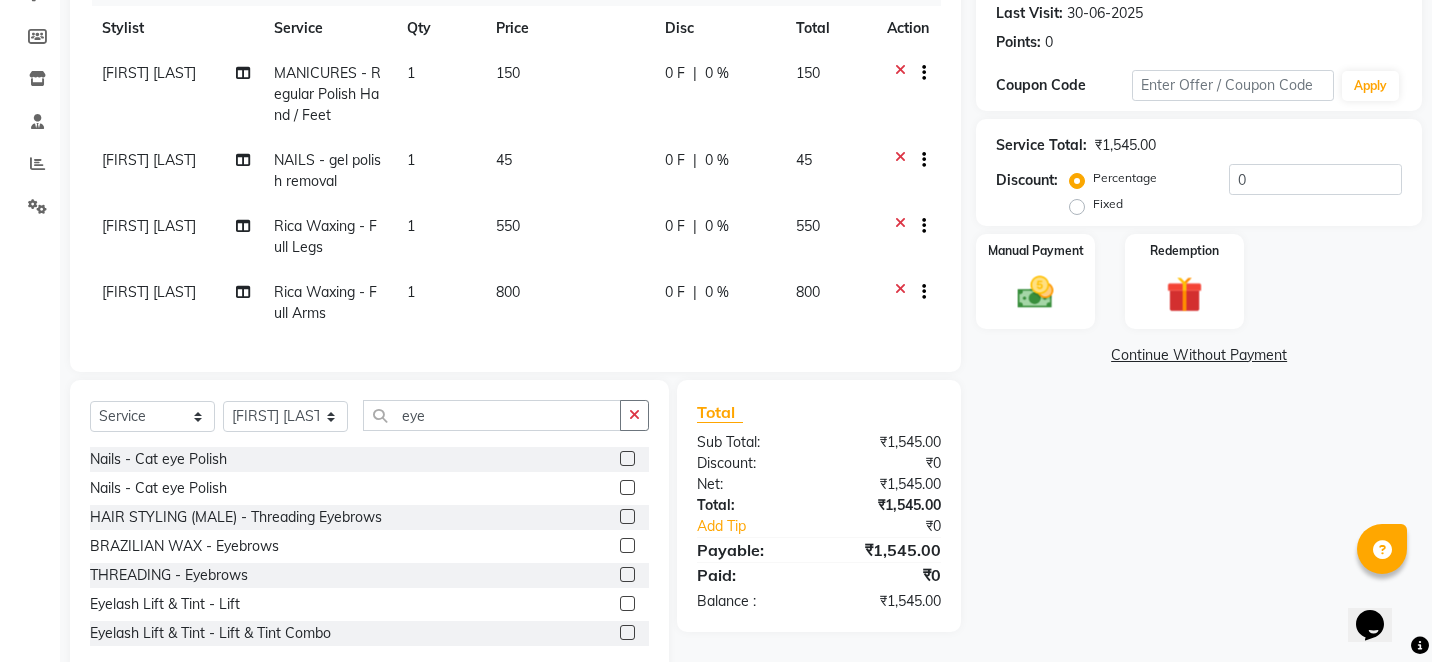 scroll, scrollTop: 280, scrollLeft: 0, axis: vertical 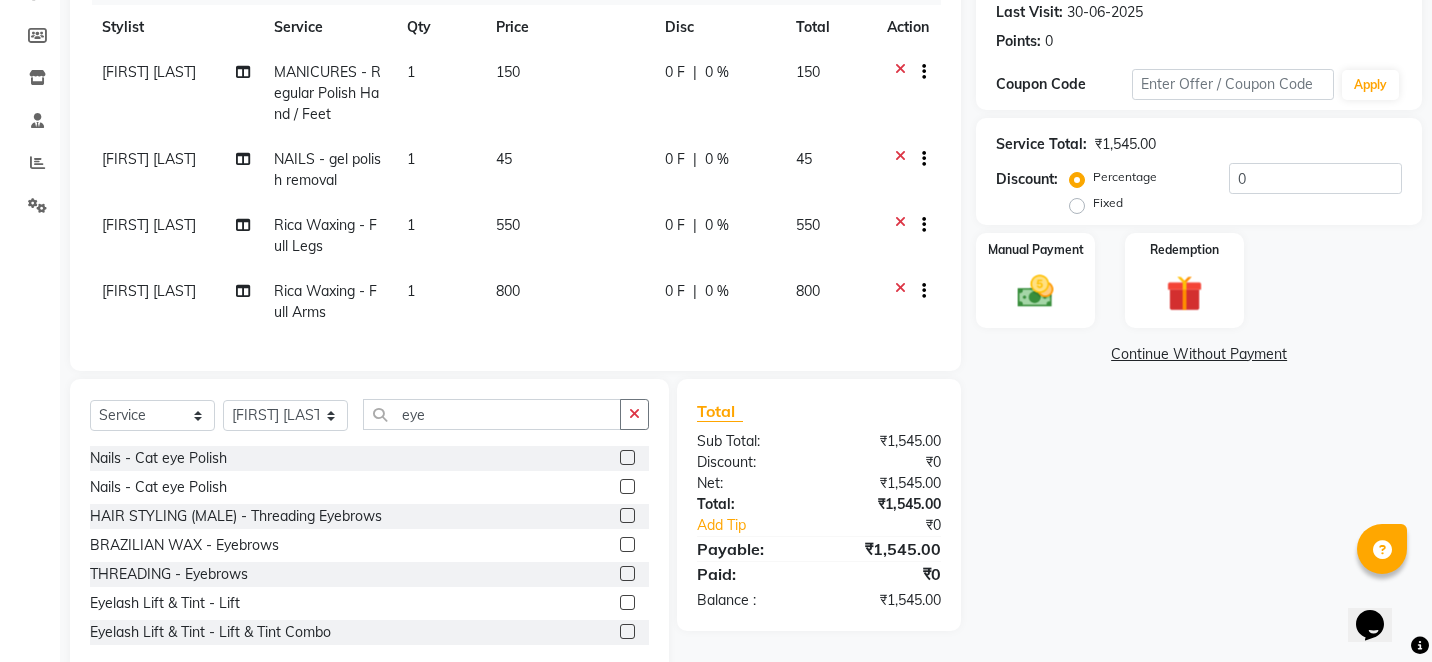 click 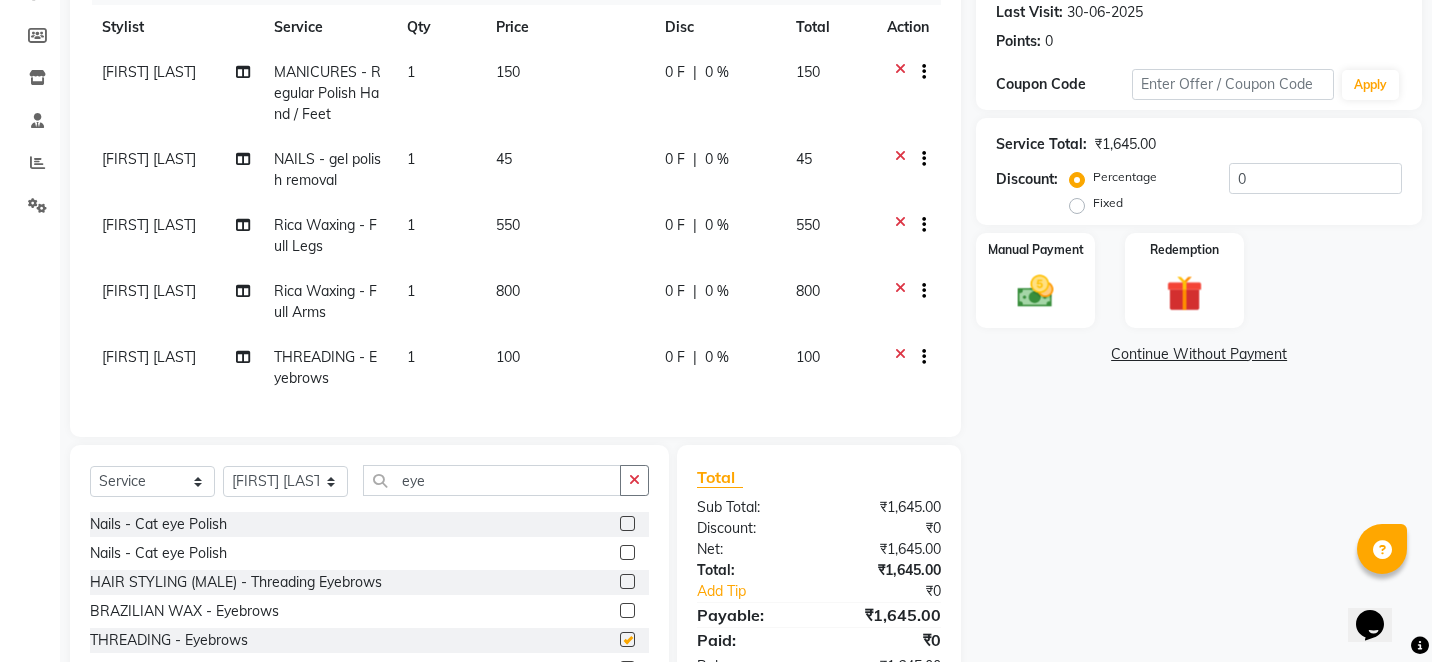 checkbox on "false" 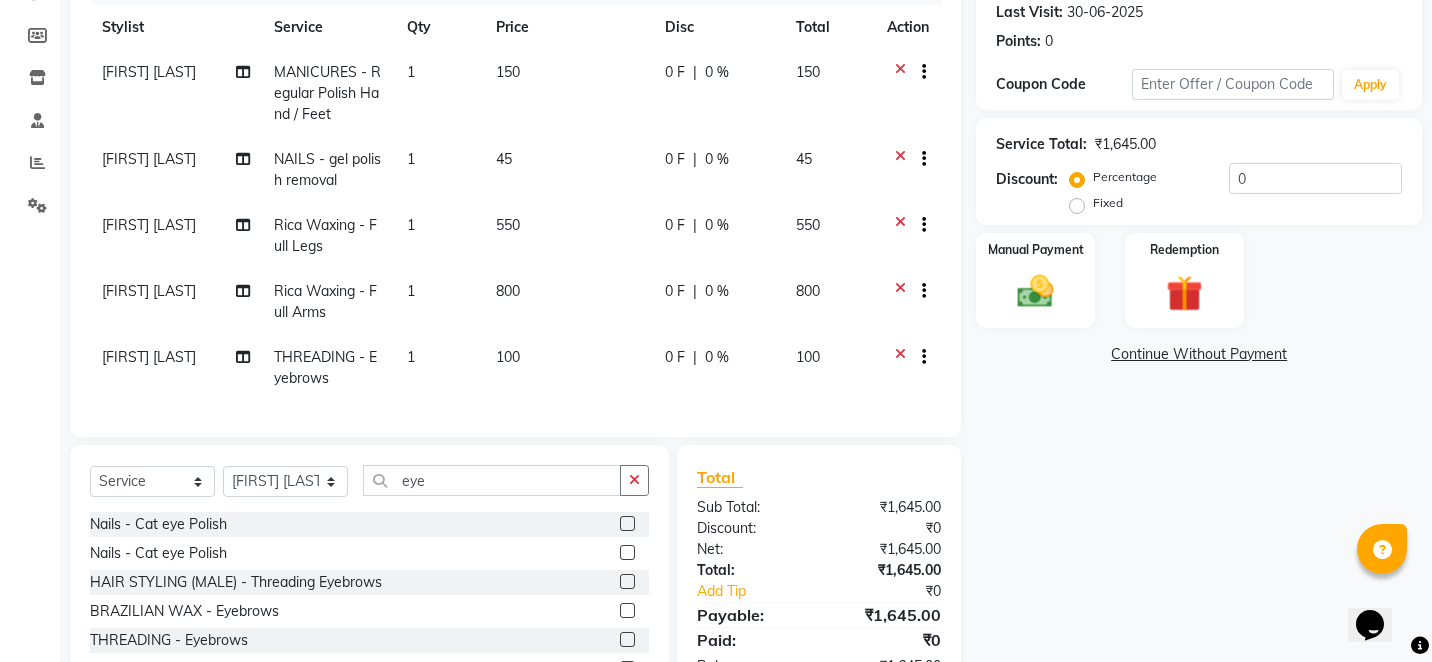 click on "100" 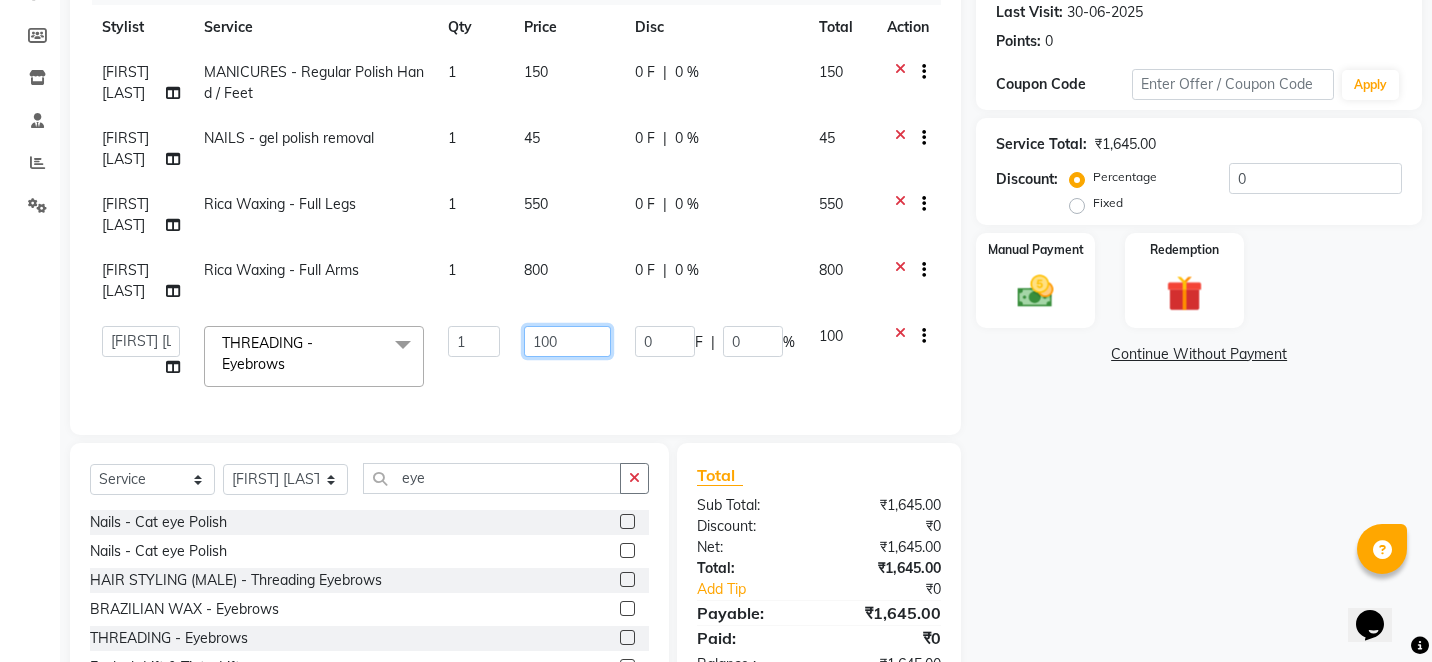 click on "100" 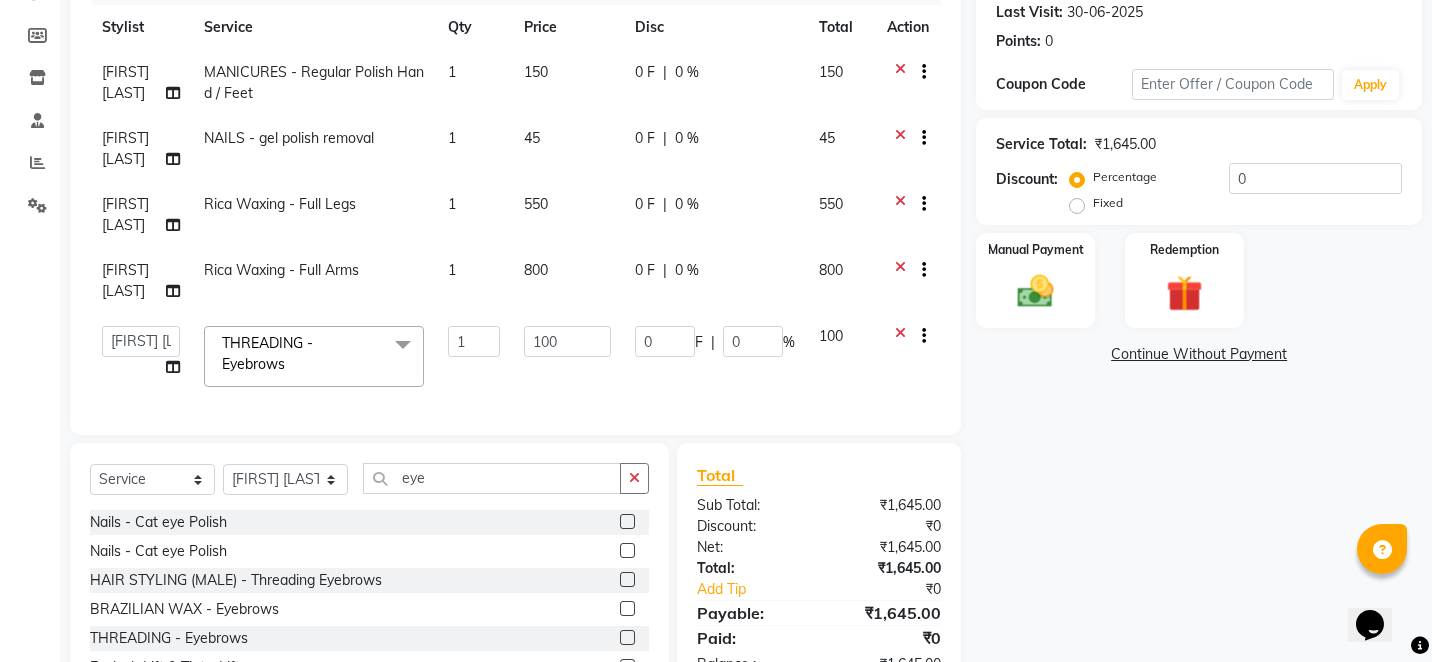click on "Services Stylist Service Qty Price Disc Total Action Arshad shaikh MANICURES - Regular Polish Hand / Feet 1 150 0 F | 0 % 150 Arshad shaikh NAILS - gel polish removal 1 45 0 F | 0 % 45 Arshad shaikh Rica Waxing - Full Legs 1 550 0 F | 0 % 550 Arshad shaikh Rica Waxing - Full Arms 1 800 0 F | 0 % 800  Alam   Arshad shaikh   Deepali   Deepu Chatry   NailKraft   Nikita   NITA  CHAHAL    Sneha Balu Ichake   Vaishali Vinod Yadav  THREADING - Eyebrows  x  Hair - Male Express Hair Spa Upto Neck Hair - Female Classic Hair Wash Mid Waist Hair - Female Blowdry Upto Shoulder Hair - Female Hair Trim Hair - Female Blowdry Upto Shoulder Hair - Female Advance Haircut Hair - Smoothening Upto Shoulder Rica Waxing - Full Arms + Half Legs + Underarms Rica Waxing - Full Arms + Underarms Rica Waxing - Full Legs Rica Waxing - Full Arms Rica Waxing - Half Arms Rica Waxing - Full Back Rica Waxing - Bikini Rica Waxing - Underarms Rica Waxing - Bikini+Butt Wax Rica Waxing - Butt Wax Rica Waxing - Bikini Line+Butt Line NAILS - Gel Ext" 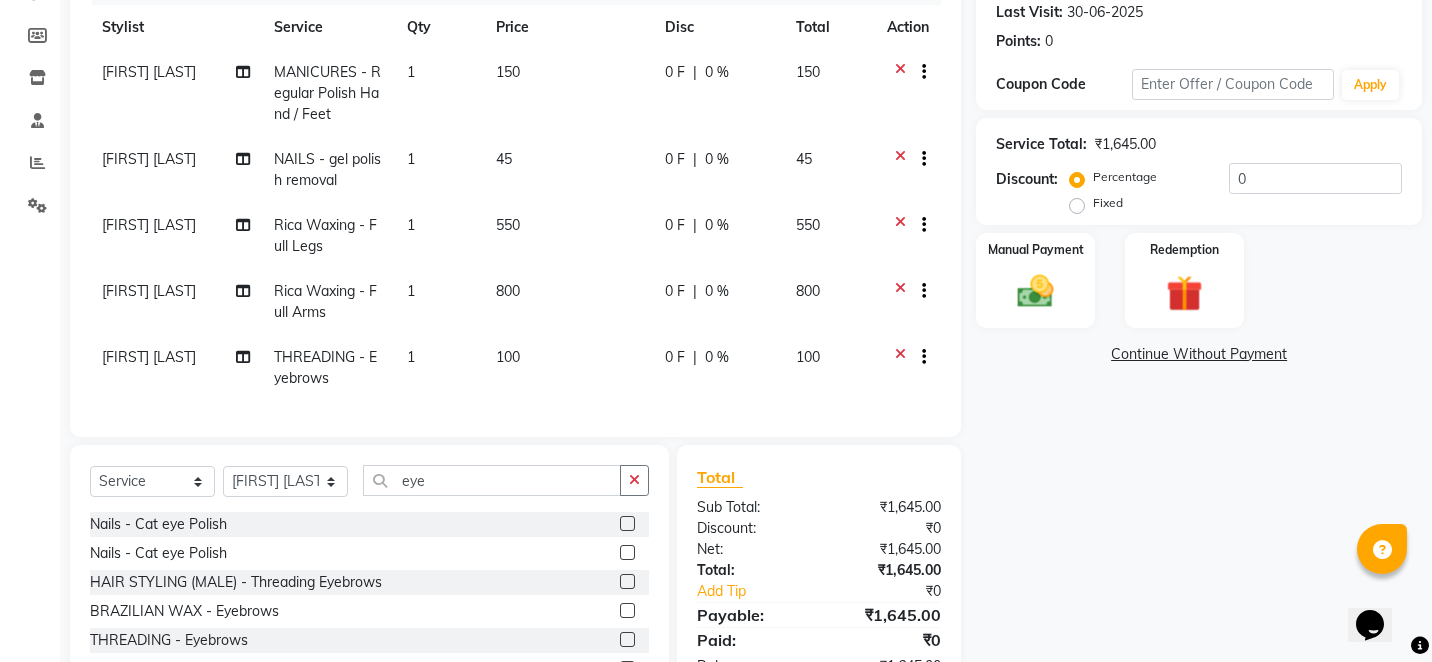 click on "Name: Neha  Membership:  No Active Membership  Total Visits:  4 Card on file:  0 Last Visit:   30-06-2025 Points:   0  Coupon Code Apply Service Total:  ₹1,645.00  Discount:  Percentage   Fixed  0 Manual Payment Redemption  Continue Without Payment" 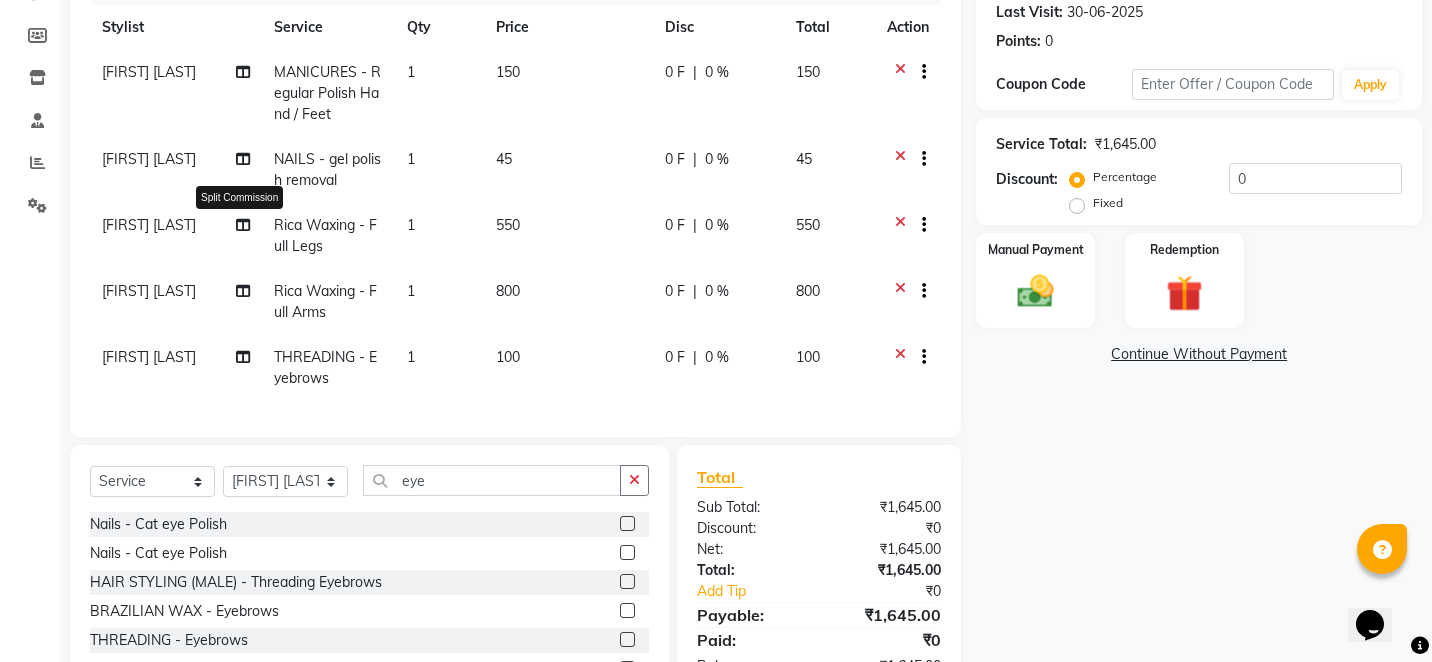 click 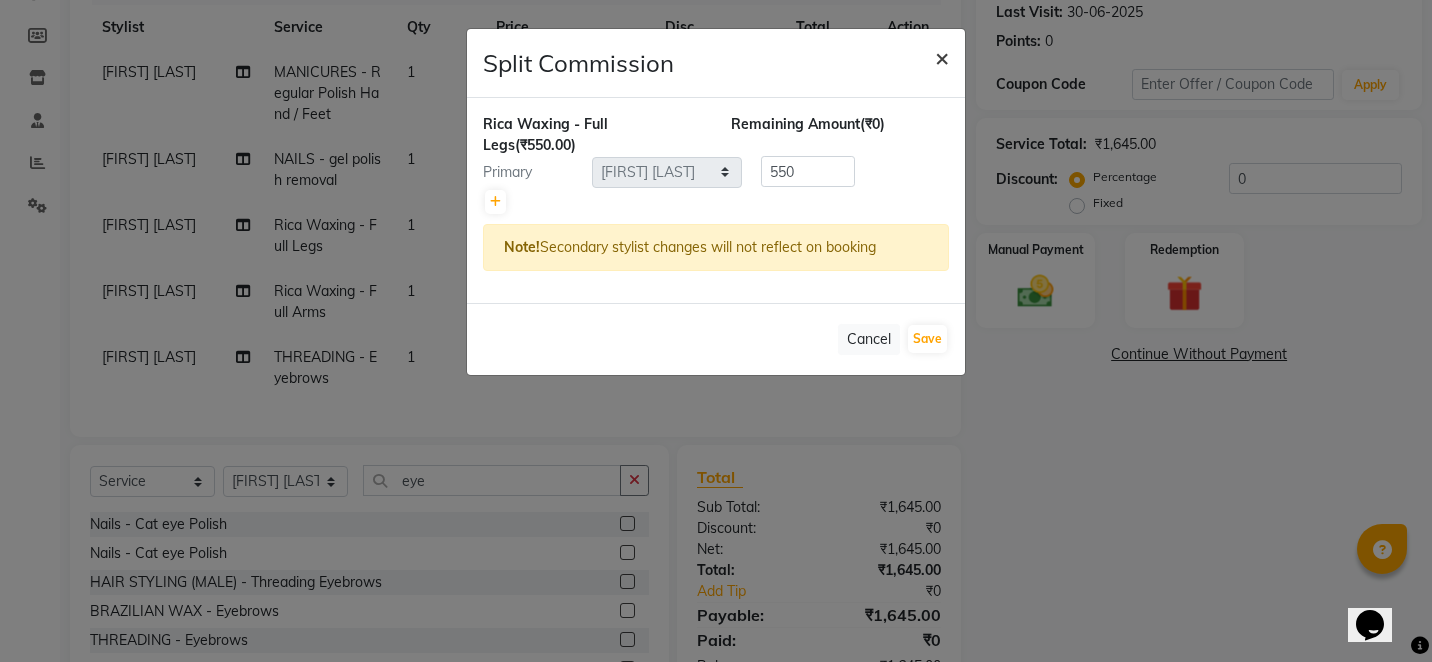 click on "×" 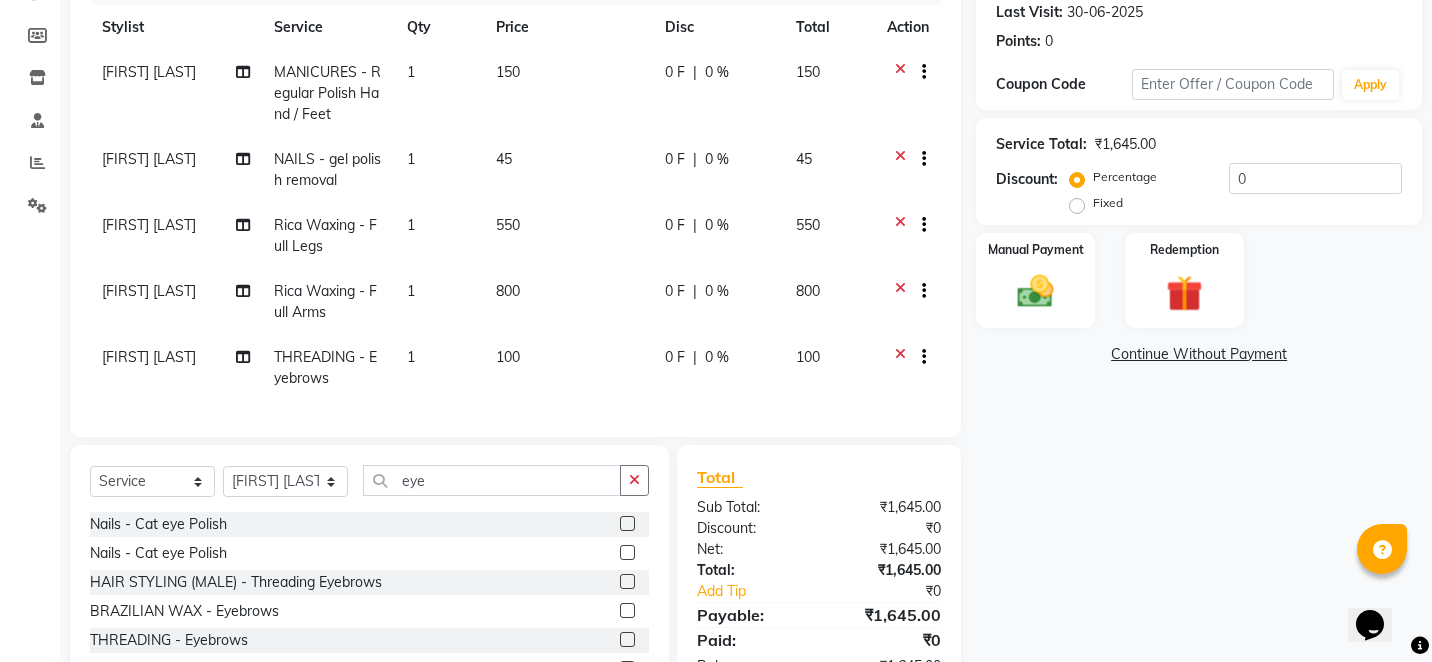 click 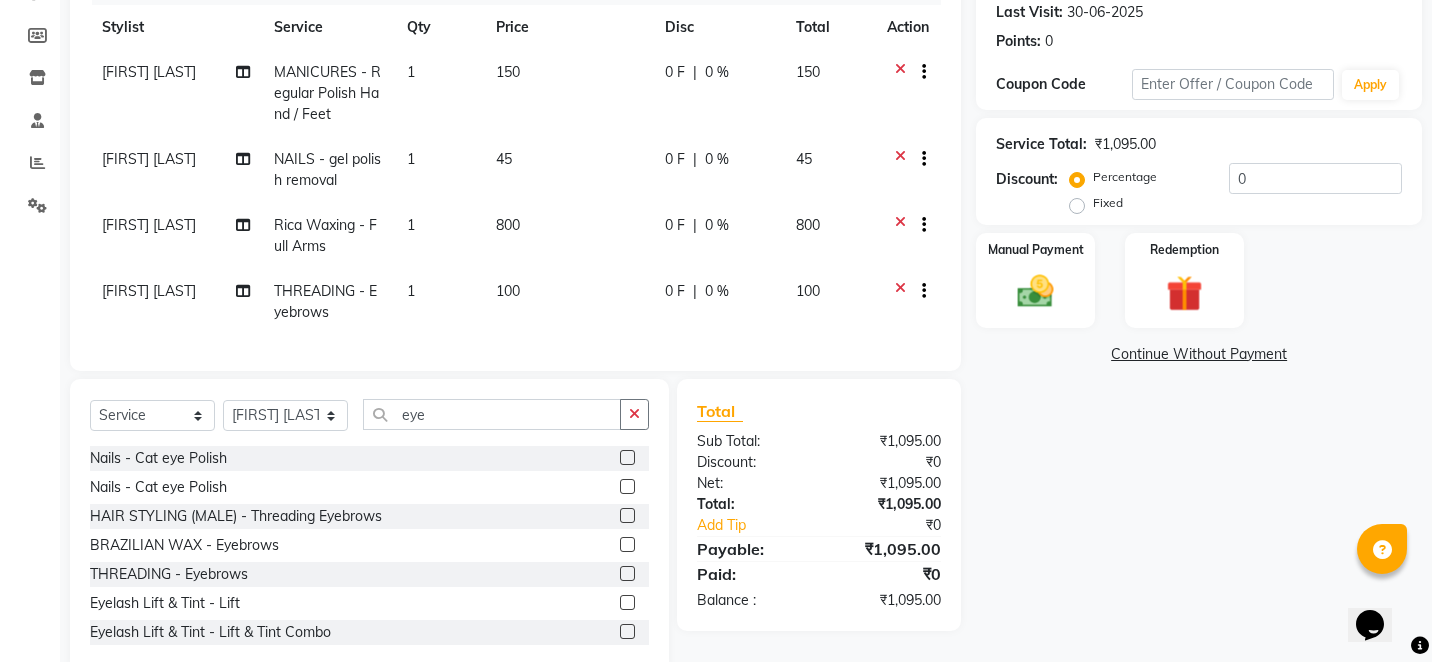 click 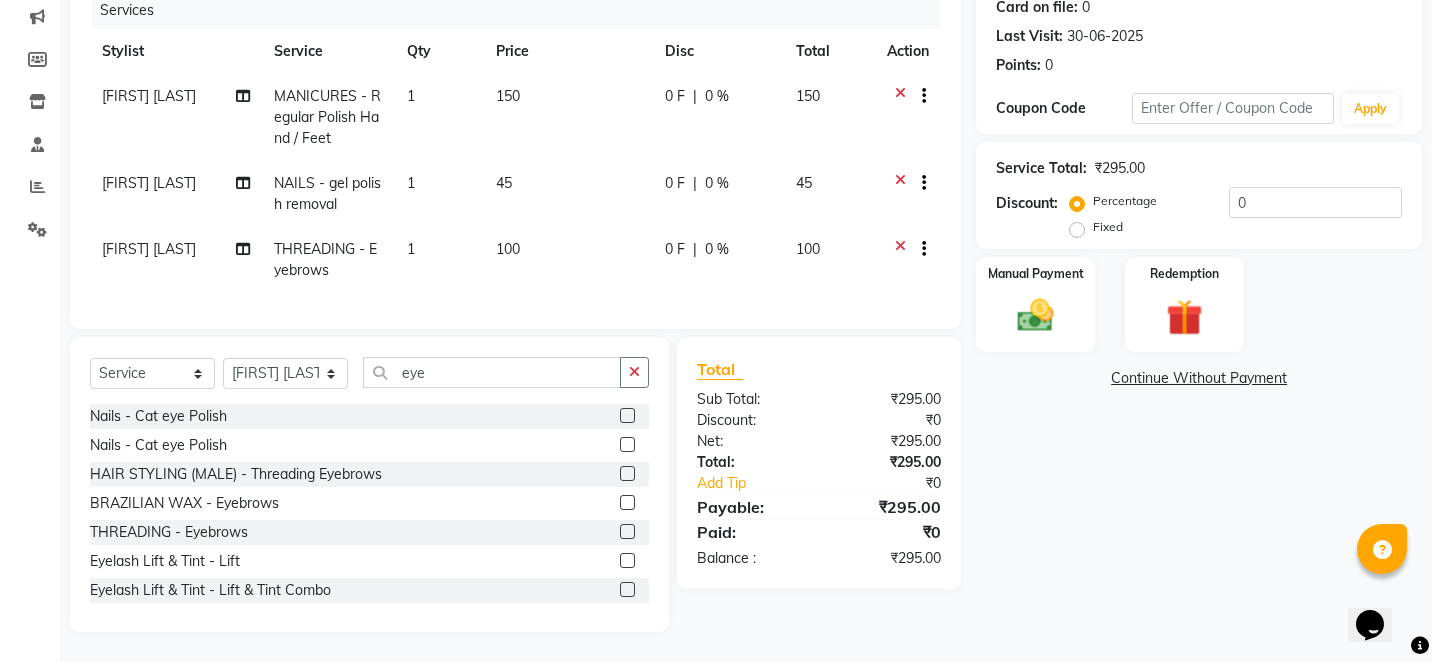 click 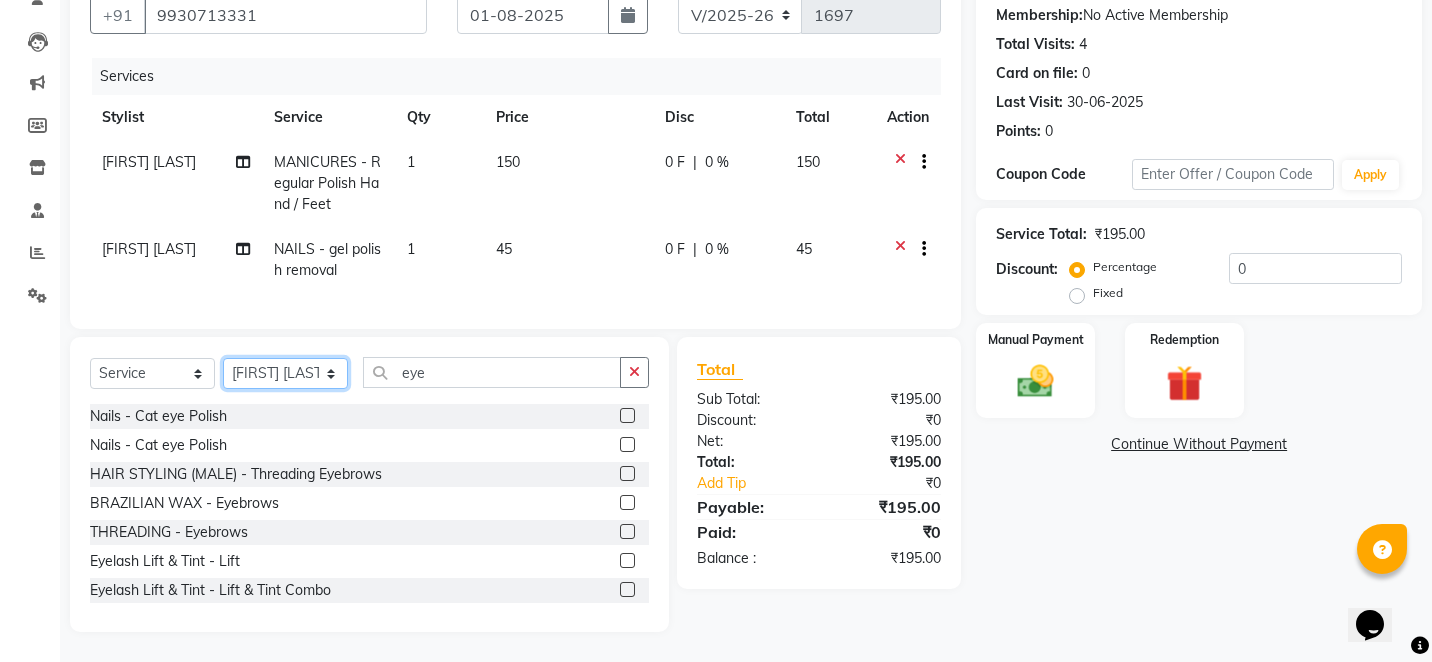 click on "Select Stylist Alam Arshad shaikh Deepali Deepu Chatry NailKraft Nikita NITA  CHAHAL  Sneha Balu Ichake Vaishali Vinod Yadav" 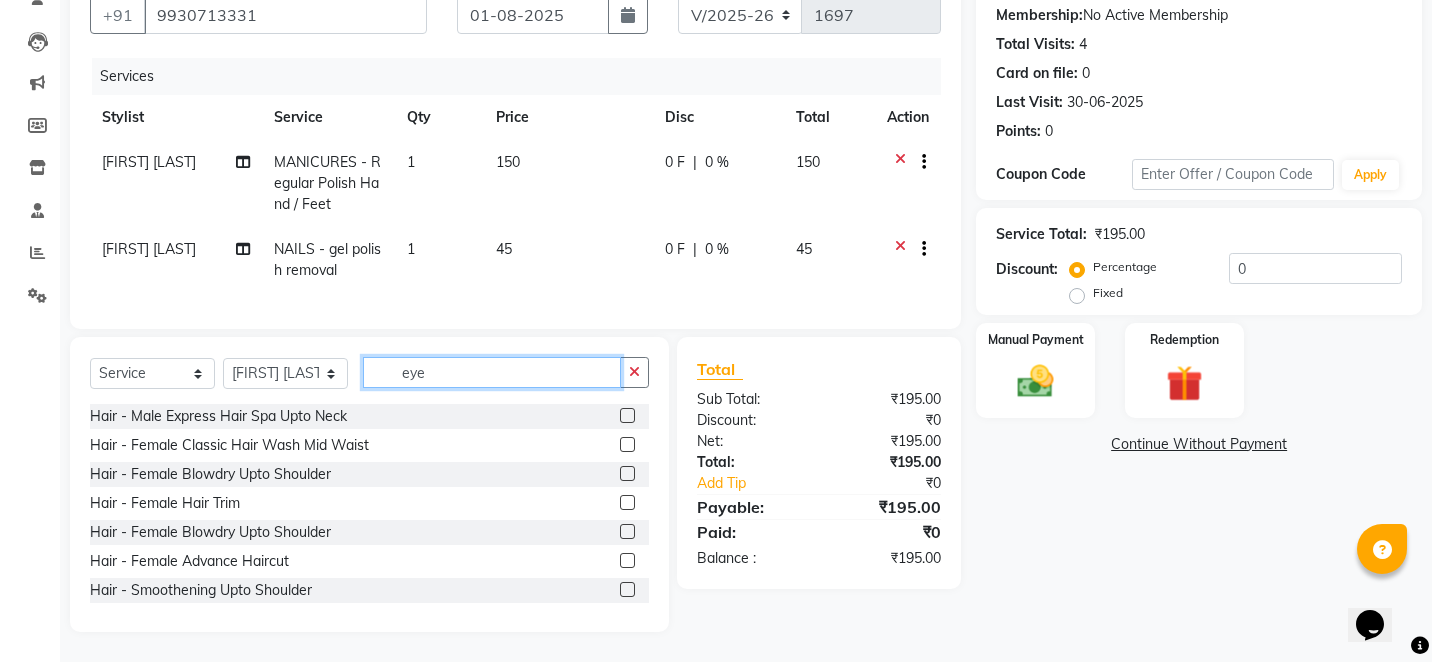 click on "eye" 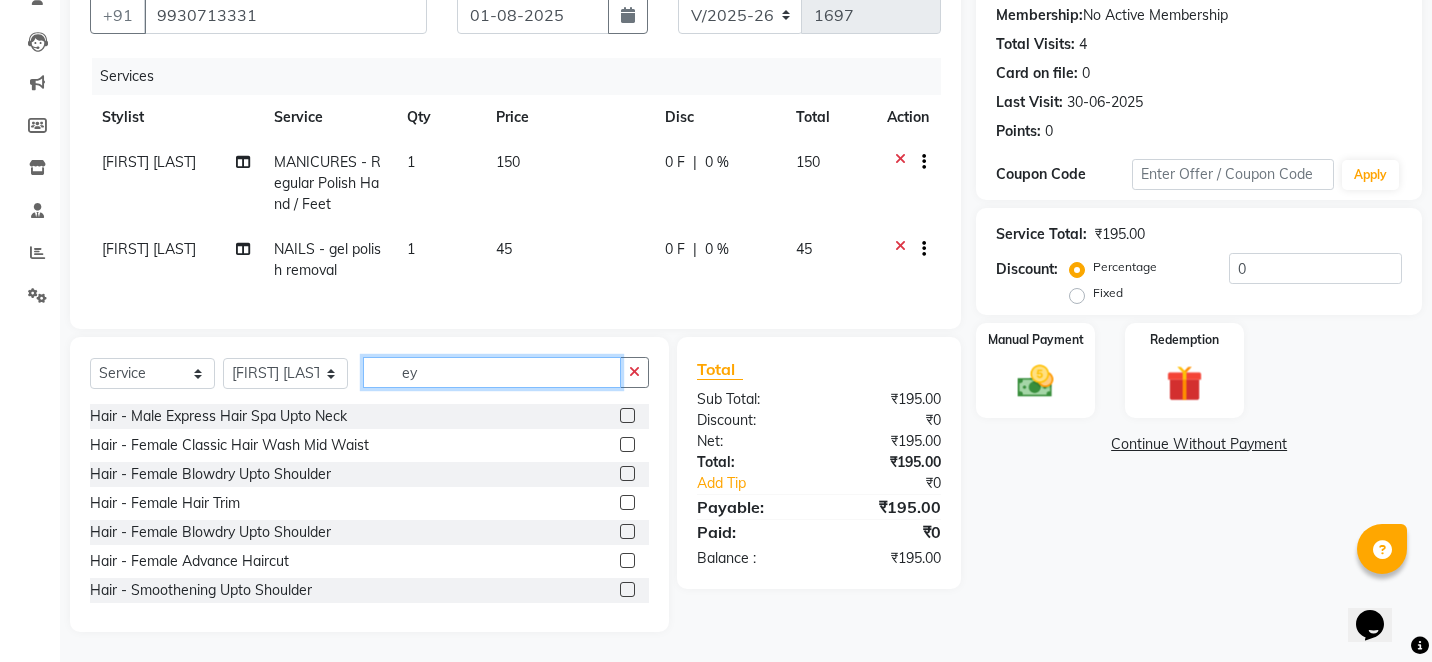 type on "e" 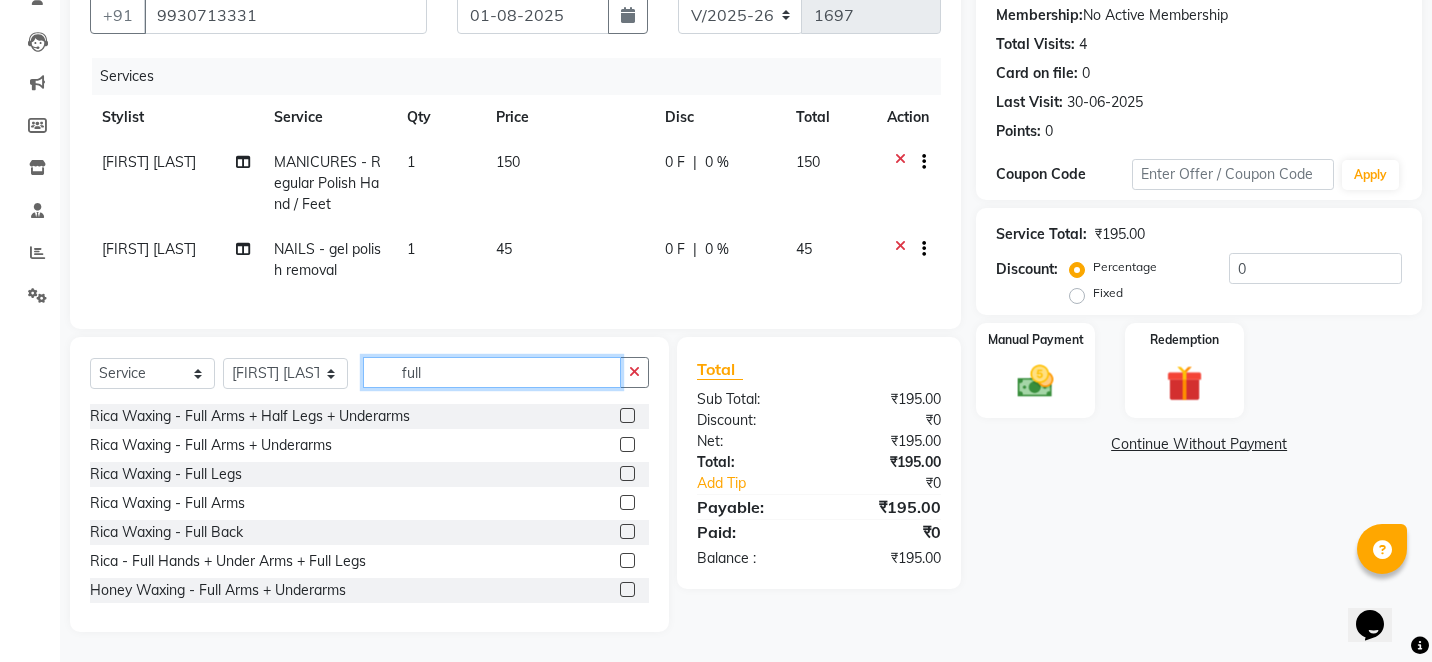 type on "full" 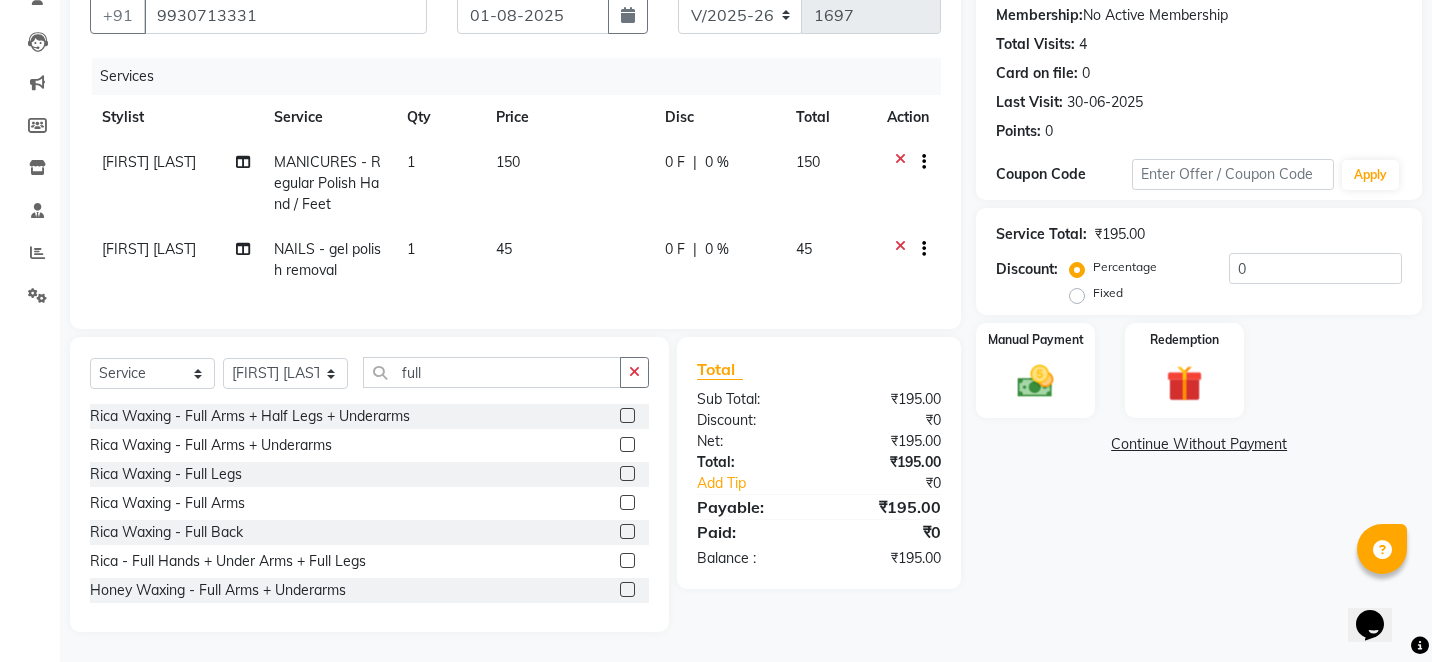 click 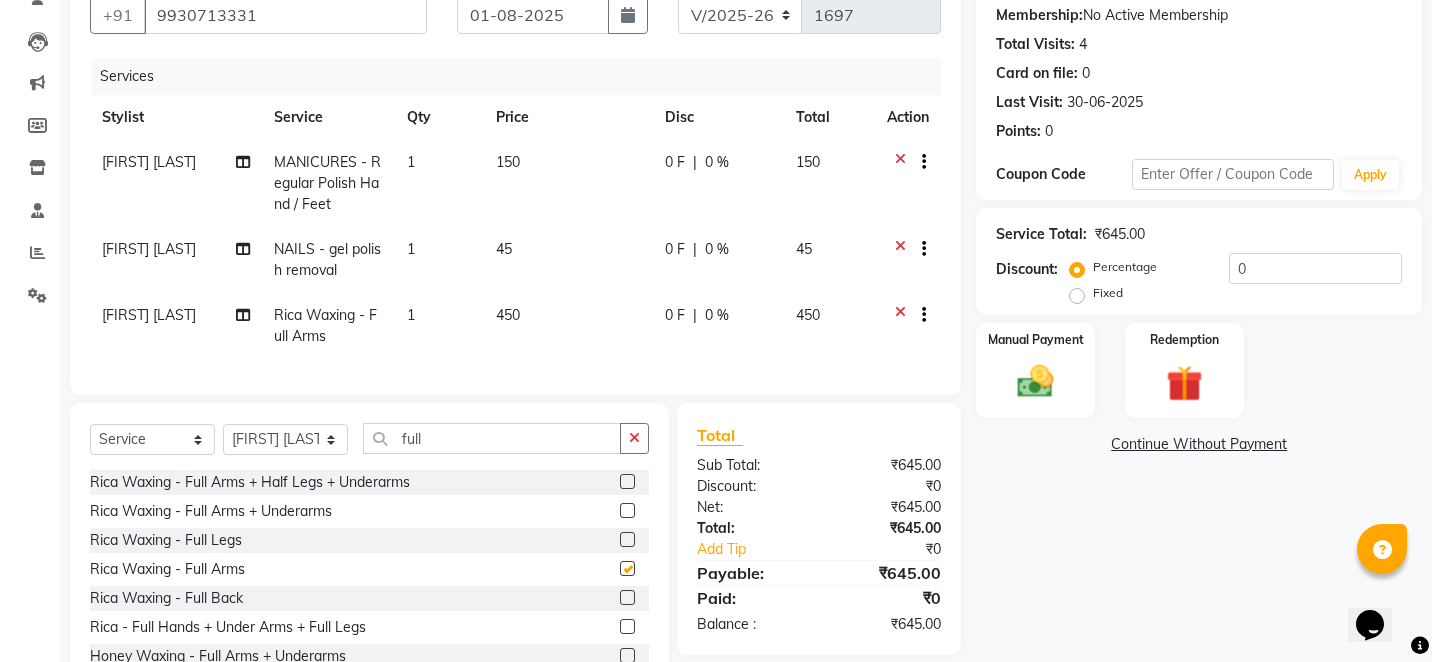 checkbox on "false" 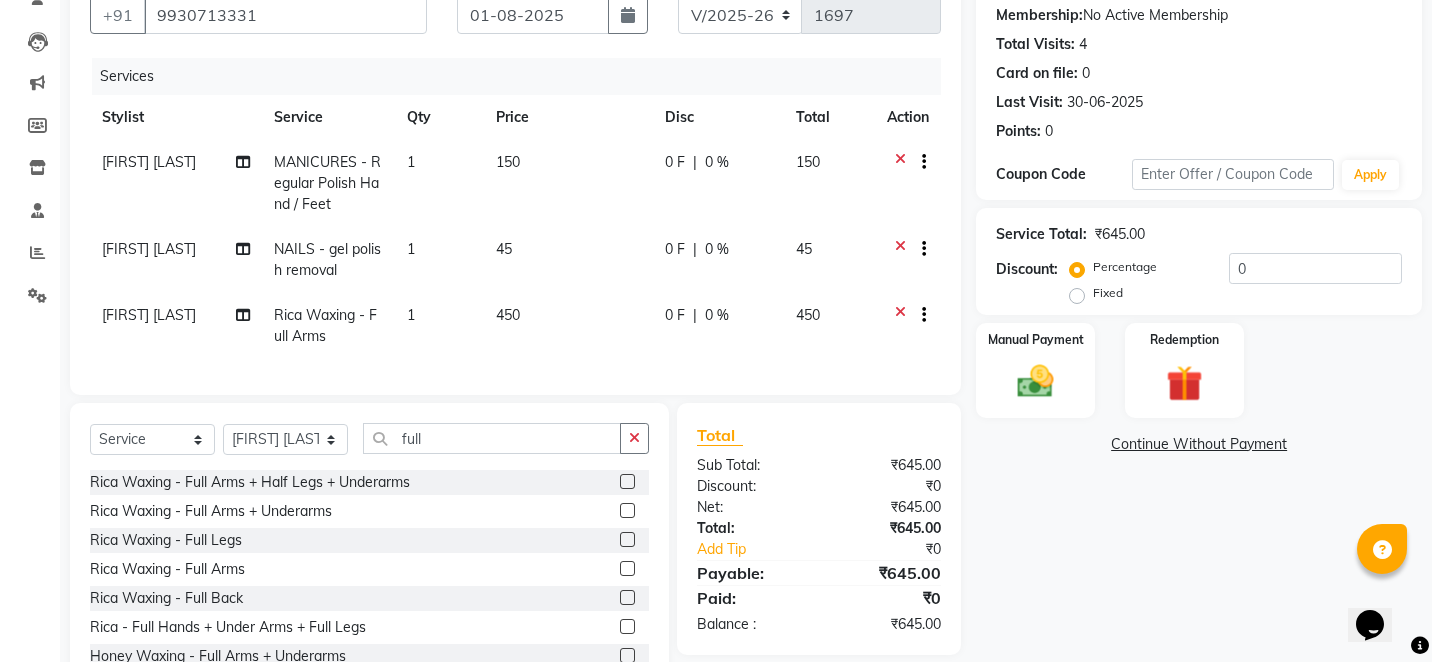 click 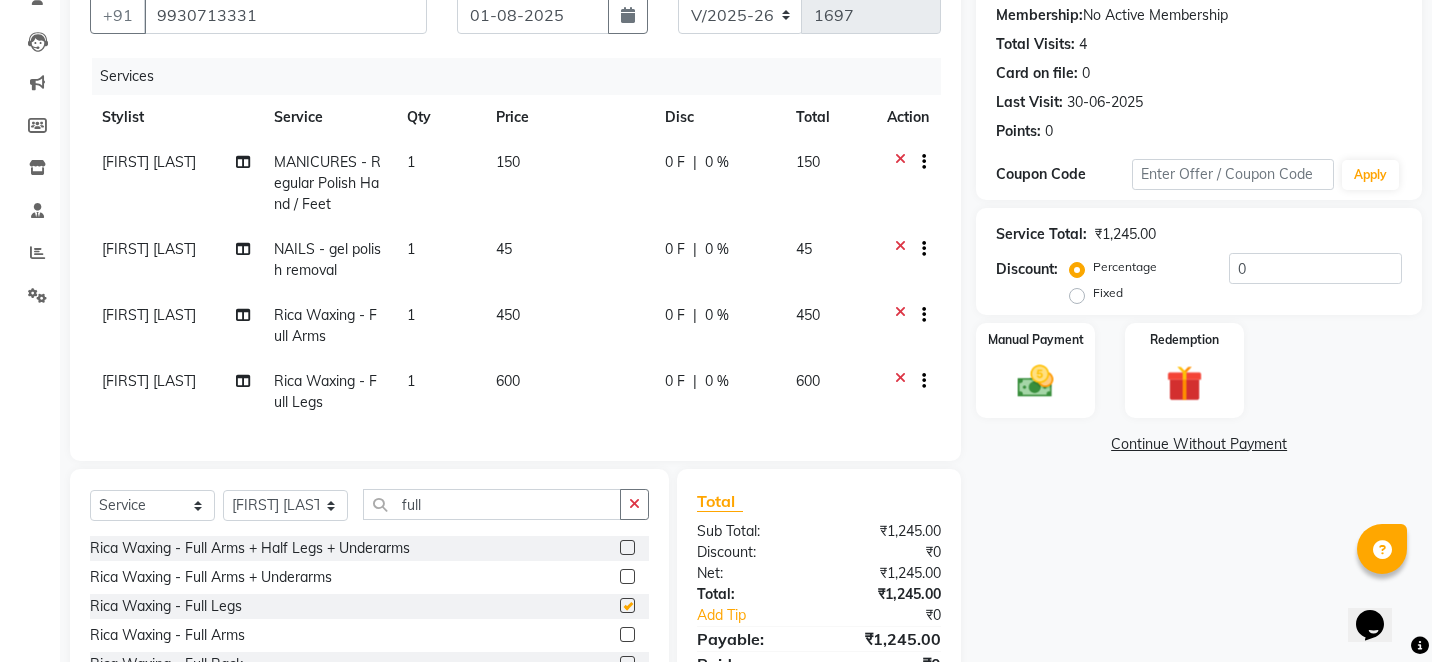checkbox on "false" 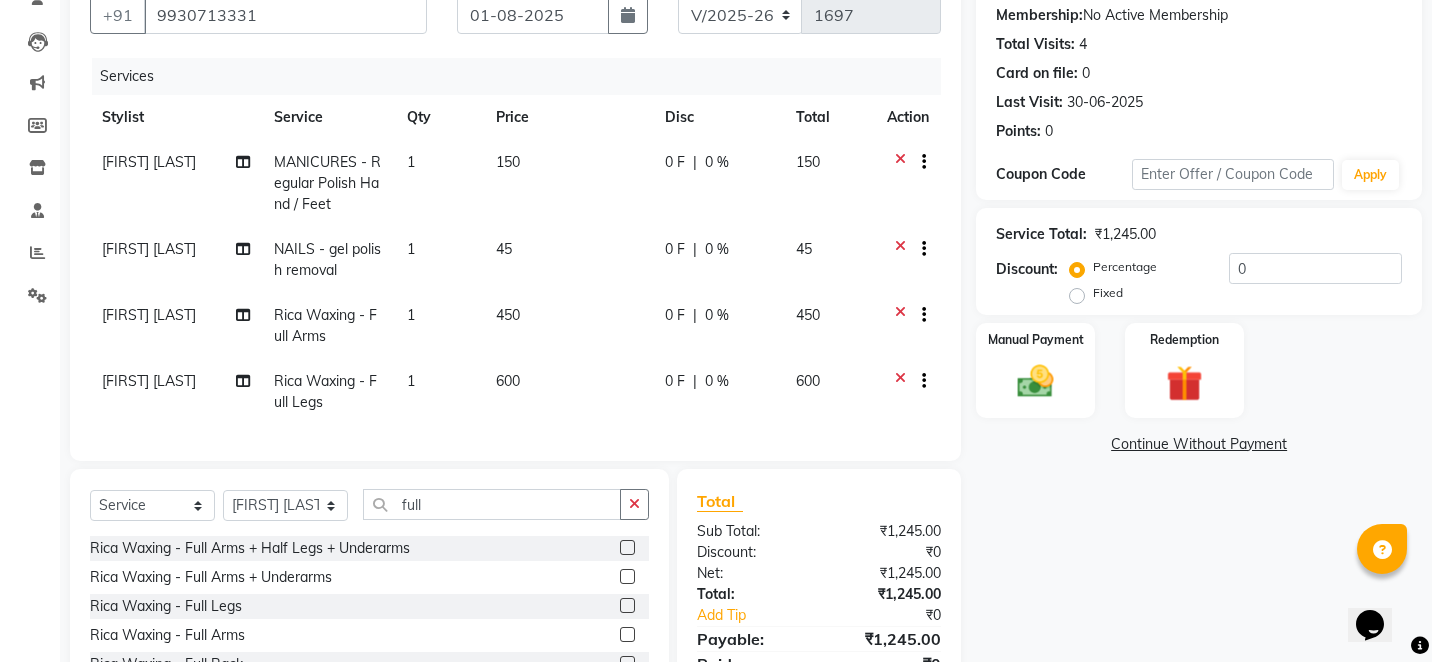 click on "450" 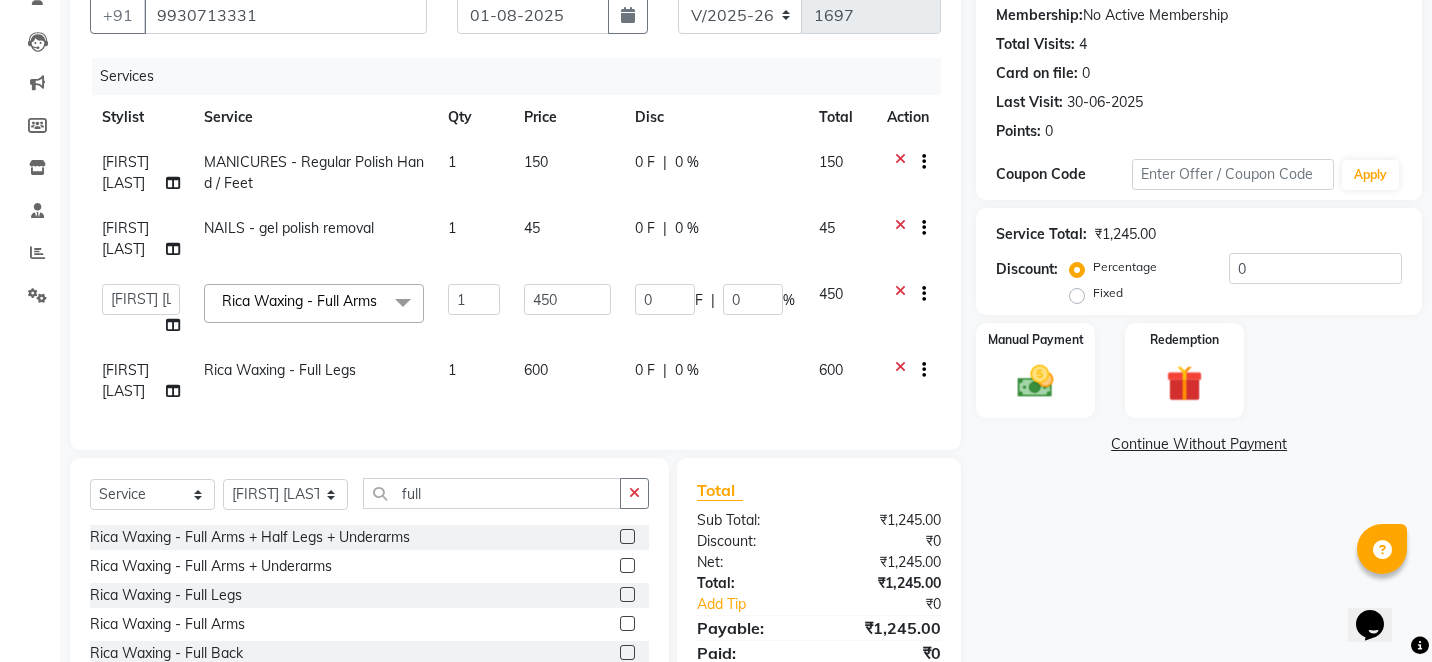 click on "450" 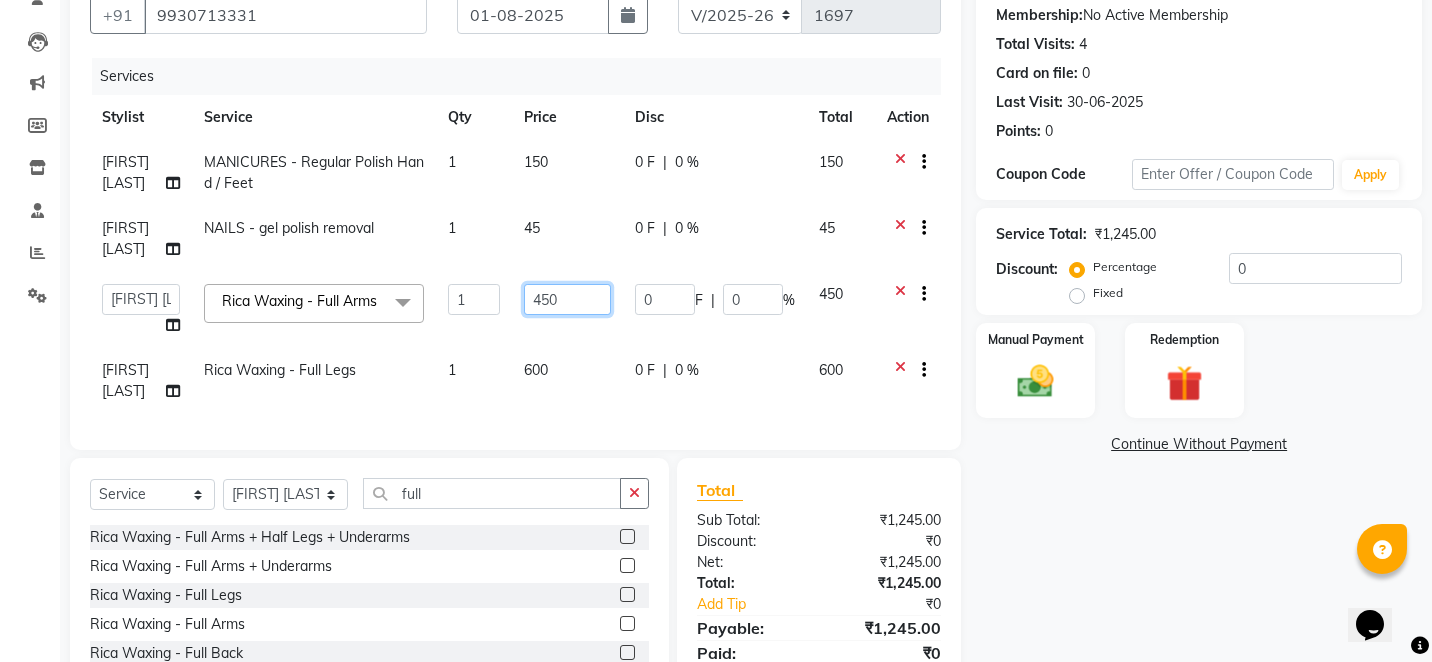 click on "450" 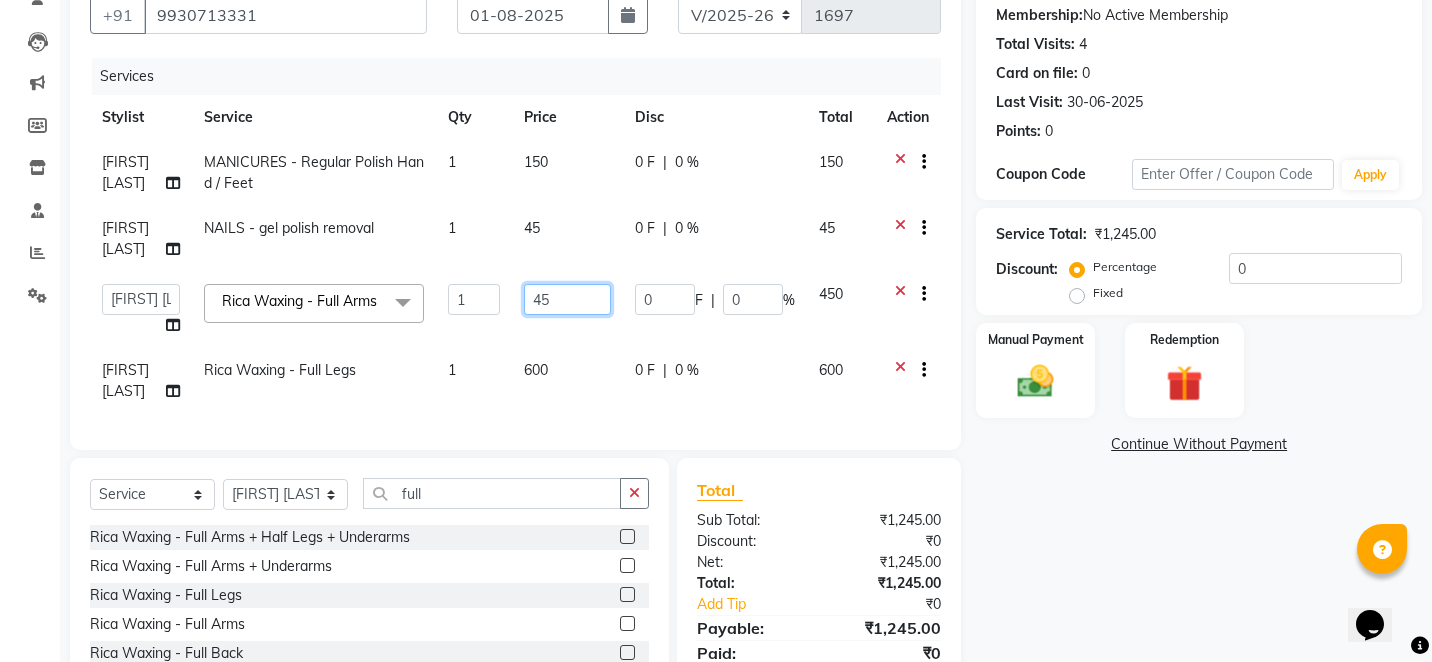 type on "4" 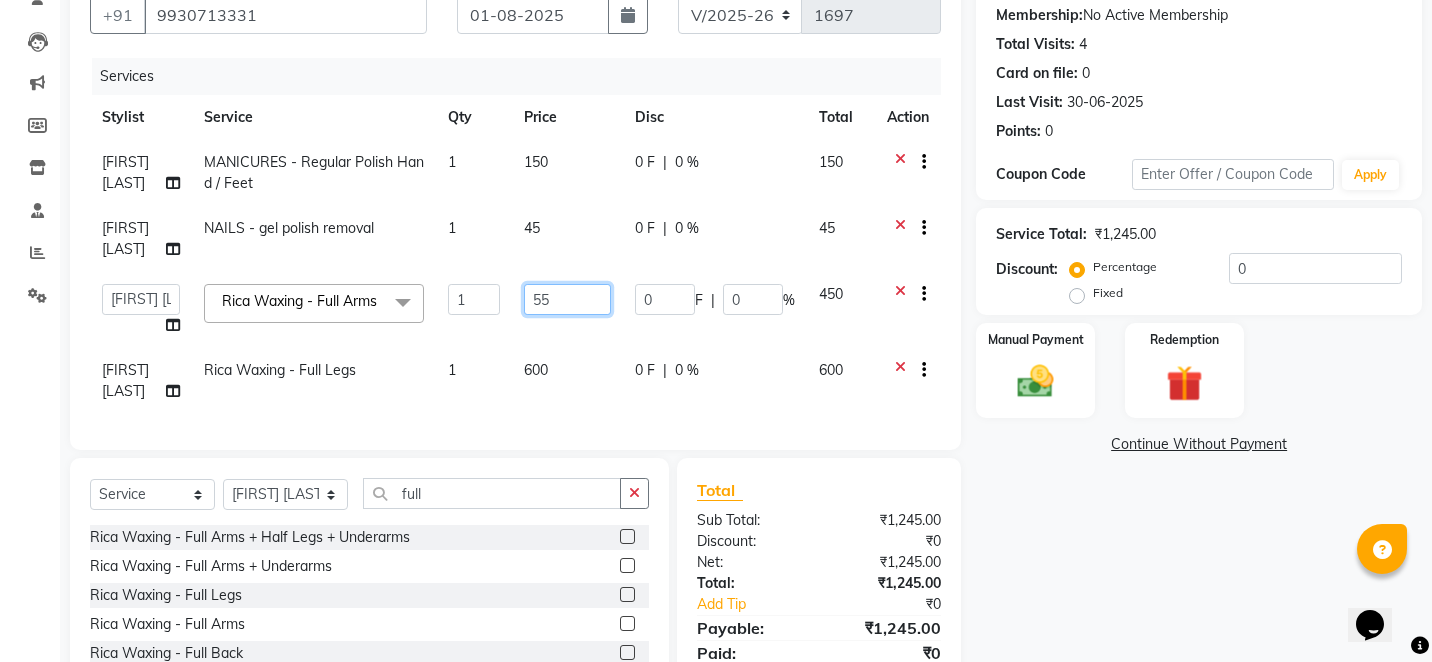 type on "550" 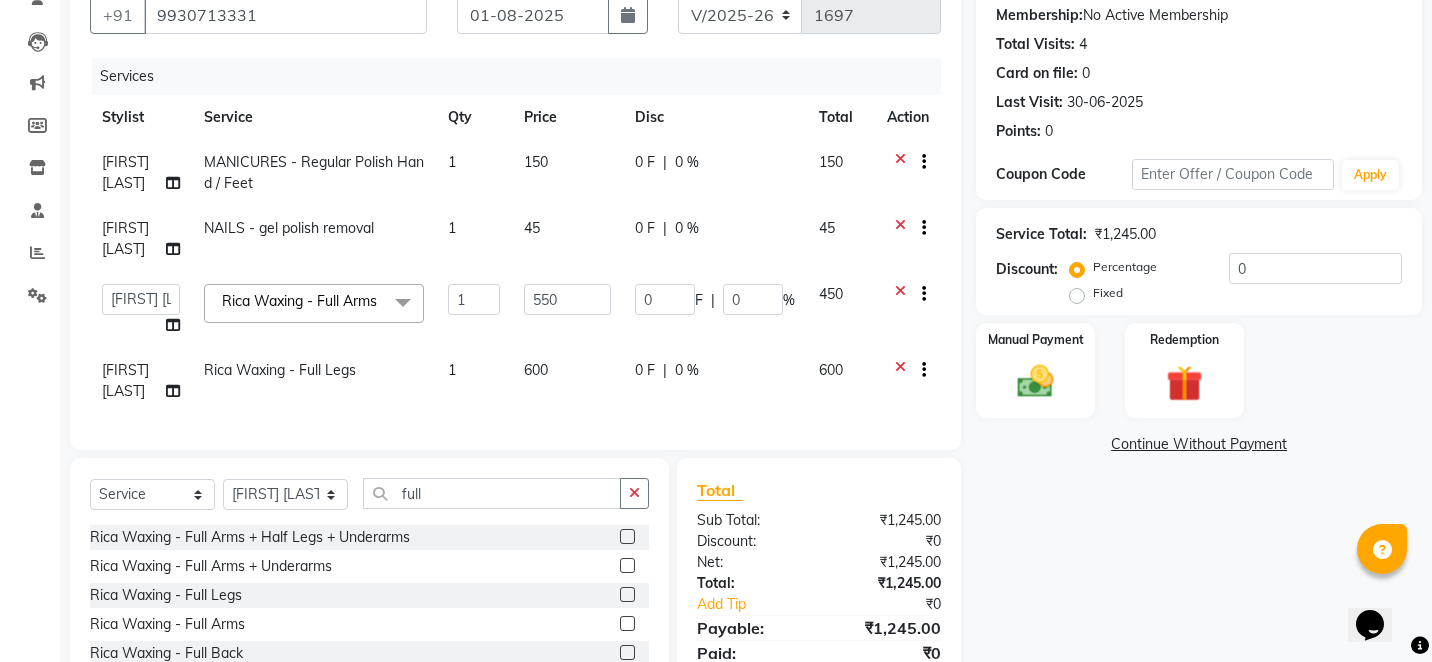click on "600" 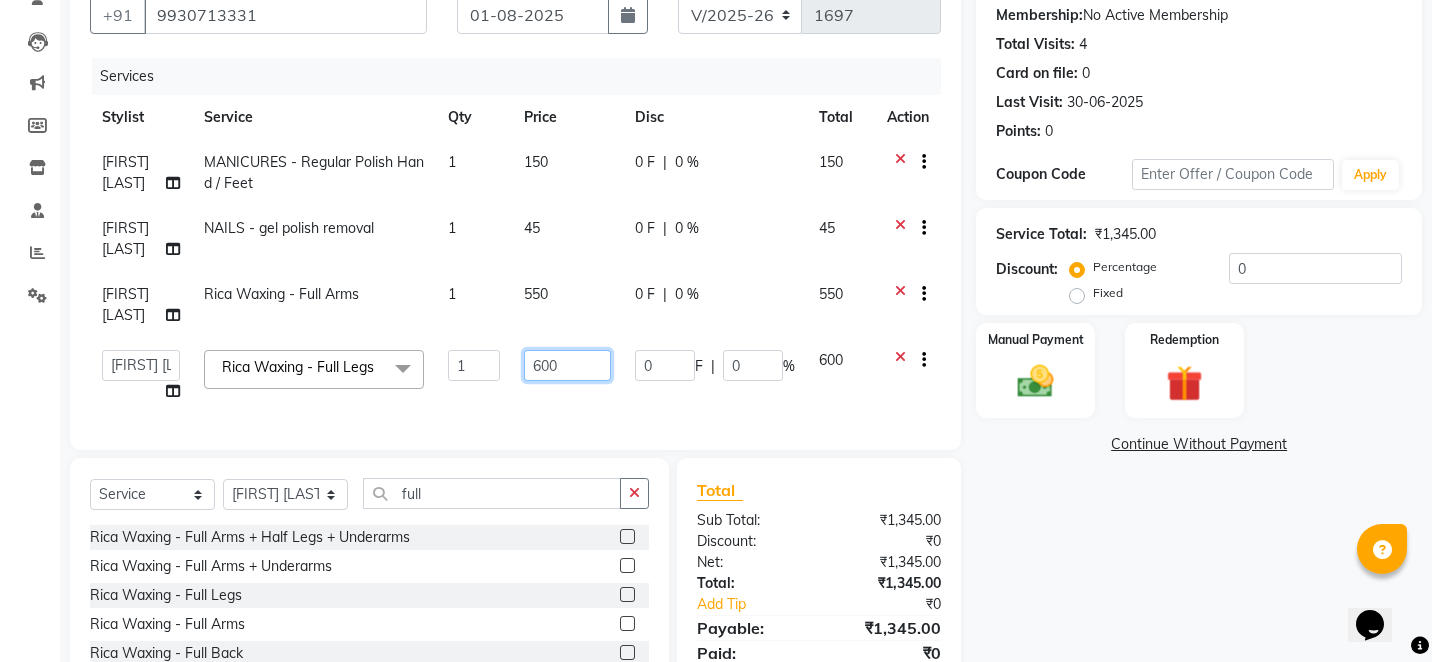 click on "600" 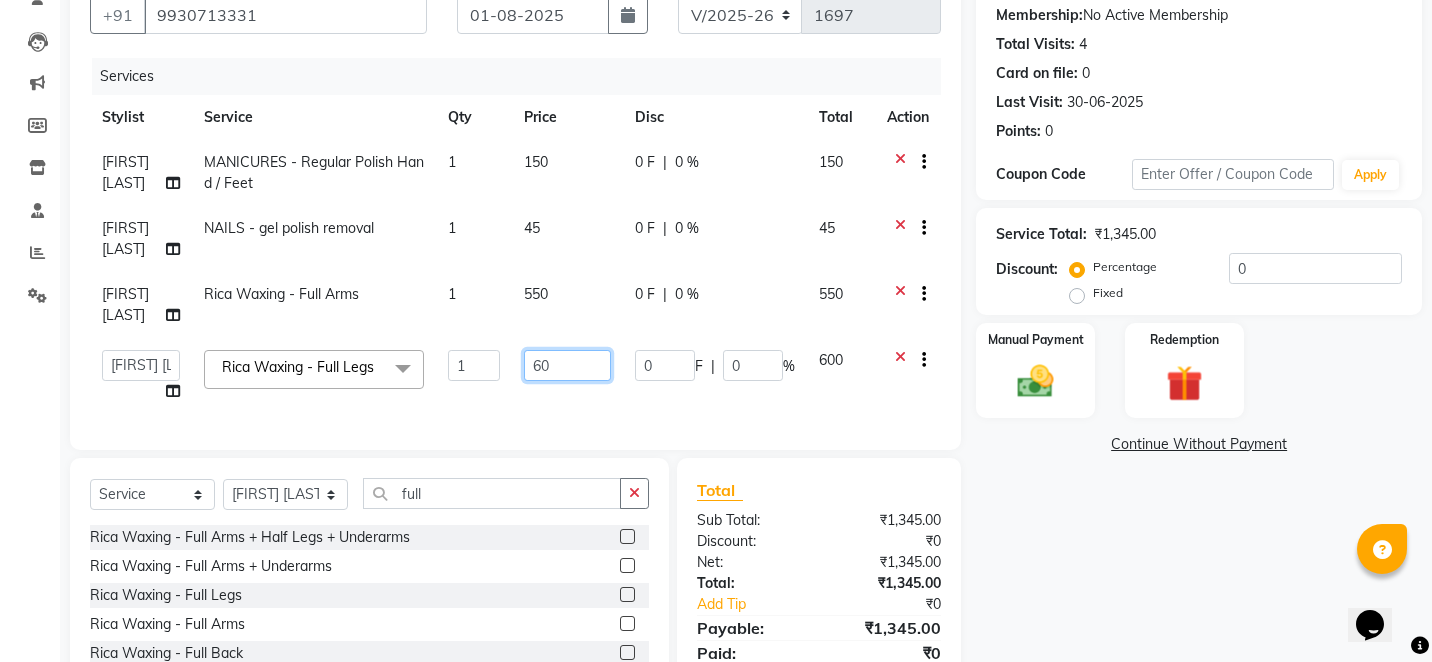 type on "6" 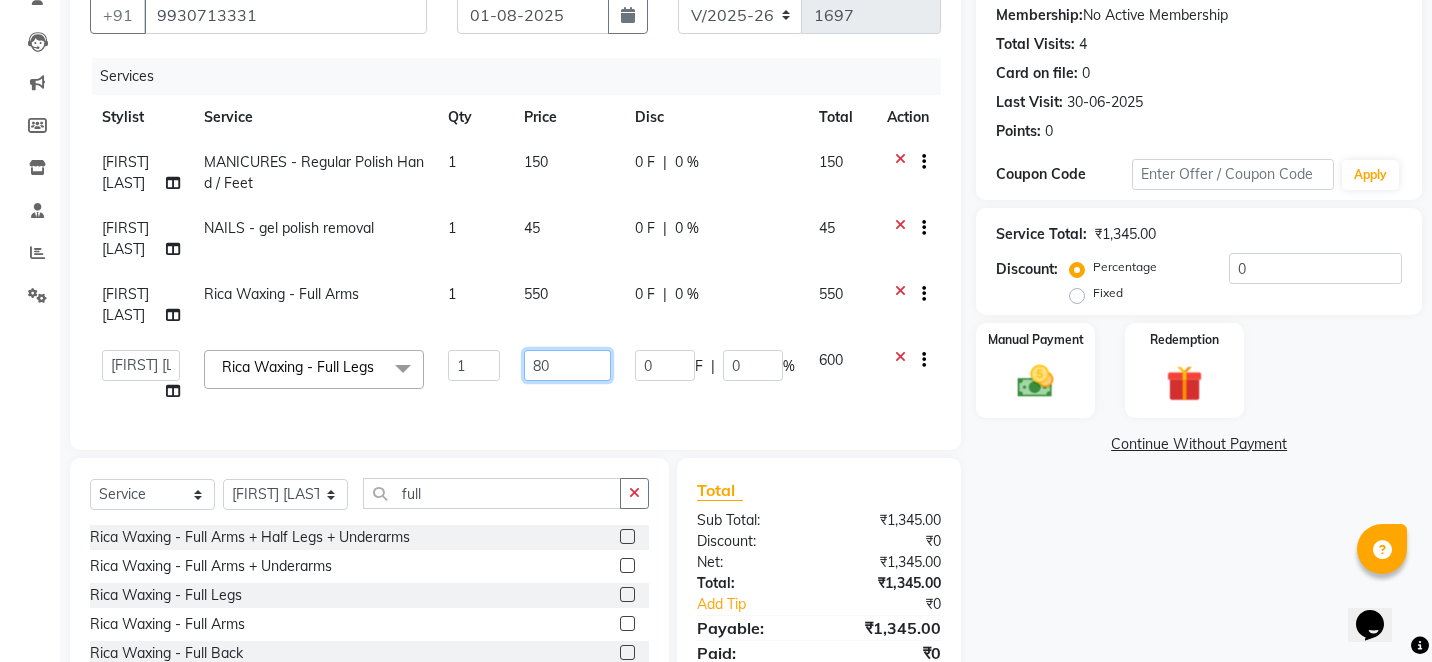 type on "800" 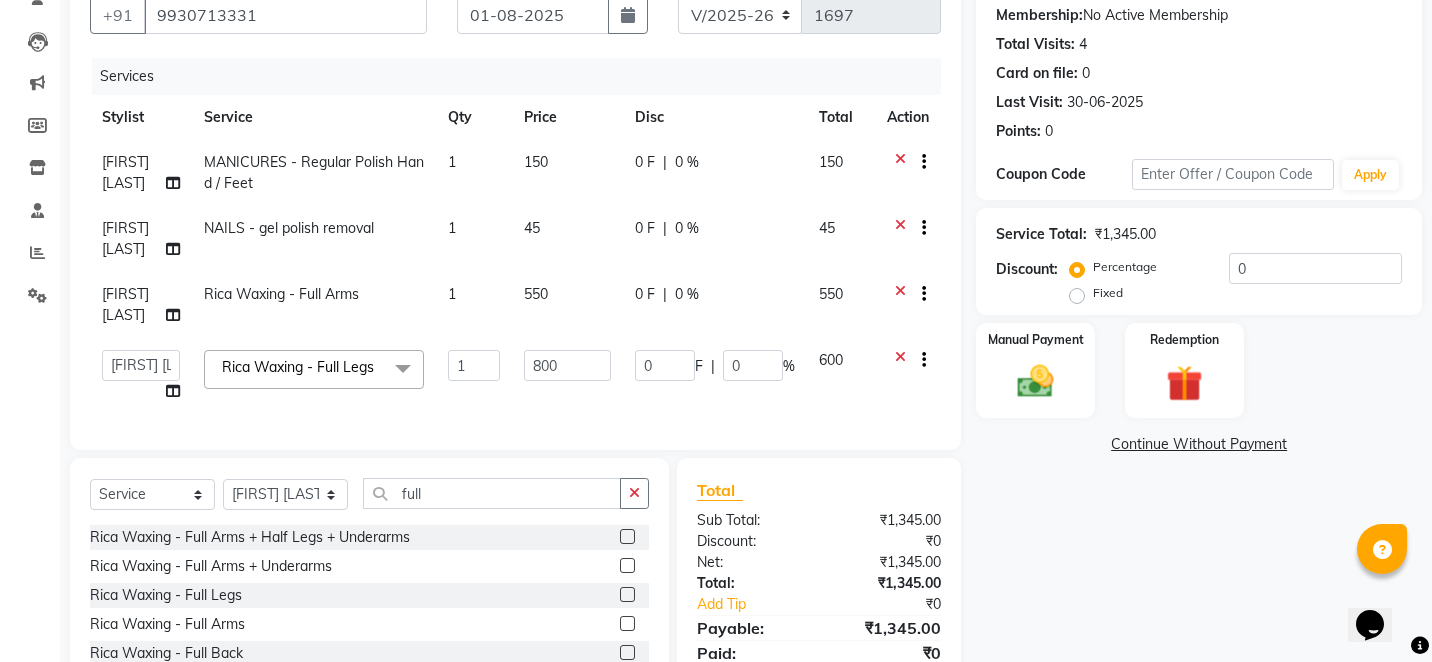 click on "Name: Neha  Membership:  No Active Membership  Total Visits:  4 Card on file:  0 Last Visit:   30-06-2025 Points:   0  Coupon Code Apply Service Total:  ₹1,345.00  Discount:  Percentage   Fixed  0 Manual Payment Redemption  Continue Without Payment" 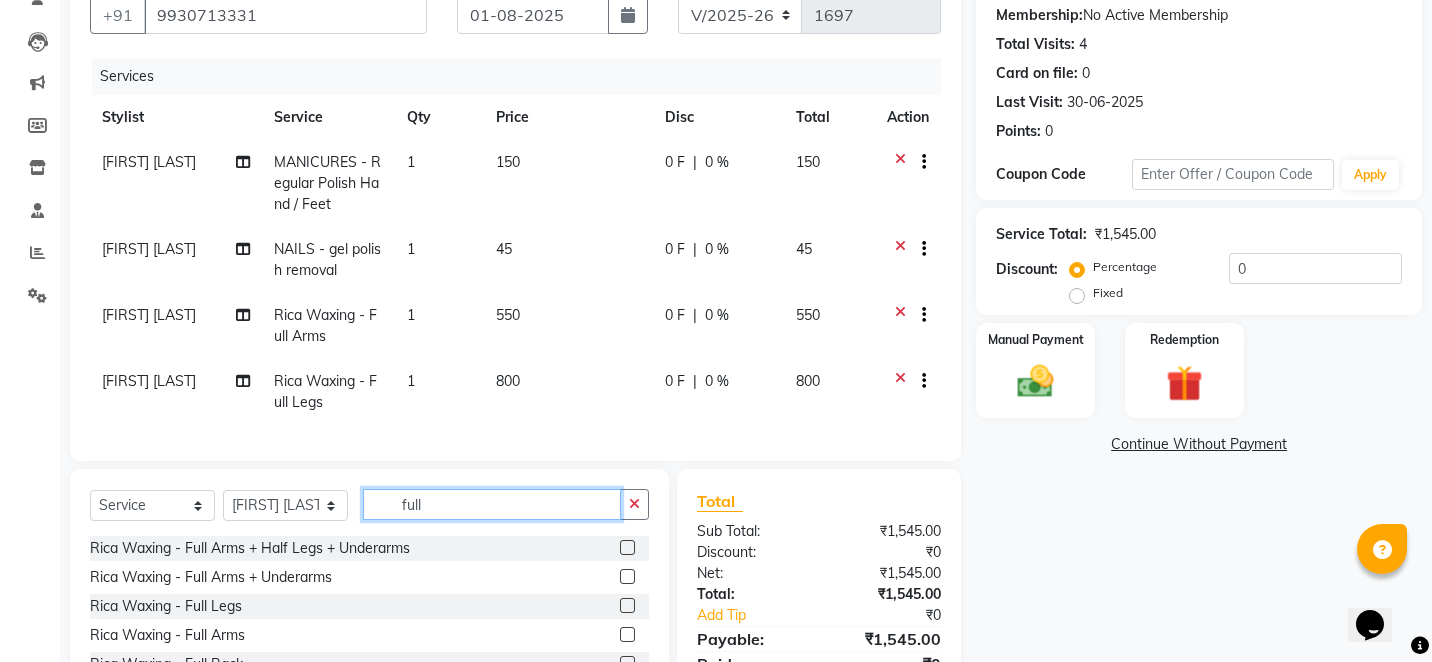 click on "full" 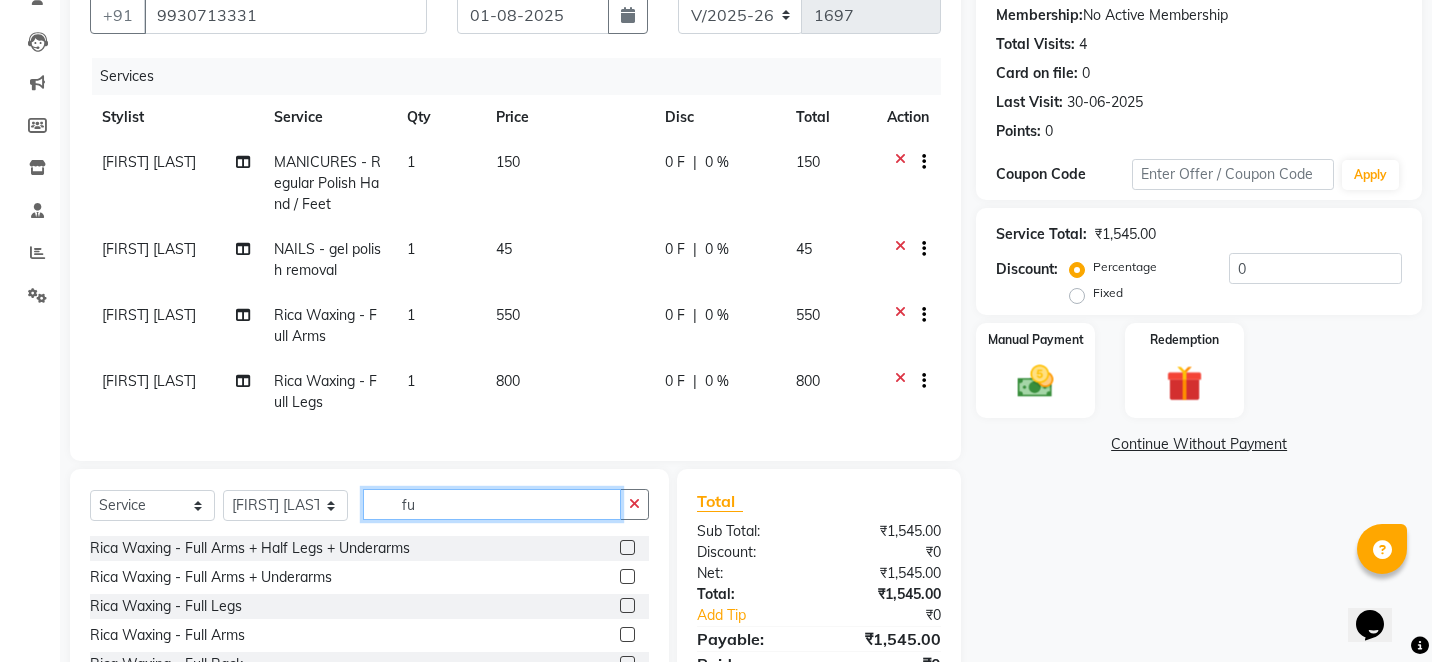 type on "f" 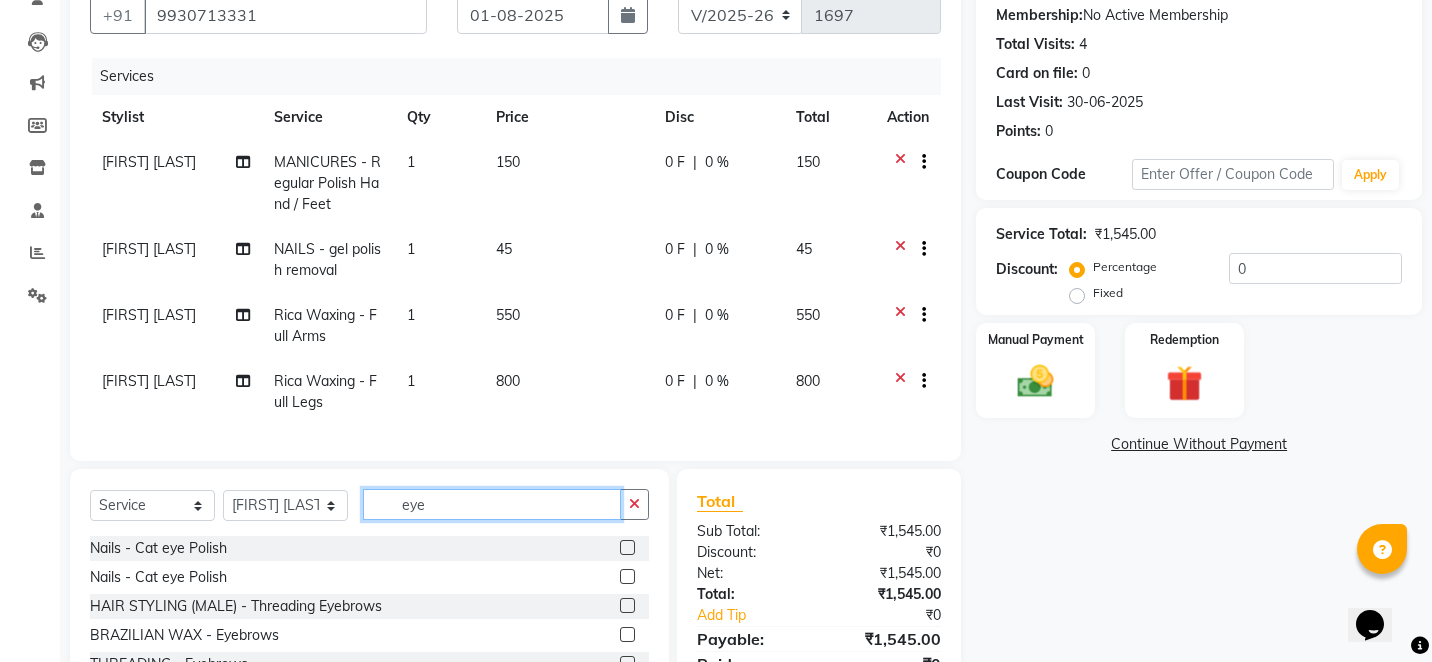 type on "eye" 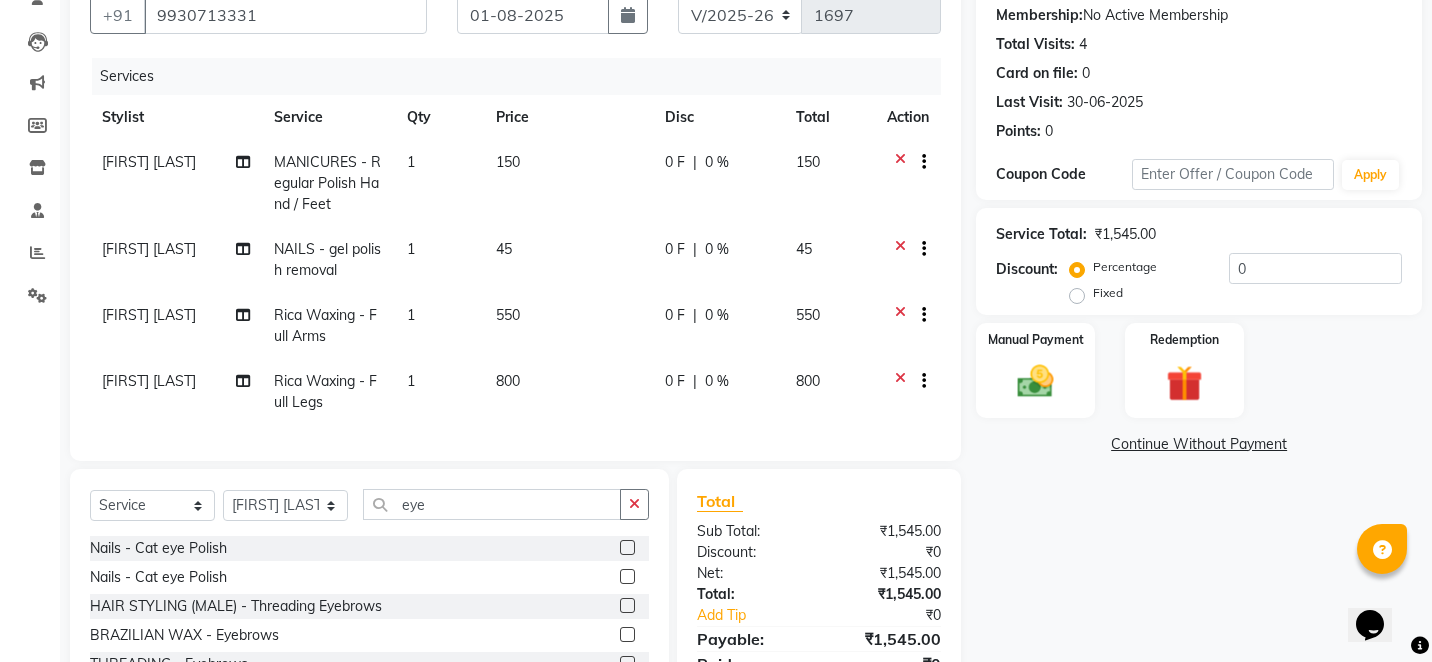 click on "Name: Neha  Membership:  No Active Membership  Total Visits:  4 Card on file:  0 Last Visit:   30-06-2025 Points:   0  Coupon Code Apply Service Total:  ₹1,545.00  Discount:  Percentage   Fixed  0 Manual Payment Redemption  Continue Without Payment" 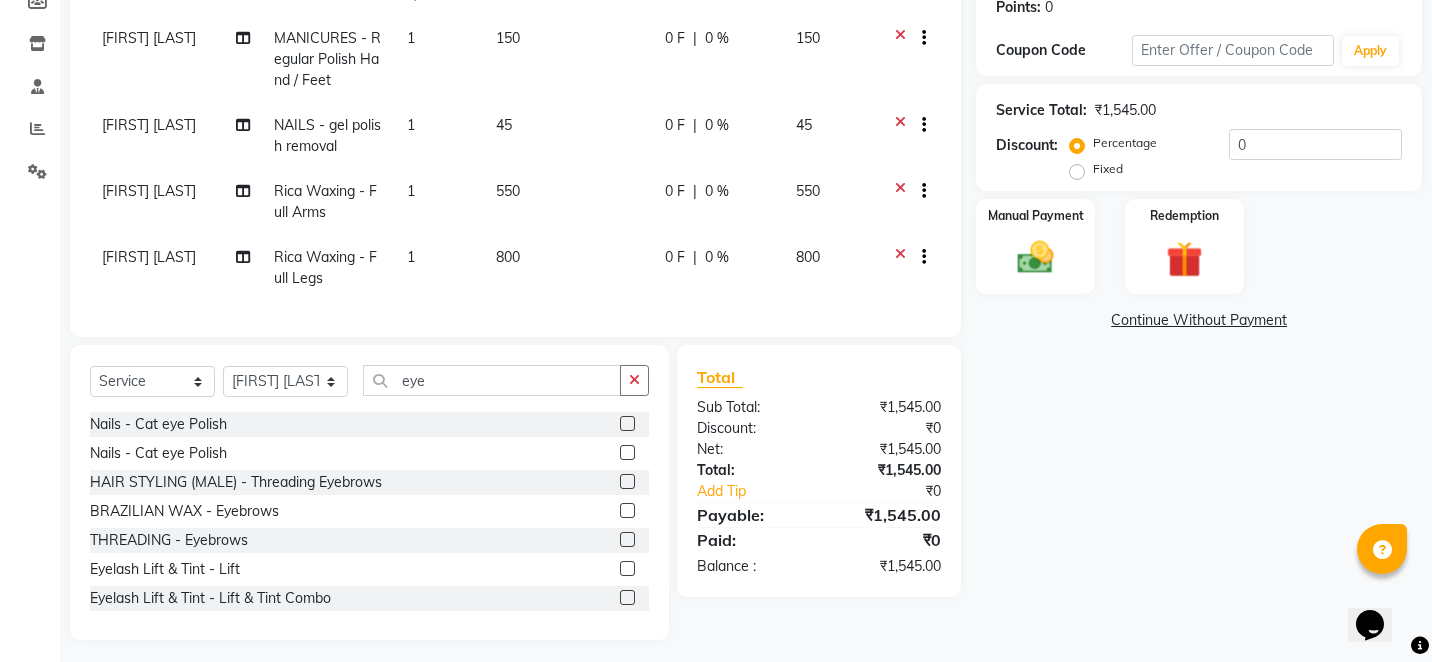 scroll, scrollTop: 322, scrollLeft: 0, axis: vertical 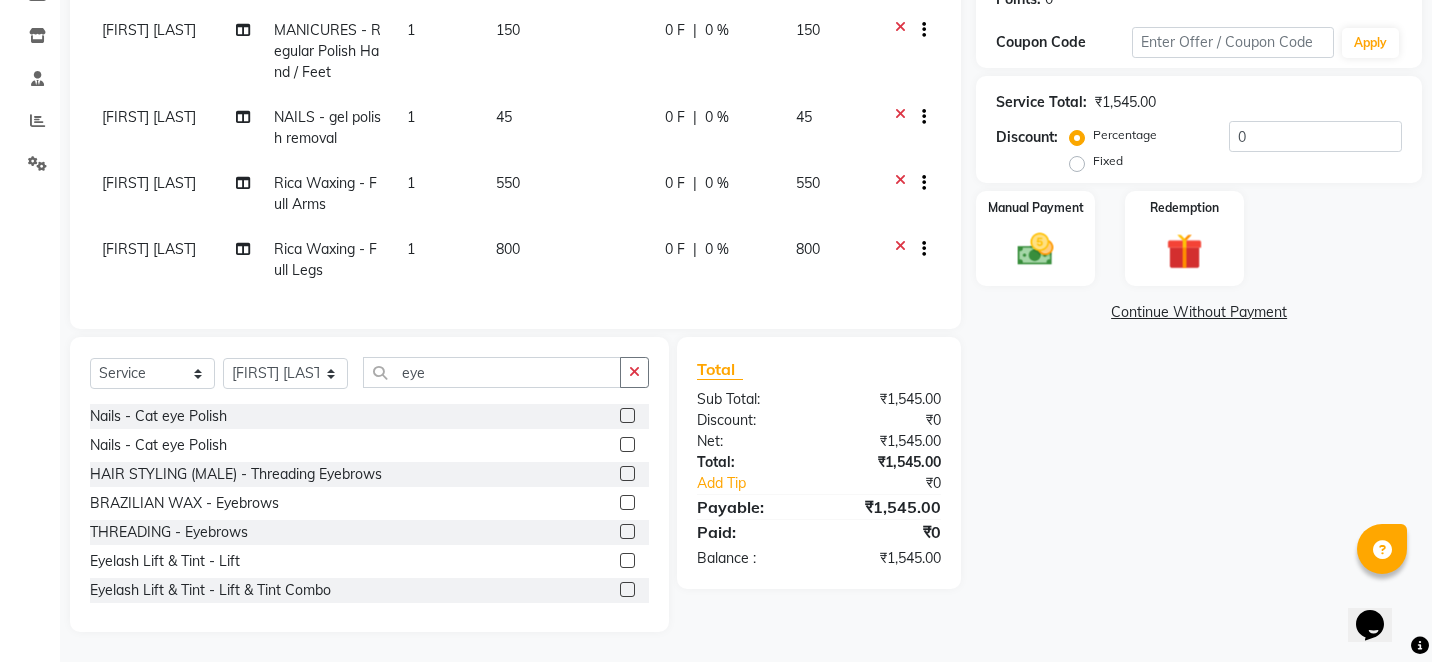 click 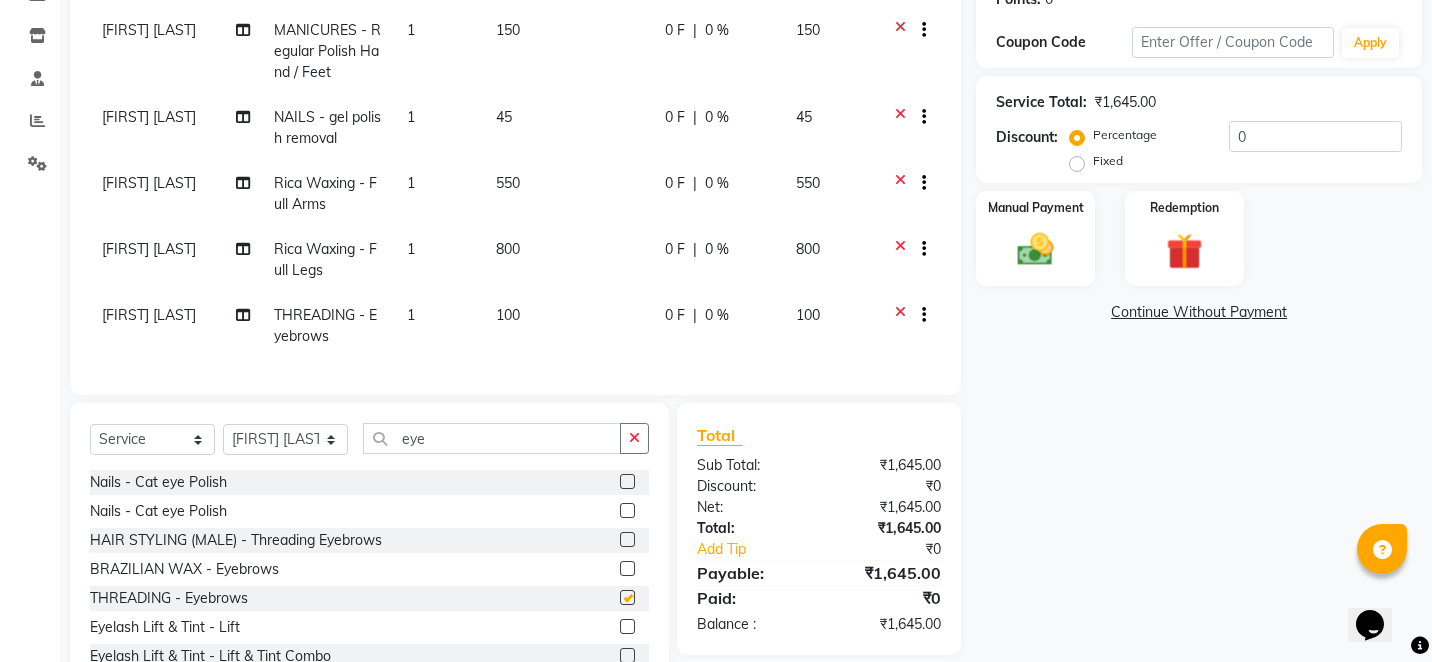 checkbox on "false" 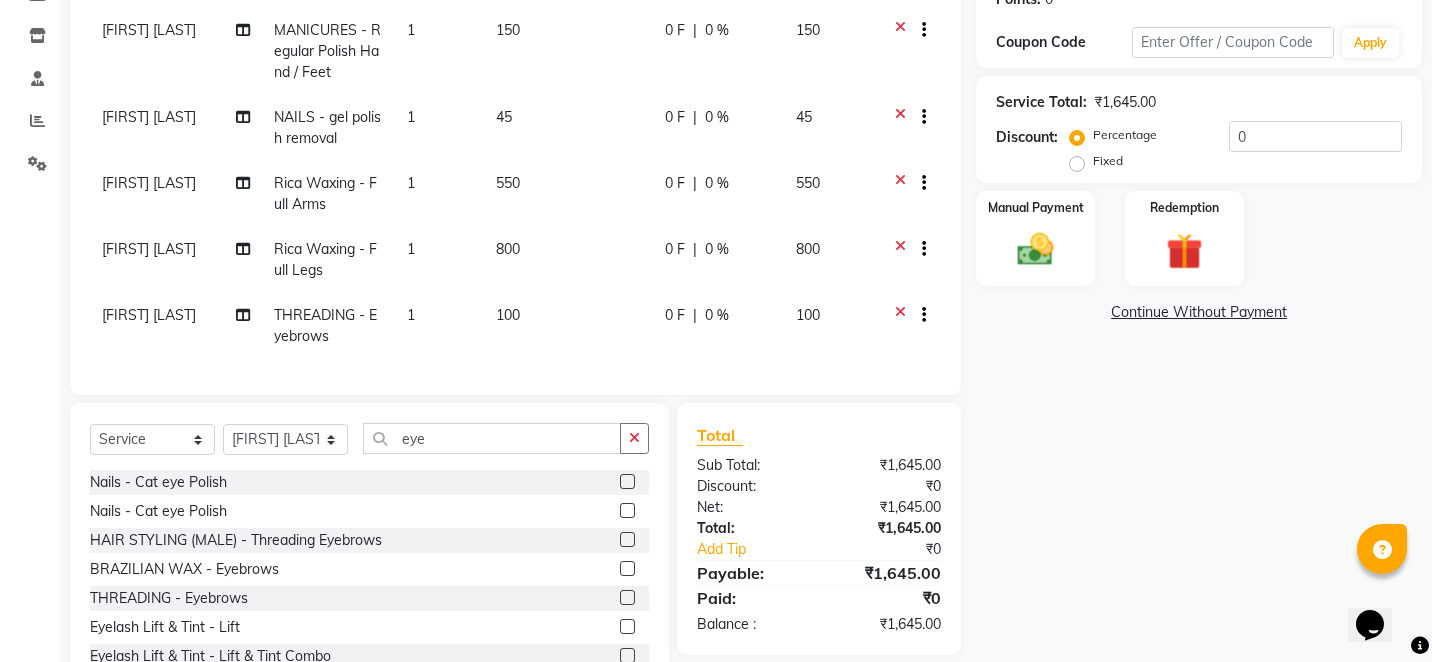 click on "Name: Neha  Membership:  No Active Membership  Total Visits:  4 Card on file:  0 Last Visit:   30-06-2025 Points:   0  Coupon Code Apply Service Total:  ₹1,645.00  Discount:  Percentage   Fixed  0 Manual Payment Redemption  Continue Without Payment" 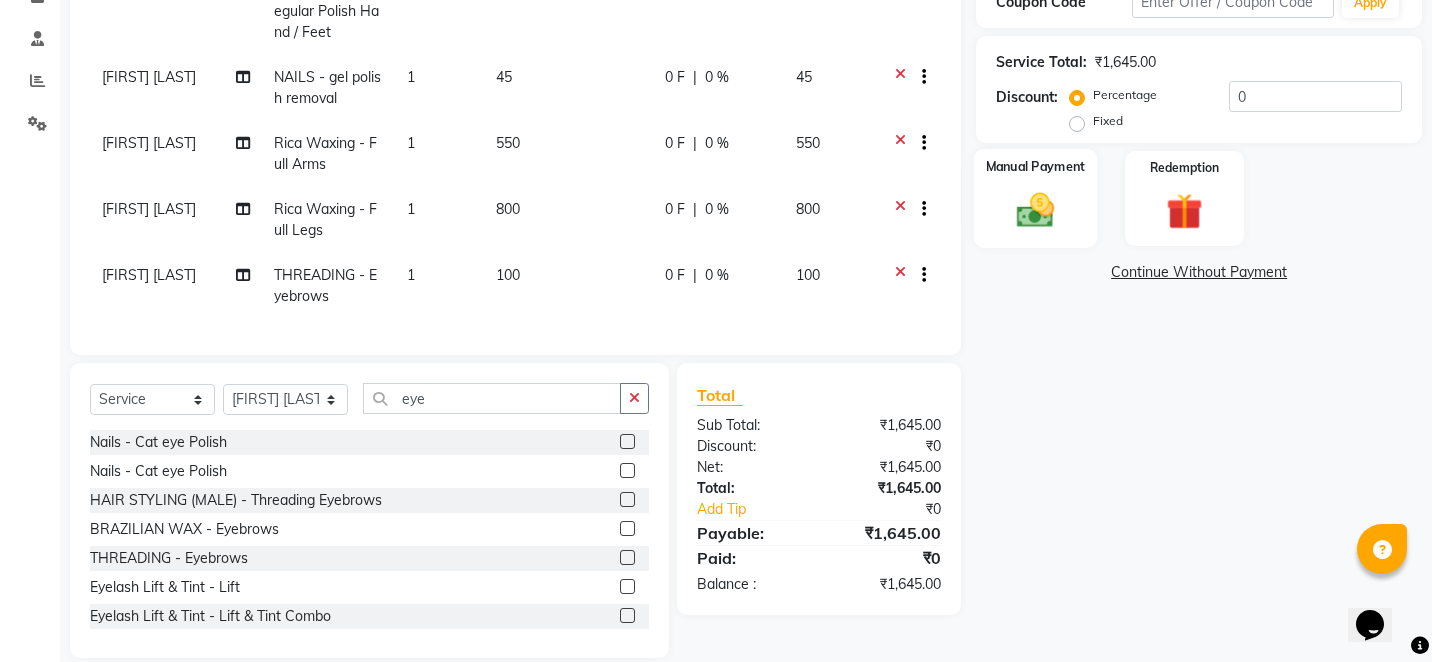 click on "Manual Payment" 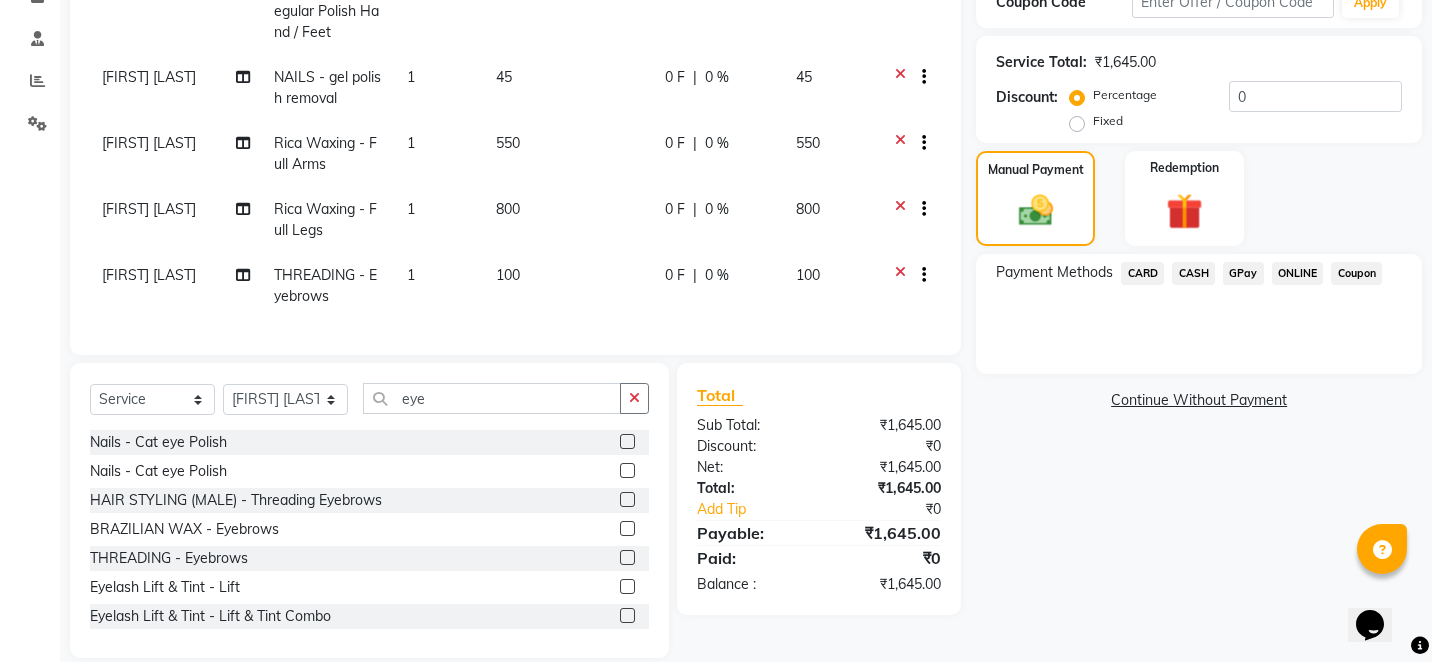 click on "GPay" 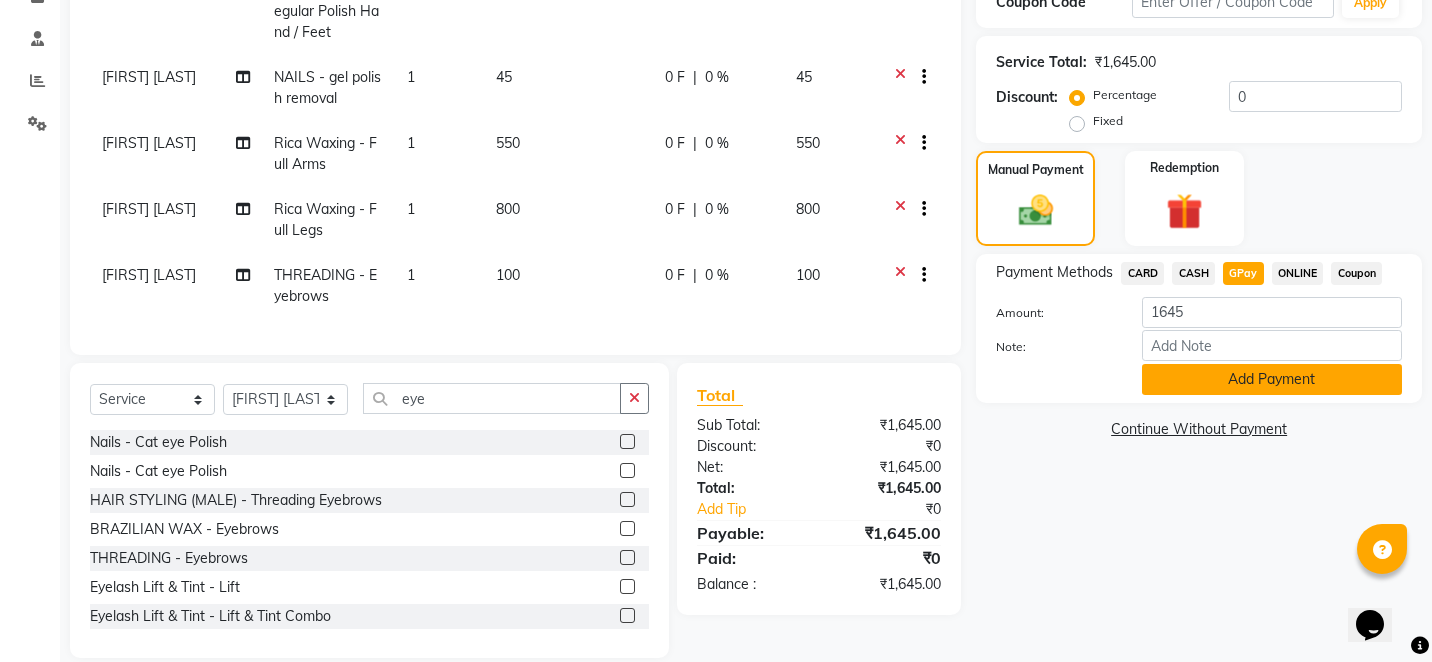 click on "Add Payment" 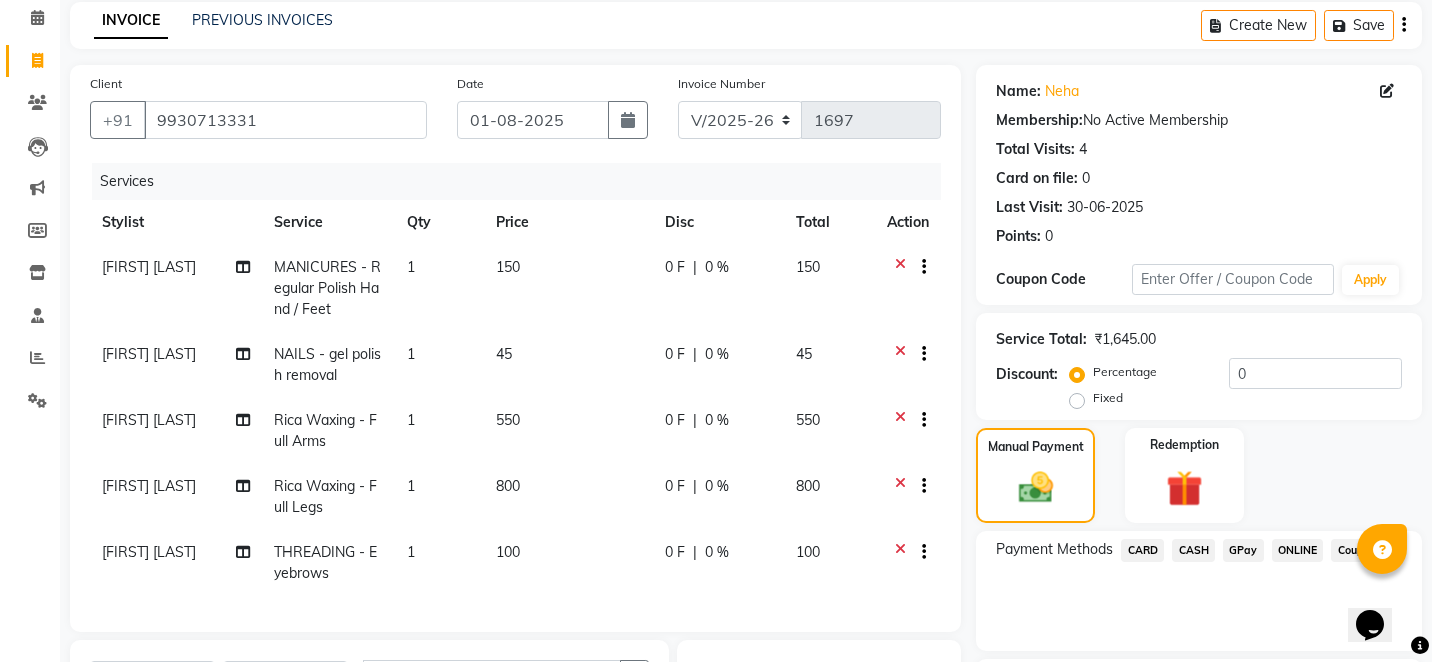 scroll, scrollTop: 82, scrollLeft: 0, axis: vertical 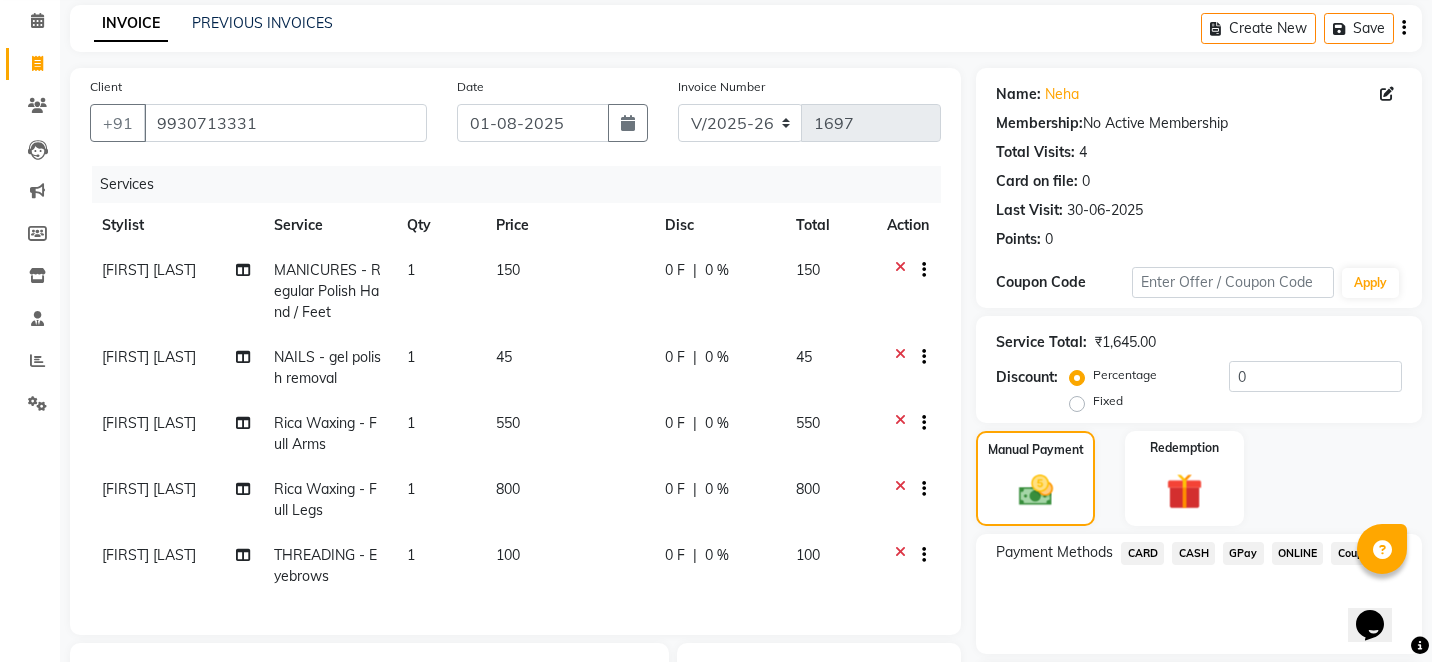 click on "Manual Payment Redemption" 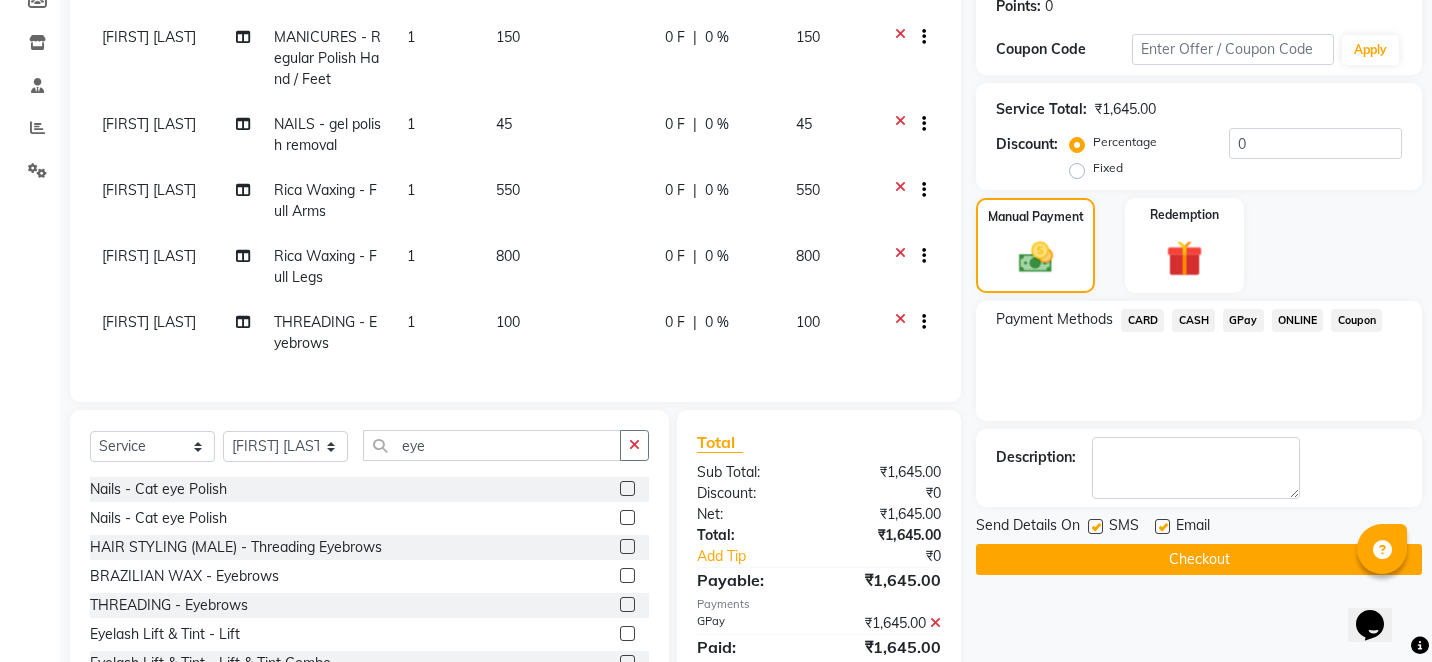 scroll, scrollTop: 388, scrollLeft: 0, axis: vertical 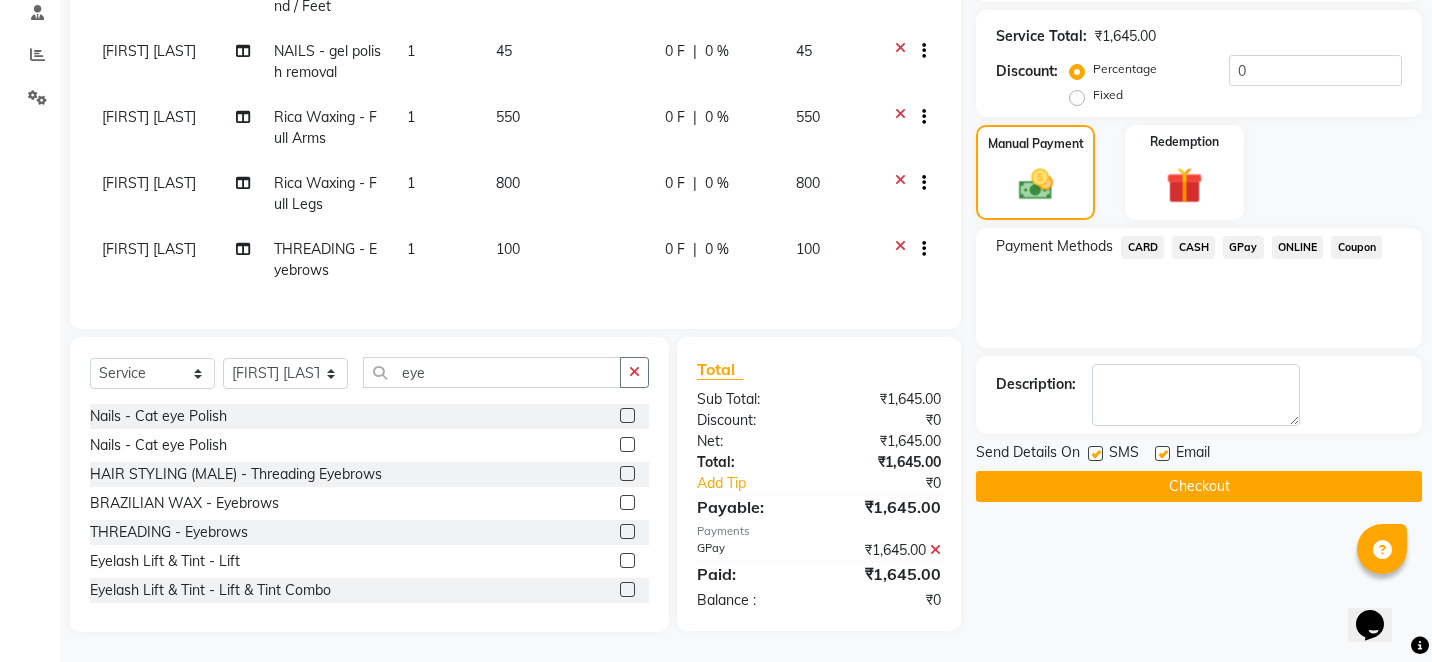 click on "Checkout" 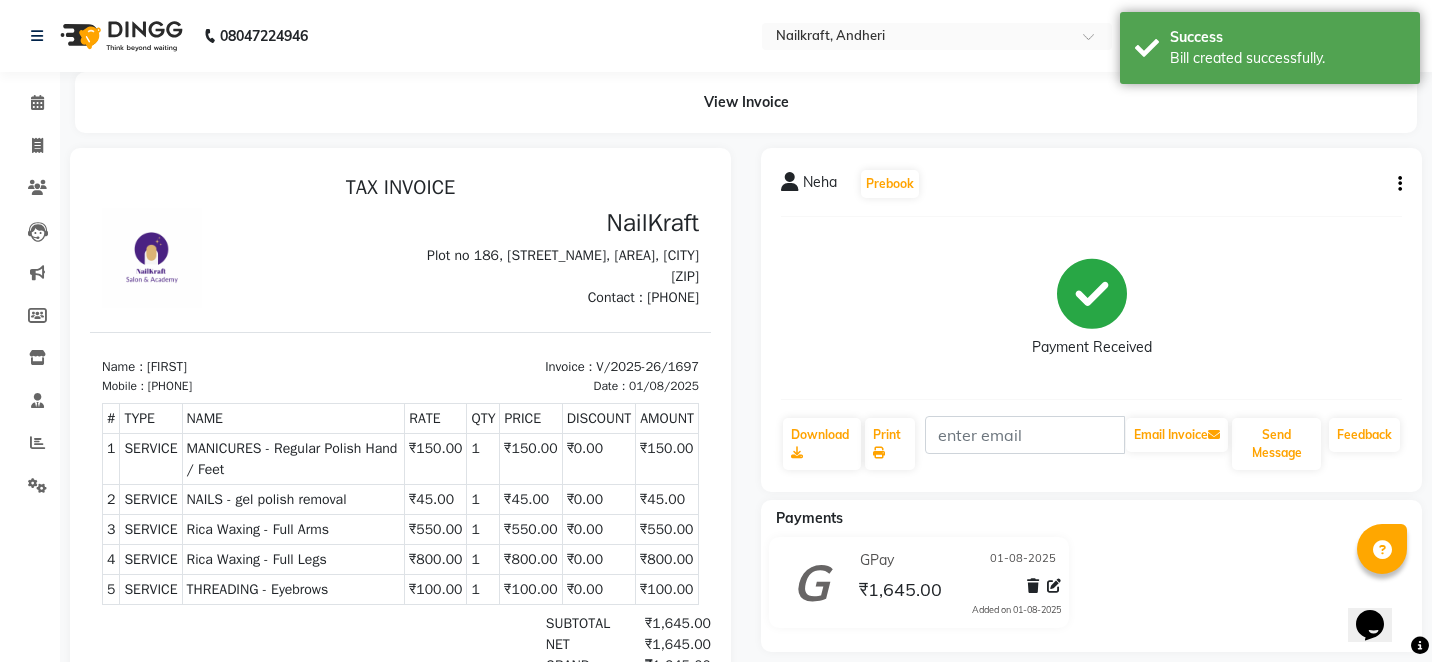scroll, scrollTop: 0, scrollLeft: 0, axis: both 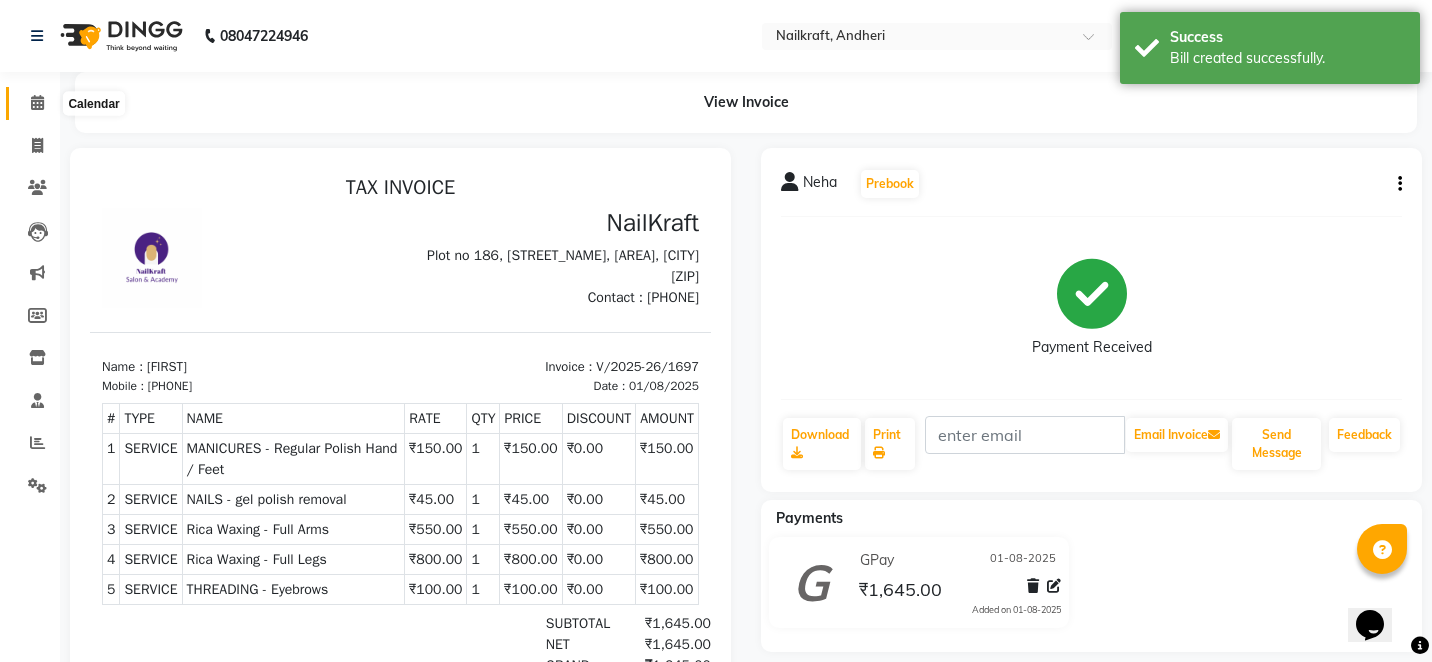 click 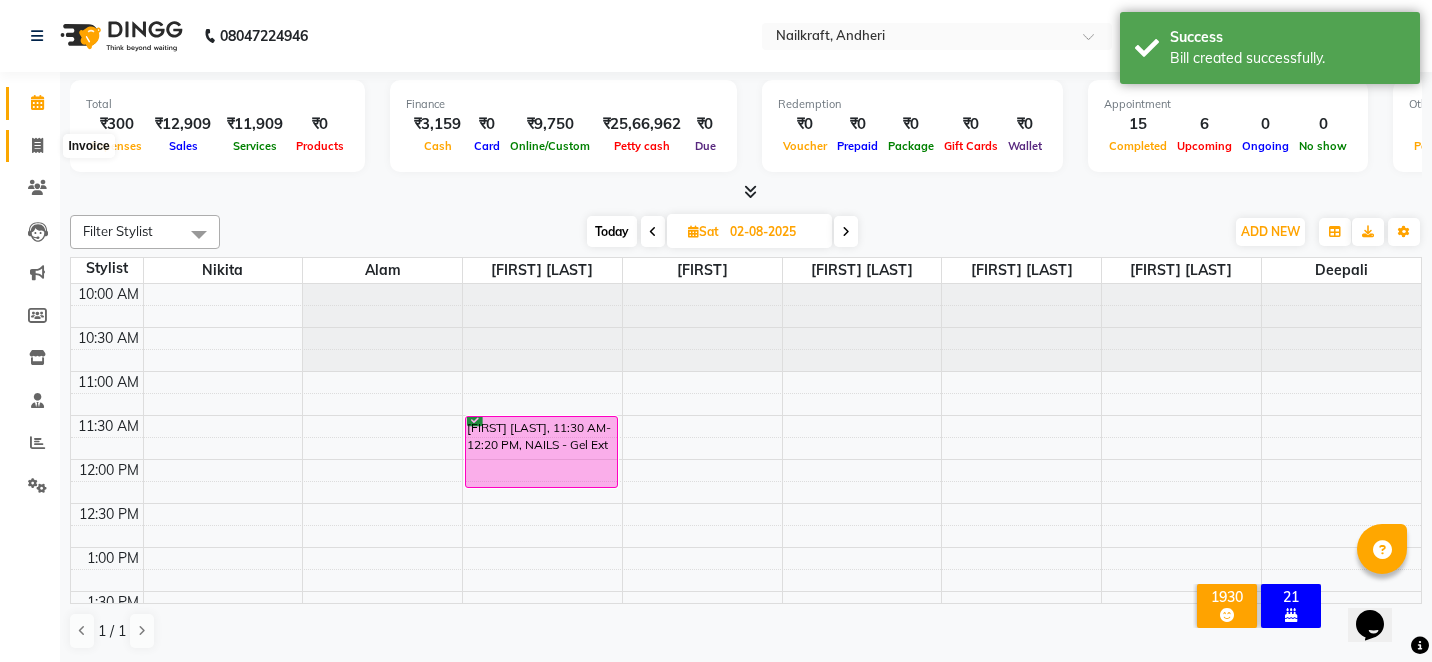 click 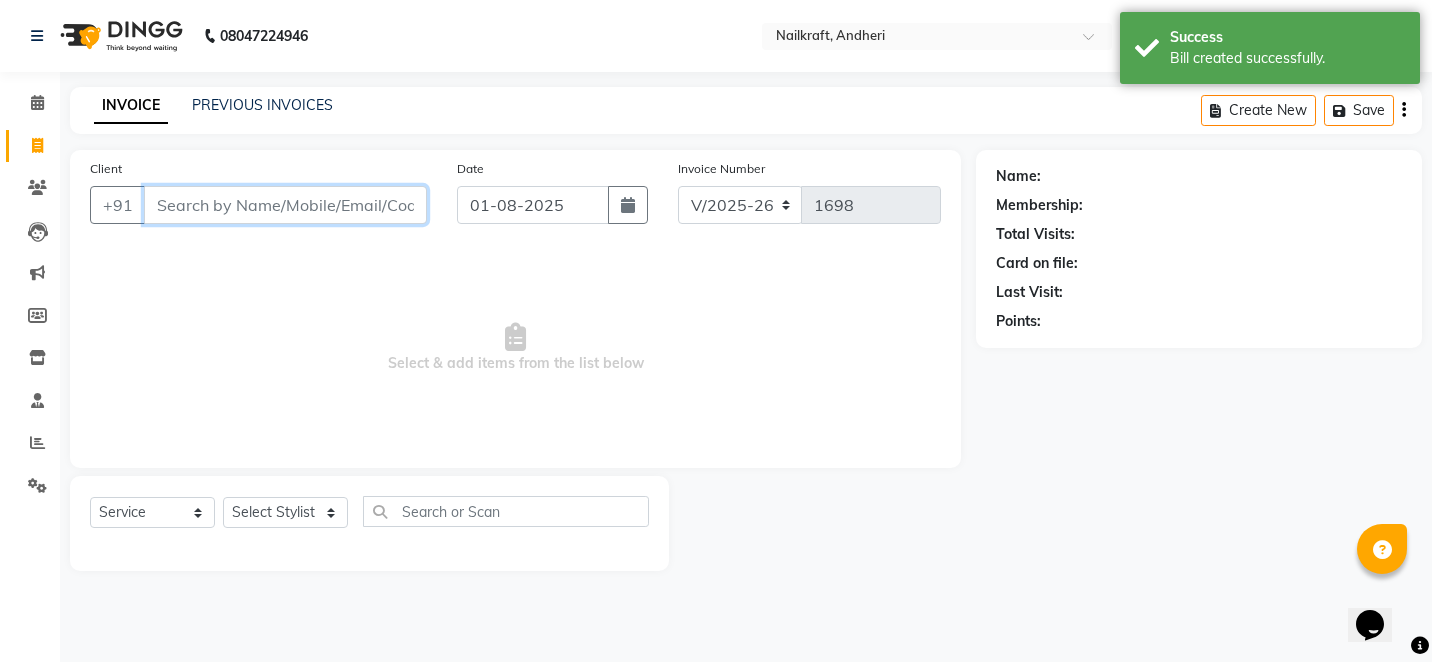 click on "Client" at bounding box center (285, 205) 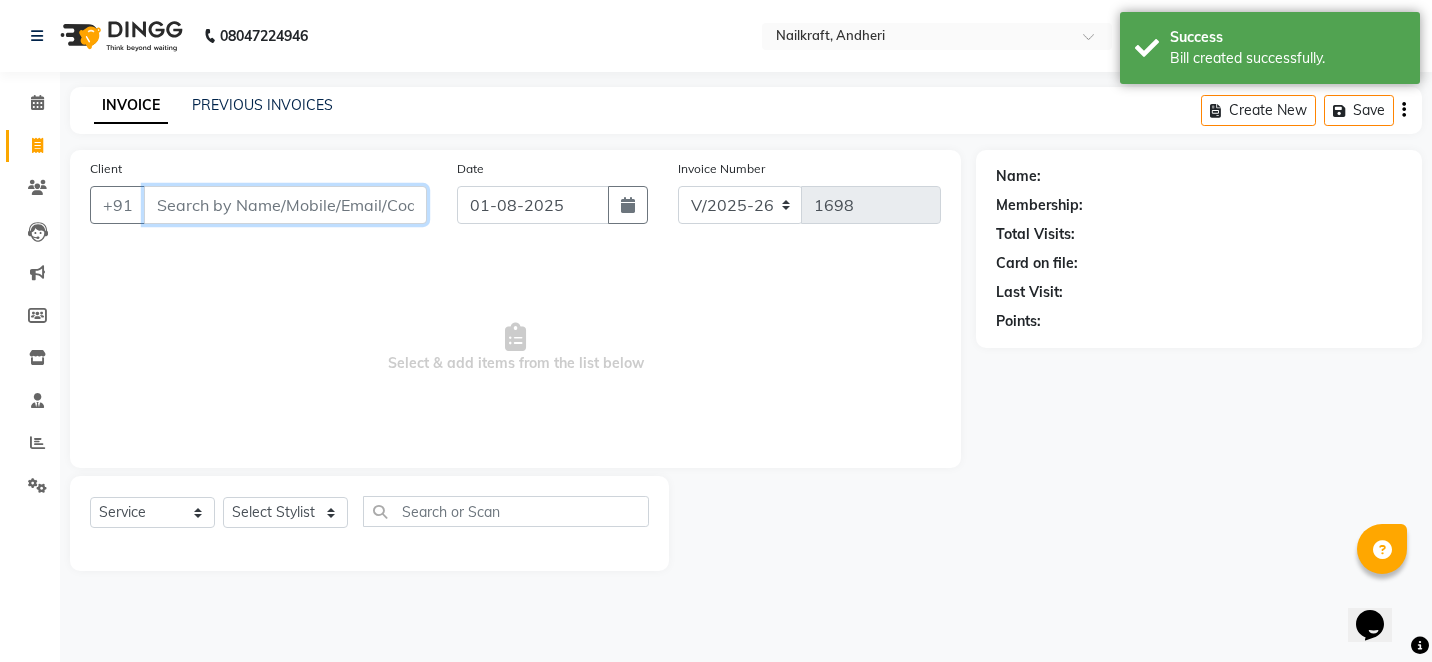 click on "Client" at bounding box center [285, 205] 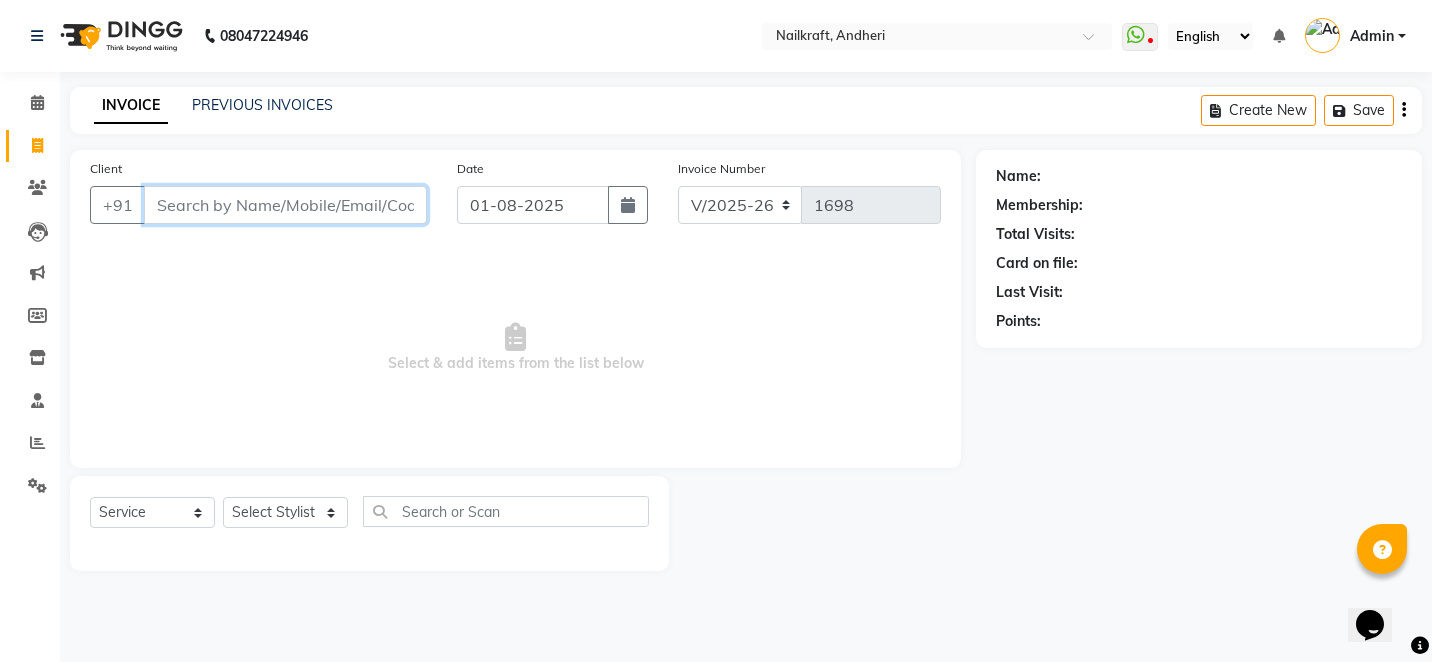 click on "Client" at bounding box center (285, 205) 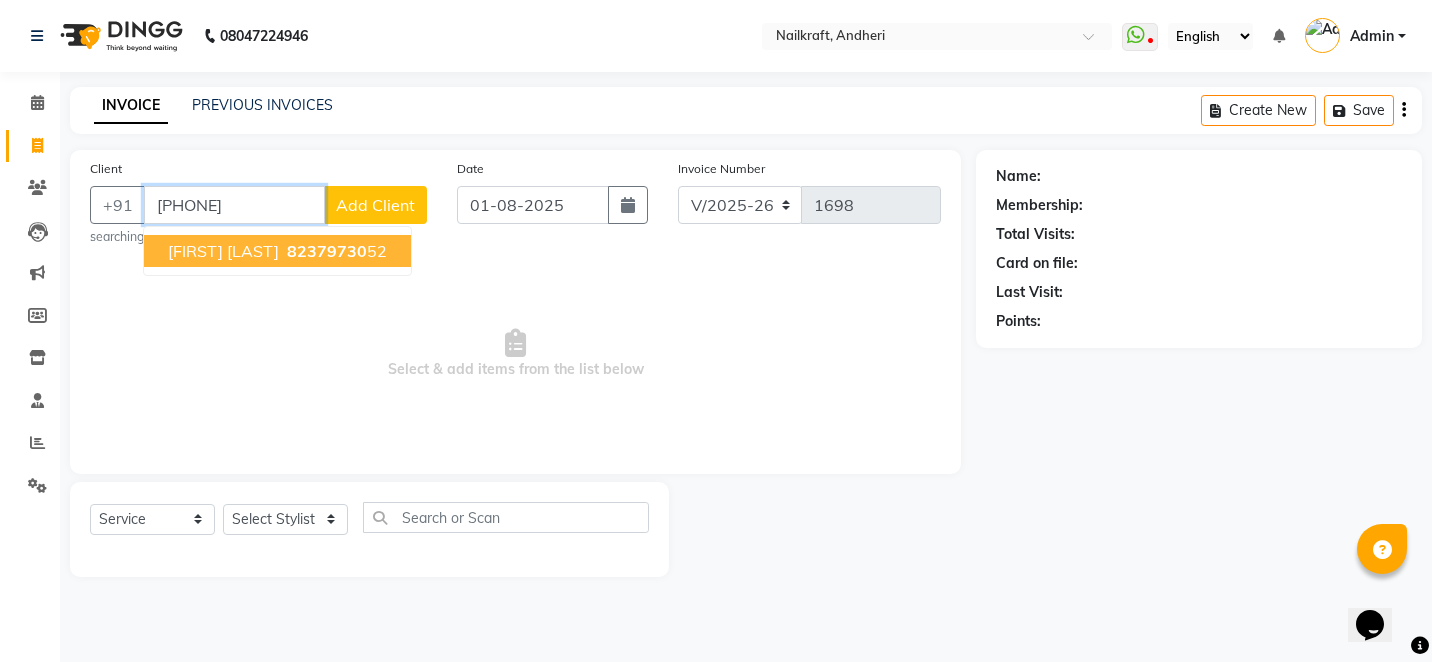 type on "8237973052" 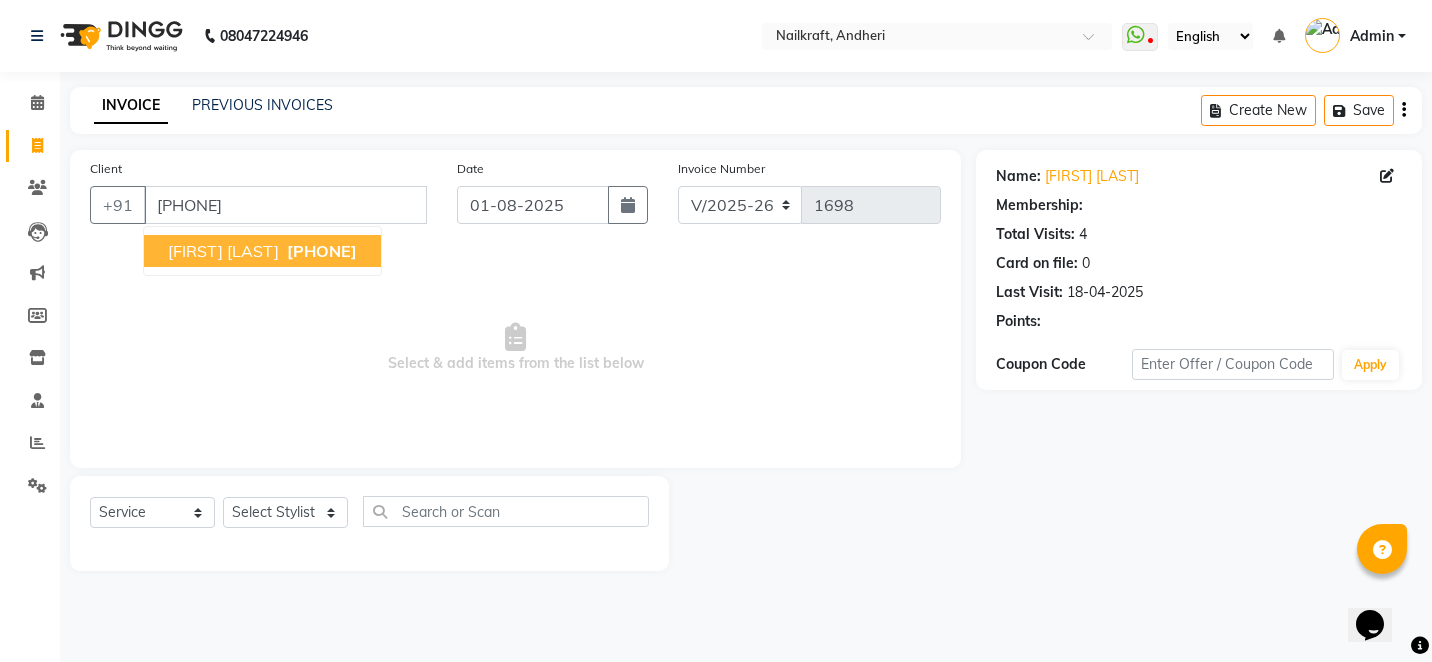 select on "1: Object" 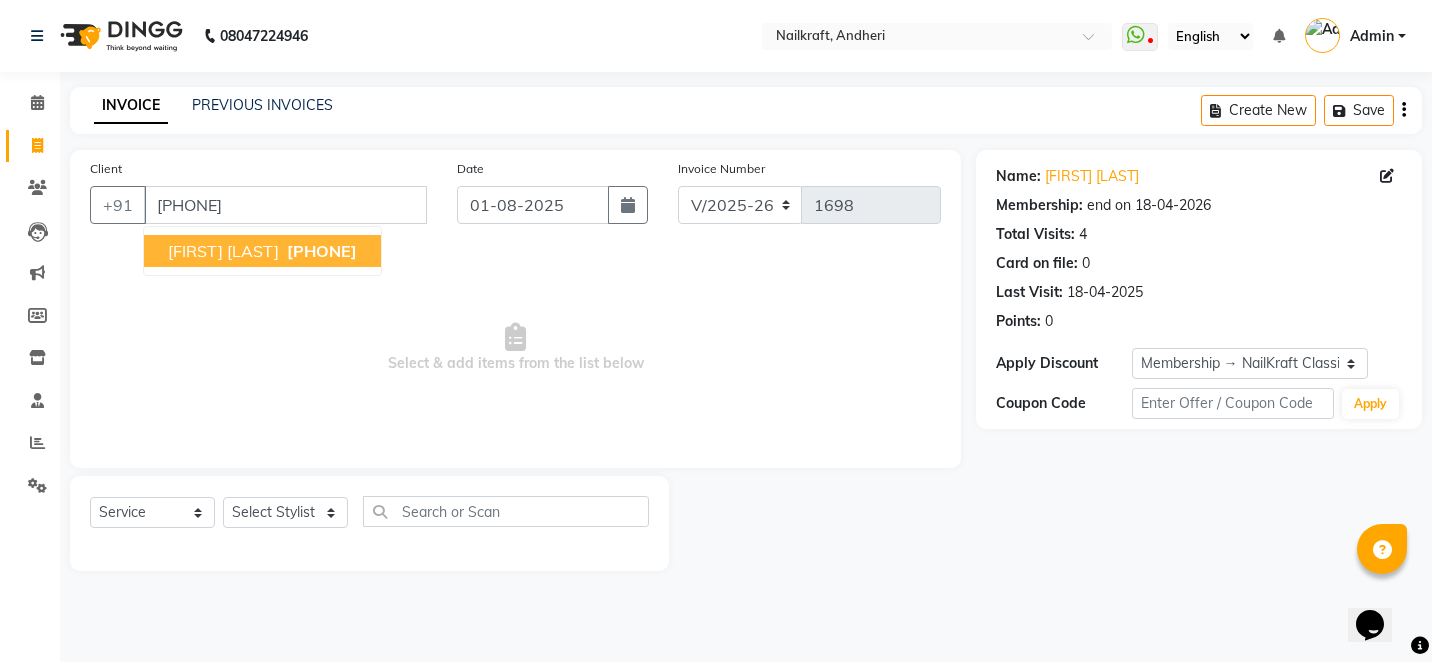click on "Prajakta Mhaskar" at bounding box center (223, 251) 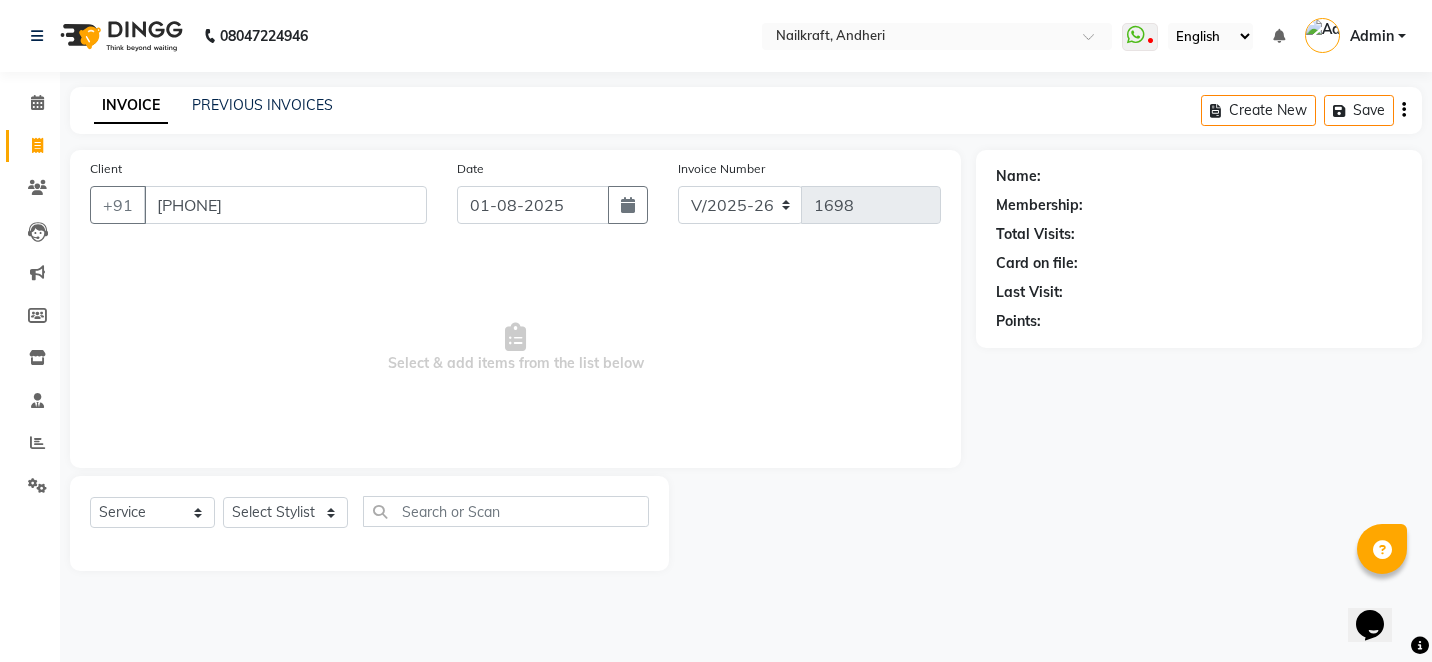 select on "1: Object" 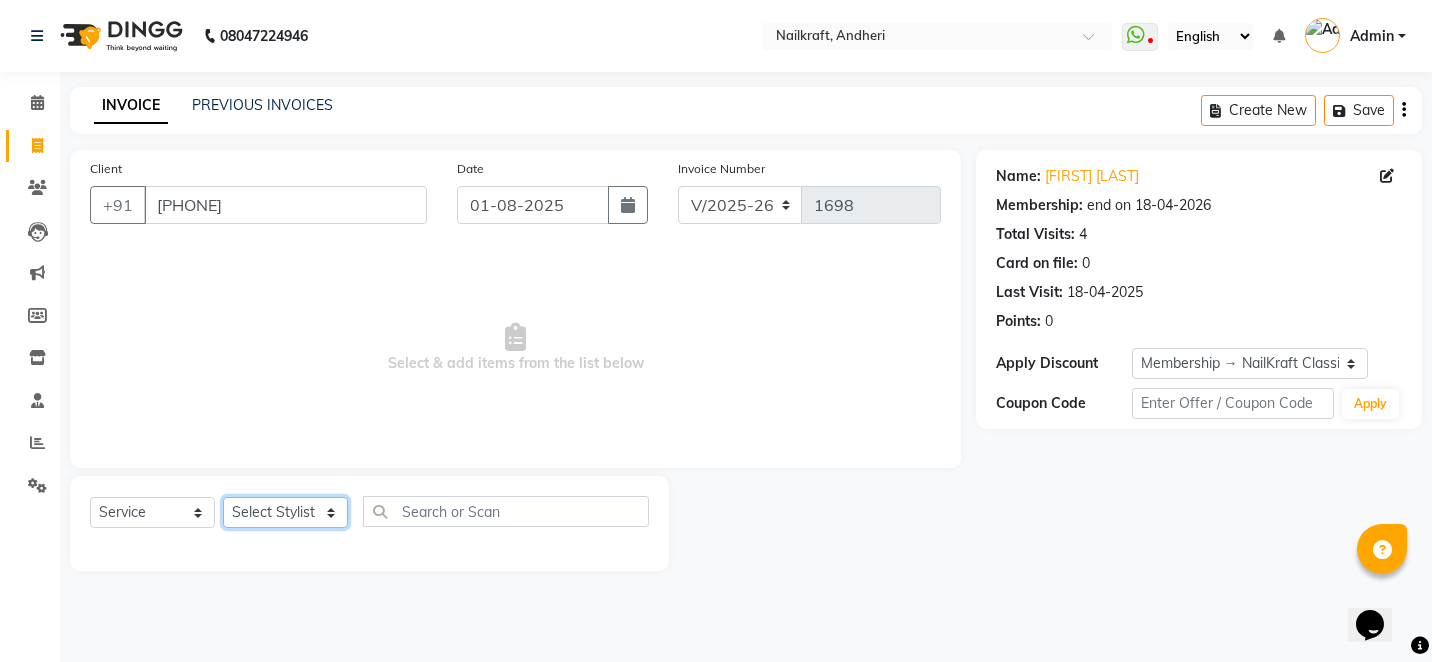 click on "Select Stylist Alam Arshad shaikh Deepali Deepu Chatry NailKraft Nikita NITA  CHAHAL  Sneha Balu Ichake Vaishali Vinod Yadav" 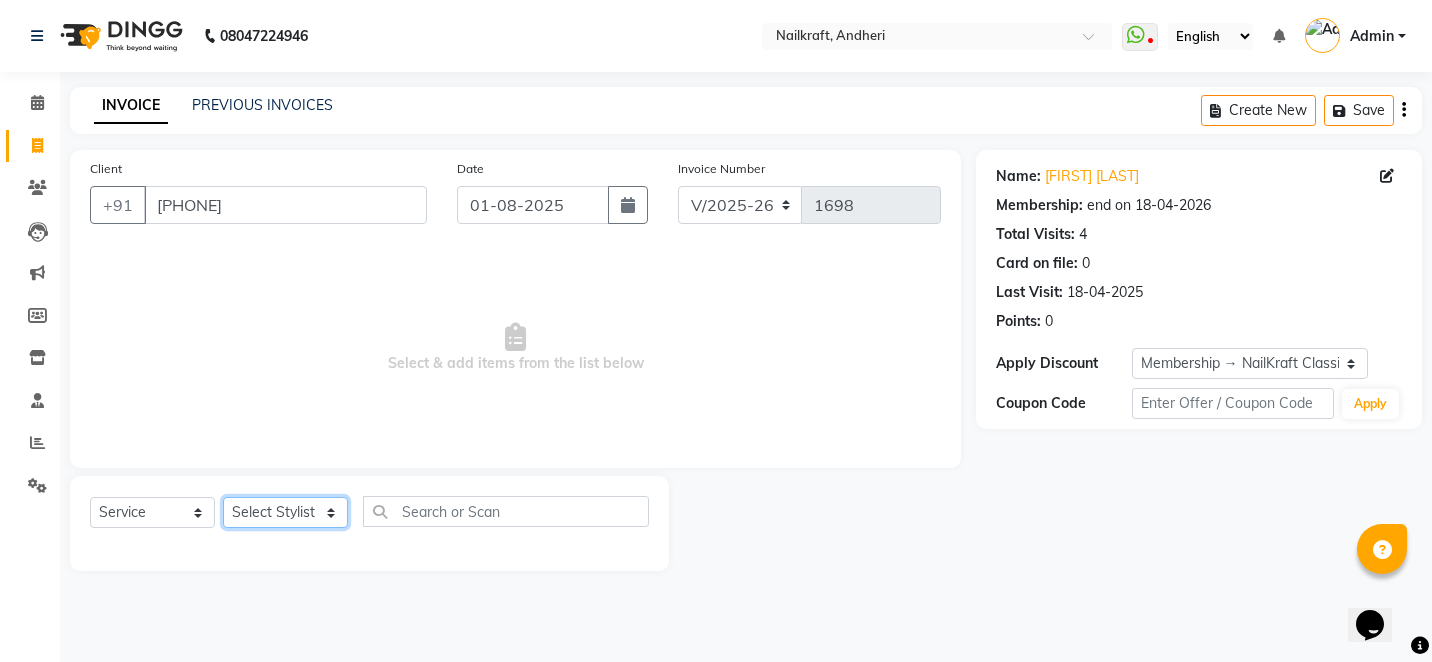 select on "67704" 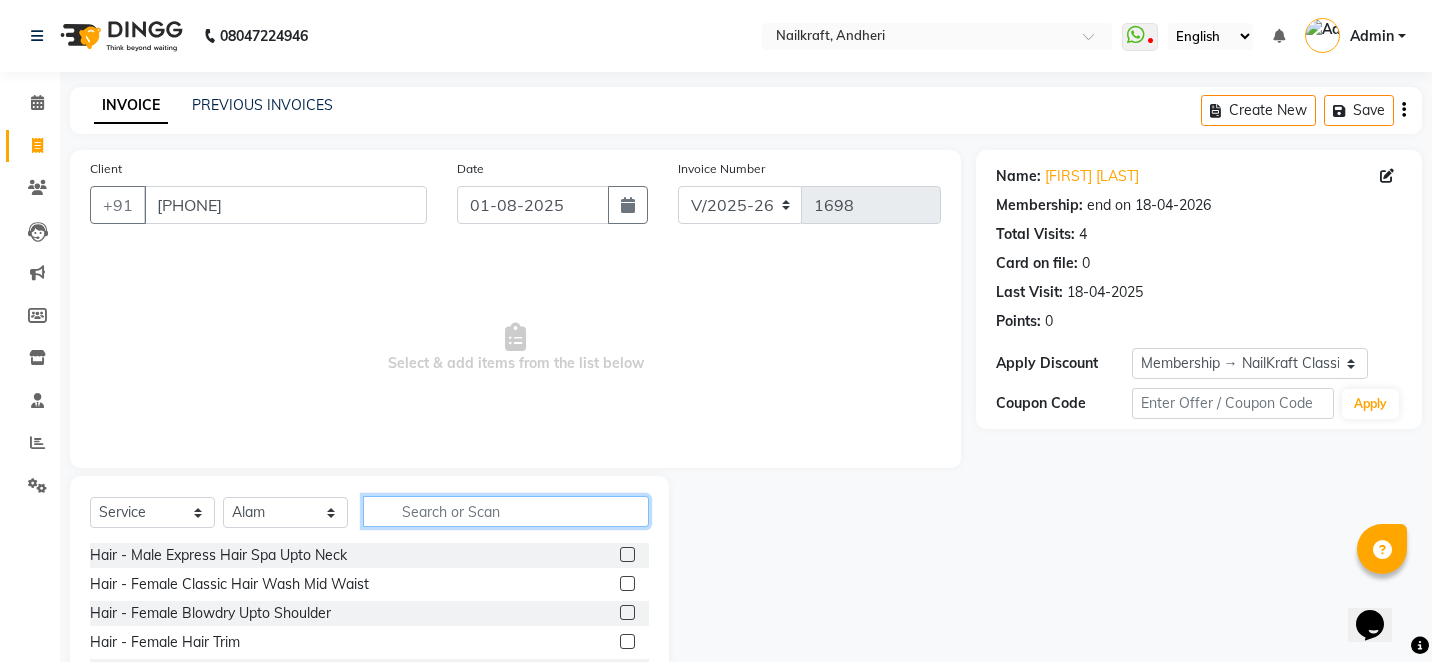 click 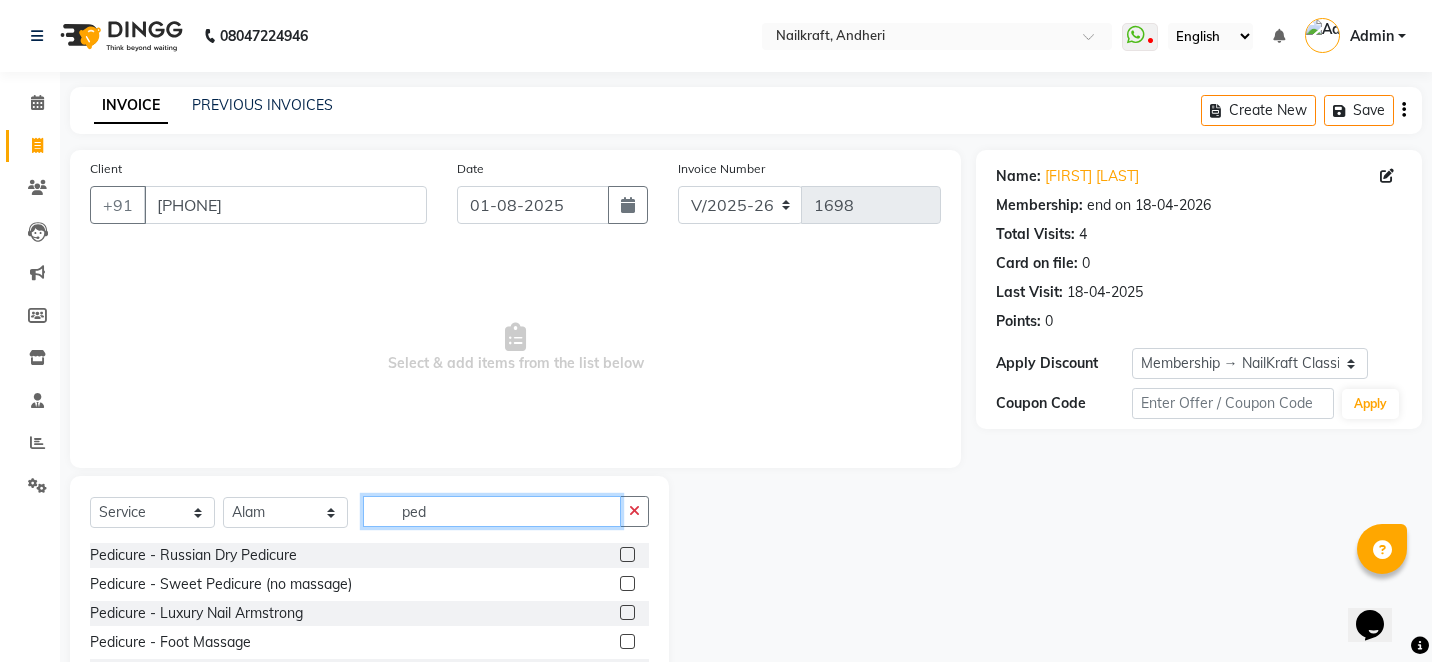 type on "ped" 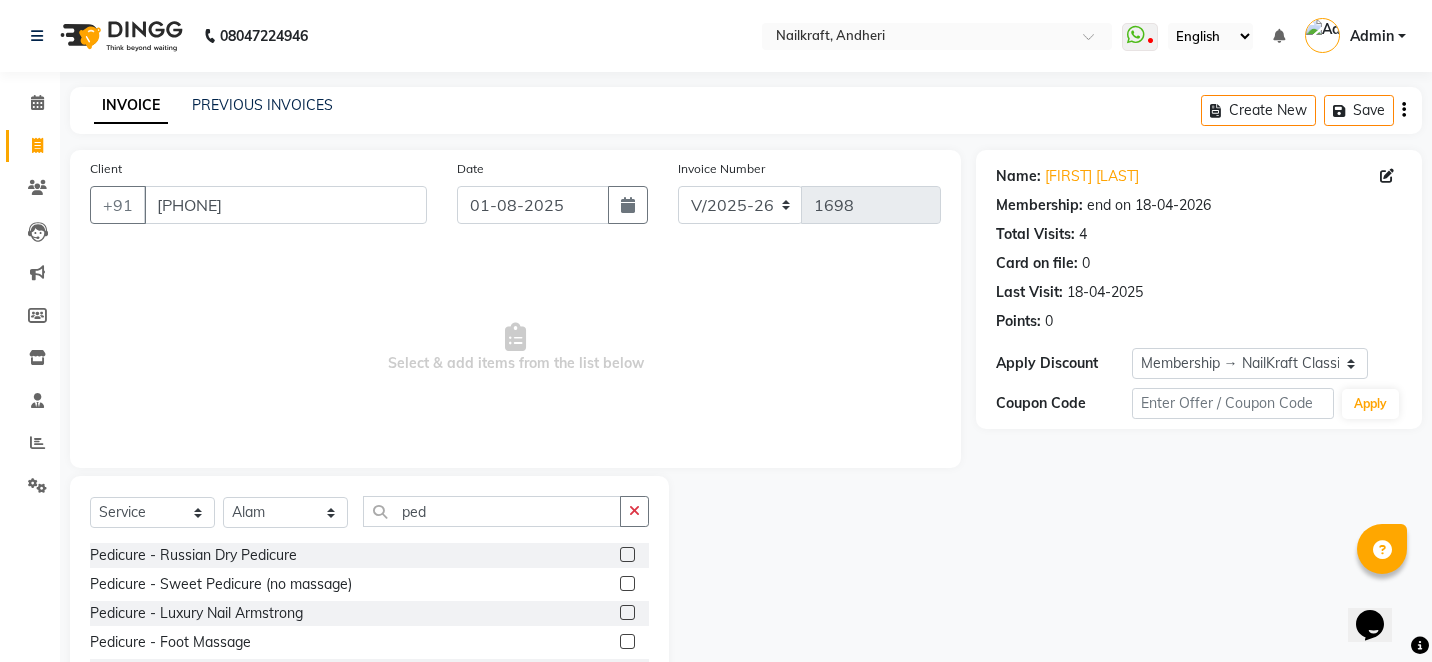 click 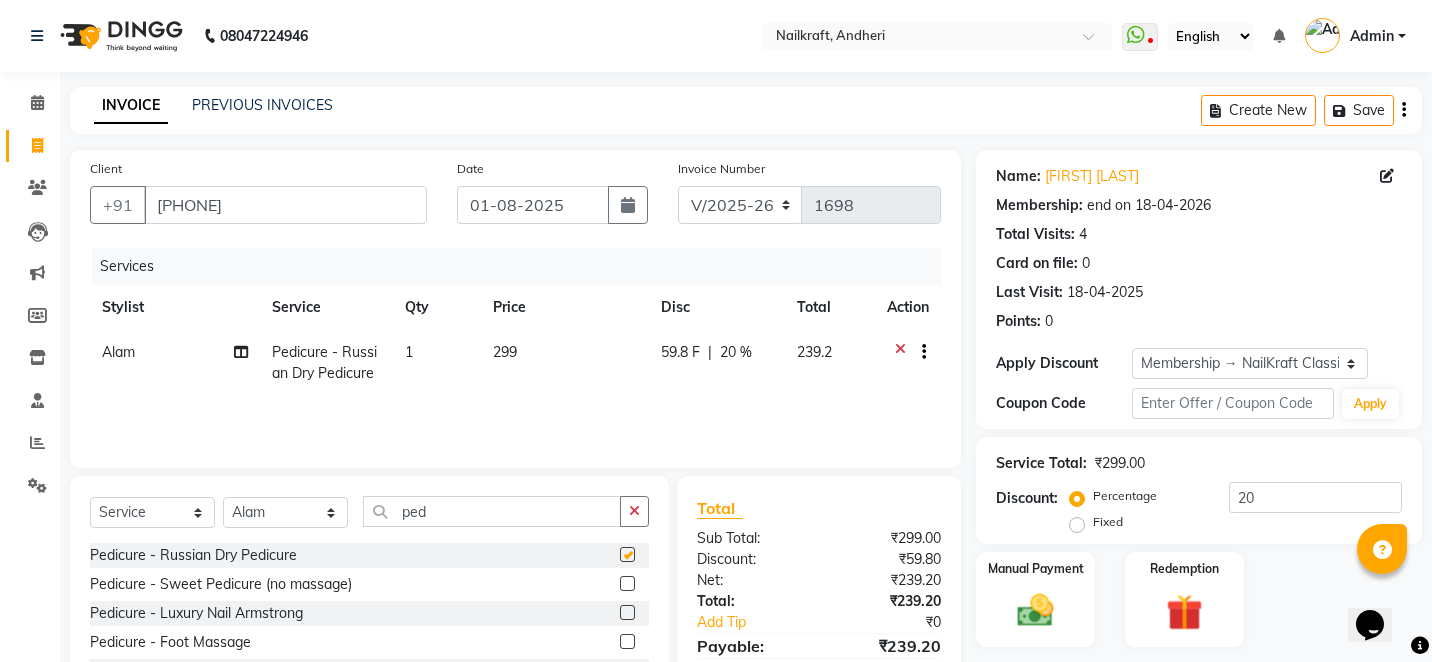checkbox on "false" 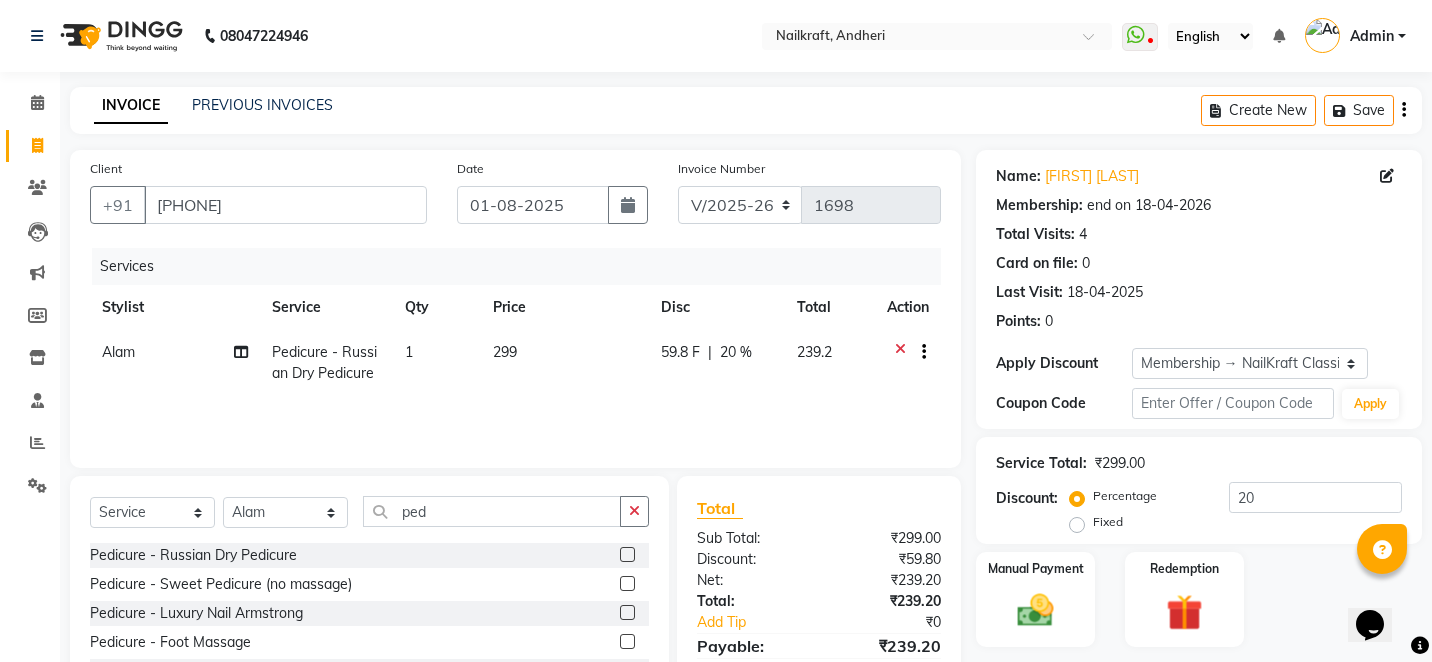 click on "299" 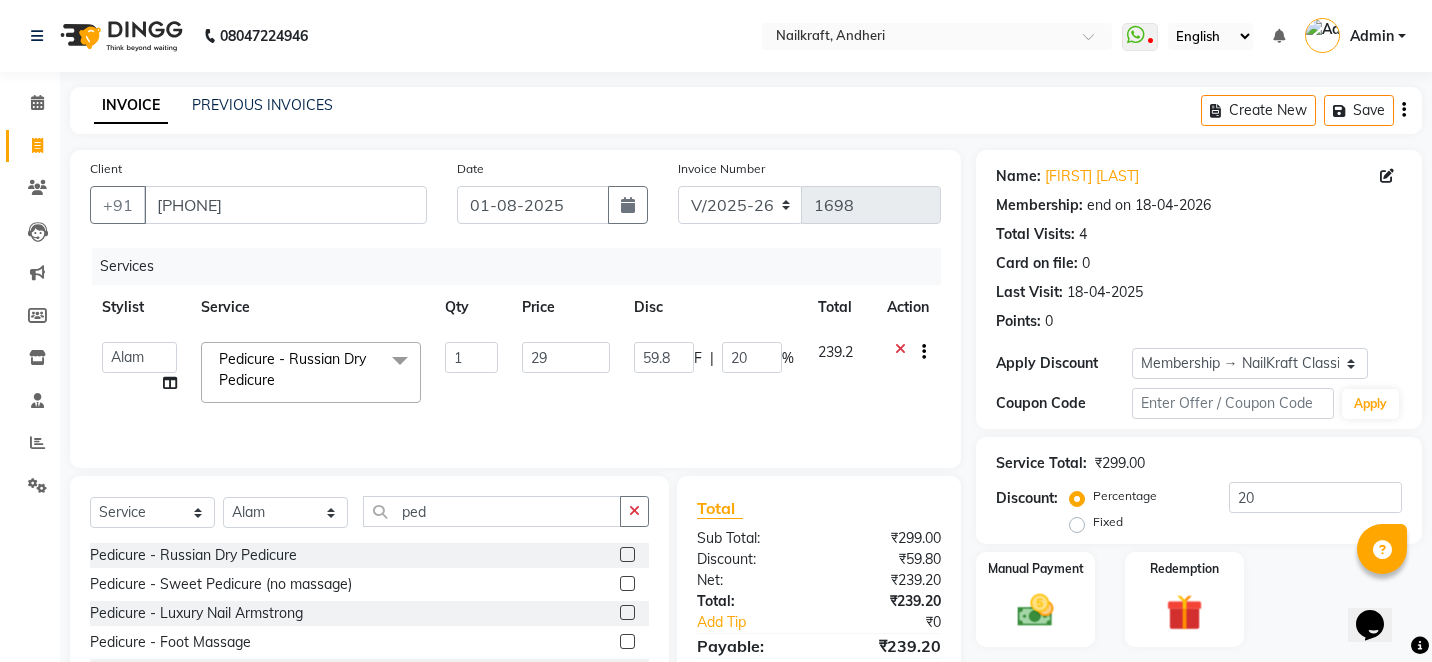 type on "2" 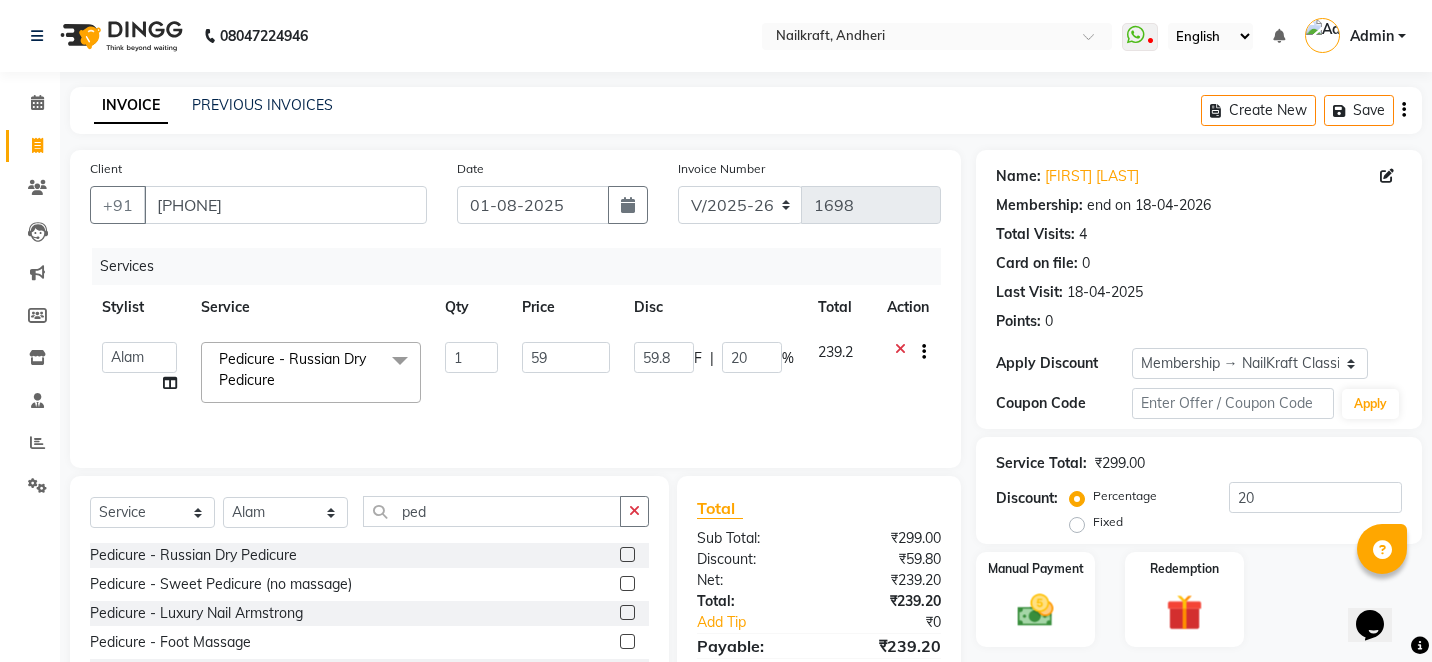 type on "599" 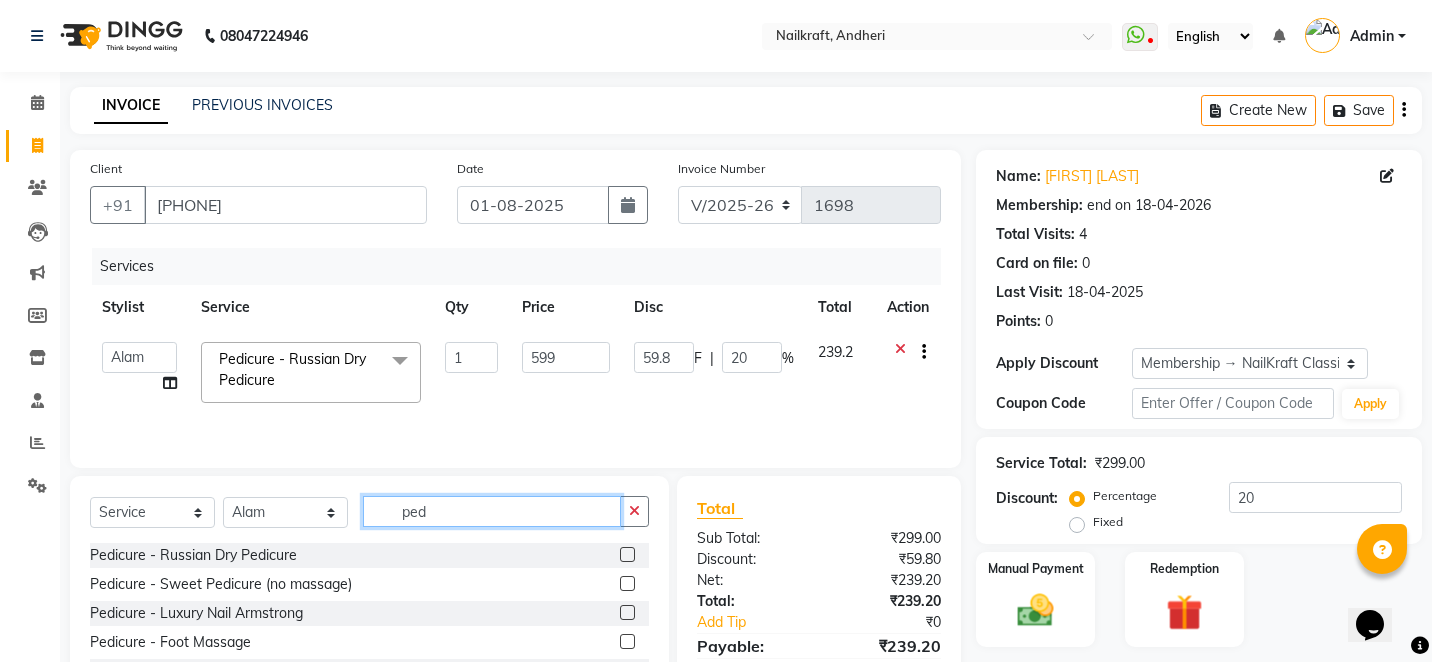 click on "ped" 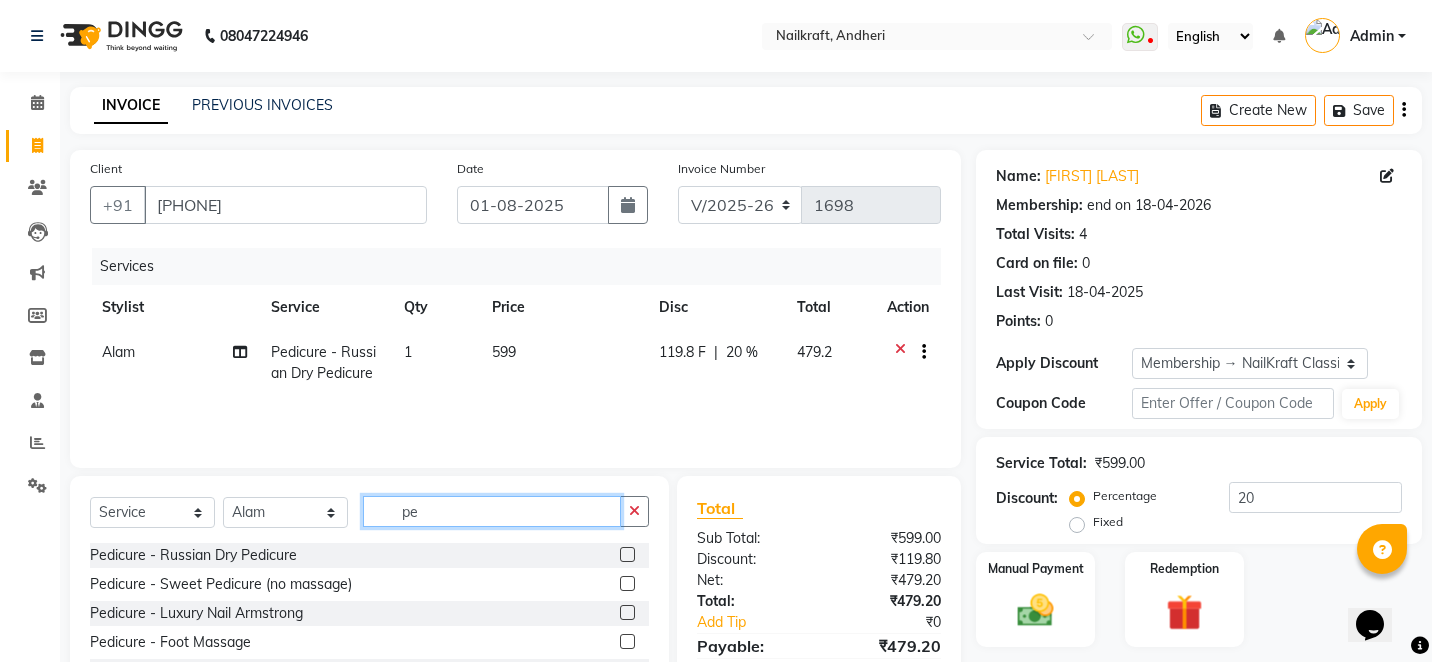 type on "p" 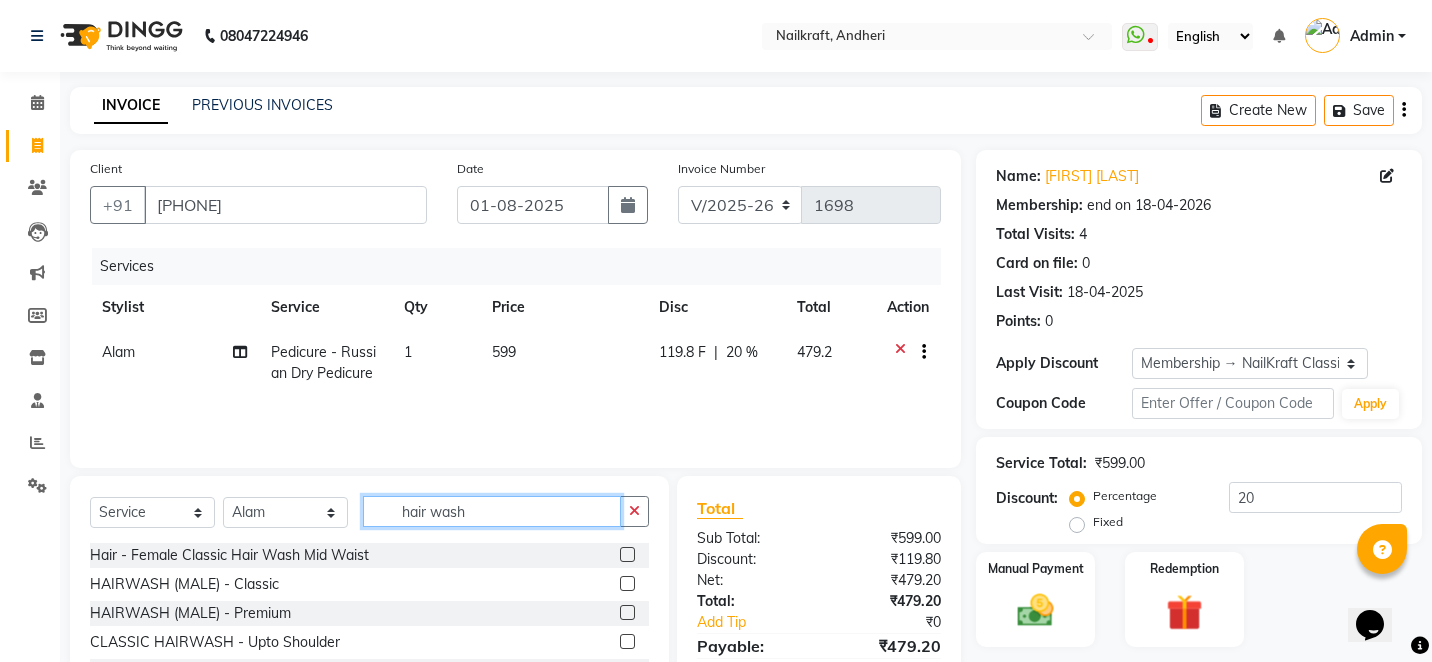 type on "hair wash" 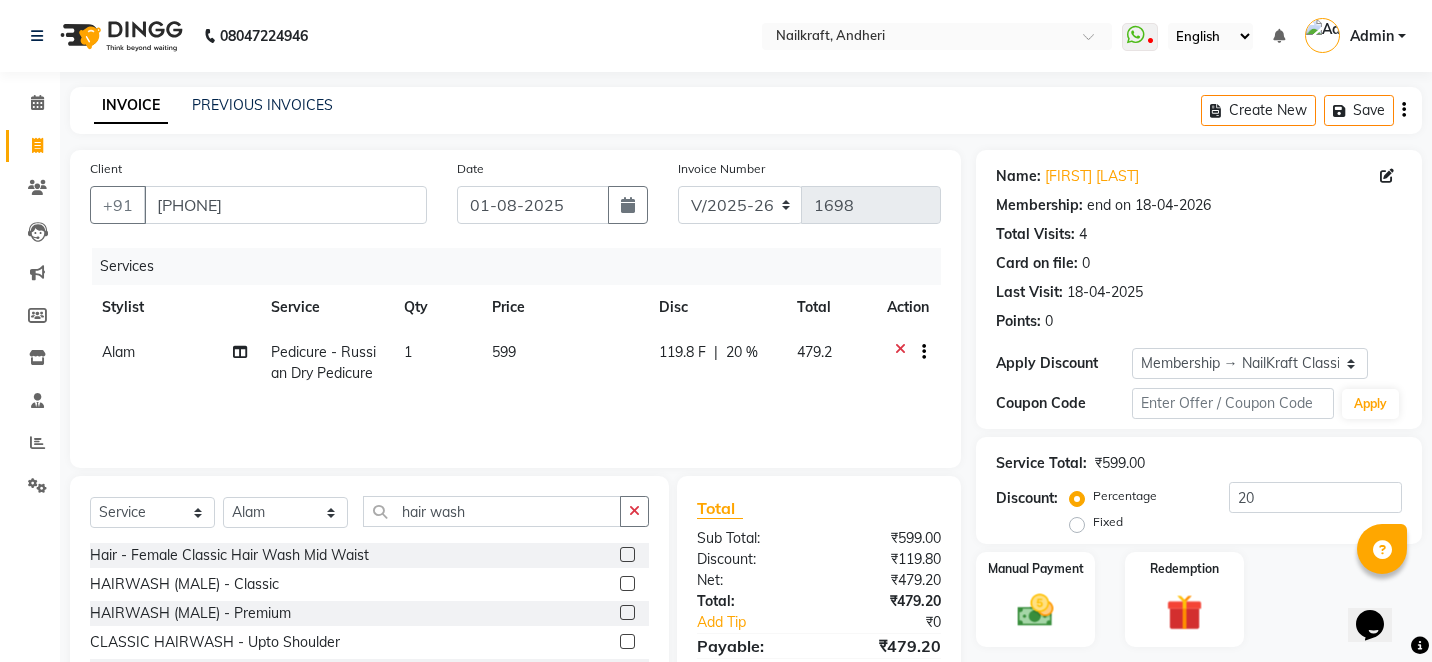 click 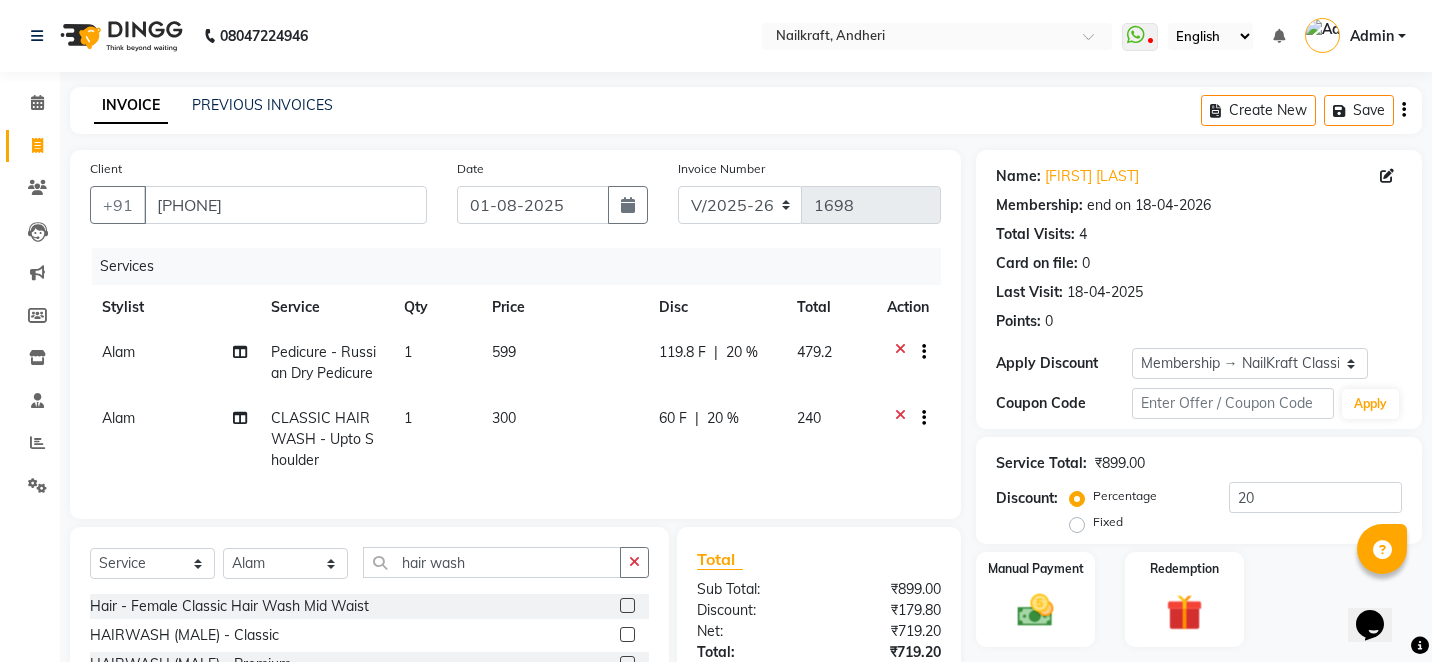 checkbox on "false" 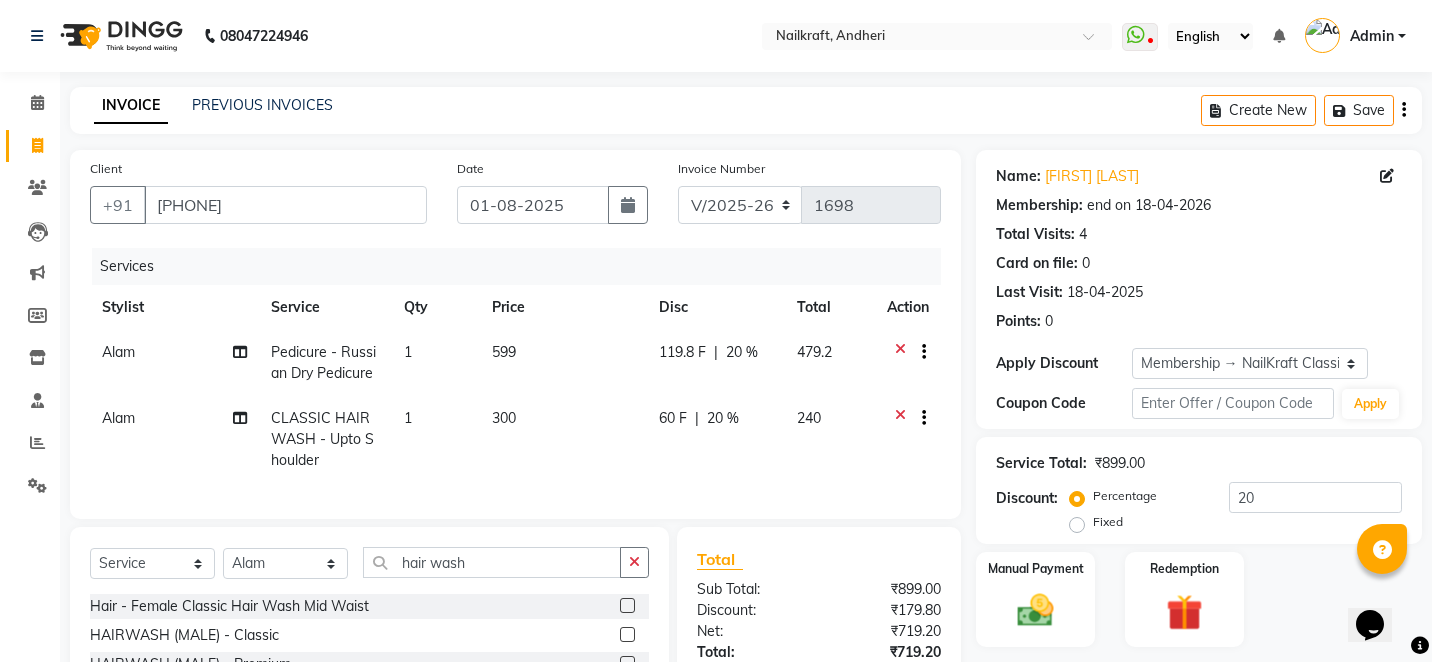 click on "300" 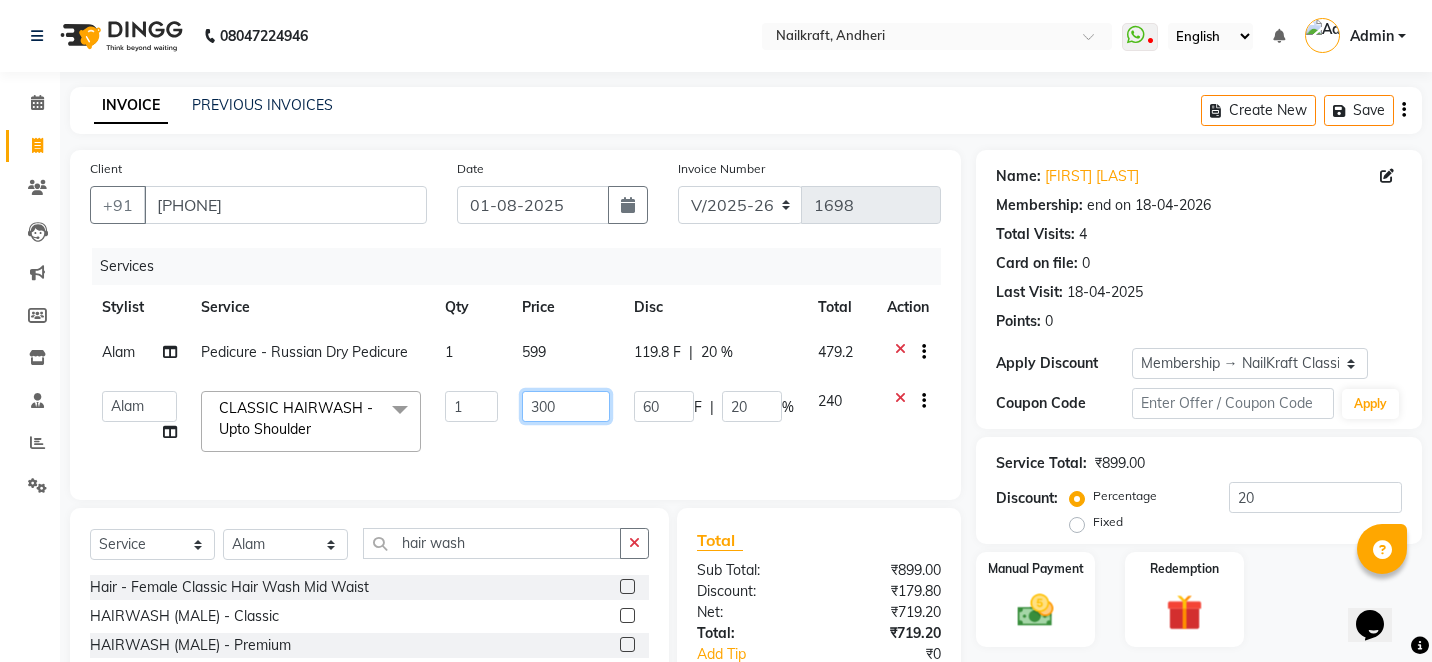 click on "300" 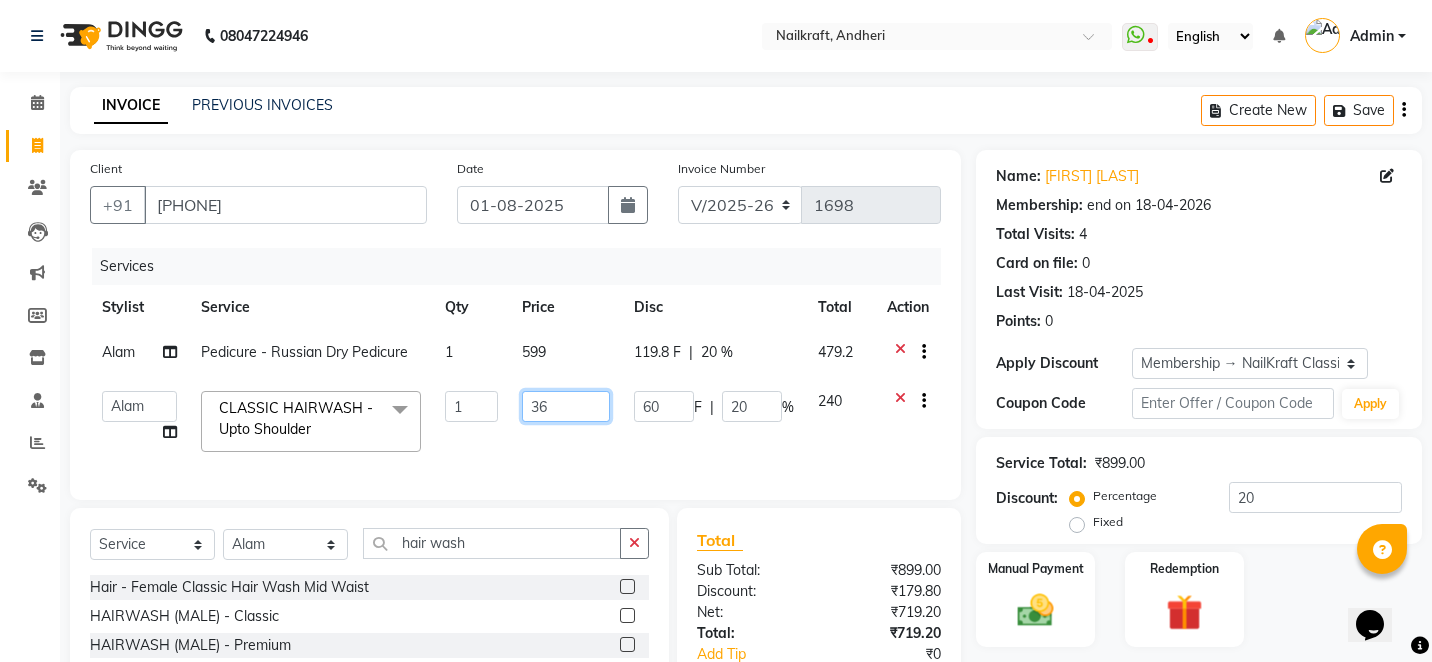 type on "360" 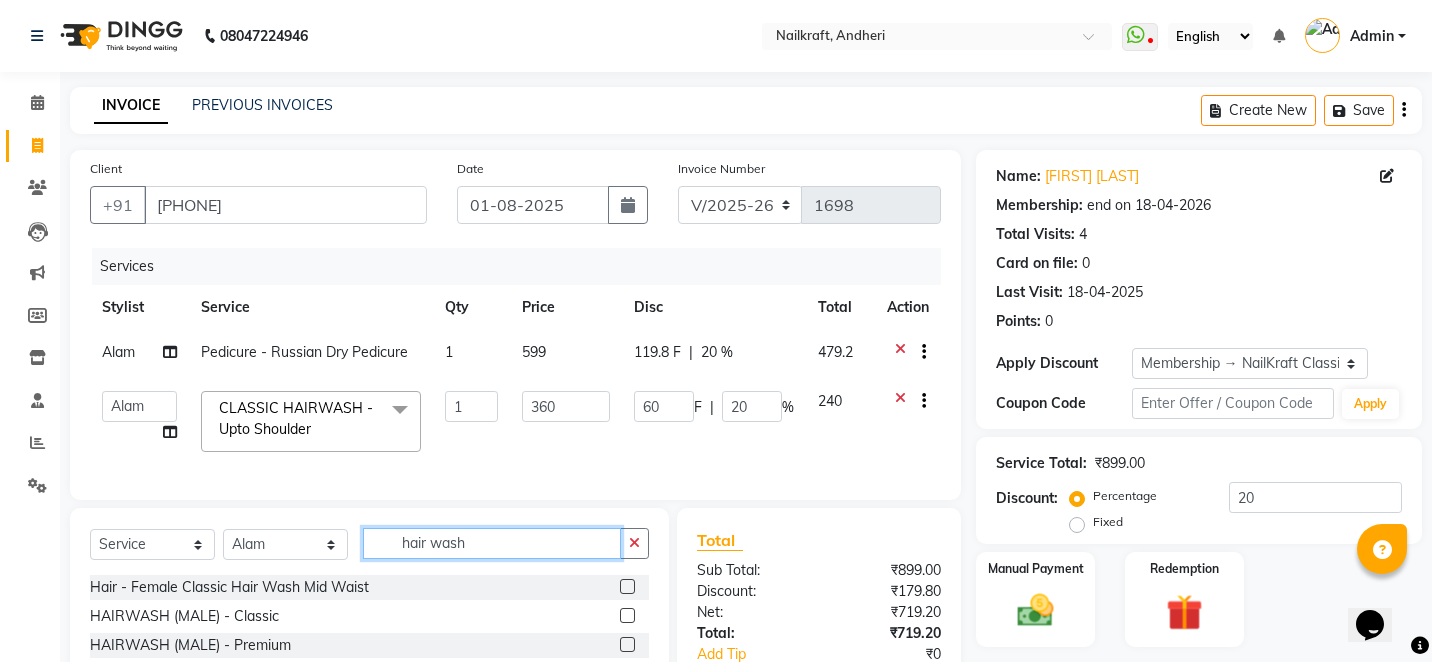 click on "Select  Service  Product  Membership  Package Voucher Prepaid Gift Card  Select Stylist Alam Arshad shaikh Deepali Deepu Chatry NailKraft Nikita NITA  CHAHAL  Sneha Balu Ichake Vaishali Vinod Yadav hair wash Hair - Female Classic Hair Wash Mid Waist  HAIRWASH (MALE) - Classic  HAIRWASH (MALE) - Premium  CLASSIC HAIRWASH - Upto Shoulder  CLASSIC HAIRWASH - Below Shoulder  CLASSIC HAIRWASH - Mid Waist  CLASSIC HAIRWASH - Below Waist  PREMIUM HAIRWASH  - Upto Shoulder  PREMIUM HAIRWASH  - Below Shoulder  PREMIUM HAIRWASH  - Mid Waist  PREMIUM HAIRWASH  - Below Waist  PRE- HAIRWASH  - PRE-WASH BEFORE COLOUR SERVICE (WITHOUT CONDITIONING)" 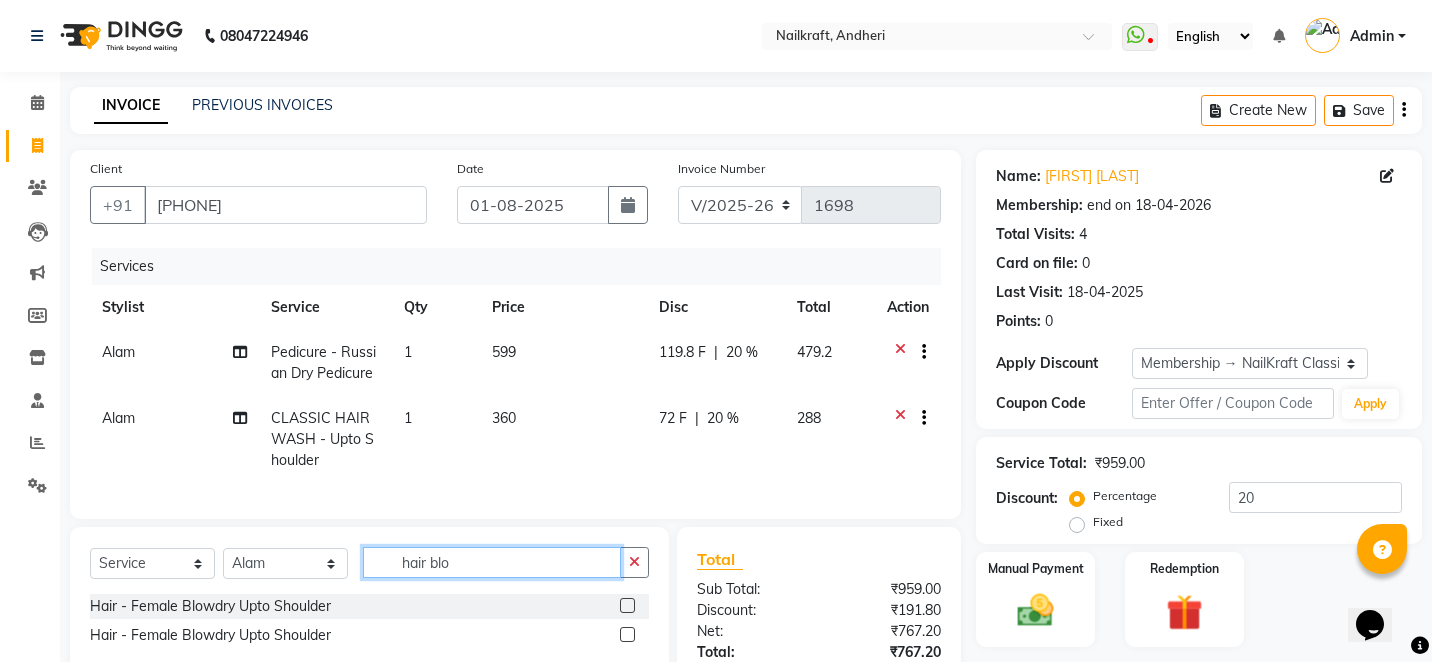 type on "hair blo" 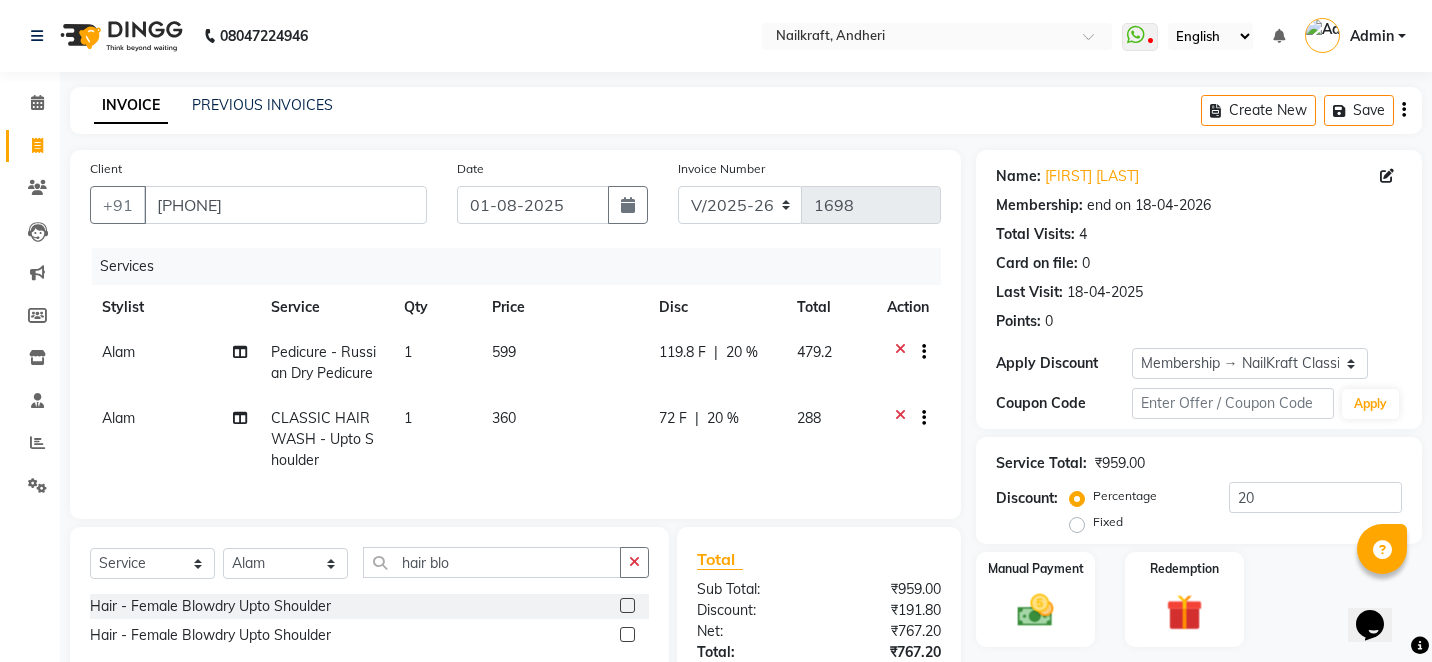 click 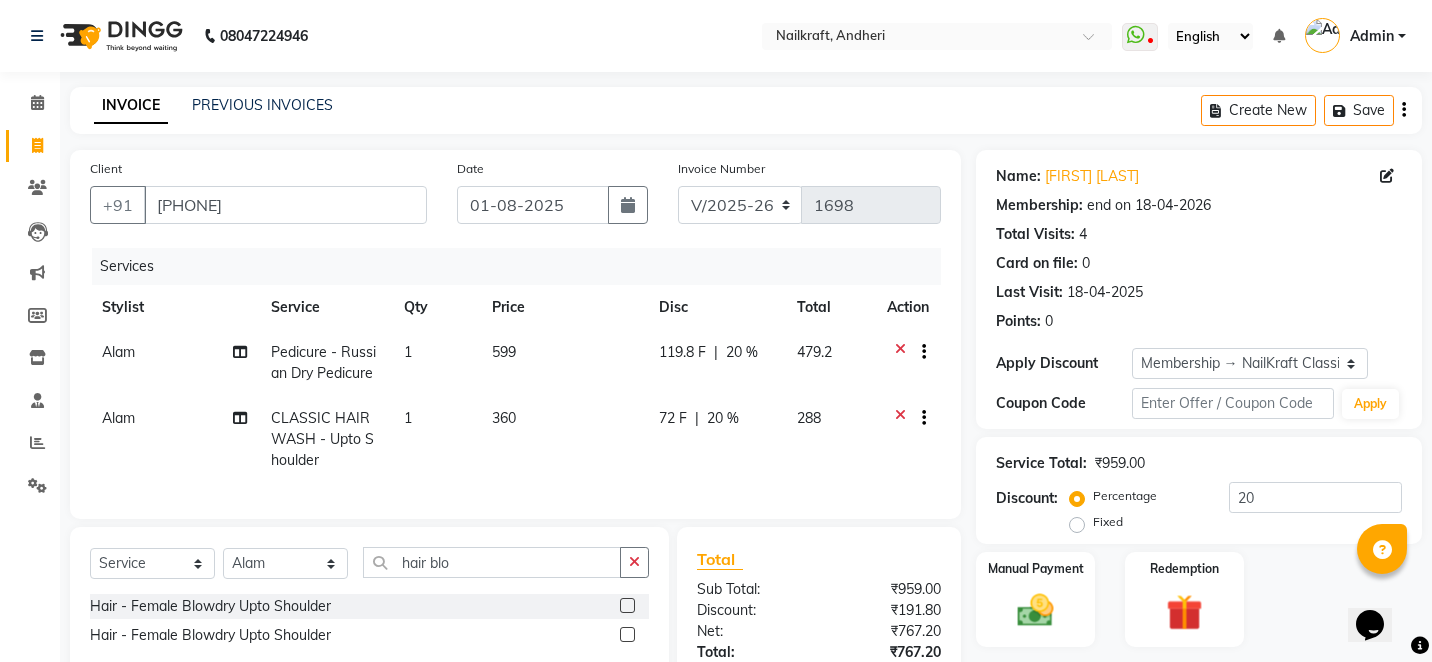 click 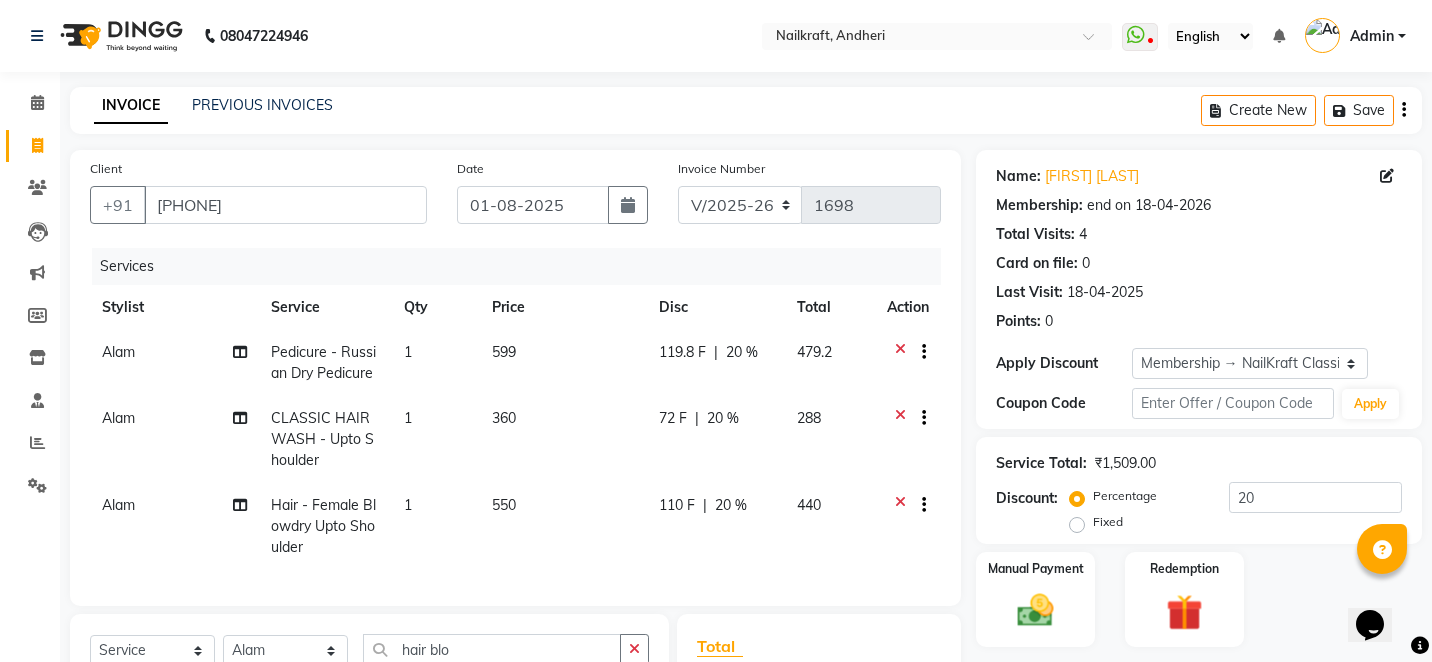checkbox on "false" 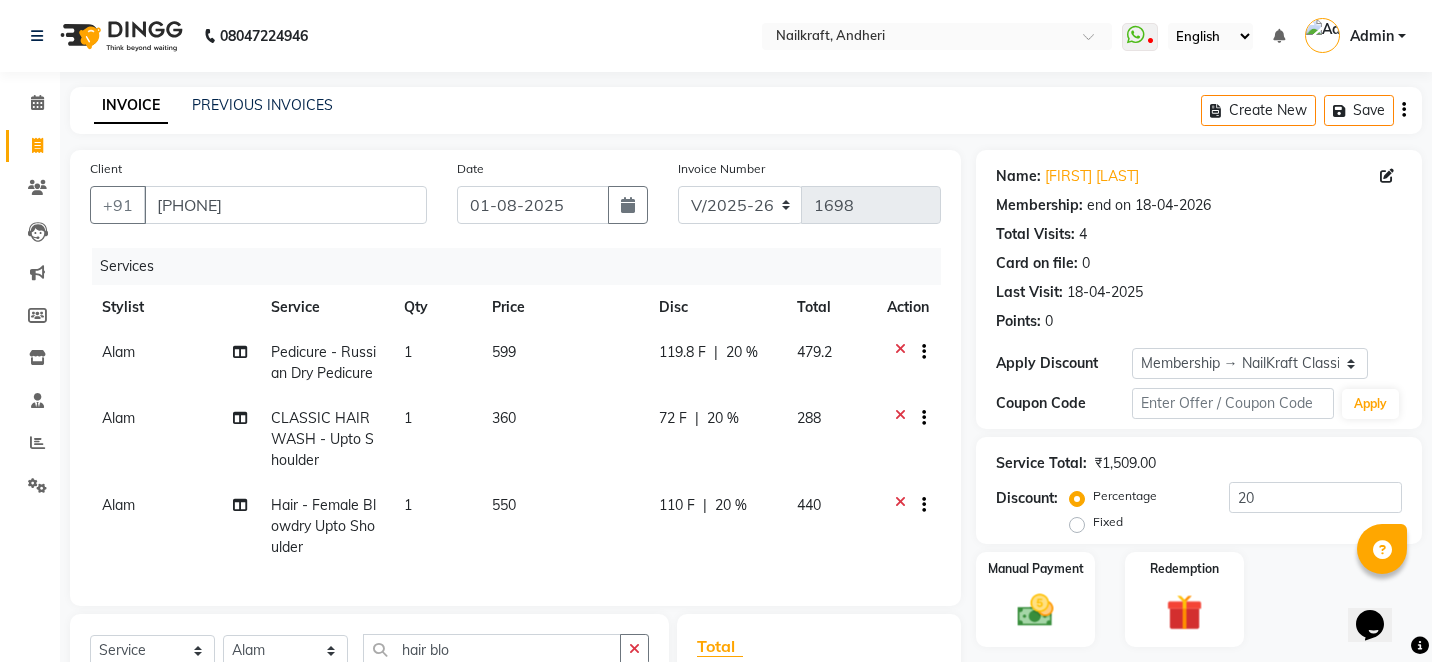 click on "550" 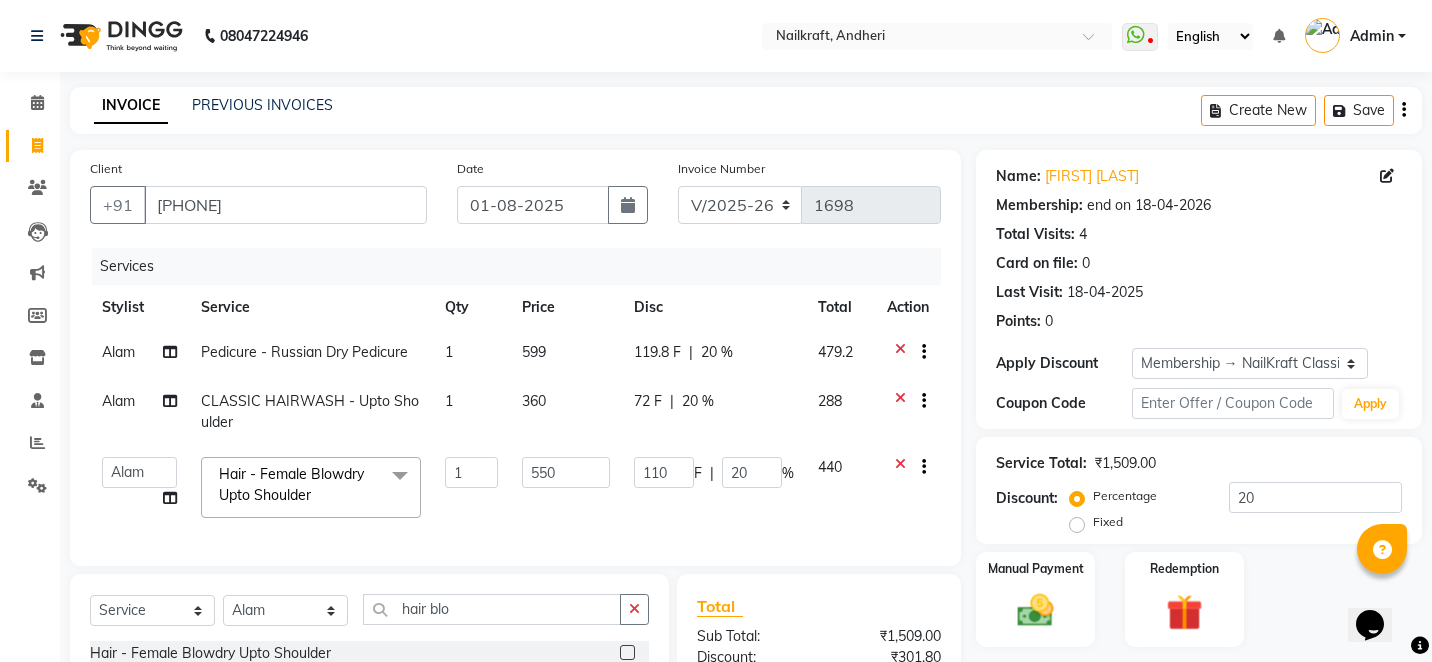click on "550" 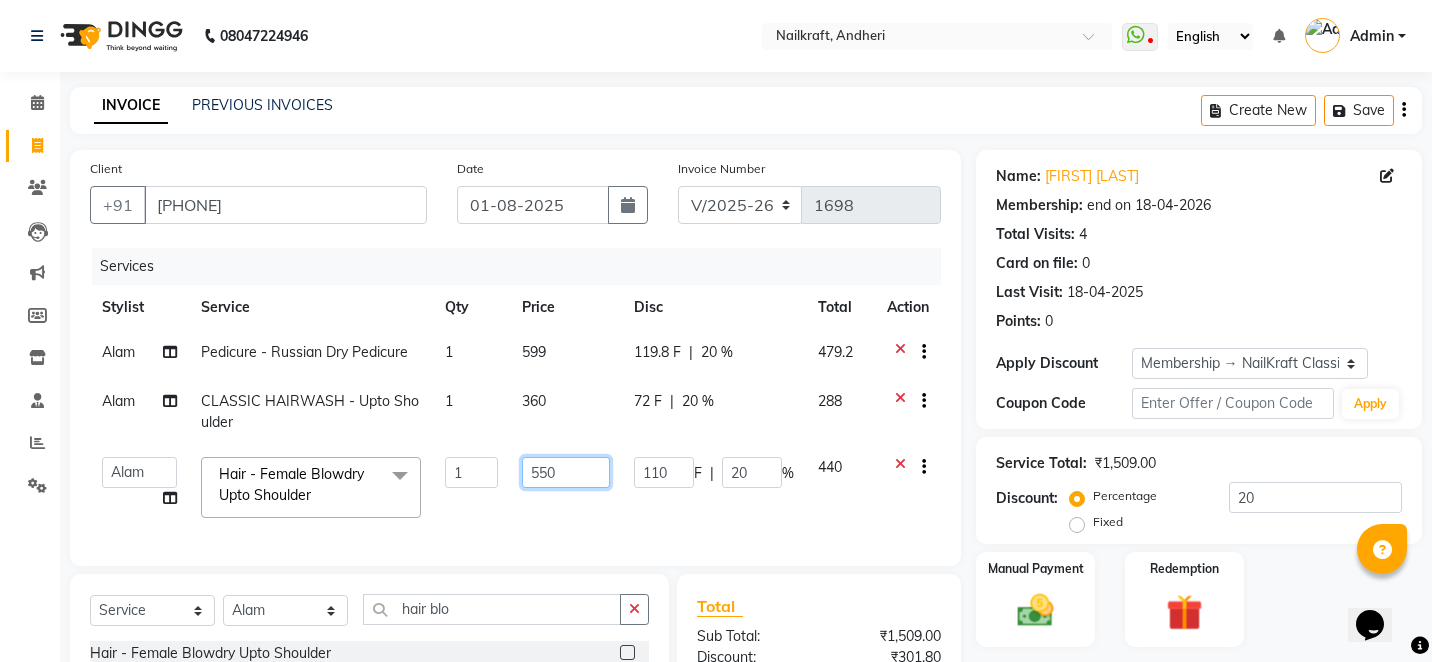 click on "550" 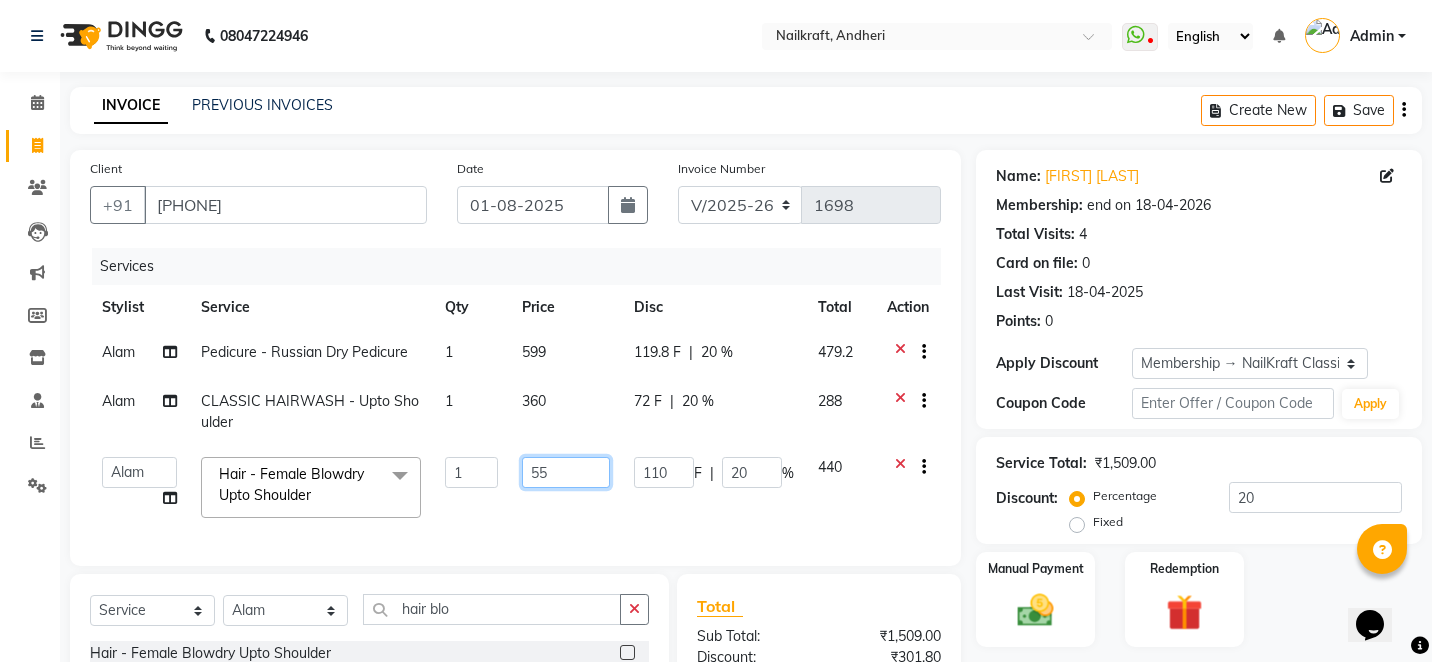 type on "5" 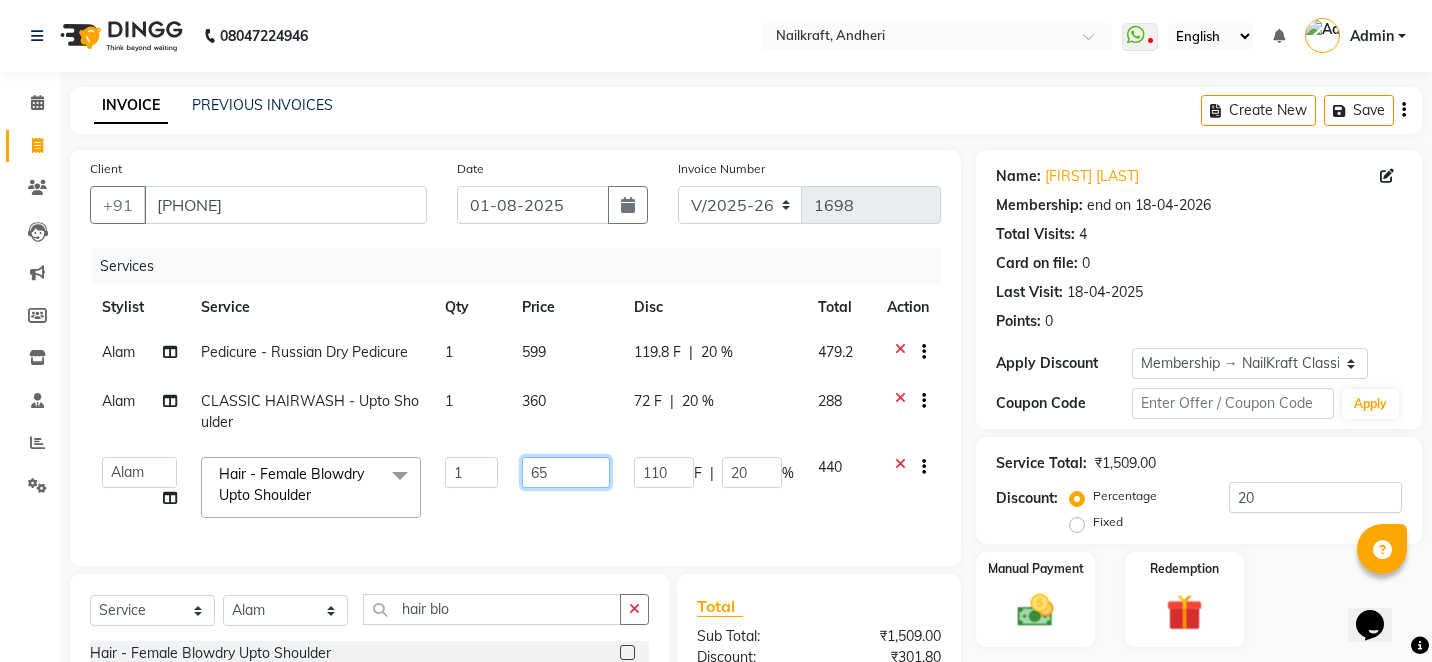 type on "650" 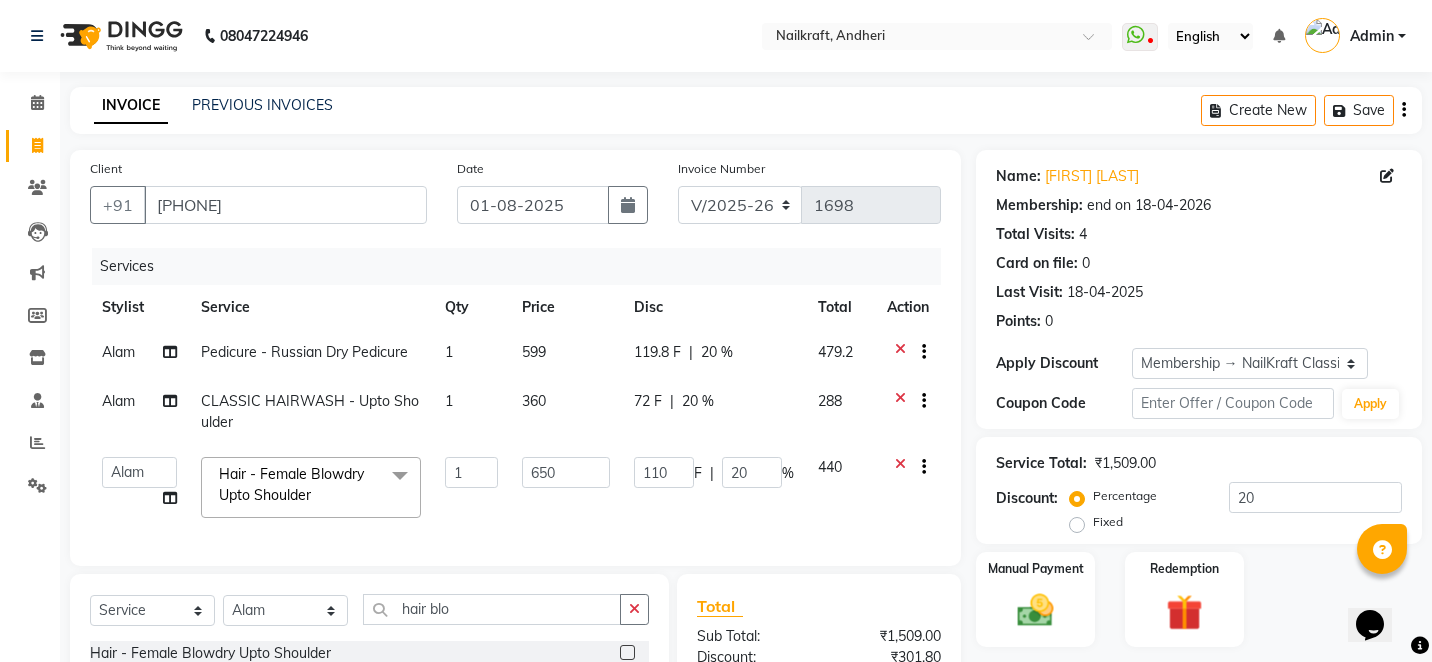 click on "Manual Payment Redemption" 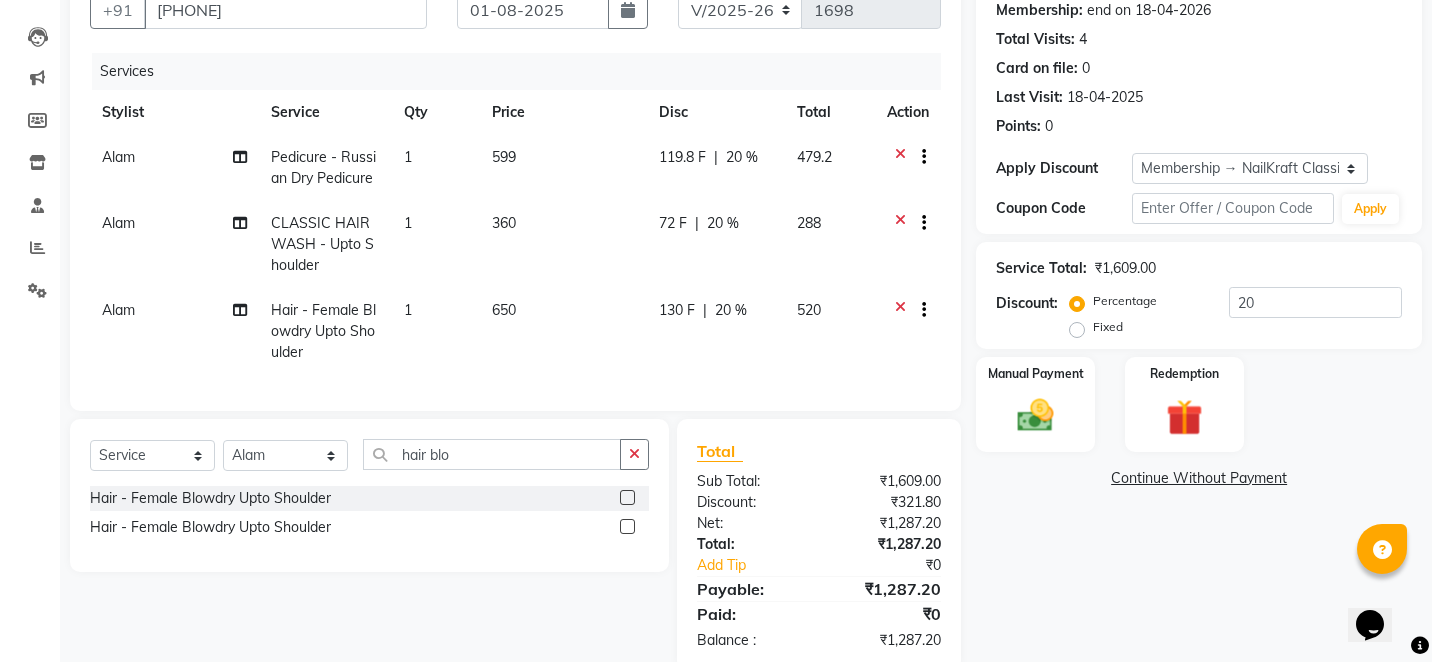 scroll, scrollTop: 200, scrollLeft: 0, axis: vertical 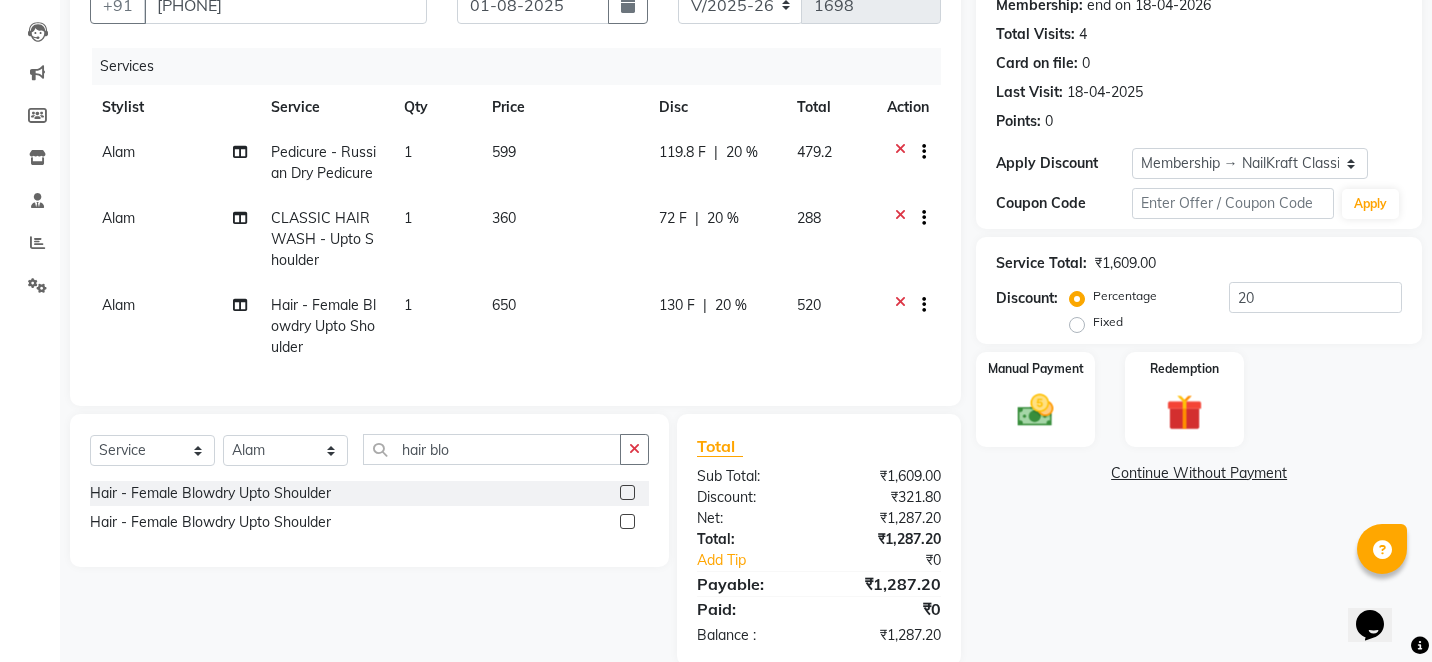 click on "650" 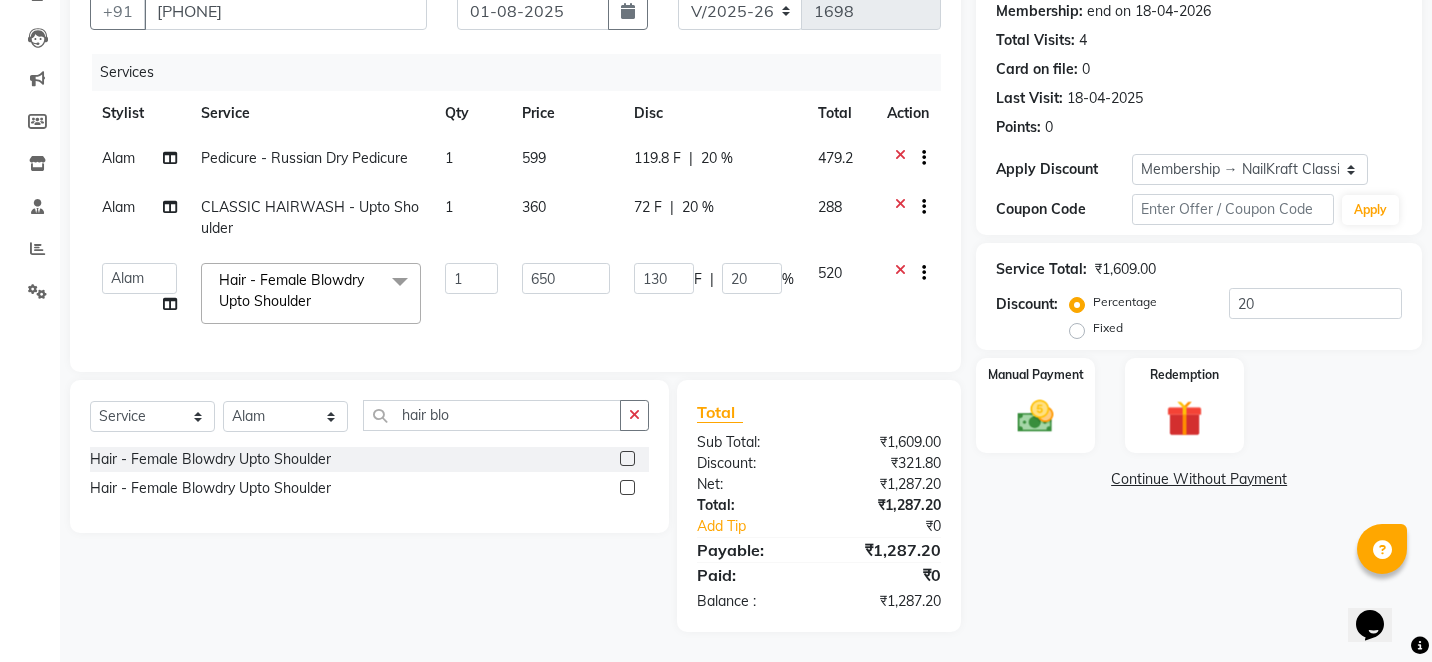 click on "650" 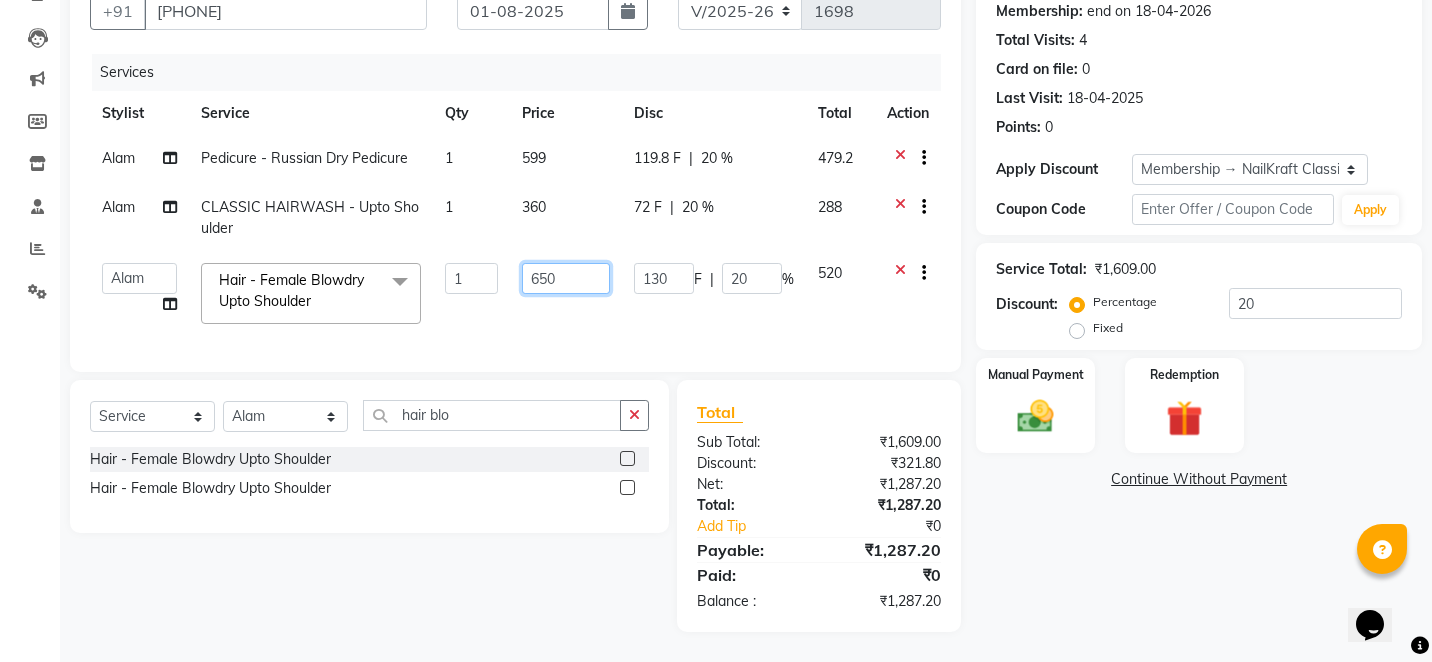 click on "650" 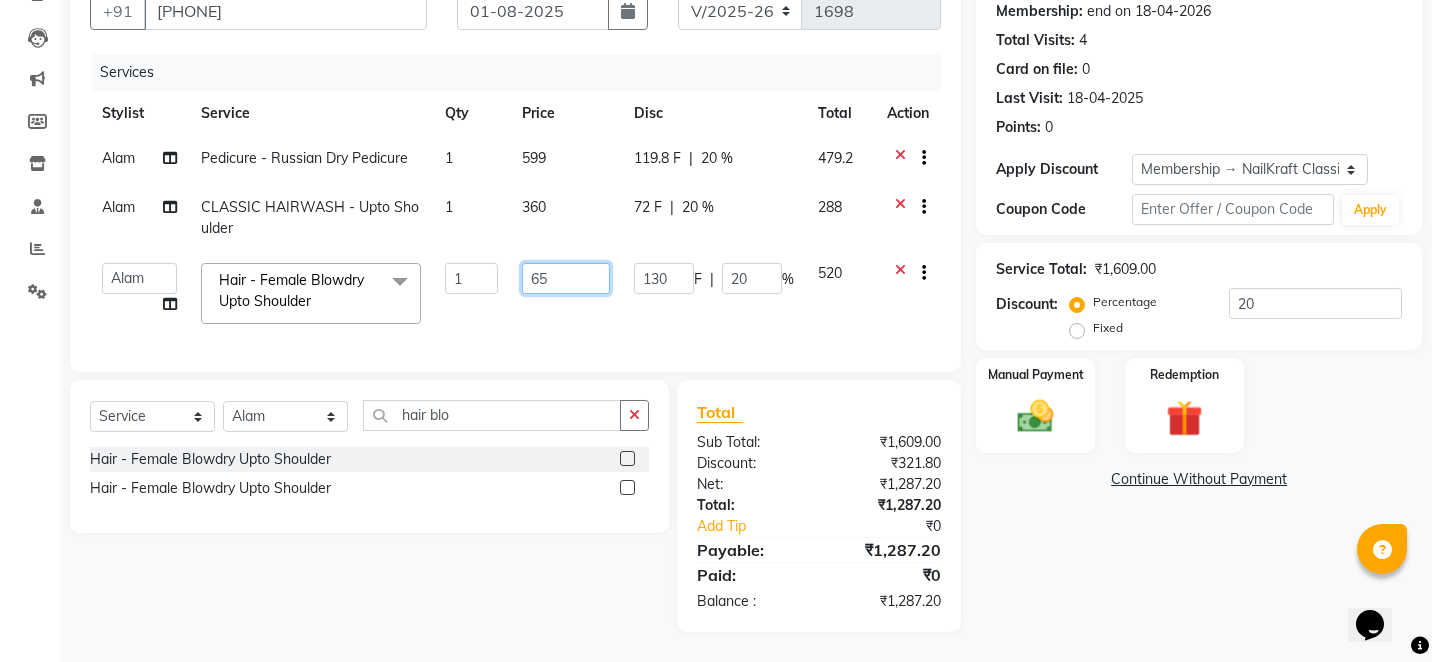 type on "6" 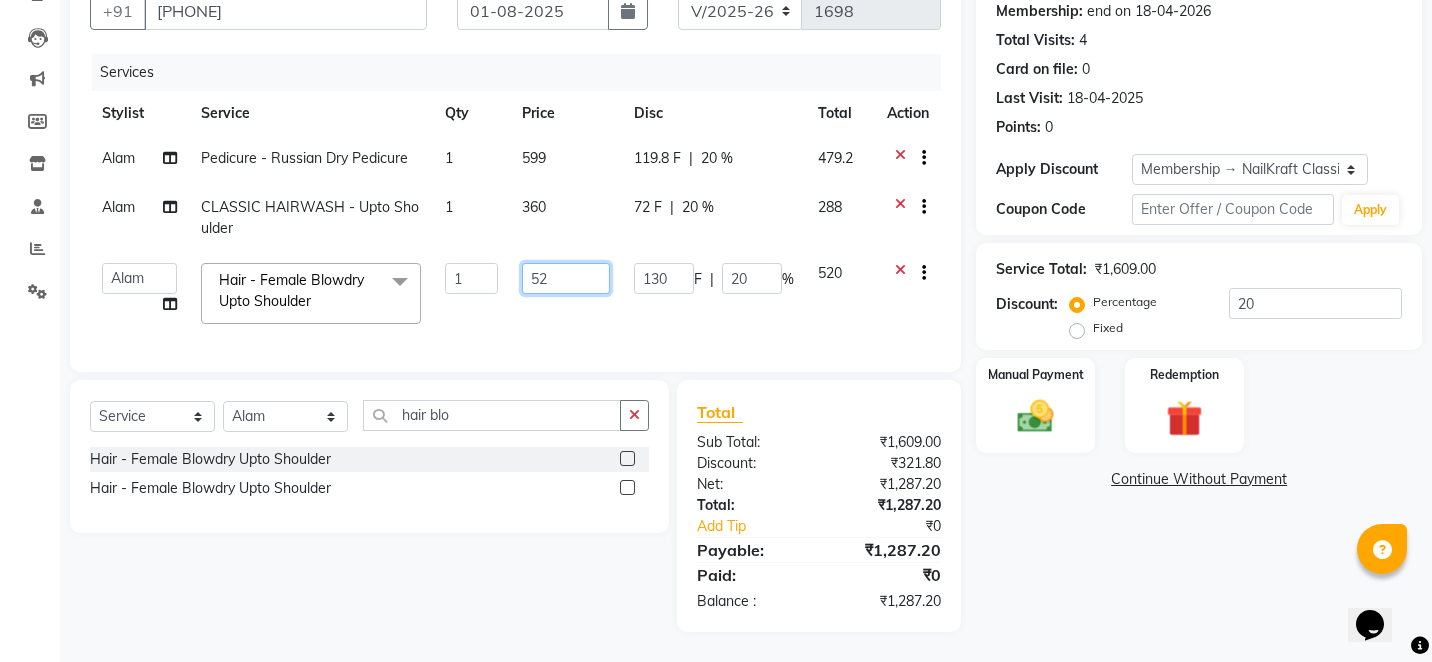 type on "520" 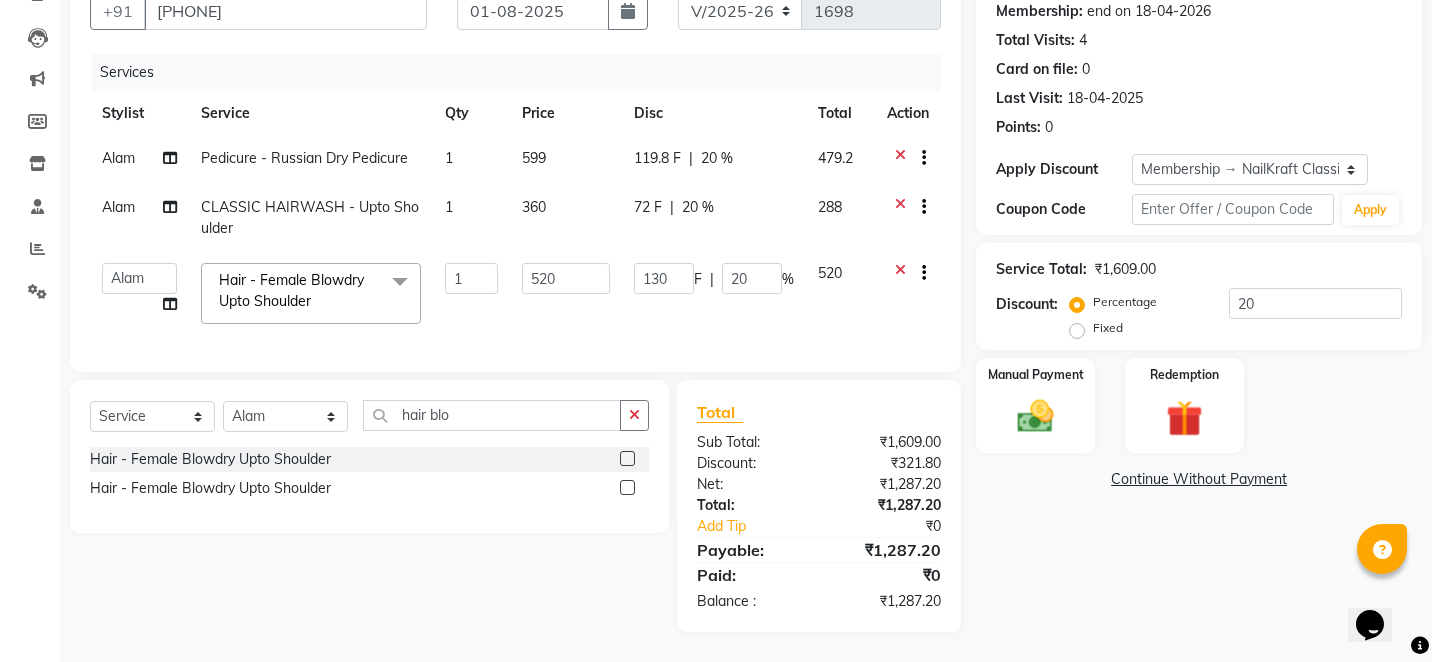 click on "Name: Prajakta Mhaskar Membership: end on 18-04-2026 Total Visits:  4 Card on file:  0 Last Visit:   18-04-2025 Points:   0  Apply Discount Select Membership → NailKraft ClassicMembership Coupon Code Apply Service Total:  ₹1,609.00  Discount:  Percentage   Fixed  20 Manual Payment Redemption  Continue Without Payment" 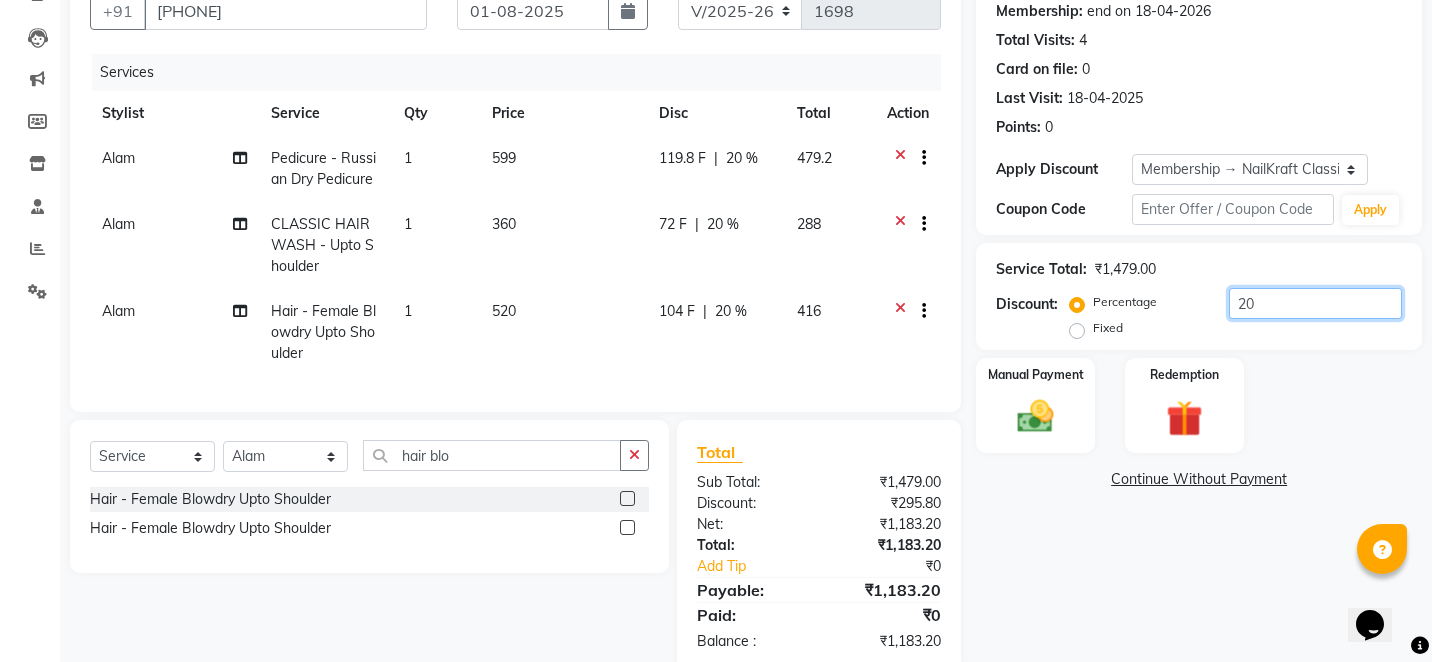 click on "20" 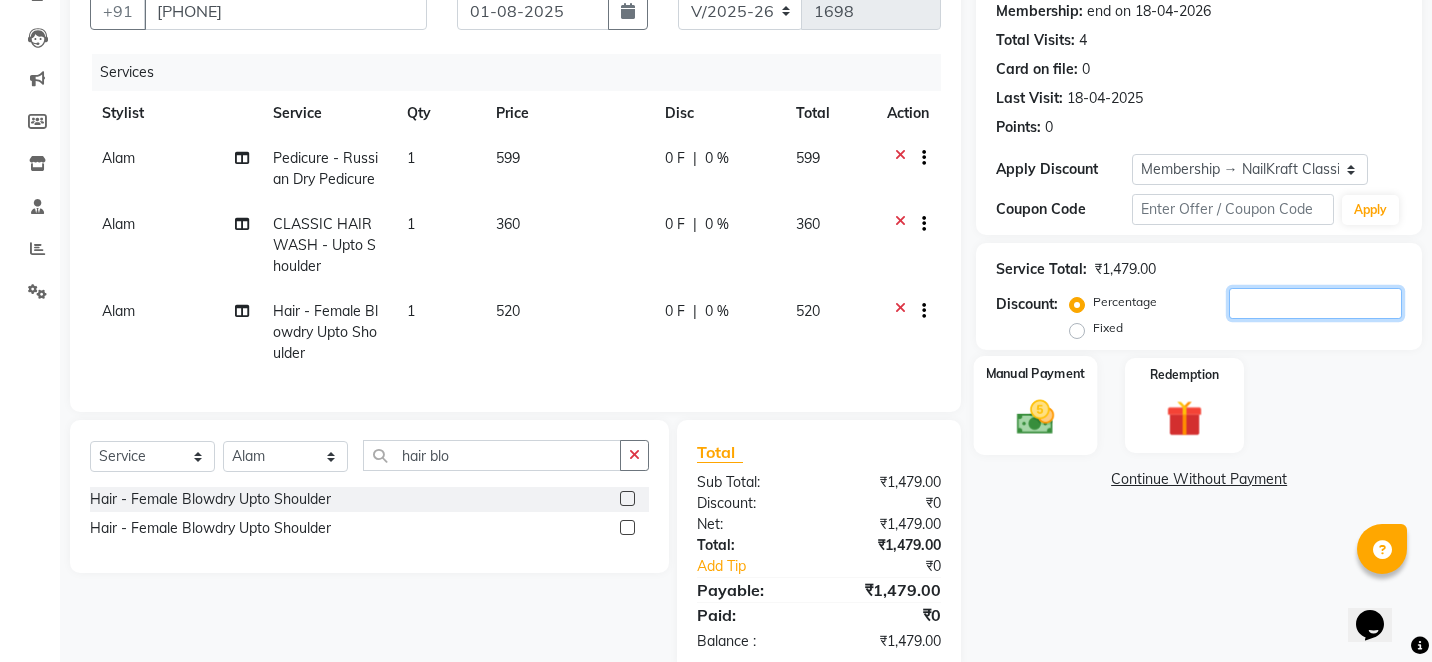 type 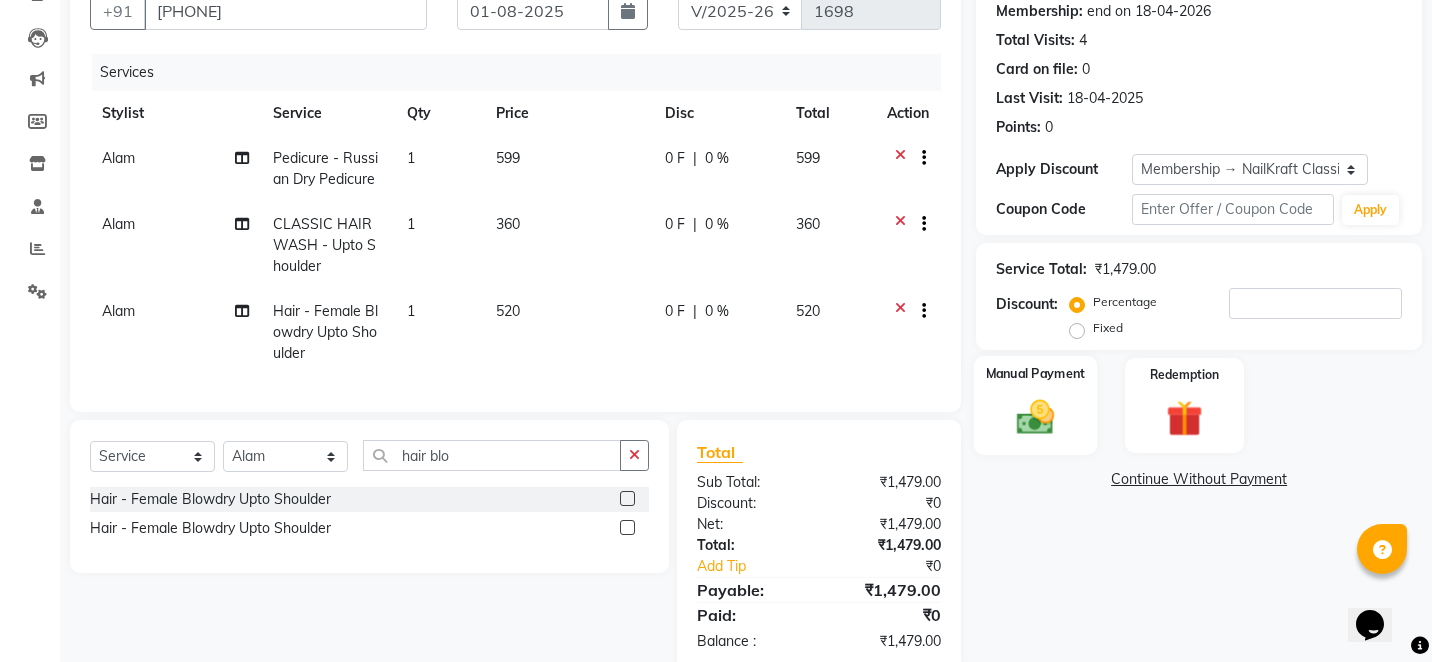 click 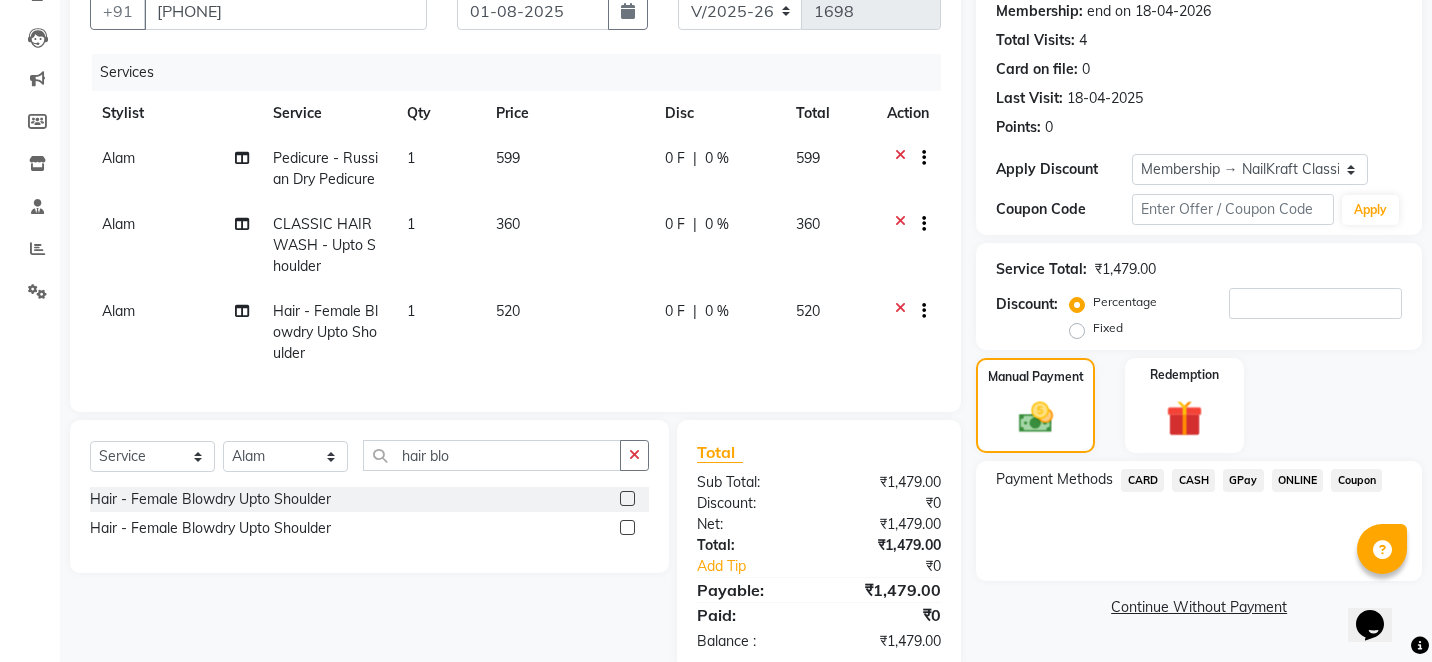 click on "GPay" 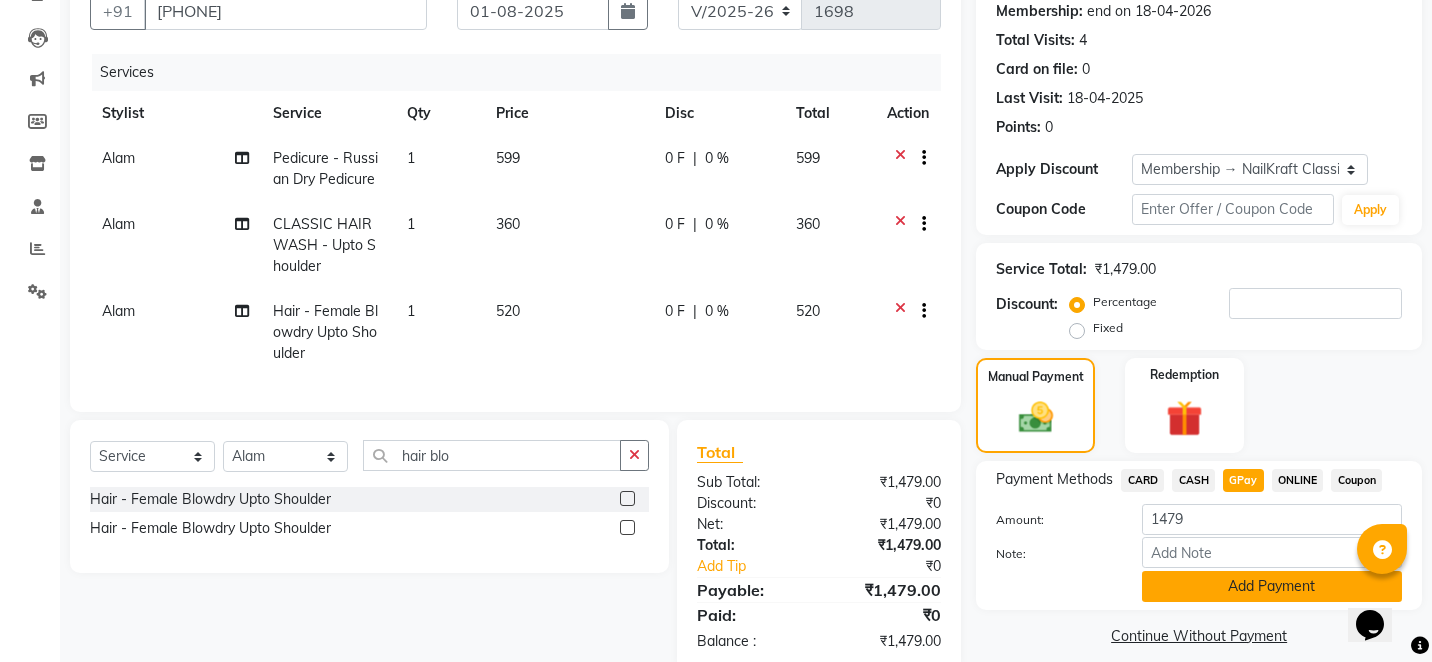 click on "Add Payment" 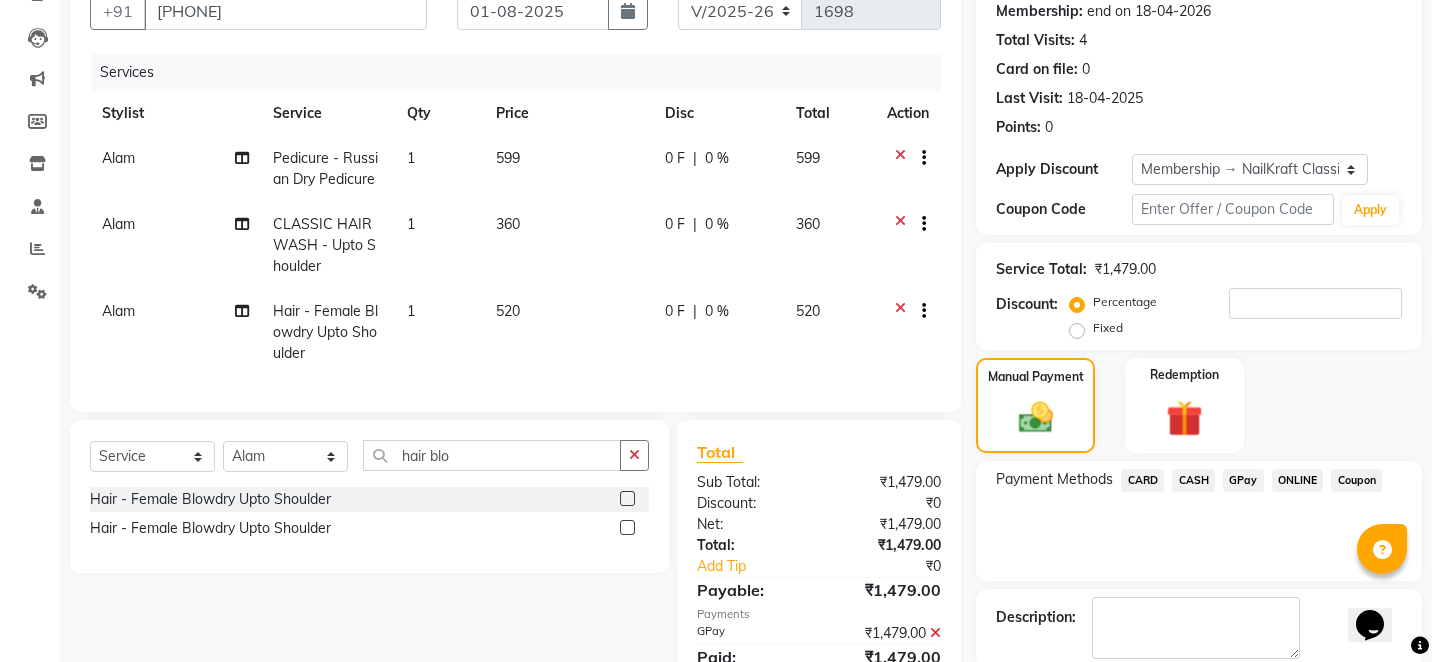 click on "Payment Methods  CARD   CASH   GPay   ONLINE   Coupon" 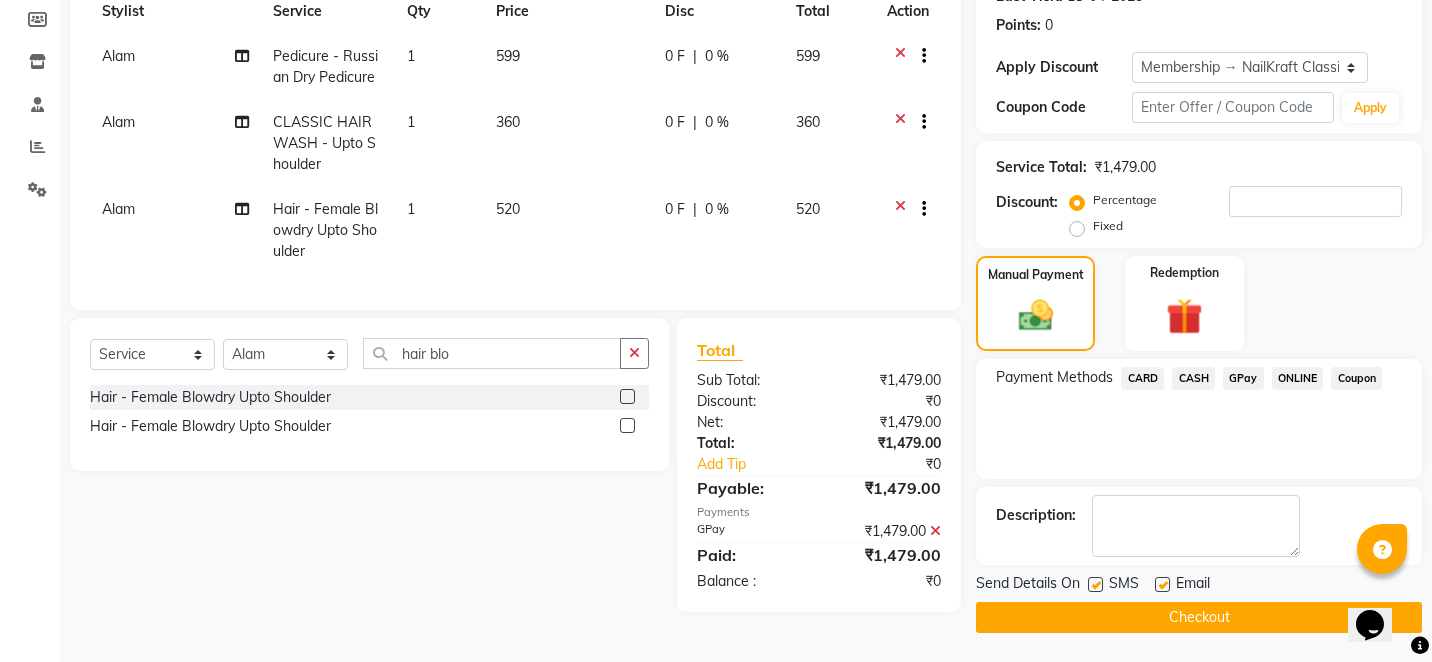 scroll, scrollTop: 297, scrollLeft: 0, axis: vertical 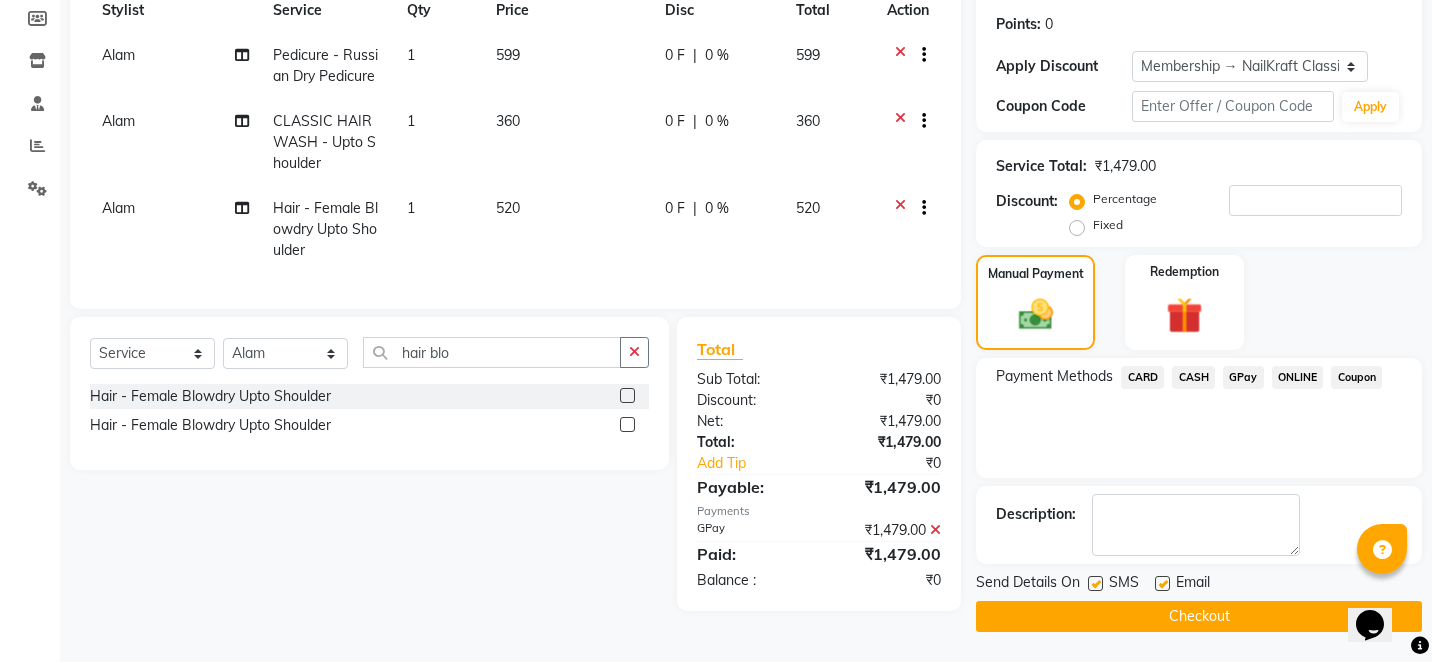 click on "Checkout" 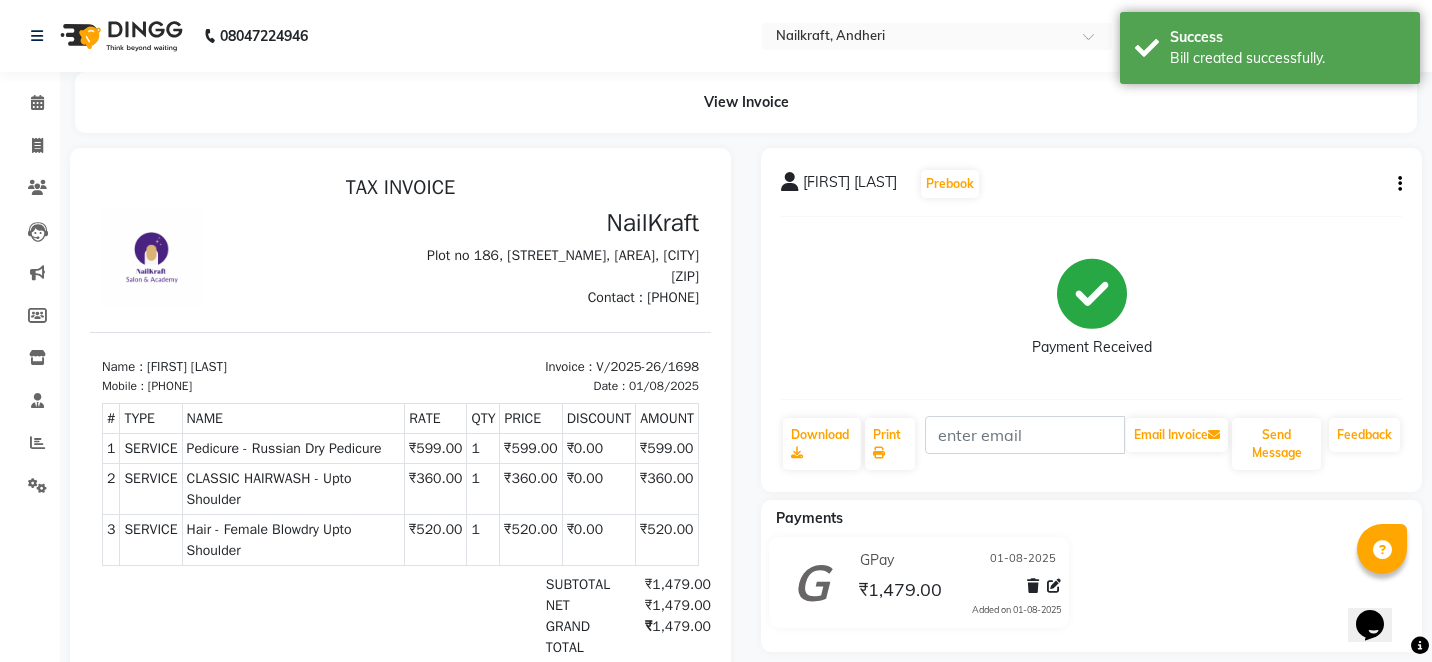 scroll, scrollTop: 0, scrollLeft: 0, axis: both 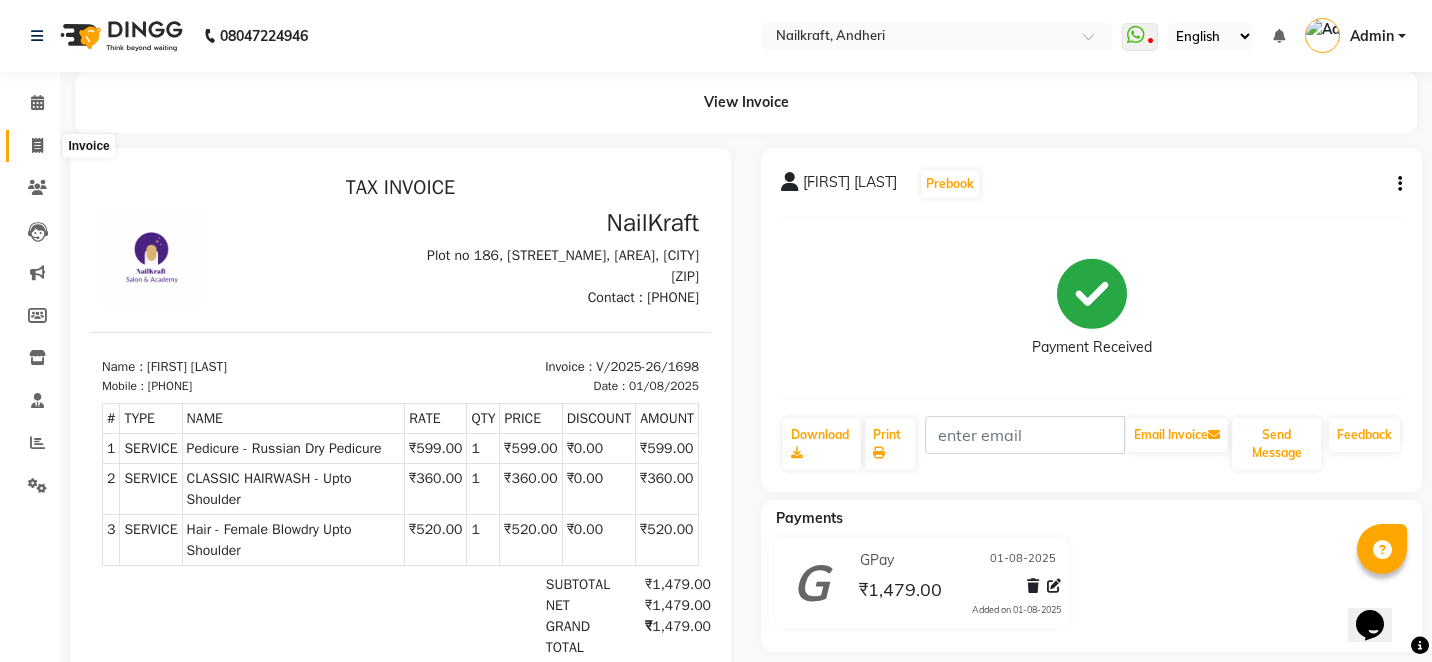 click 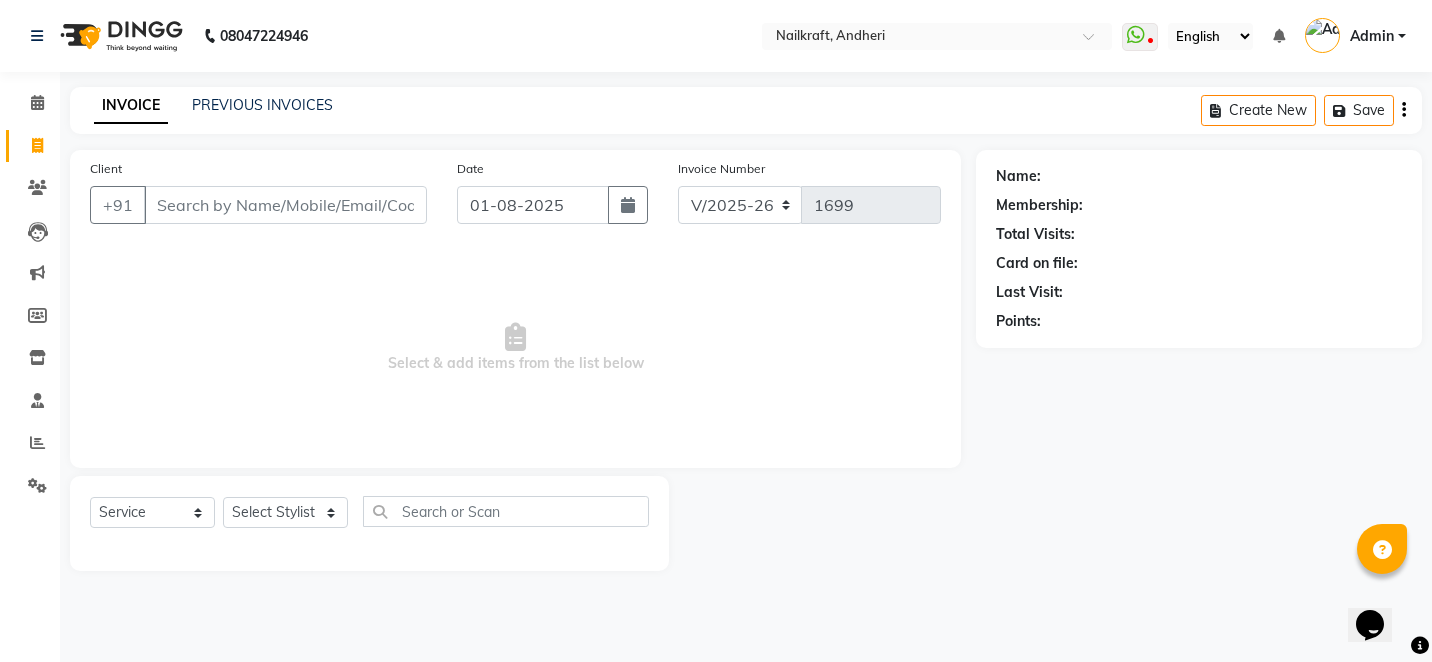 click on "Client" at bounding box center [285, 205] 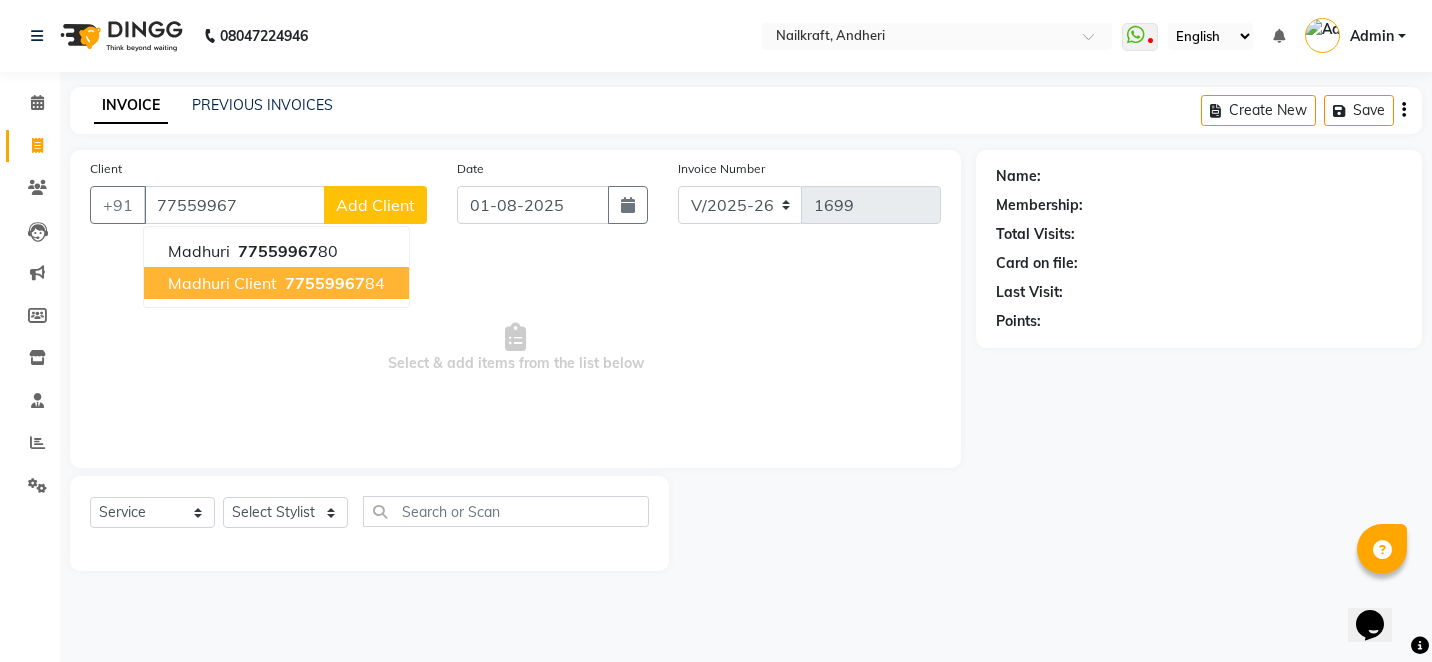 click on "Madhuri Client" at bounding box center (222, 283) 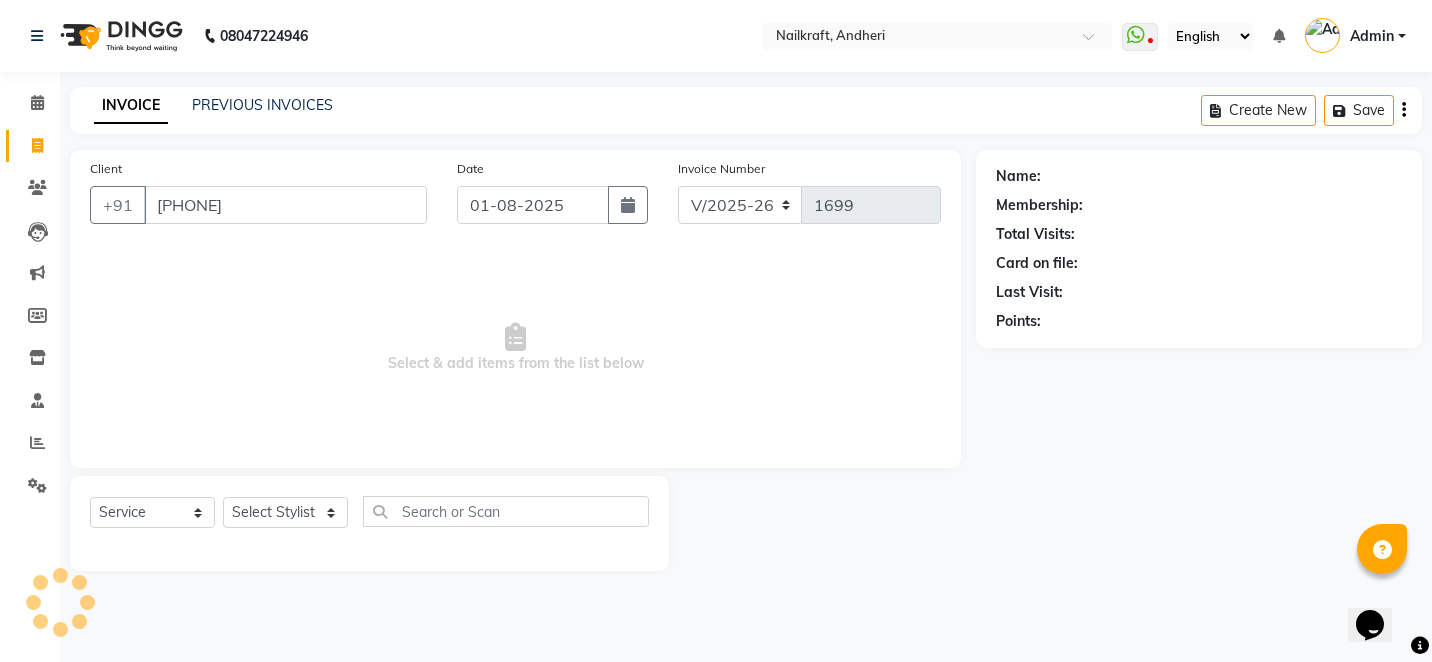 type on "7755996784" 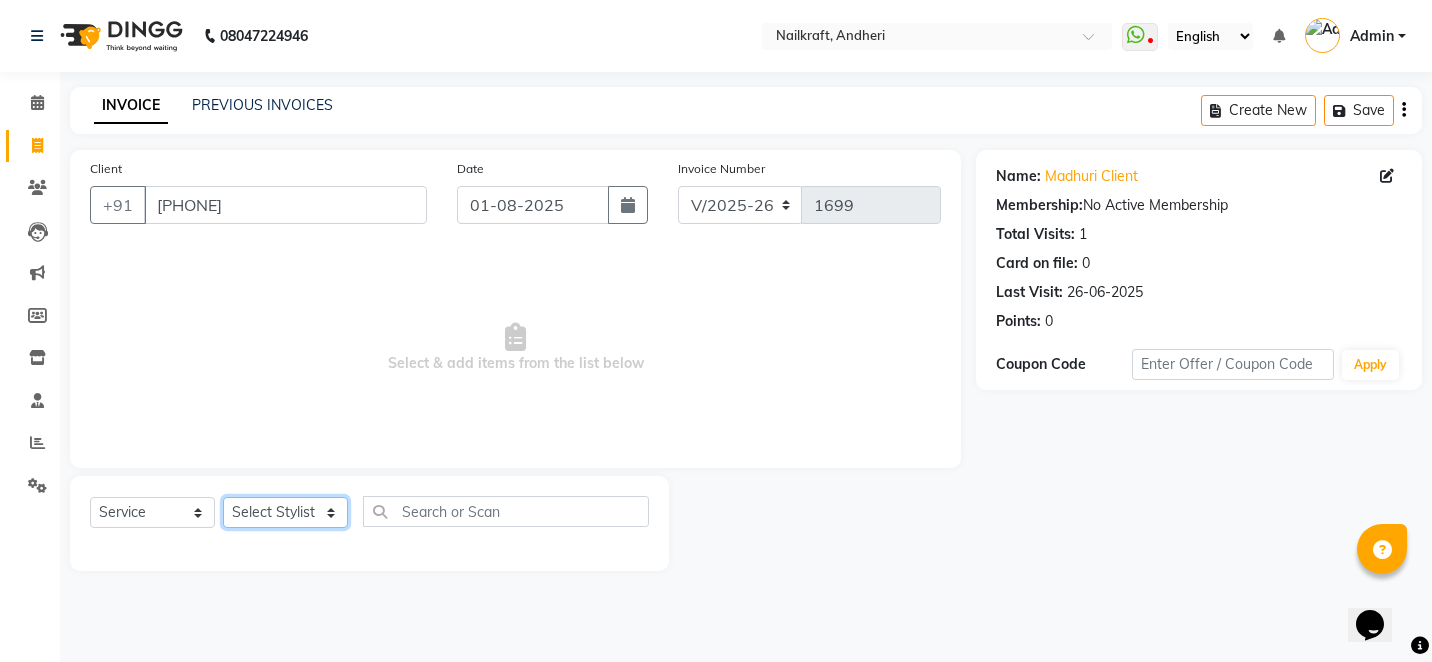 click on "Select Stylist Alam Arshad shaikh Deepali Deepu Chatry NailKraft Nikita NITA  CHAHAL  Sneha Balu Ichake Vaishali Vinod Yadav" 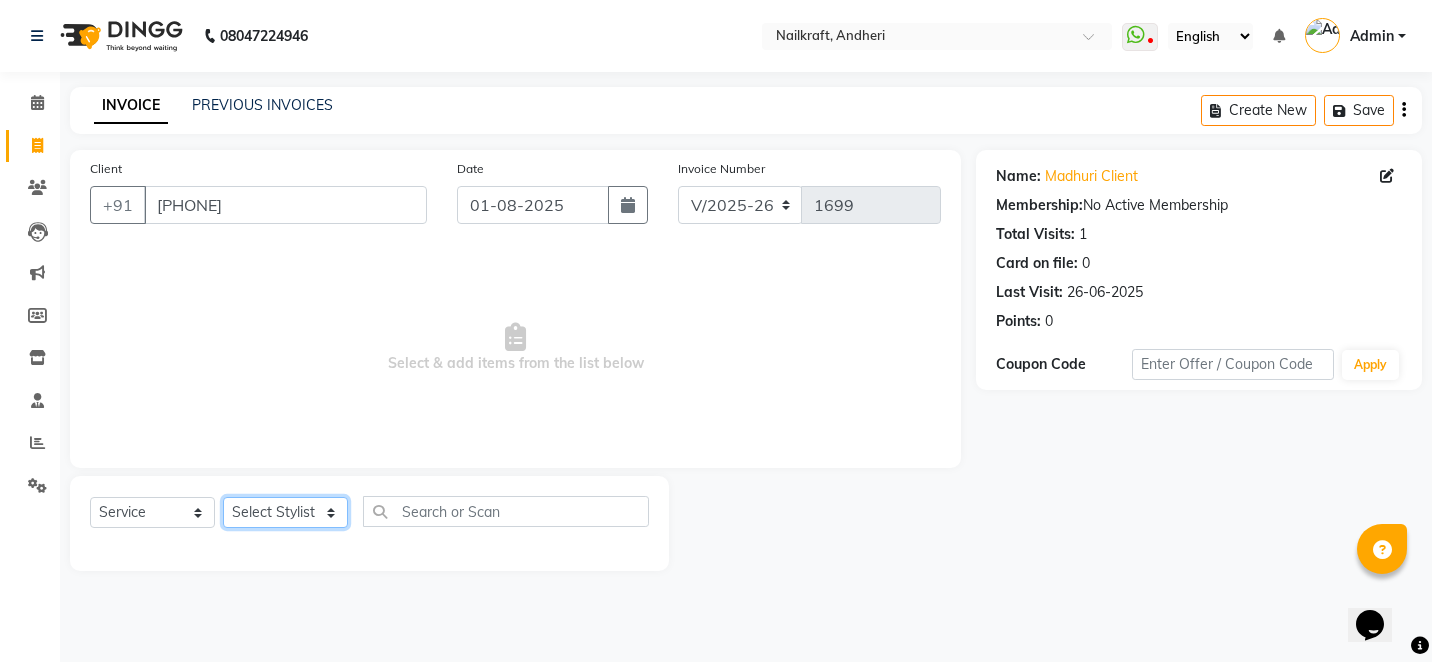 select on "67704" 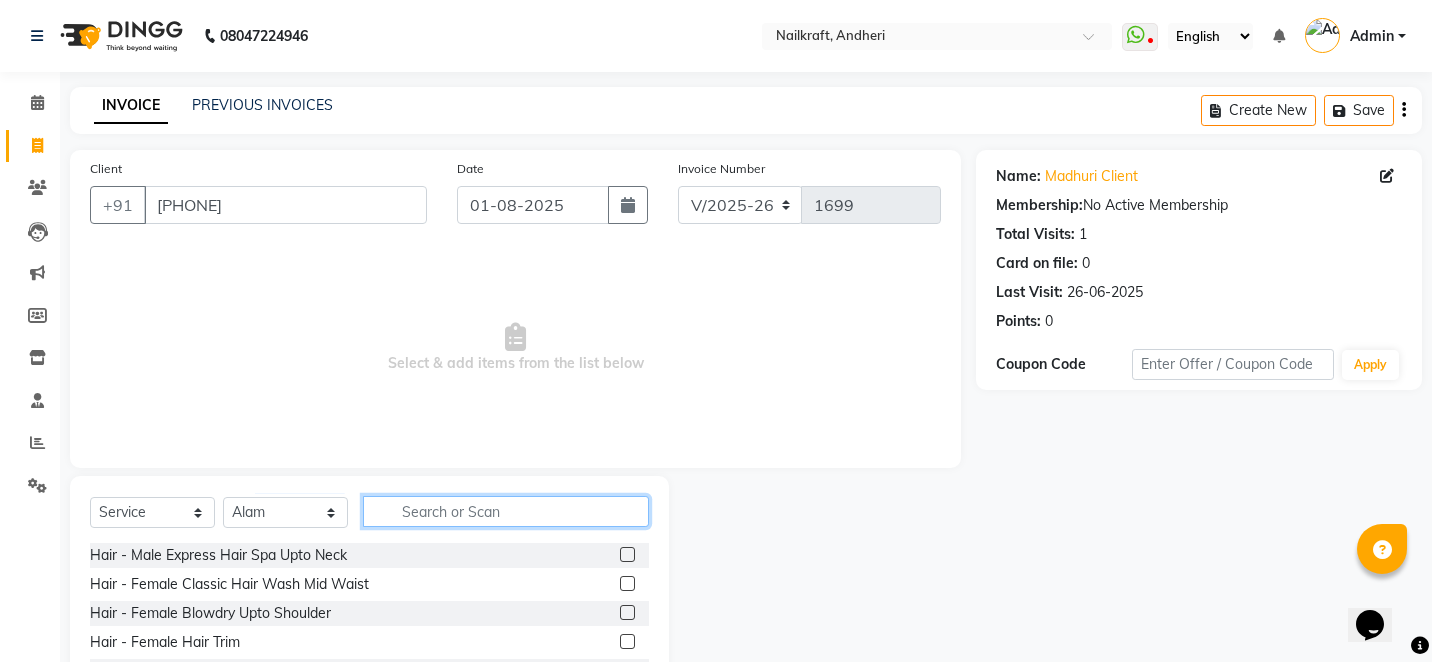 click 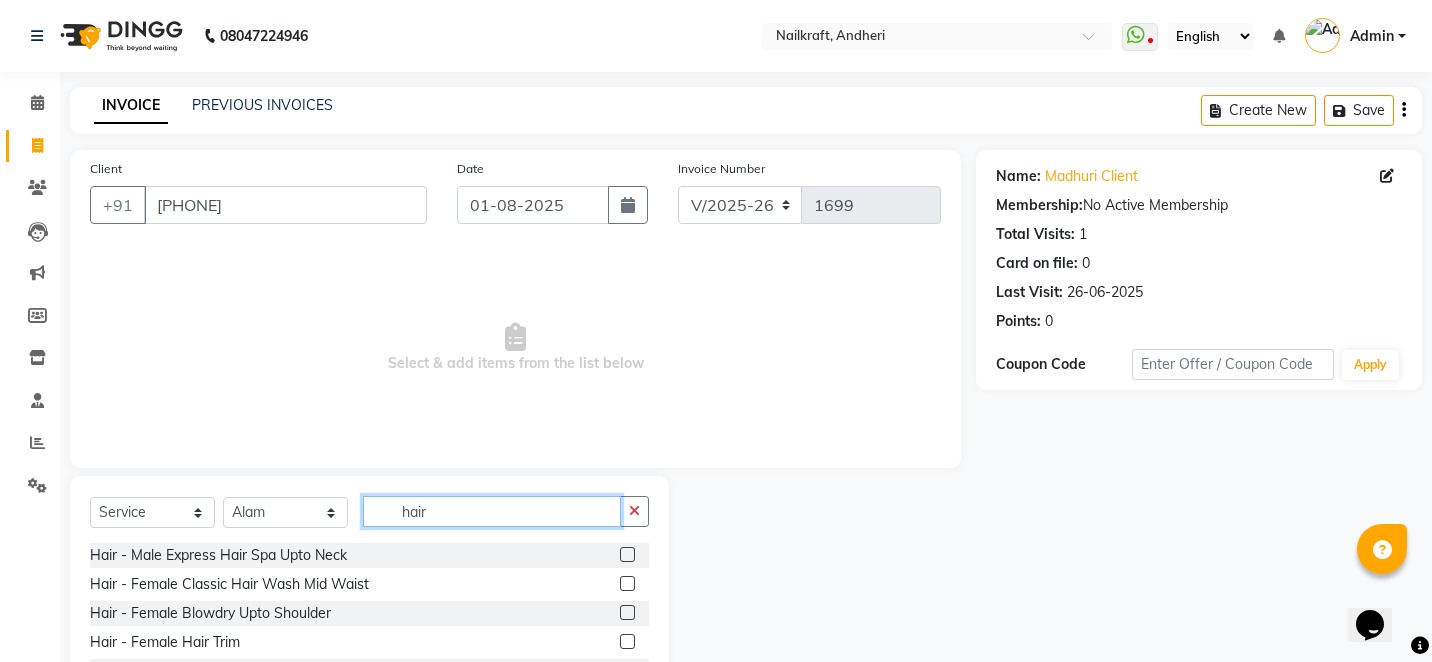 type on "hair" 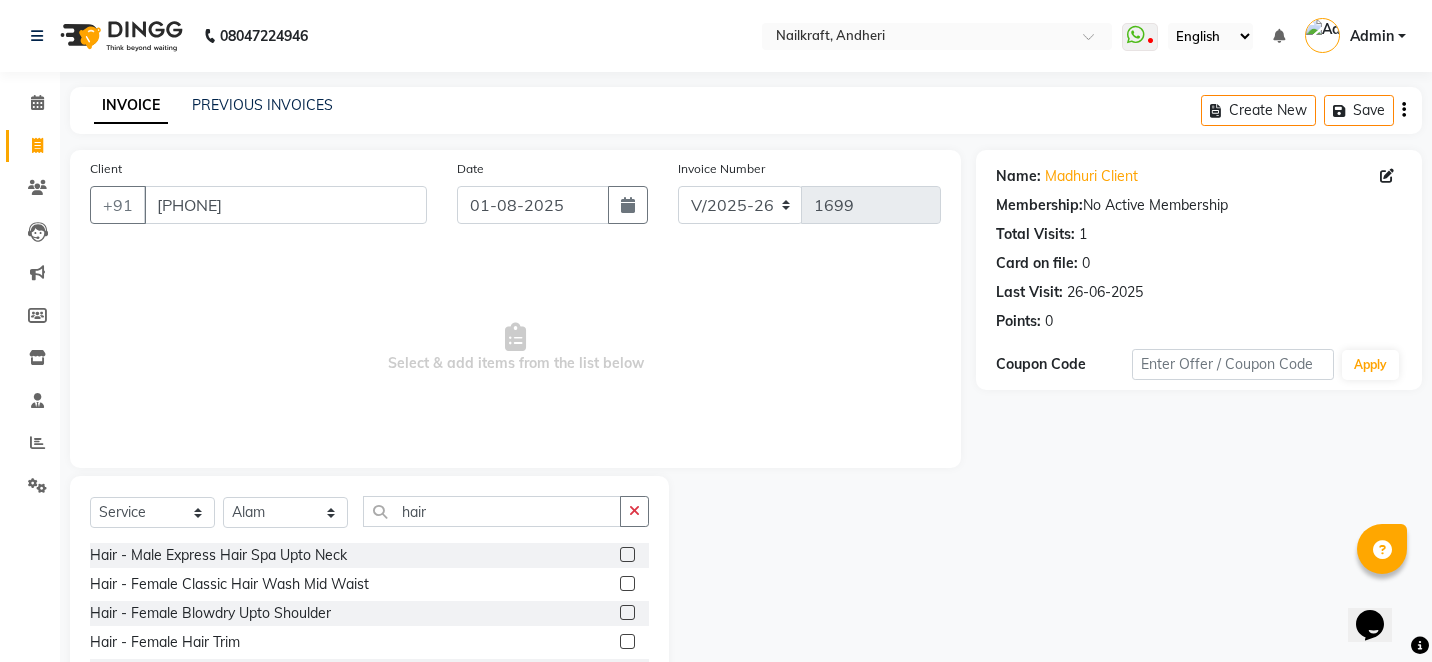 click 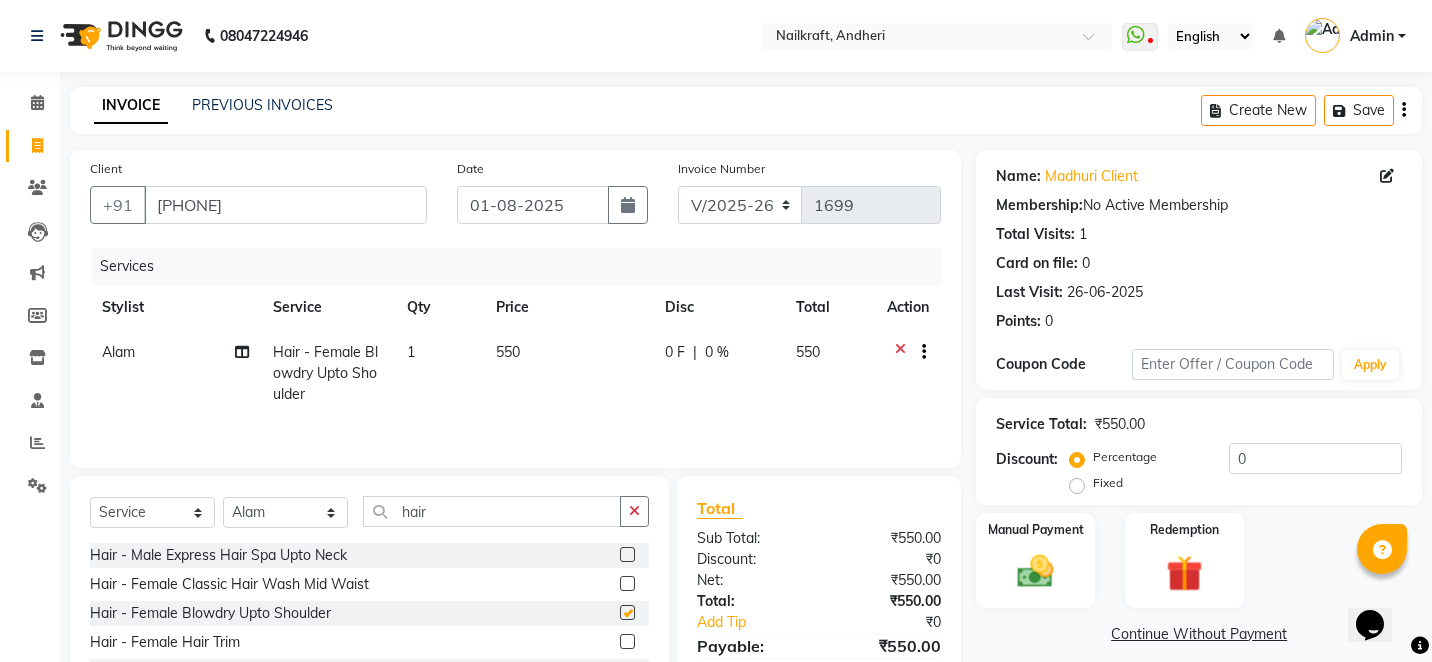 checkbox on "false" 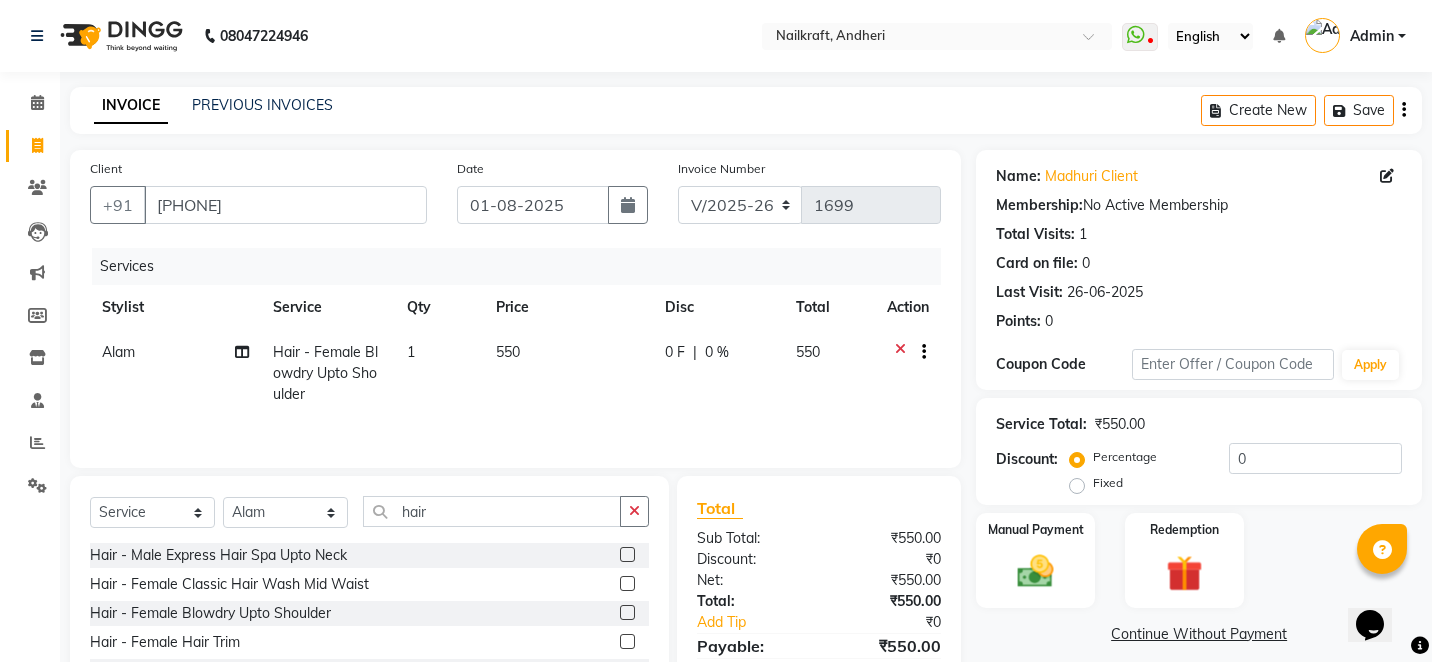 click on "550" 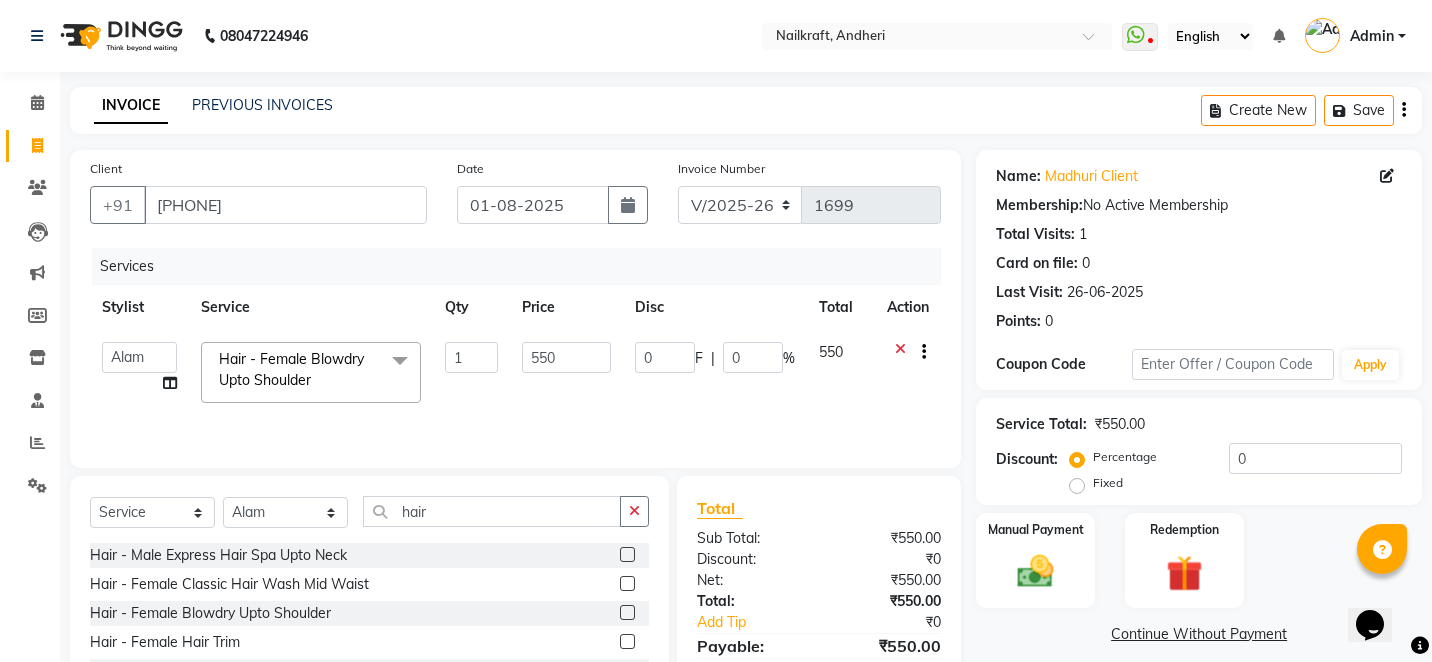 click on "550" 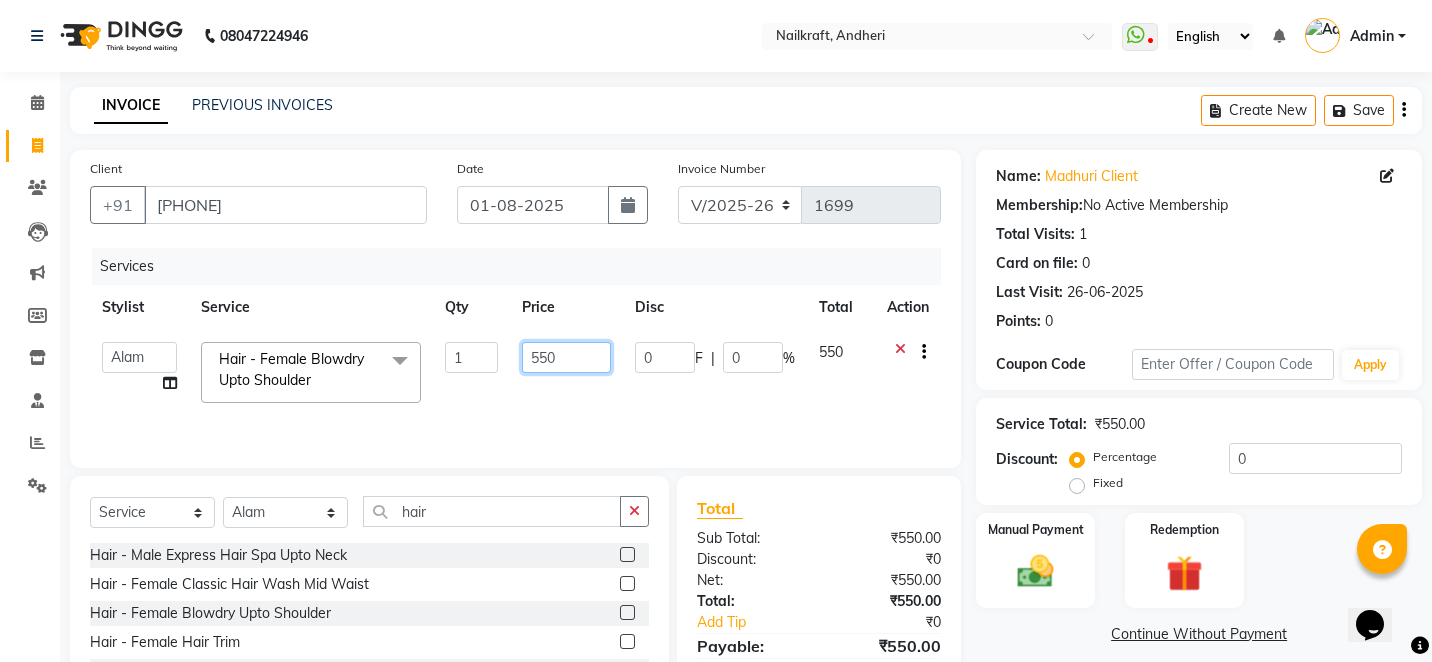 click on "550" 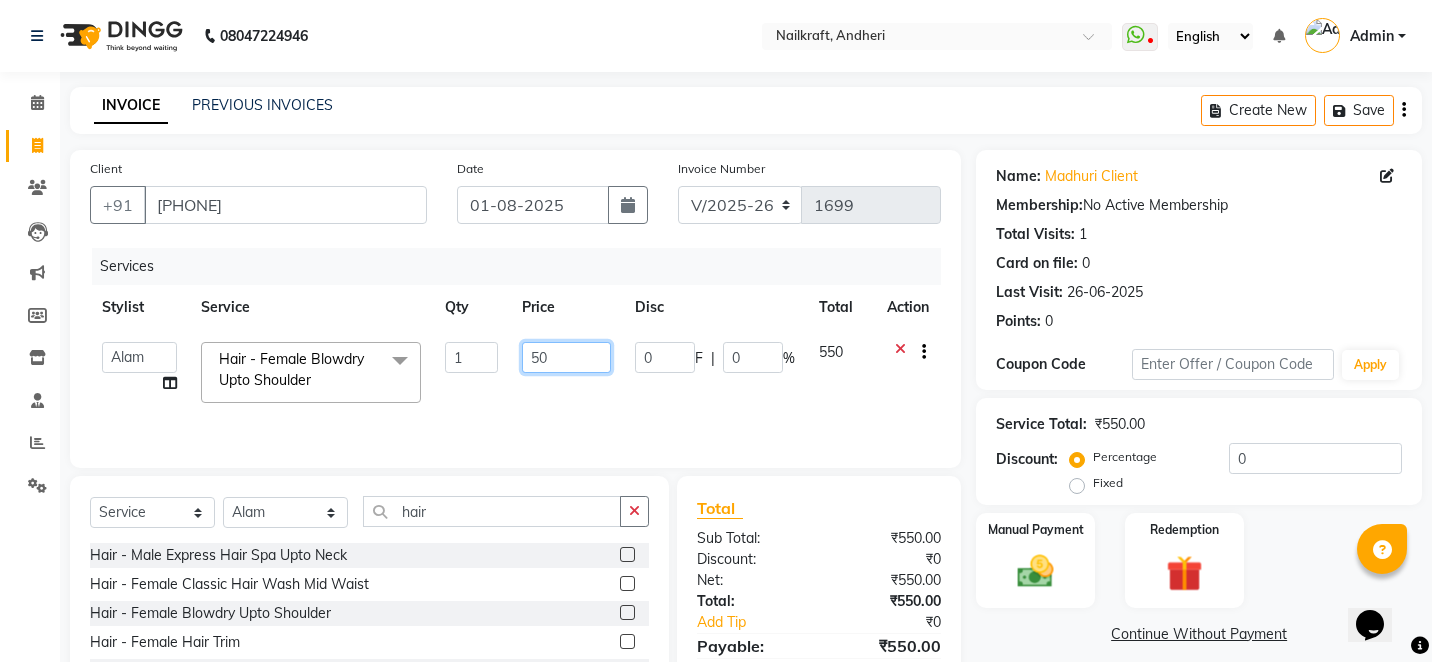 type on "500" 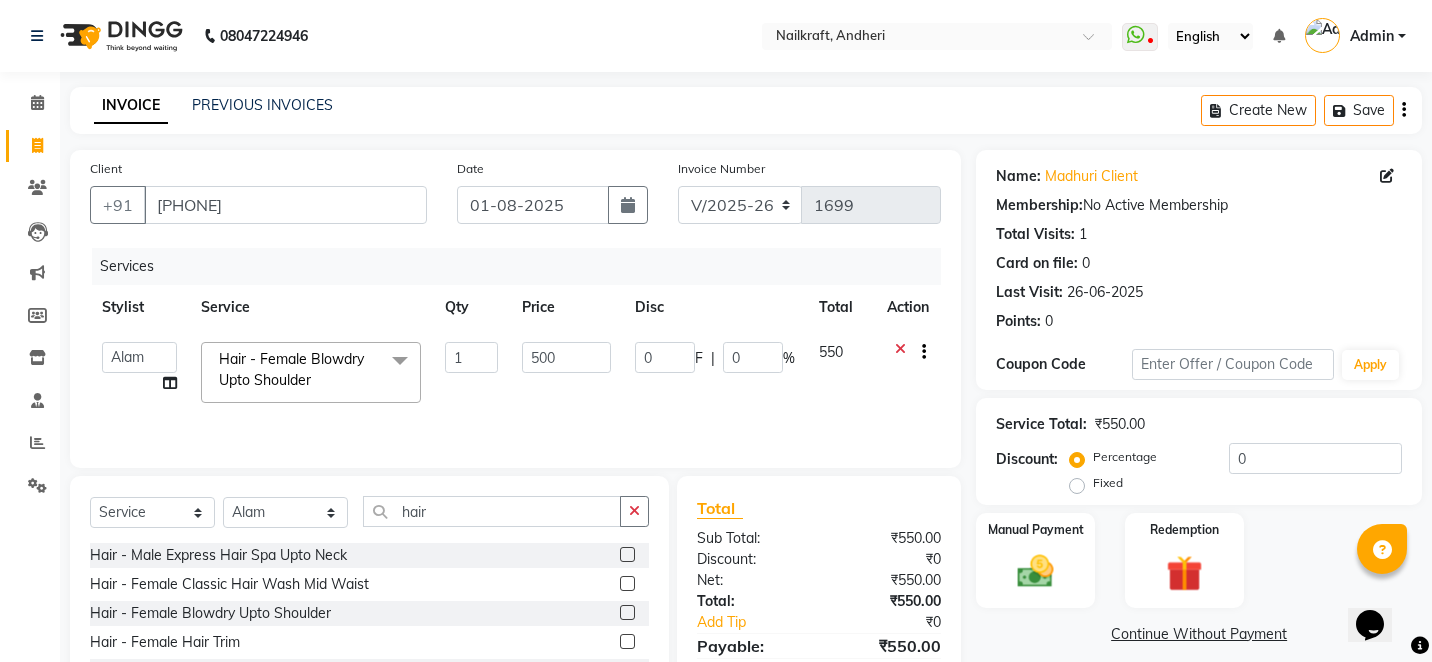 click on "Manual Payment Redemption" 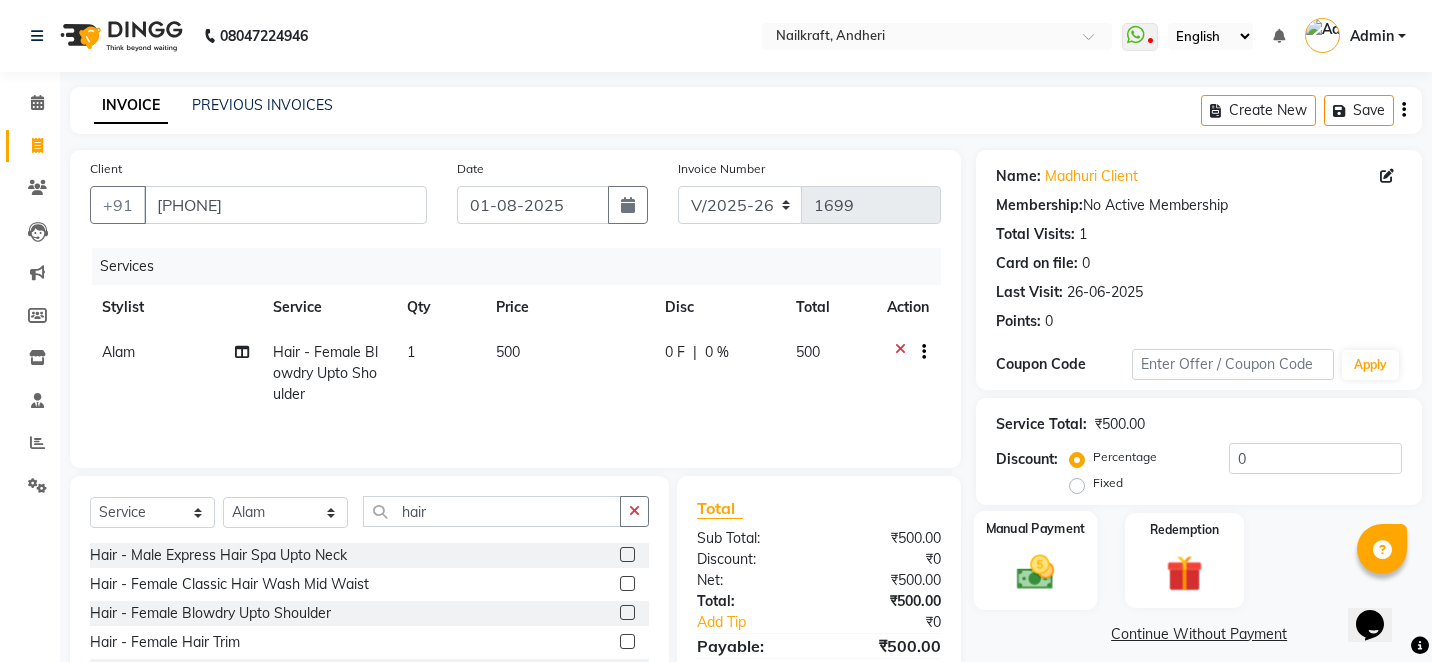 click 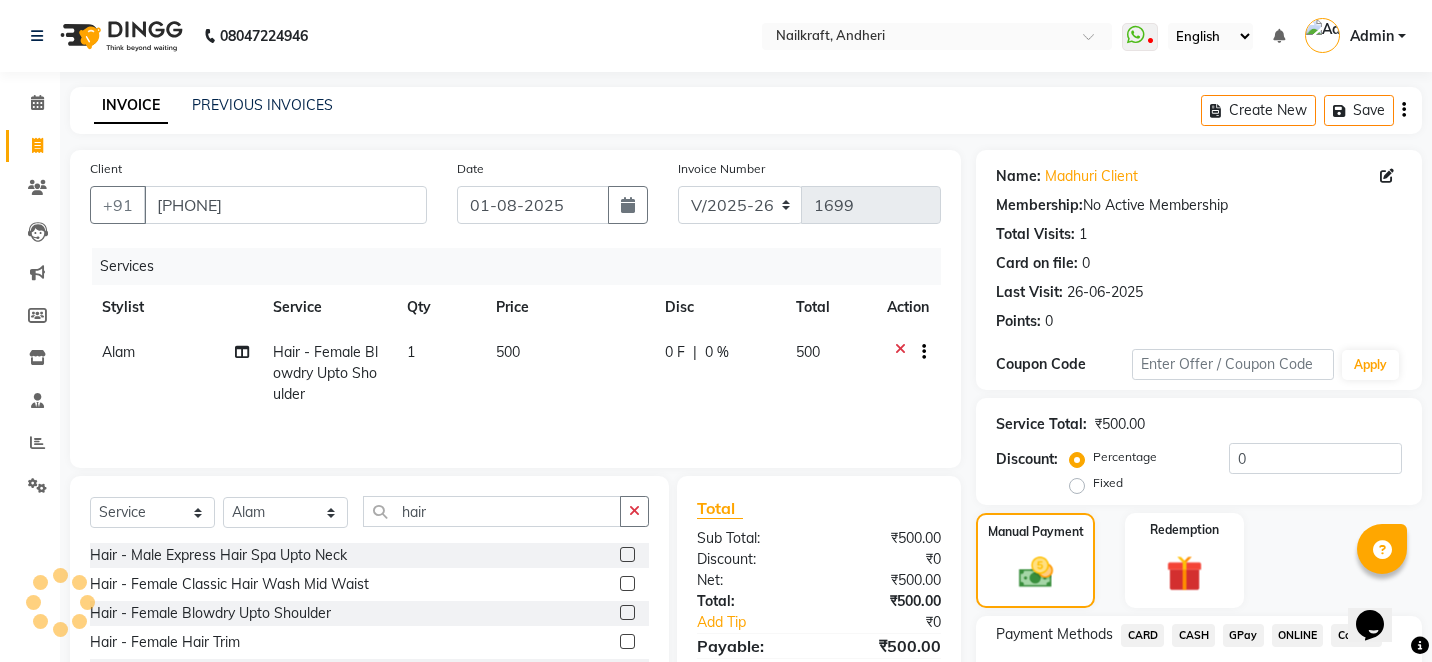 click on "CASH" 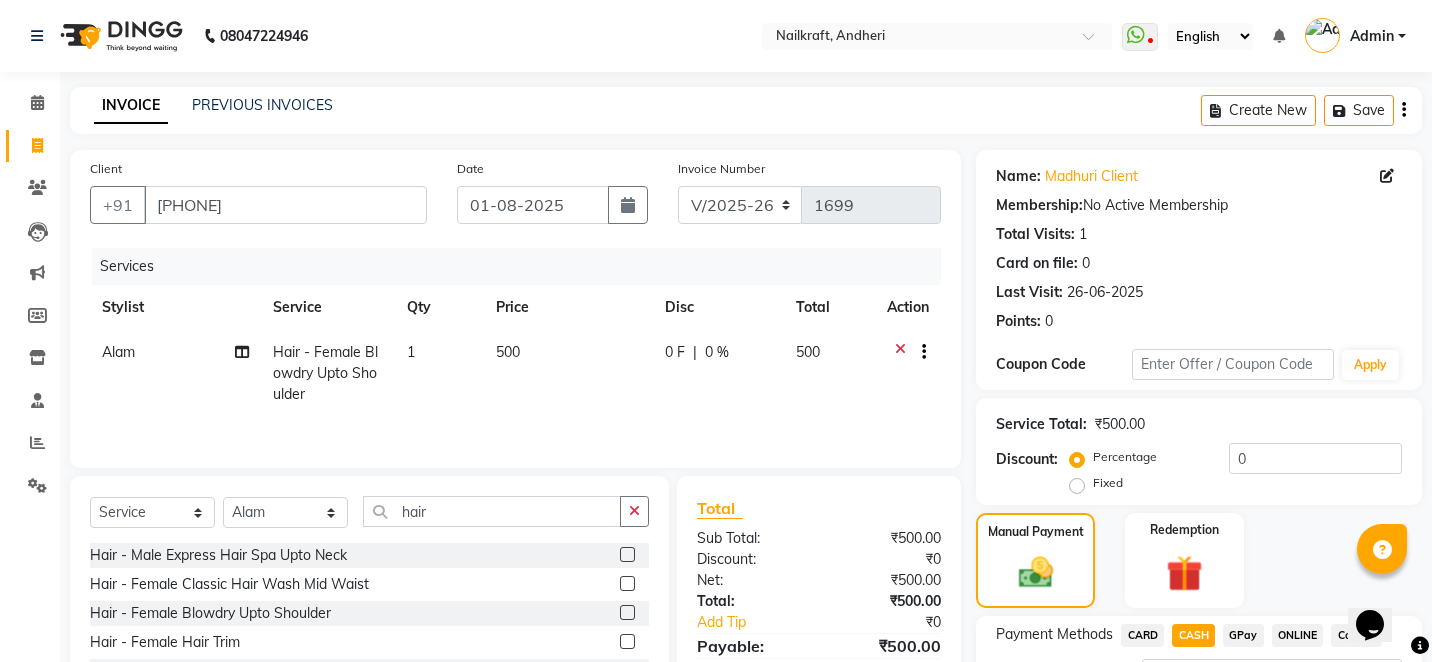 click on "Manual Payment Redemption" 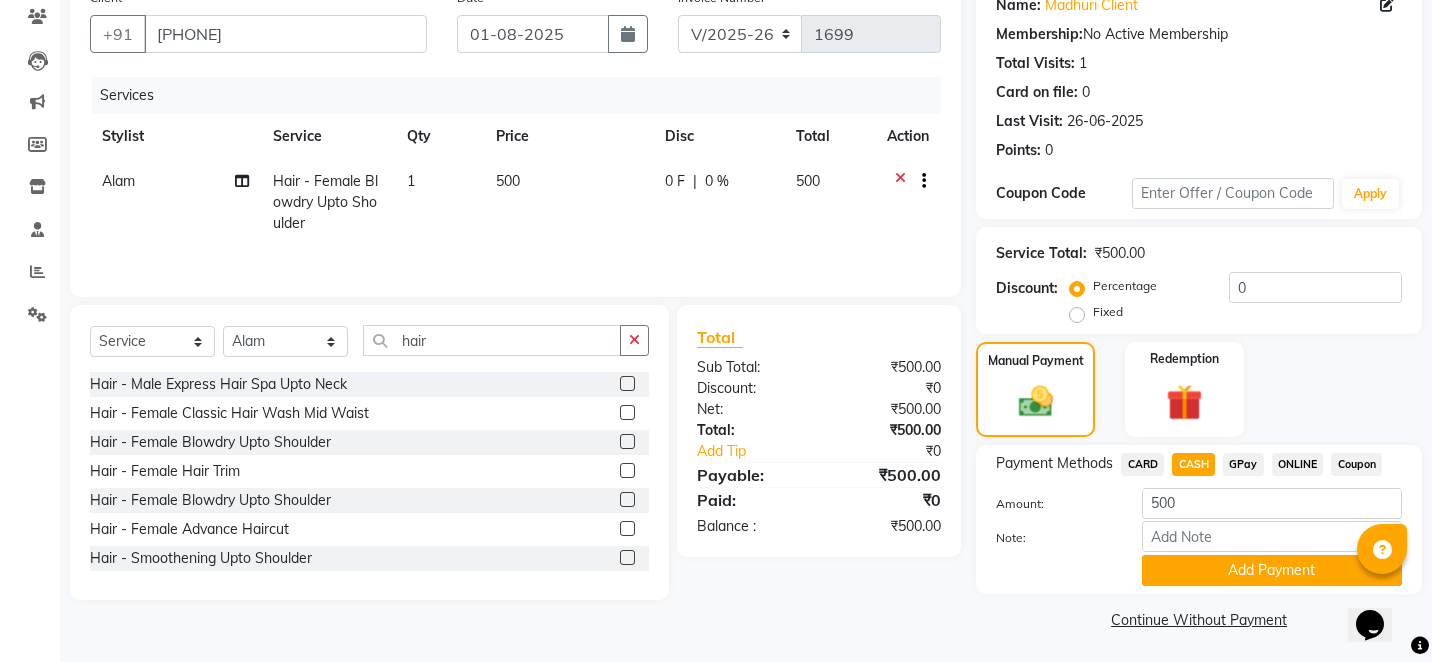 scroll, scrollTop: 173, scrollLeft: 0, axis: vertical 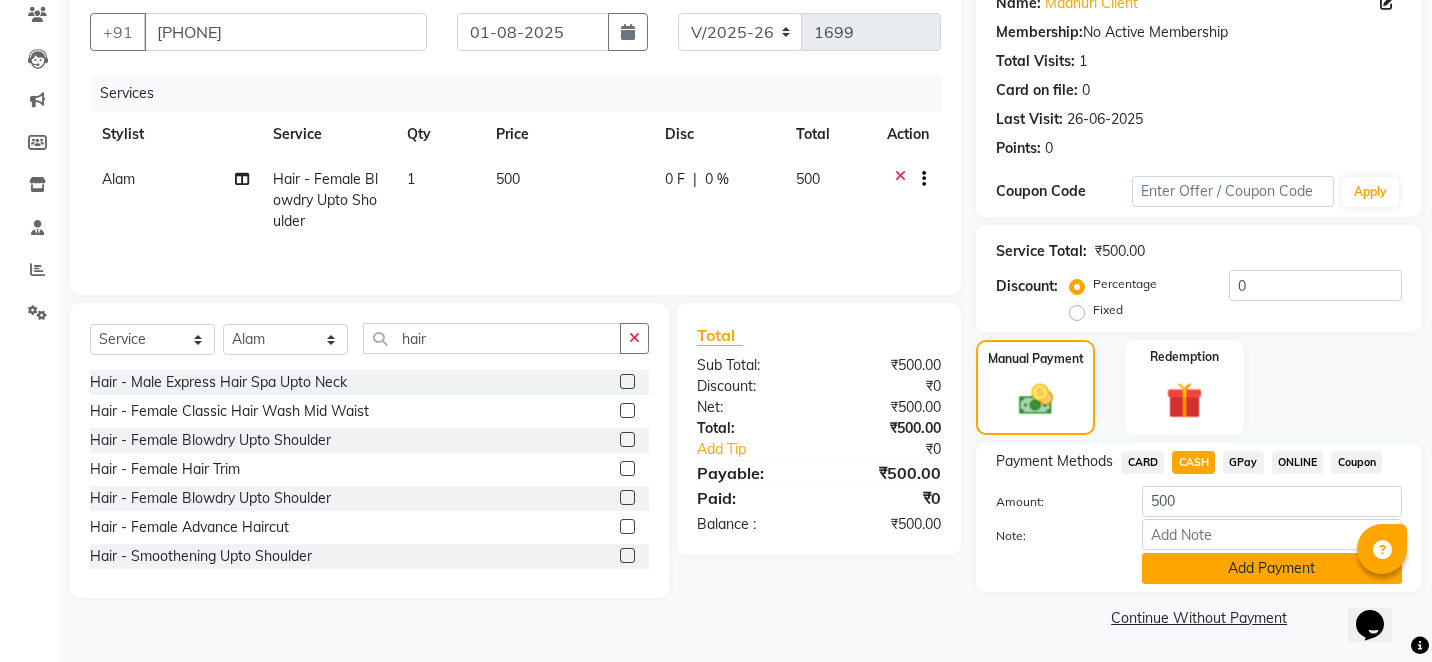 click on "Add Payment" 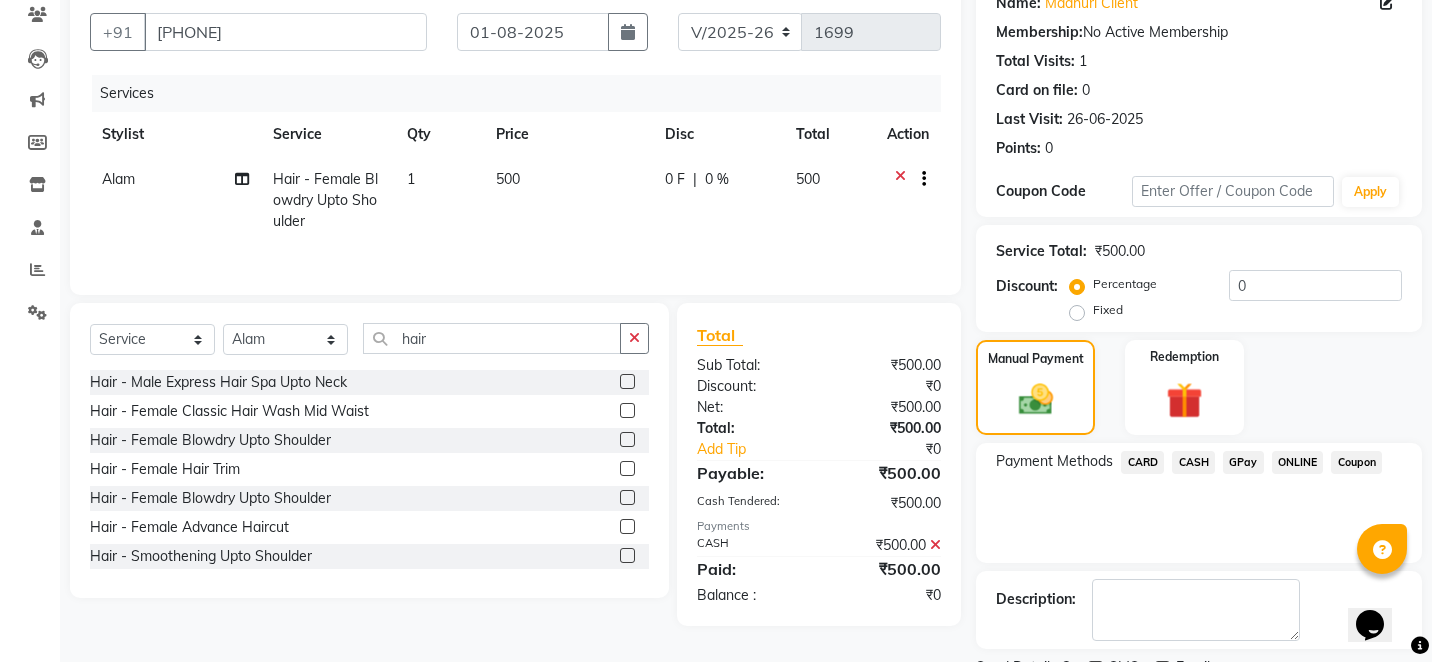 click on "Payment Methods  CARD   CASH   GPay   ONLINE   Coupon" 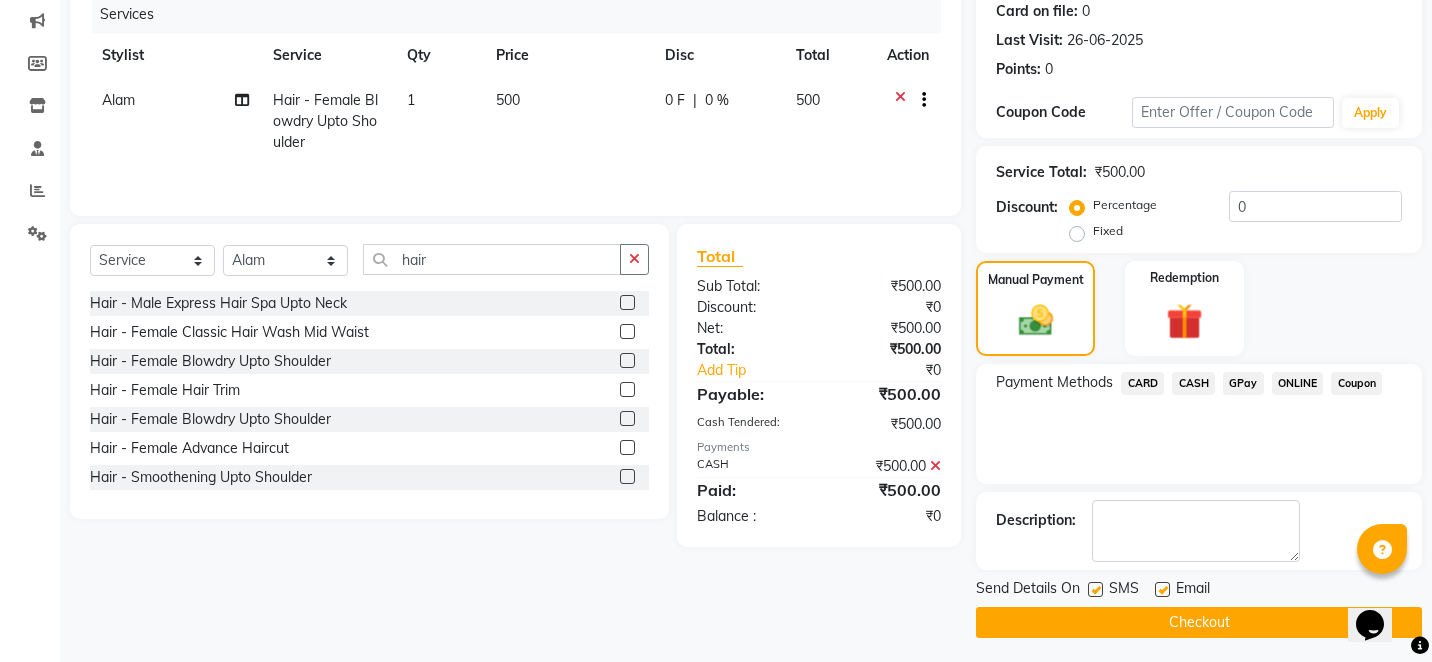 scroll, scrollTop: 258, scrollLeft: 0, axis: vertical 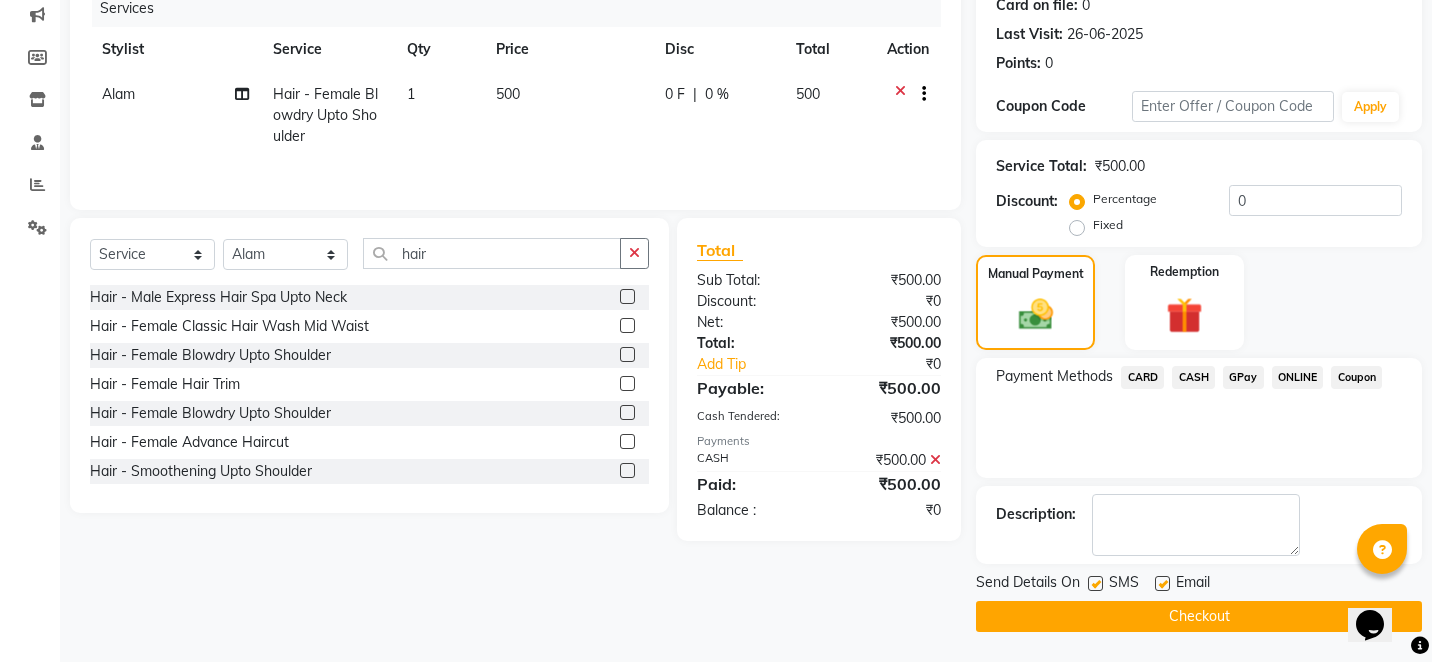 click on "Checkout" 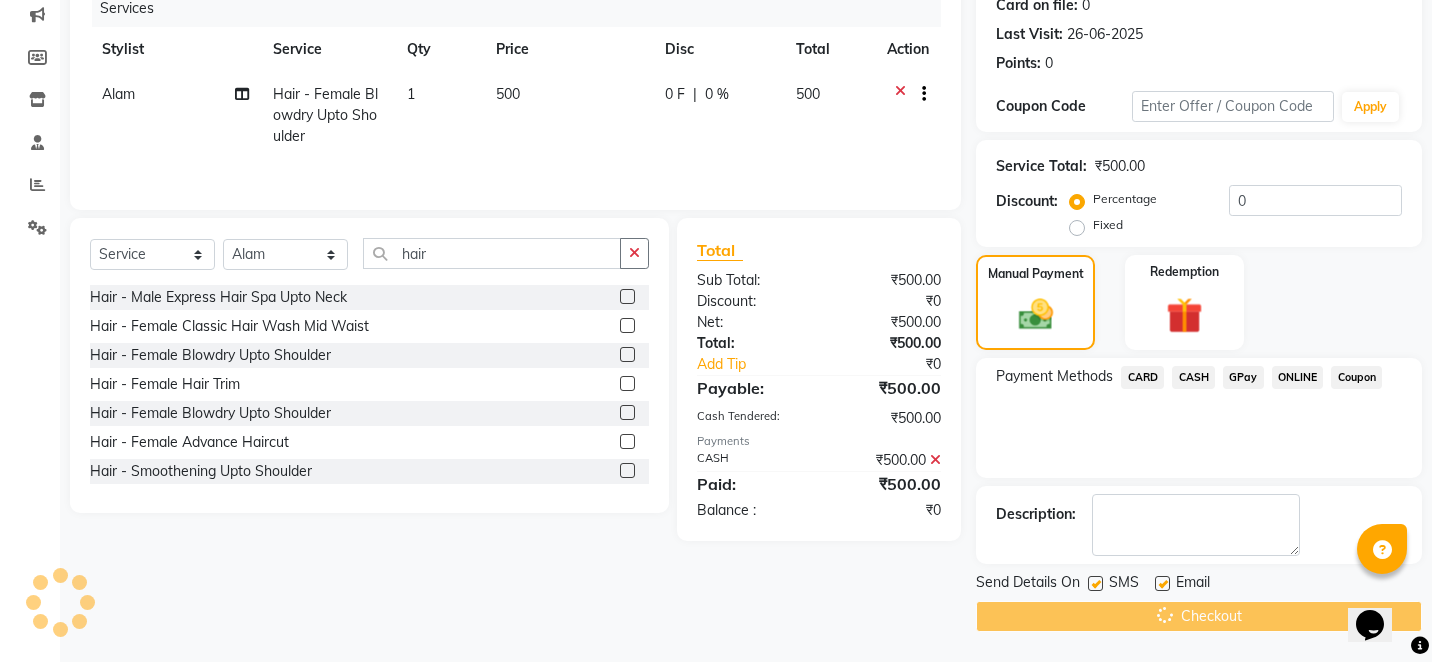 click on "Checkout" 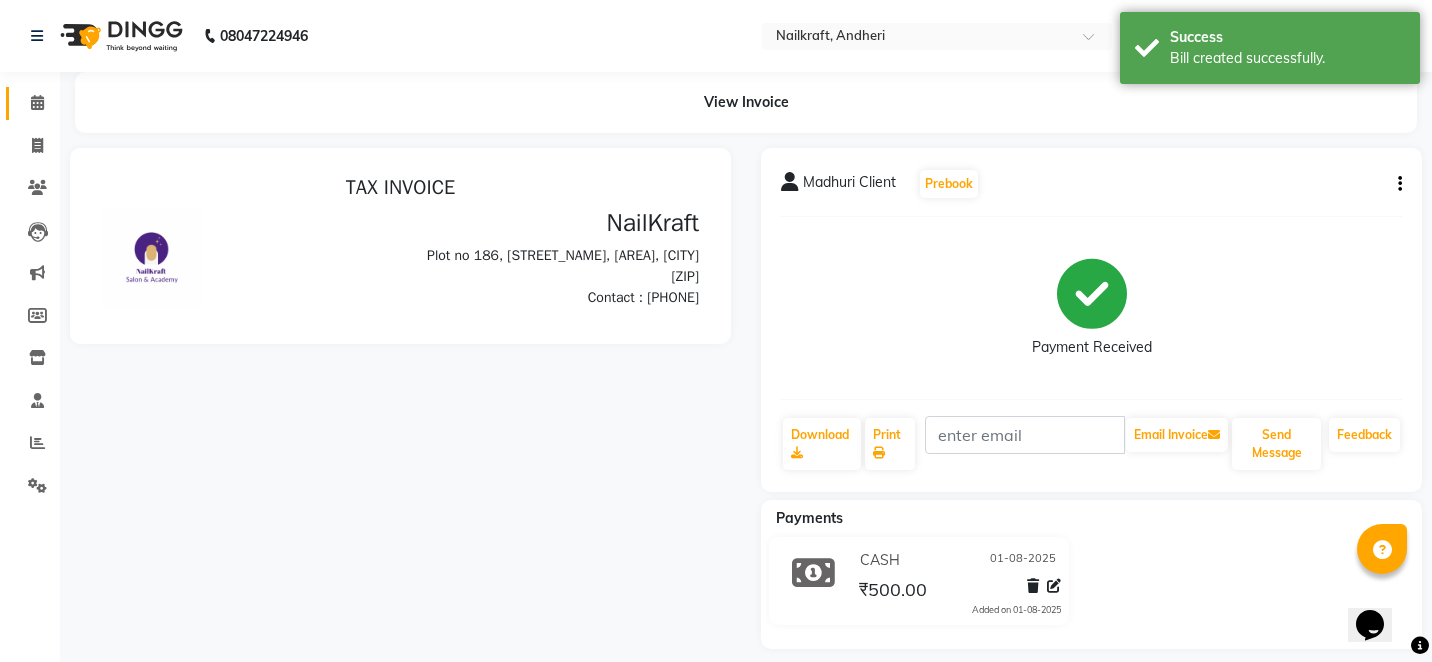 scroll, scrollTop: 0, scrollLeft: 0, axis: both 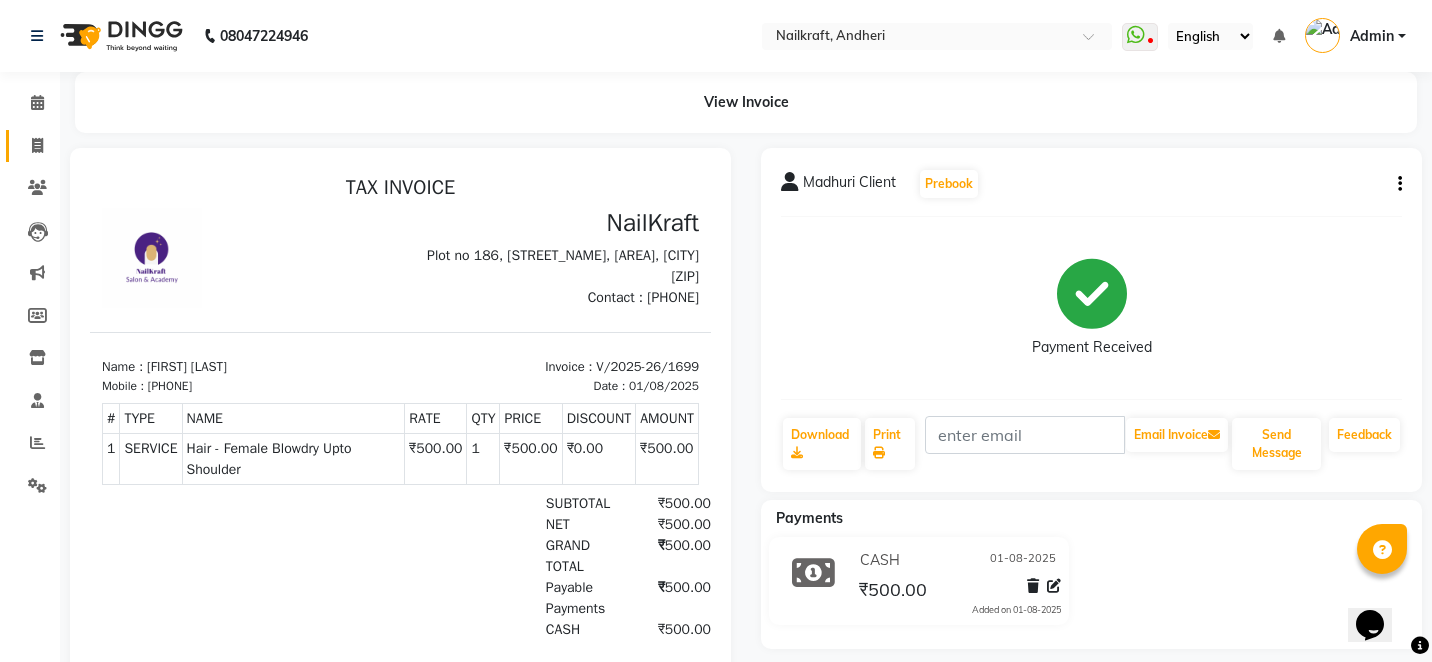 click 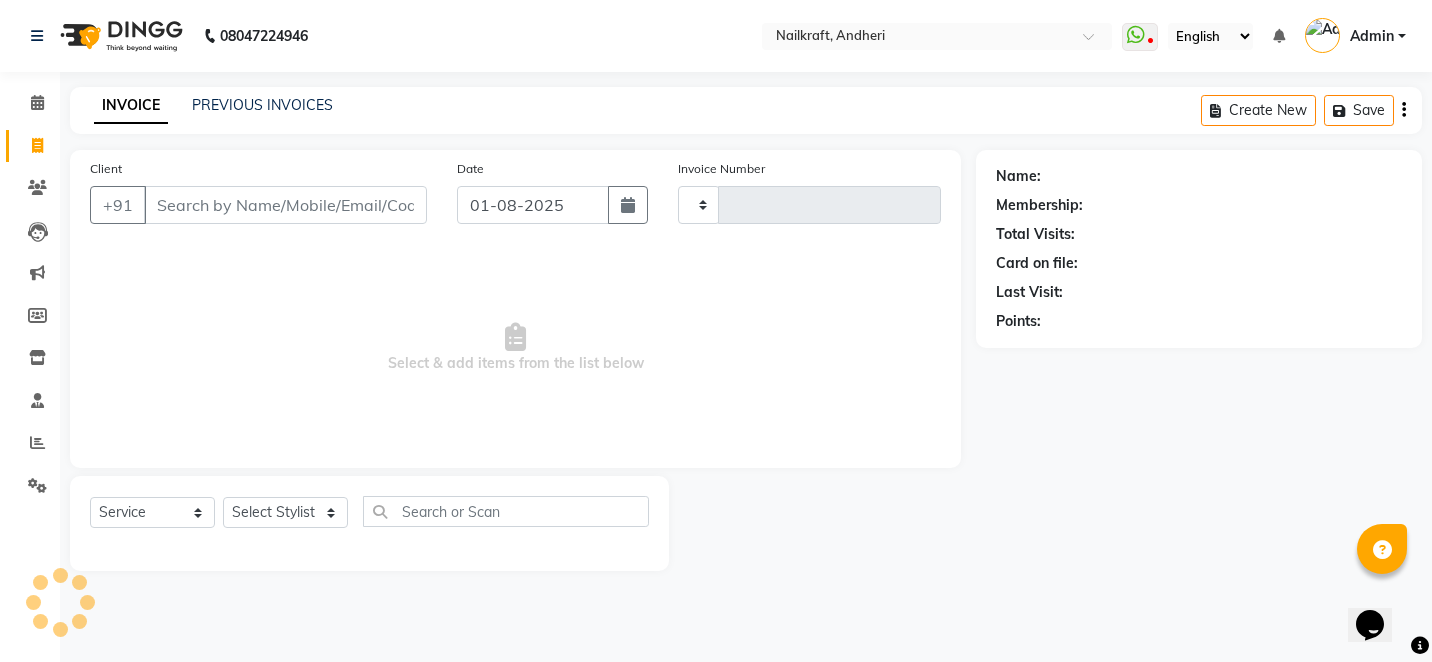 type on "1700" 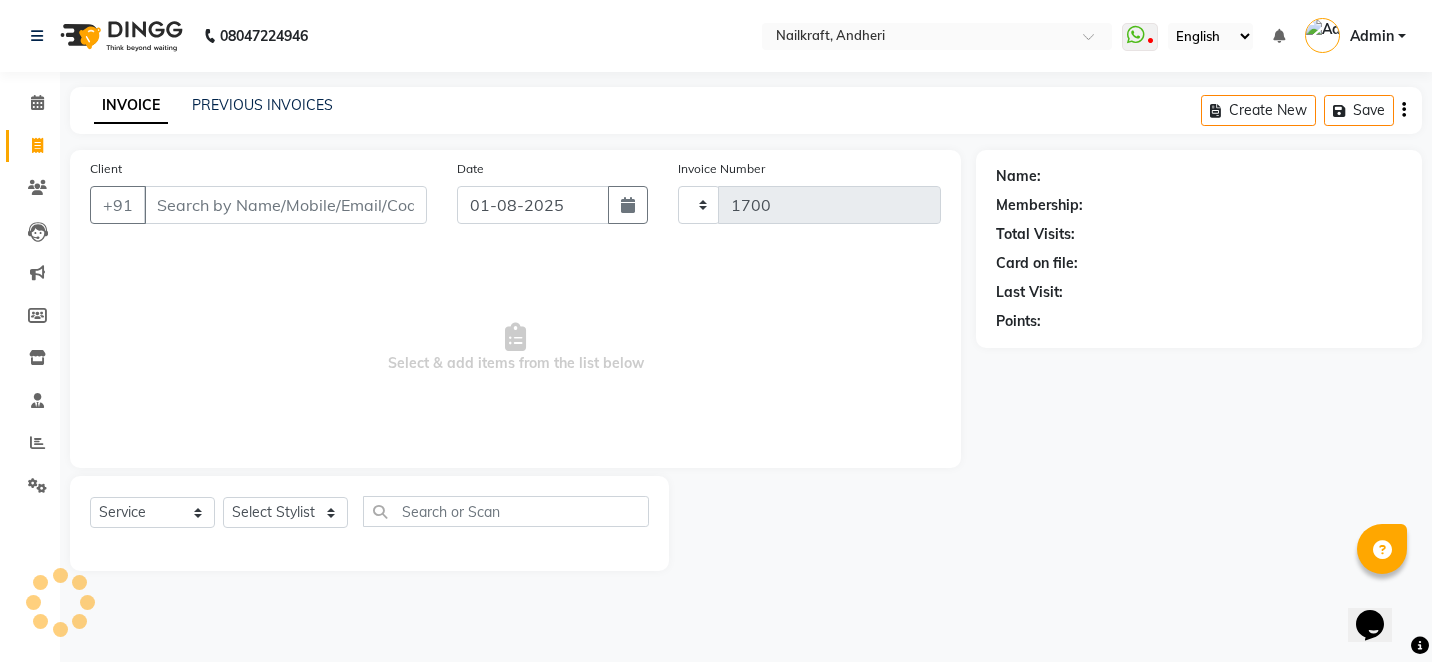 select on "6081" 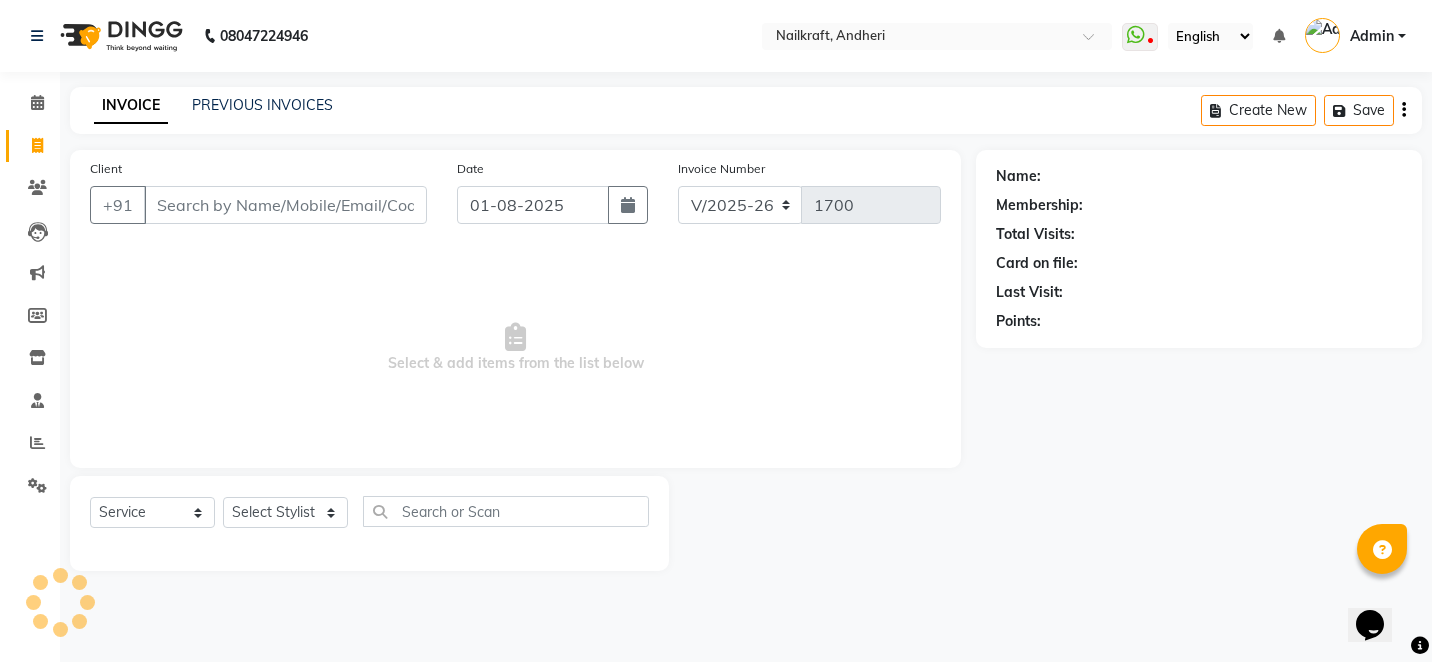 click on "Client" at bounding box center [285, 205] 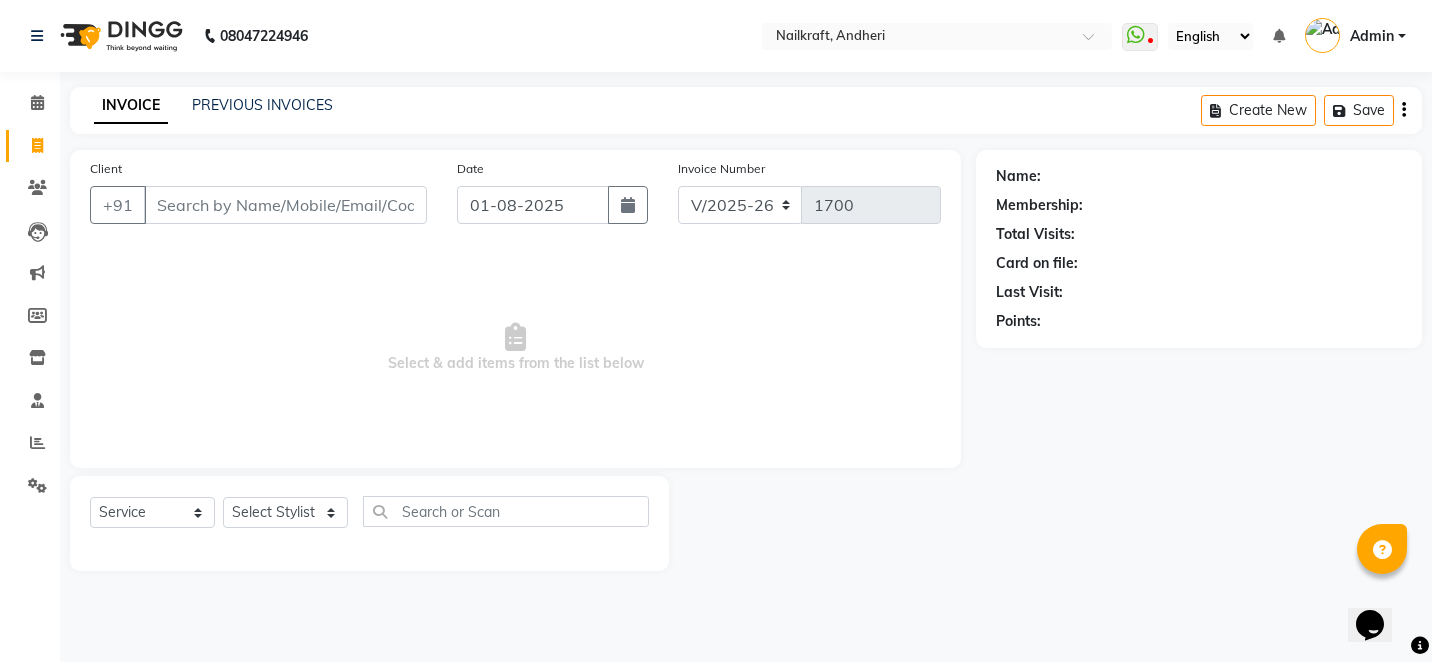 click on "Client" at bounding box center [285, 205] 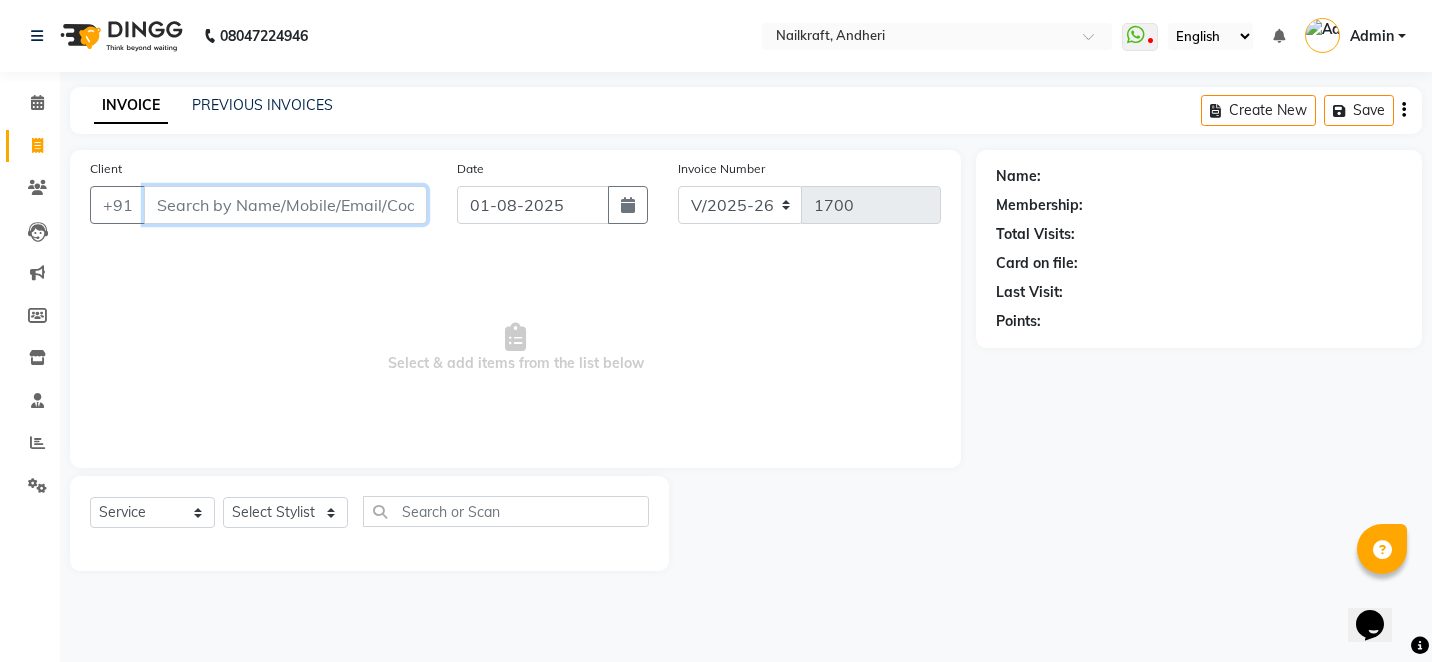 click on "Client" at bounding box center [285, 205] 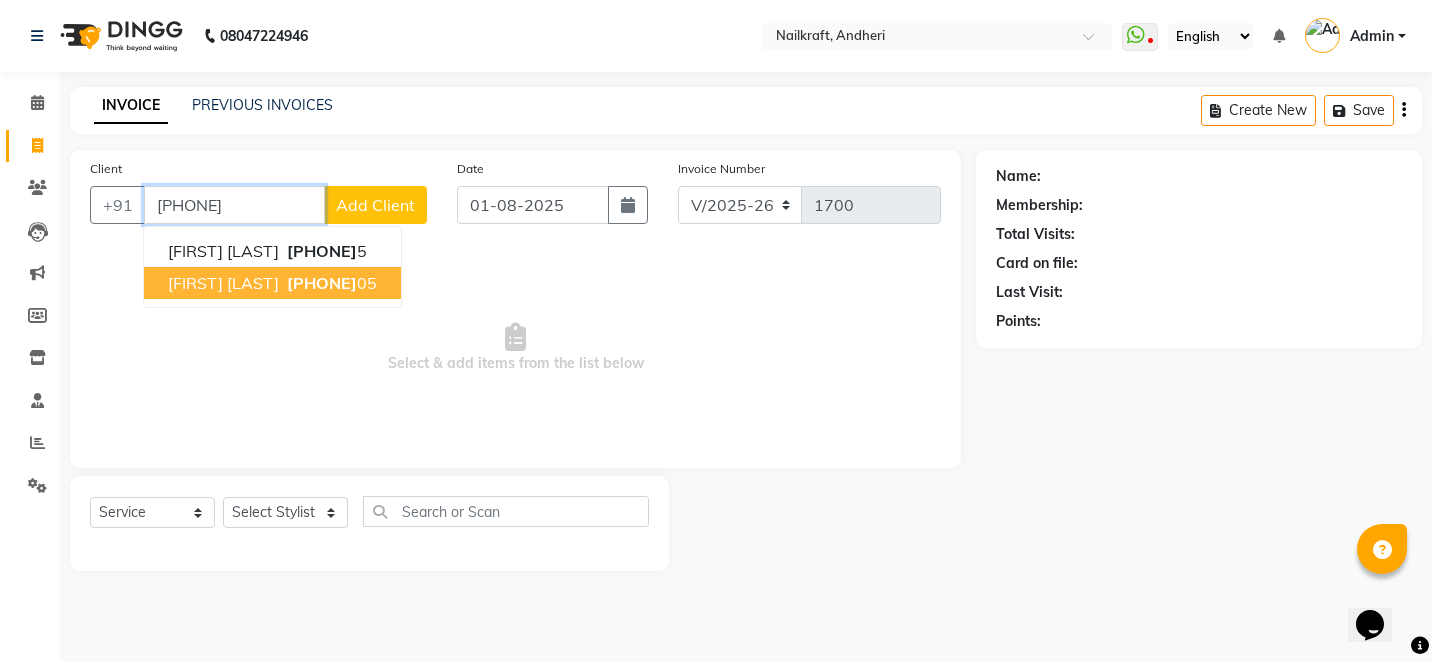 click on "76666800" at bounding box center (322, 283) 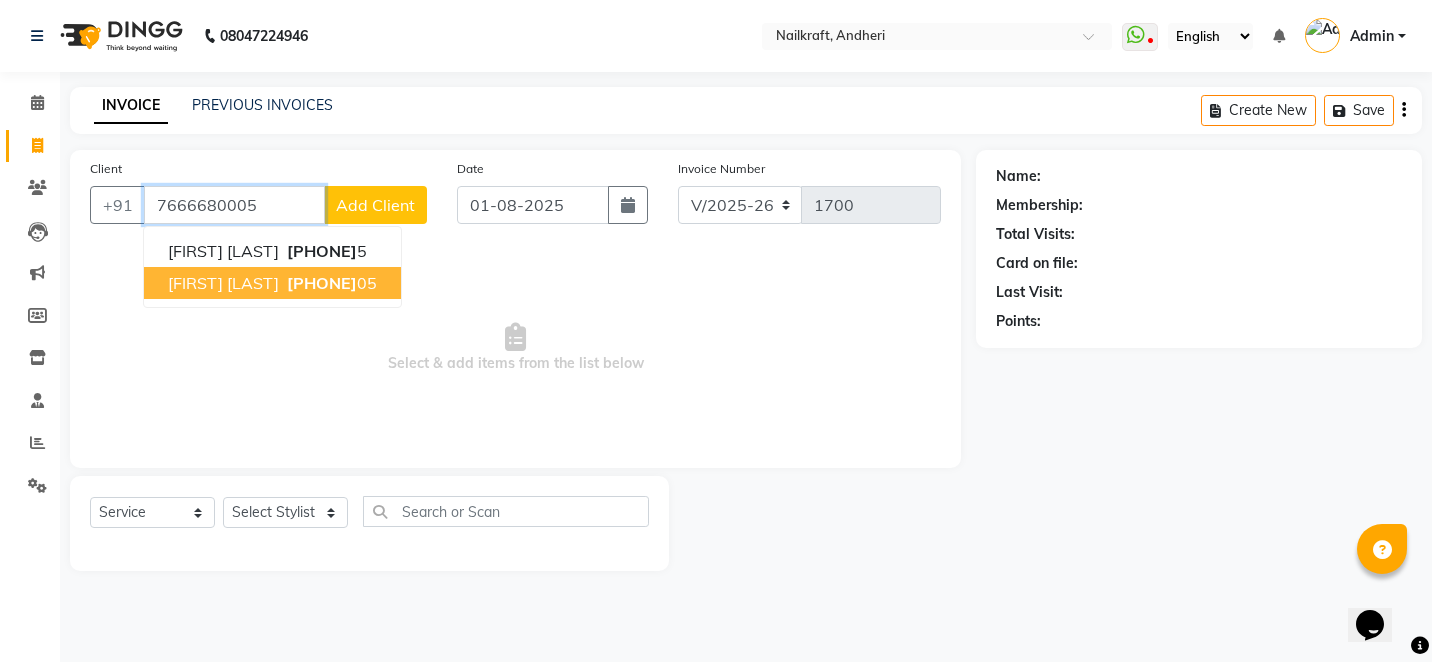 type on "7666680005" 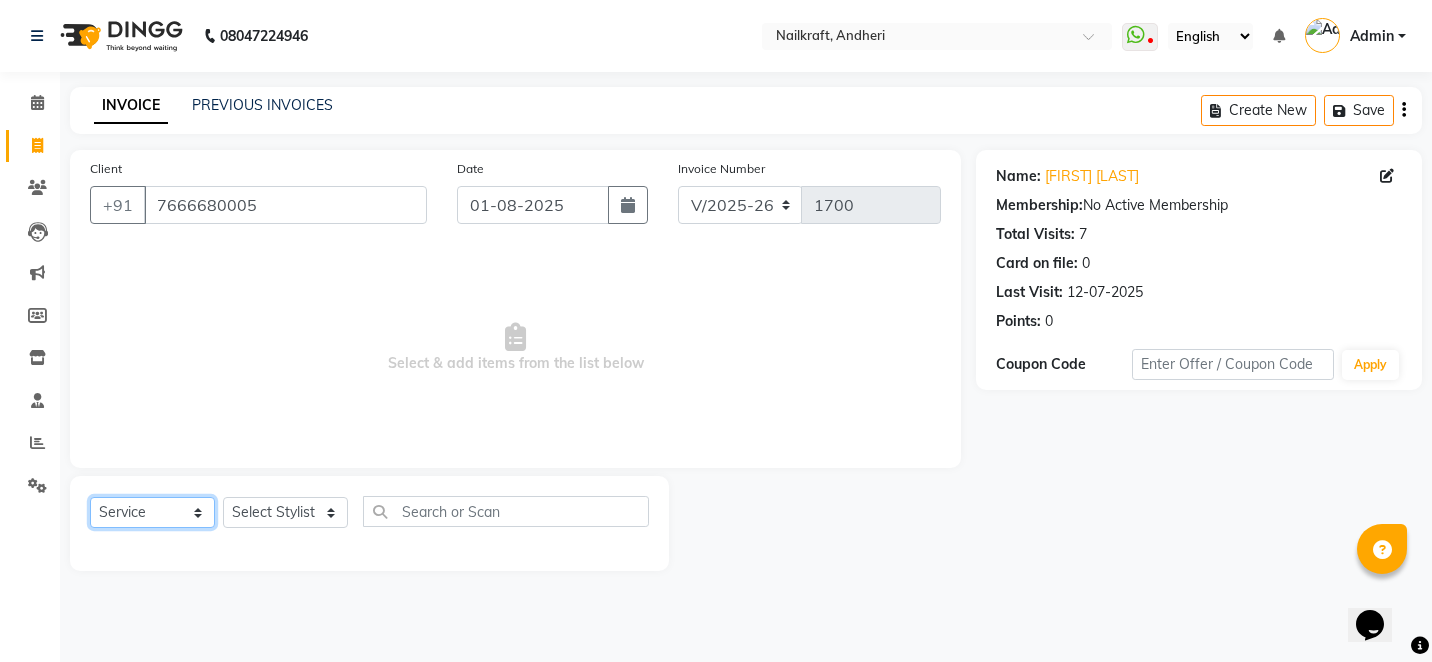 click on "Select  Service  Product  Membership  Package Voucher Prepaid Gift Card" 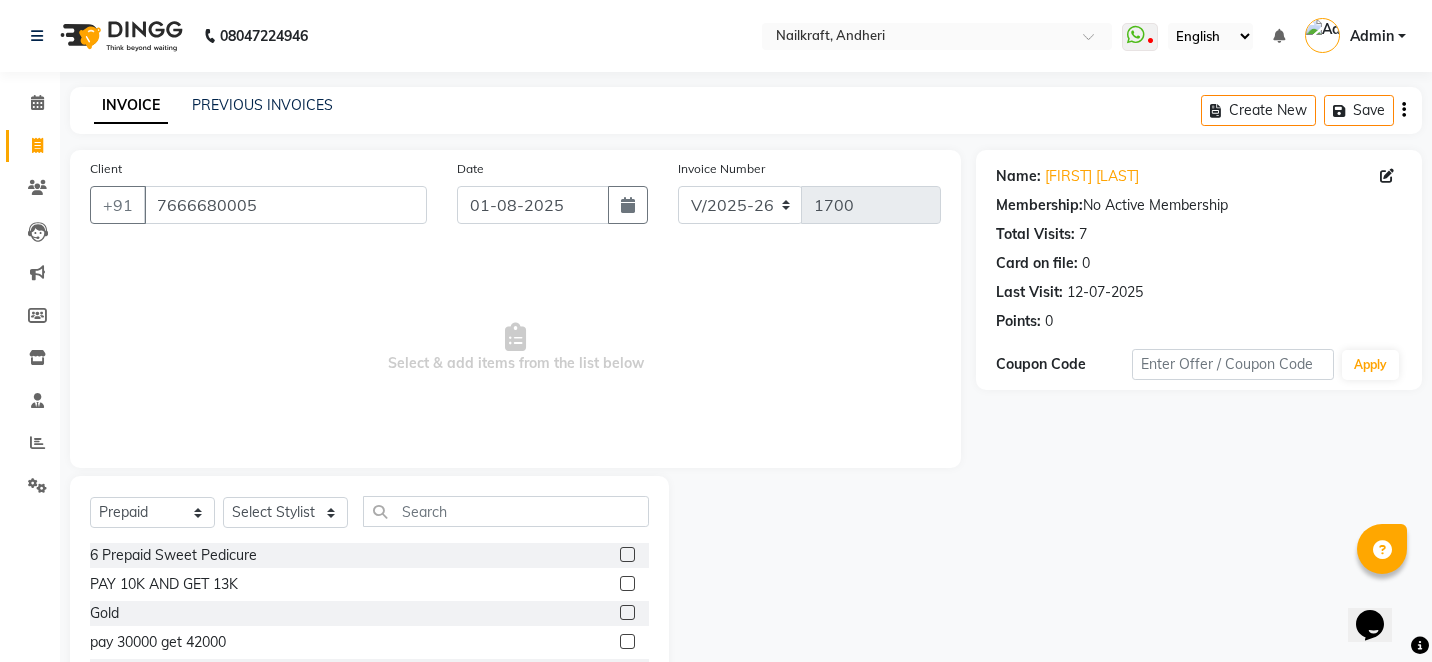 click 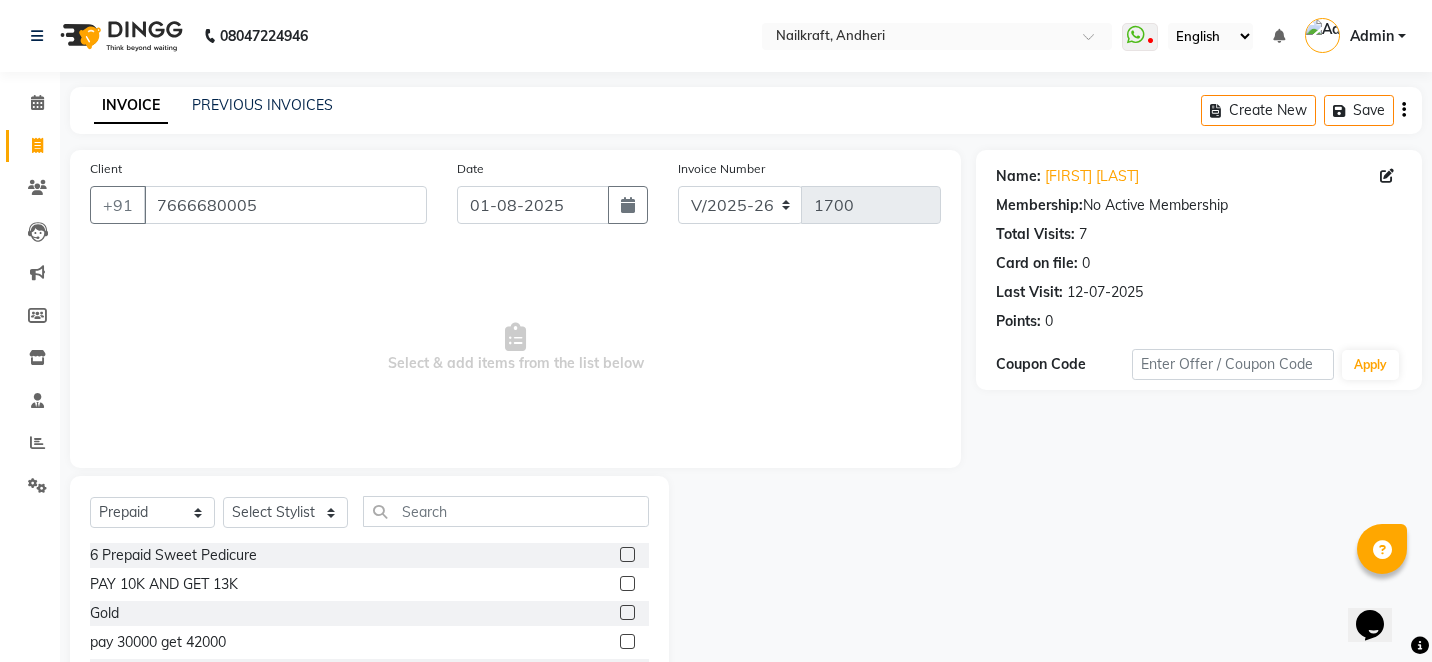 click 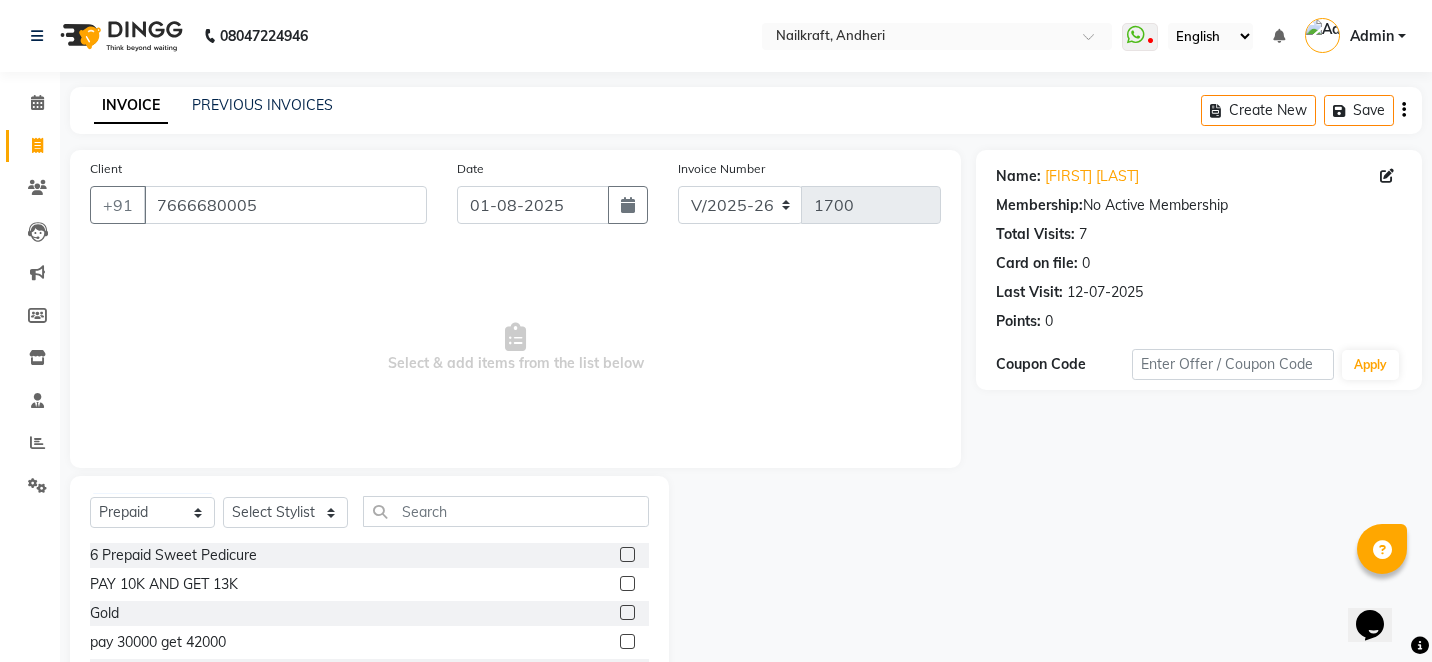 click at bounding box center (626, 555) 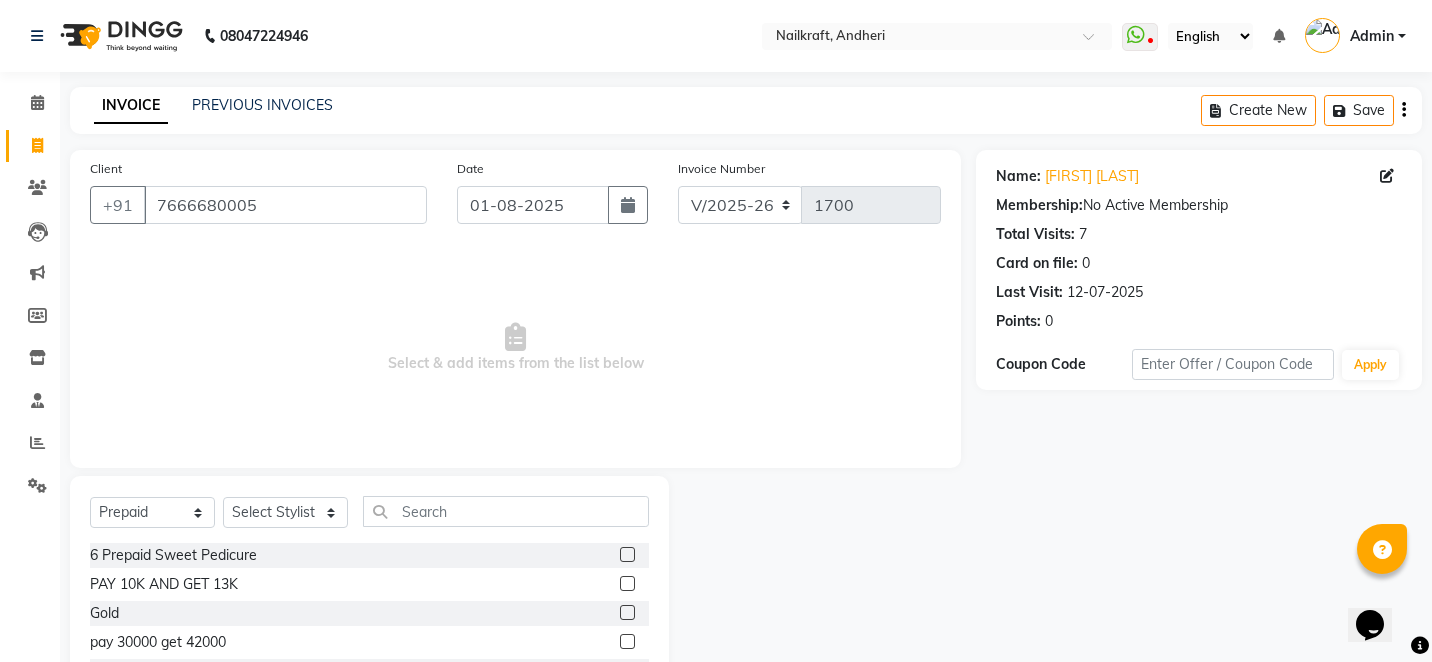 click 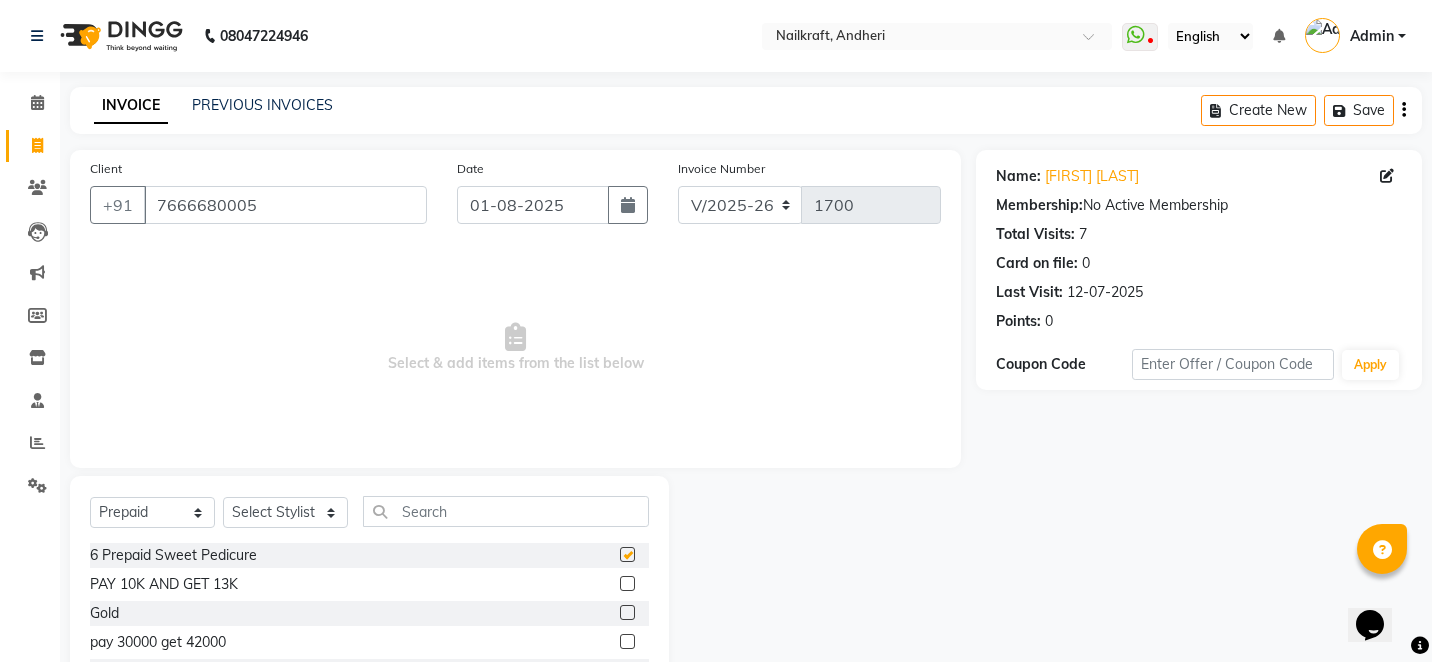 click 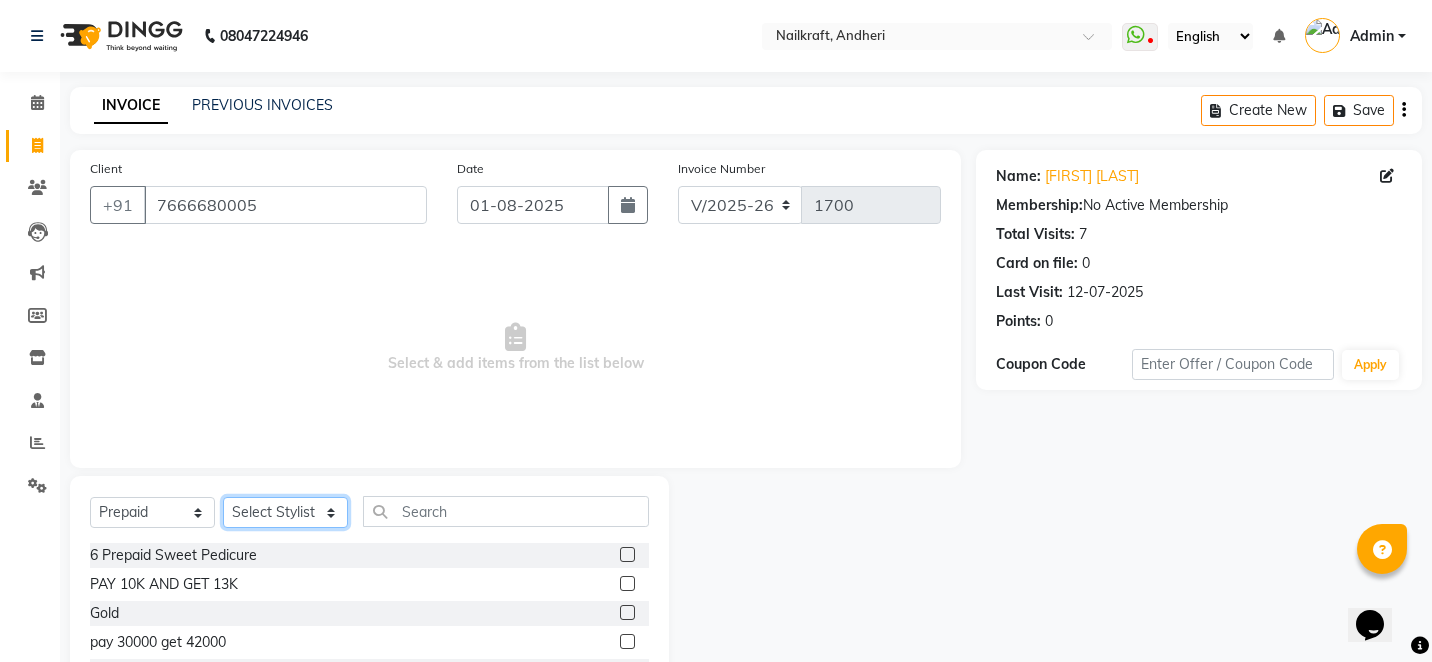 click on "Select Stylist Alam Arshad shaikh Deepali Deepu Chatry NailKraft Nikita NITA  CHAHAL  Sneha Balu Ichake Vaishali Vinod Yadav" 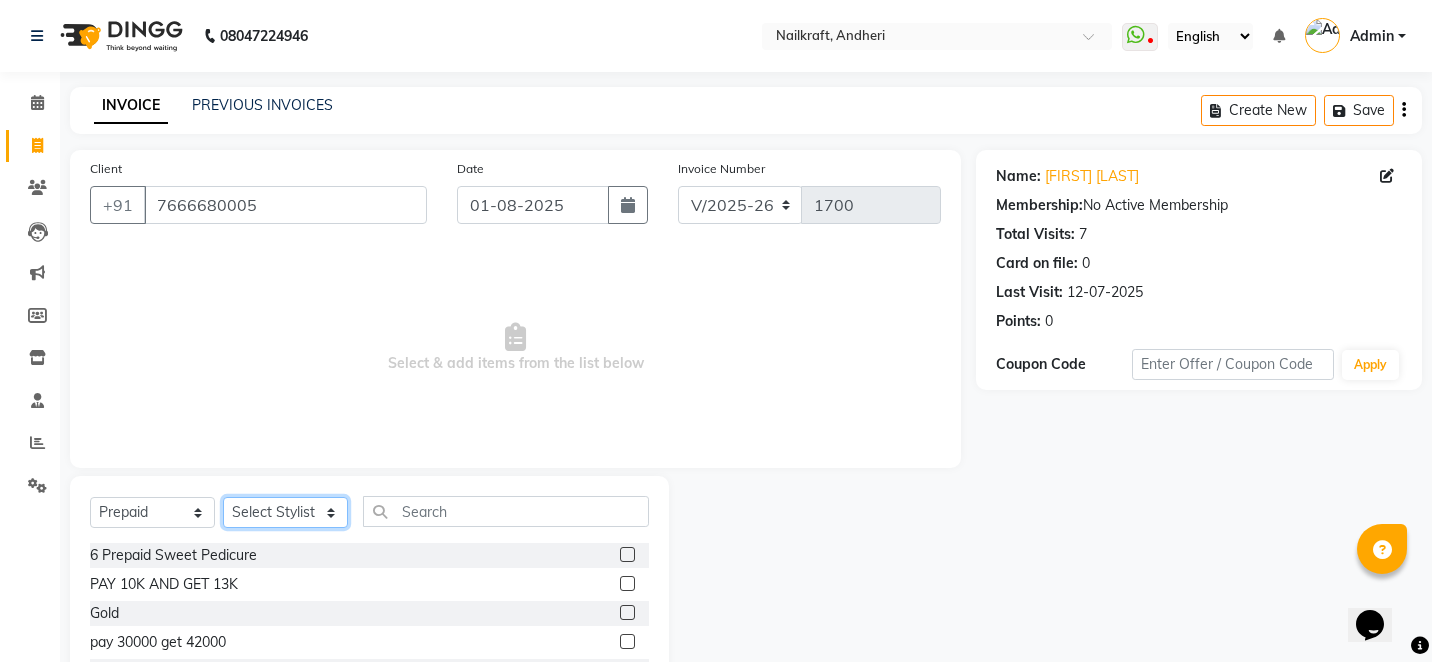 select on "85997" 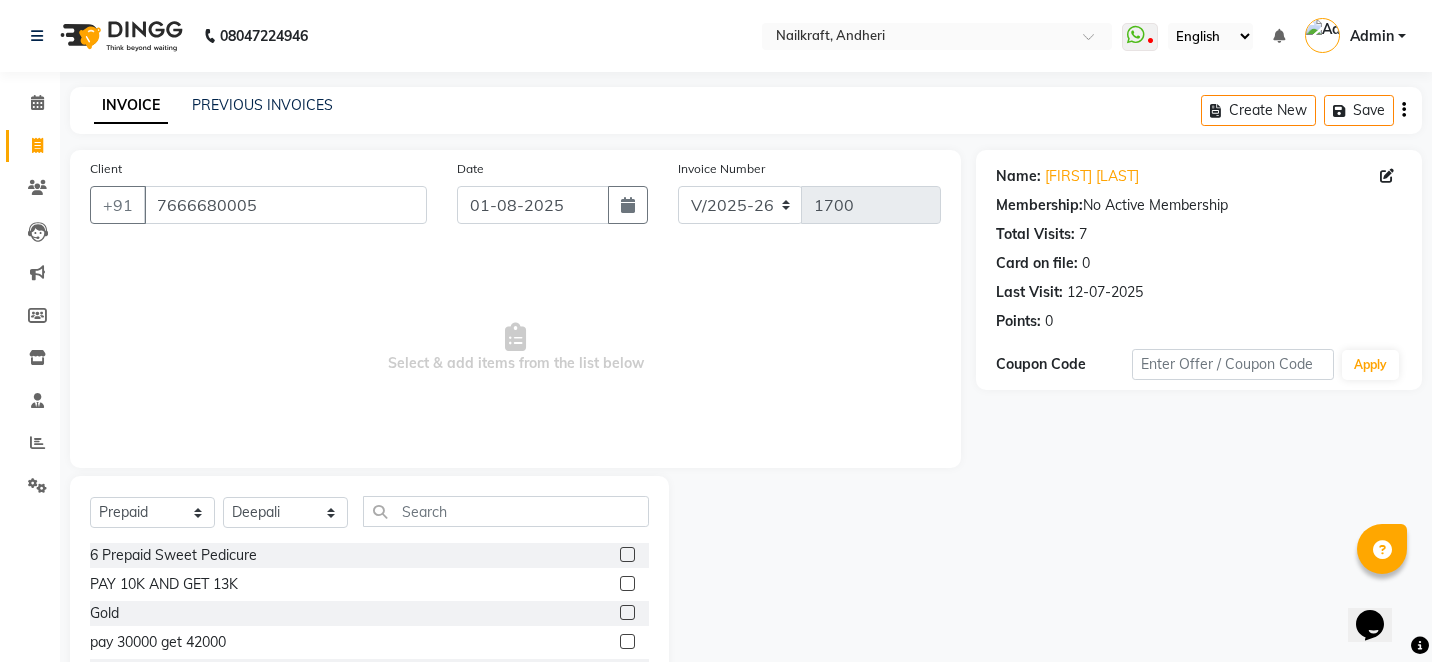 click 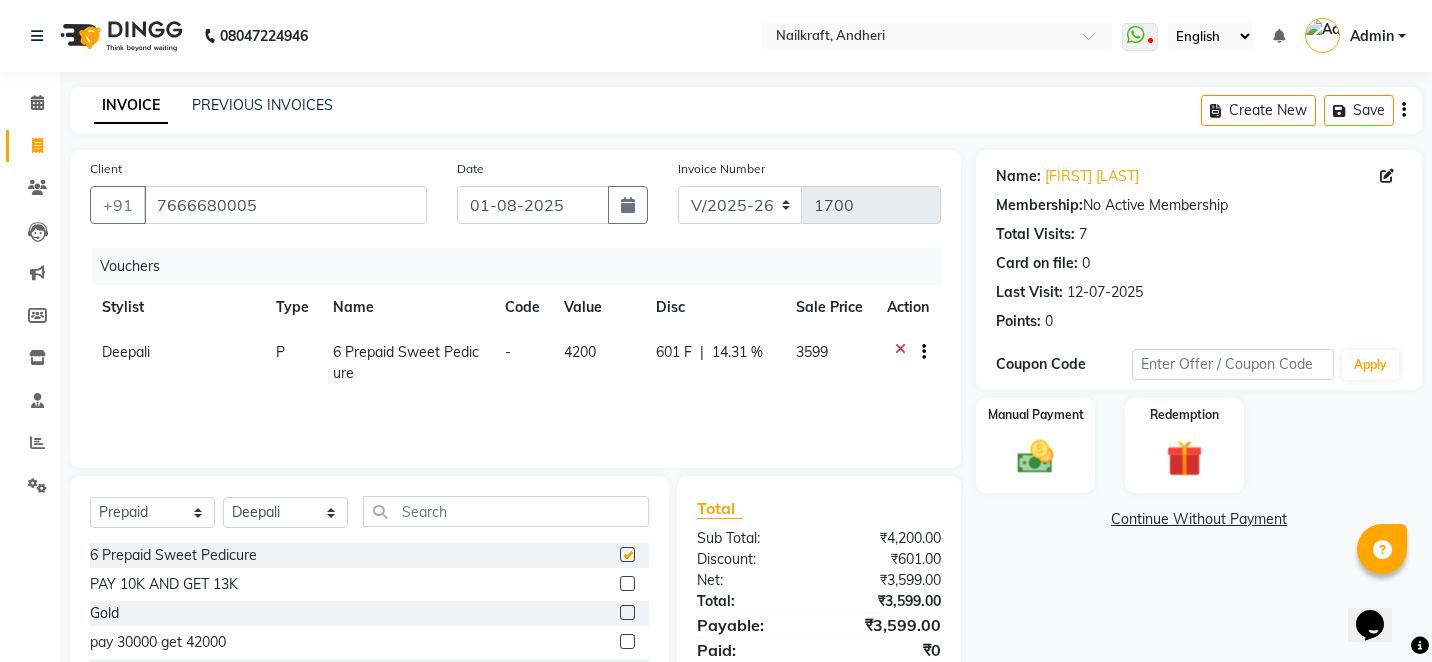 checkbox on "false" 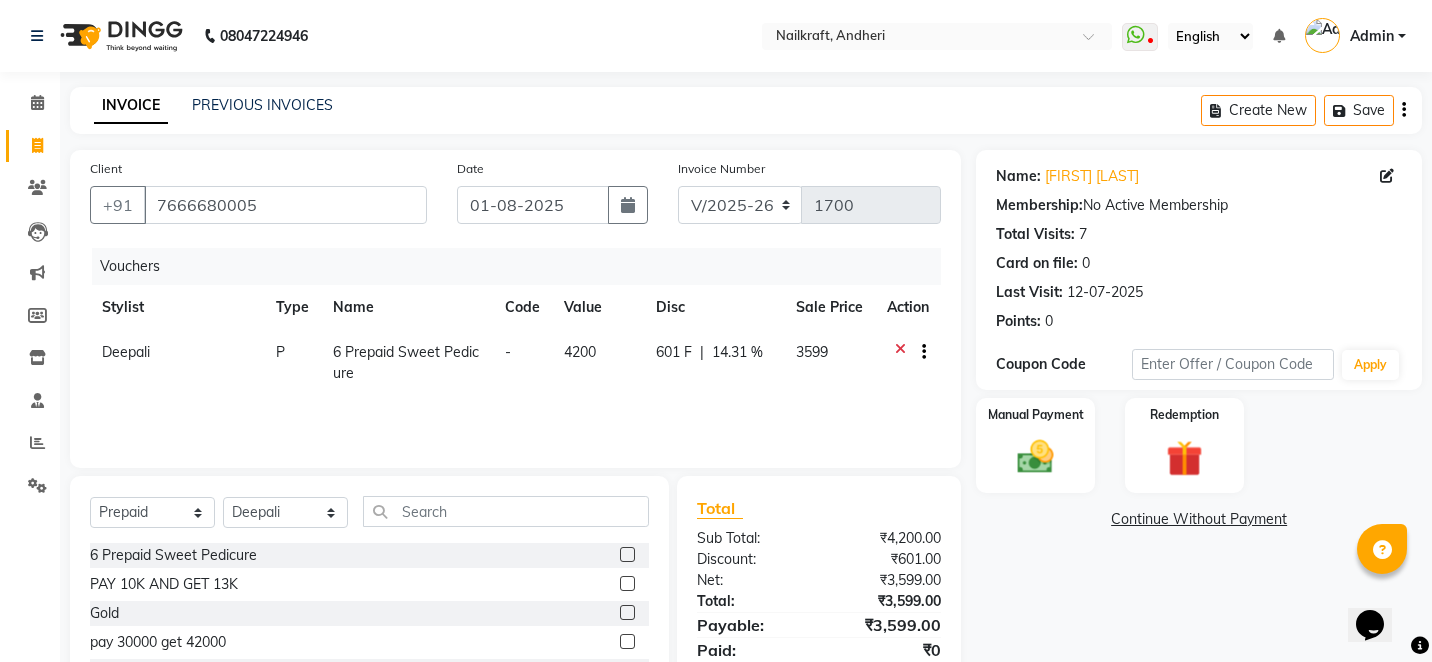 click 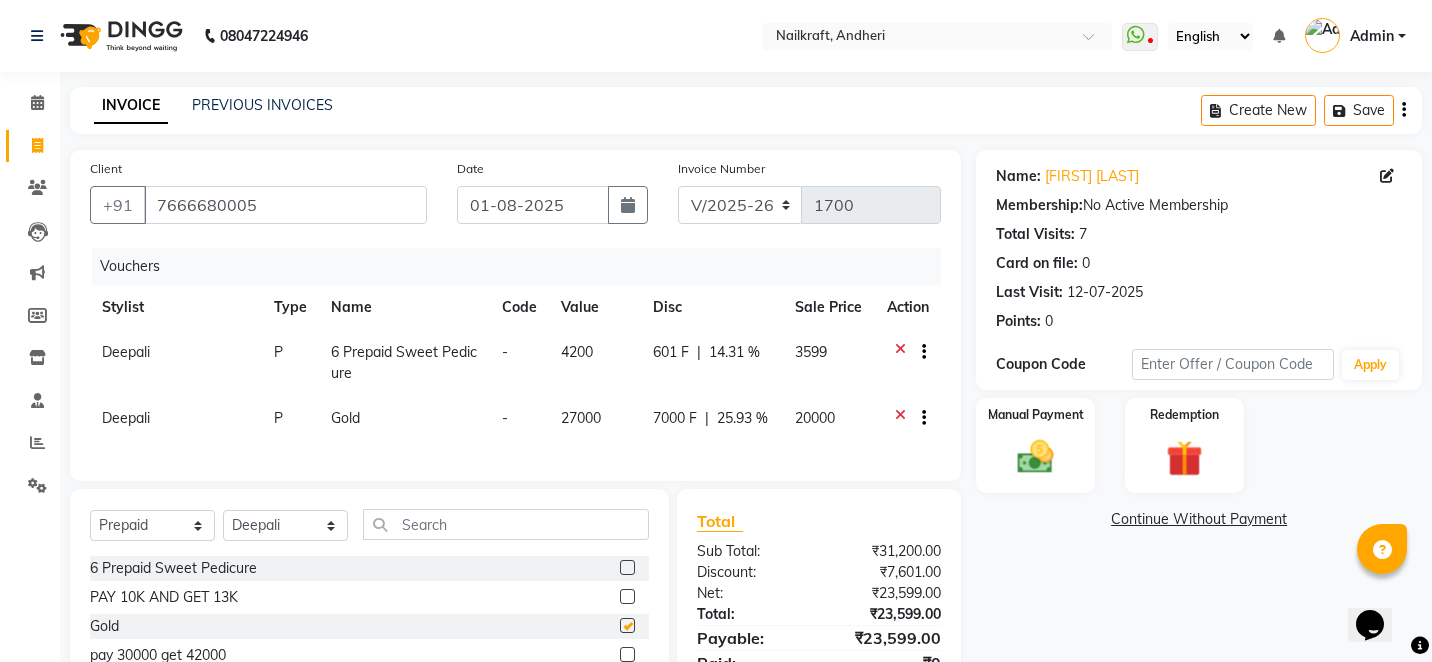 checkbox on "false" 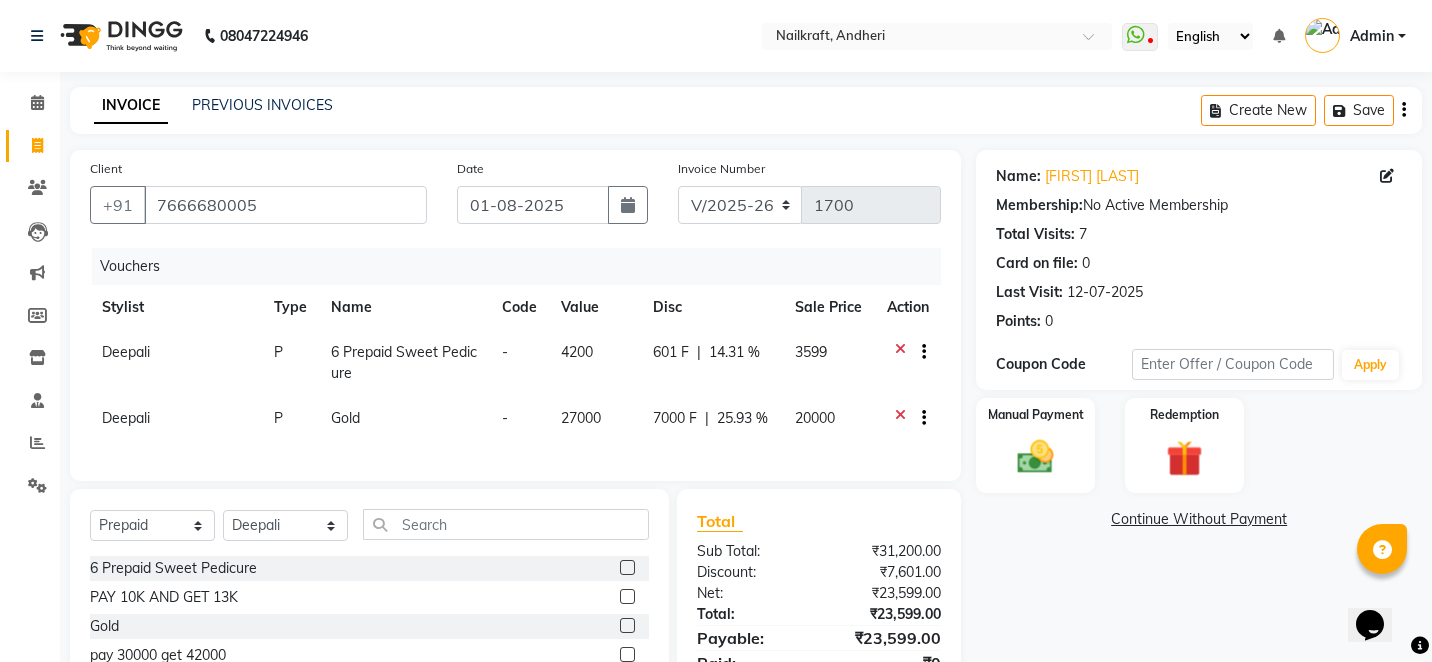 click 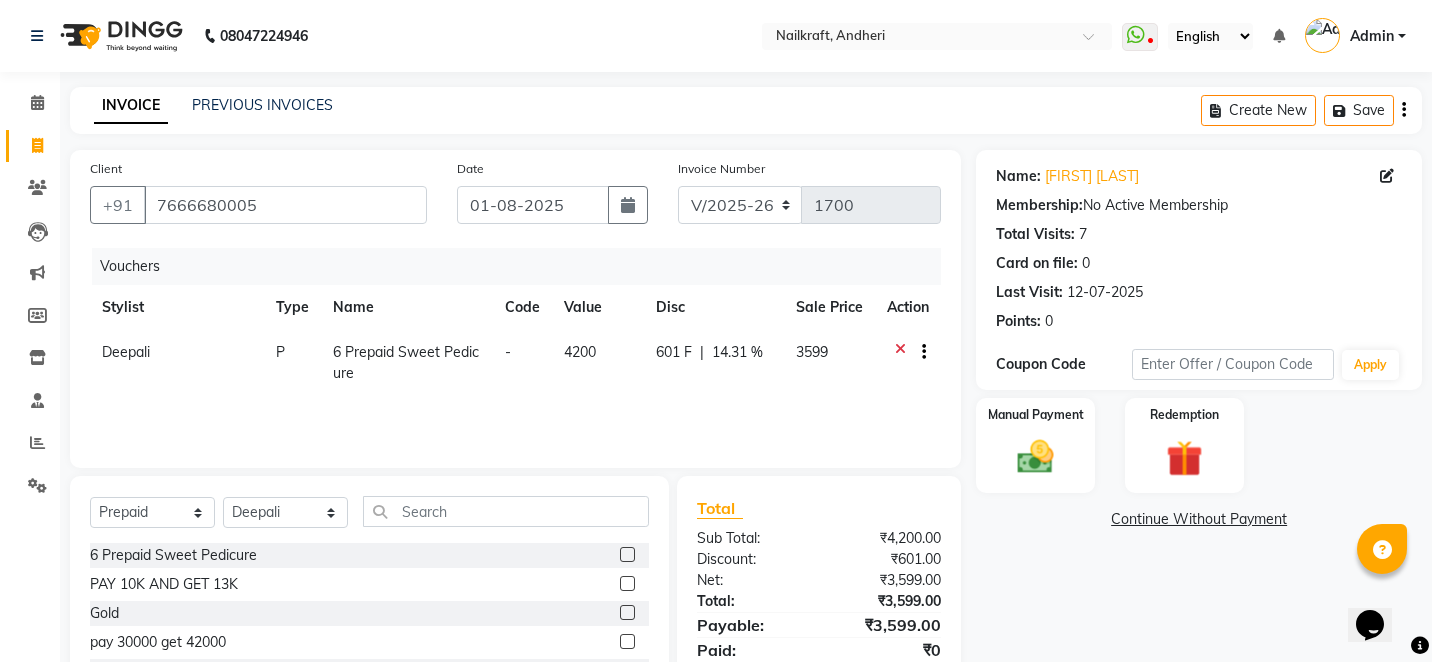 click 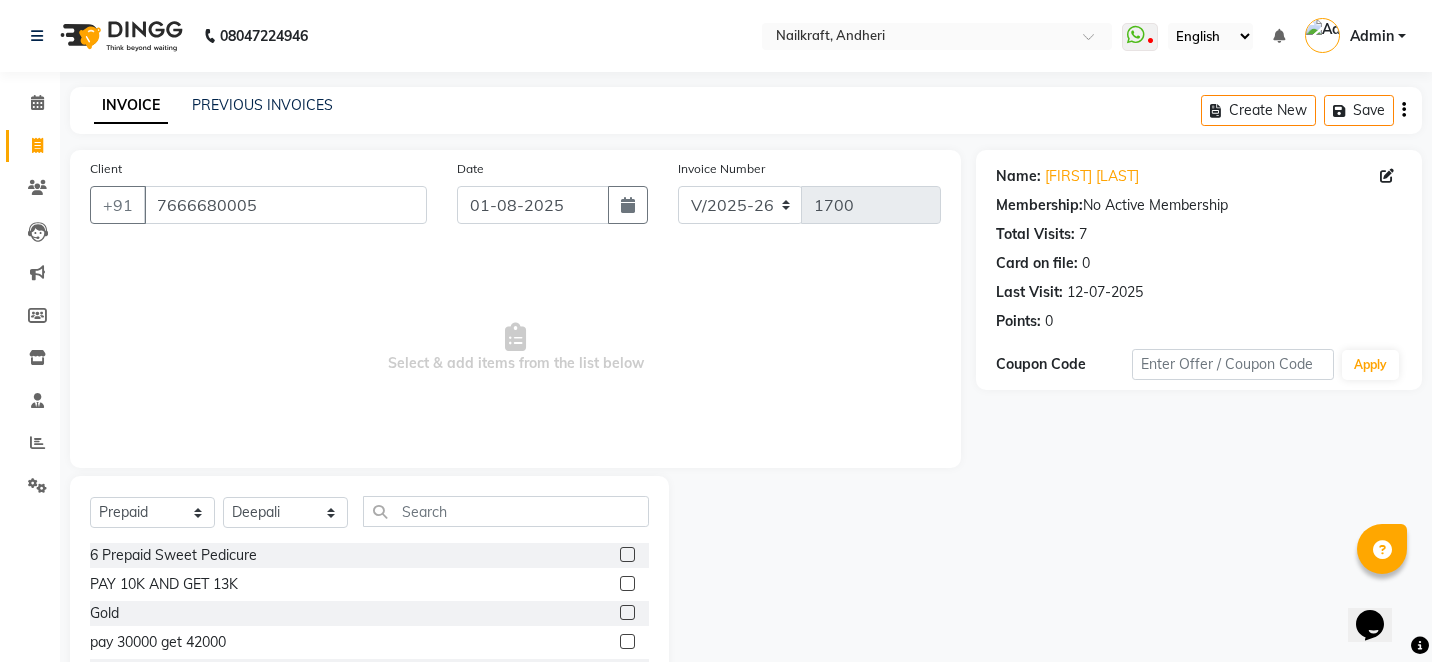 click 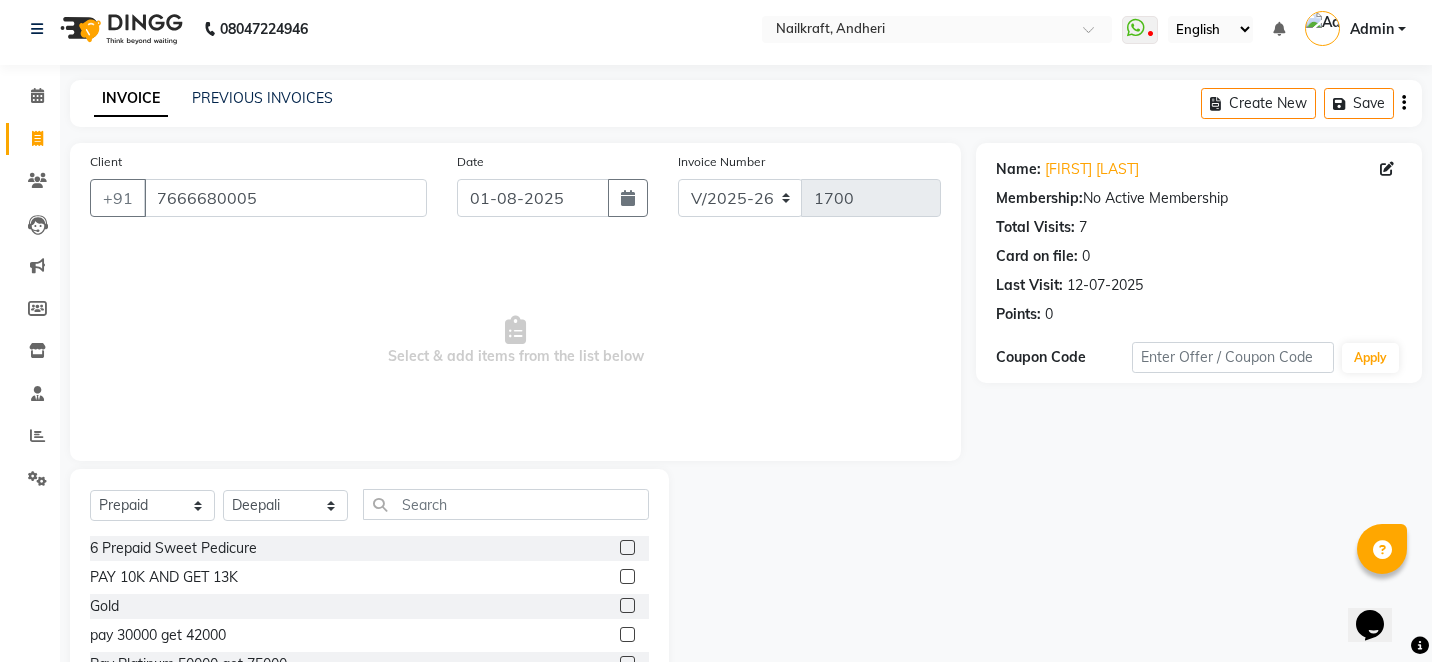 scroll, scrollTop: 4, scrollLeft: 0, axis: vertical 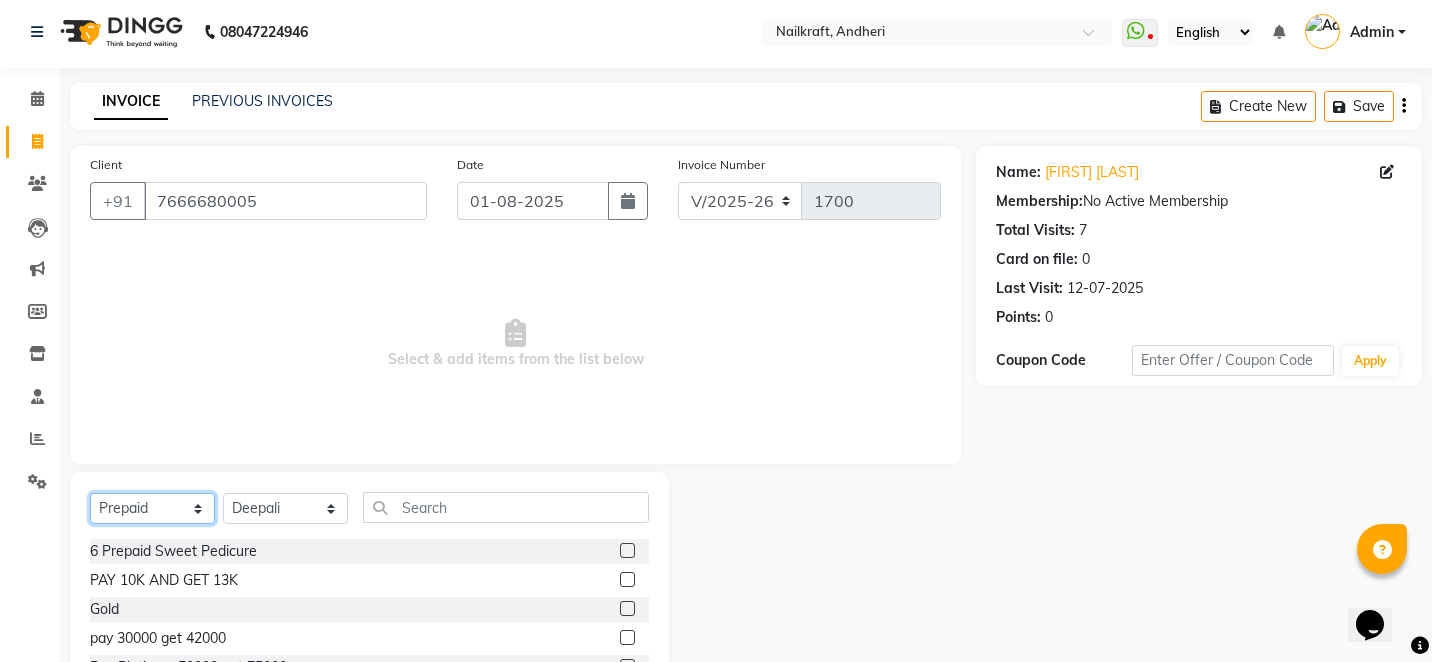 click on "Select  Service  Product  Membership  Package Voucher Prepaid Gift Card" 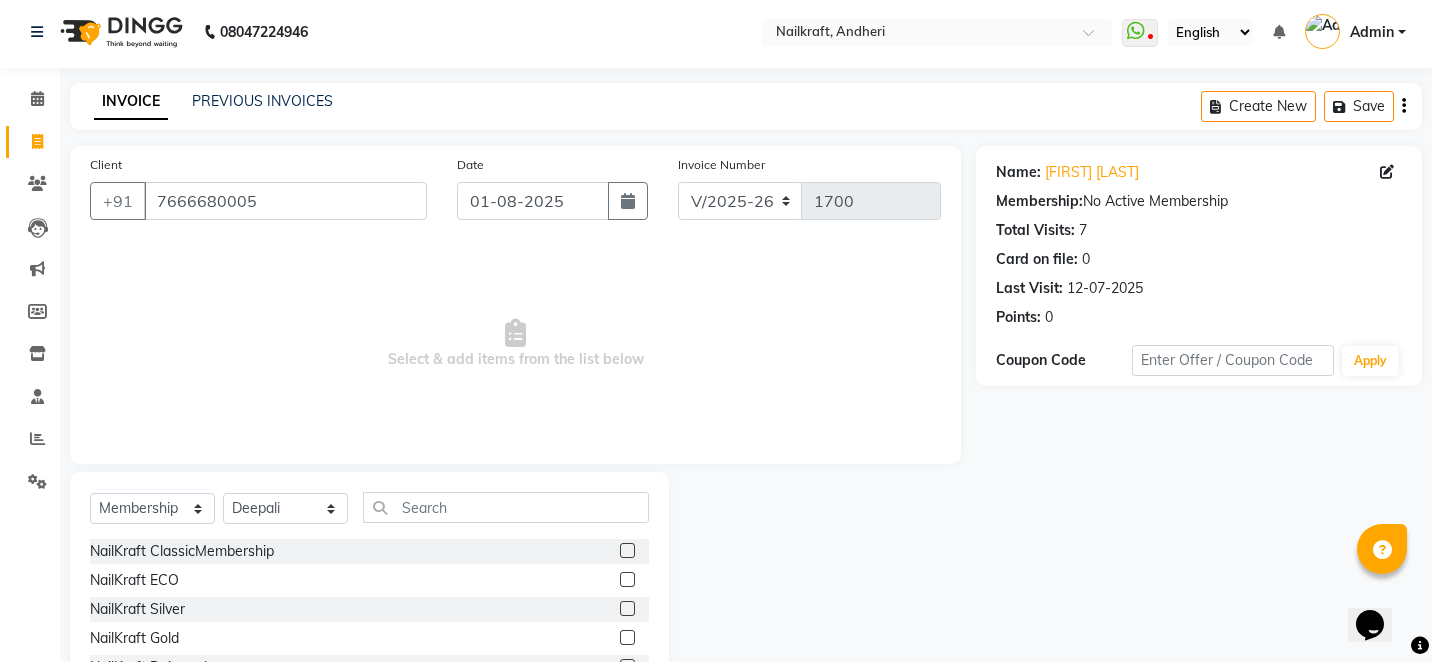 click 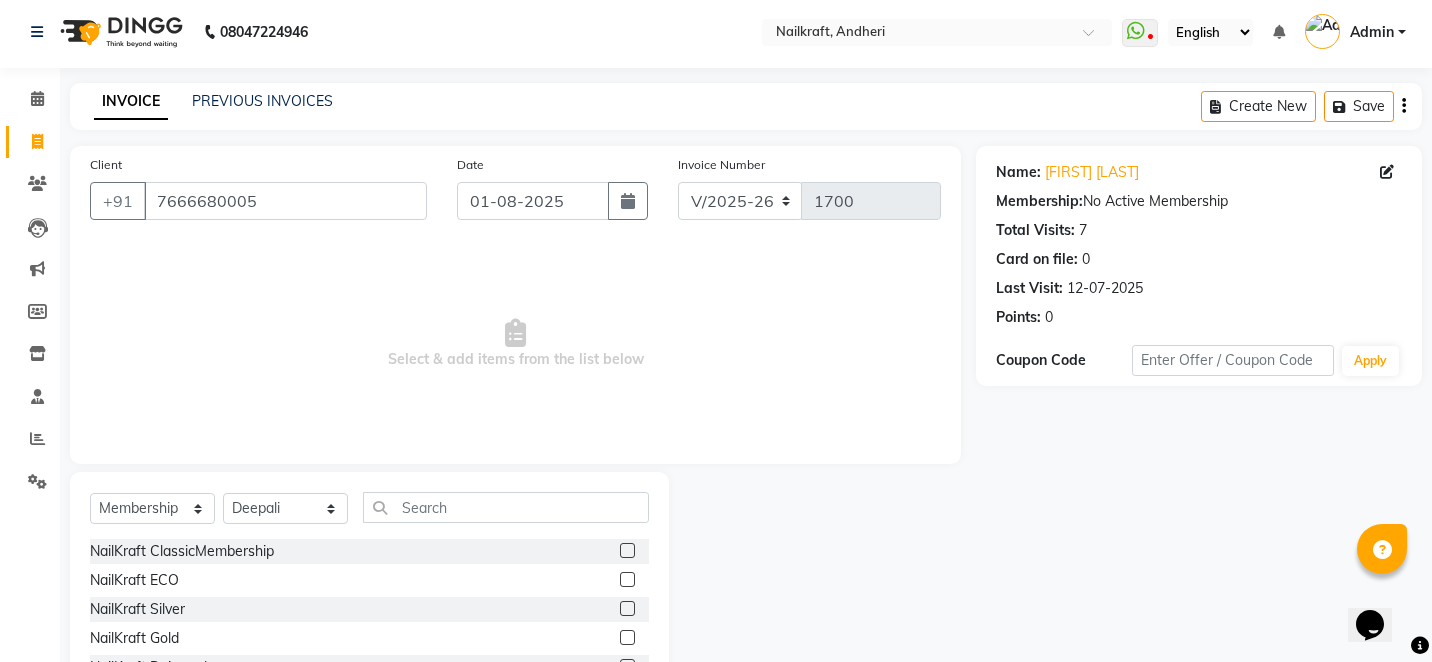 click at bounding box center (626, 609) 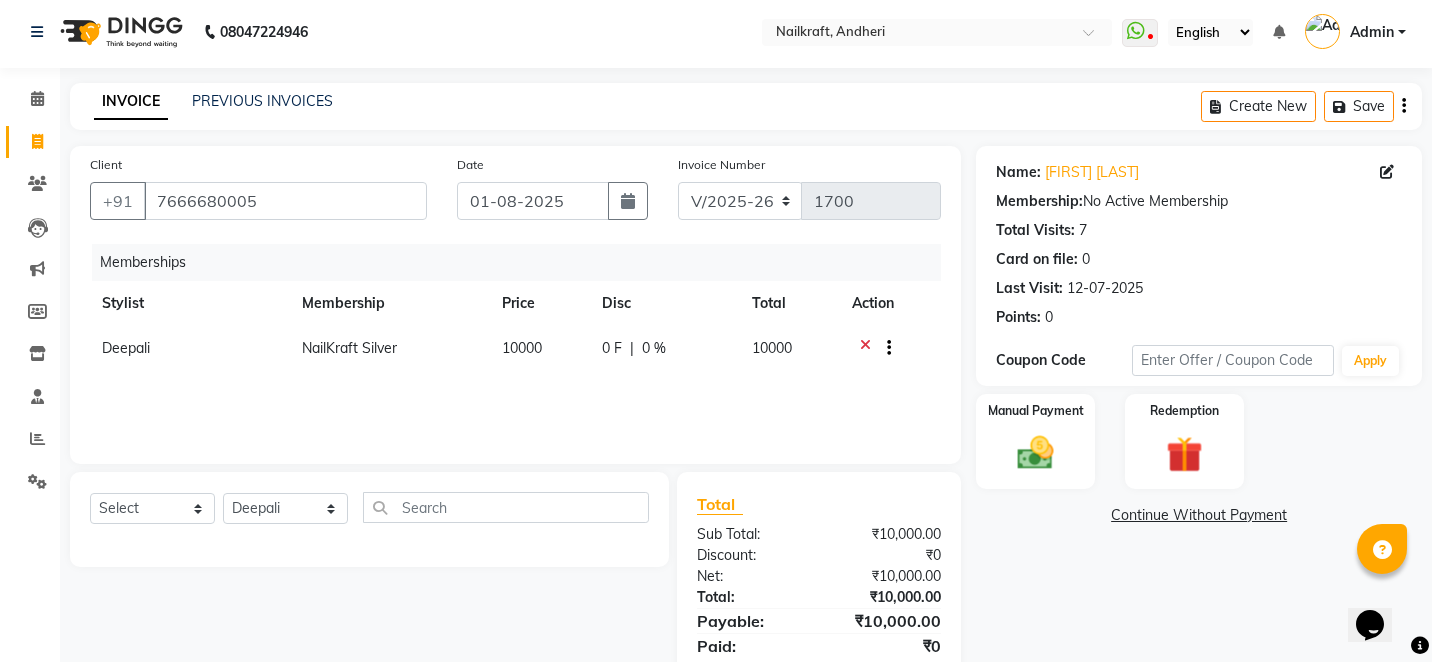 click 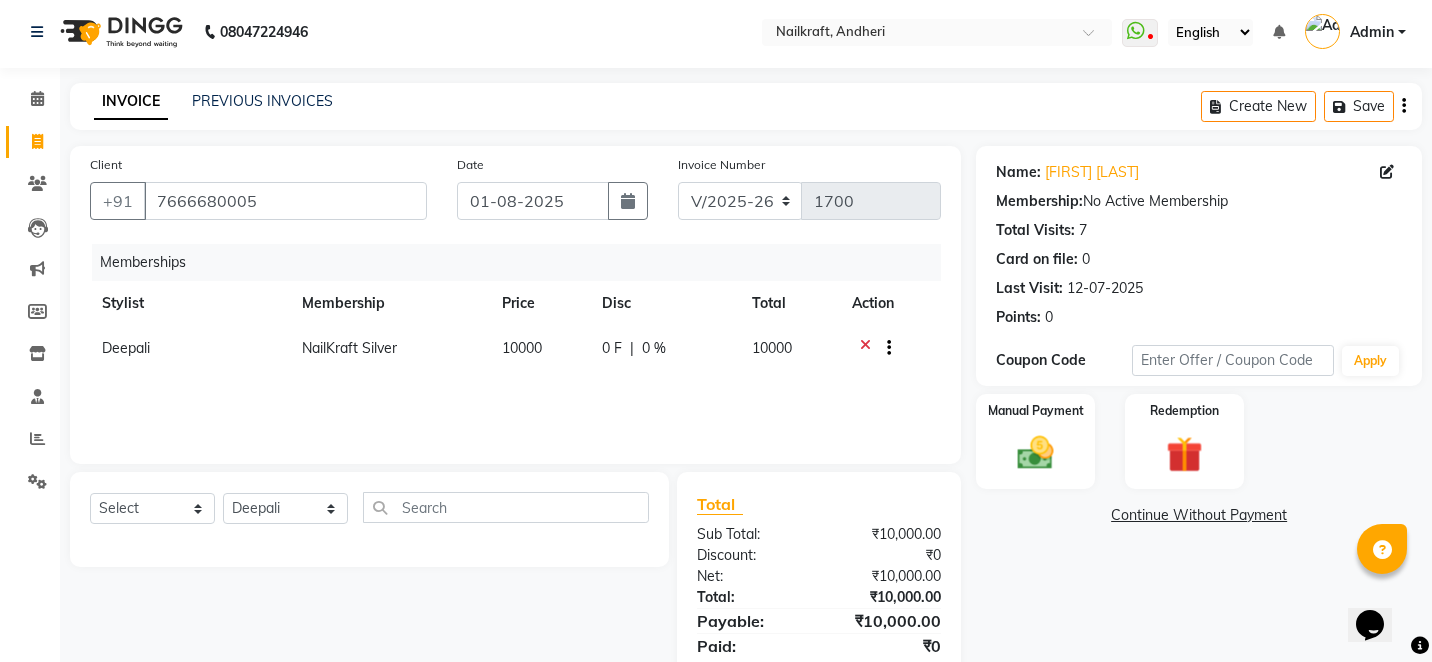 scroll, scrollTop: 0, scrollLeft: 0, axis: both 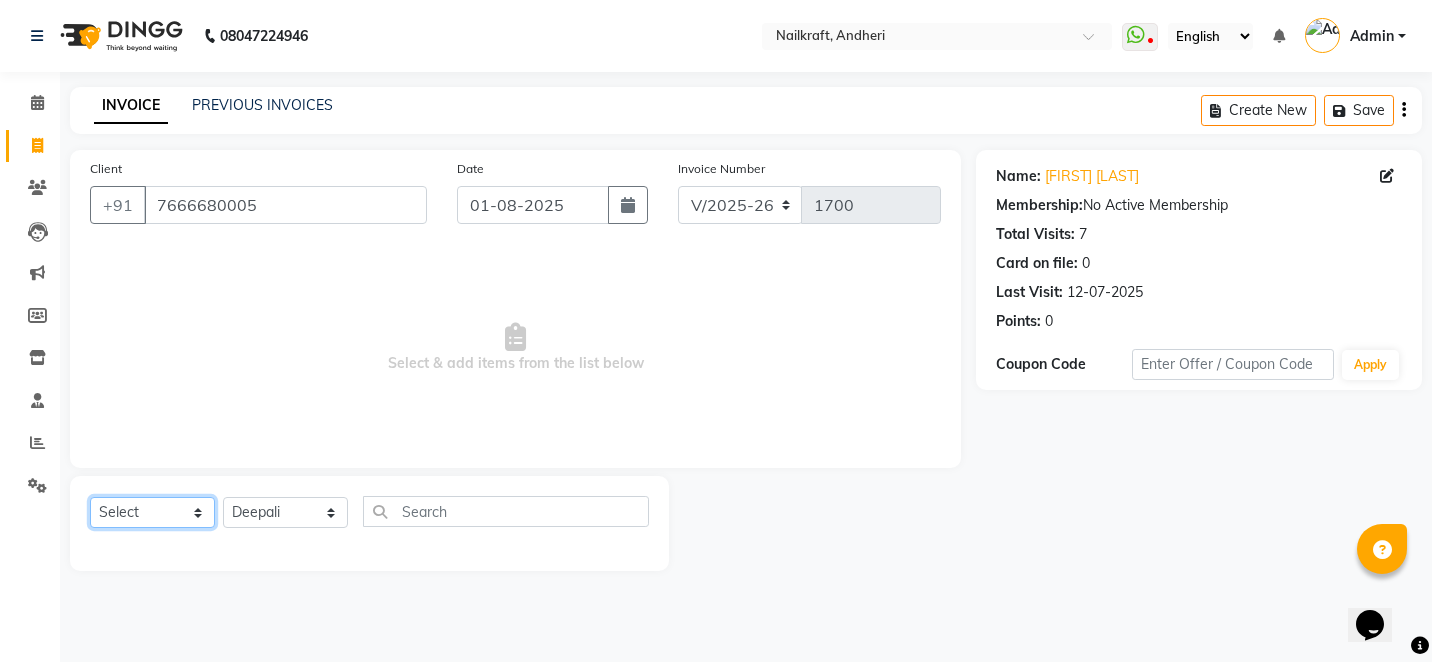 click on "Select  Service  Product  Membership  Package Voucher Prepaid Gift Card" 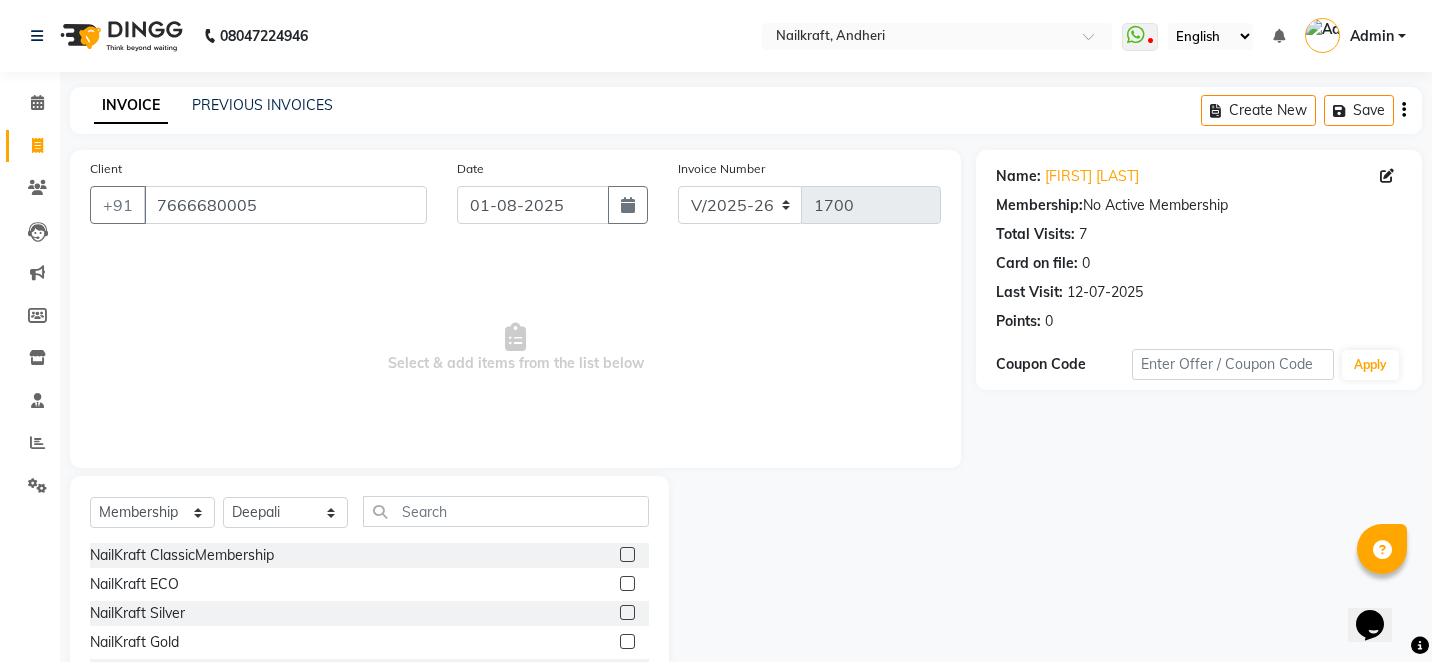 click 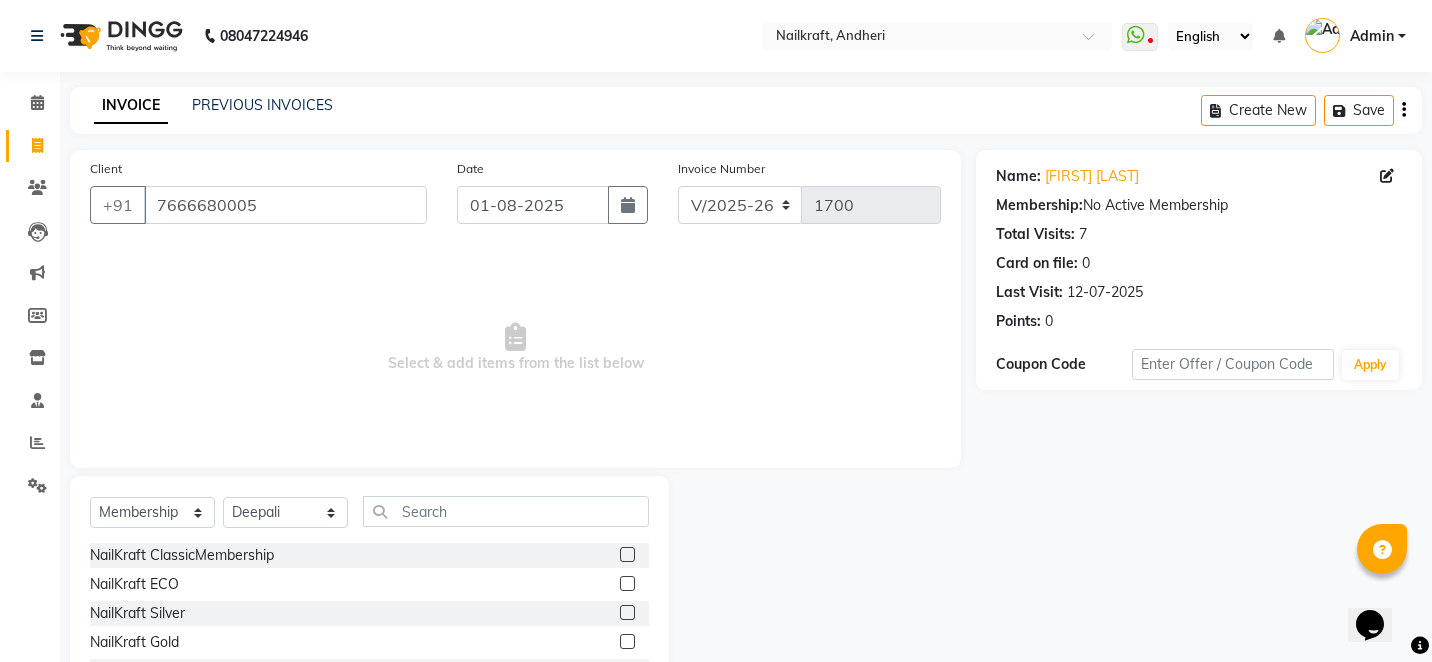 click at bounding box center (626, 584) 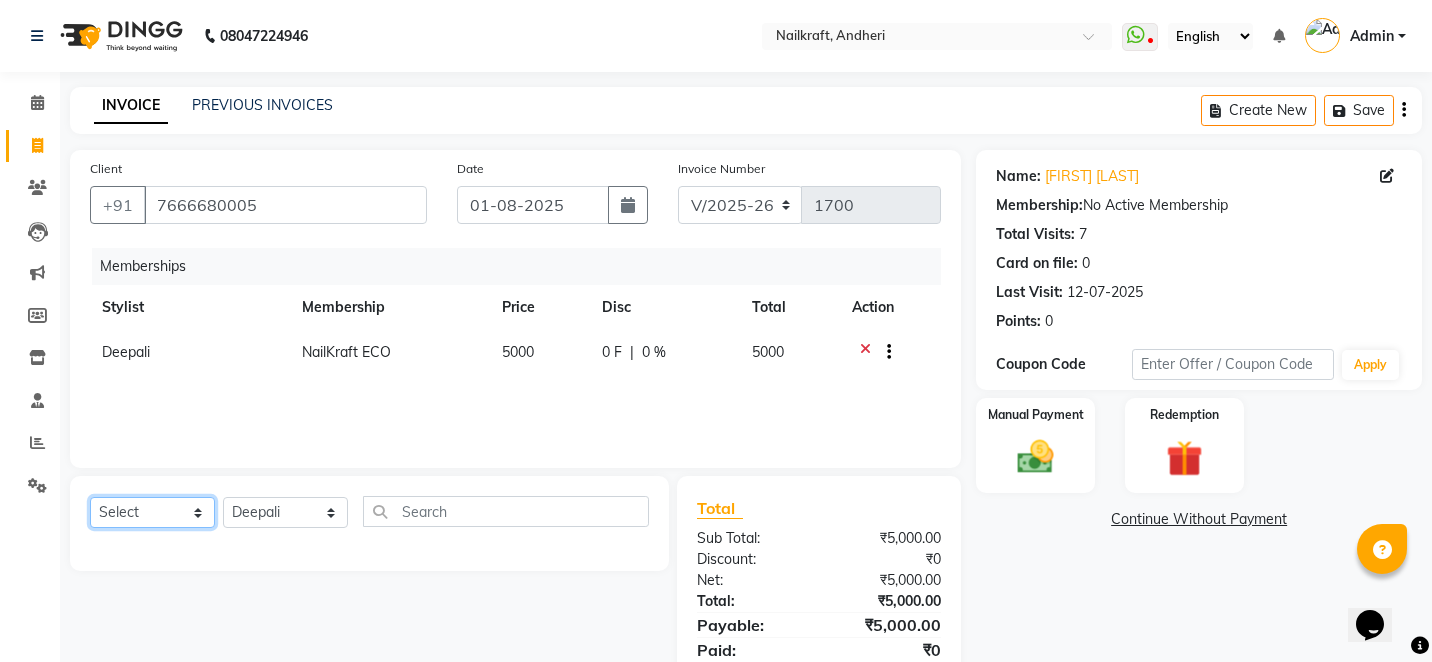 click on "Select  Service  Product  Package Voucher Prepaid Gift Card" 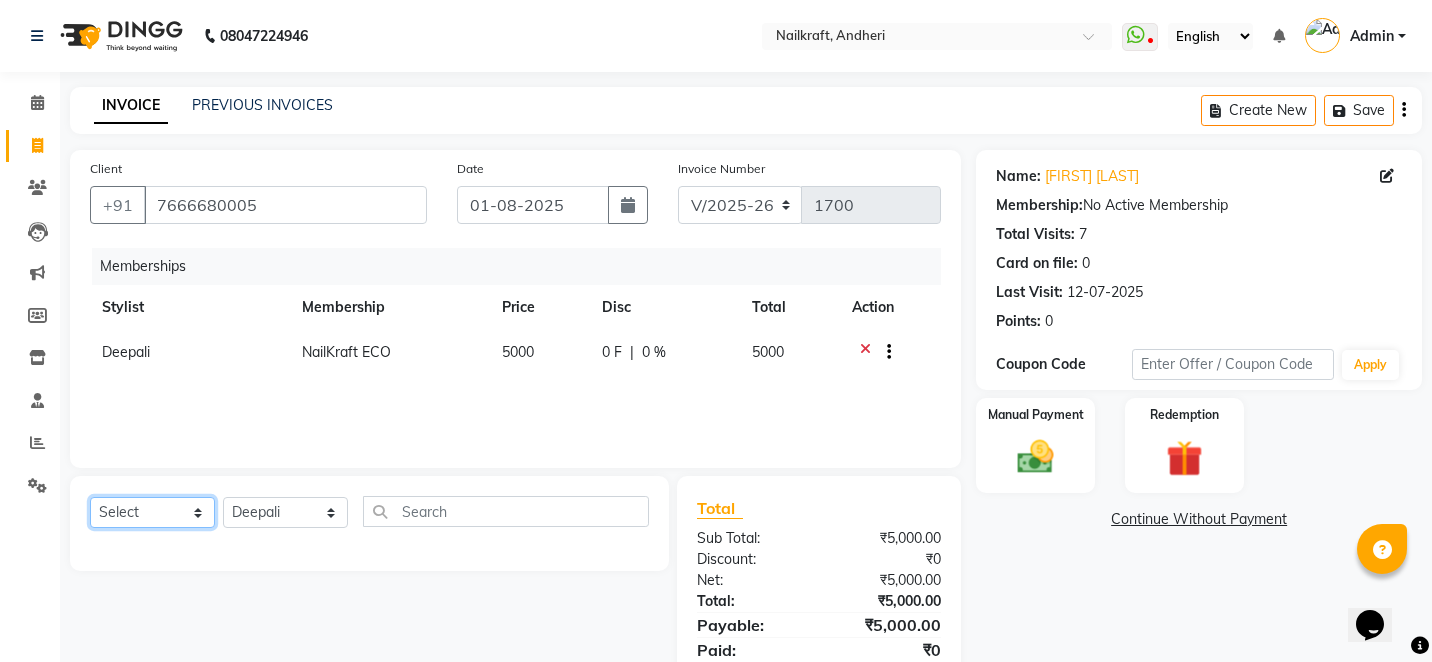 click on "Select  Service  Product  Package Voucher Prepaid Gift Card" 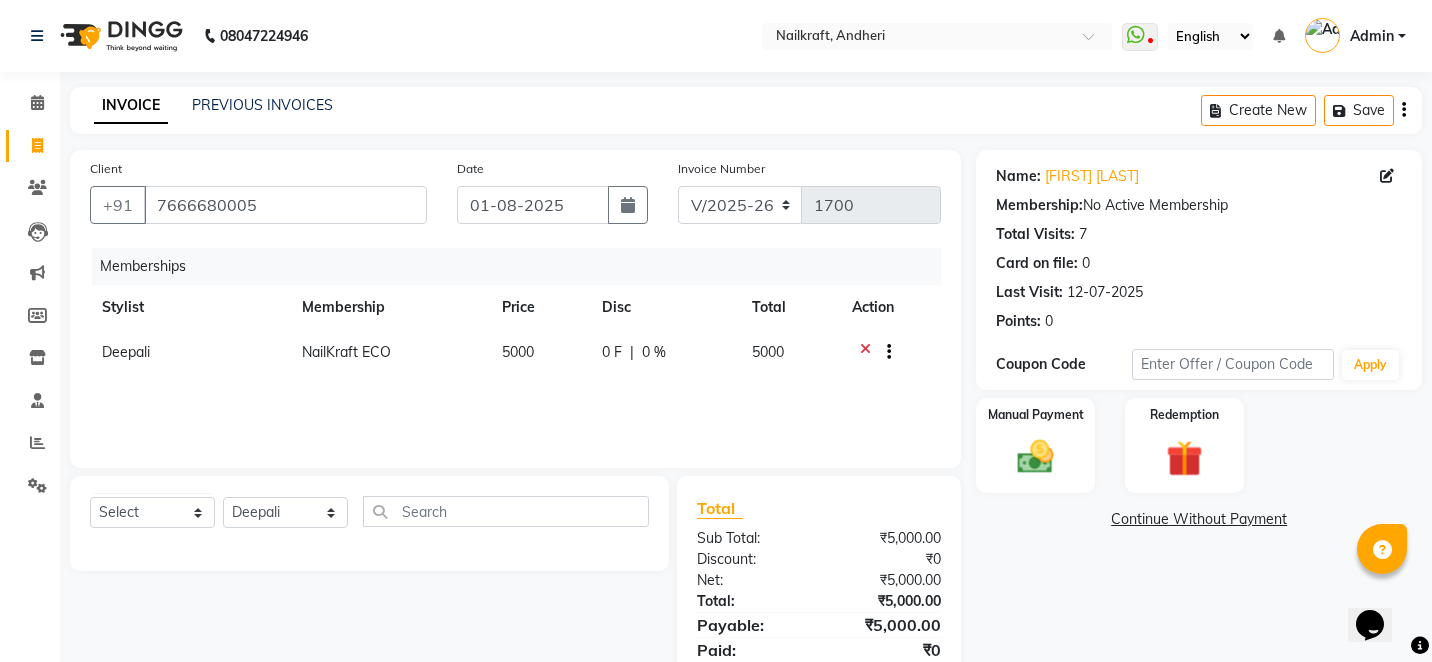 click 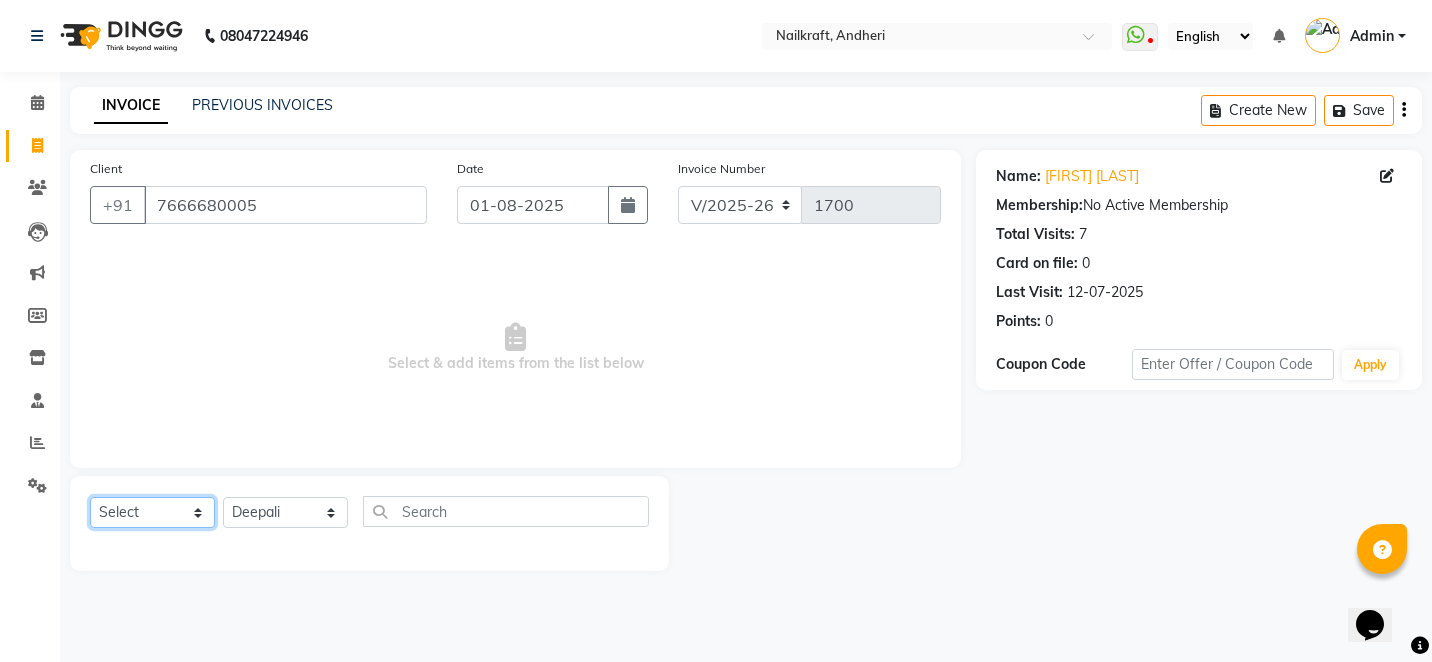 click on "Select  Service  Product  Membership  Package Voucher Prepaid Gift Card" 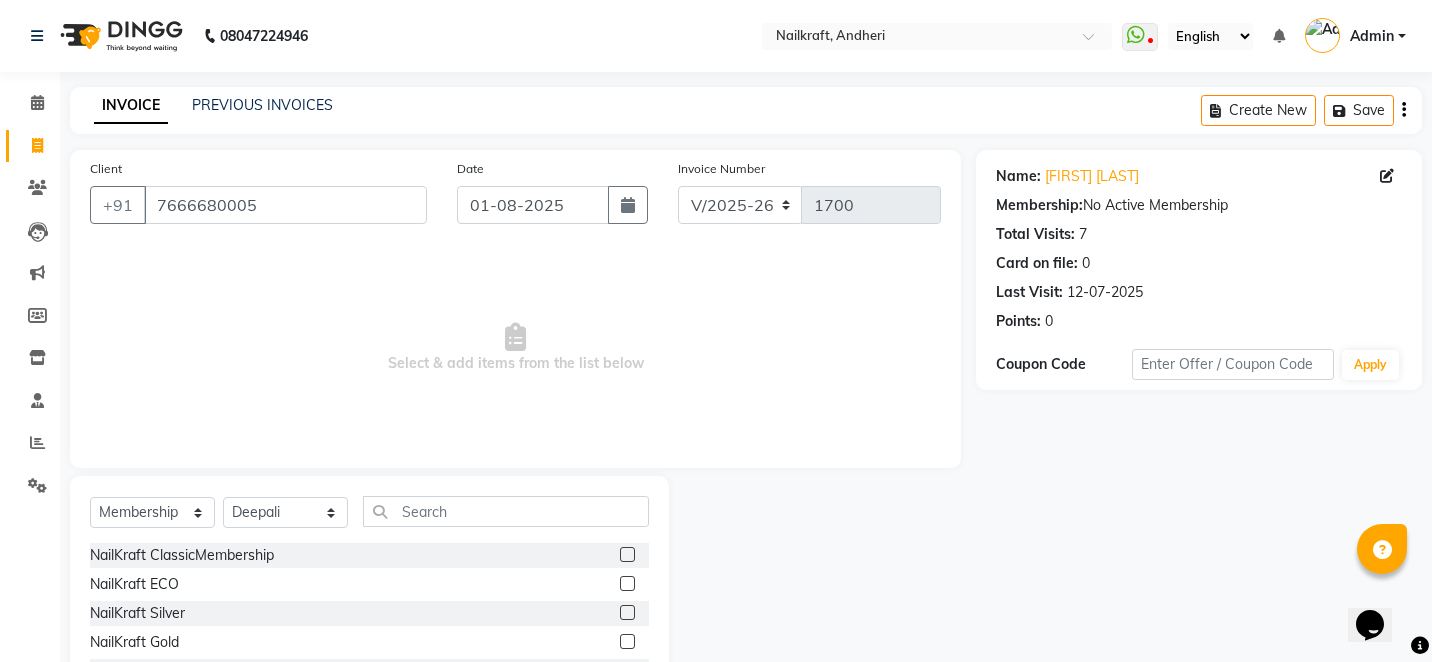 click 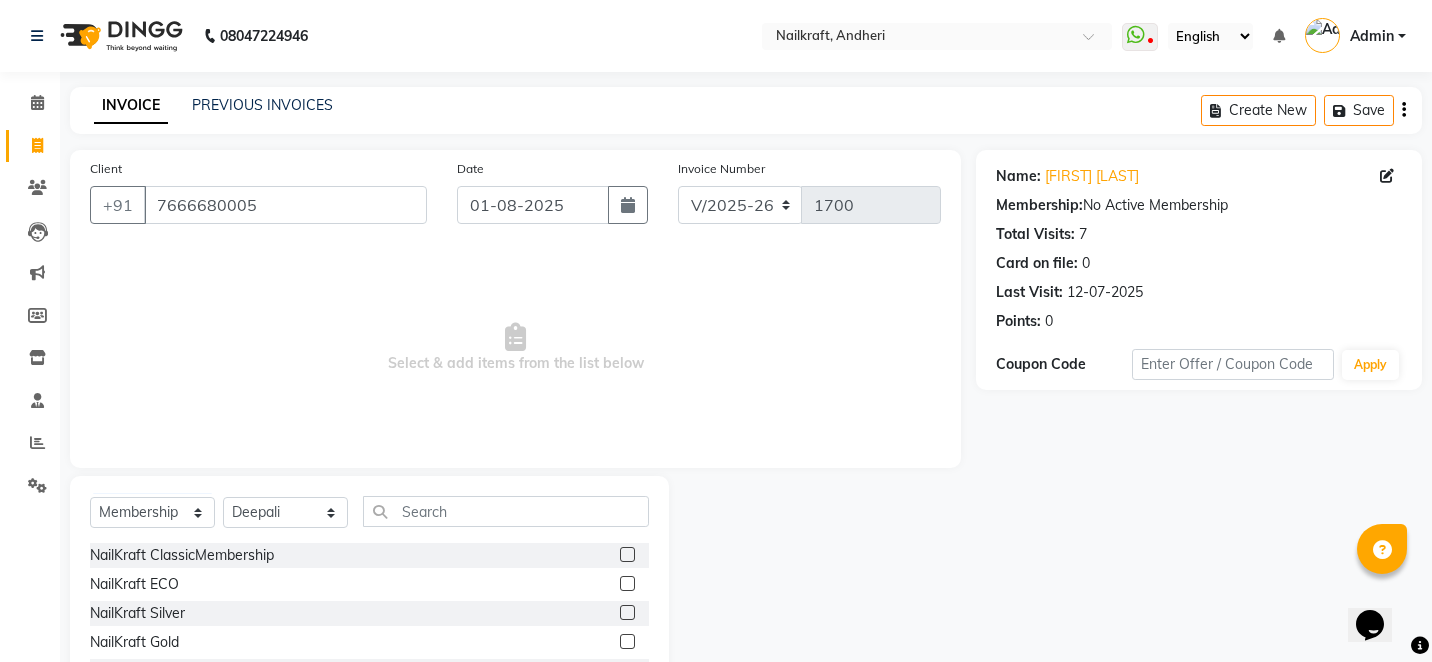 click at bounding box center [626, 613] 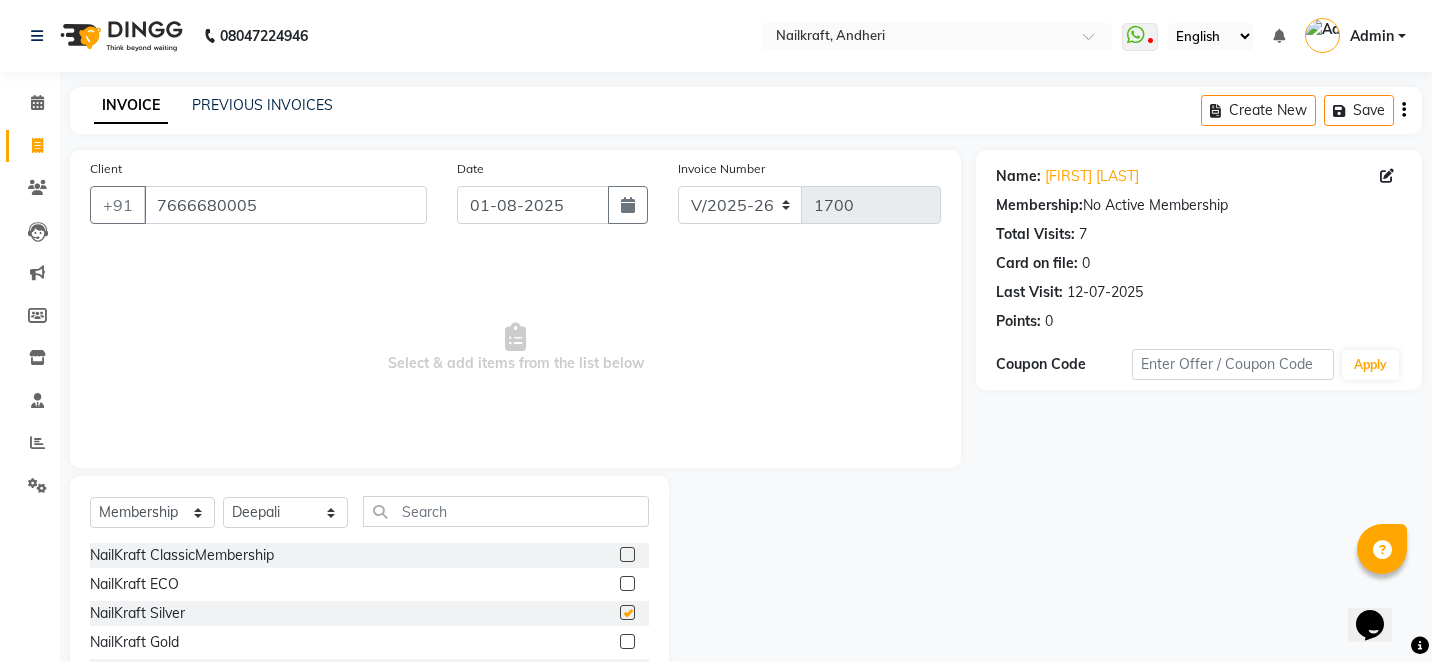 select on "select" 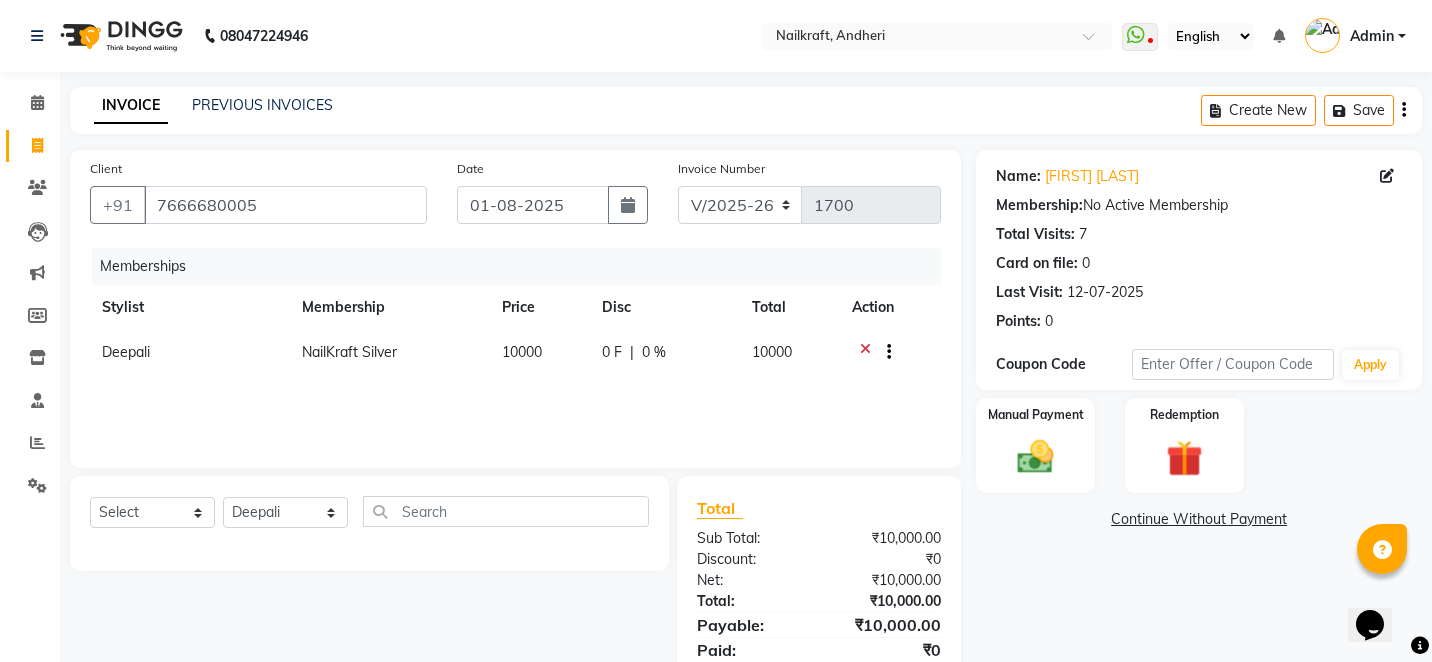 click 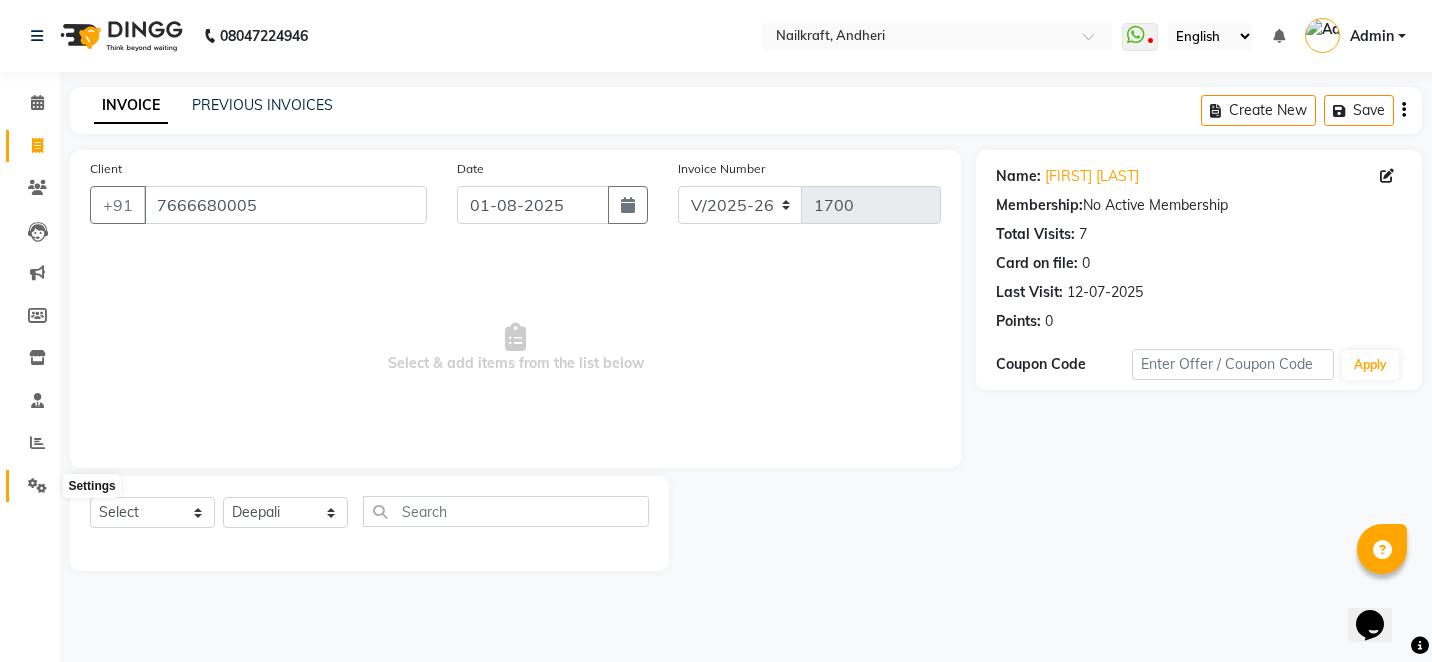 click 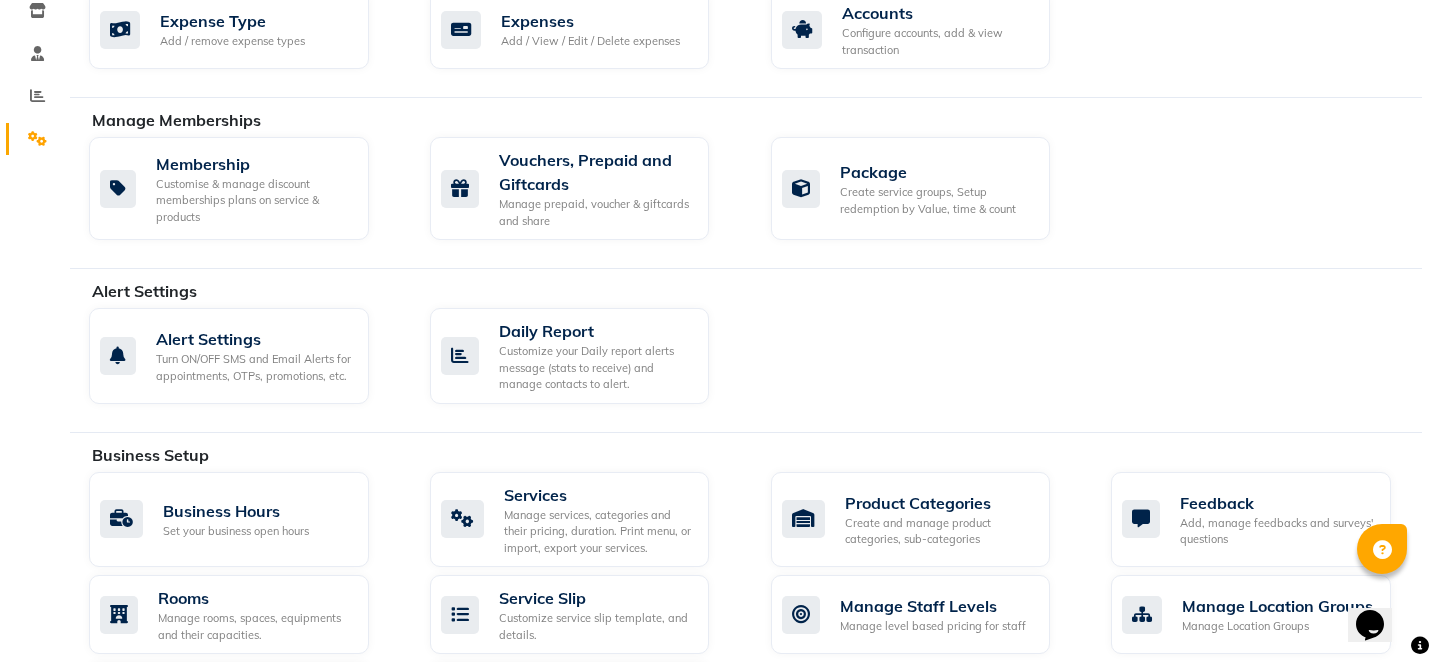 scroll, scrollTop: 320, scrollLeft: 0, axis: vertical 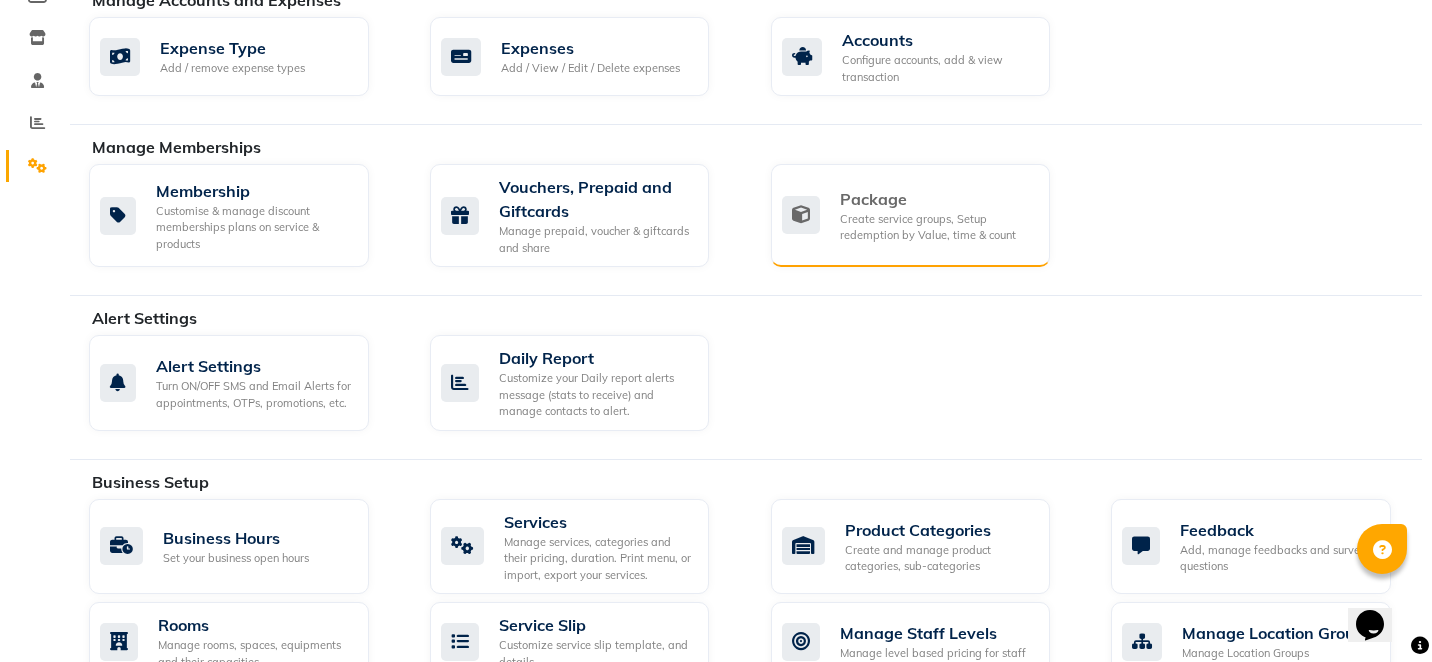 click on "Create service groups, Setup redemption by Value, time & count" 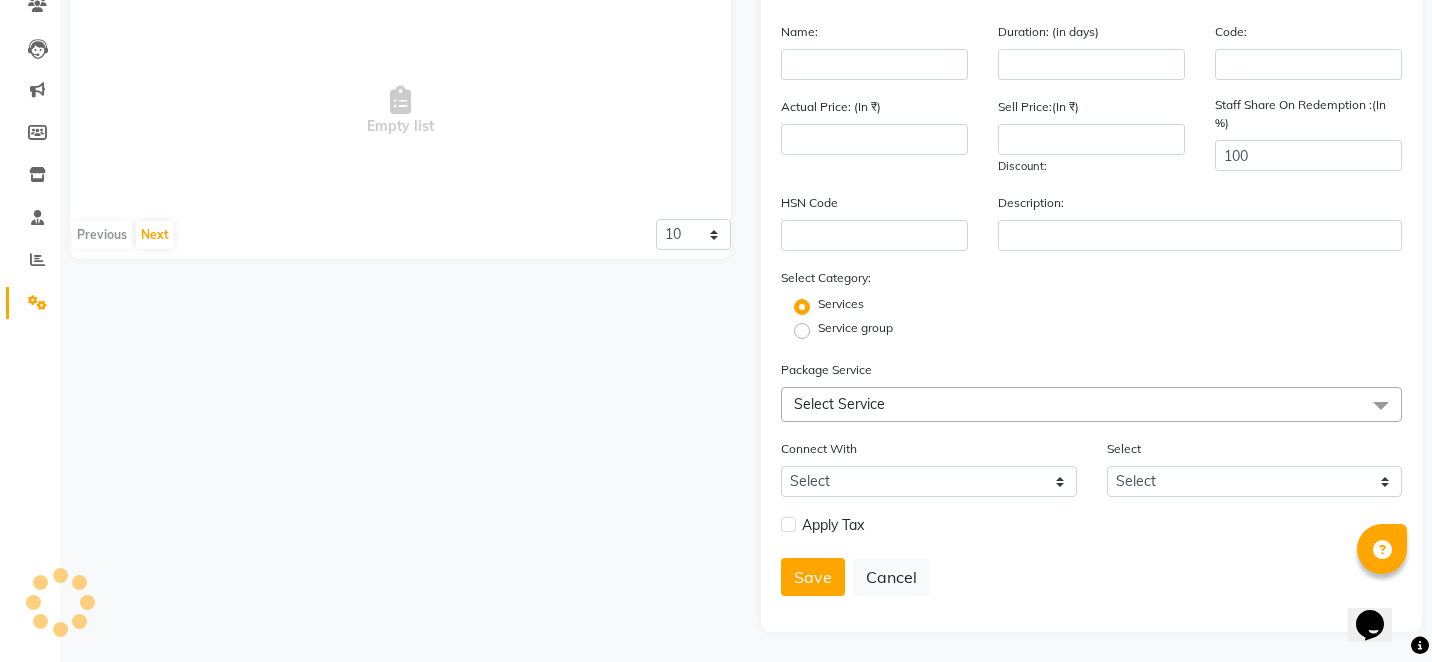 scroll, scrollTop: 320, scrollLeft: 0, axis: vertical 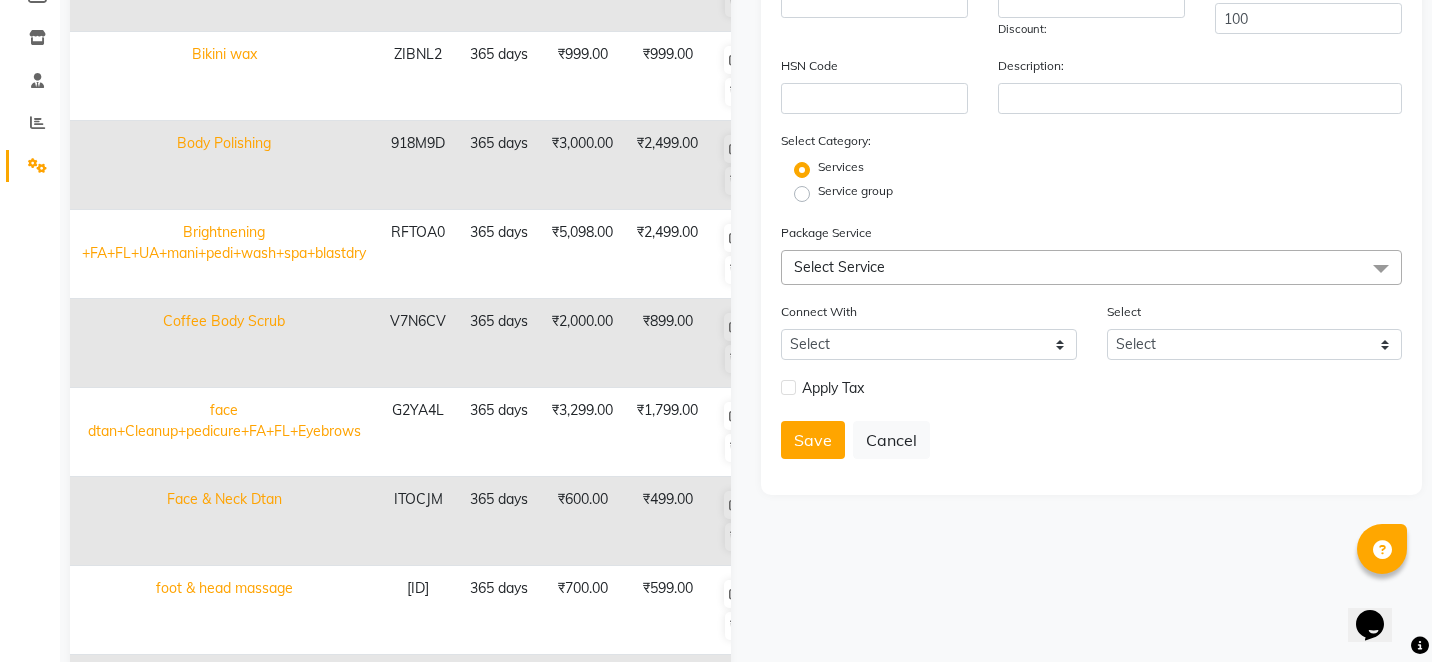 click on "Service group" 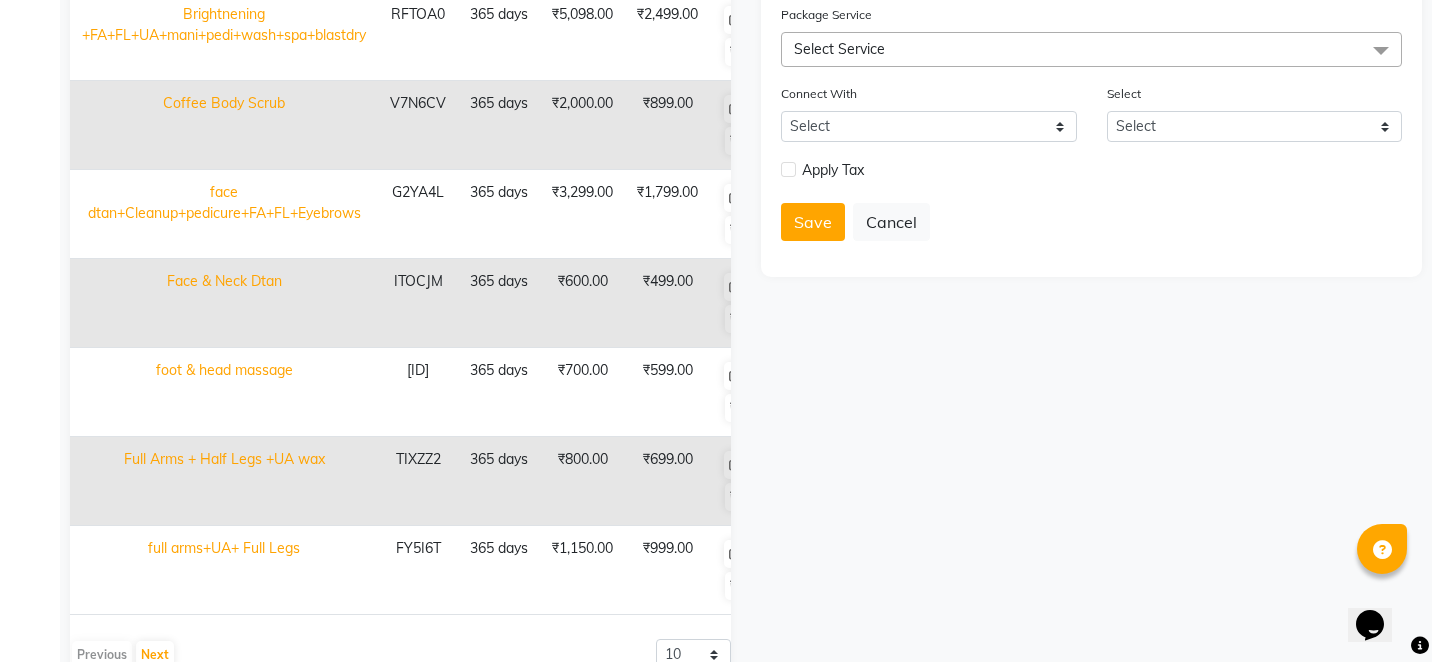 scroll, scrollTop: 560, scrollLeft: 0, axis: vertical 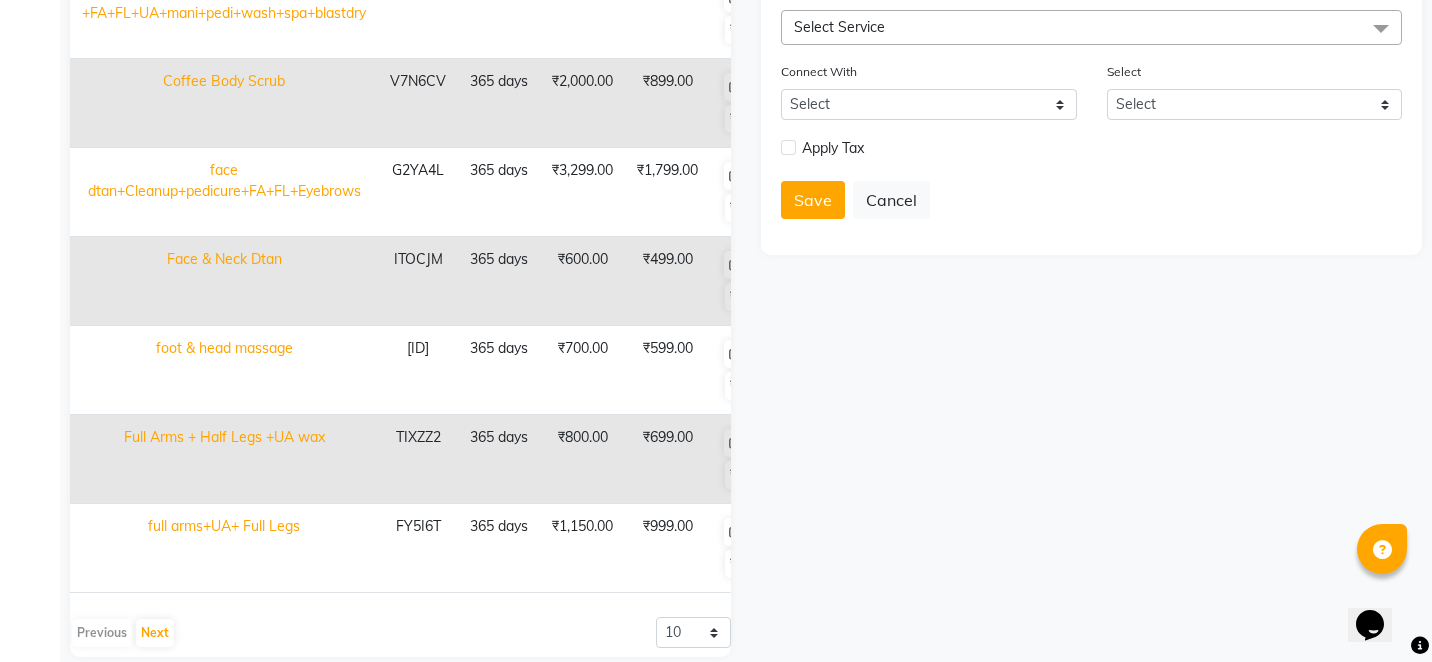 click on "Add Package  Name: Duration: (in days) Code: Actual Price: (In ₹) Sell Price:(In ₹) Discount:  Staff Share On Redemption :(In %) 100 HSN Code Description: Select Category: Services Service group Package Service Select Service Select All Hair - Female Blowdry Upto Shoulder Hair - Female Blowdry Upto Shoulder Hair - Female Advance Haircut Pedicure - Heel Peel Pedicure - Paraffin Wax Pedicure - Foot Massage  Pedicure - Foot Reflexology  Pedicure - Luxury Nail Armstrong Rica Waxing - Male Half Arms  Manicure - Luxury Nail Armstrong Hair - Female Classic Hair Wash Mid Waist Hair - Female Hair Trim Hair - Smoothening Upto Shoulder Rica Waxing - Full Arms + Half Legs + Underarms Rica Waxing - Full Arms + Underarms Rica Waxing - Full Legs Rica Waxing - Full Back Honey Waxing - Full Arms + Underarms Rica Waxing - Underarms Rica Waxing - Bikini+Butt Wax Rica Waxing - Butt Wax Rica Waxing - Bikini Line+Butt Line Rica Waxing - Bikini Honey Waxing - Full Legs Facial - Cheryls Skin Lightening Facial Manicure - Tango" 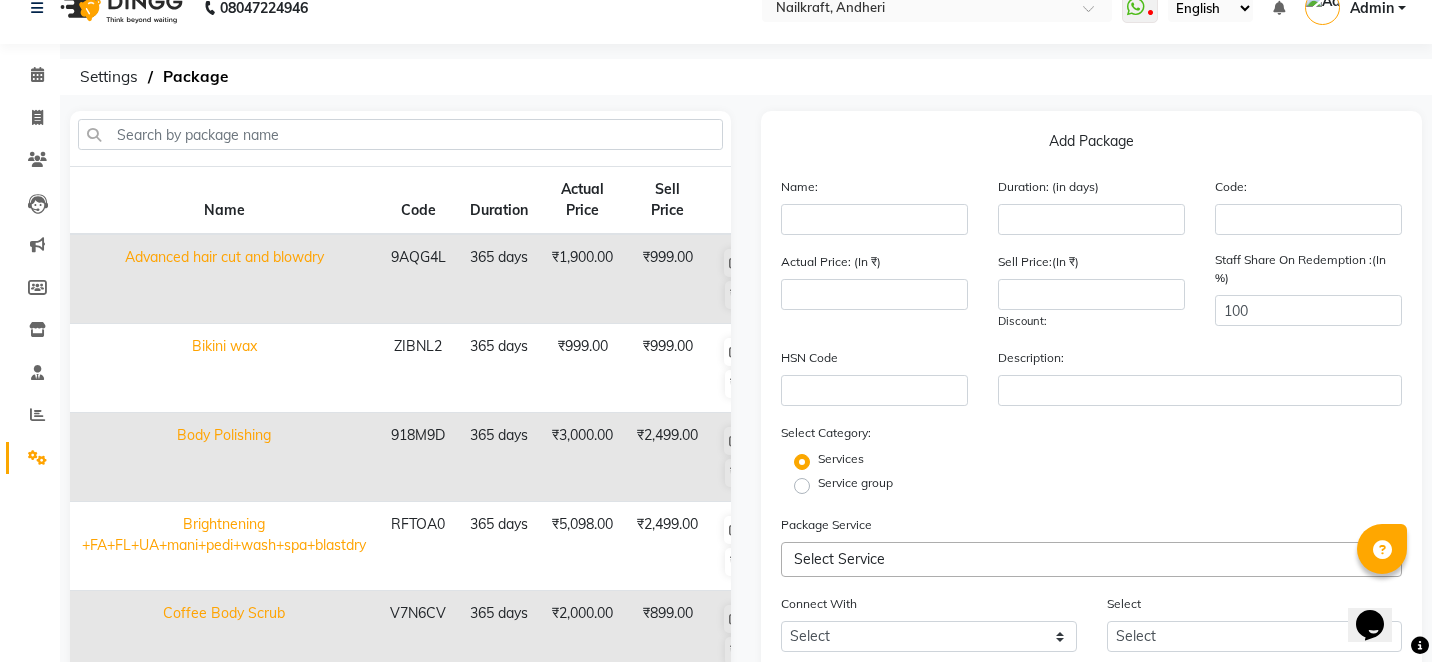 scroll, scrollTop: 0, scrollLeft: 0, axis: both 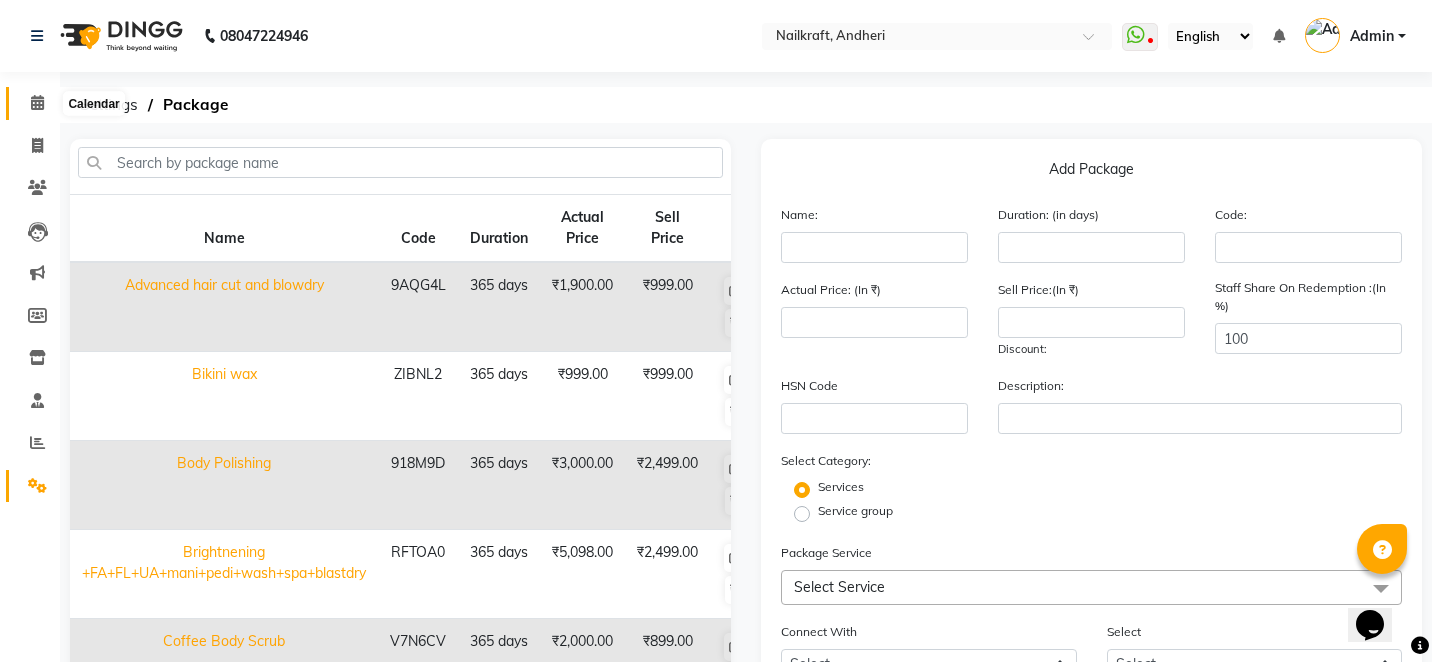 click 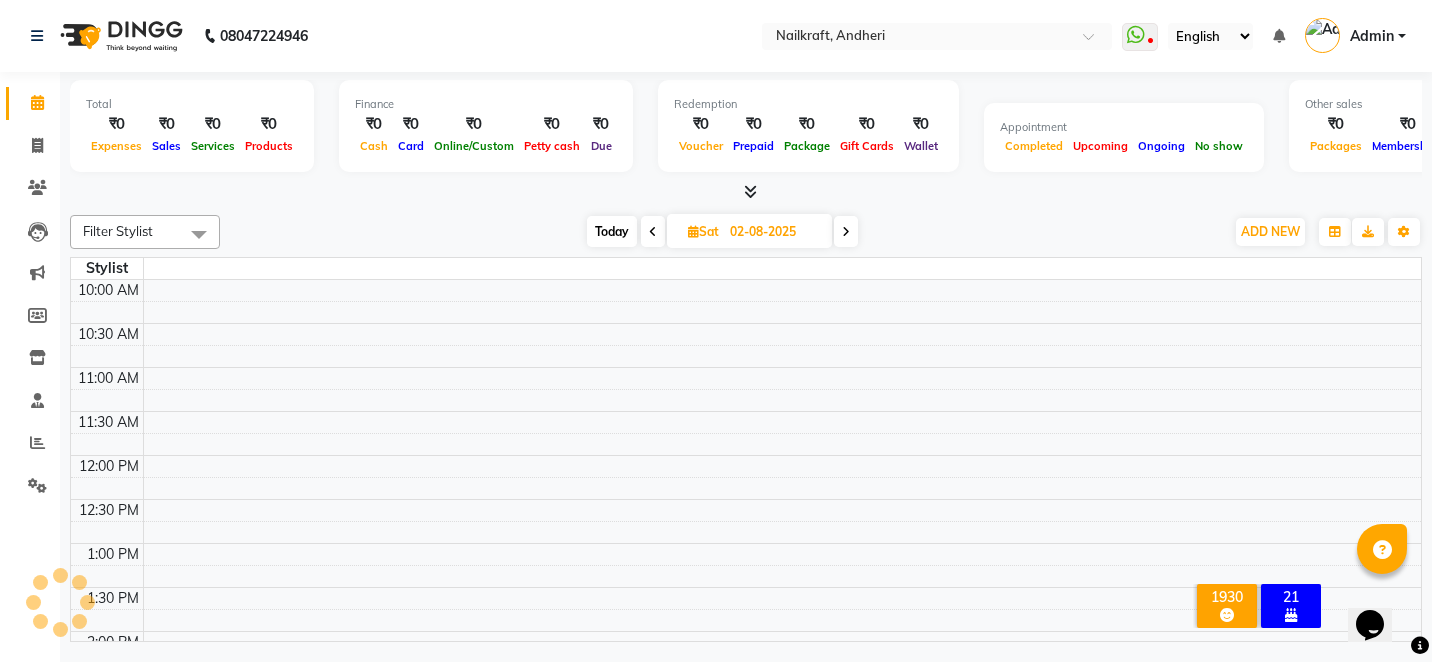 scroll, scrollTop: 697, scrollLeft: 0, axis: vertical 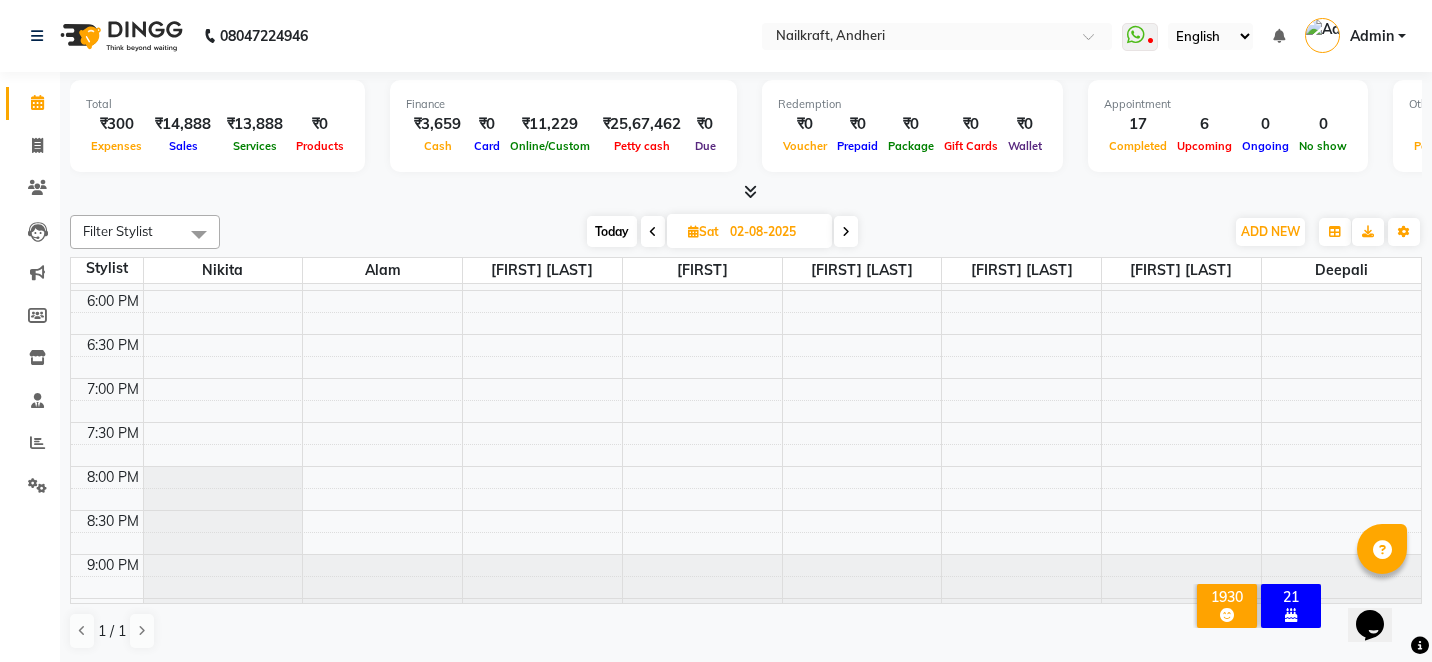 click on "Today  Sat 02-08-2025" at bounding box center (722, 232) 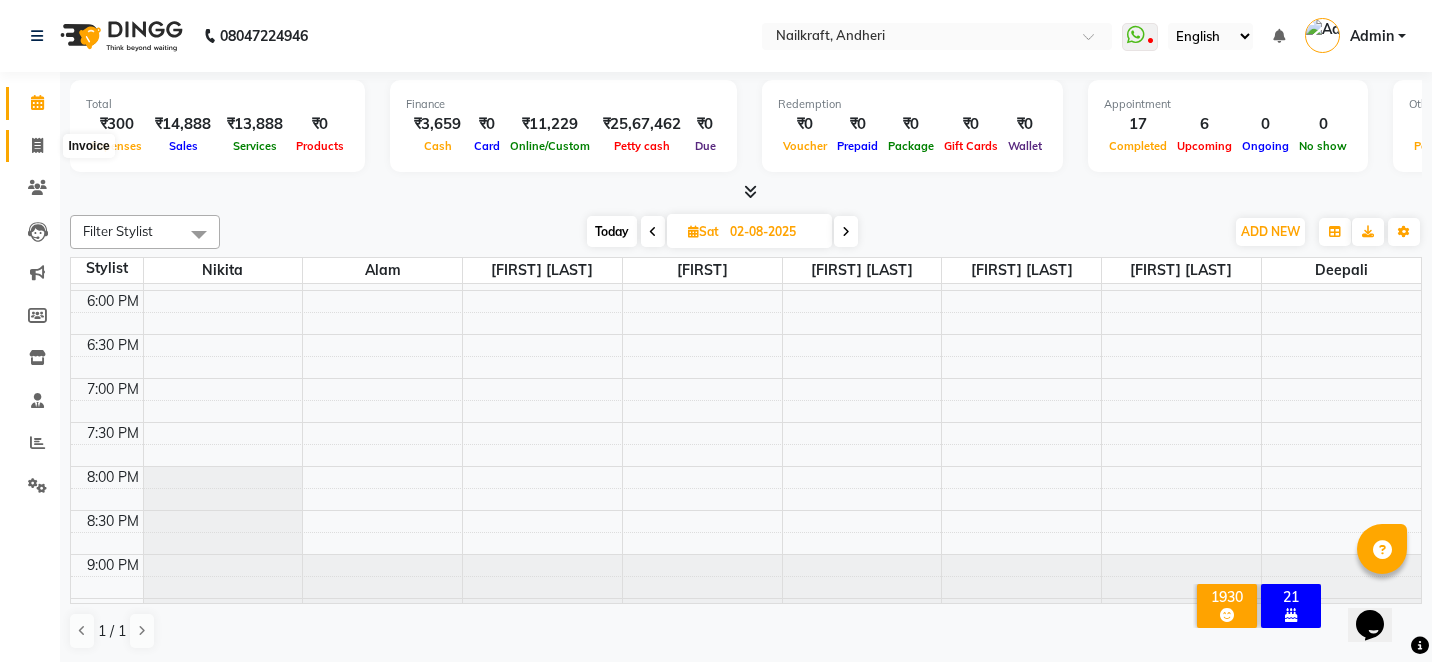 click 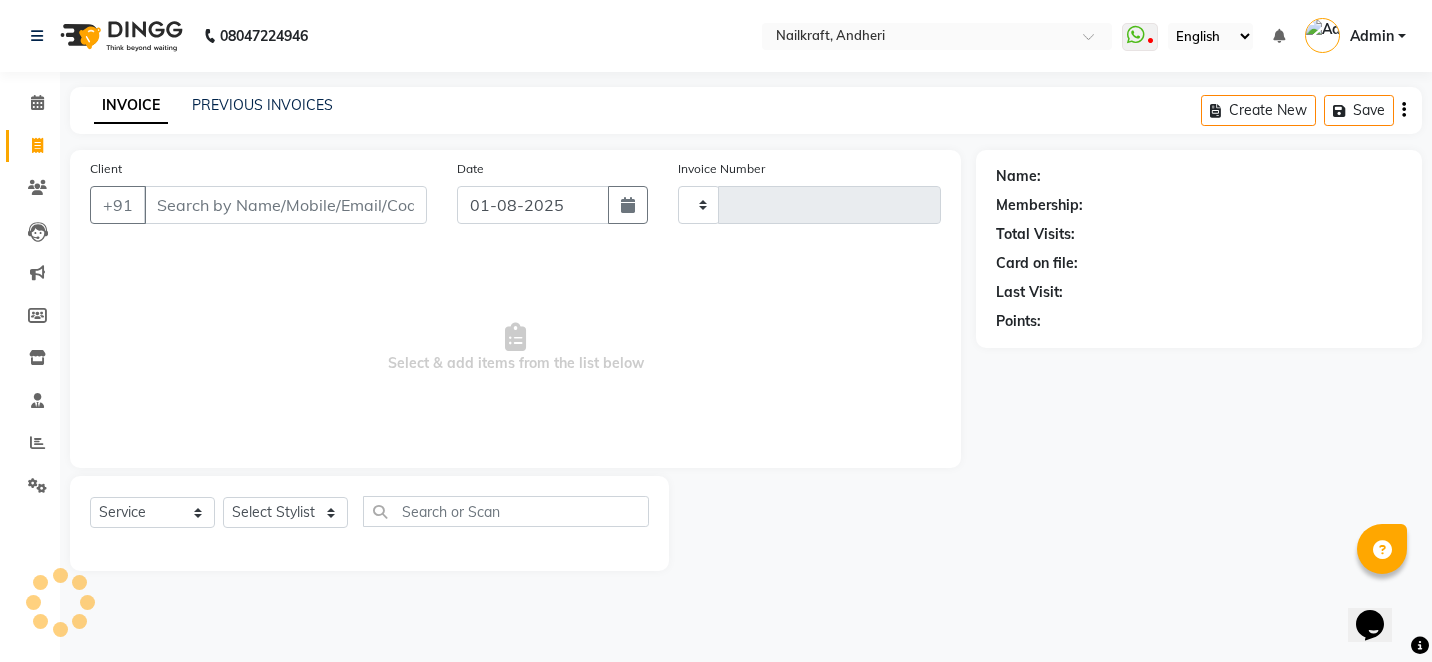 type on "1700" 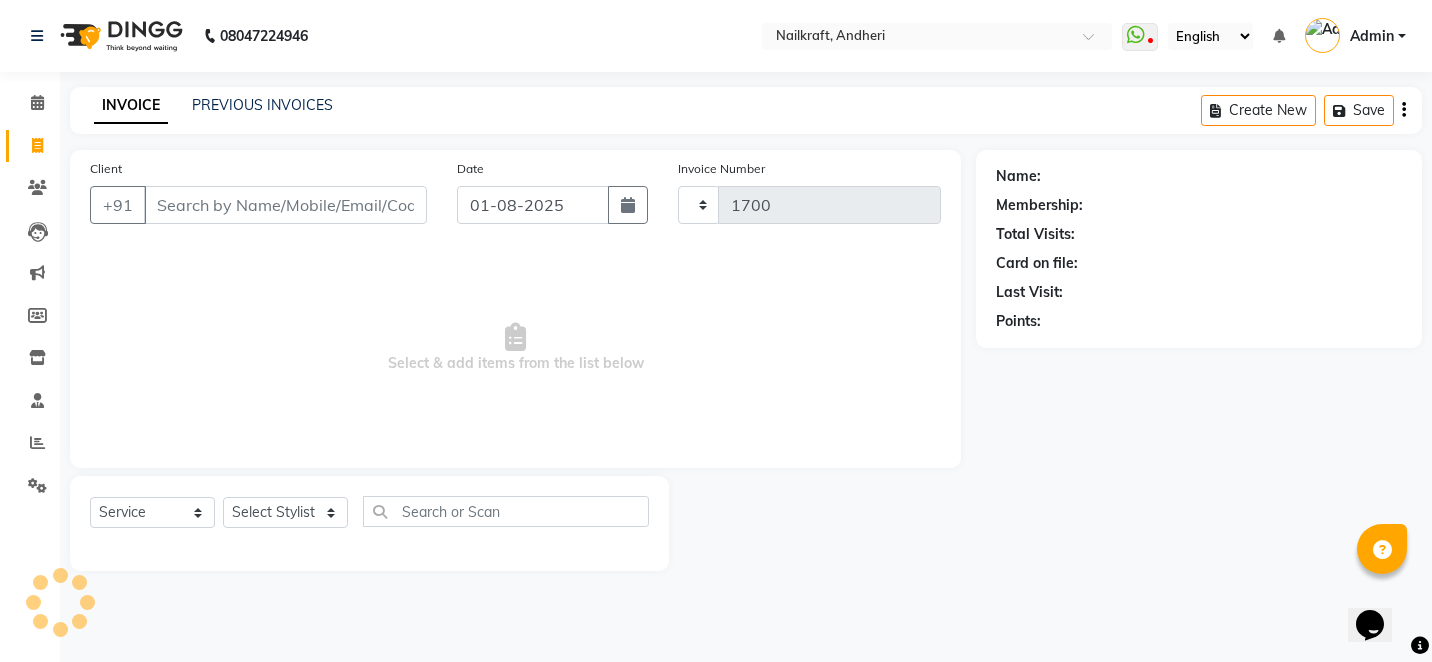 select on "6081" 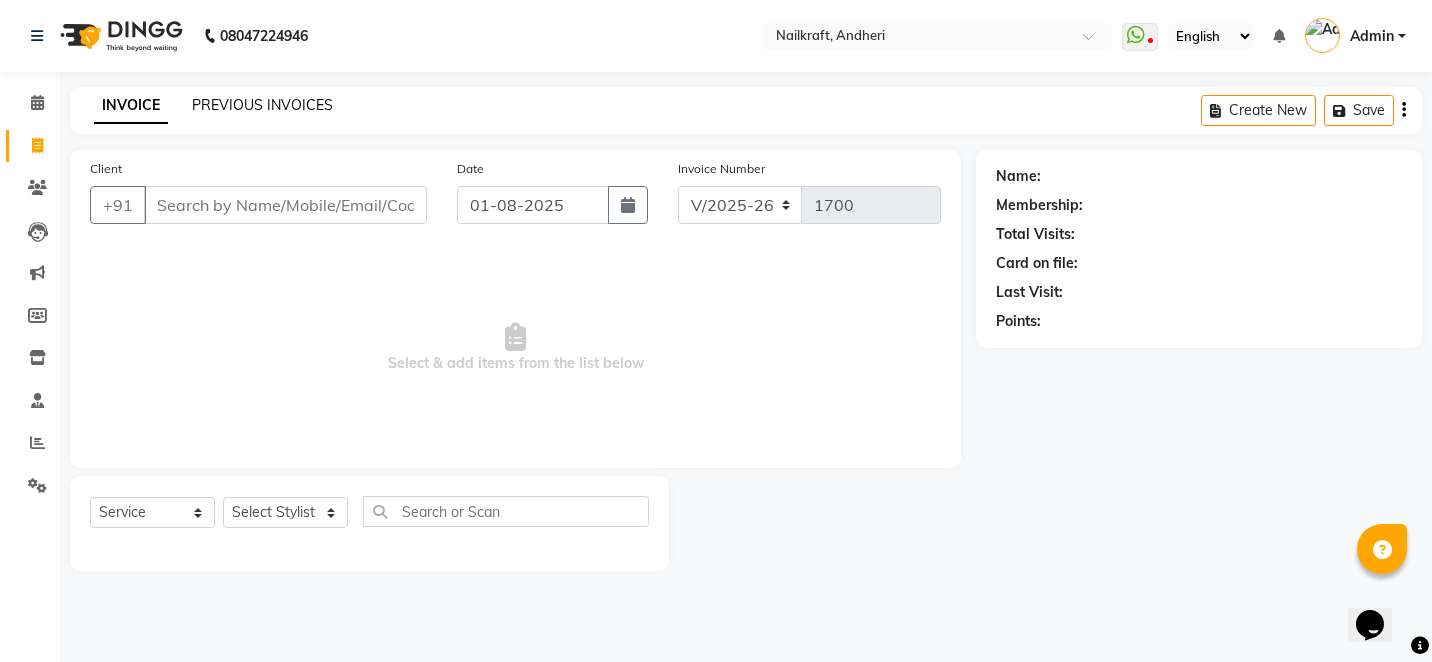 click on "PREVIOUS INVOICES" 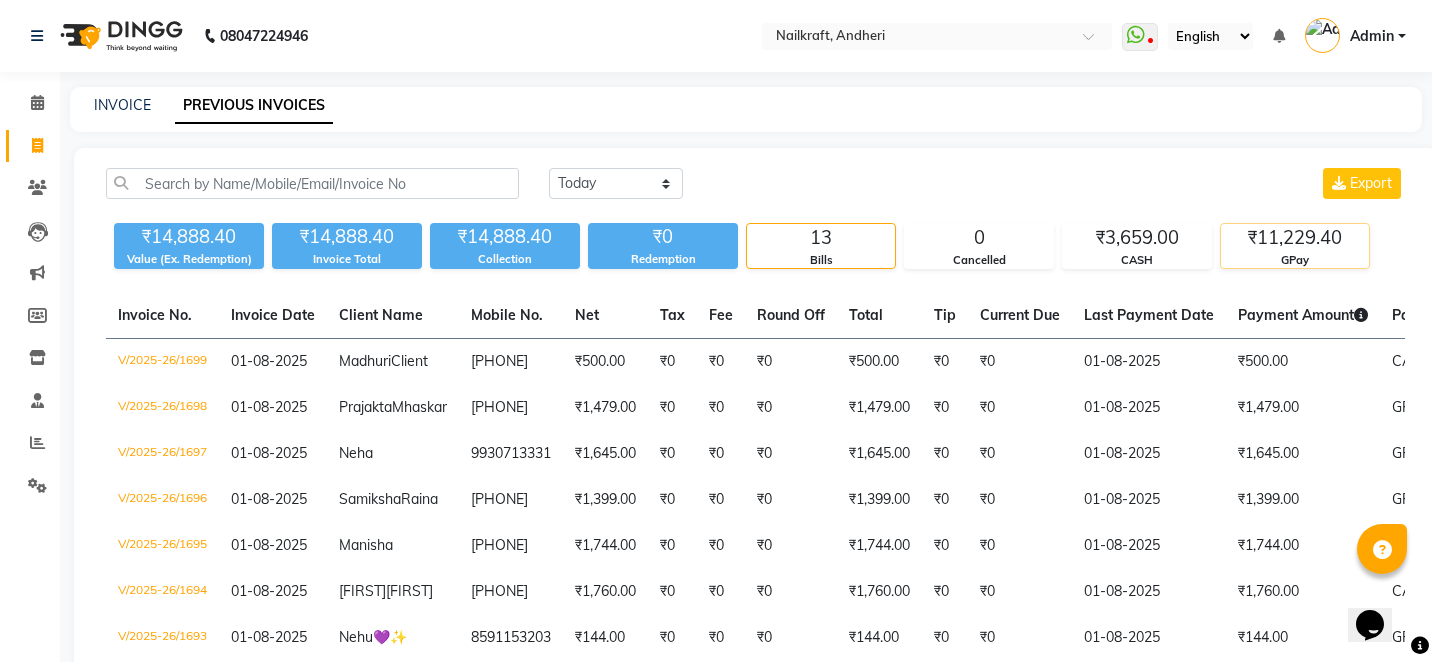 click on "GPay" 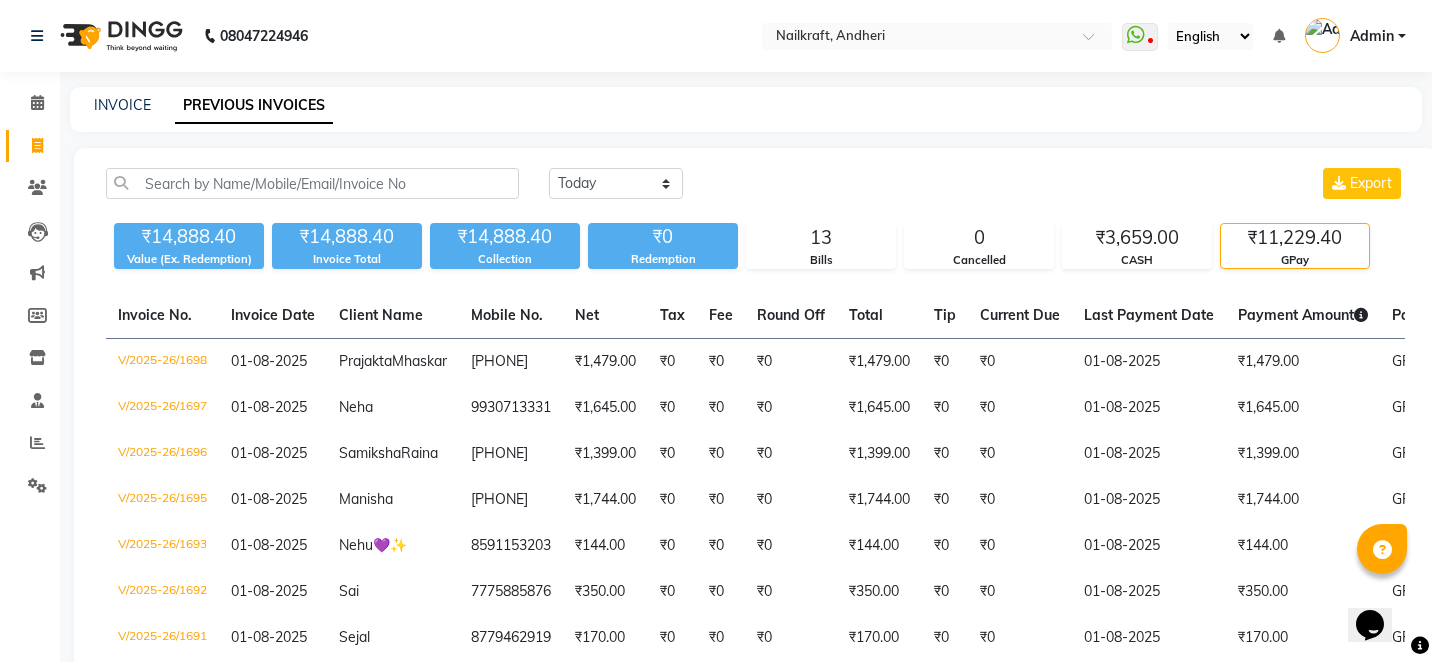 click on "Today Yesterday Custom Range Export ₹14,888.40 Value (Ex. Redemption) ₹14,888.40 Invoice Total  ₹14,888.40 Collection ₹0 Redemption 13 Bills 0 Cancelled ₹3,659.00 CASH ₹11,229.40 GPay  Invoice No.   Invoice Date   Client Name   Mobile No.   Net   Tax   Fee   Round Off   Total   Tip   Current Due   Last Payment Date   Payment Amount   Payment Methods   Cancel Reason   Status   V/2025-26/1698  01-08-2025 Prajakta  Mhaskar 8237973052 ₹1,479.00 ₹0  ₹0  ₹0 ₹1,479.00 ₹0 ₹0 01-08-2025 ₹1,479.00  GPay - PAID  V/2025-26/1697  01-08-2025 Neha   9930713331 ₹1,645.00 ₹0  ₹0  ₹0 ₹1,645.00 ₹0 ₹0 01-08-2025 ₹1,645.00  GPay - PAID  V/2025-26/1696  01-08-2025 Samiksha  Raina 8373990799 ₹1,399.00 ₹0  ₹0  ₹0 ₹1,399.00 ₹0 ₹0 01-08-2025 ₹1,399.00  GPay - PAID  V/2025-26/1695  01-08-2025 Manisha   9139045675 ₹1,744.00 ₹0  ₹0  ₹0 ₹1,744.00 ₹0 ₹0 01-08-2025 ₹1,744.00  GPay - PAID  V/2025-26/1693  01-08-2025 Nehu  💜✨ 8591153203 ₹144.00 ₹0  ₹0  ₹0" 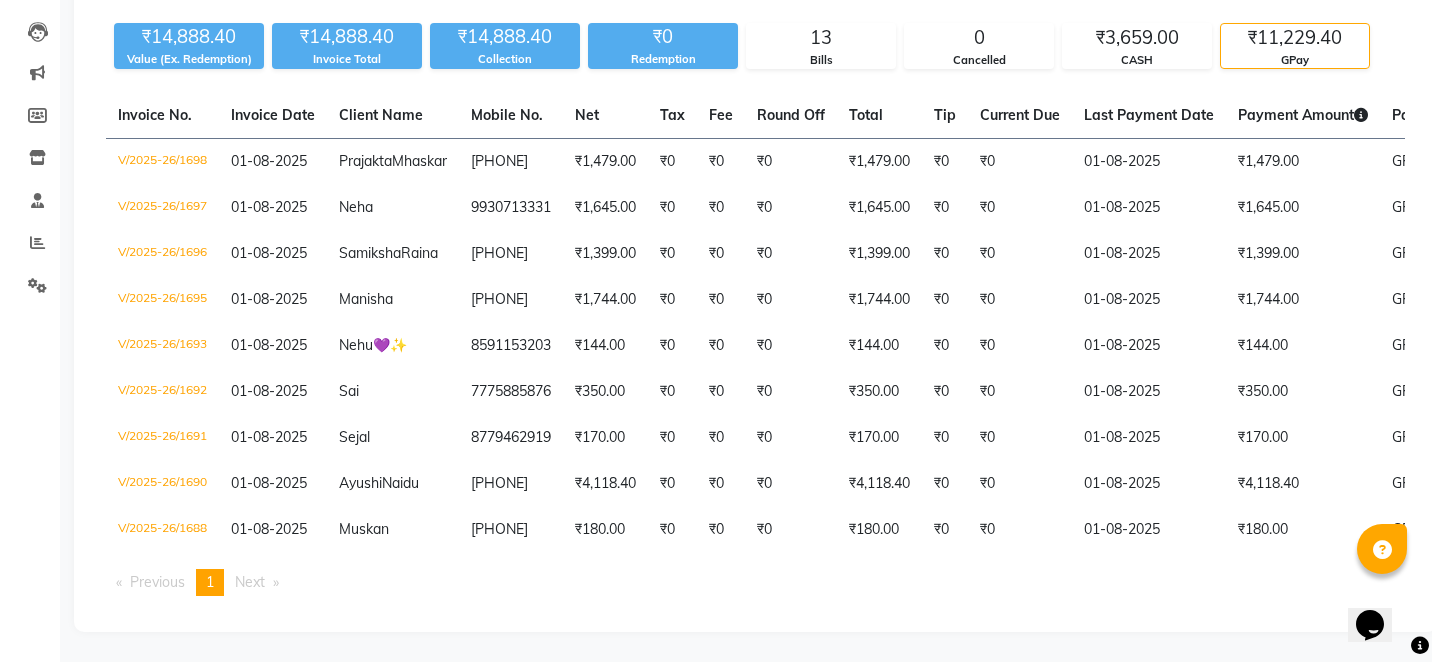 scroll, scrollTop: 260, scrollLeft: 0, axis: vertical 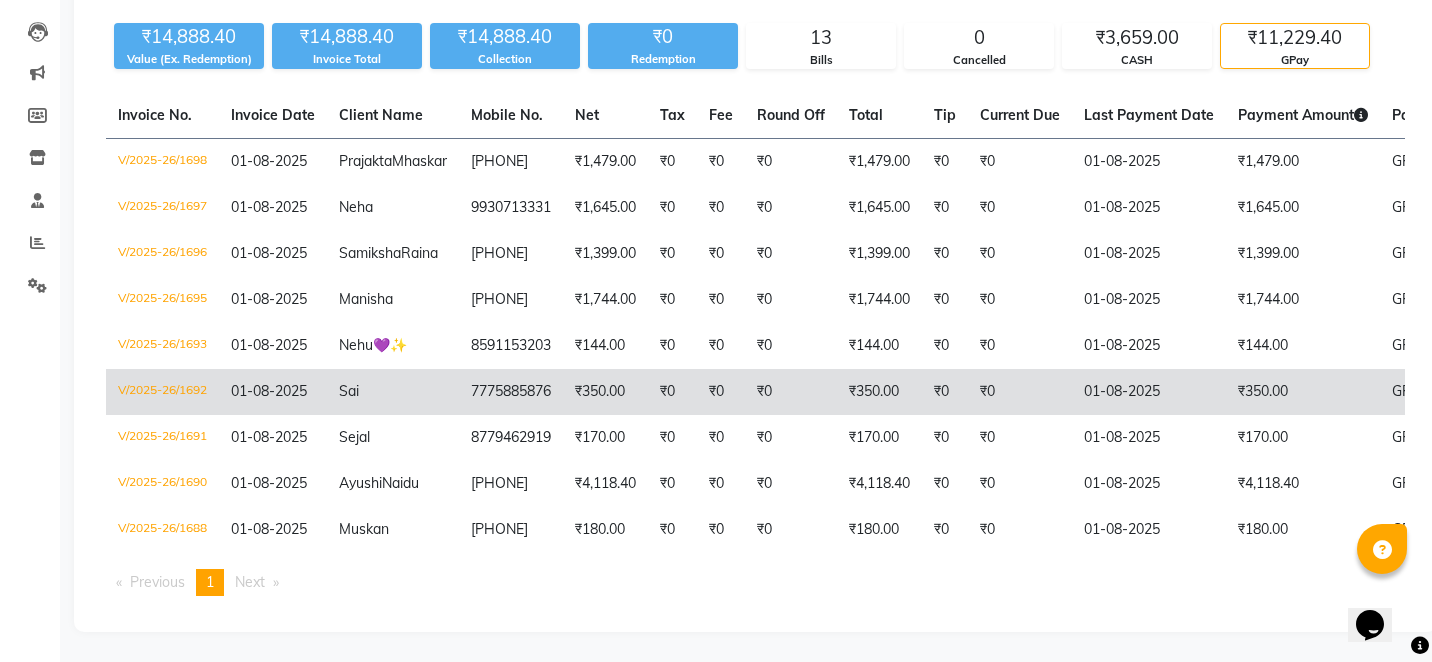 click on "GPay" 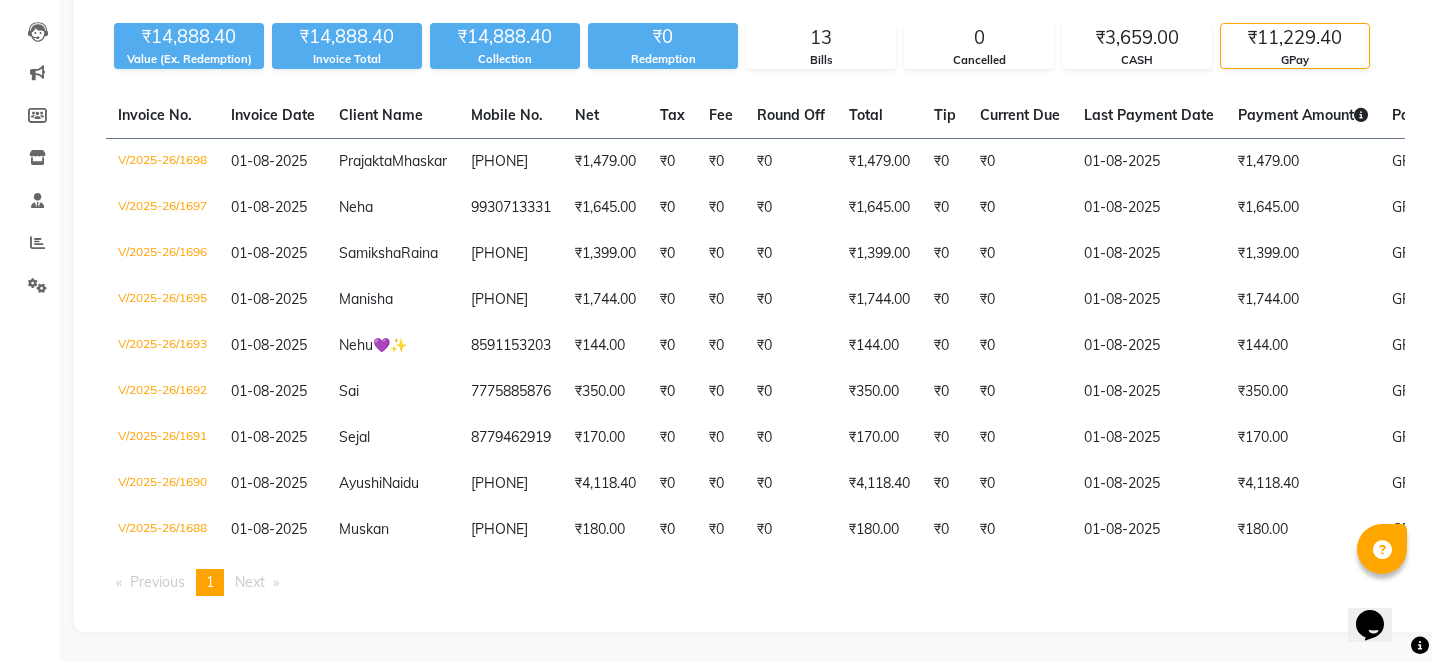 click on "Last Payment Date" 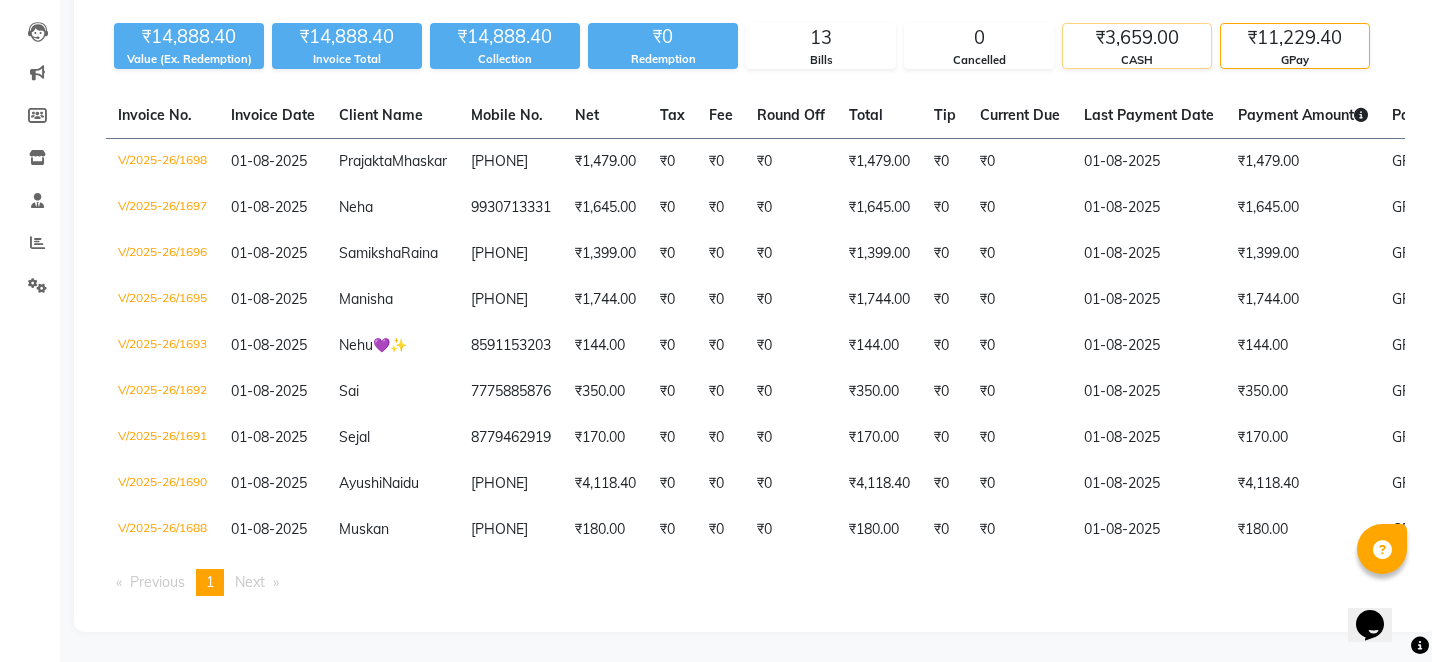 click on "CASH" 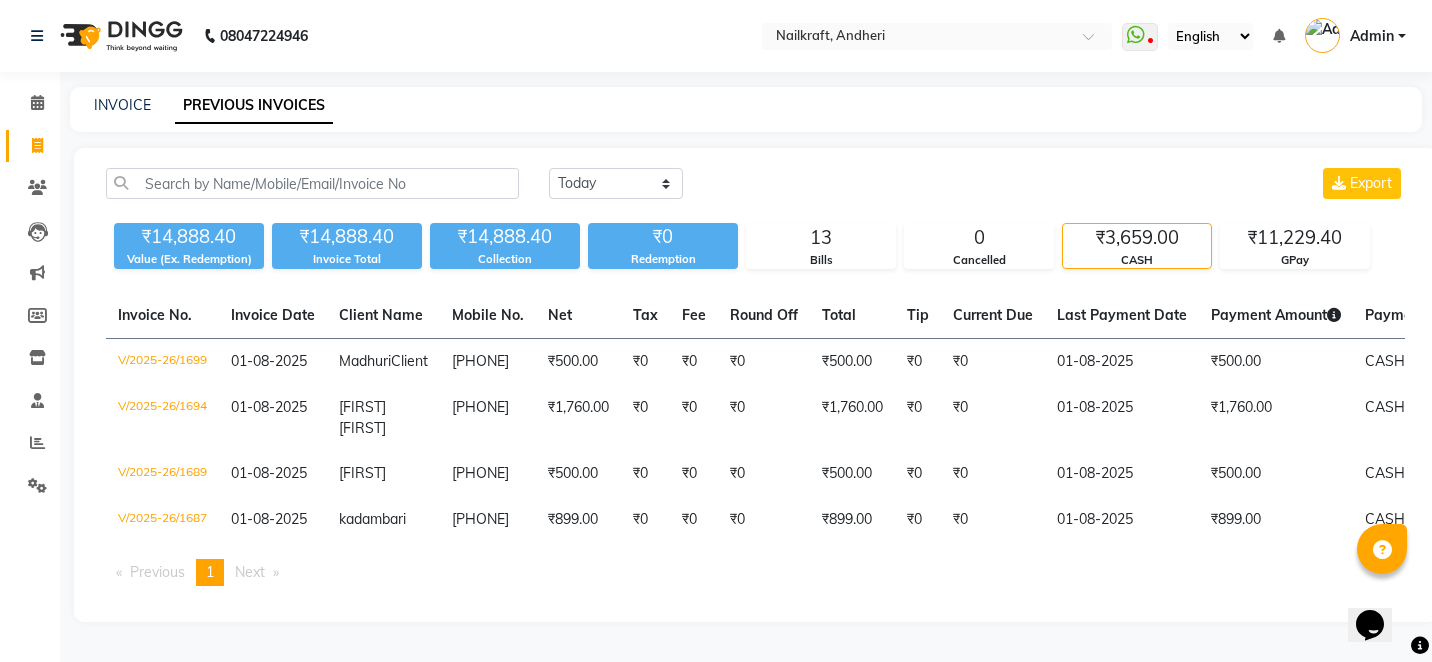 scroll, scrollTop: 0, scrollLeft: 0, axis: both 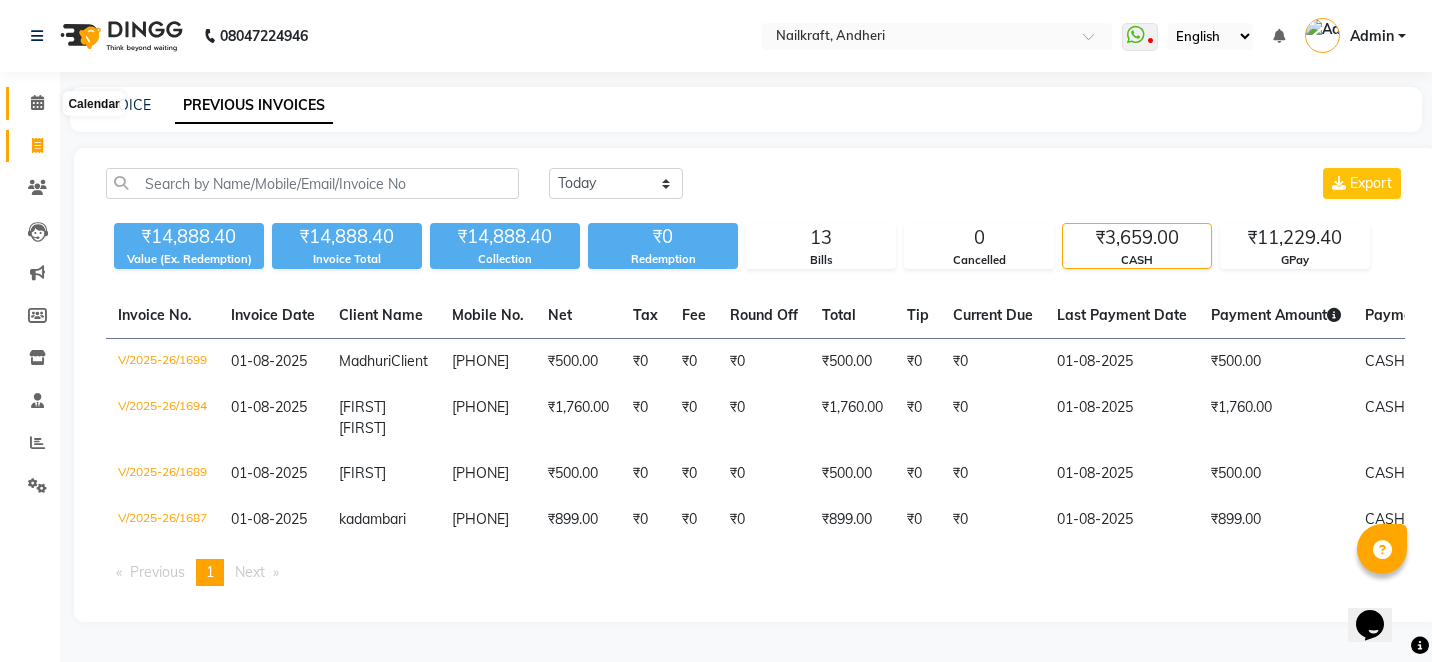 click 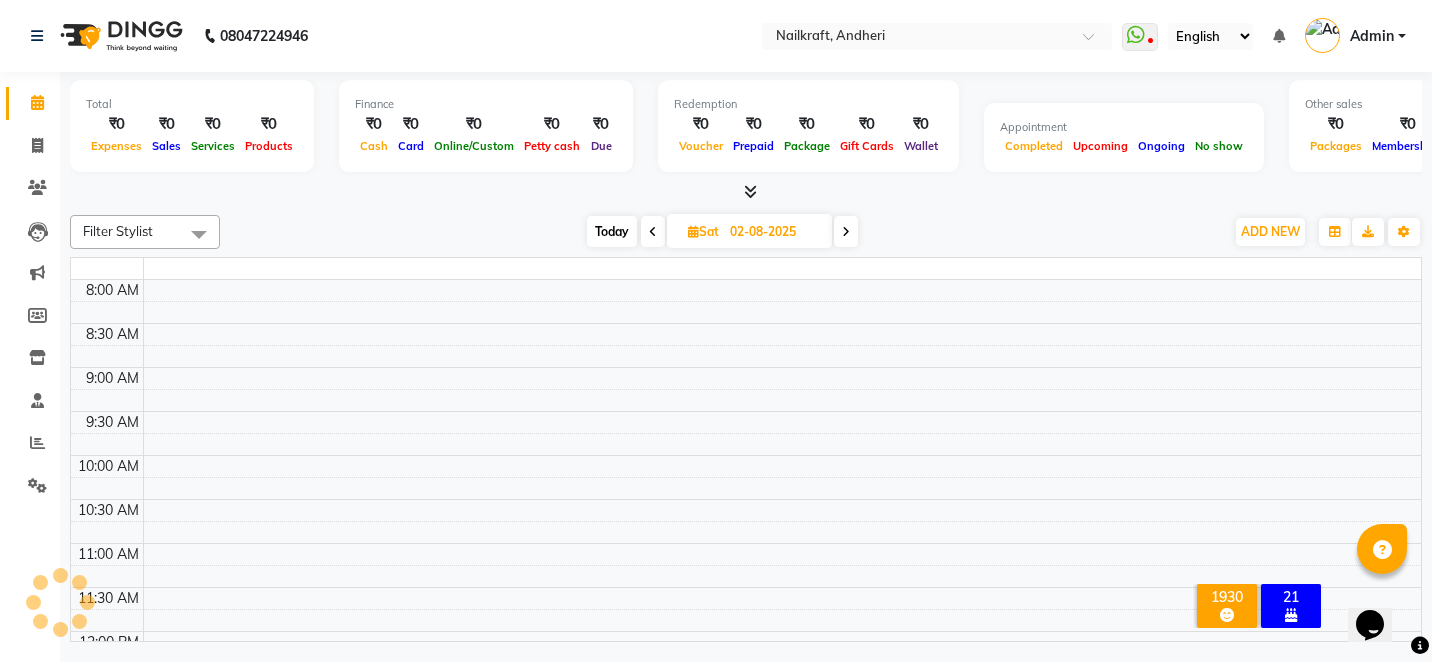 scroll, scrollTop: 0, scrollLeft: 0, axis: both 